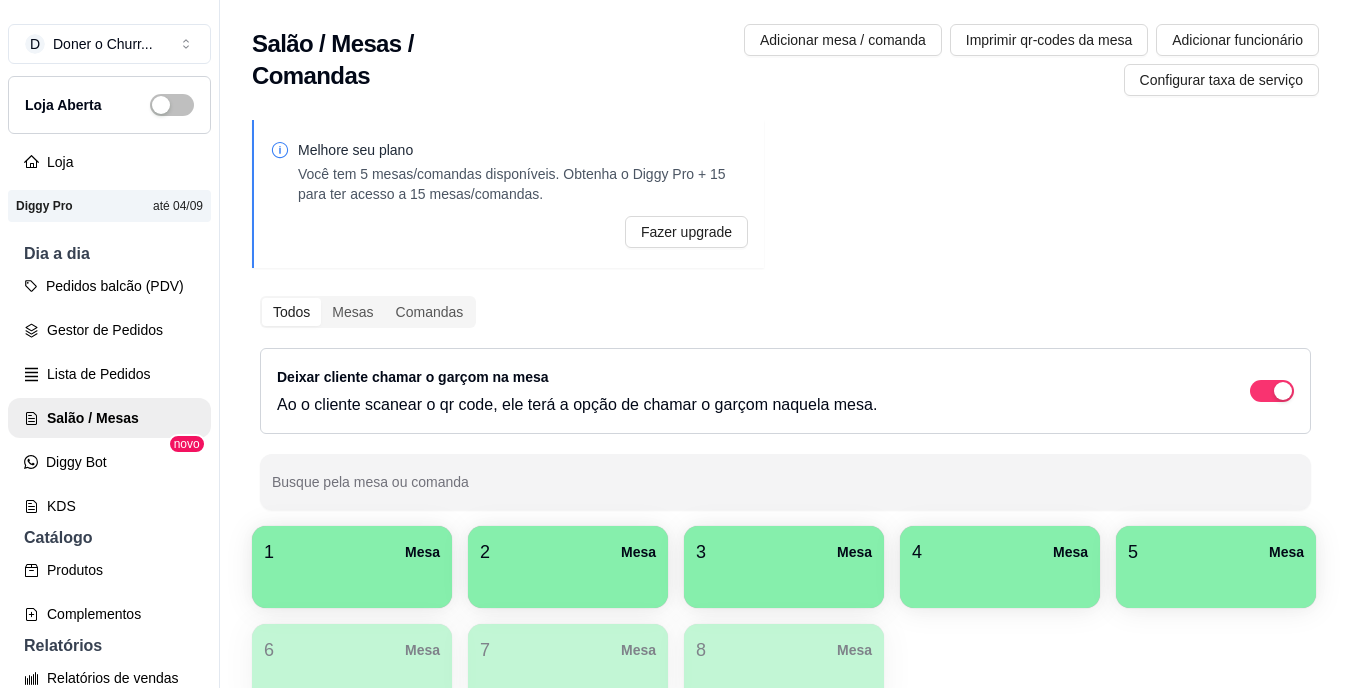 scroll, scrollTop: 0, scrollLeft: 0, axis: both 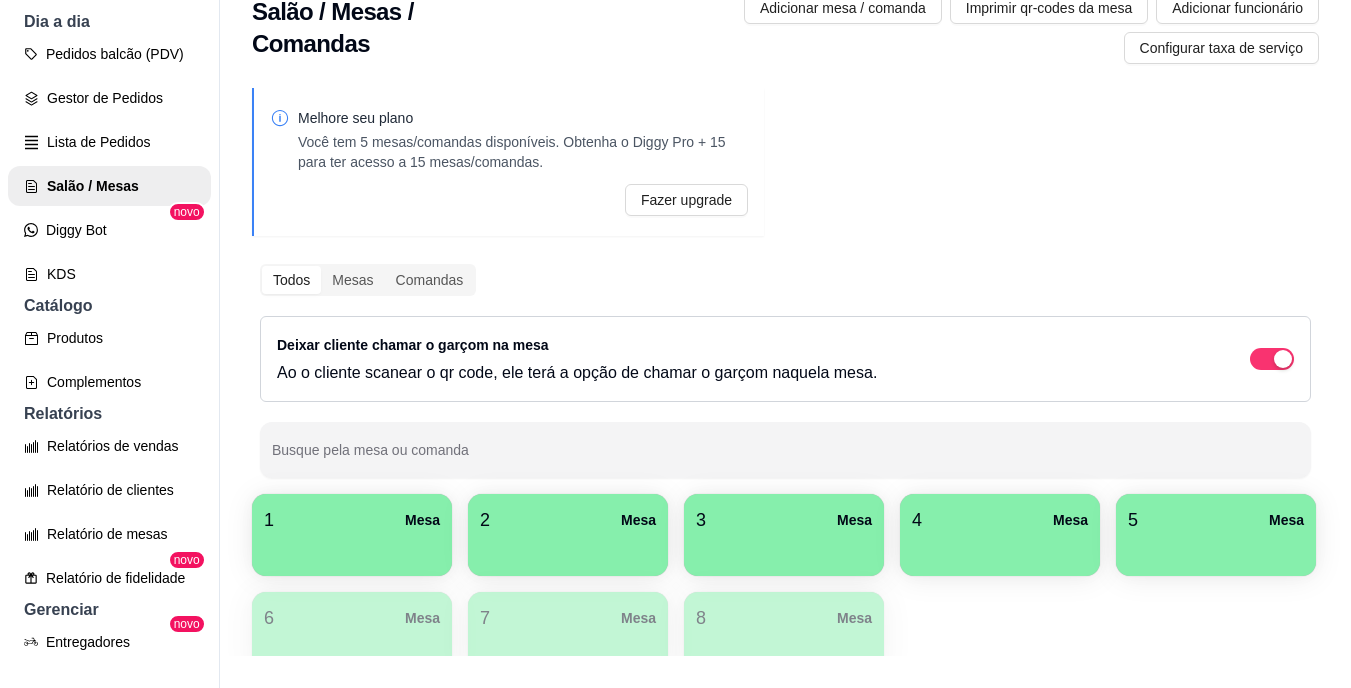 click on "Deixar cliente chamar o garçom na mesa Ao o cliente scanear o qr code, ele terá a opção de chamar o garçom naquela mesa." at bounding box center (785, 359) 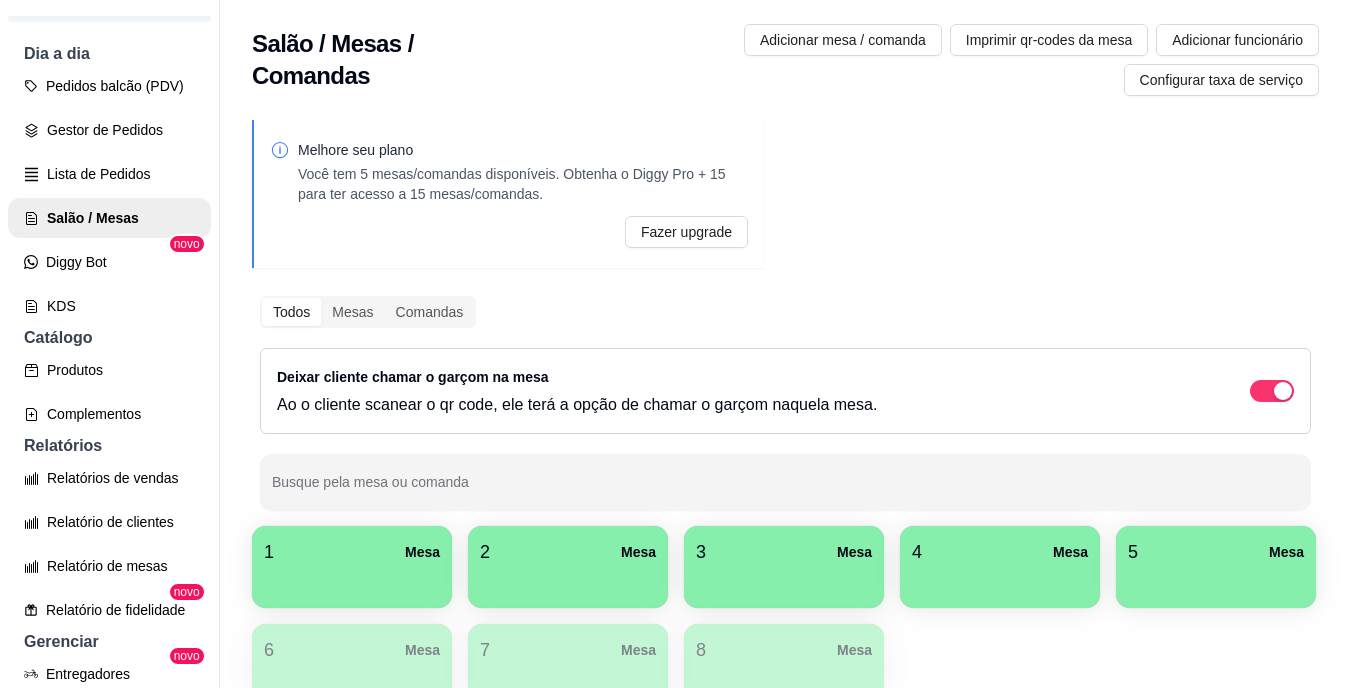 click on "Adicionar mesa / comanda Imprimir qr-codes da mesa Adicionar funcionário Configurar taxa de serviço" at bounding box center (934, 60) 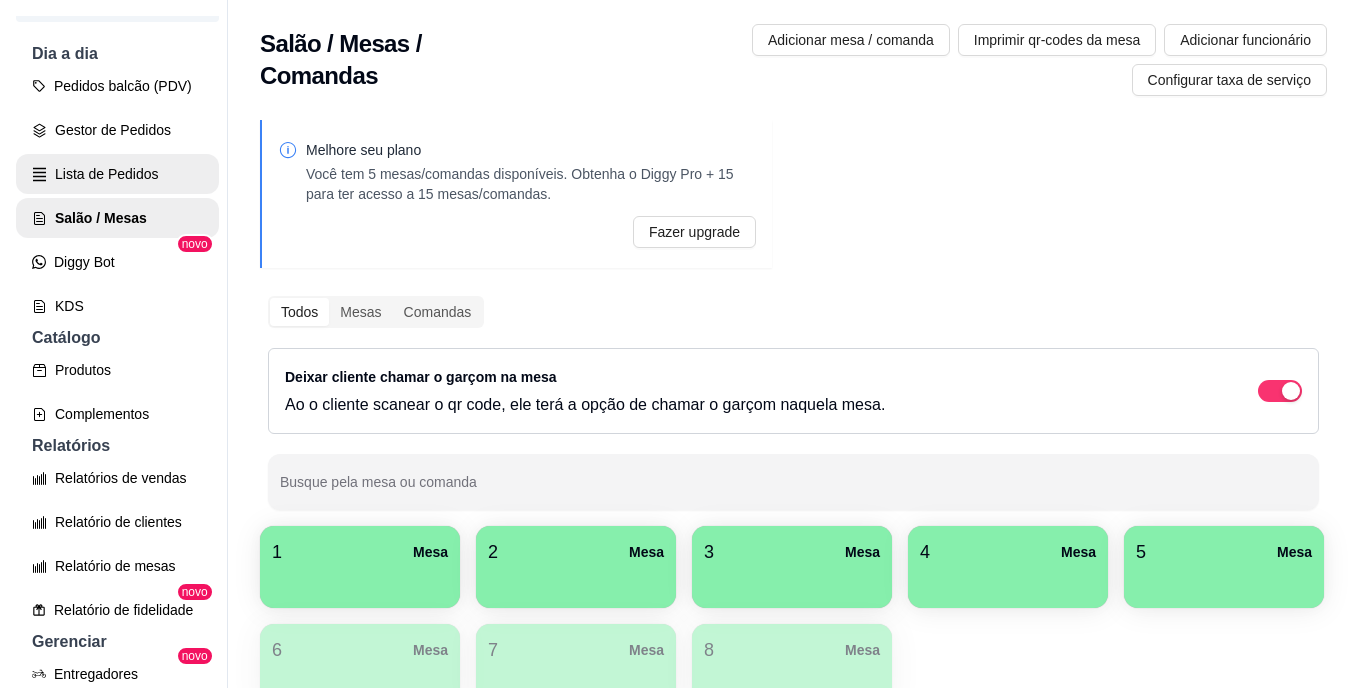 scroll, scrollTop: 0, scrollLeft: 0, axis: both 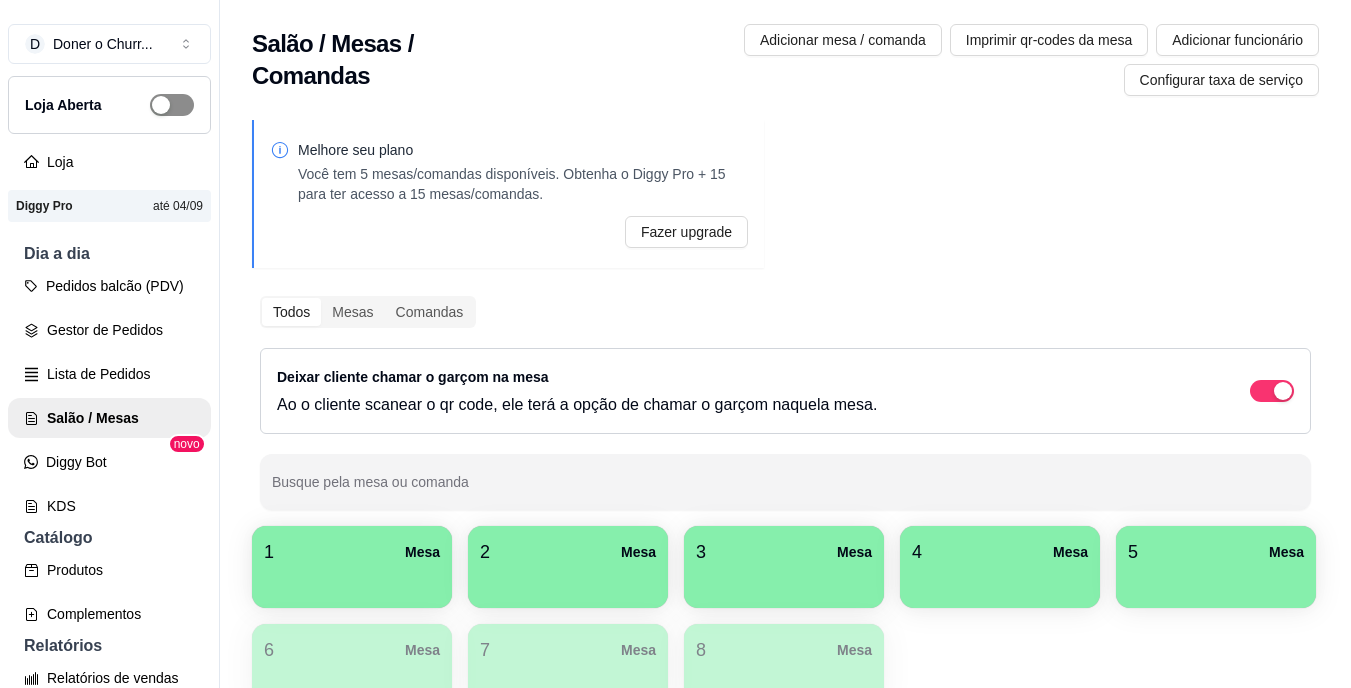 click at bounding box center [161, 105] 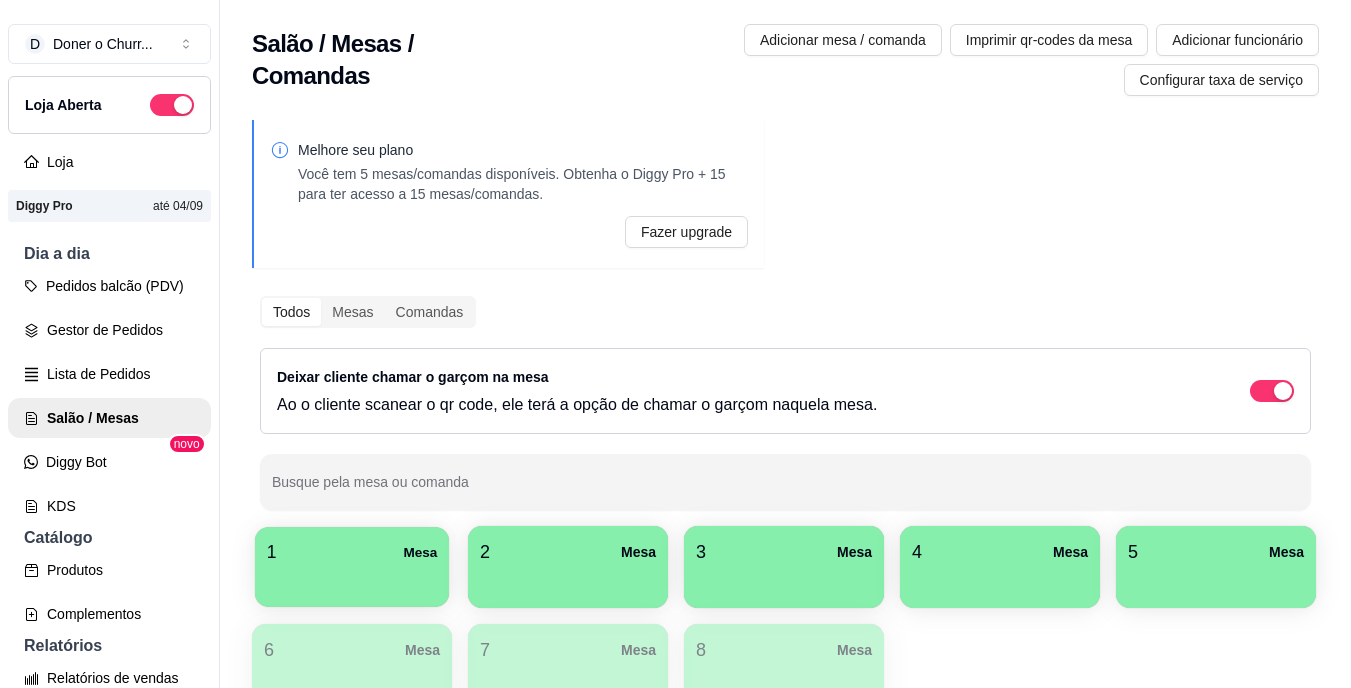 click at bounding box center (352, 580) 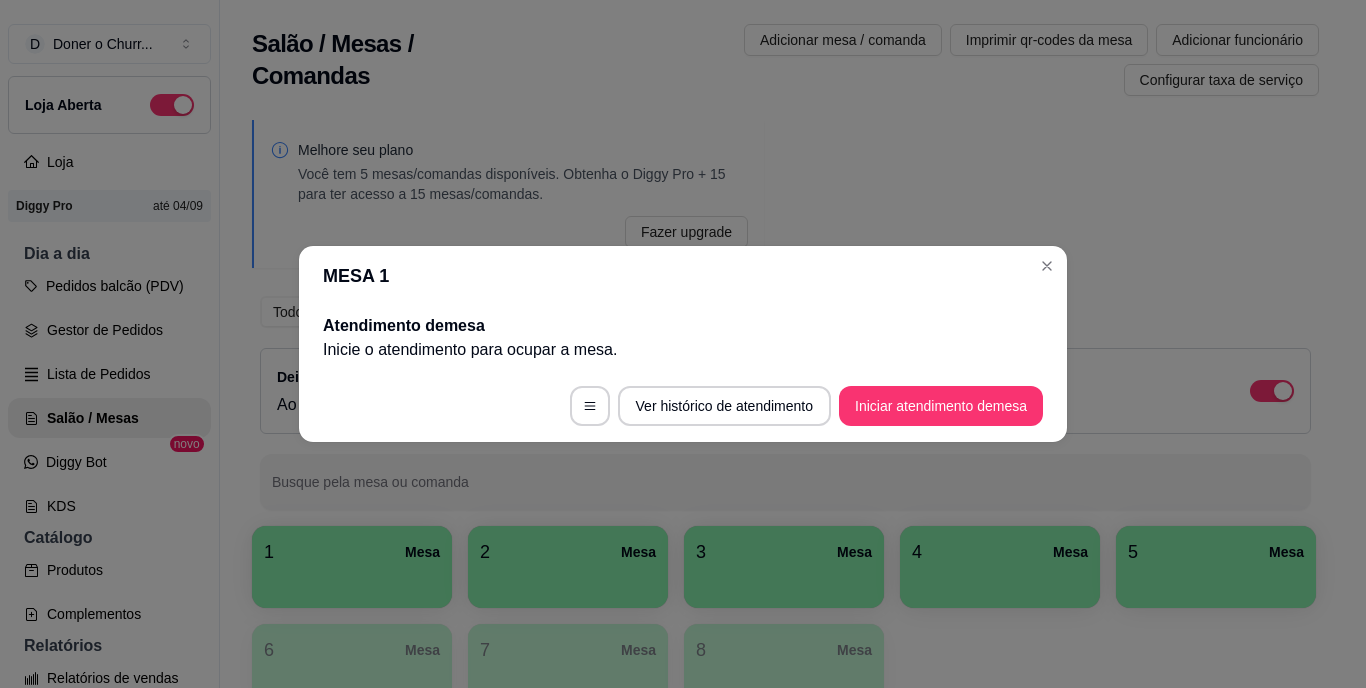 click on "Ver histórico de atendimento Iniciar atendimento de  mesa" at bounding box center [683, 406] 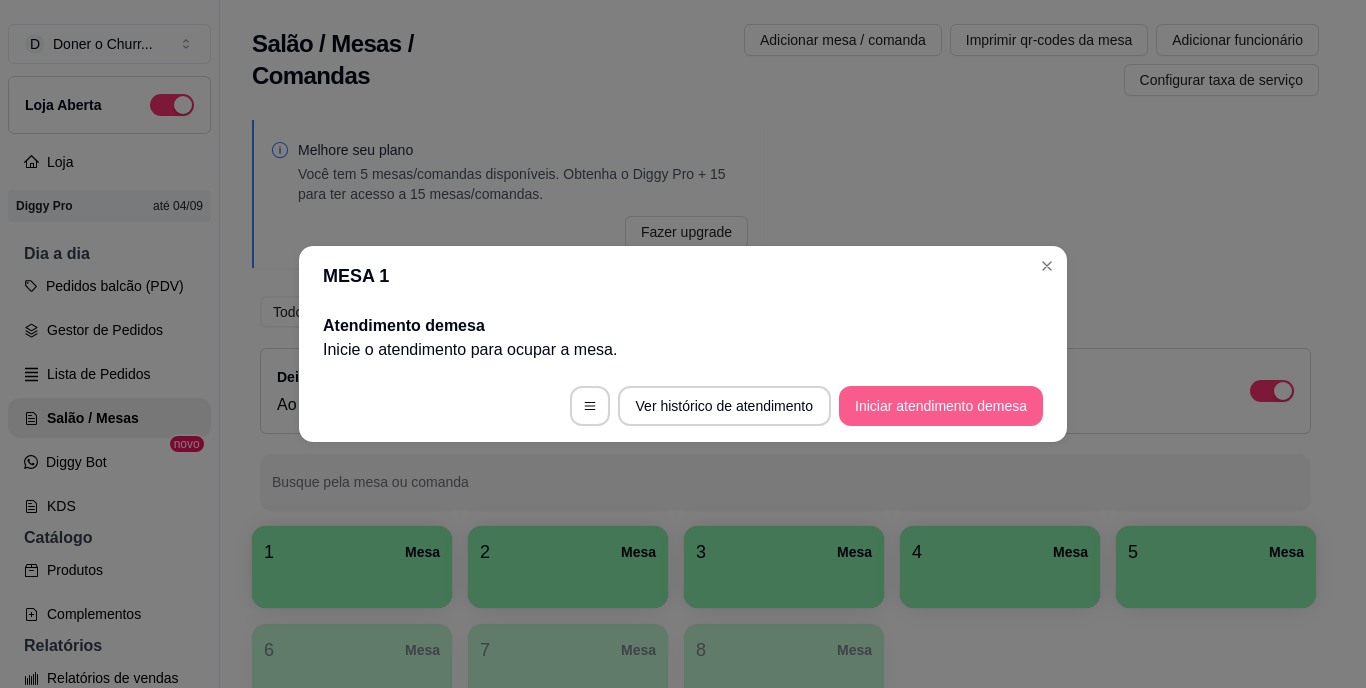 click on "Iniciar atendimento de  mesa" at bounding box center [941, 406] 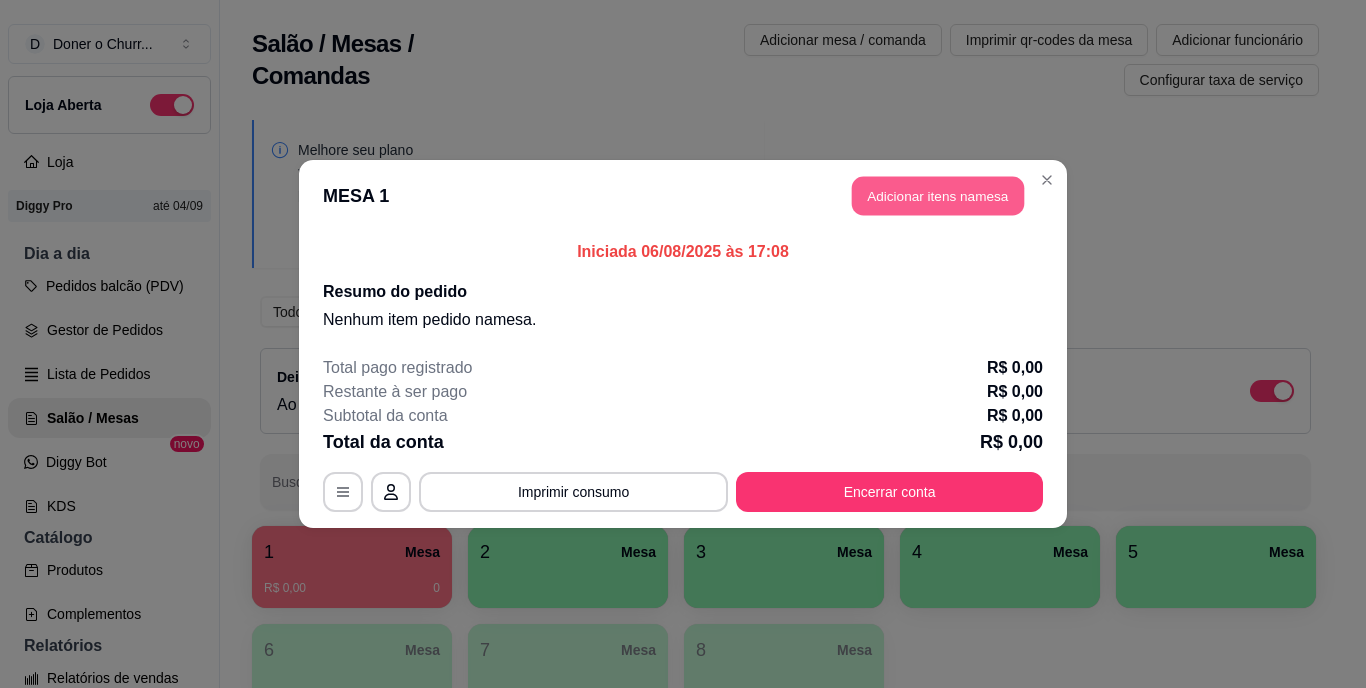 click on "Adicionar itens na  mesa" at bounding box center [938, 196] 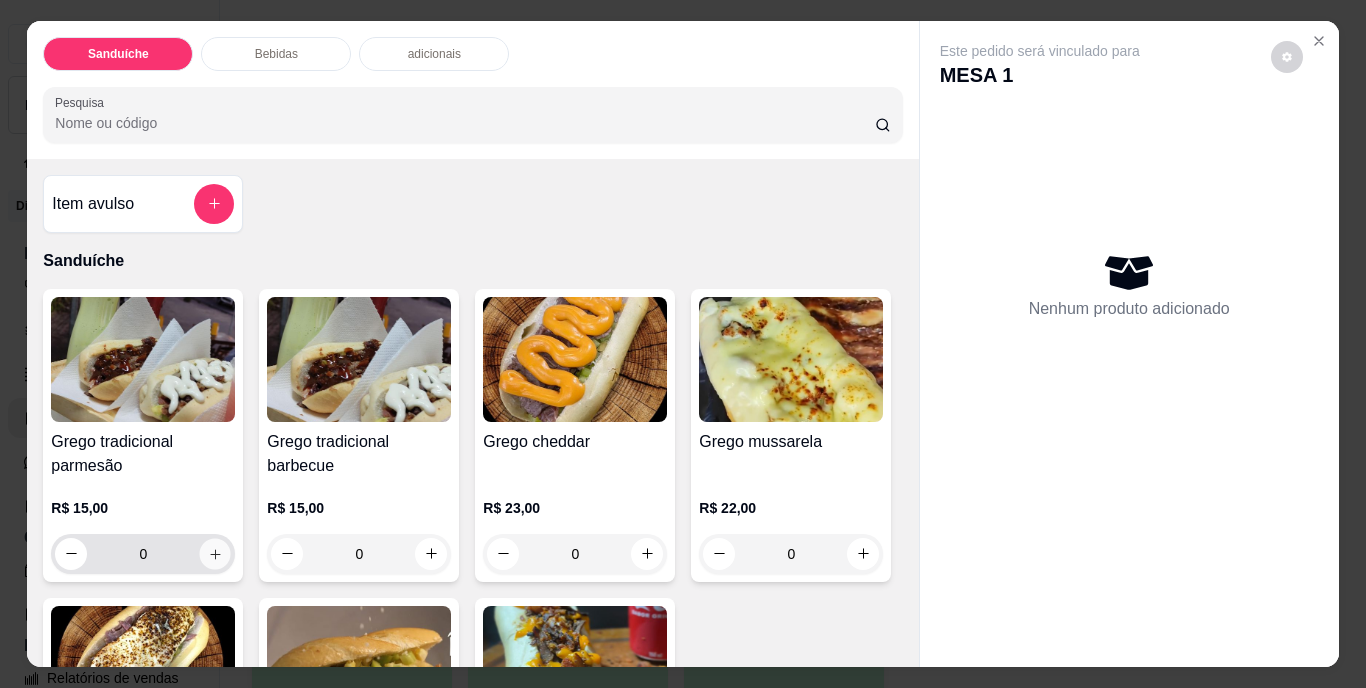 click 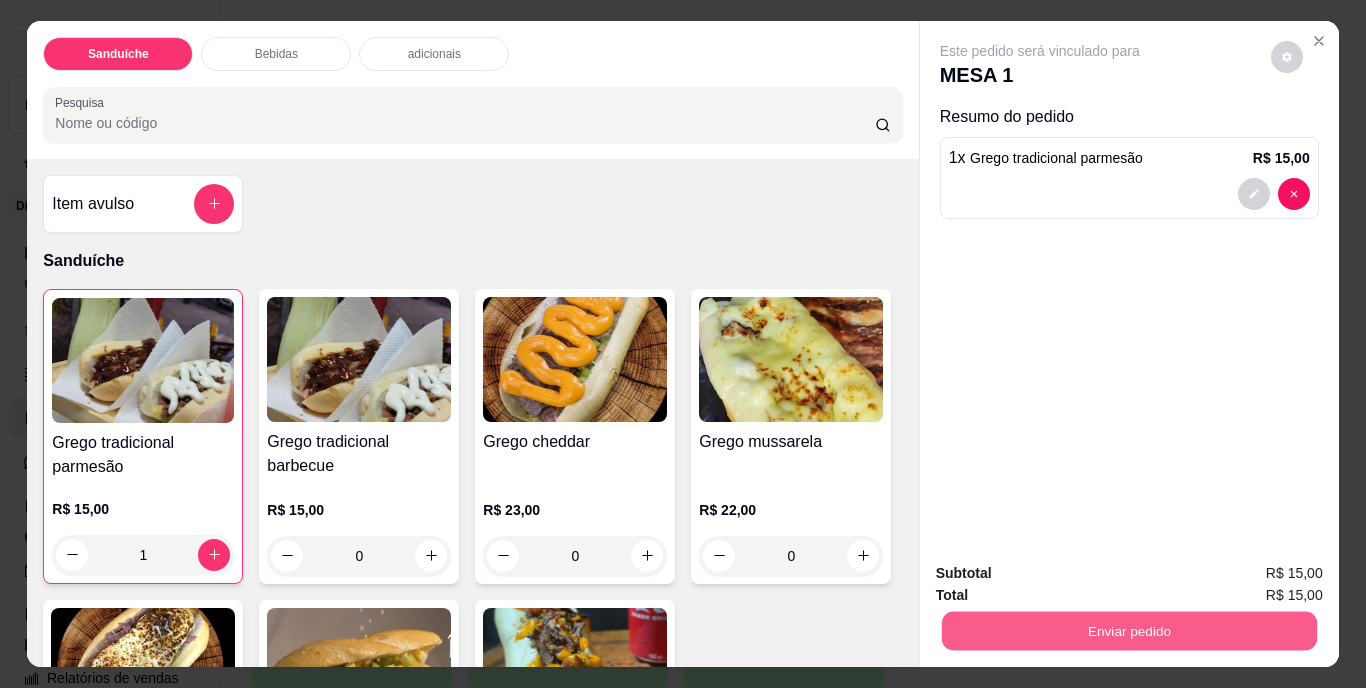 click on "Enviar pedido" at bounding box center [1128, 631] 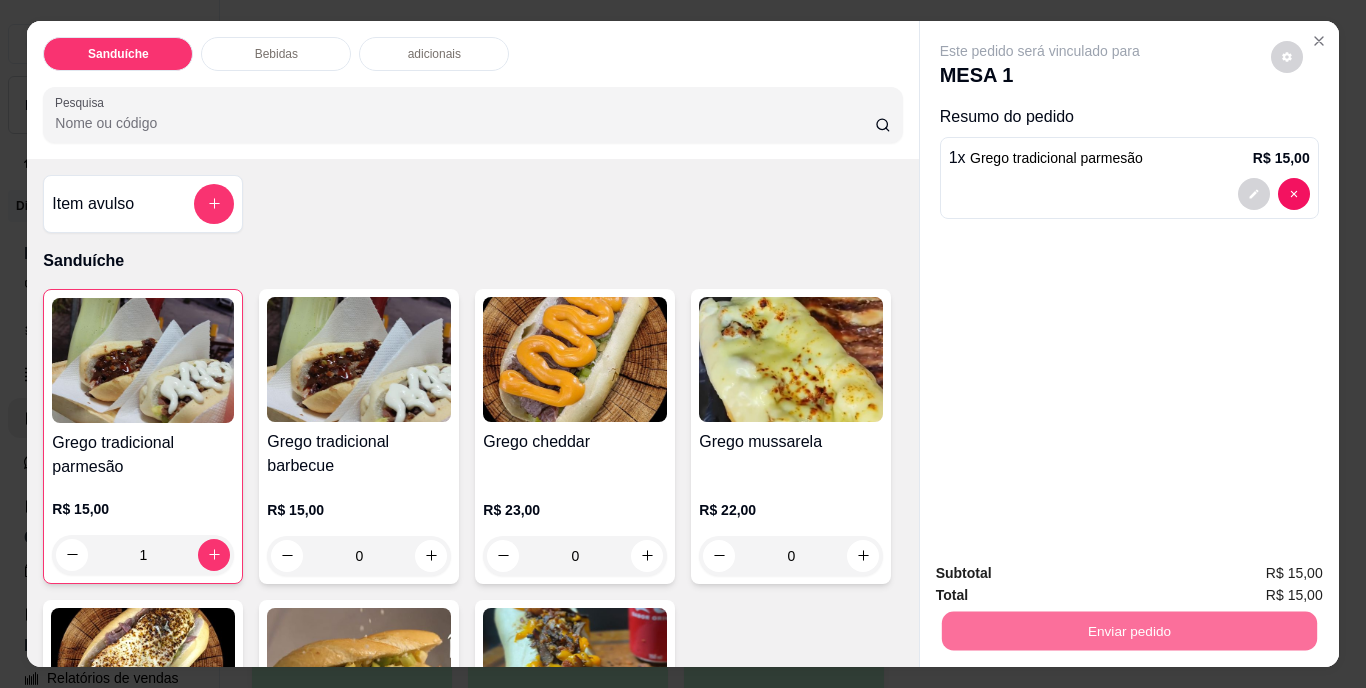 click on "Não registrar e enviar pedido" at bounding box center (1063, 574) 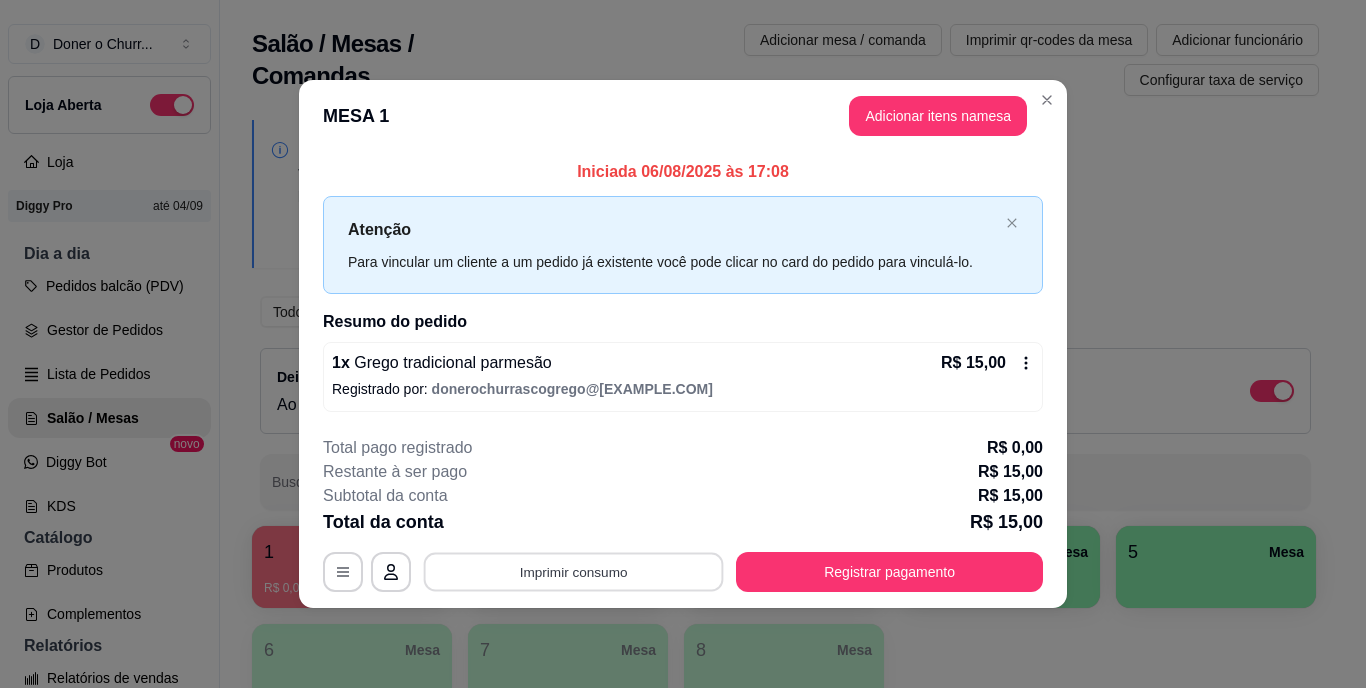 click on "Imprimir consumo" at bounding box center (574, 571) 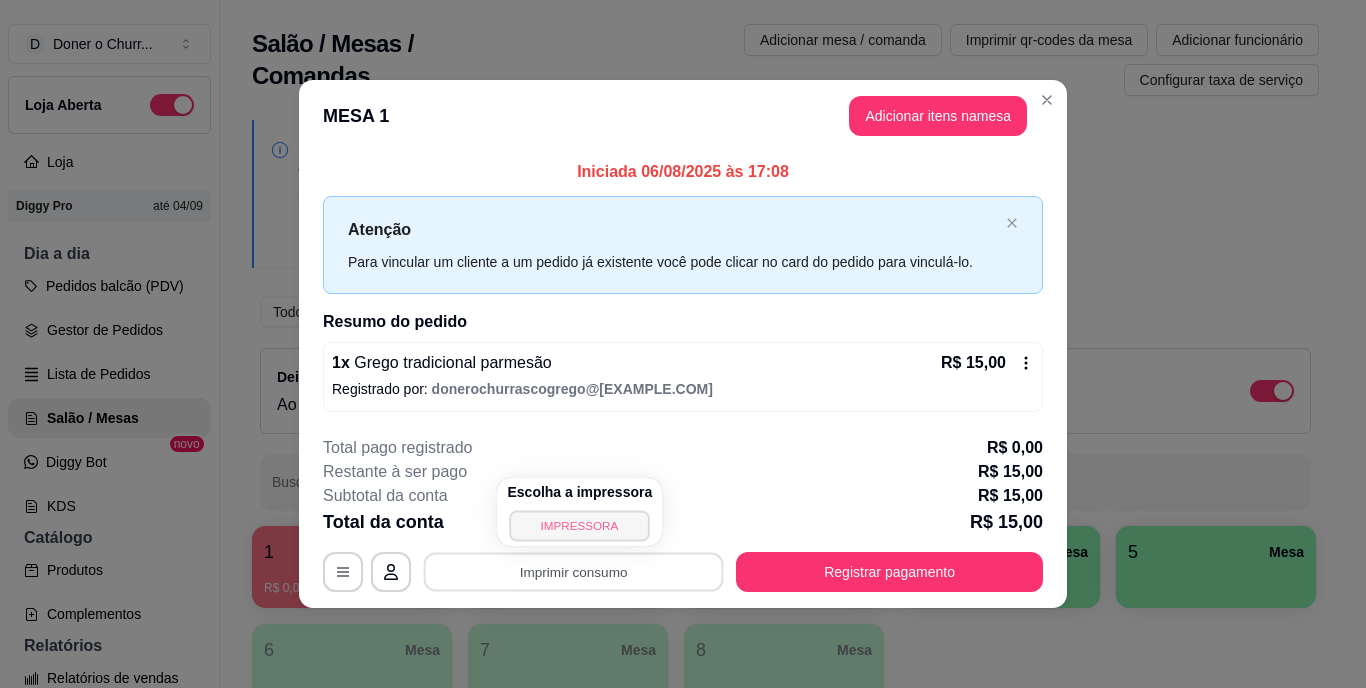 click on "IMPRESSORA" at bounding box center (580, 525) 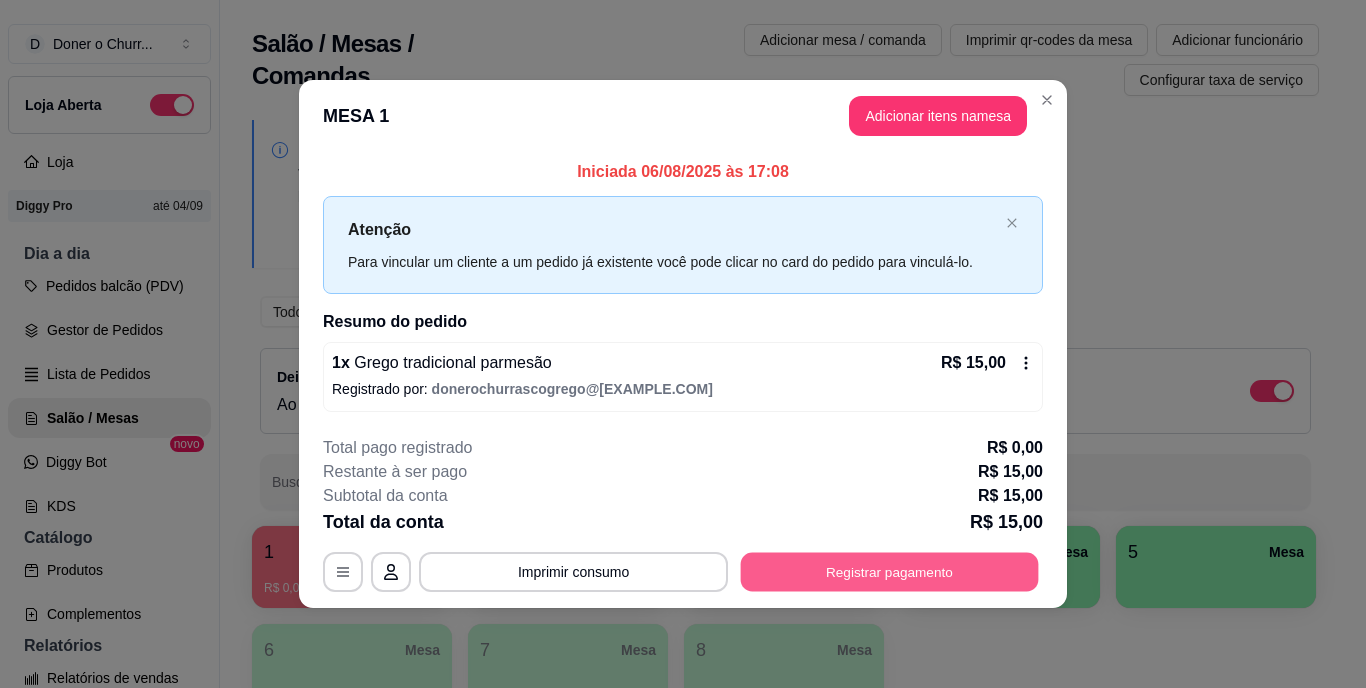 click on "Registrar pagamento" at bounding box center [890, 571] 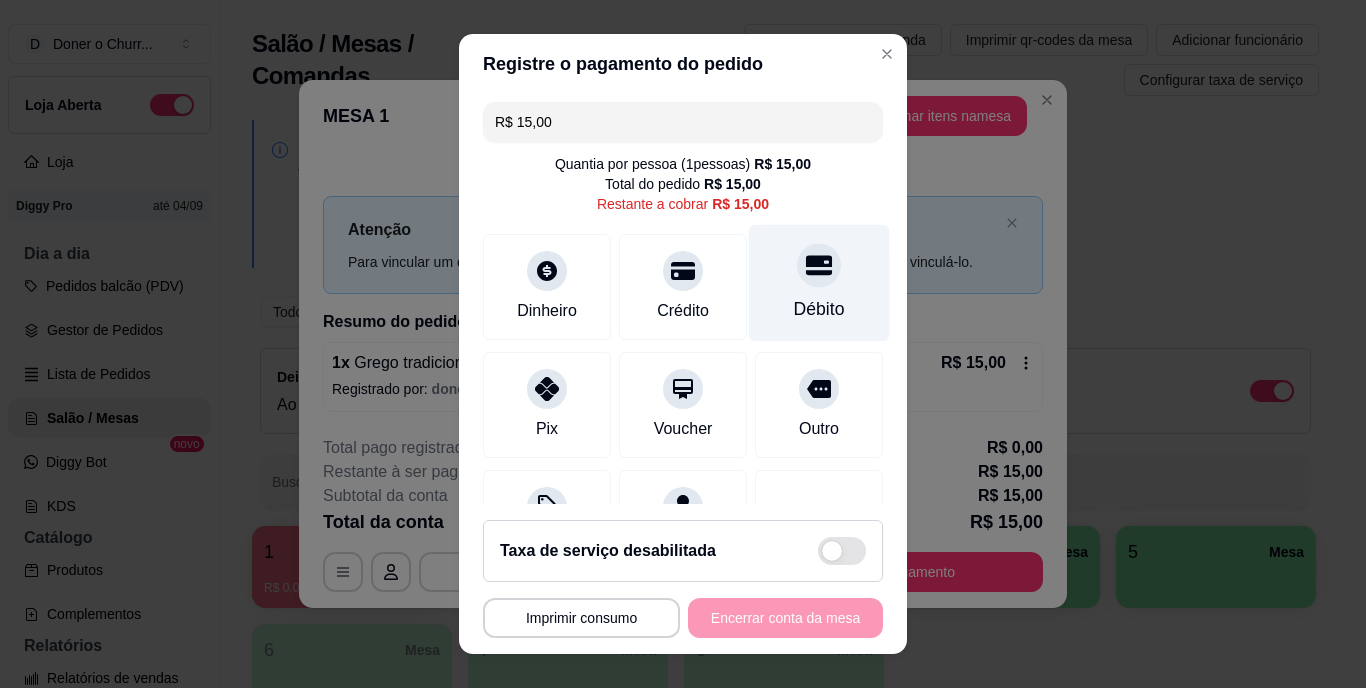 click on "Débito" at bounding box center [819, 310] 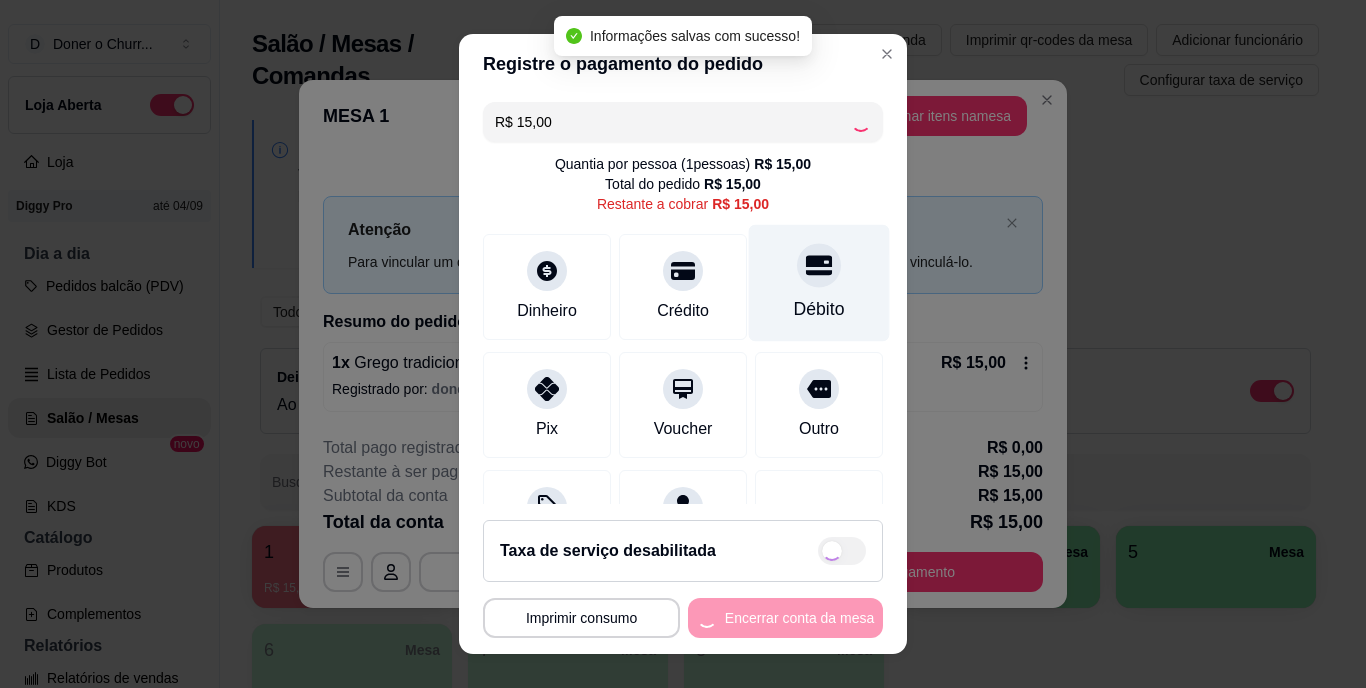 type on "R$ 0,00" 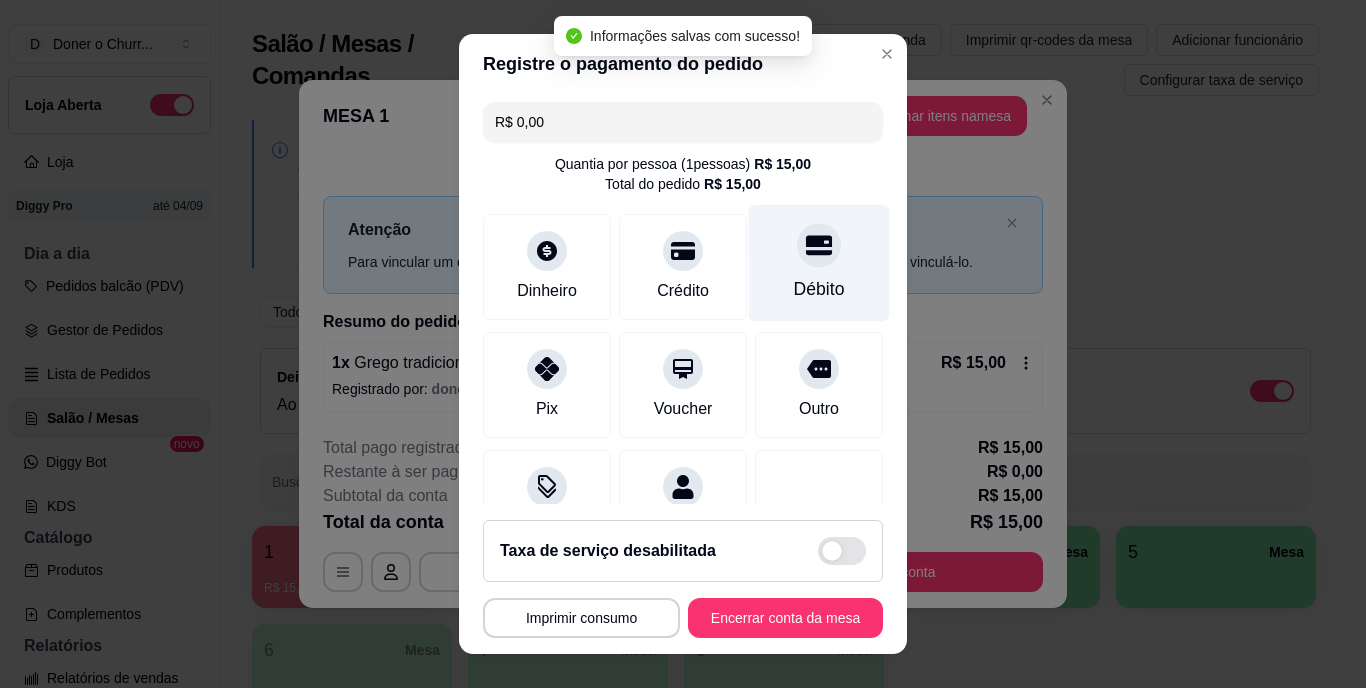 click 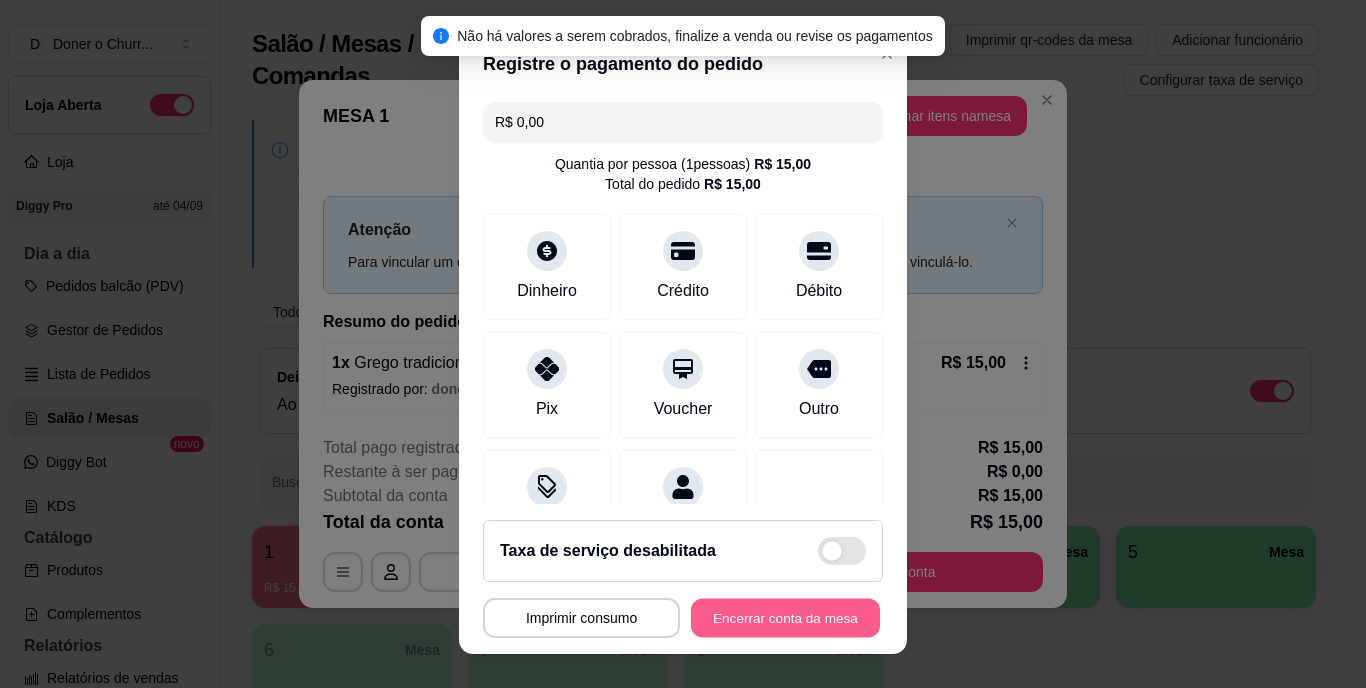 click on "Encerrar conta da mesa" at bounding box center [785, 617] 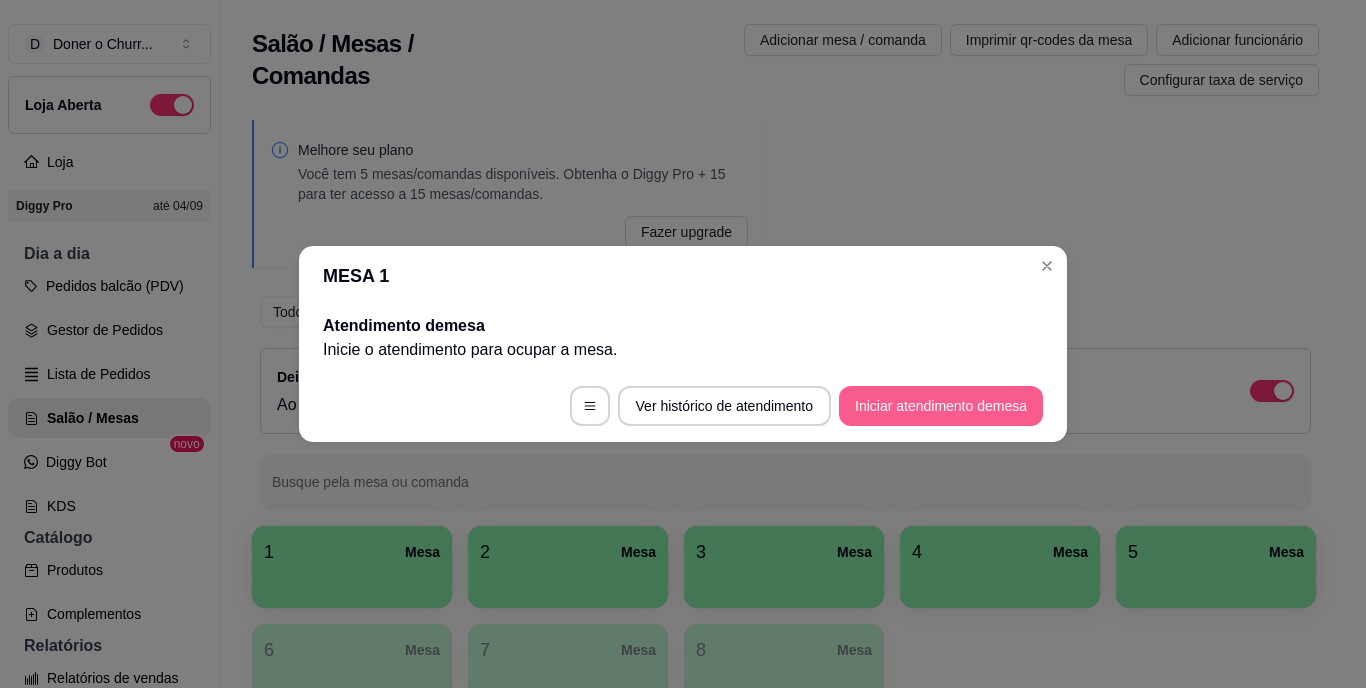 click on "Iniciar atendimento de  mesa" at bounding box center (941, 406) 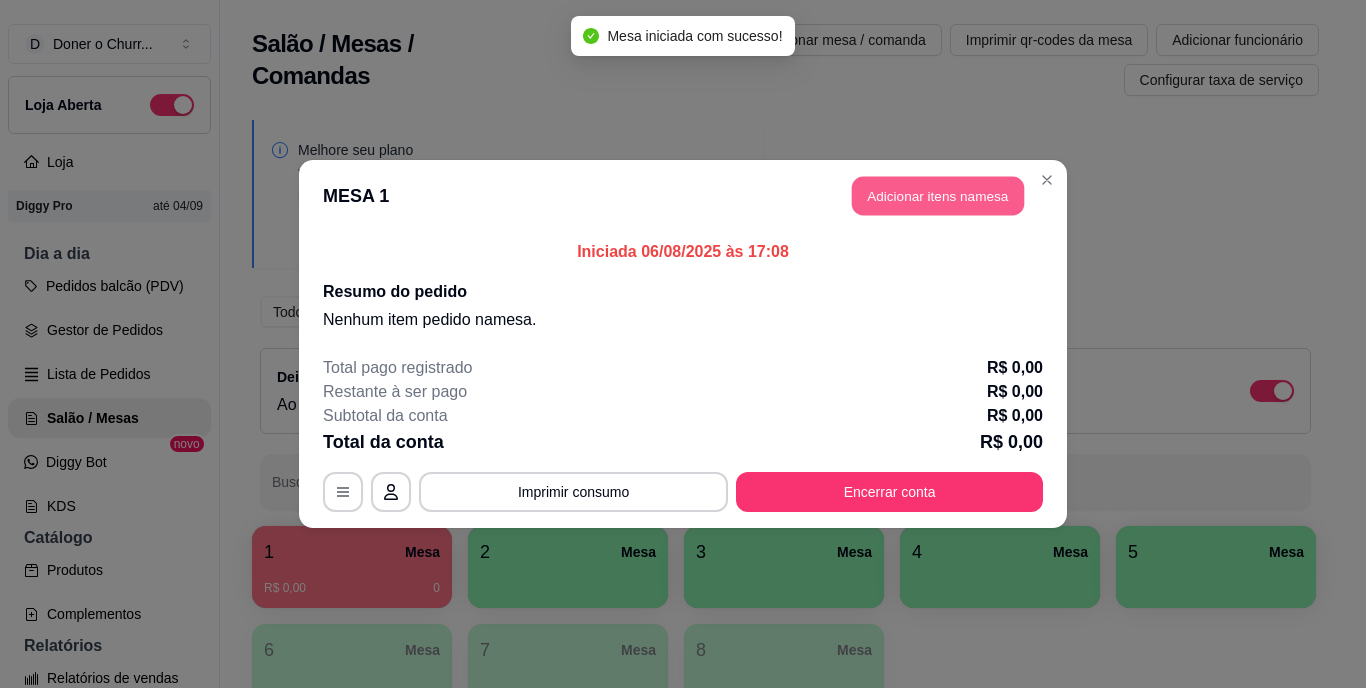 click on "Adicionar itens na  mesa" at bounding box center [938, 196] 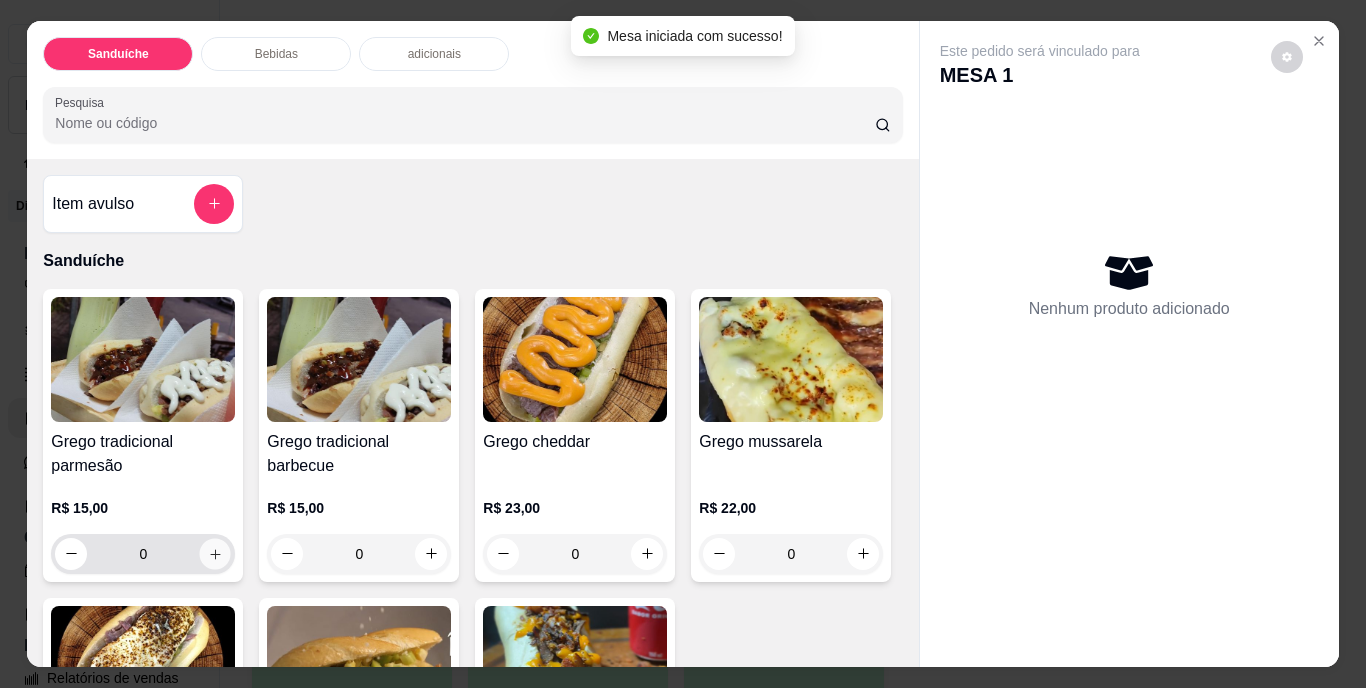click 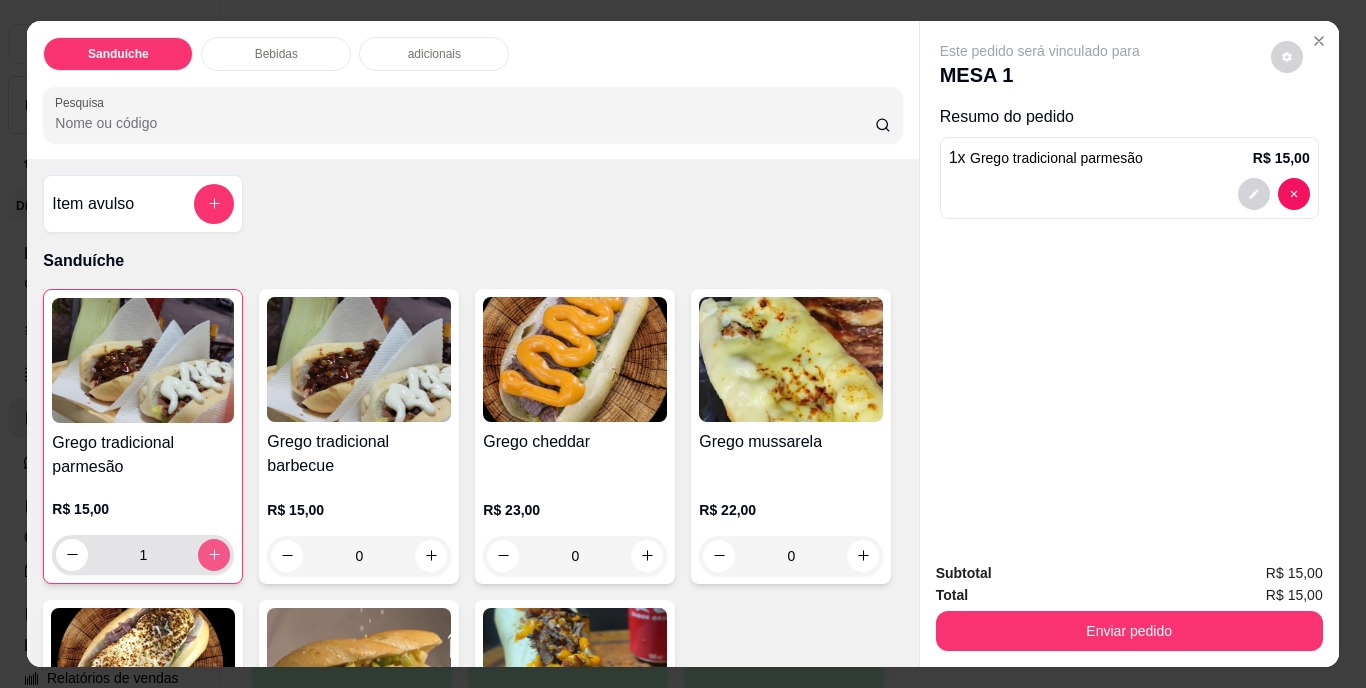 click 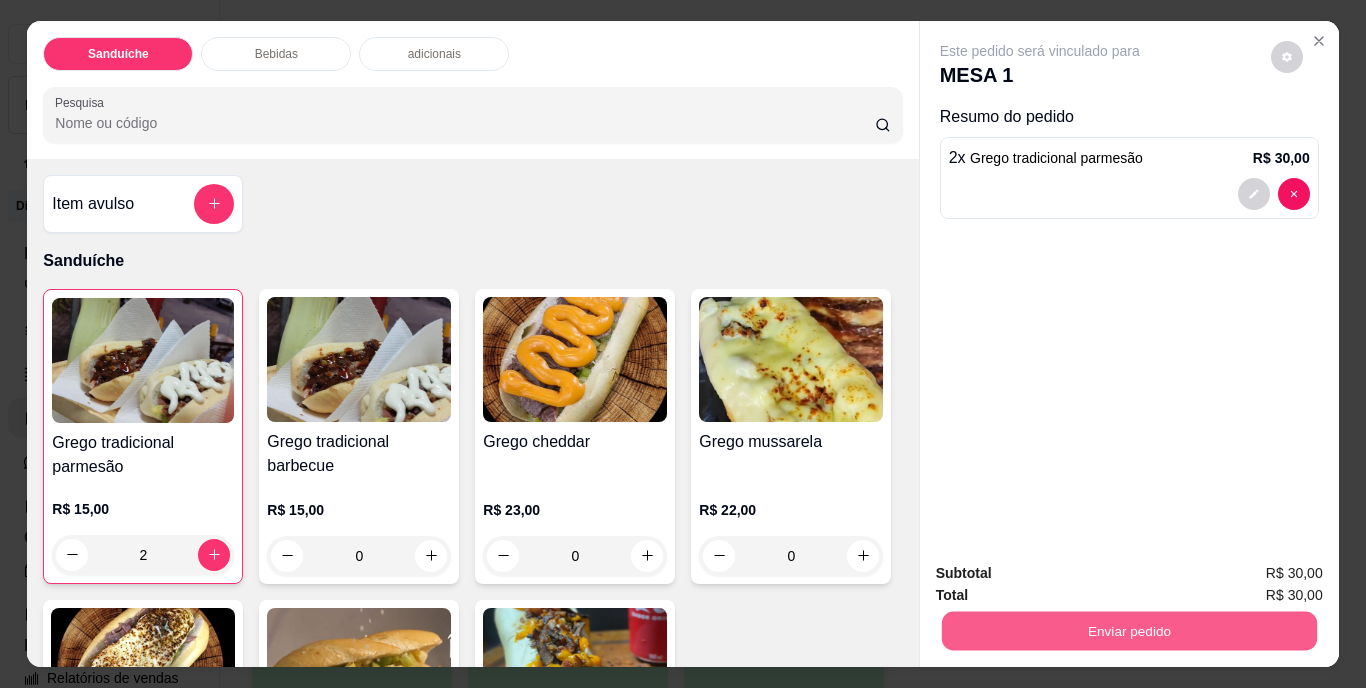 click on "Enviar pedido" at bounding box center [1128, 631] 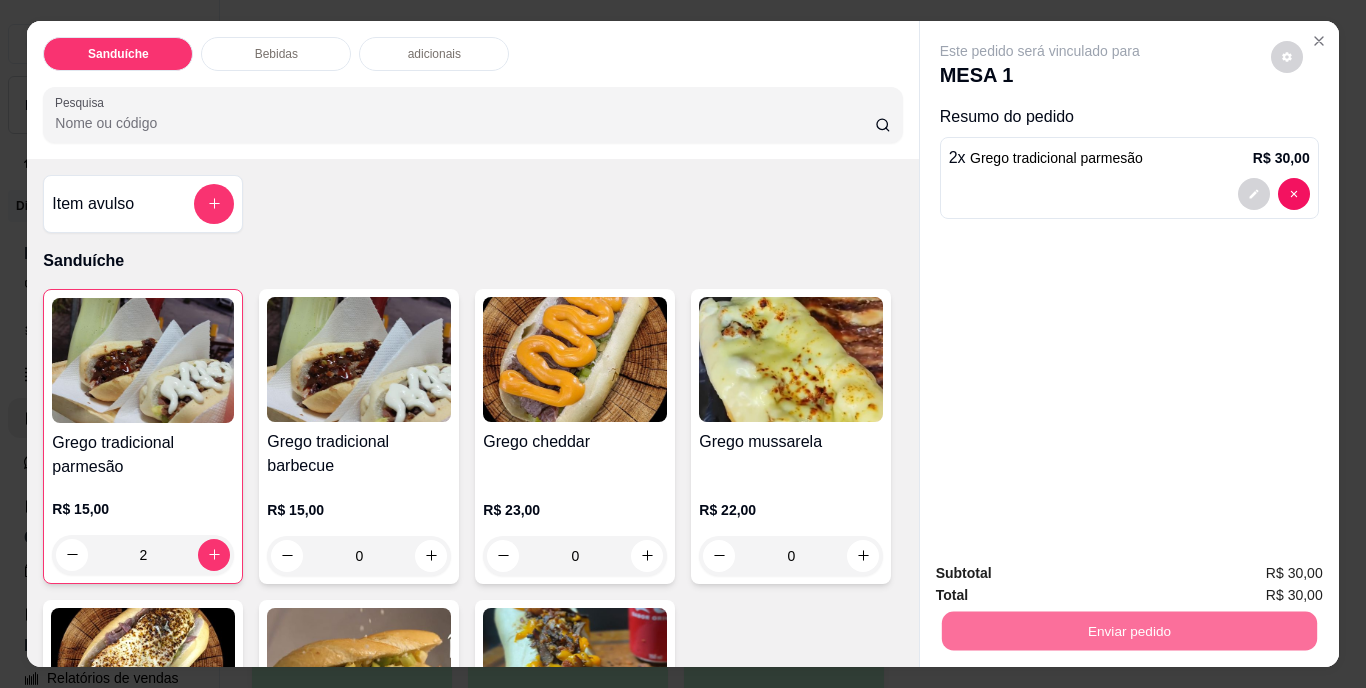 click on "Não registrar e enviar pedido" at bounding box center [1063, 574] 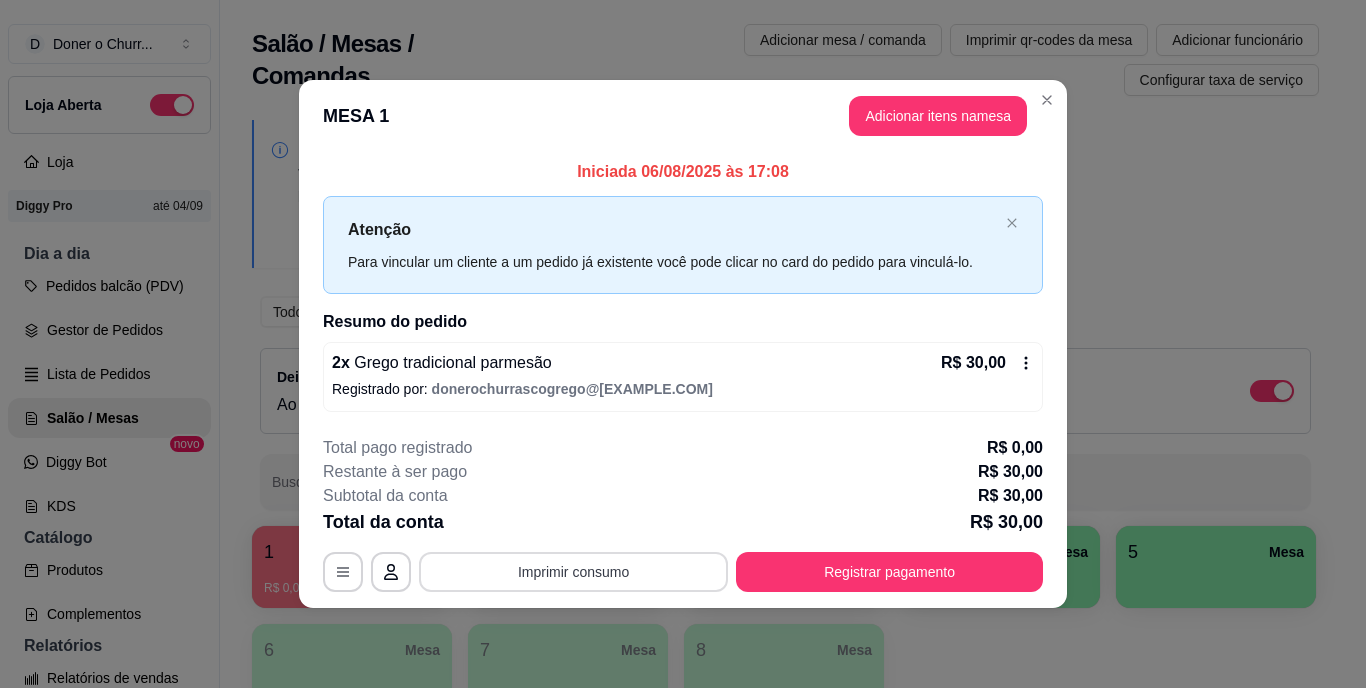 click on "Imprimir consumo" at bounding box center (573, 572) 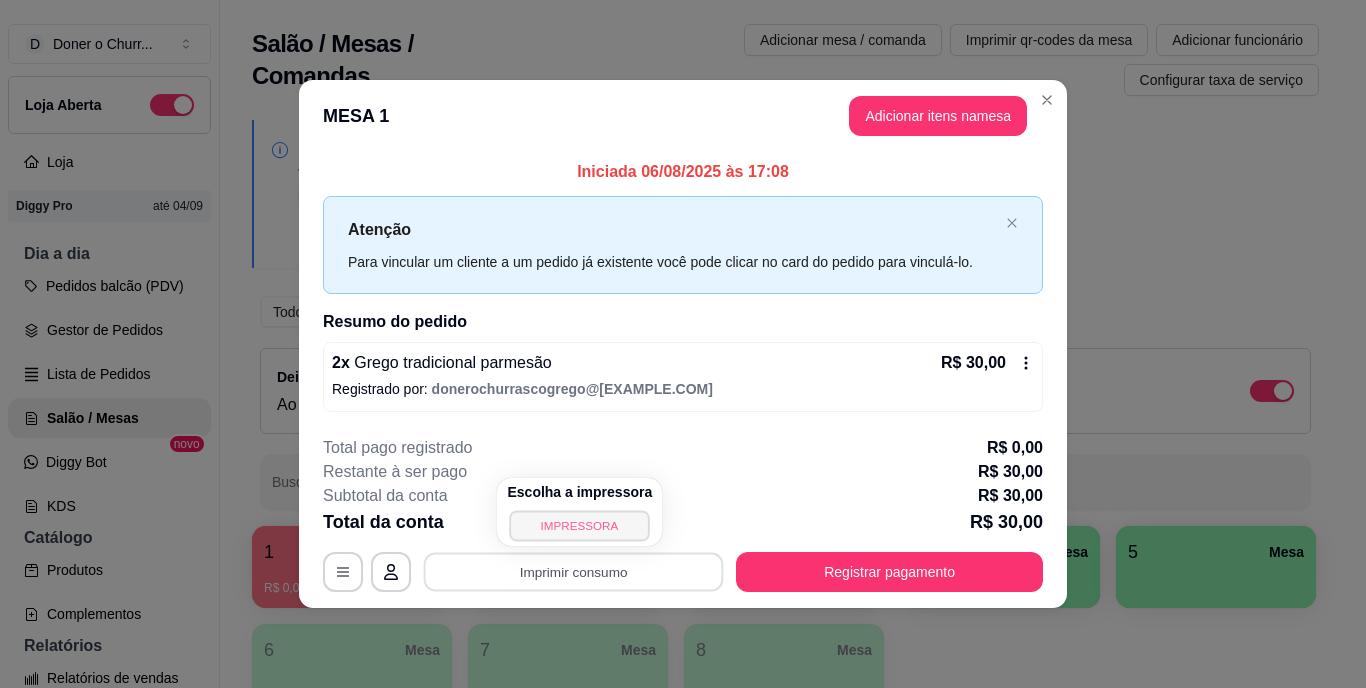 click on "IMPRESSORA" at bounding box center [580, 525] 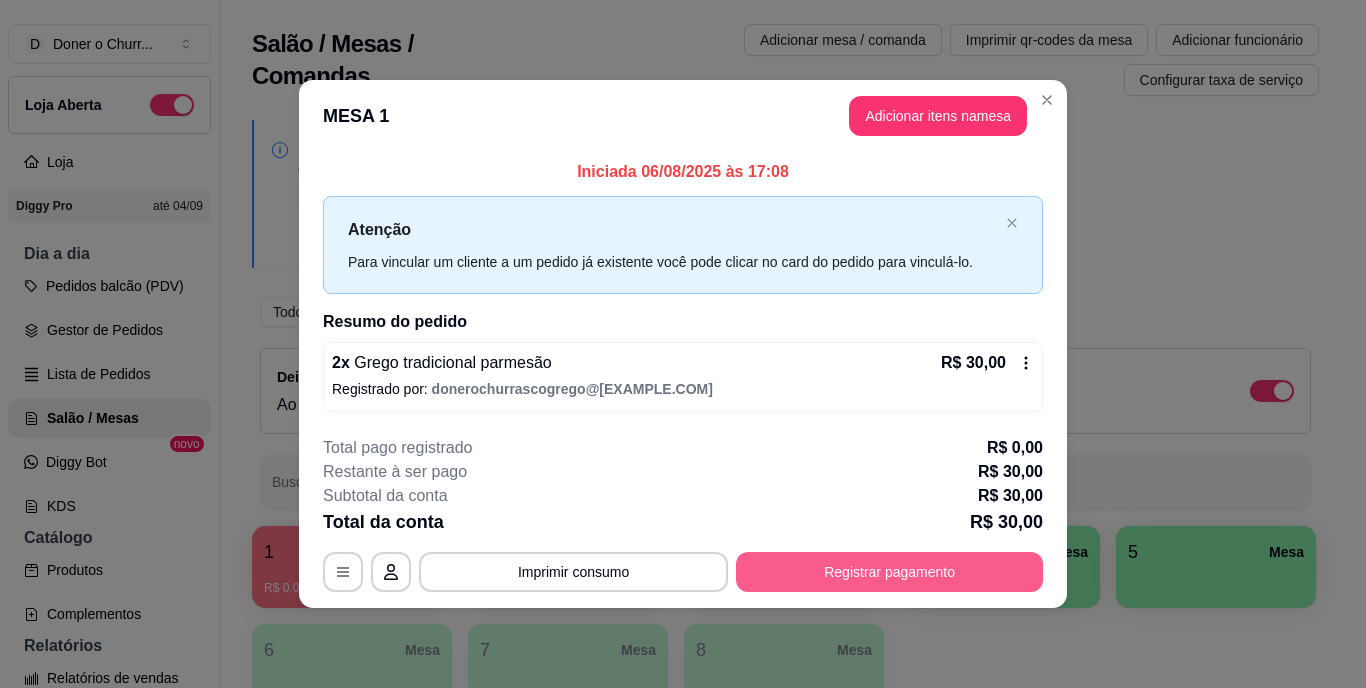 click on "Registrar pagamento" at bounding box center [889, 572] 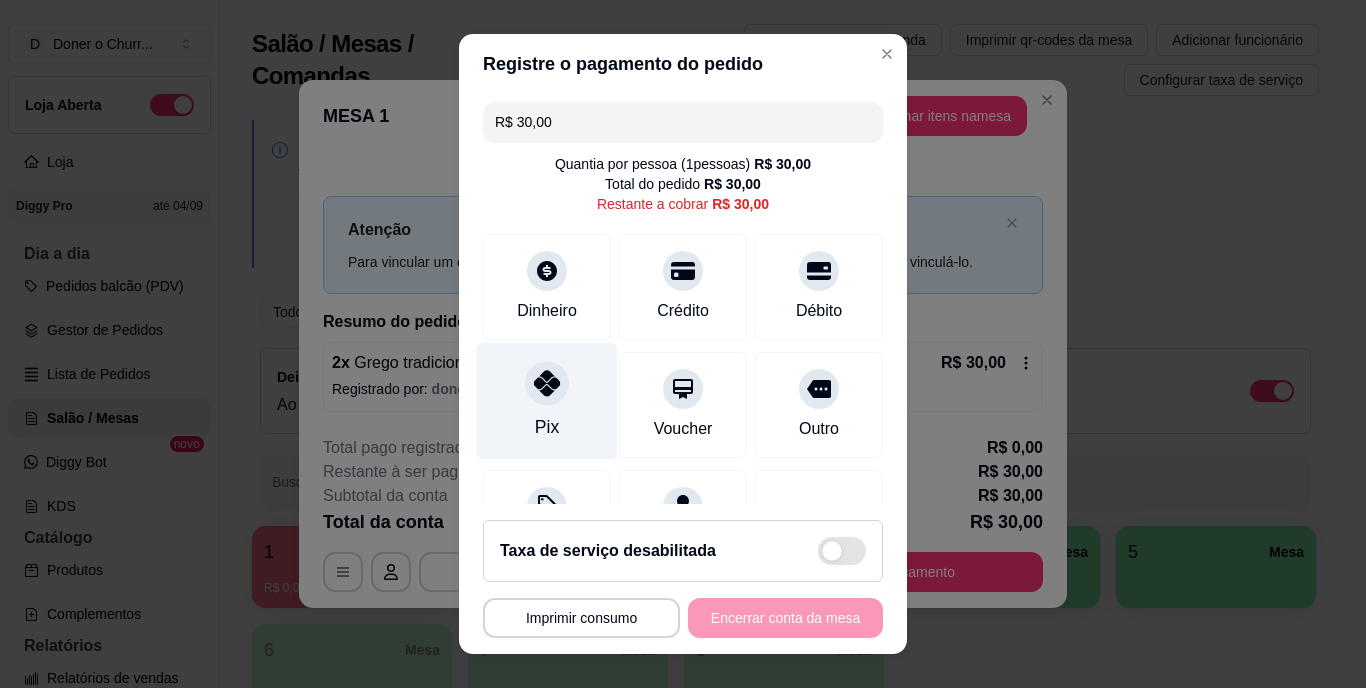 click 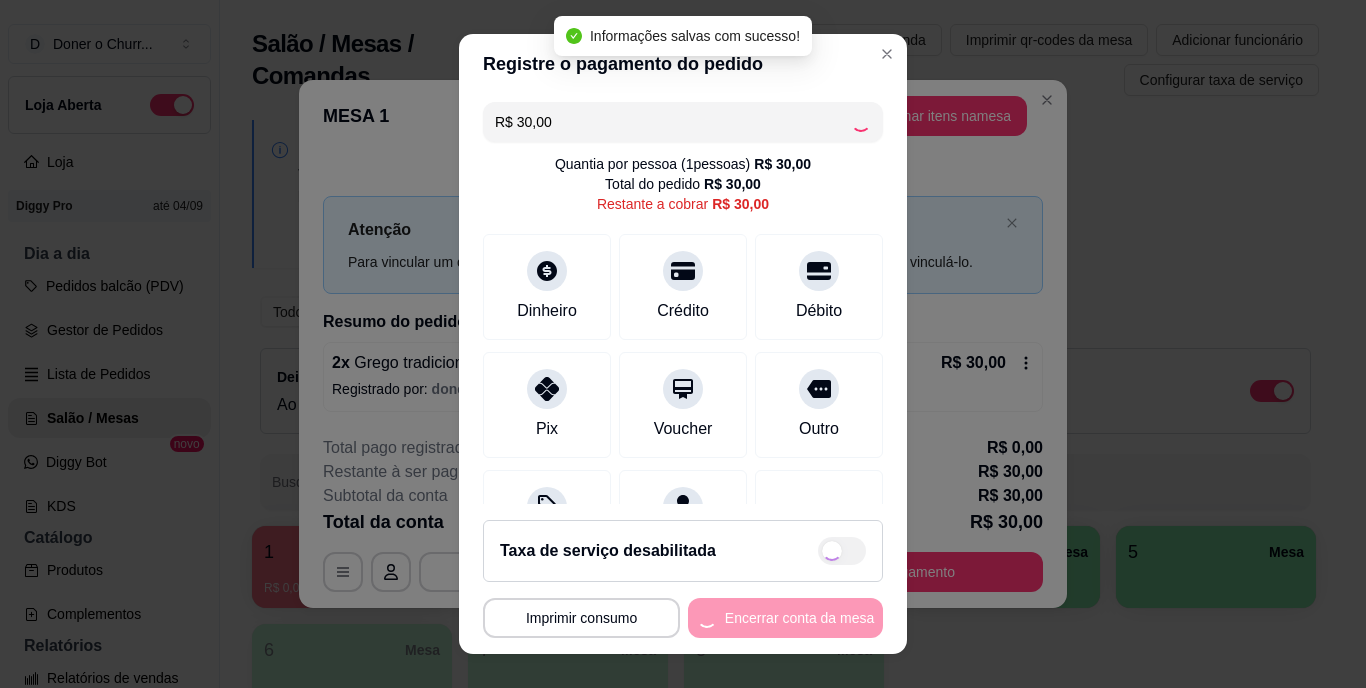 type on "R$ 0,00" 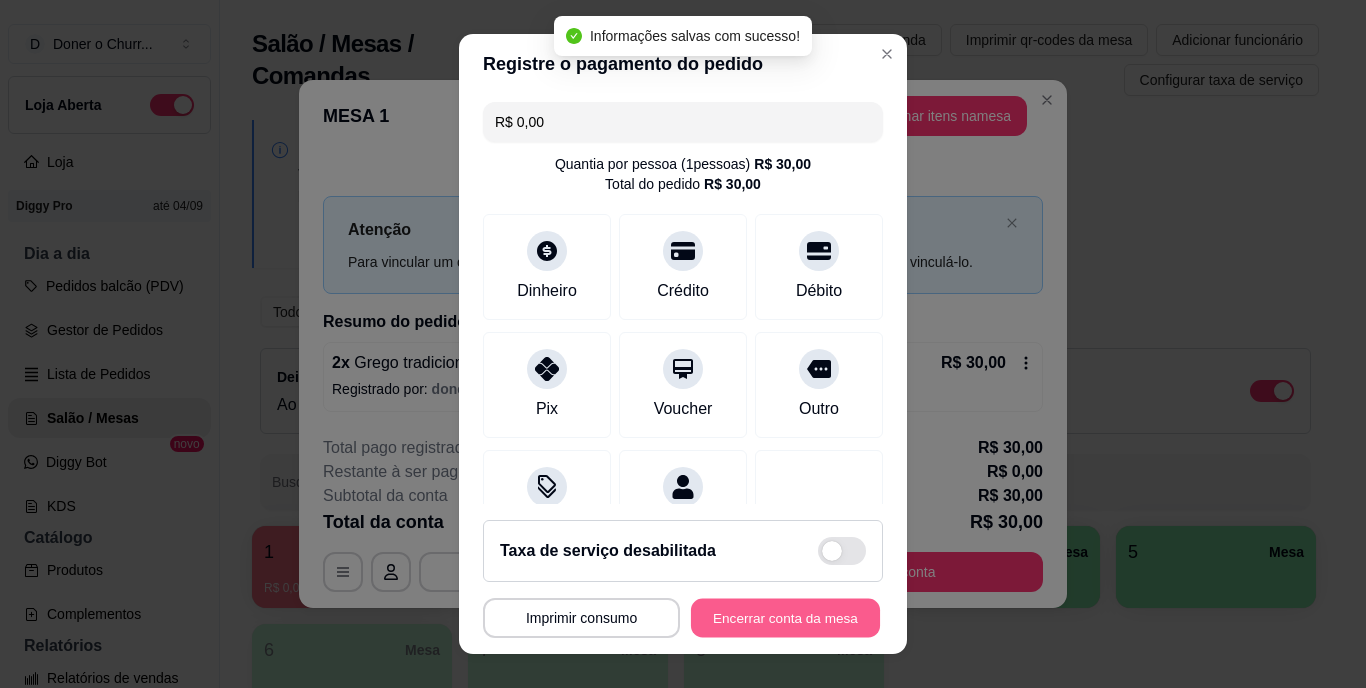 click on "Encerrar conta da mesa" at bounding box center [785, 617] 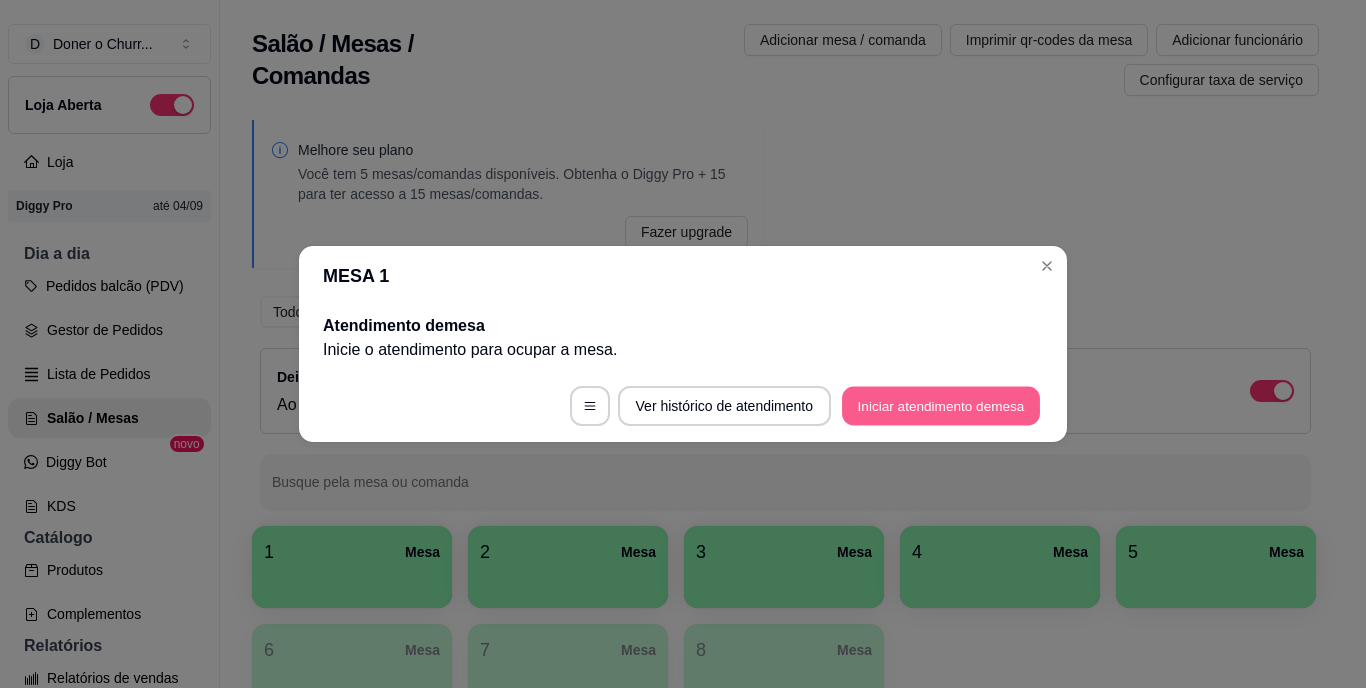 click on "Iniciar atendimento de  mesa" at bounding box center (941, 406) 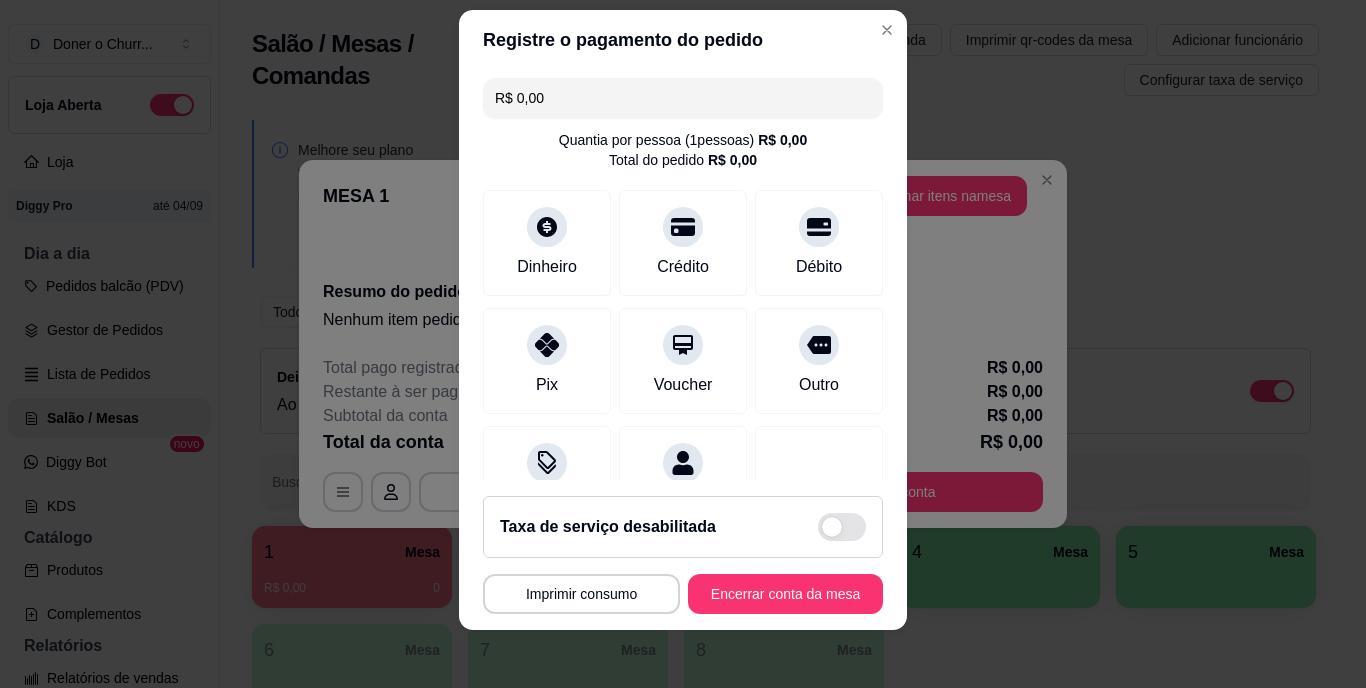 scroll, scrollTop: 30, scrollLeft: 0, axis: vertical 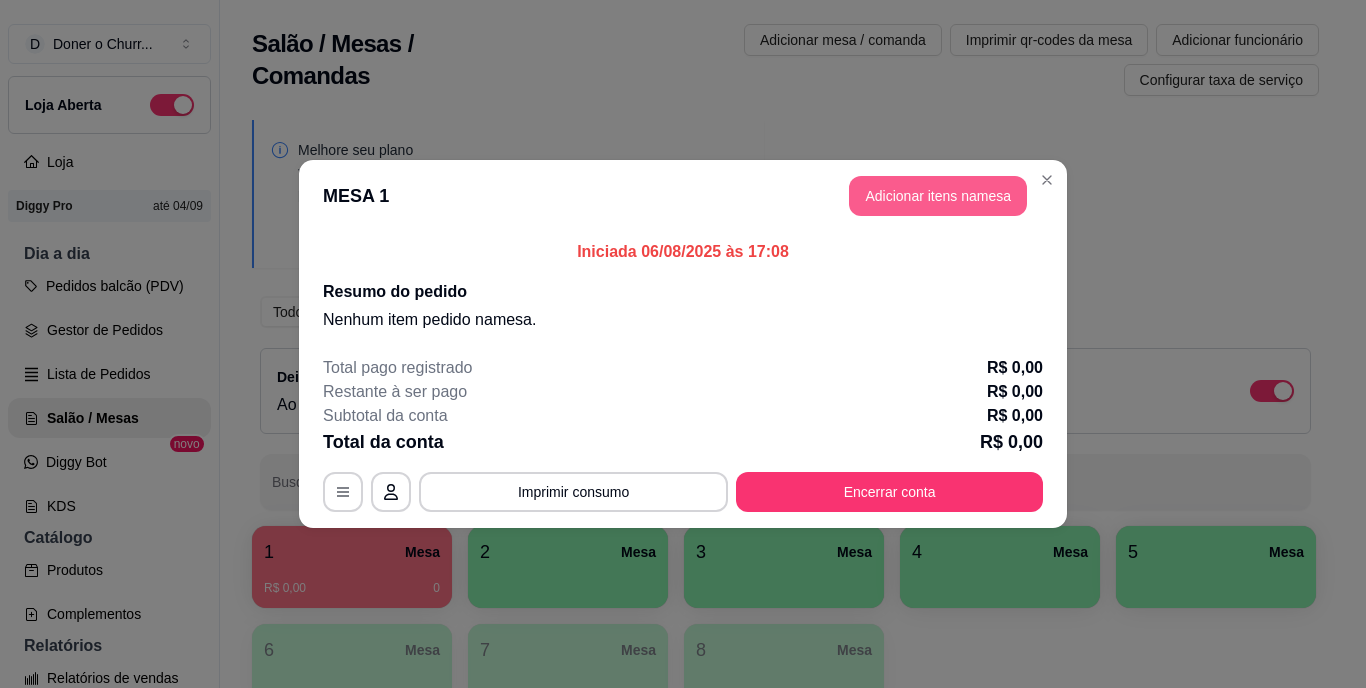 click on "Adicionar itens na  mesa" at bounding box center (938, 196) 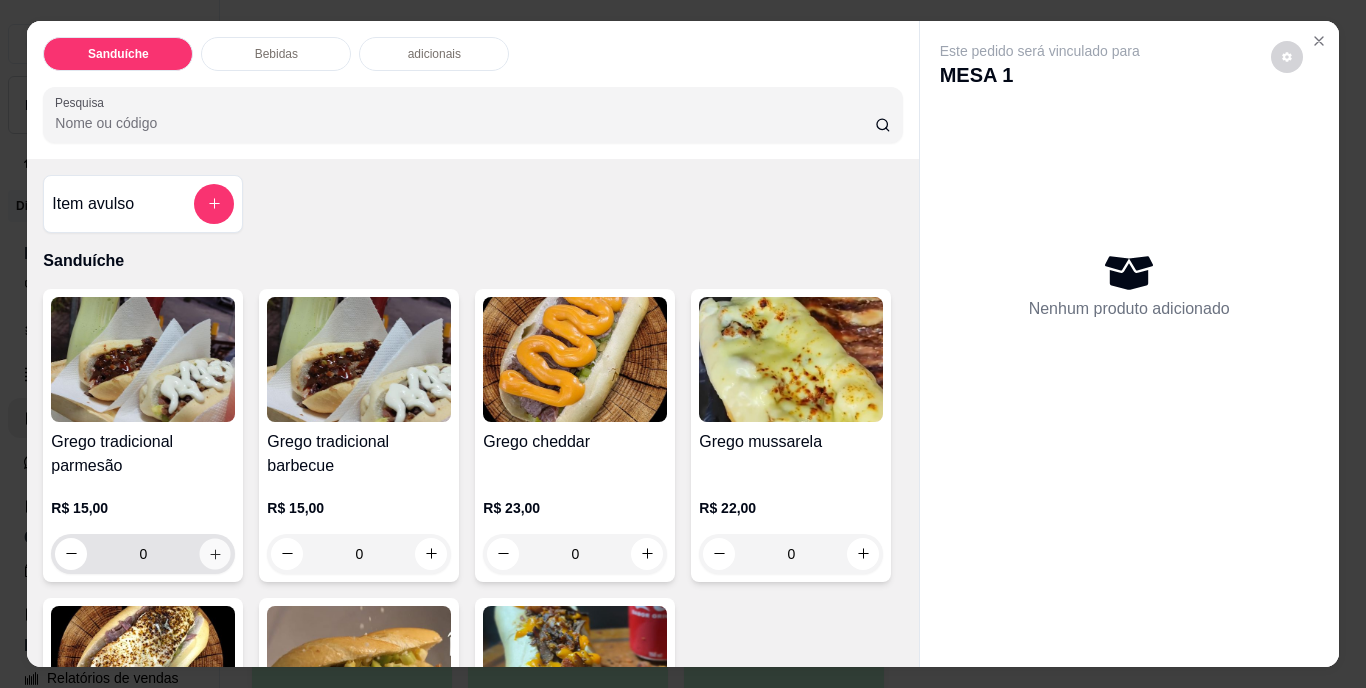 click 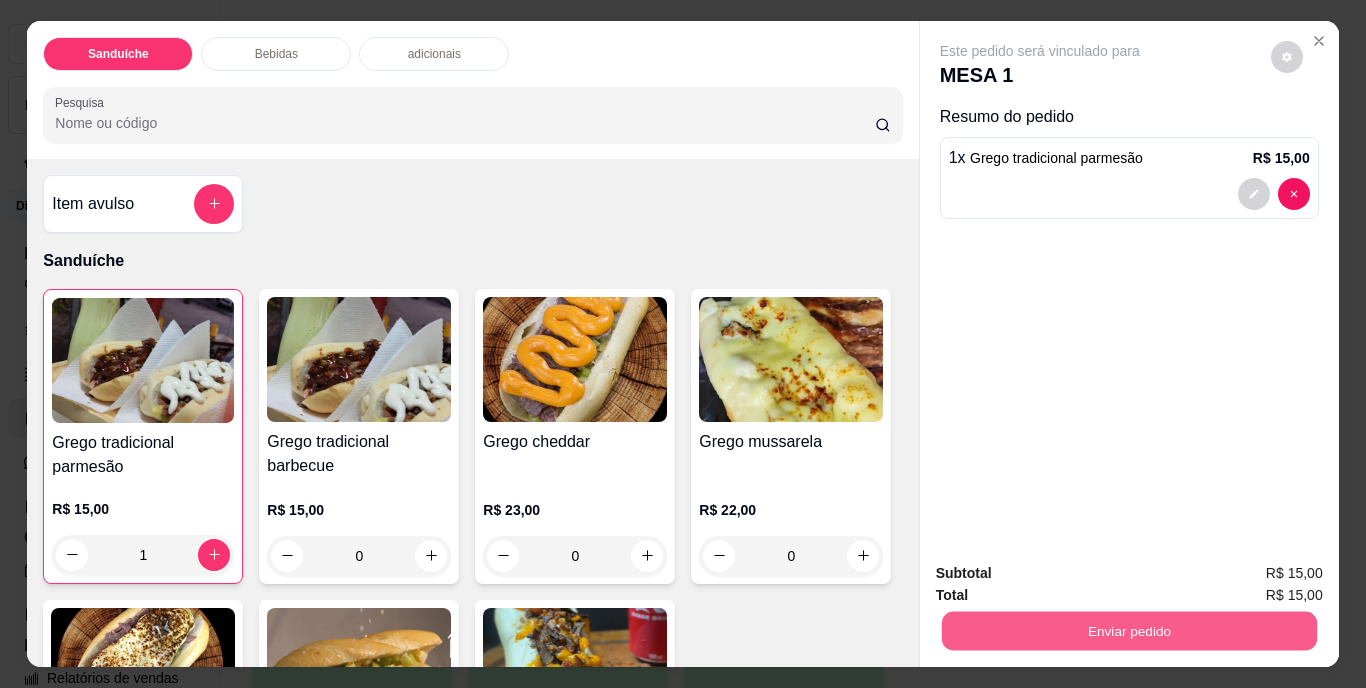 click on "Enviar pedido" at bounding box center [1128, 631] 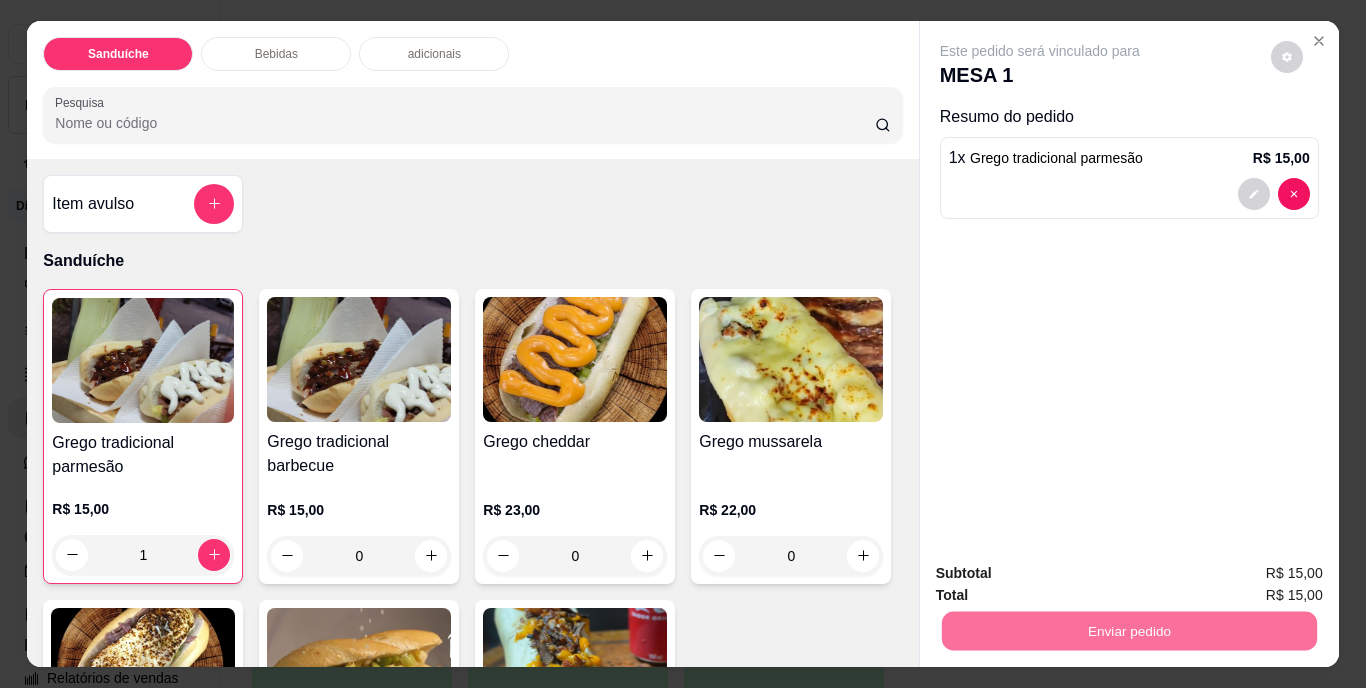 click on "Não registrar e enviar pedido" at bounding box center (1063, 574) 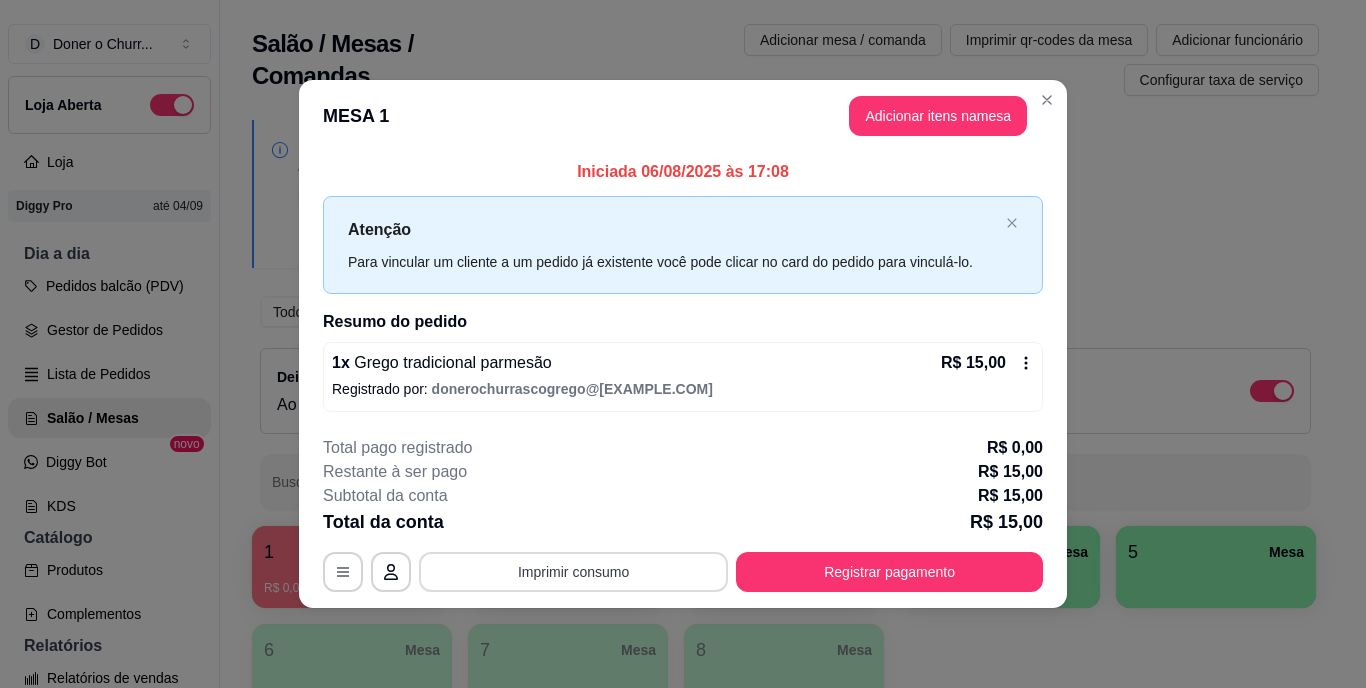 click on "Imprimir consumo" at bounding box center [573, 572] 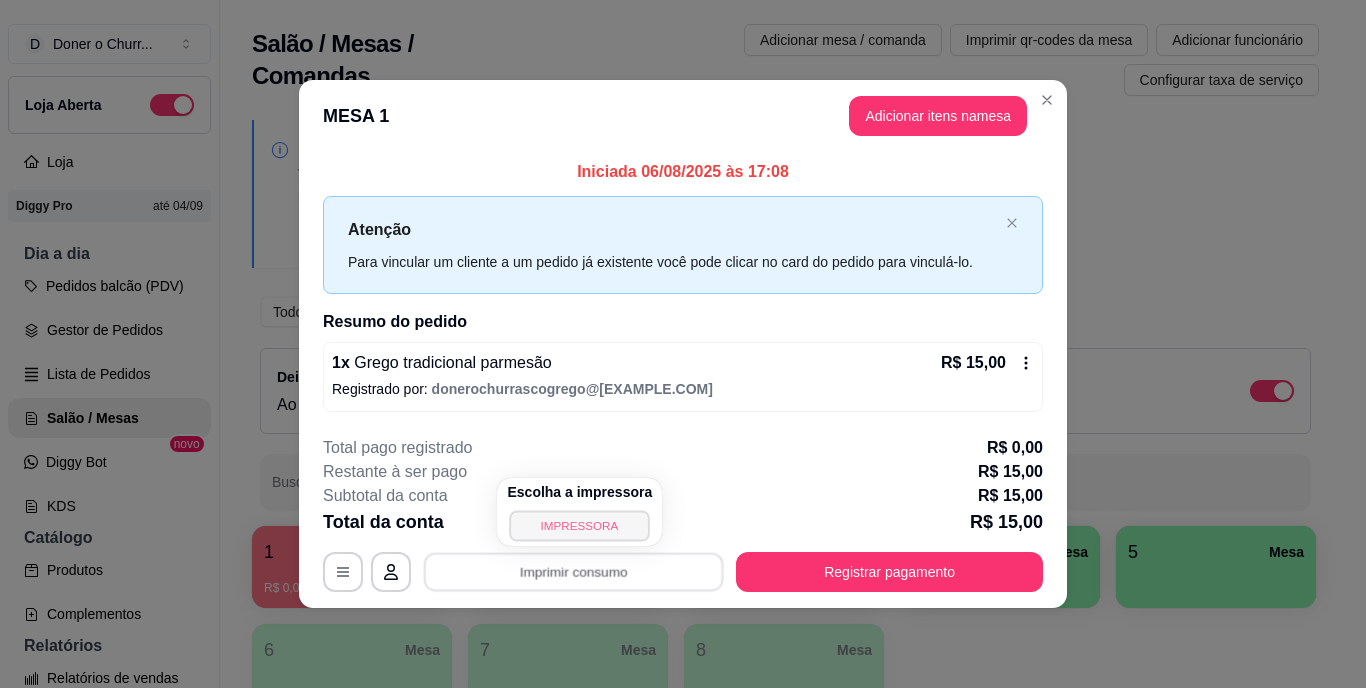 click on "IMPRESSORA" at bounding box center (580, 525) 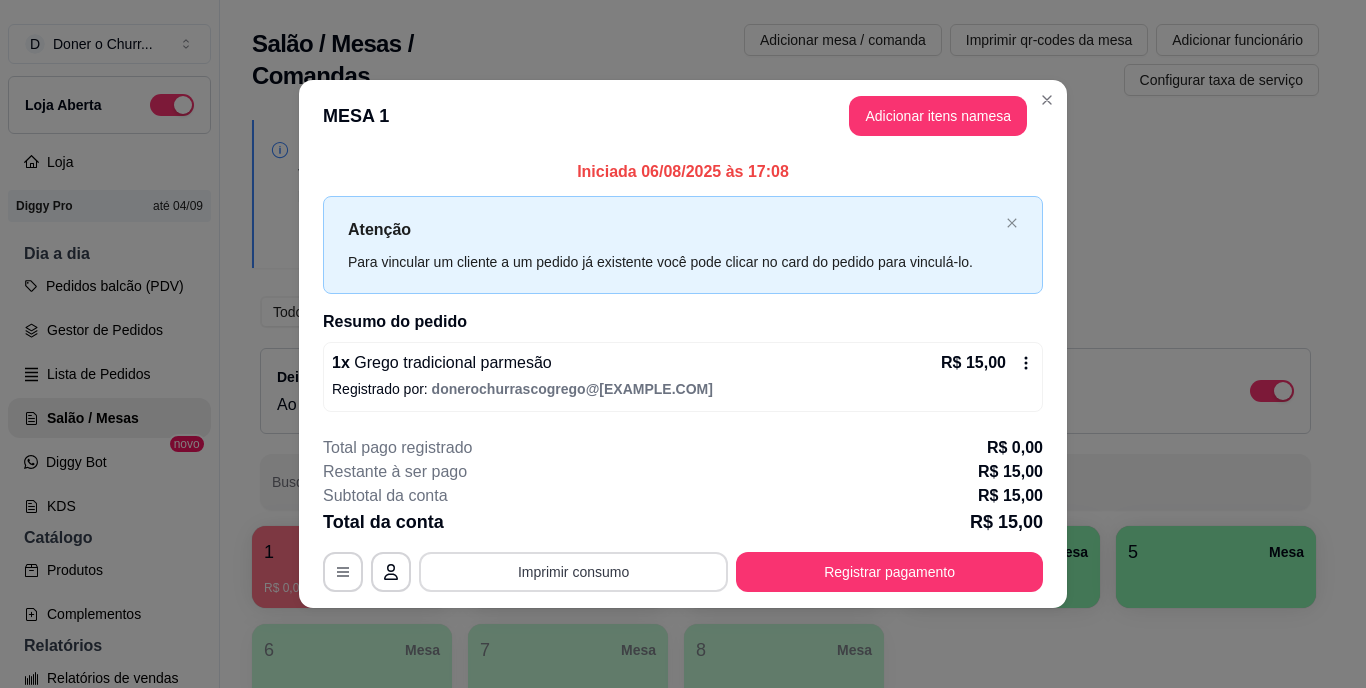 click on "Imprimir consumo" at bounding box center [573, 572] 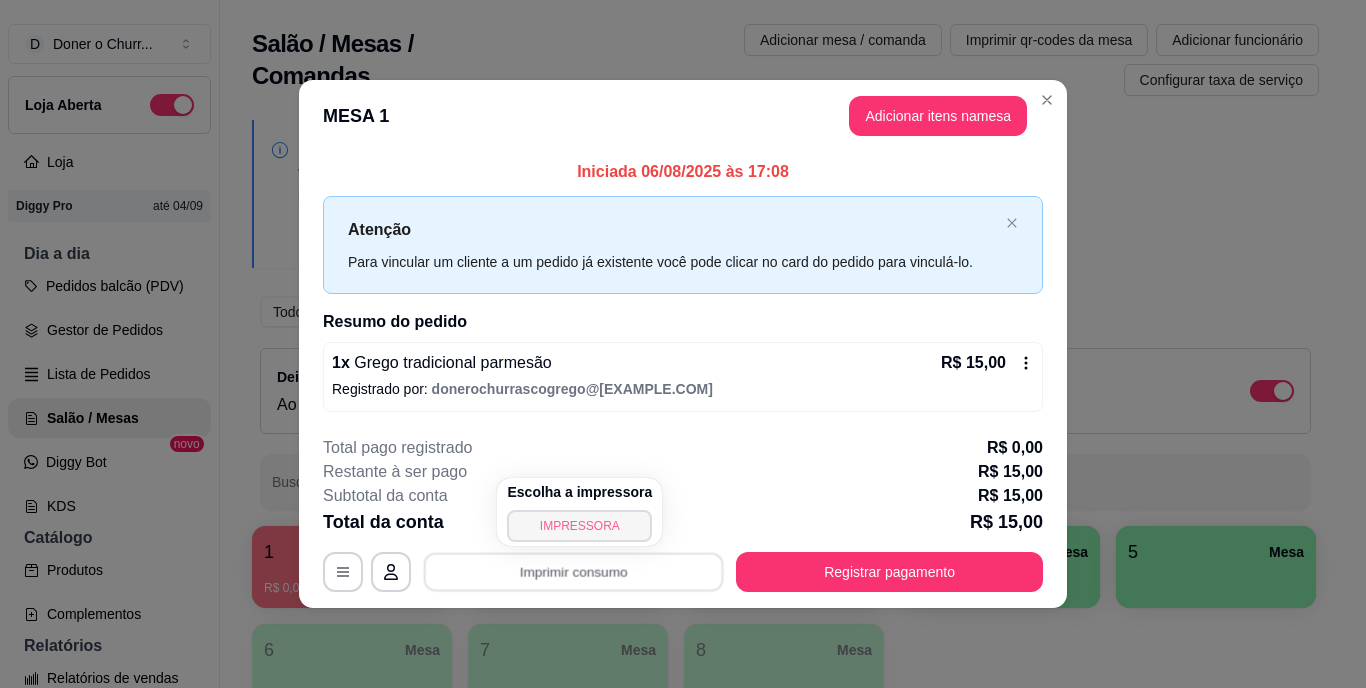 click on "IMPRESSORA" at bounding box center [579, 526] 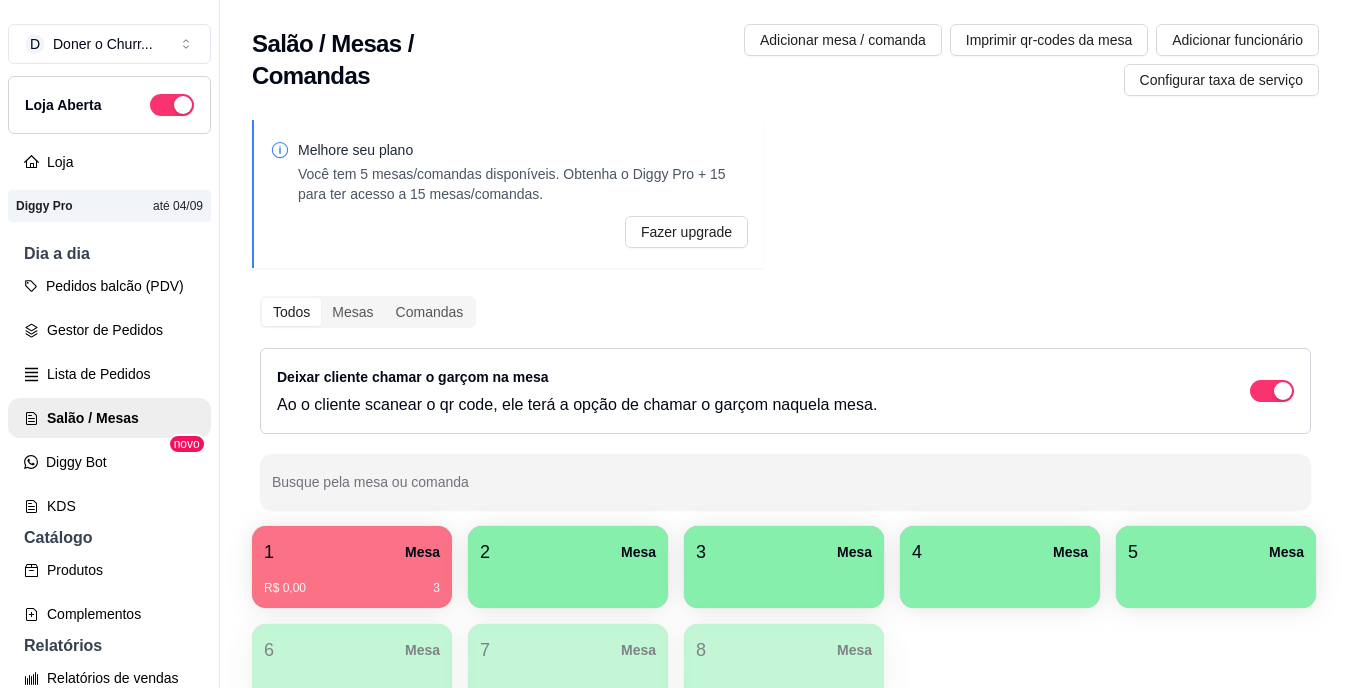 type 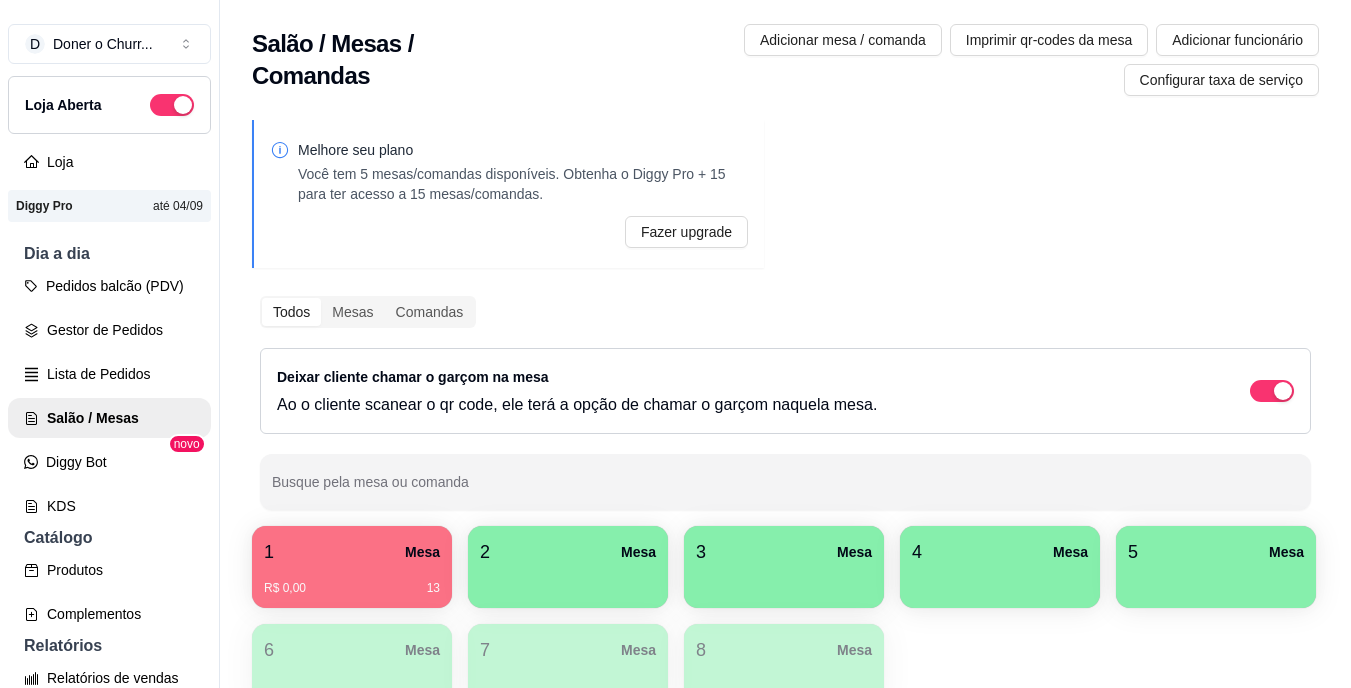 click at bounding box center (568, 581) 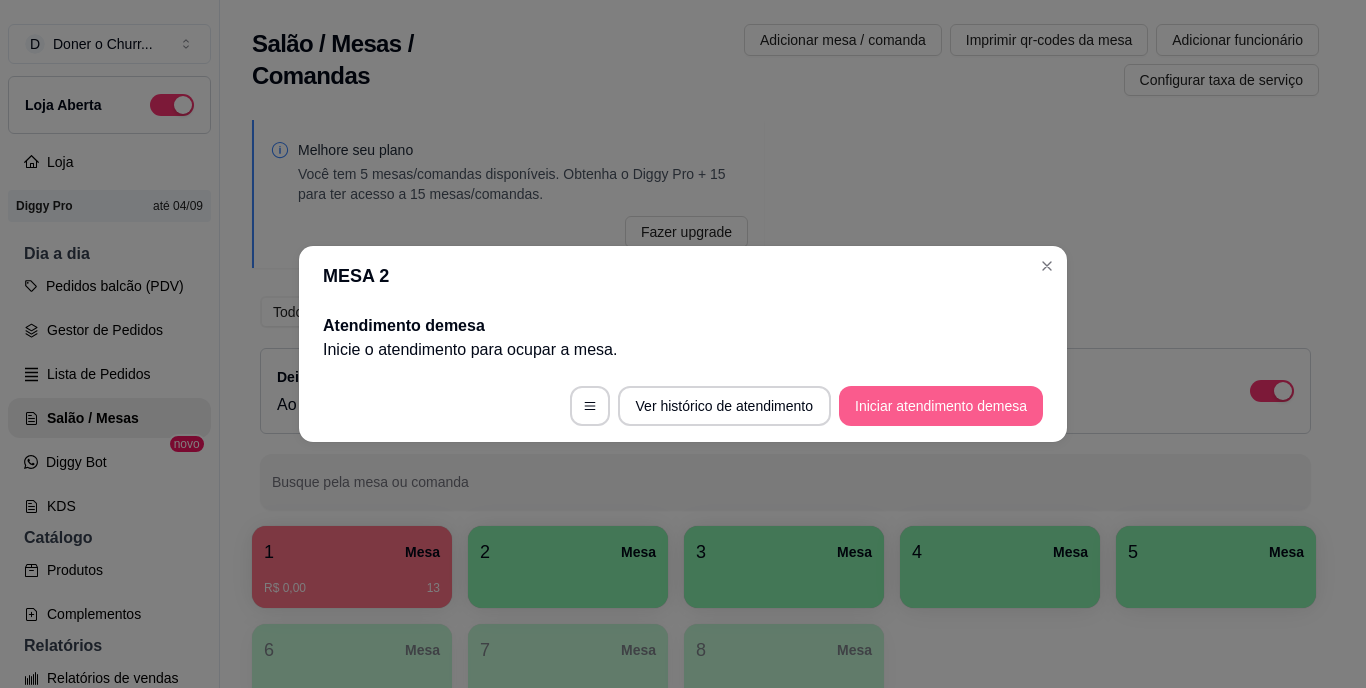click on "Iniciar atendimento de  mesa" at bounding box center (941, 406) 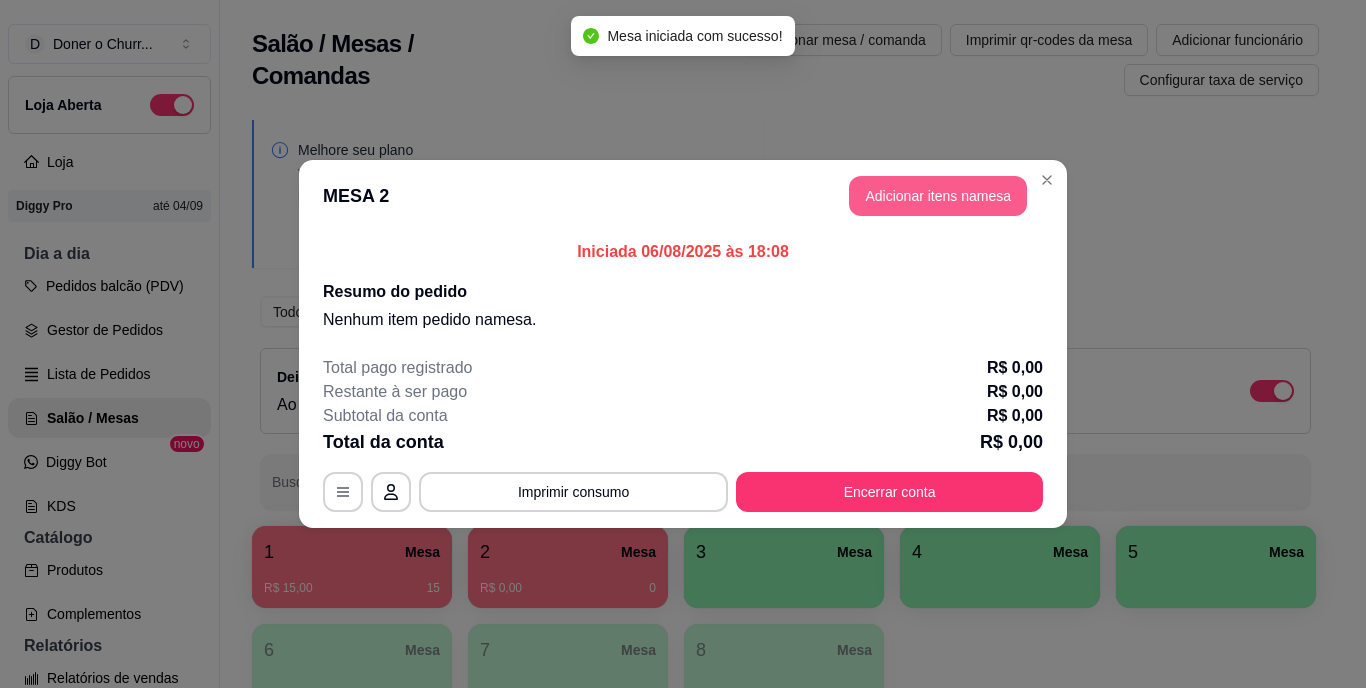 click on "Adicionar itens na  mesa" at bounding box center (938, 196) 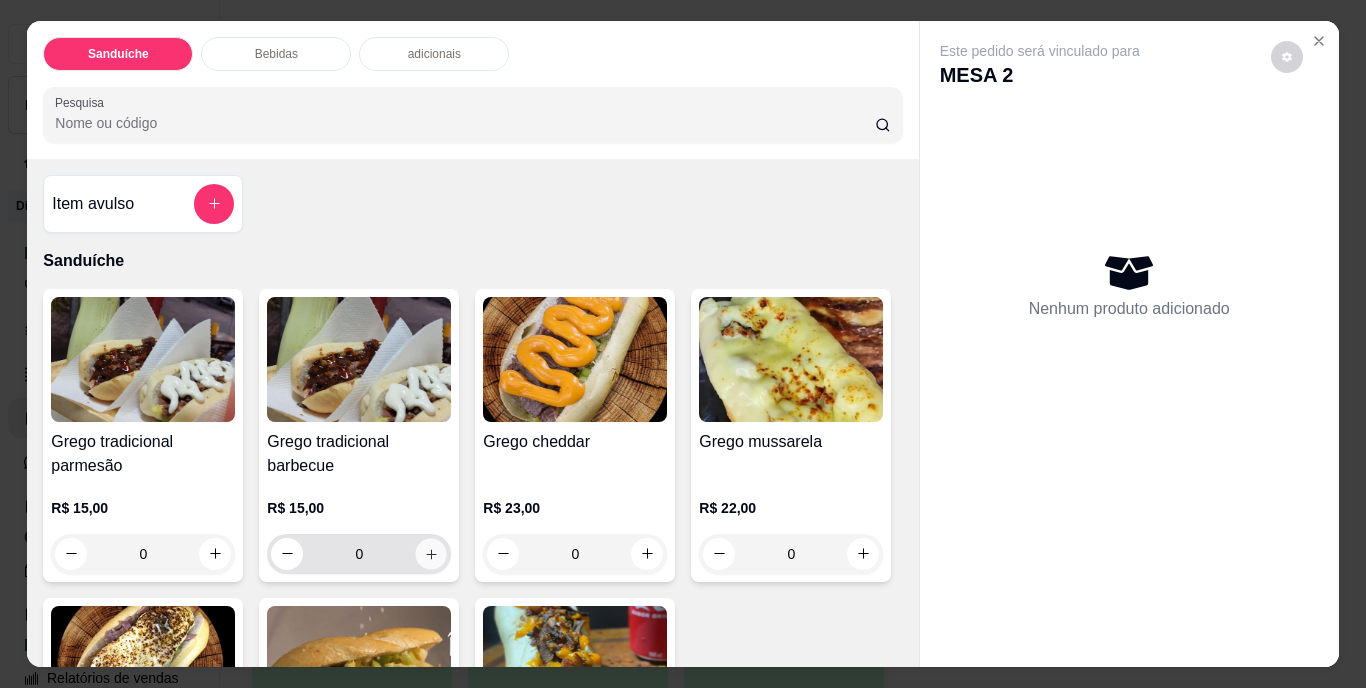 click 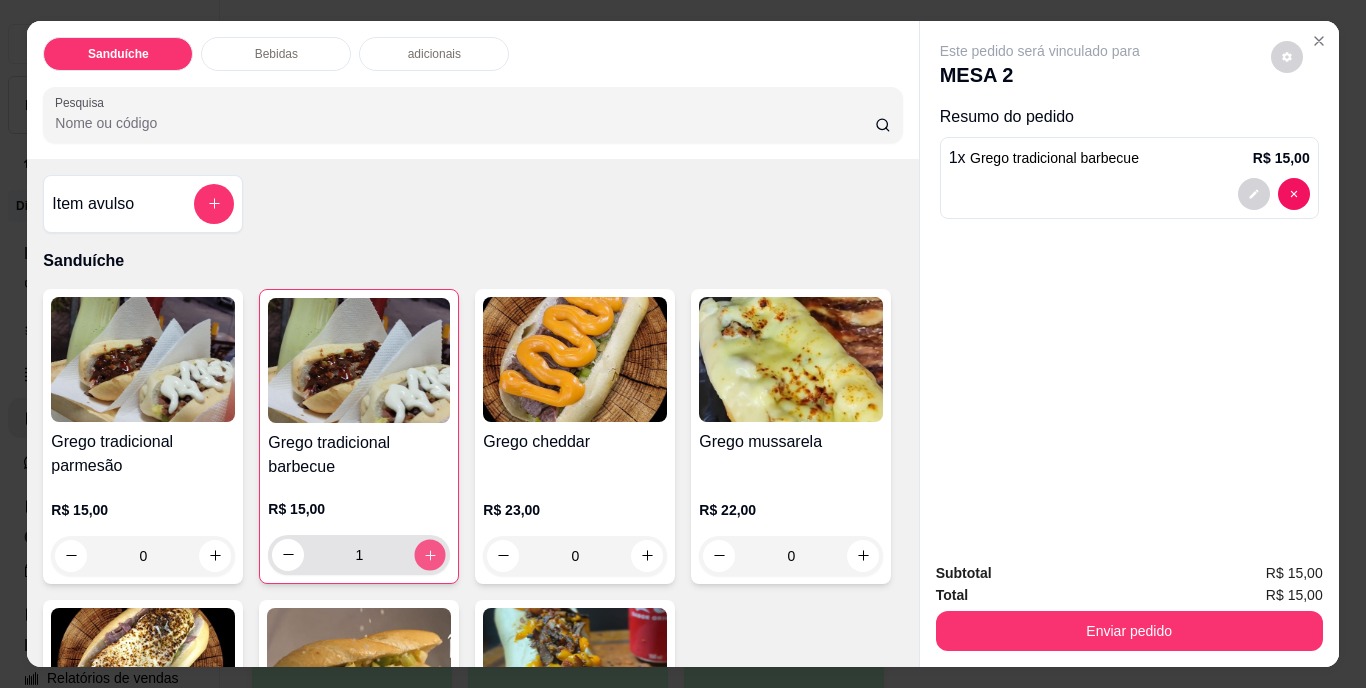 click 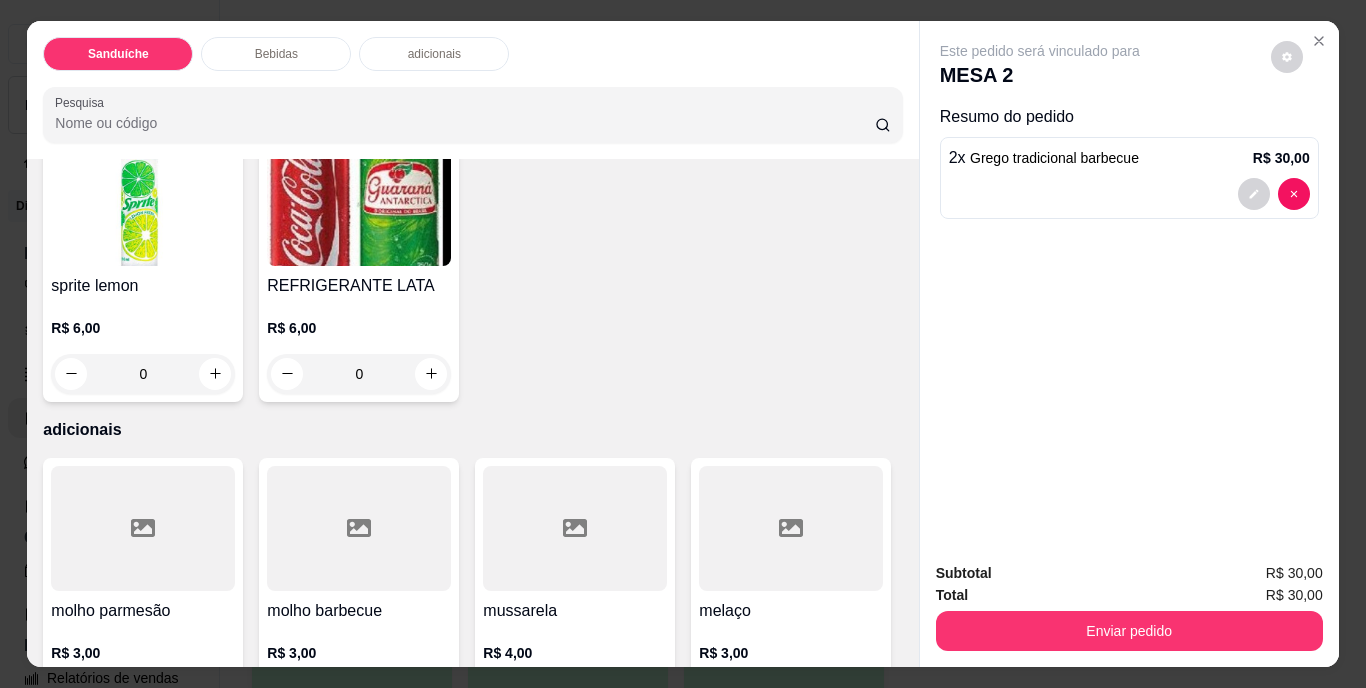 scroll, scrollTop: 1100, scrollLeft: 0, axis: vertical 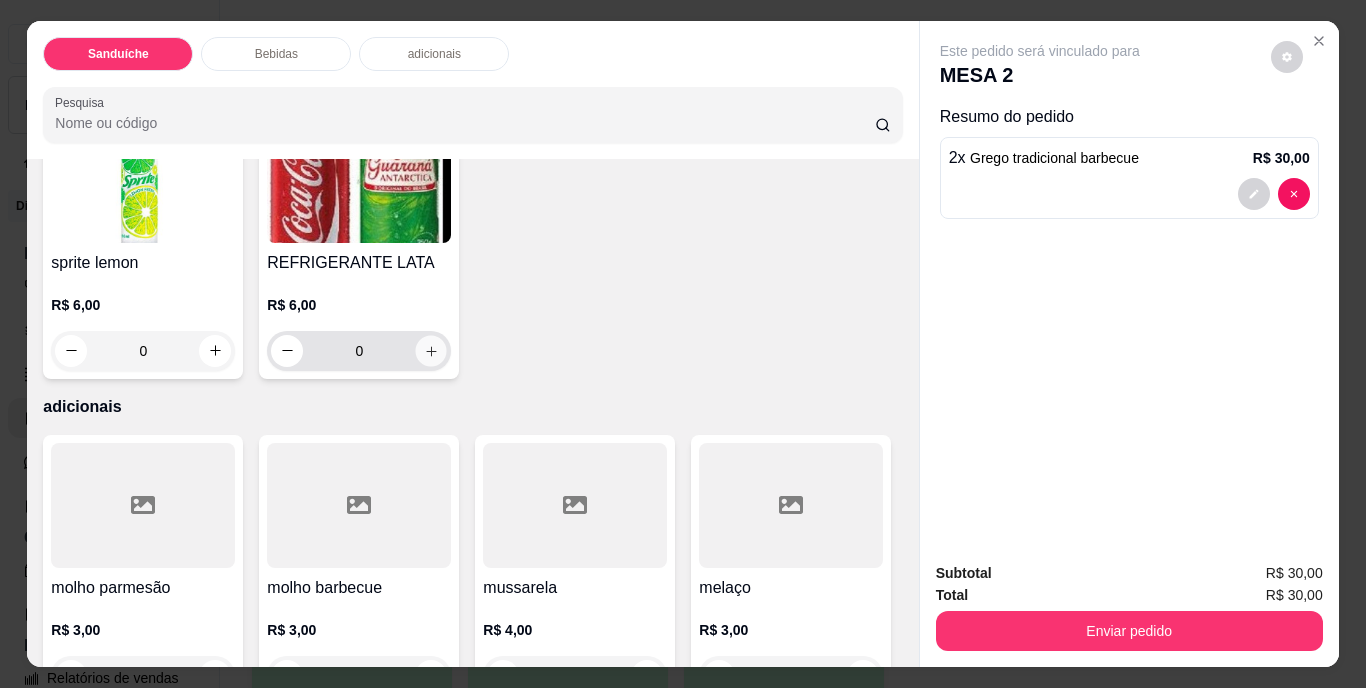 click 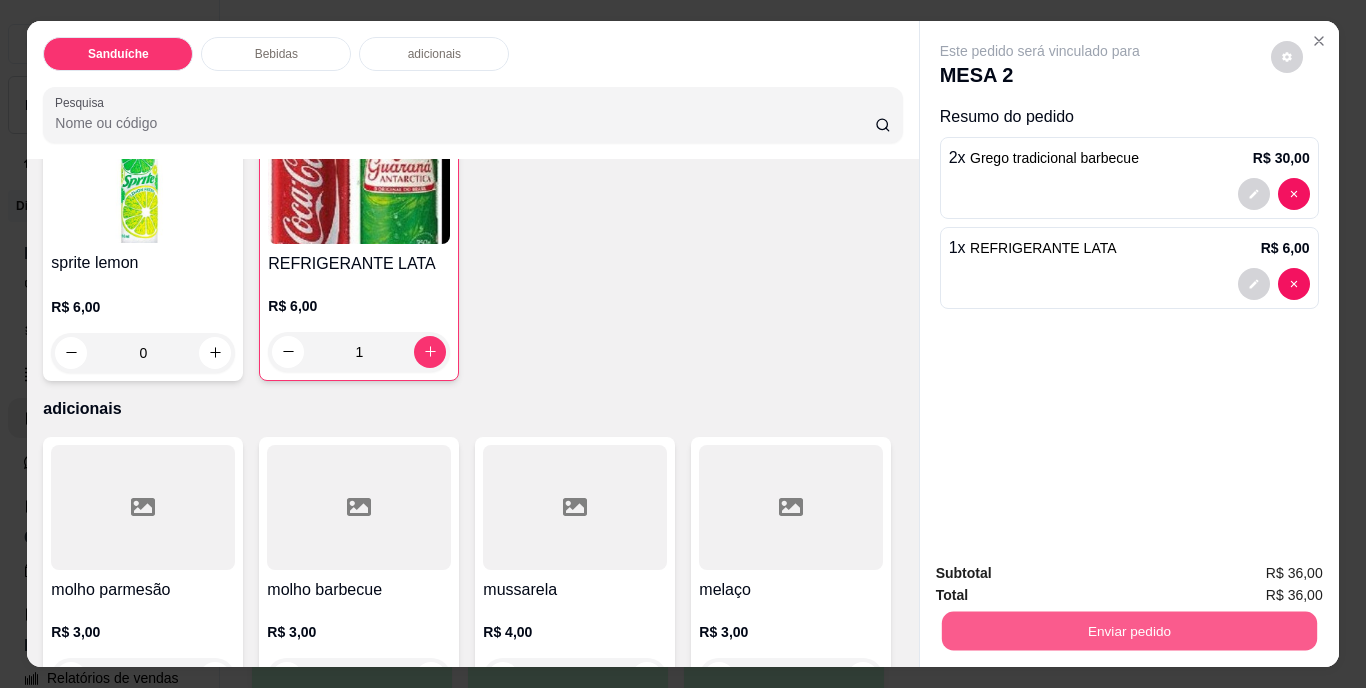 click on "Enviar pedido" at bounding box center (1128, 631) 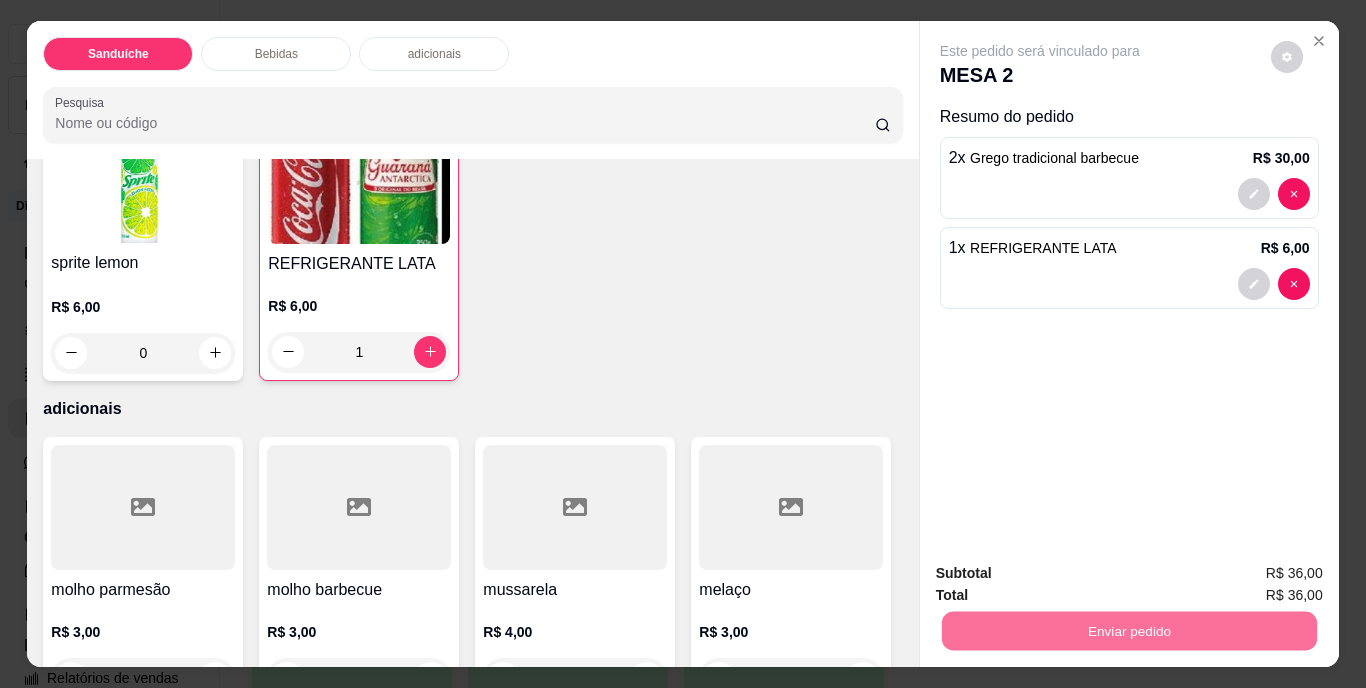 click on "Não registrar e enviar pedido" at bounding box center [1063, 574] 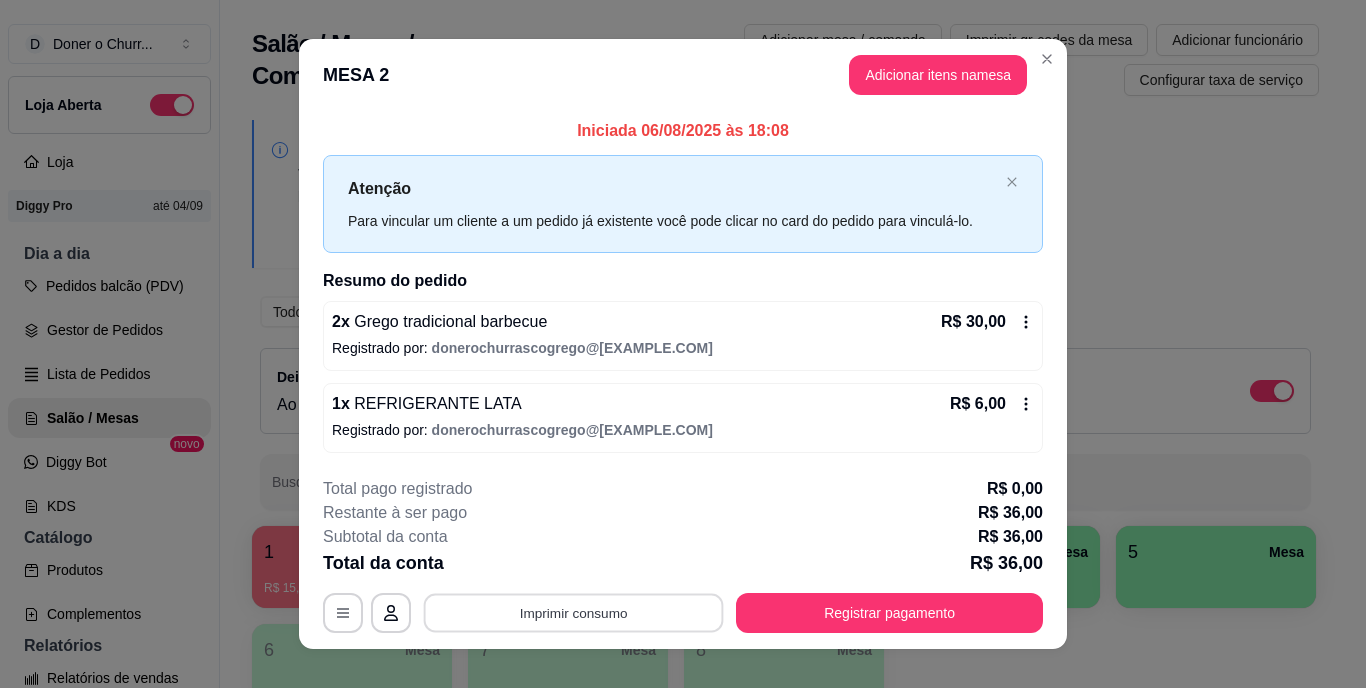 click on "Imprimir consumo" at bounding box center [574, 612] 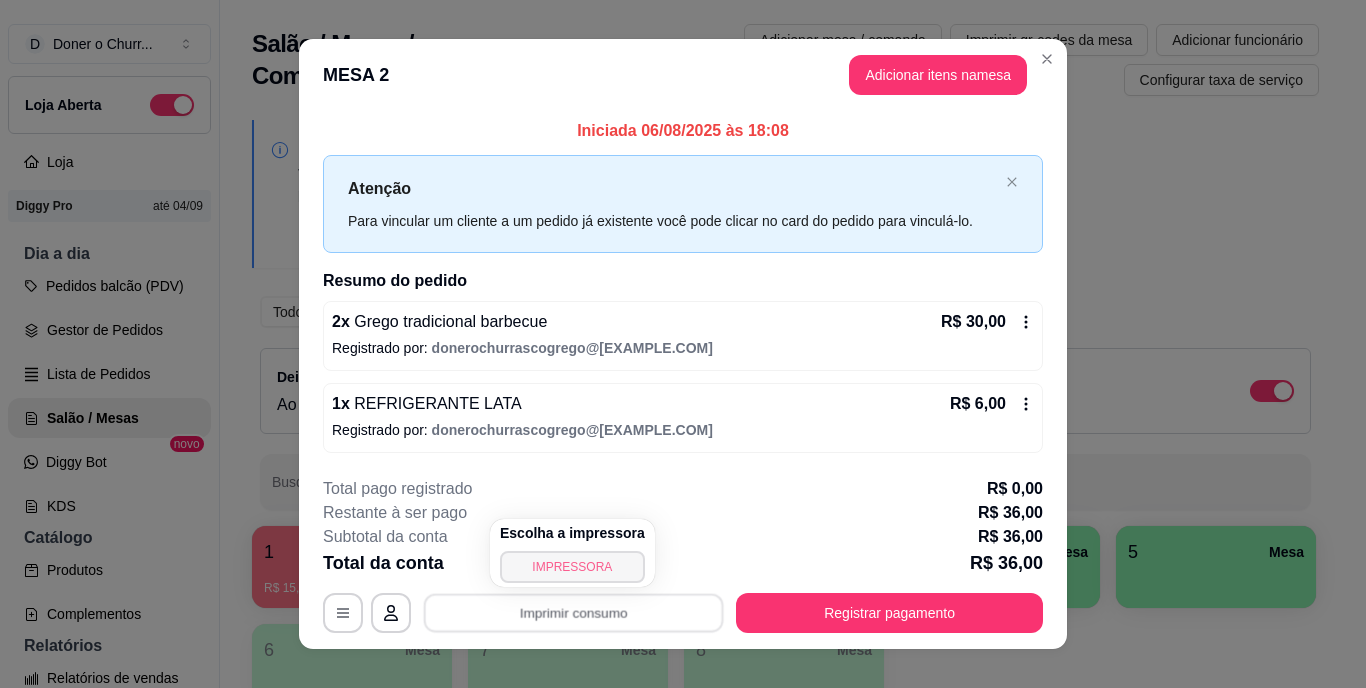 click on "IMPRESSORA" at bounding box center (572, 567) 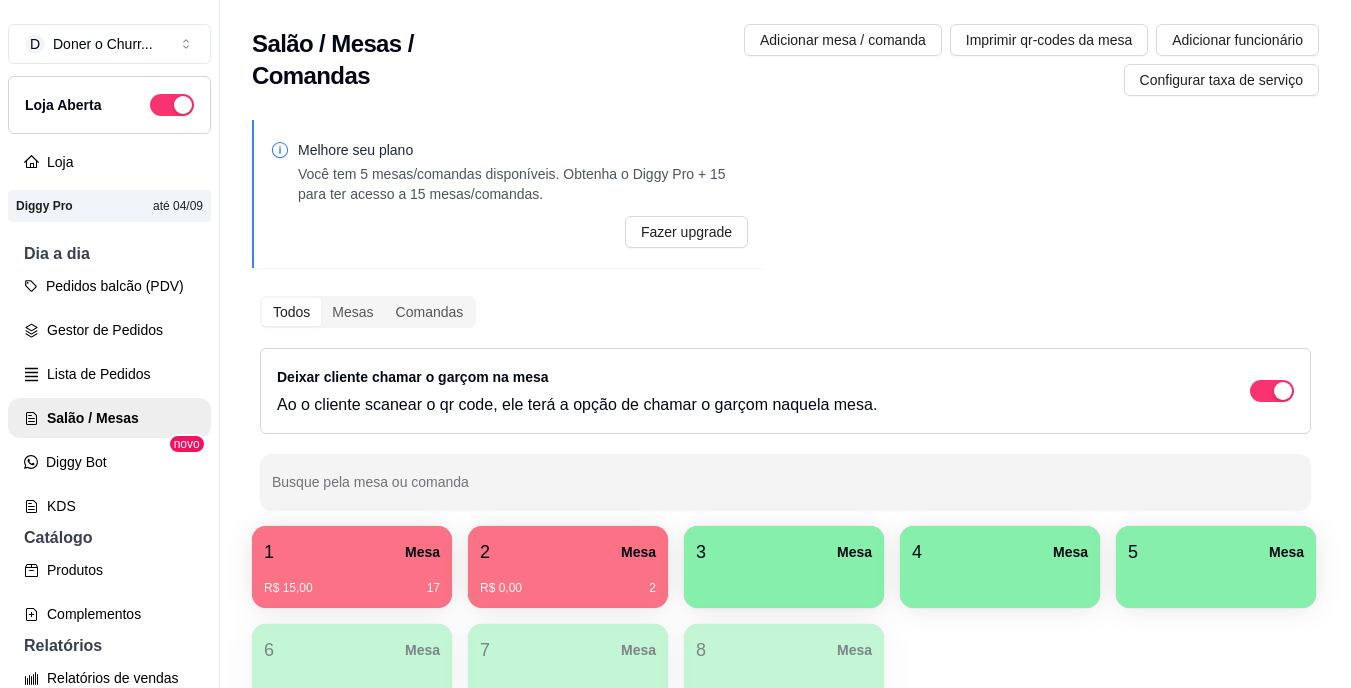click on "3 Mesa" at bounding box center [784, 552] 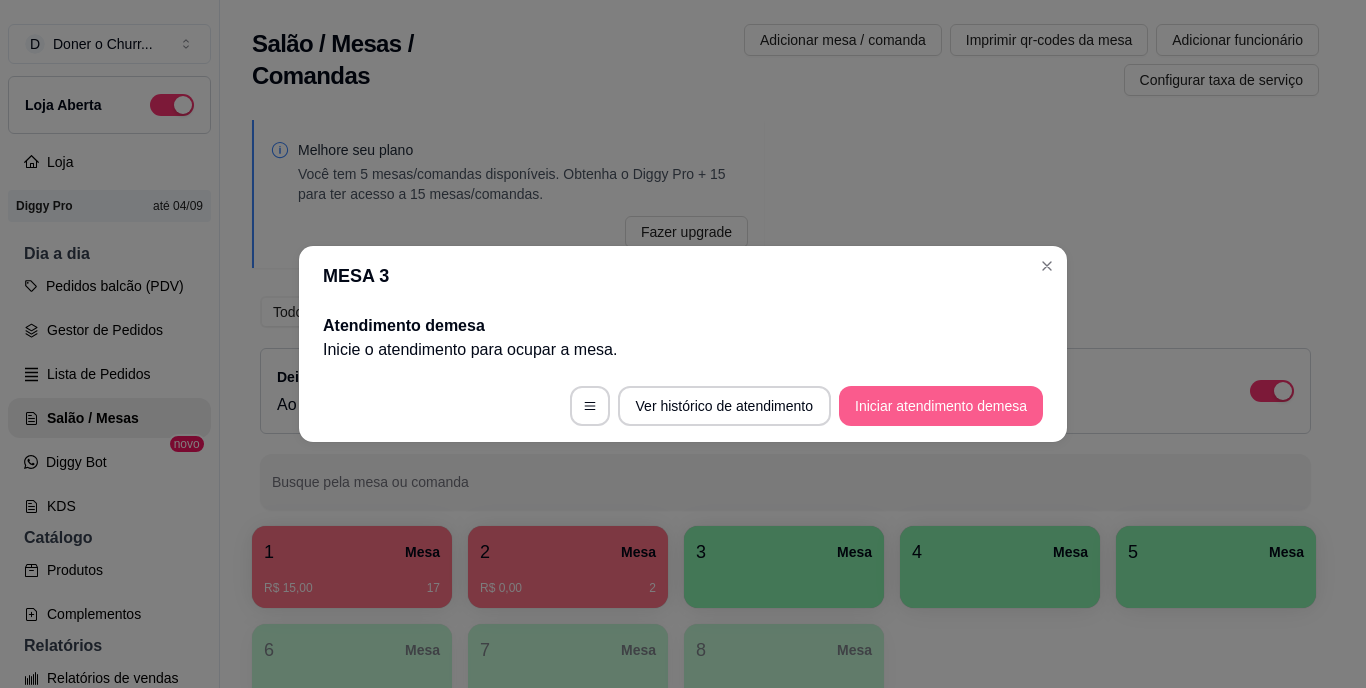 click on "Iniciar atendimento de  mesa" at bounding box center (941, 406) 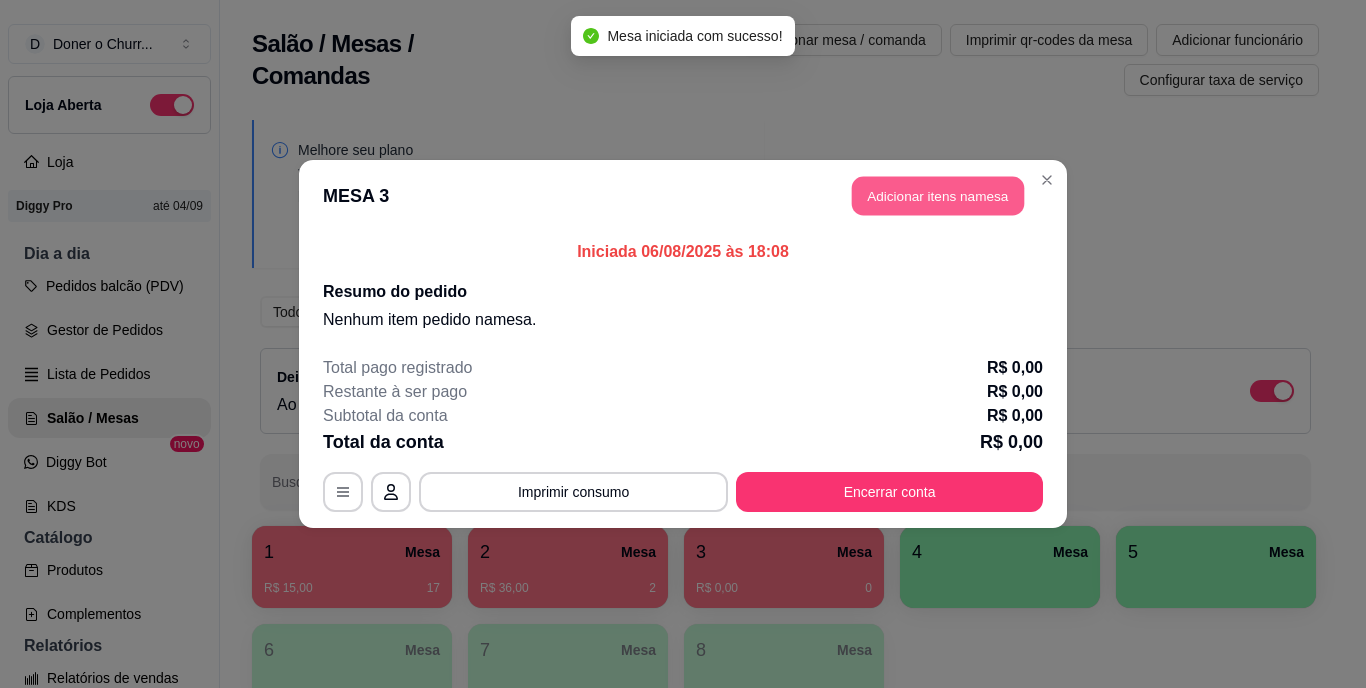click on "Adicionar itens na  mesa" at bounding box center (938, 196) 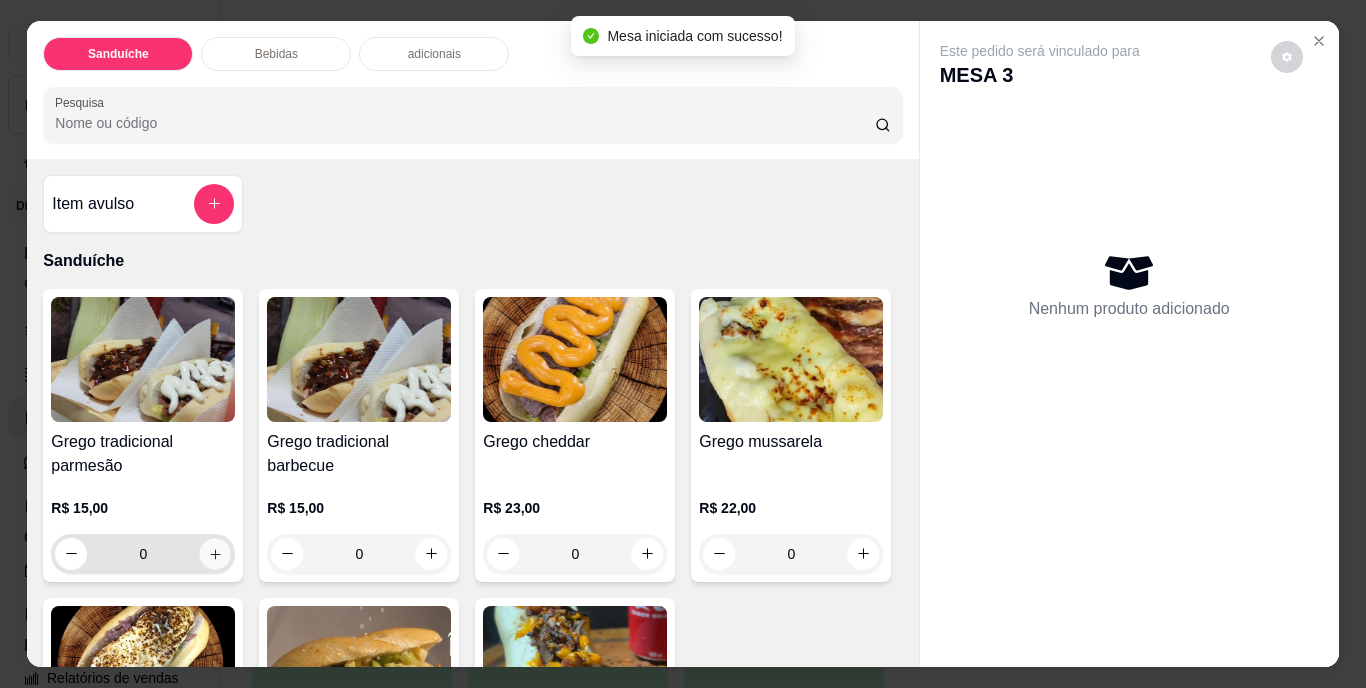 click 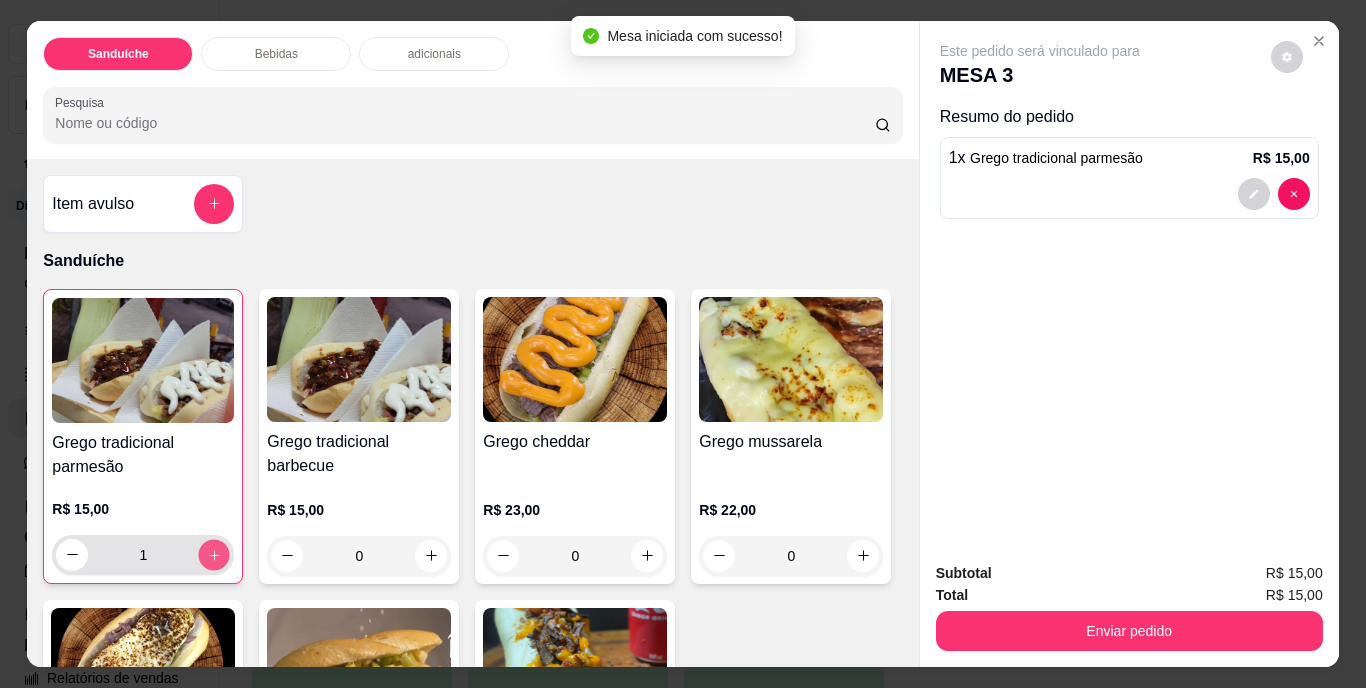 click 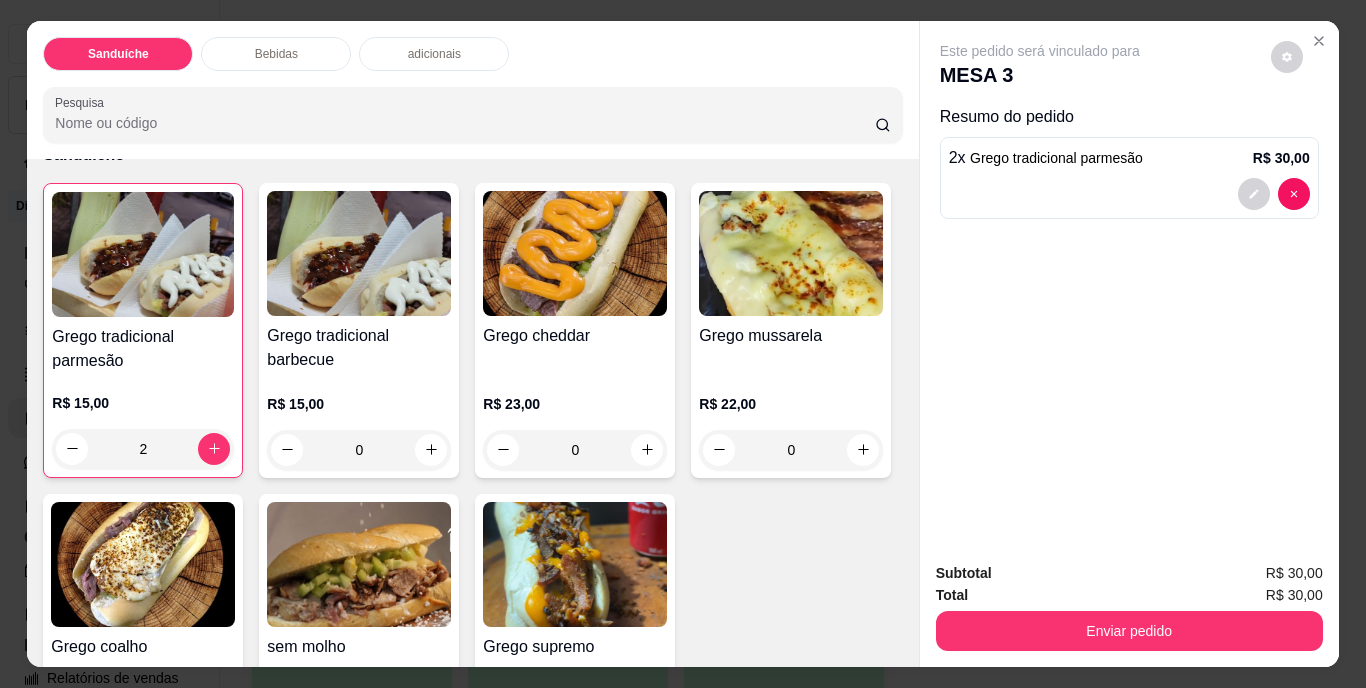 scroll, scrollTop: 200, scrollLeft: 0, axis: vertical 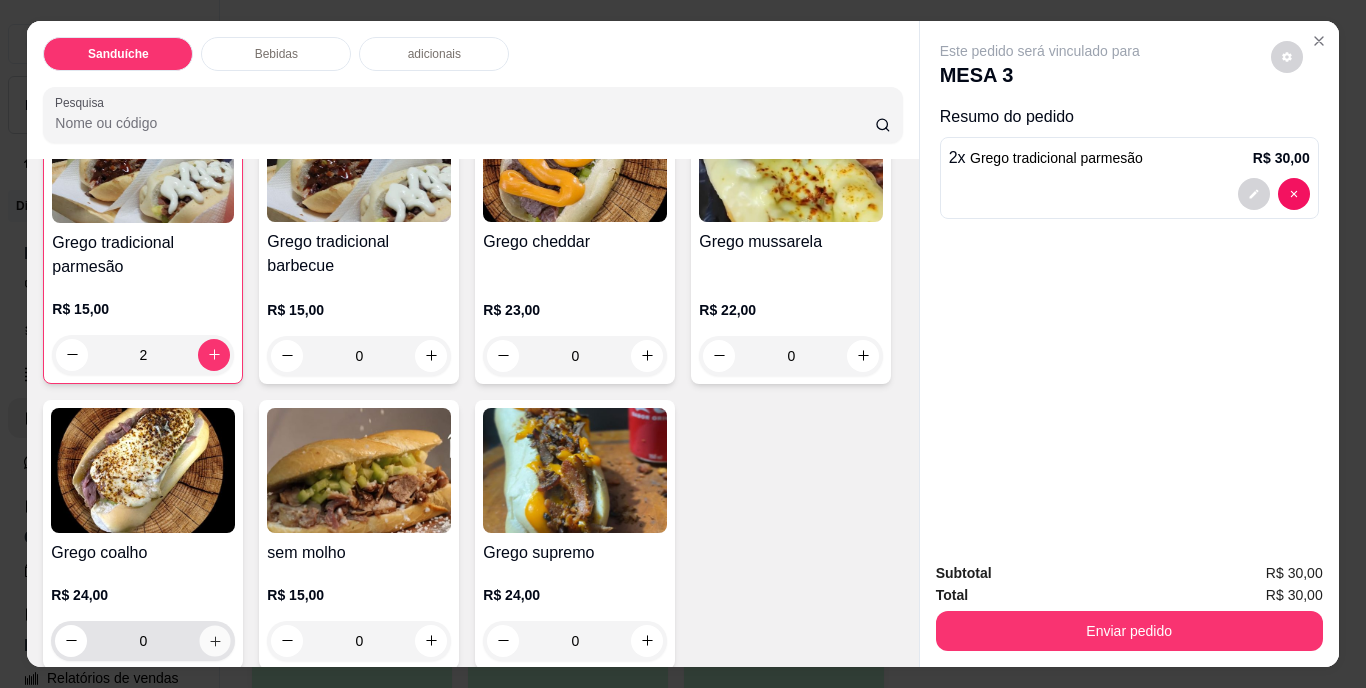 click 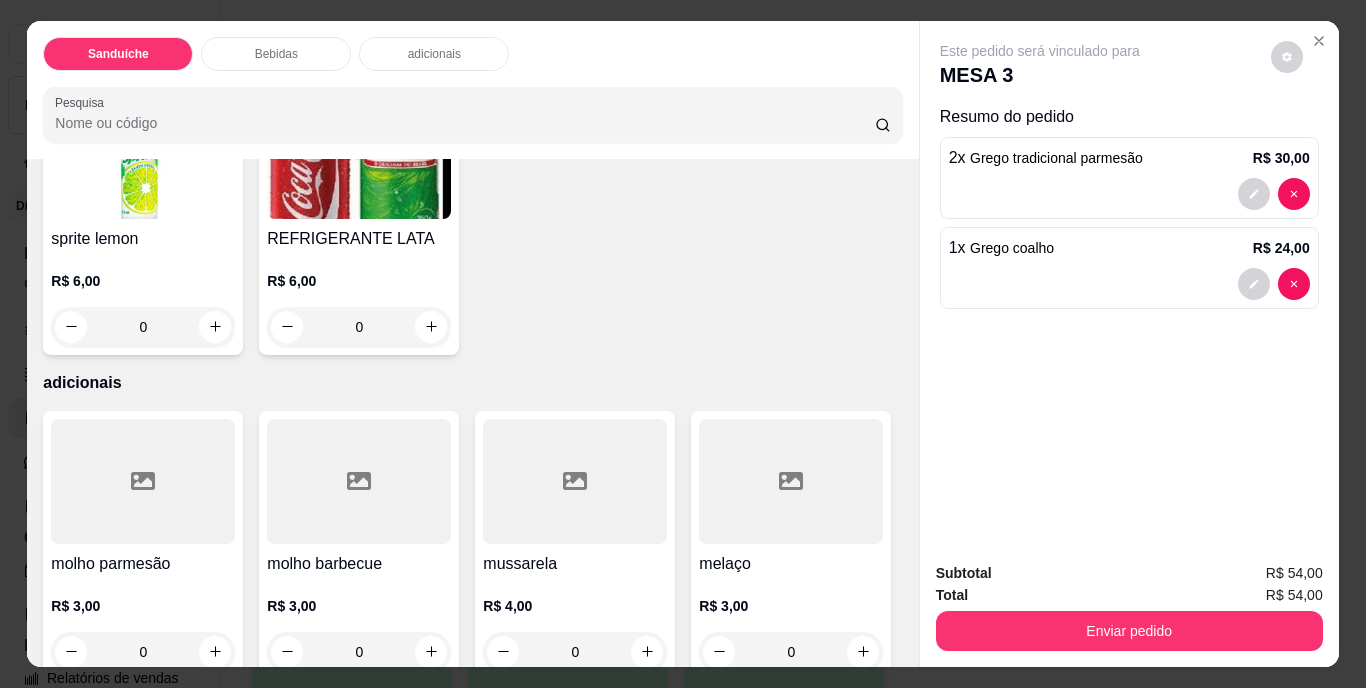 scroll, scrollTop: 1200, scrollLeft: 0, axis: vertical 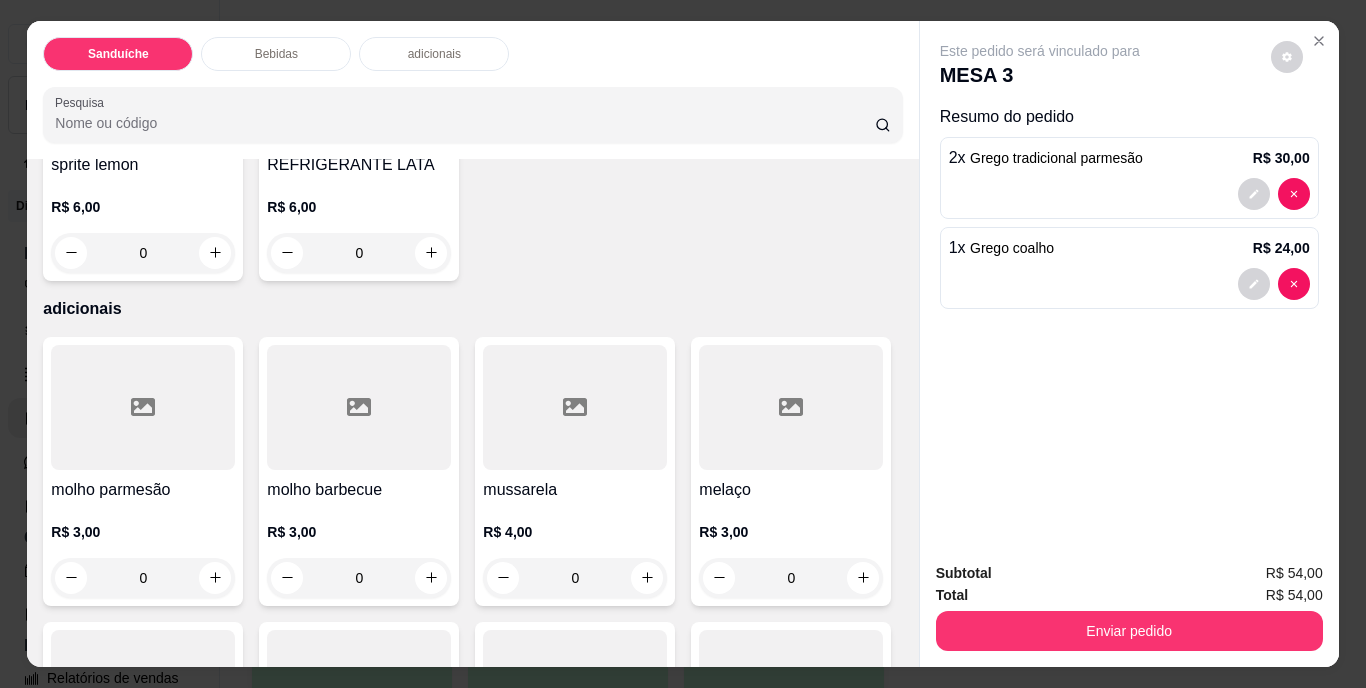 click 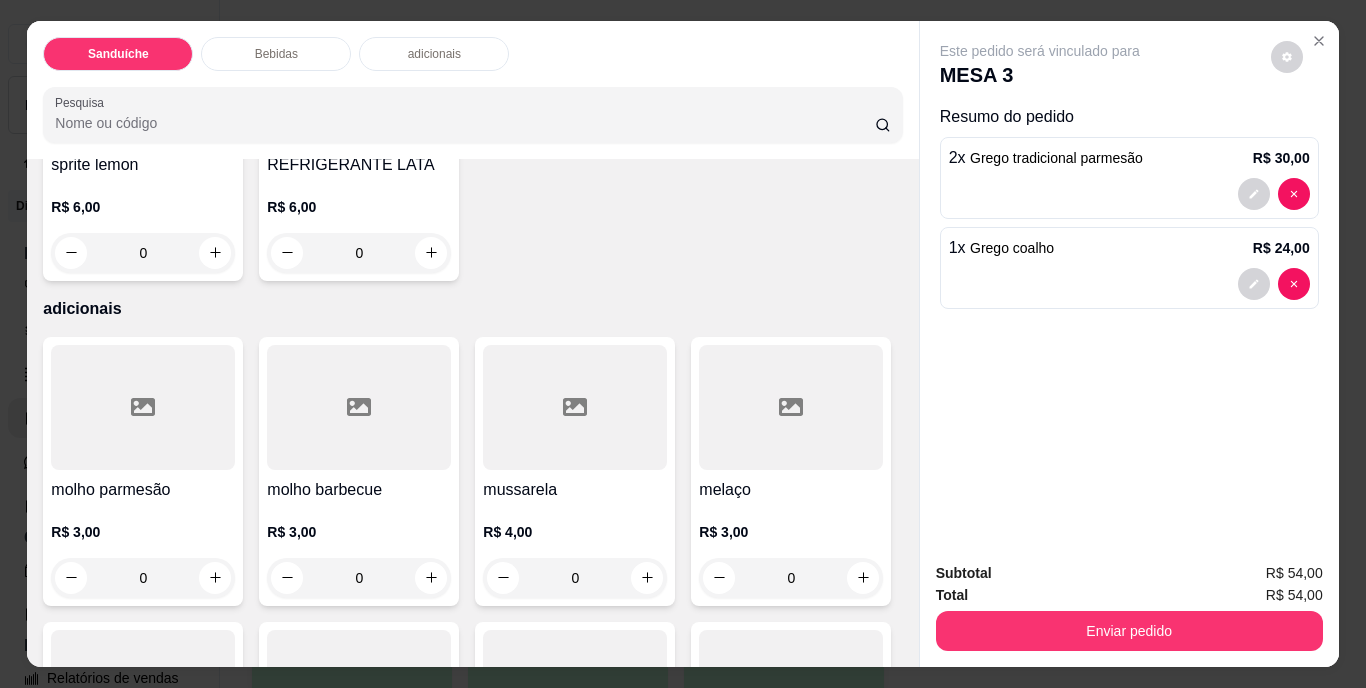 type on "1" 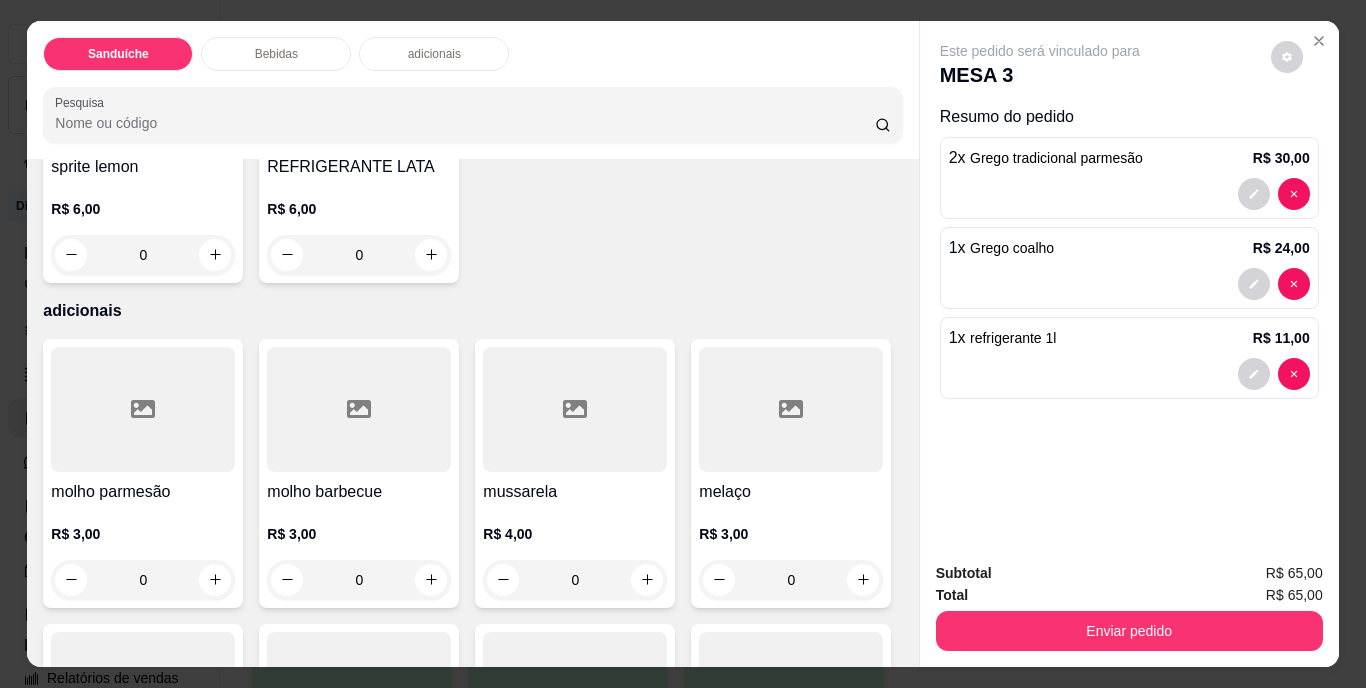 scroll, scrollTop: 1201, scrollLeft: 0, axis: vertical 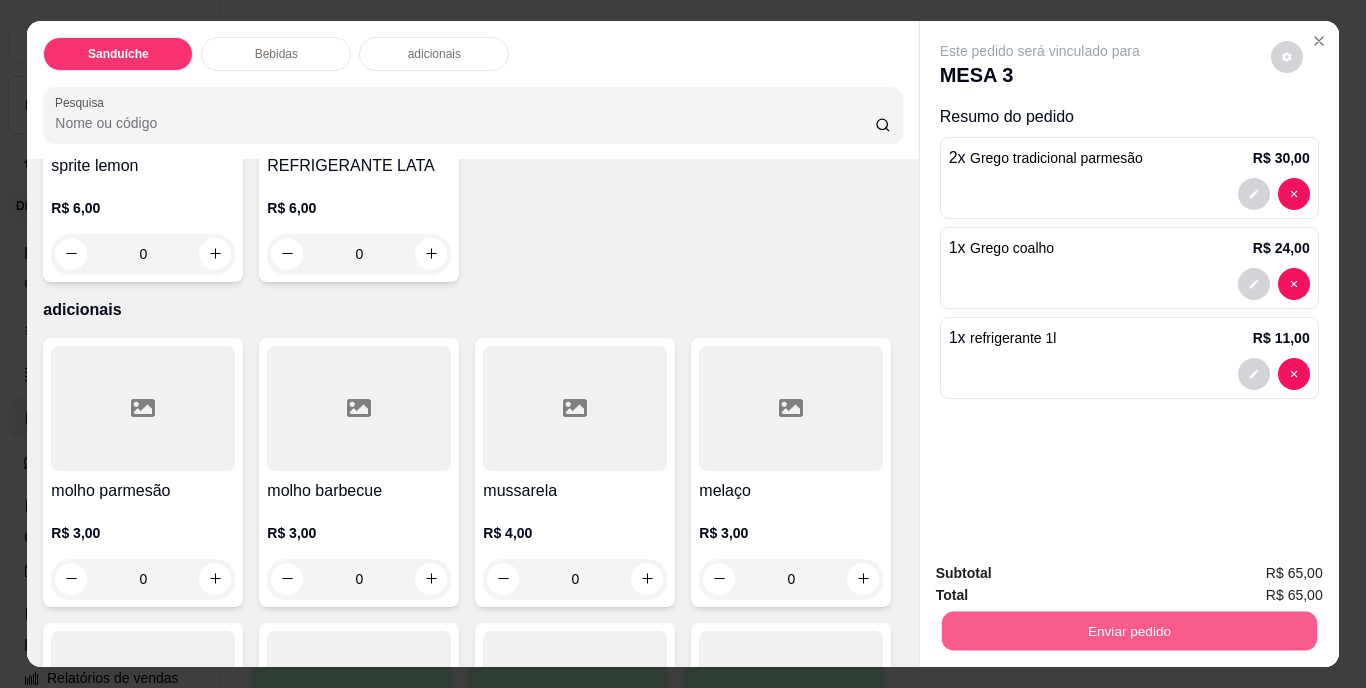 click on "Enviar pedido" at bounding box center (1128, 631) 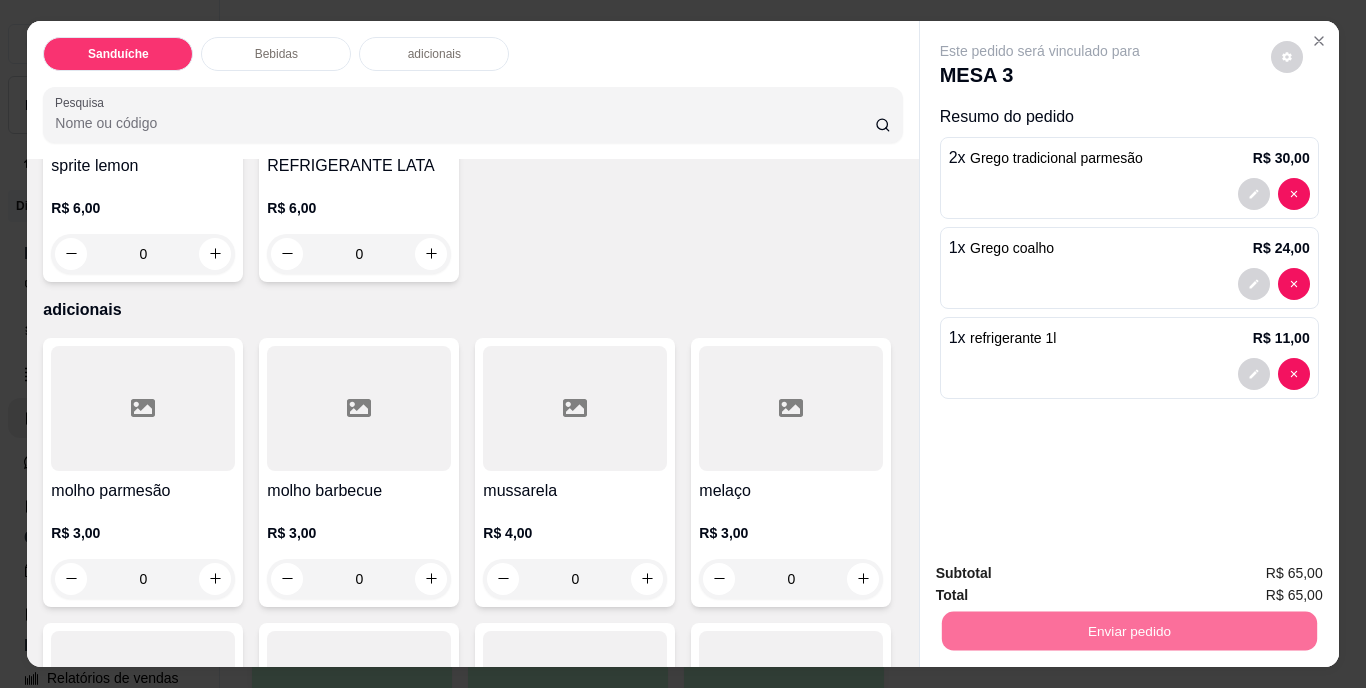click on "Não registrar e enviar pedido" at bounding box center (1063, 574) 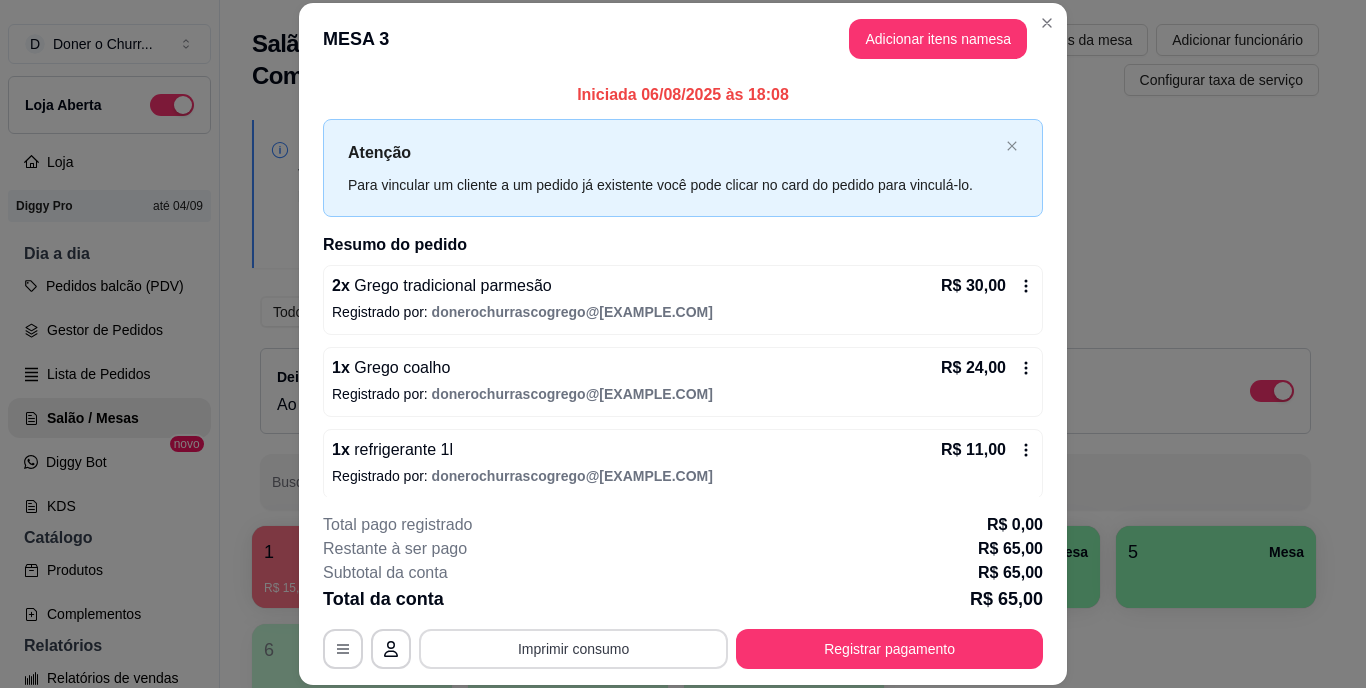 click on "Imprimir consumo" at bounding box center [573, 649] 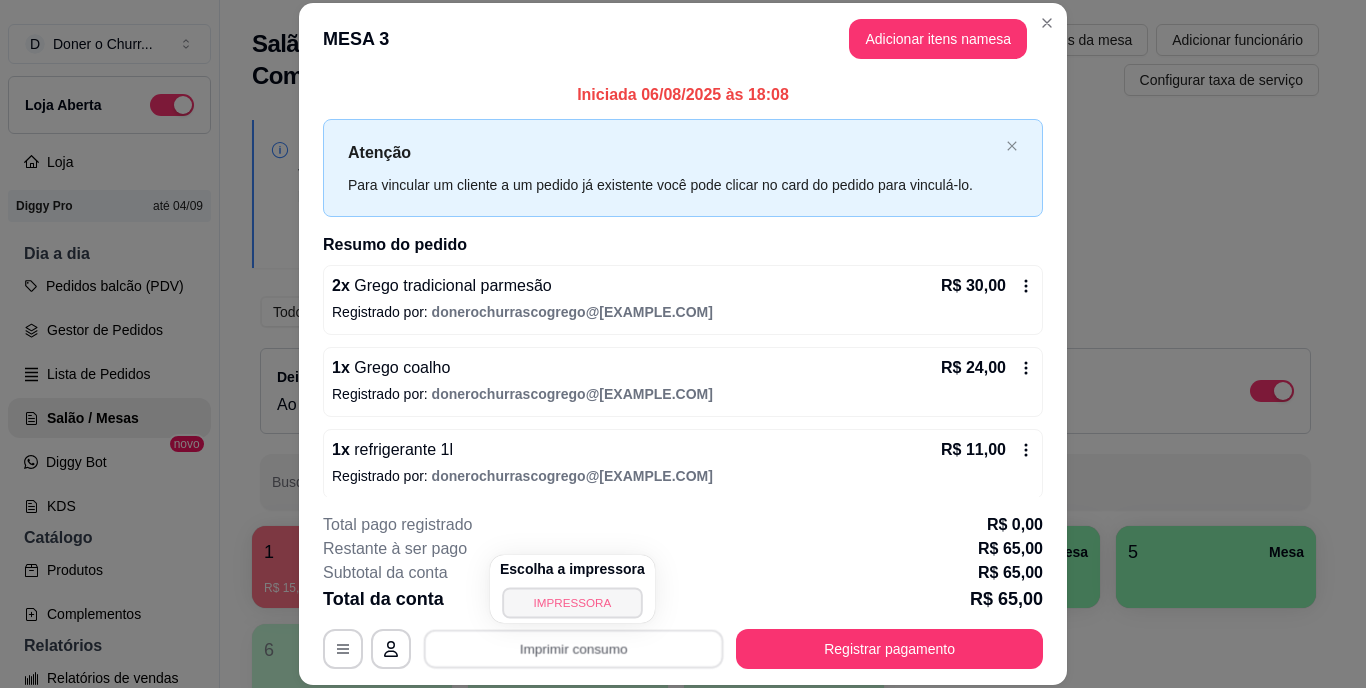 click on "IMPRESSORA" at bounding box center [572, 602] 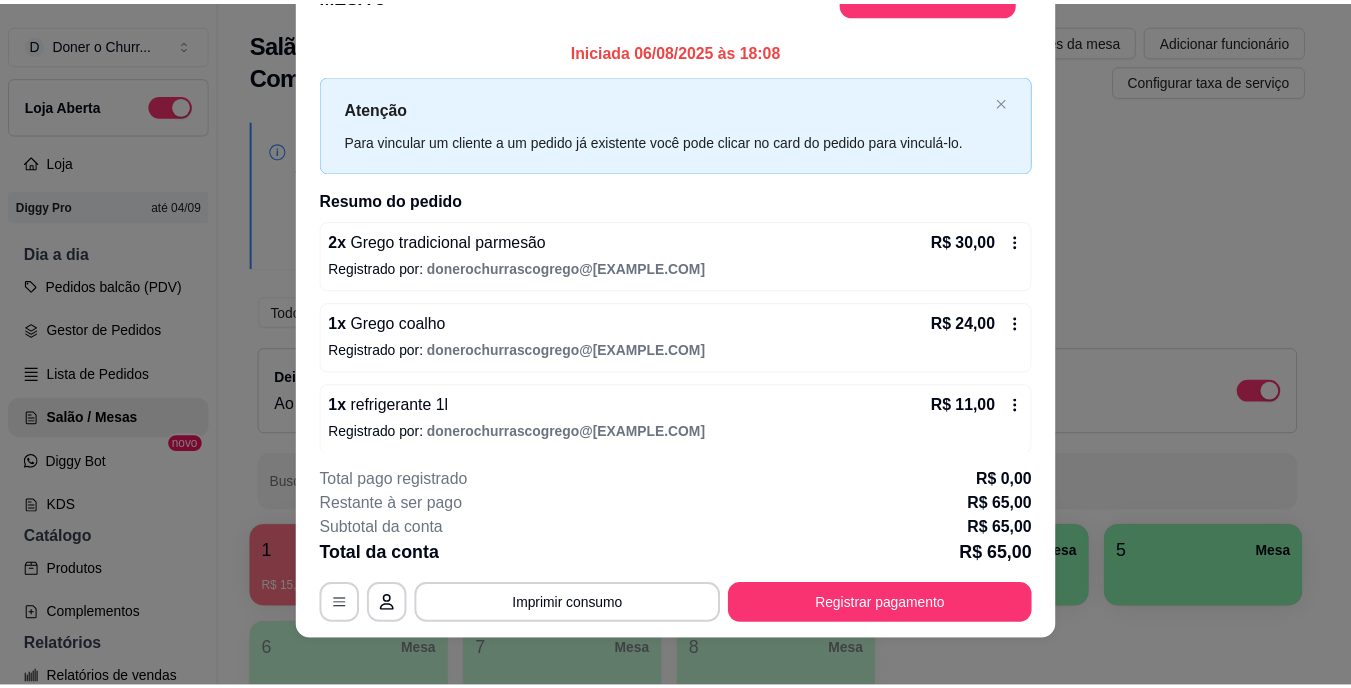 scroll, scrollTop: 61, scrollLeft: 0, axis: vertical 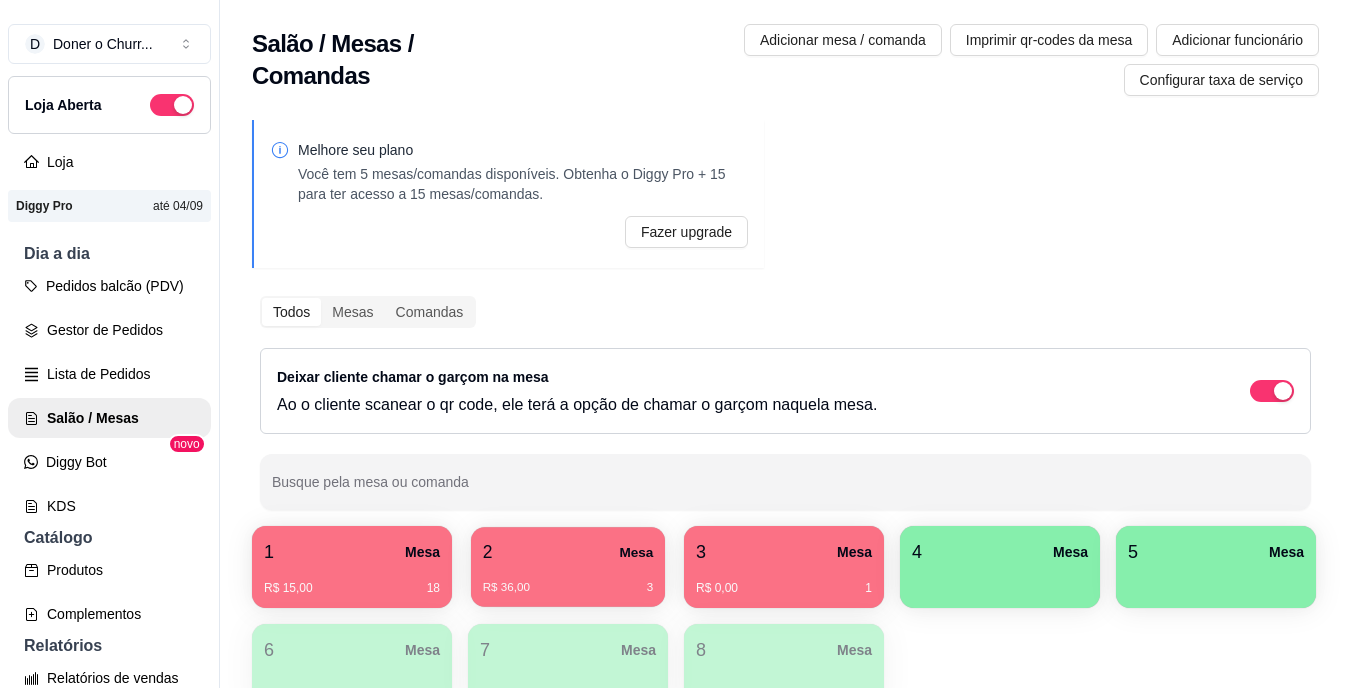 click on "2 Mesa" at bounding box center [568, 552] 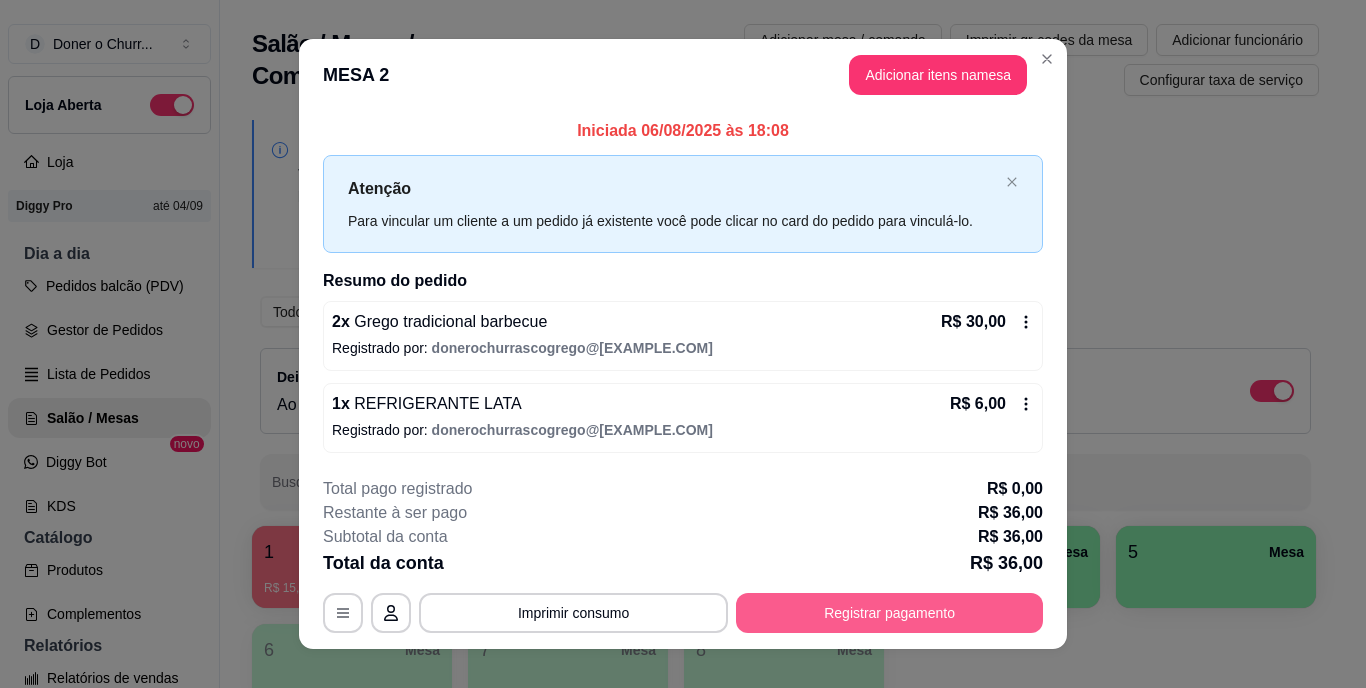 click on "Registrar pagamento" at bounding box center (889, 613) 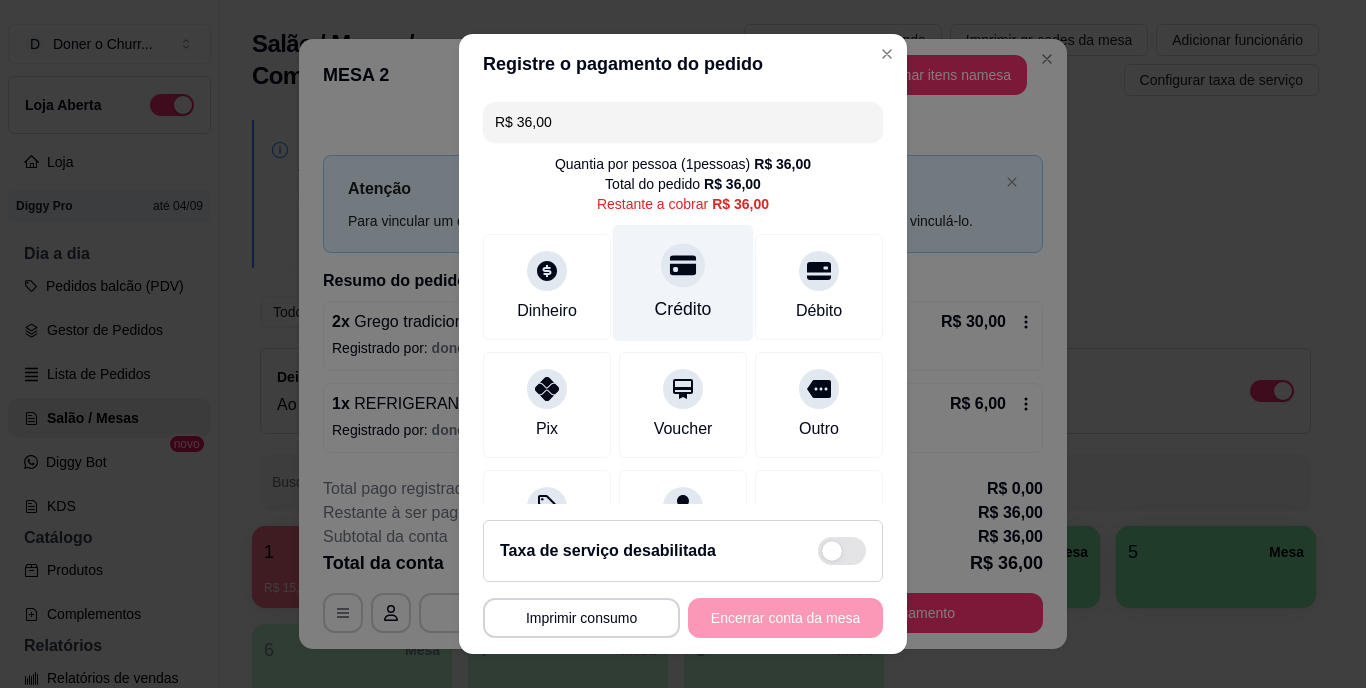 click 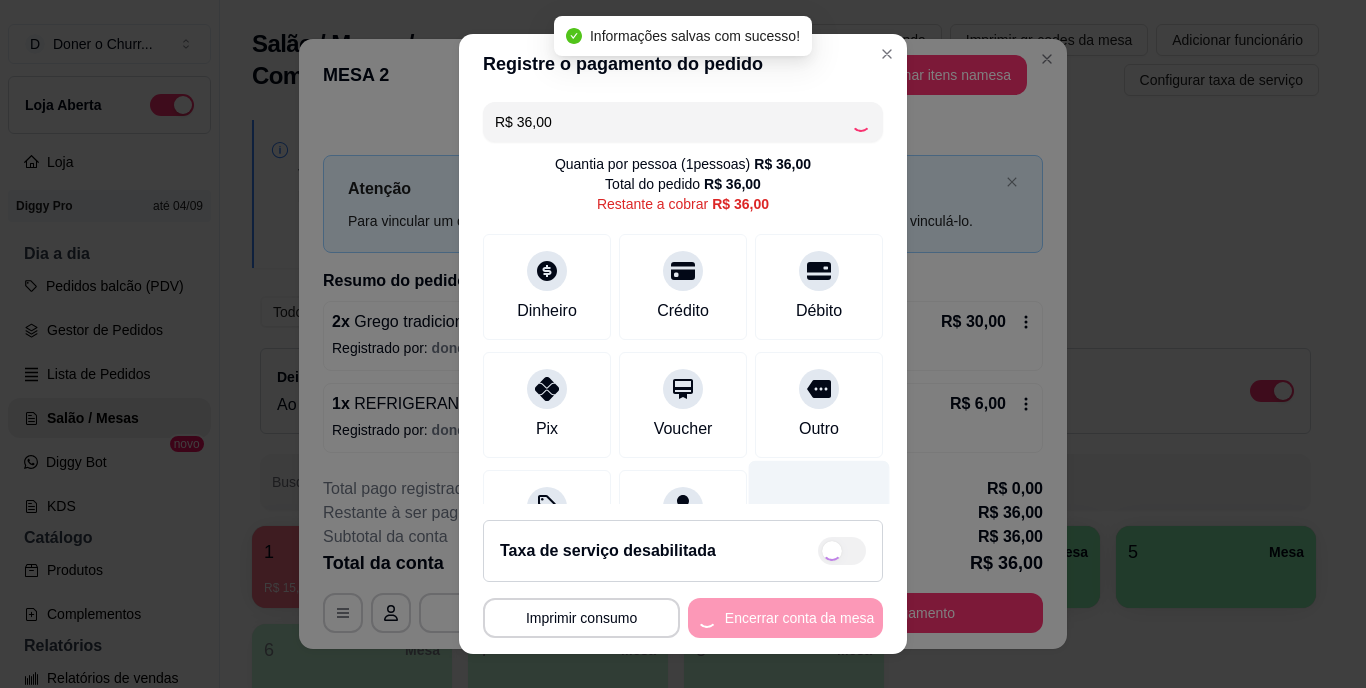 type on "R$ 0,00" 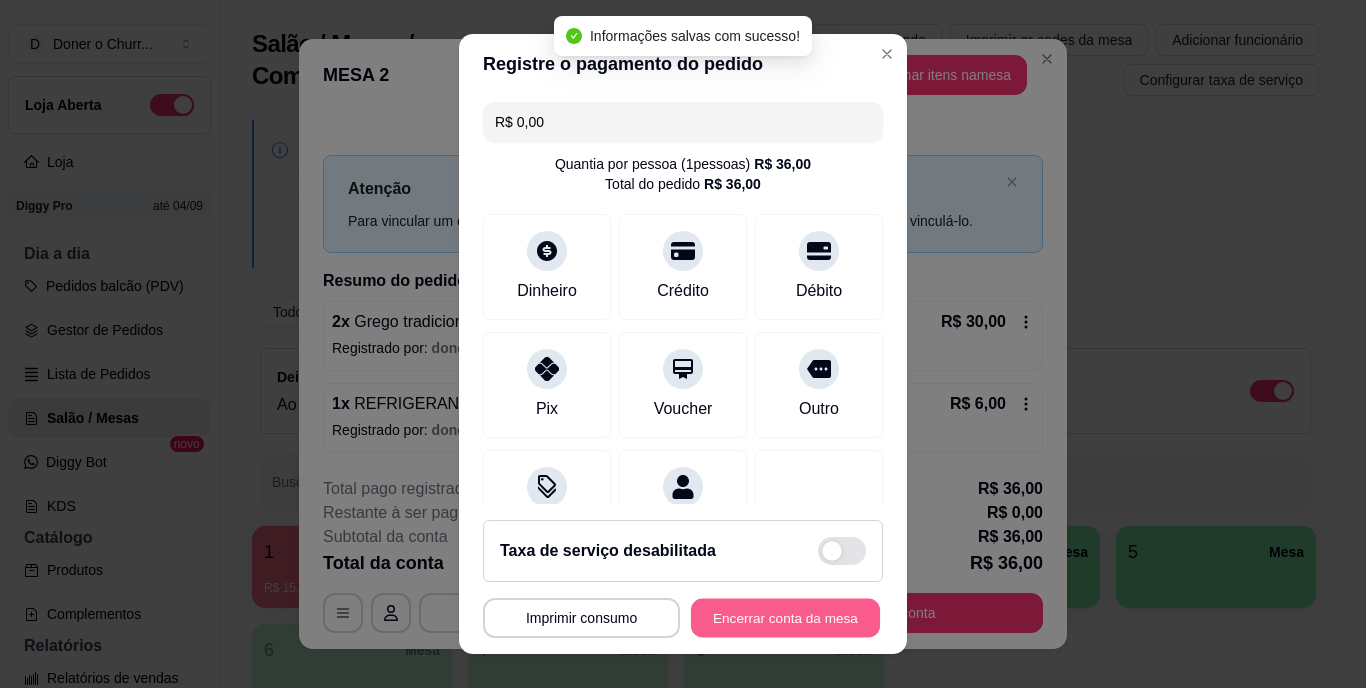 click on "Encerrar conta da mesa" at bounding box center (785, 617) 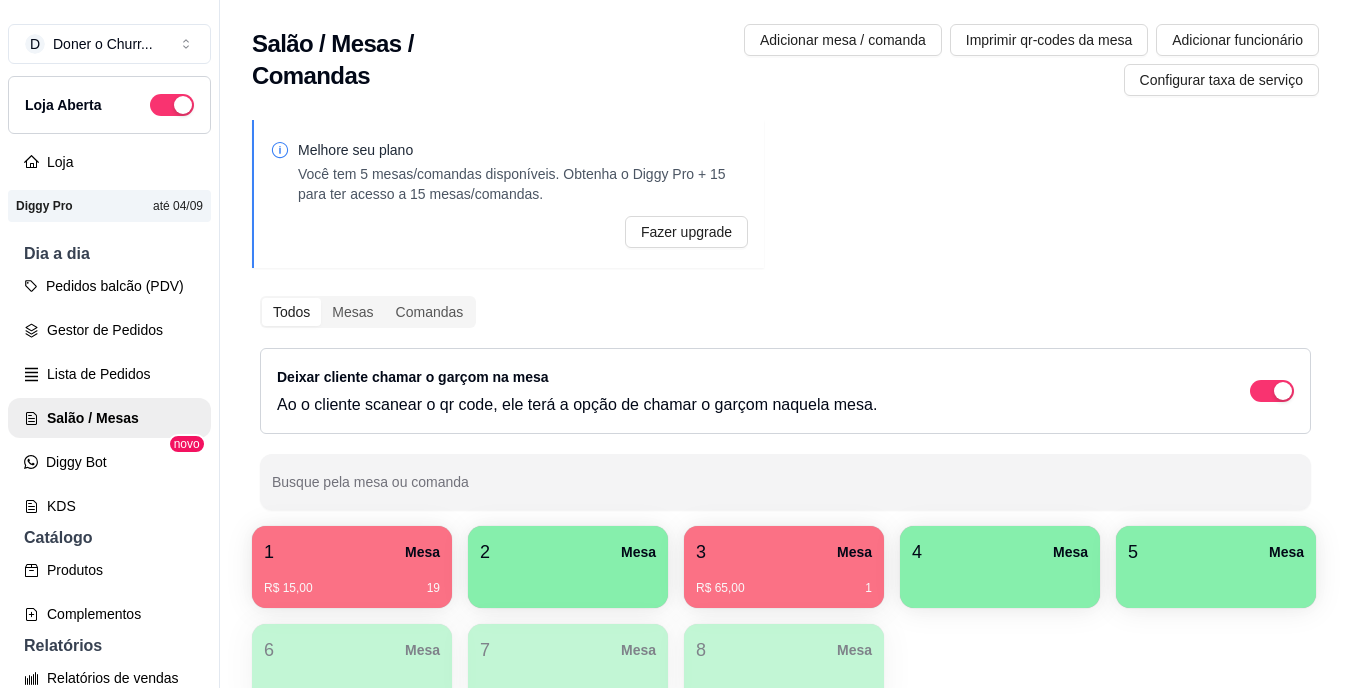 click on "1 Mesa" at bounding box center (352, 552) 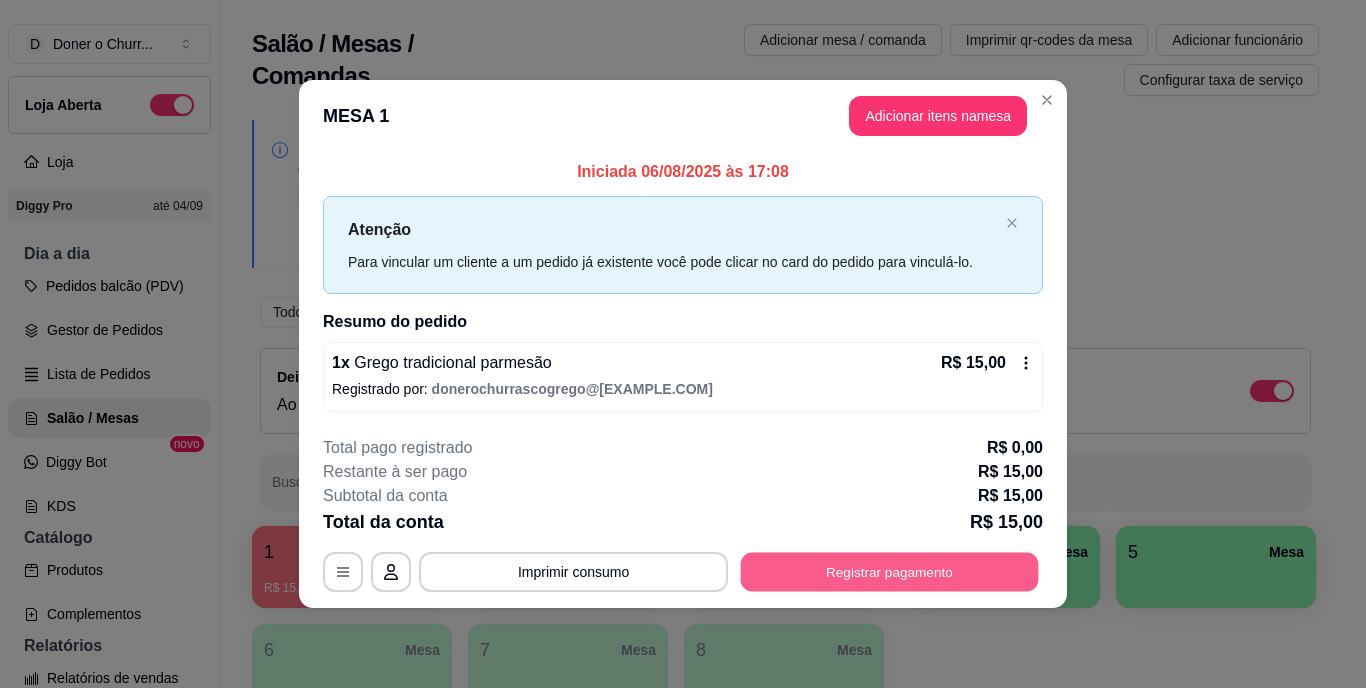 click on "Registrar pagamento" at bounding box center (890, 571) 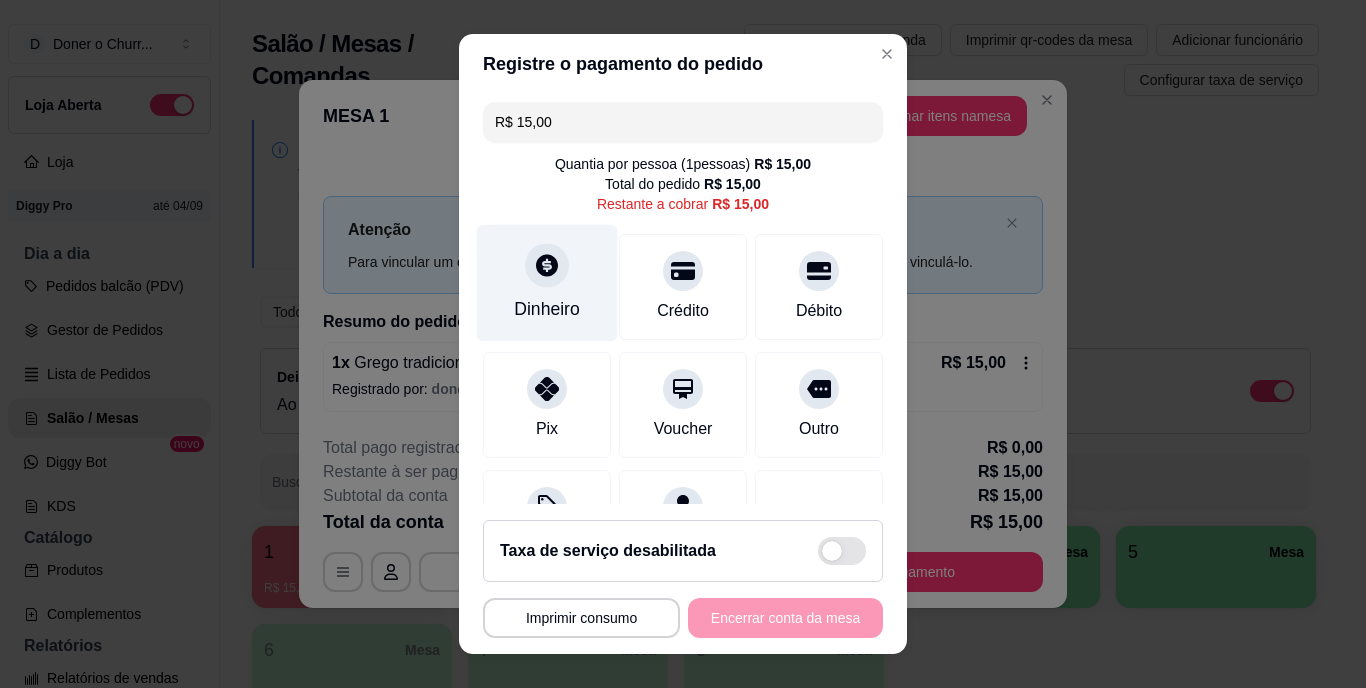 click 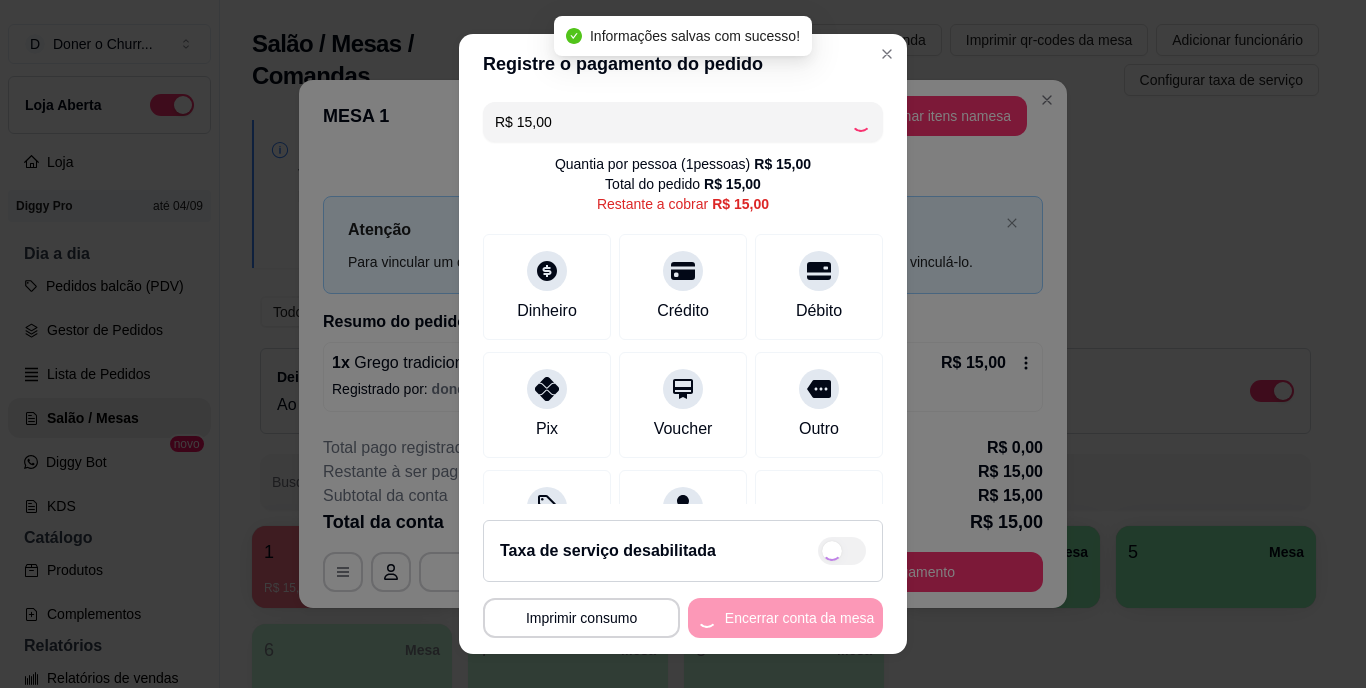 type on "R$ 0,00" 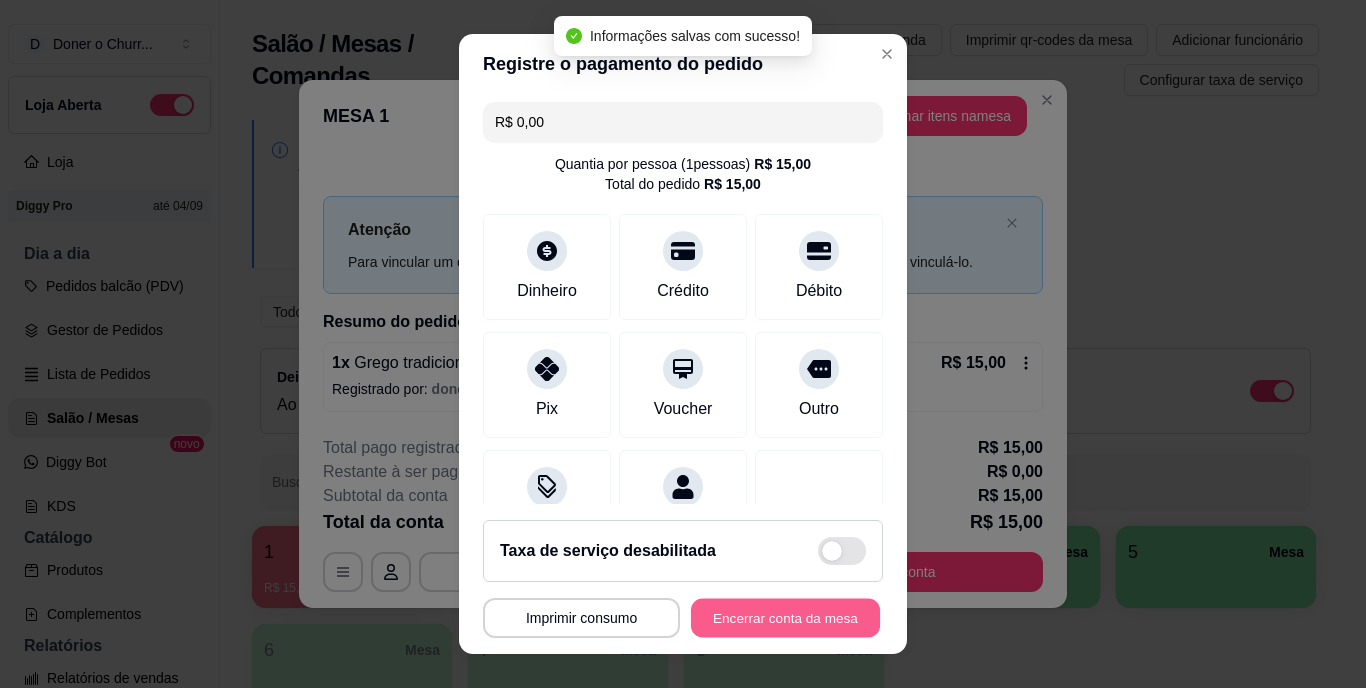 click on "Encerrar conta da mesa" at bounding box center [785, 617] 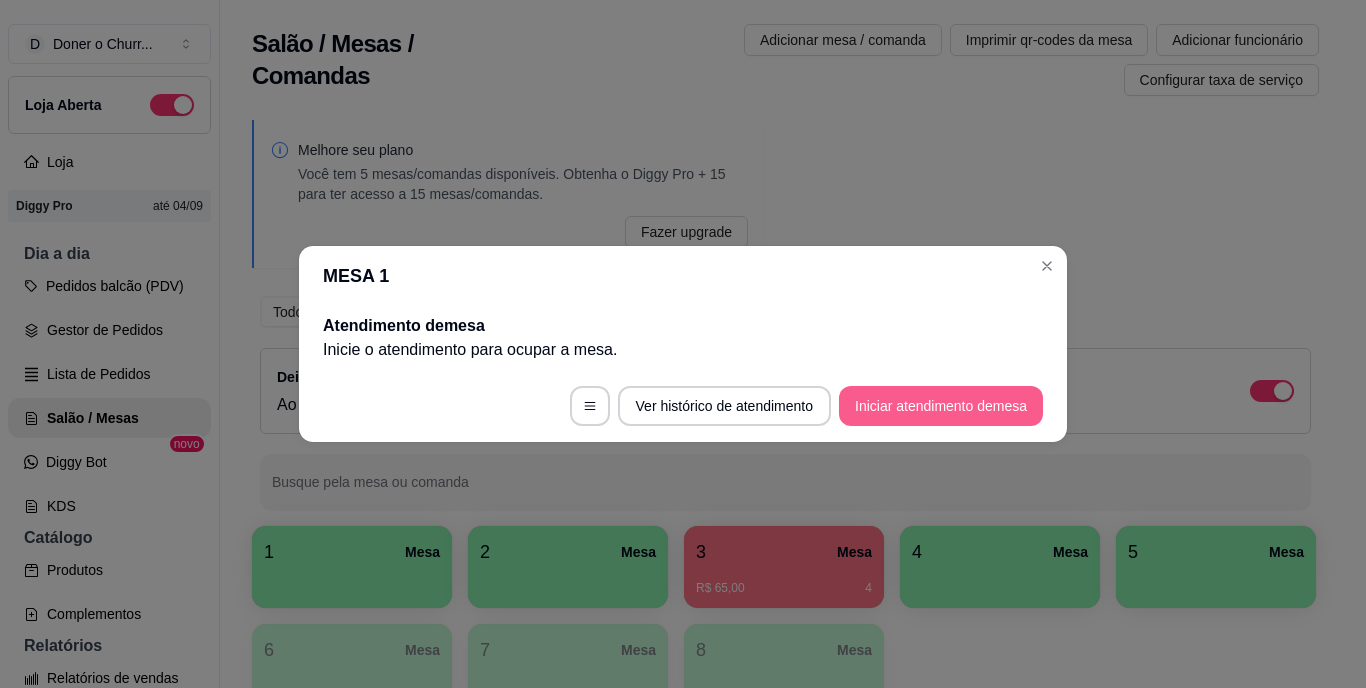 click on "Iniciar atendimento de  mesa" at bounding box center (941, 406) 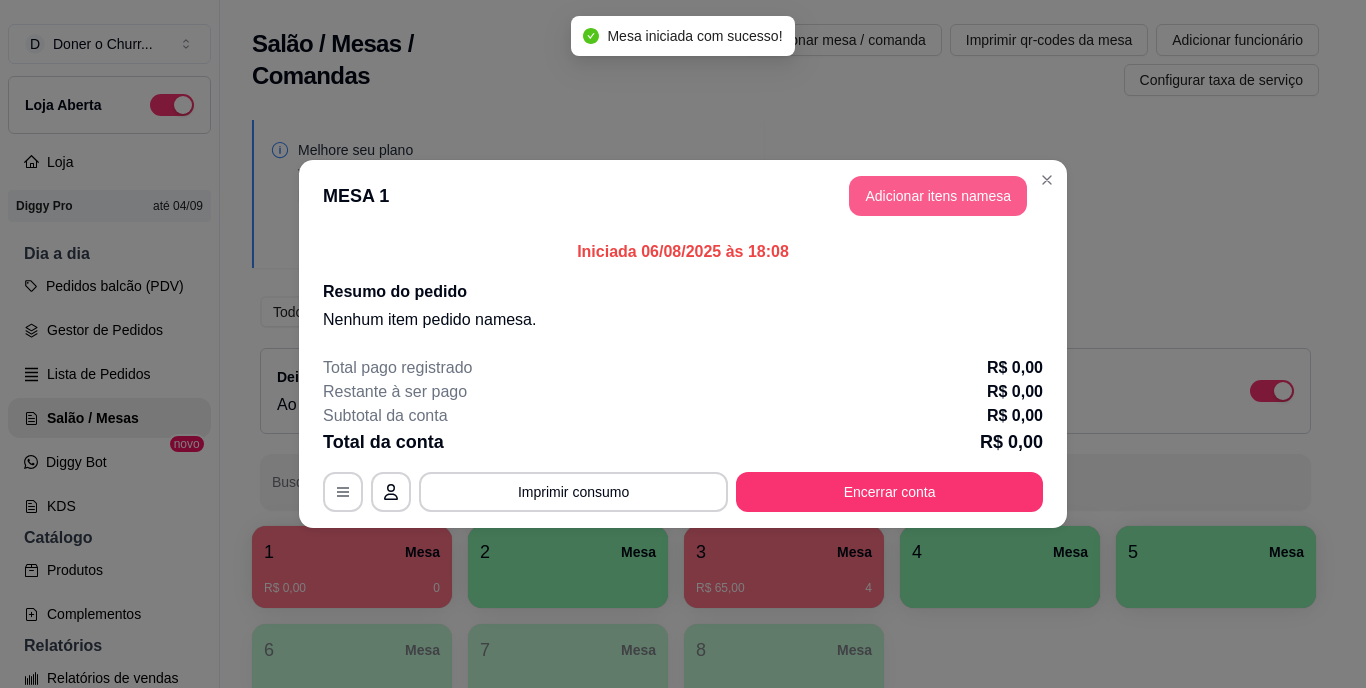 click on "Adicionar itens na  mesa" at bounding box center (938, 196) 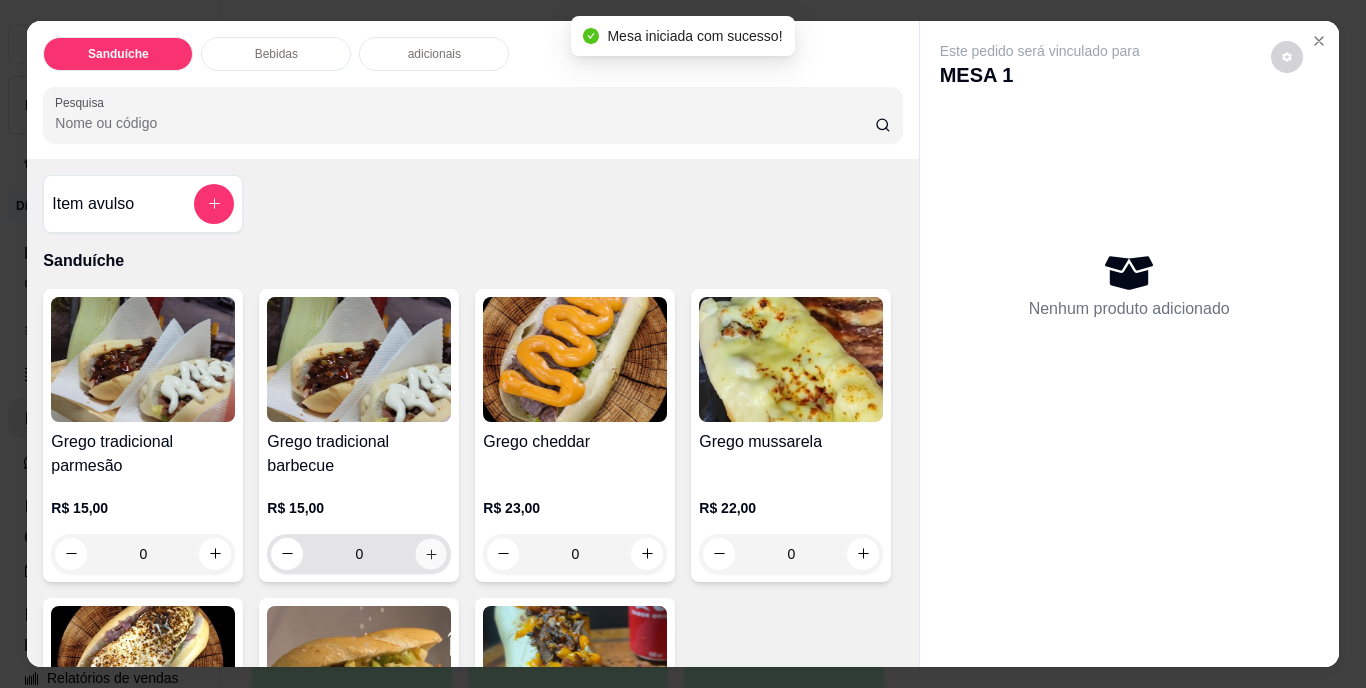 click 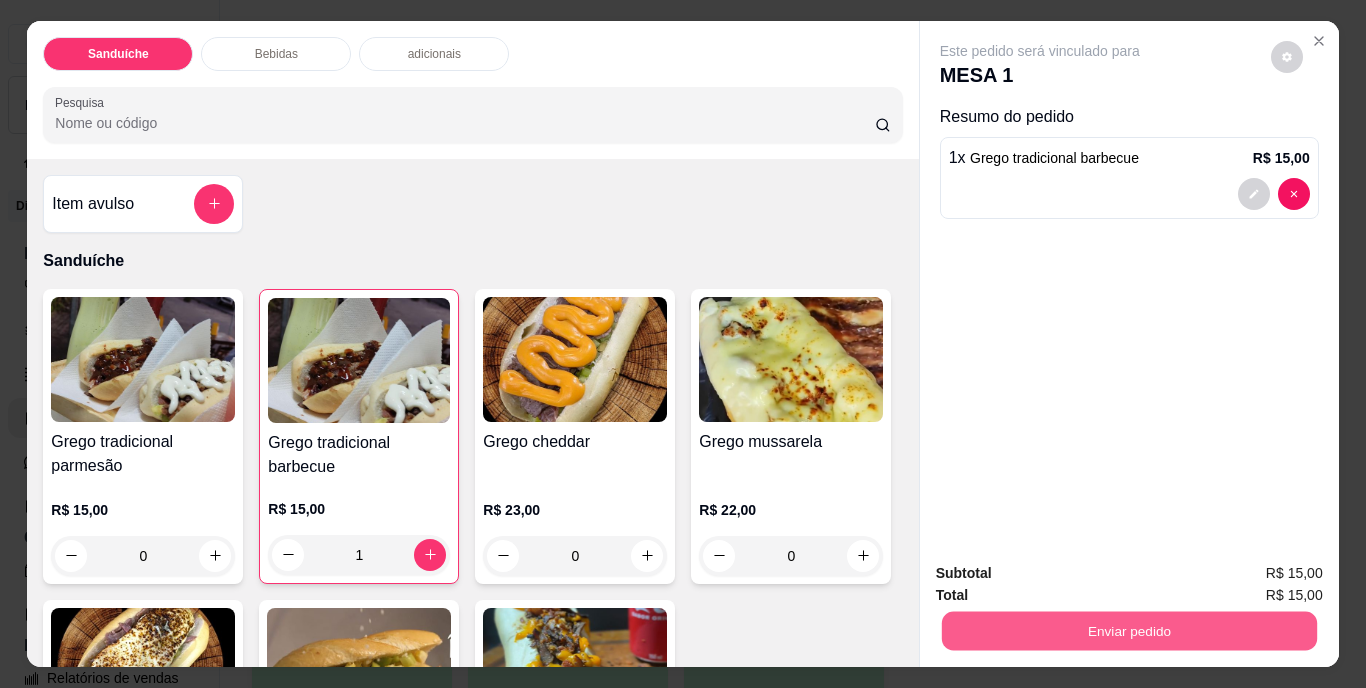 click on "Enviar pedido" at bounding box center [1128, 631] 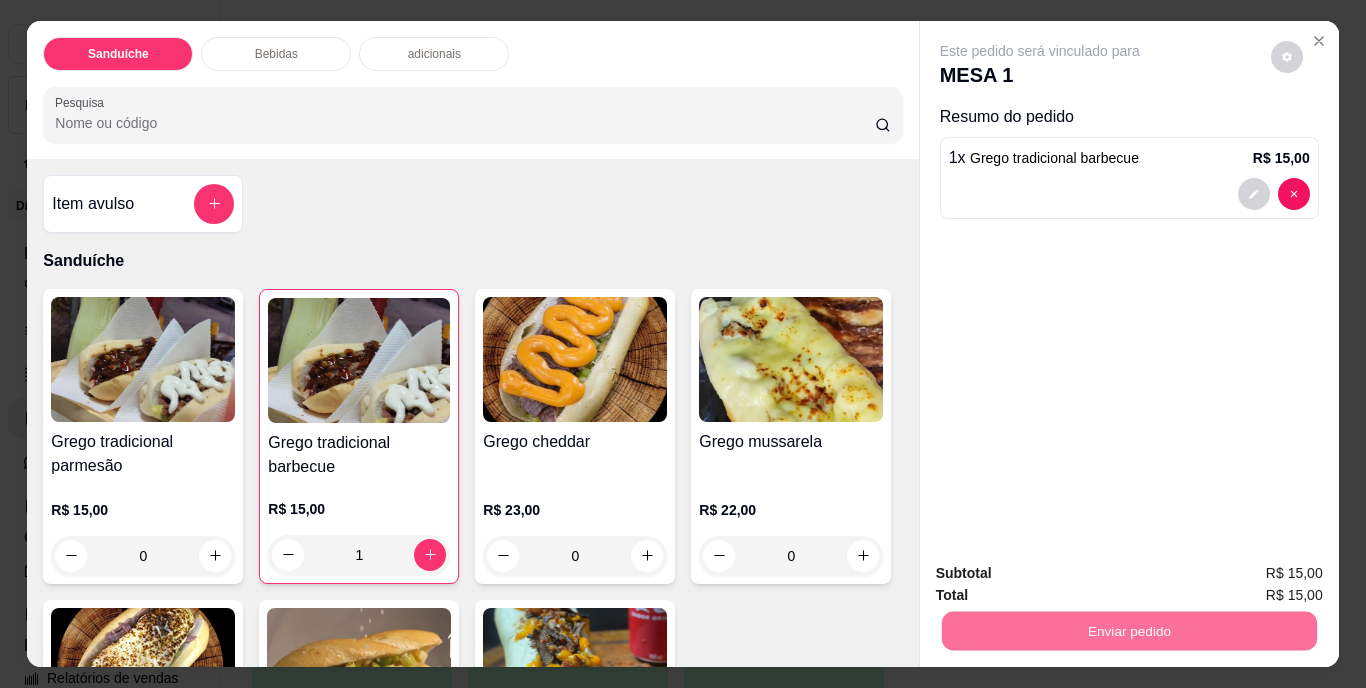 click on "Não registrar e enviar pedido" at bounding box center (1063, 574) 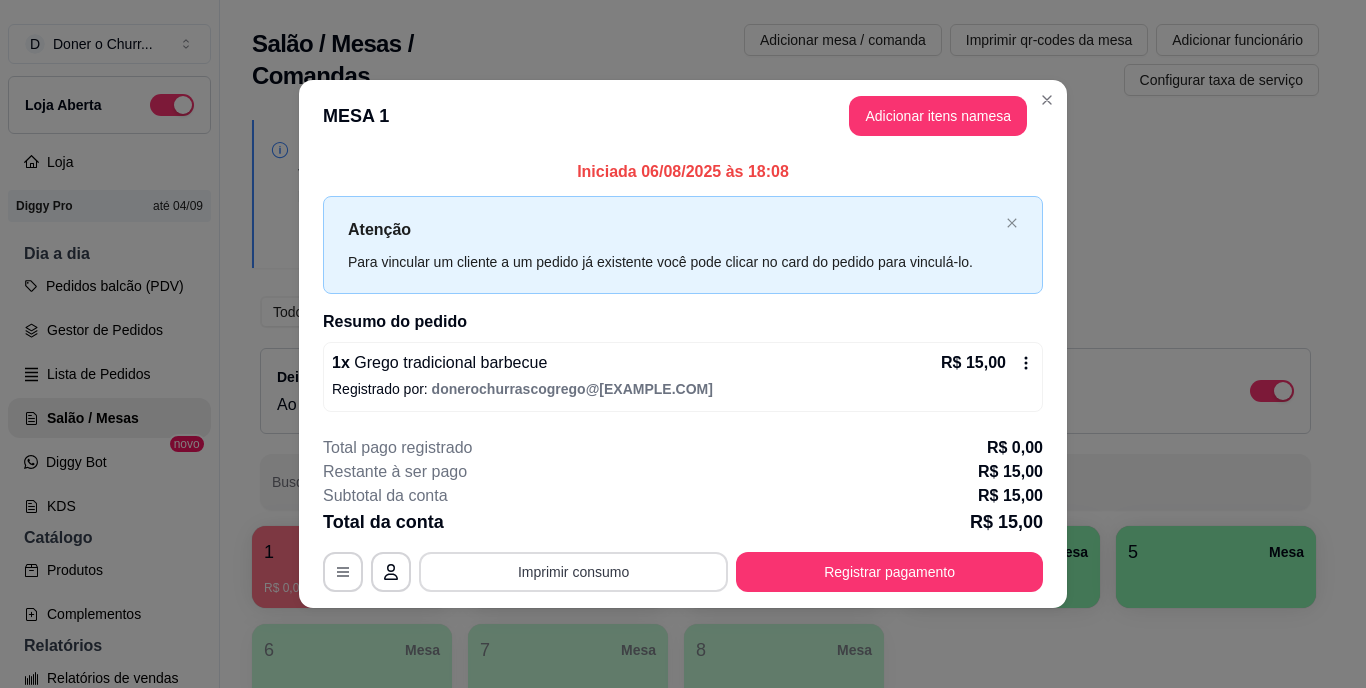 click on "Imprimir consumo" at bounding box center [573, 572] 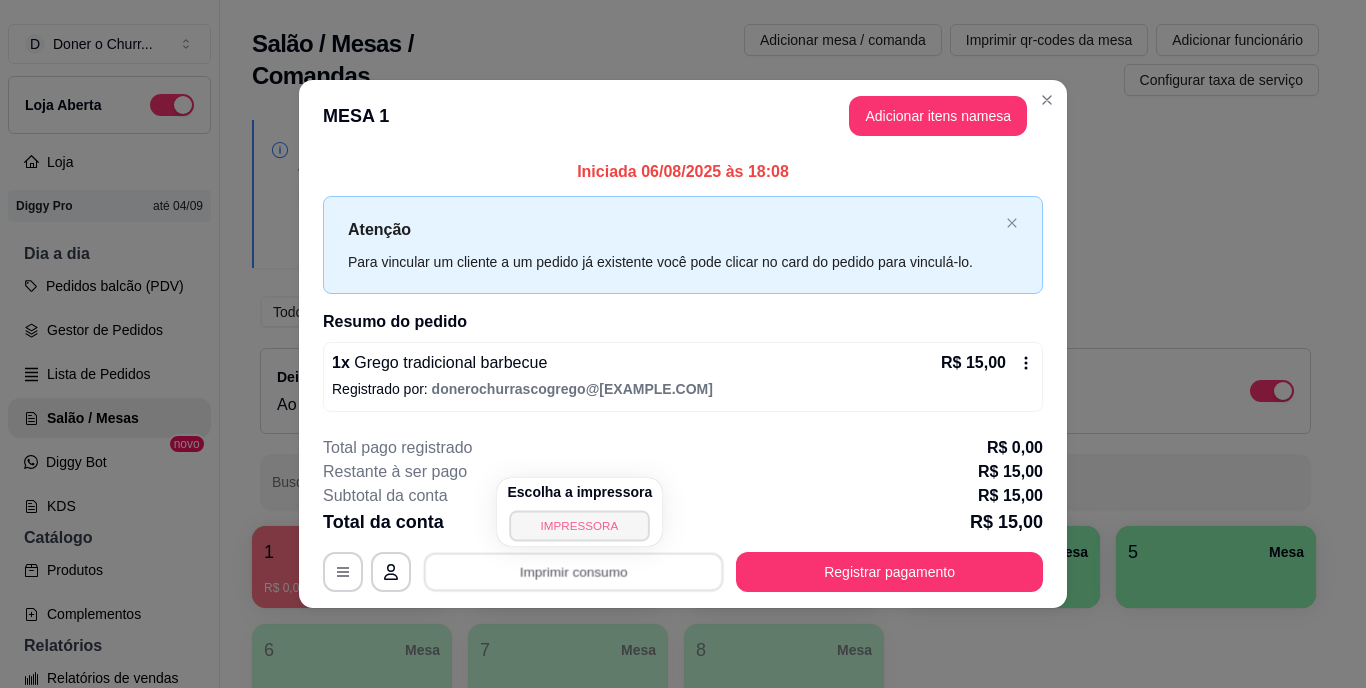 click on "IMPRESSORA" at bounding box center [580, 525] 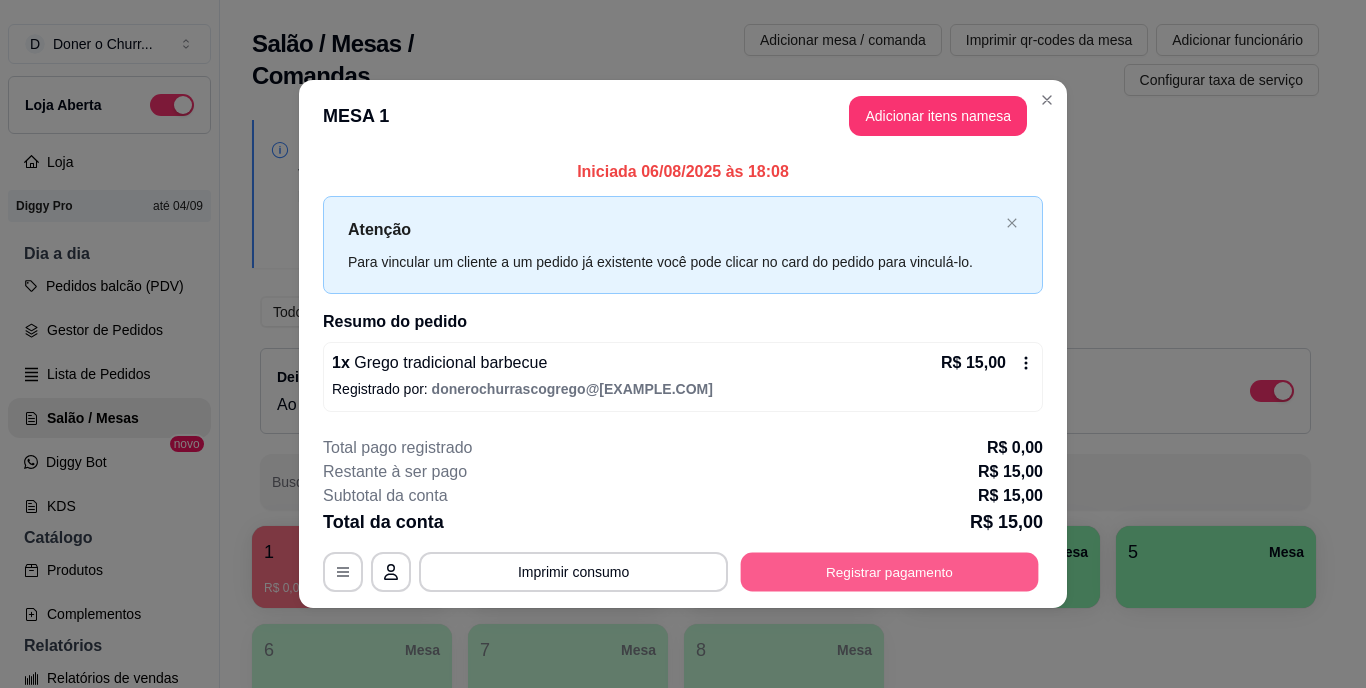 click on "Registrar pagamento" at bounding box center (890, 571) 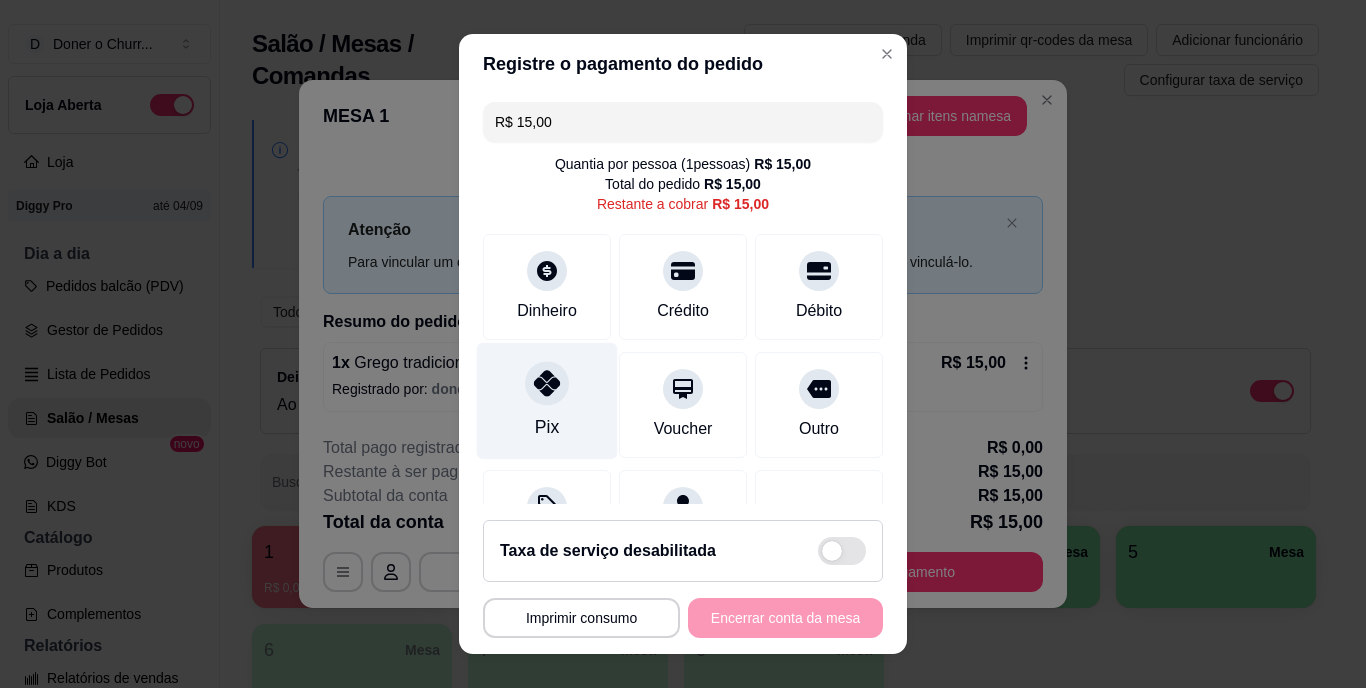 click on "Pix" at bounding box center (547, 401) 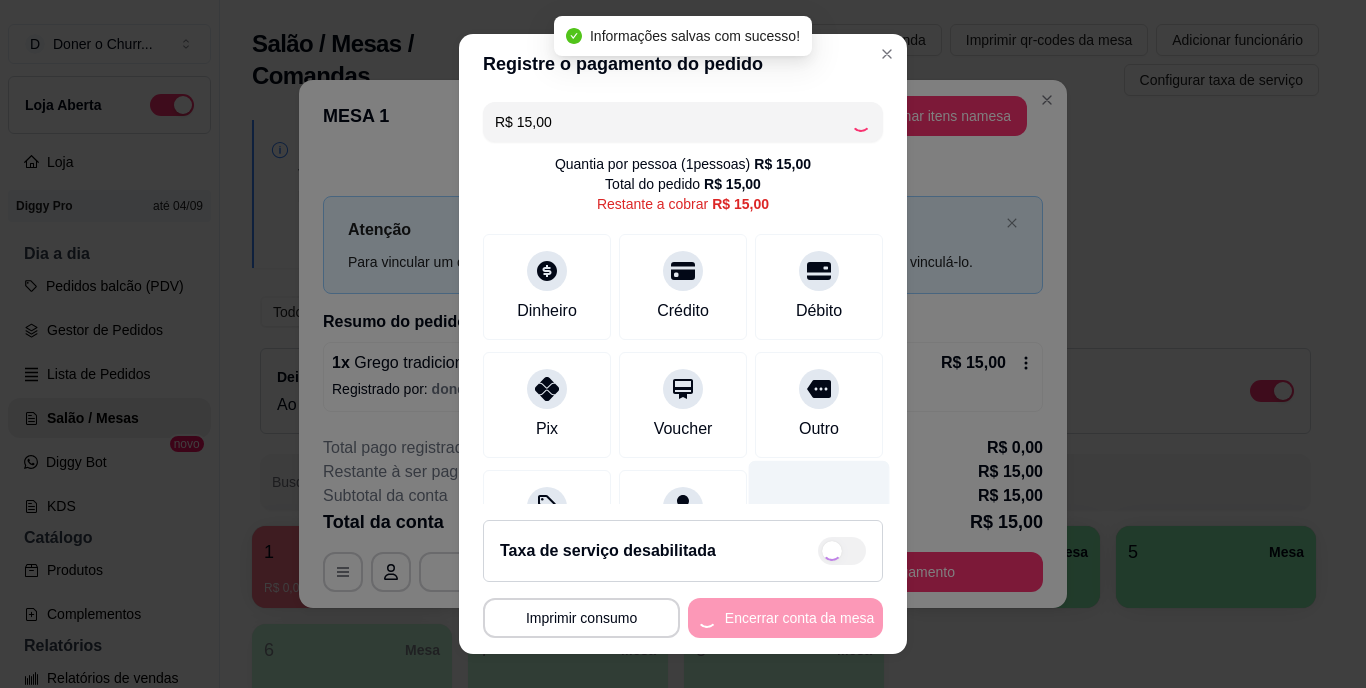 type on "R$ 0,00" 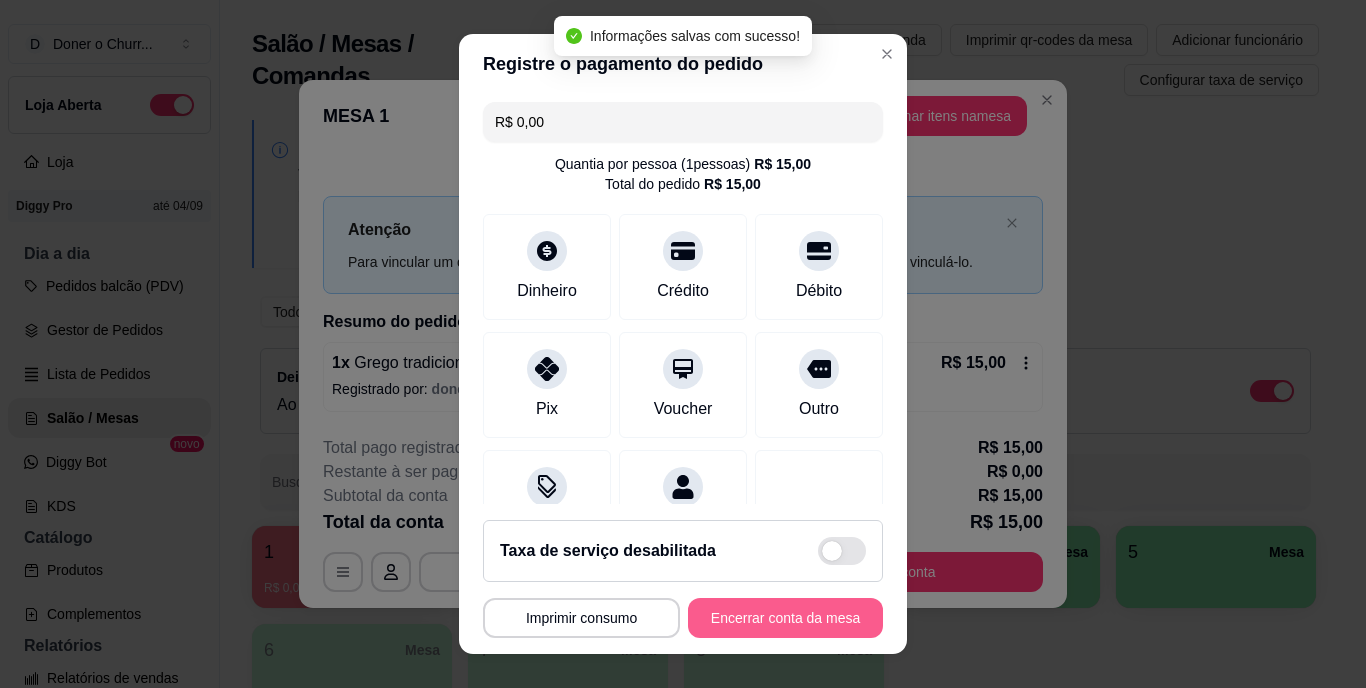 click on "Encerrar conta da mesa" at bounding box center (785, 618) 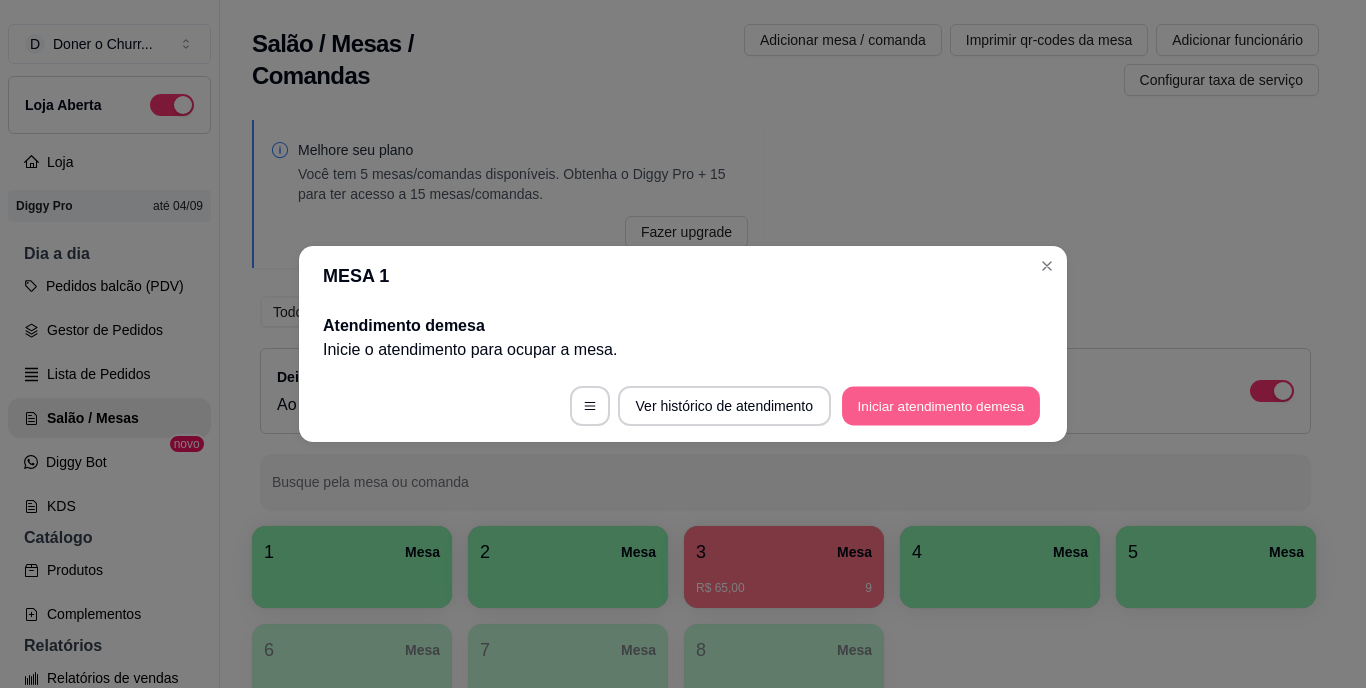click on "Iniciar atendimento de  mesa" at bounding box center (941, 406) 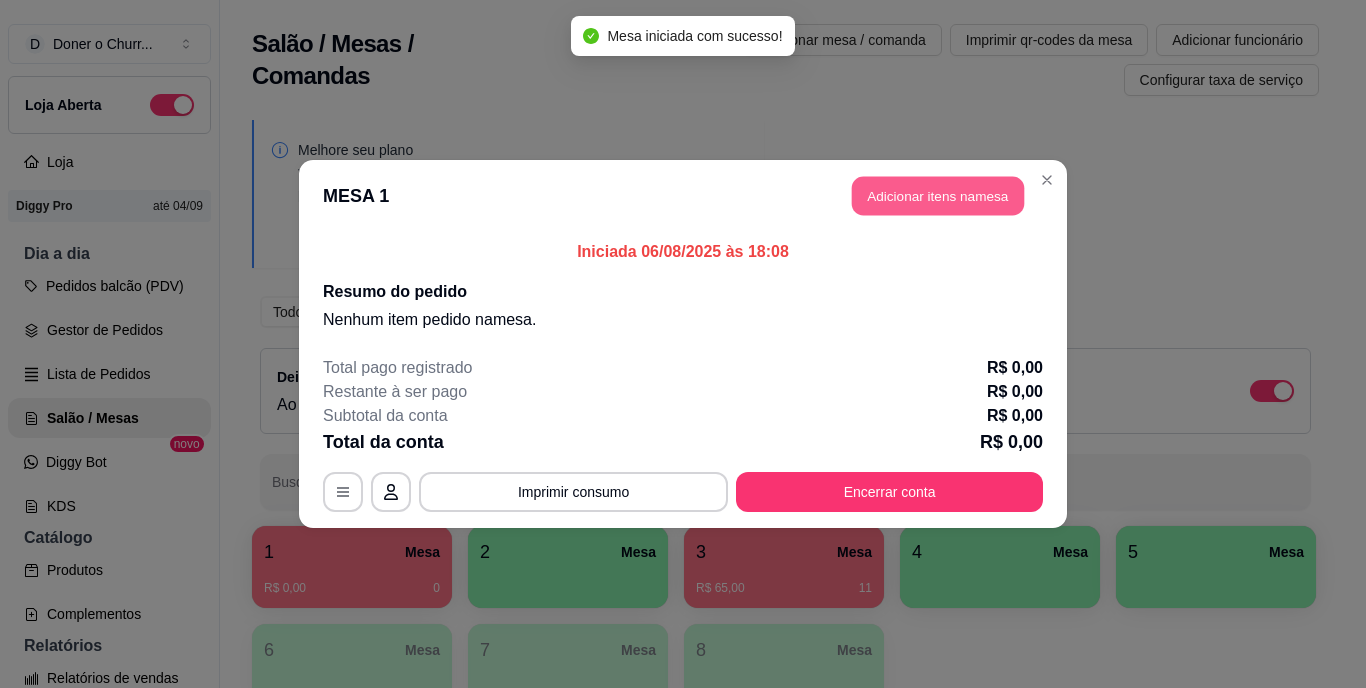 click on "Adicionar itens na  mesa" at bounding box center (938, 196) 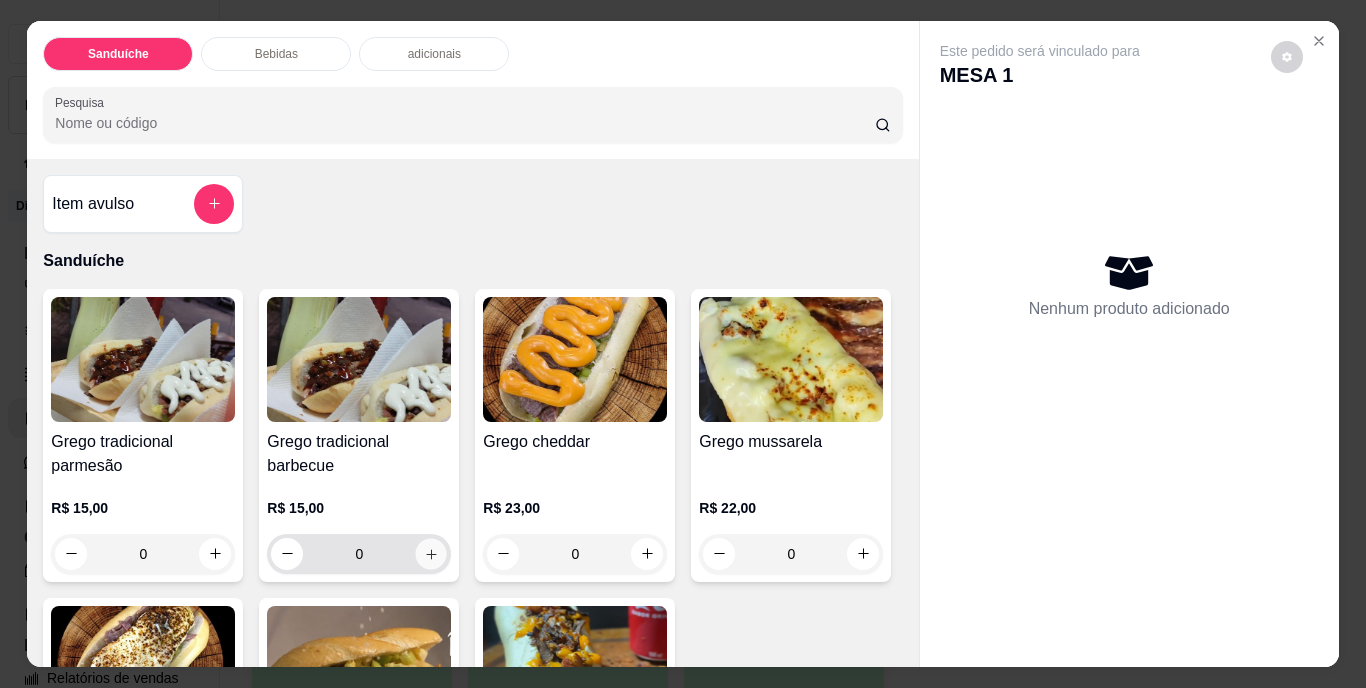 click 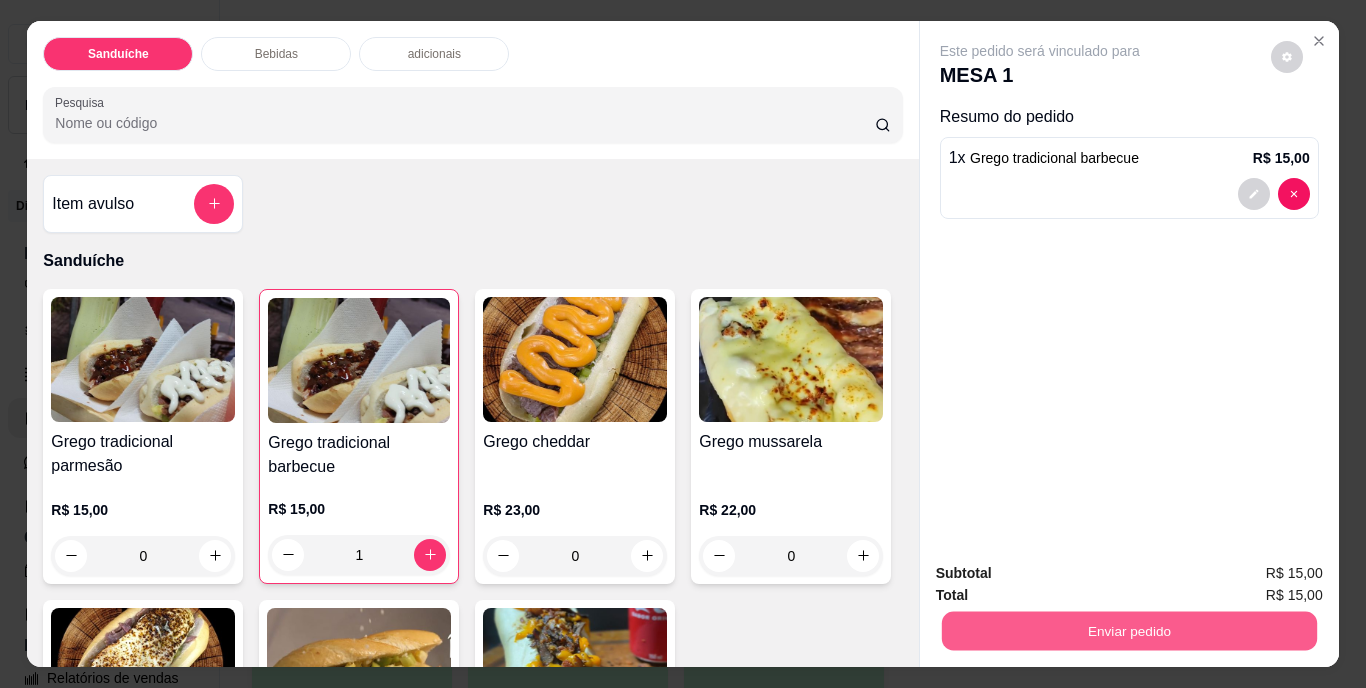 click on "Enviar pedido" at bounding box center (1128, 631) 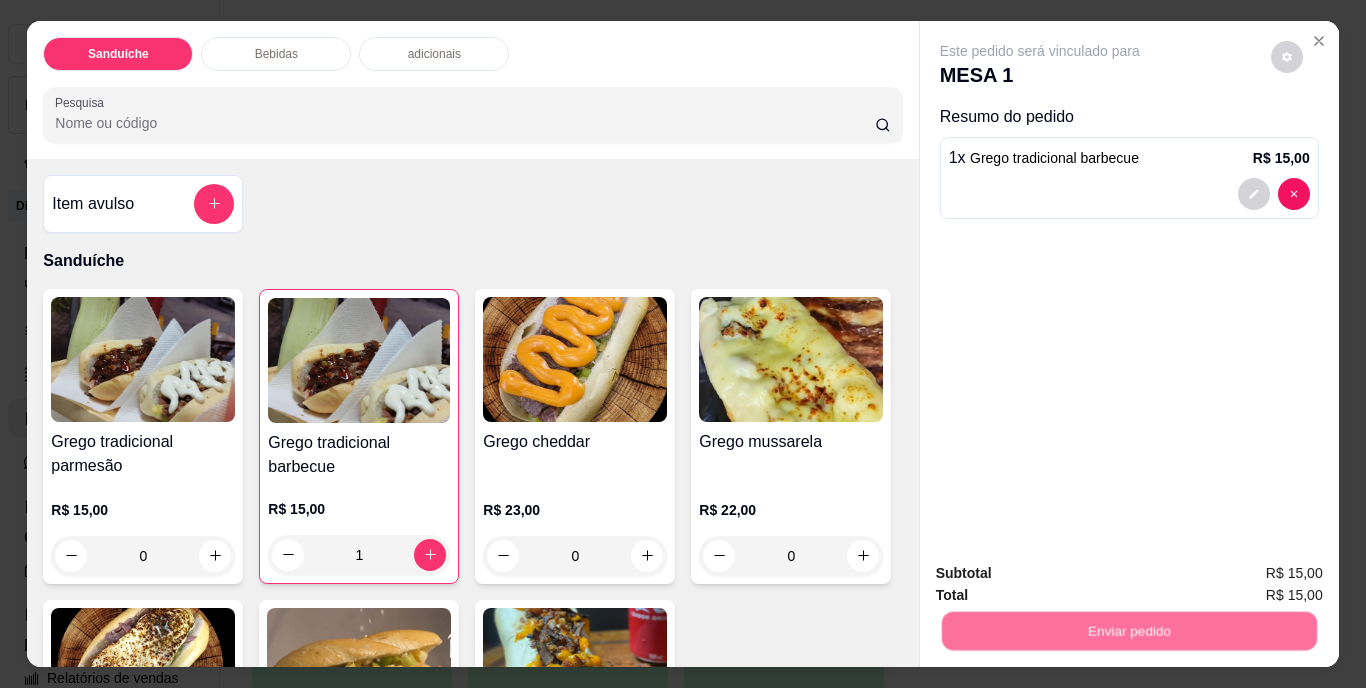 click on "Não registrar e enviar pedido" at bounding box center (1063, 574) 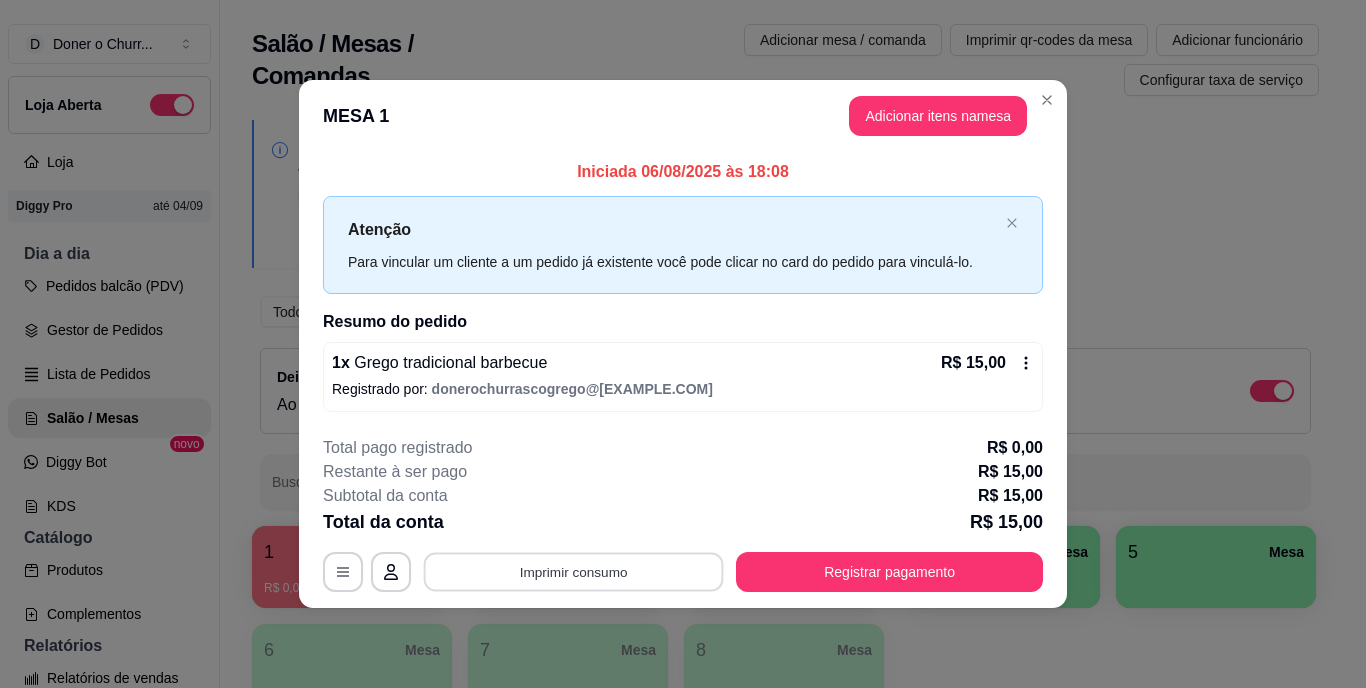 click on "Imprimir consumo" at bounding box center (574, 571) 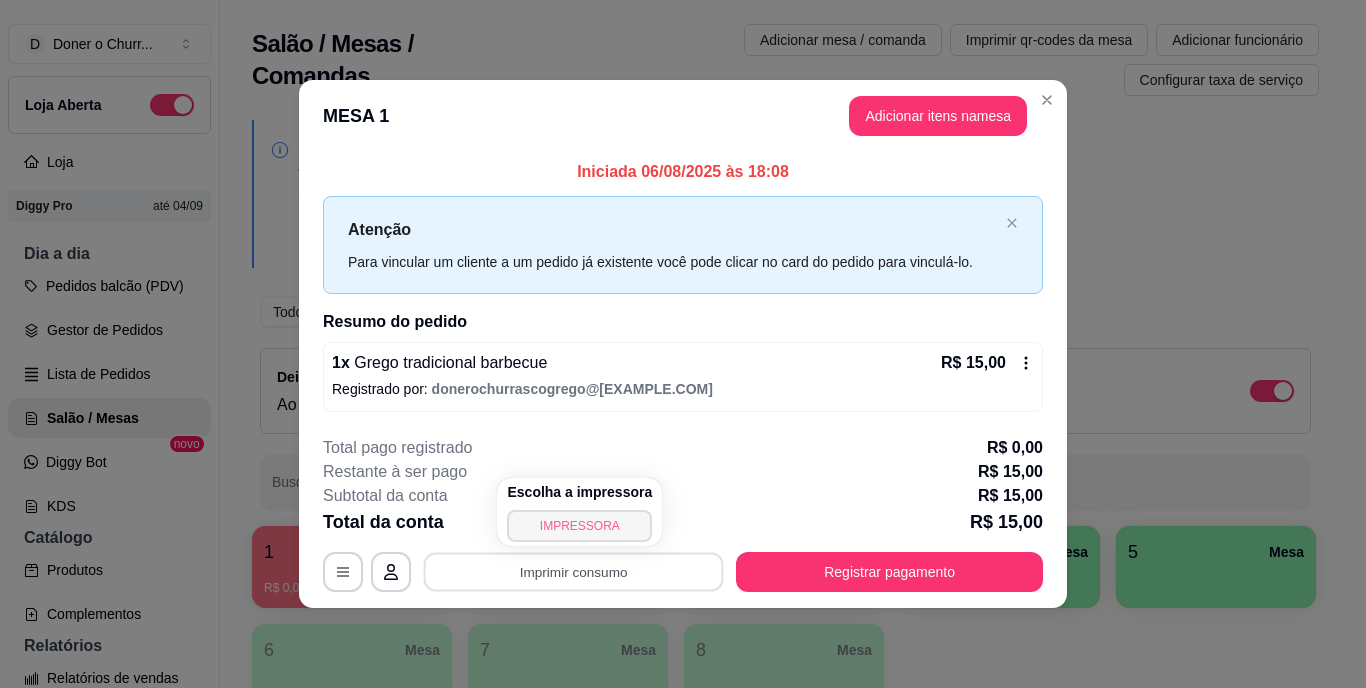 click on "IMPRESSORA" at bounding box center (579, 526) 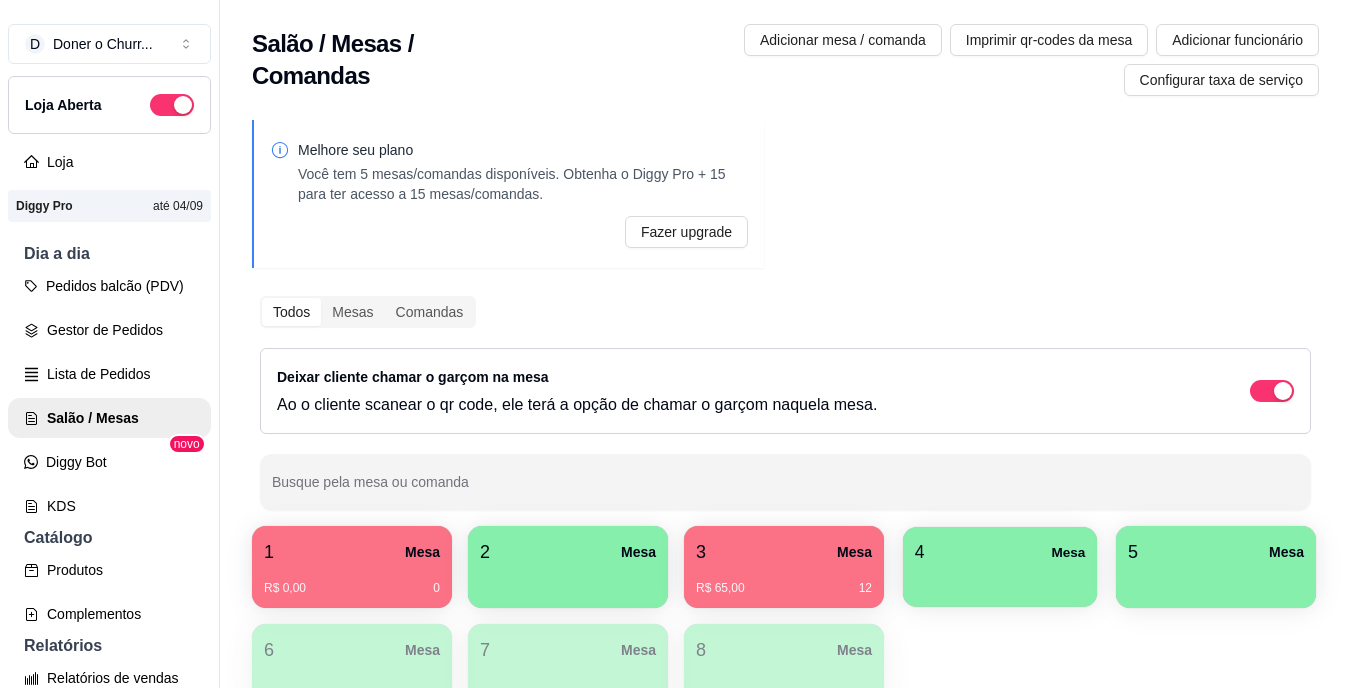 click on "4 Mesa" at bounding box center (1000, 552) 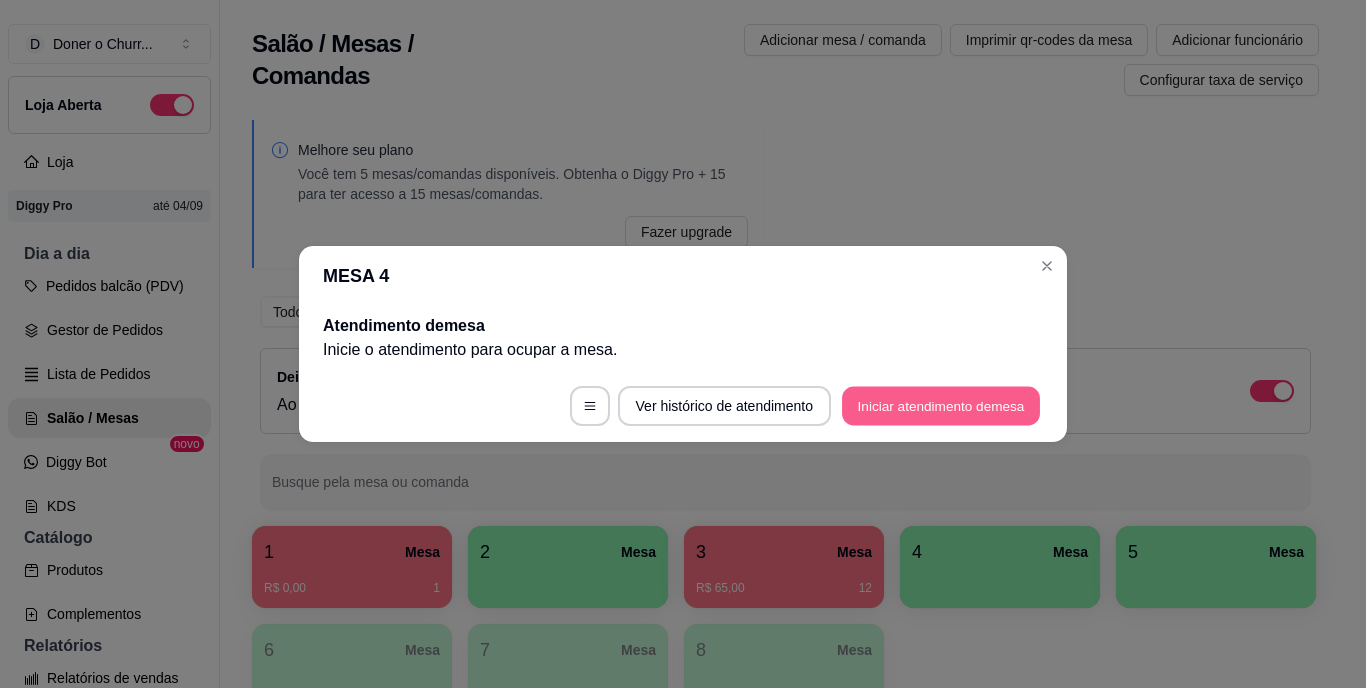 click on "Iniciar atendimento de  mesa" at bounding box center (941, 406) 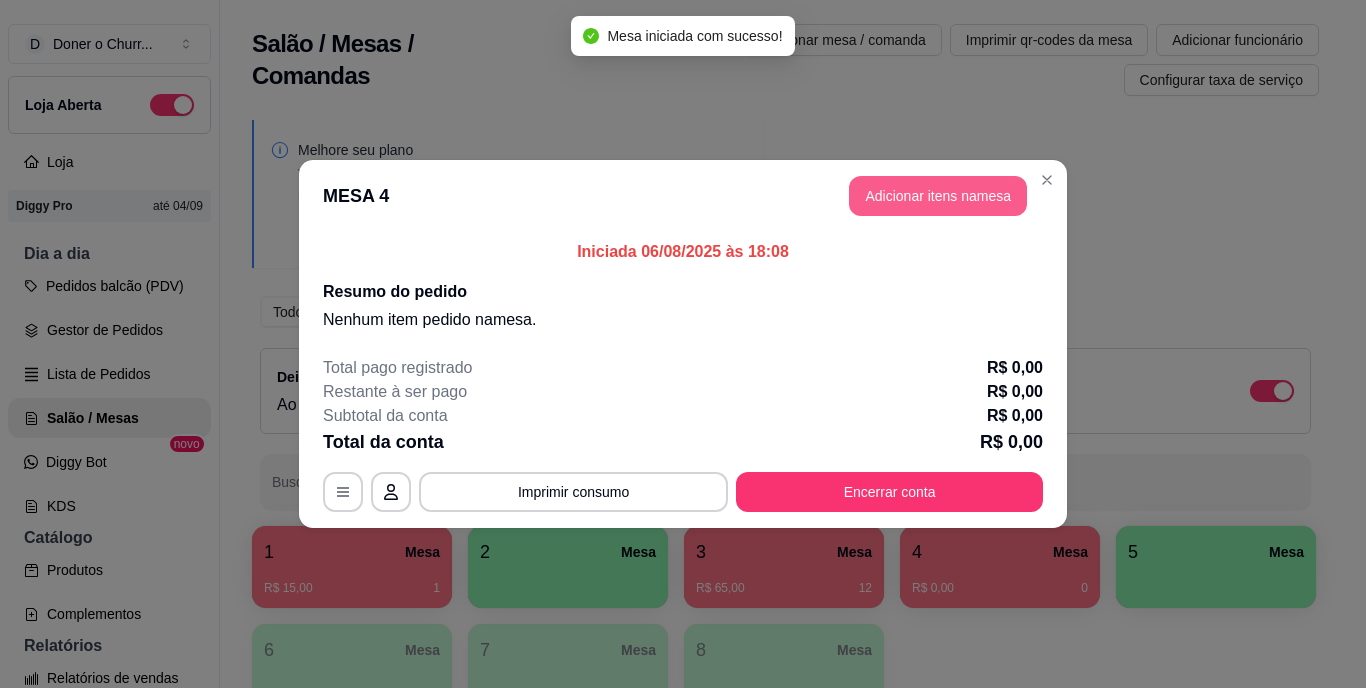 click on "Adicionar itens na  mesa" at bounding box center [938, 196] 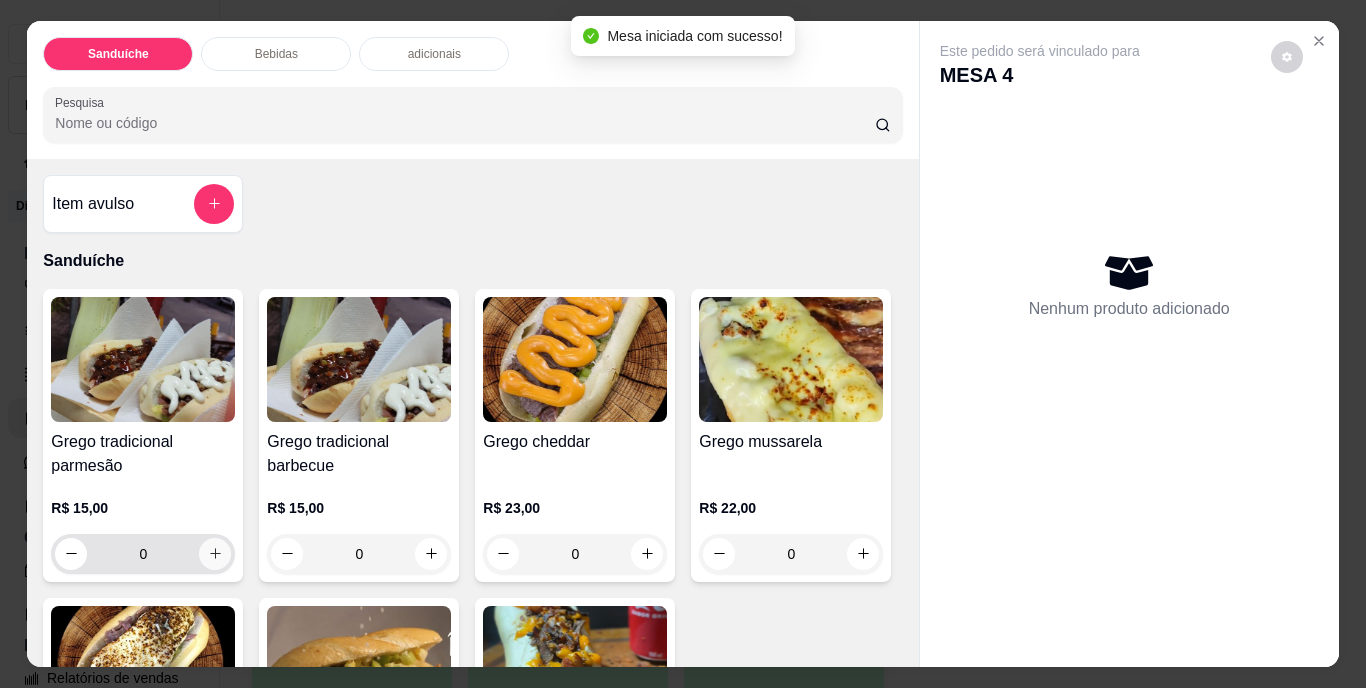 click 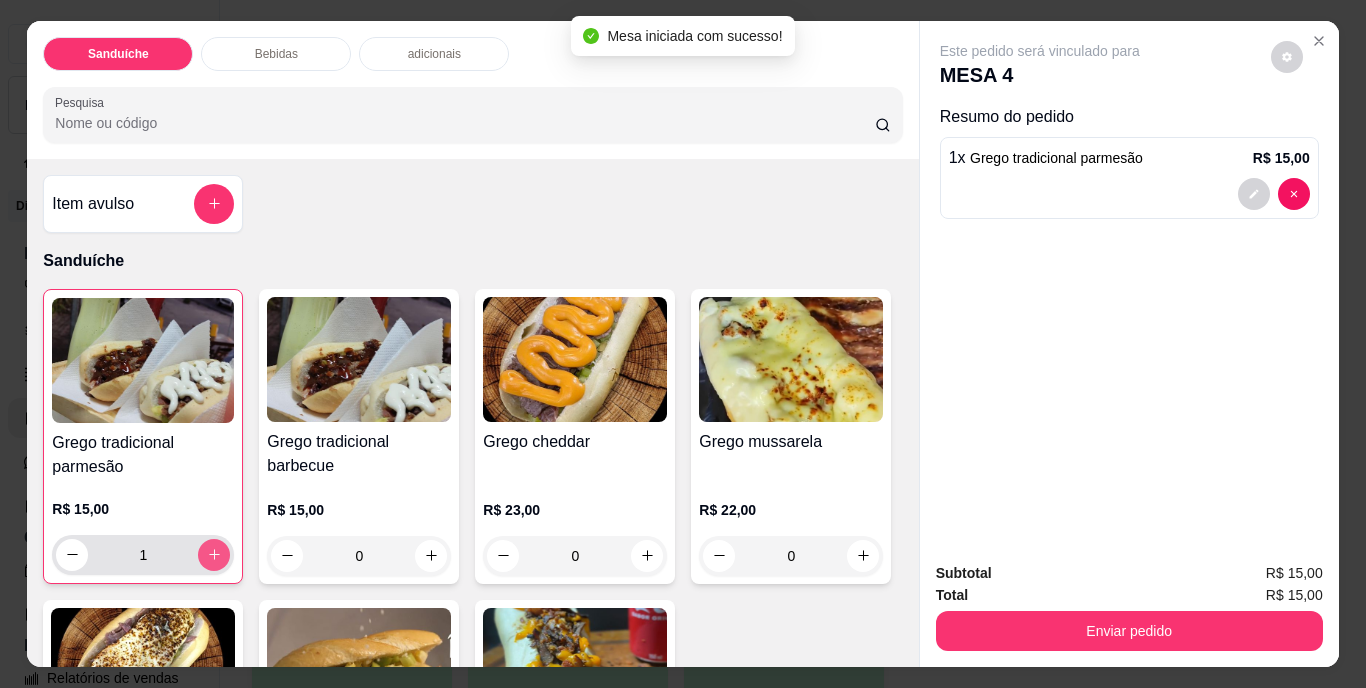 click 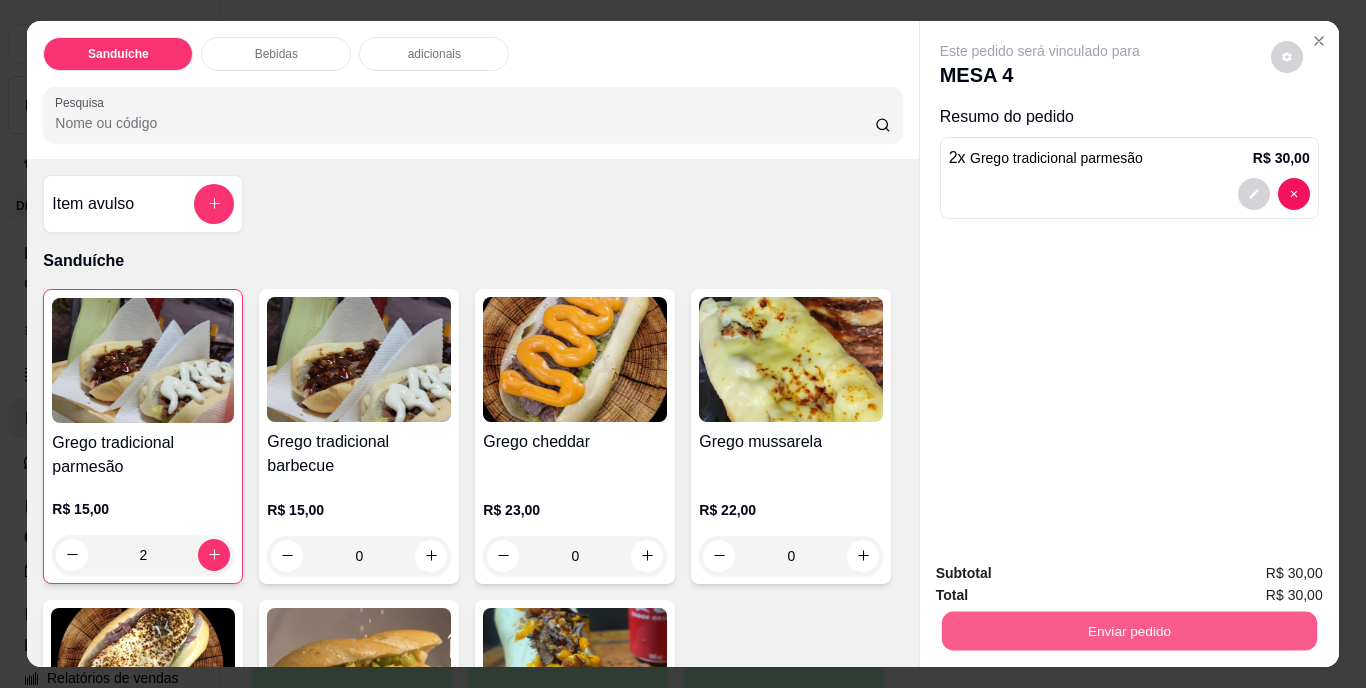 click on "Enviar pedido" at bounding box center [1128, 631] 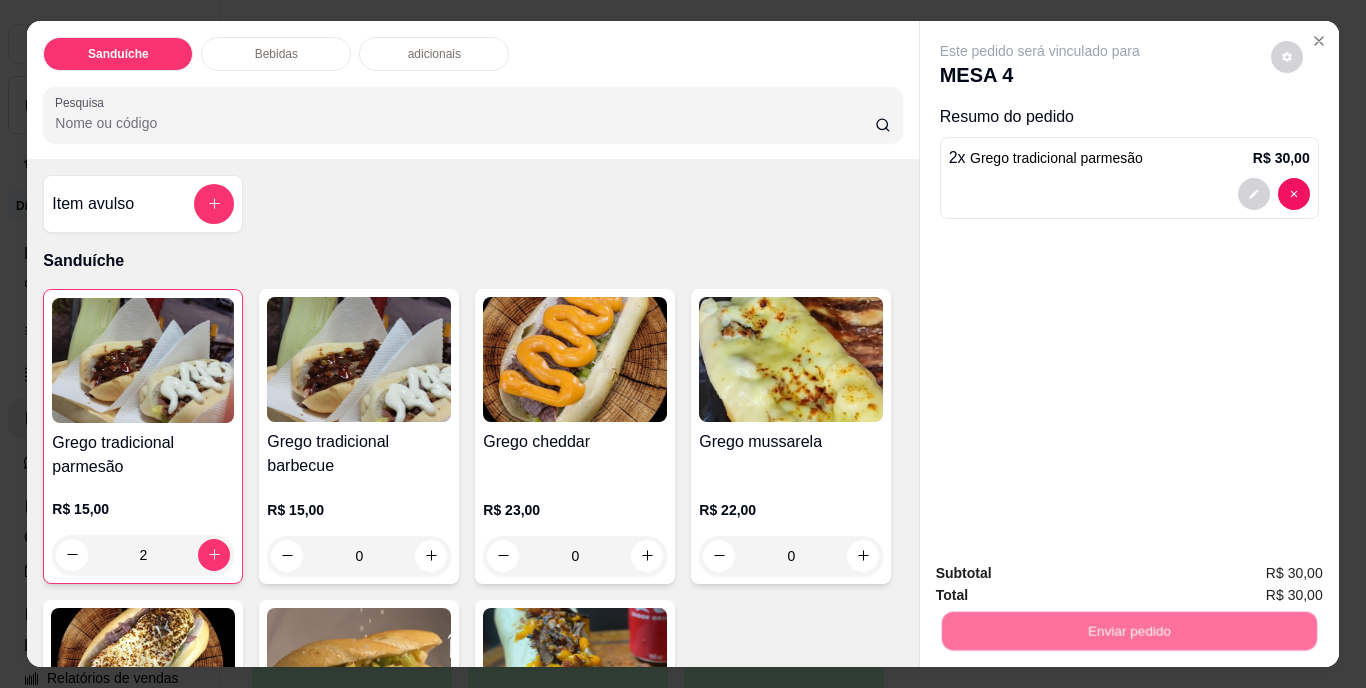 click on "Não registrar e enviar pedido" at bounding box center (1063, 574) 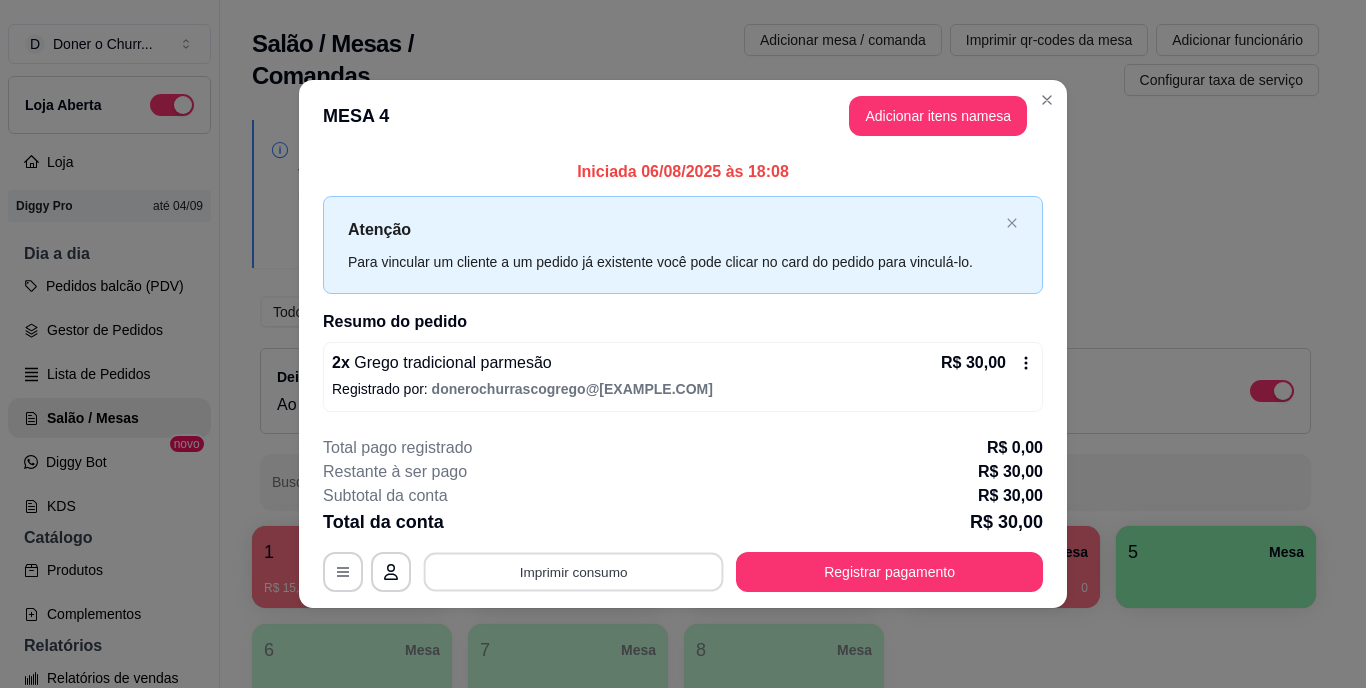 click on "Imprimir consumo" at bounding box center (574, 571) 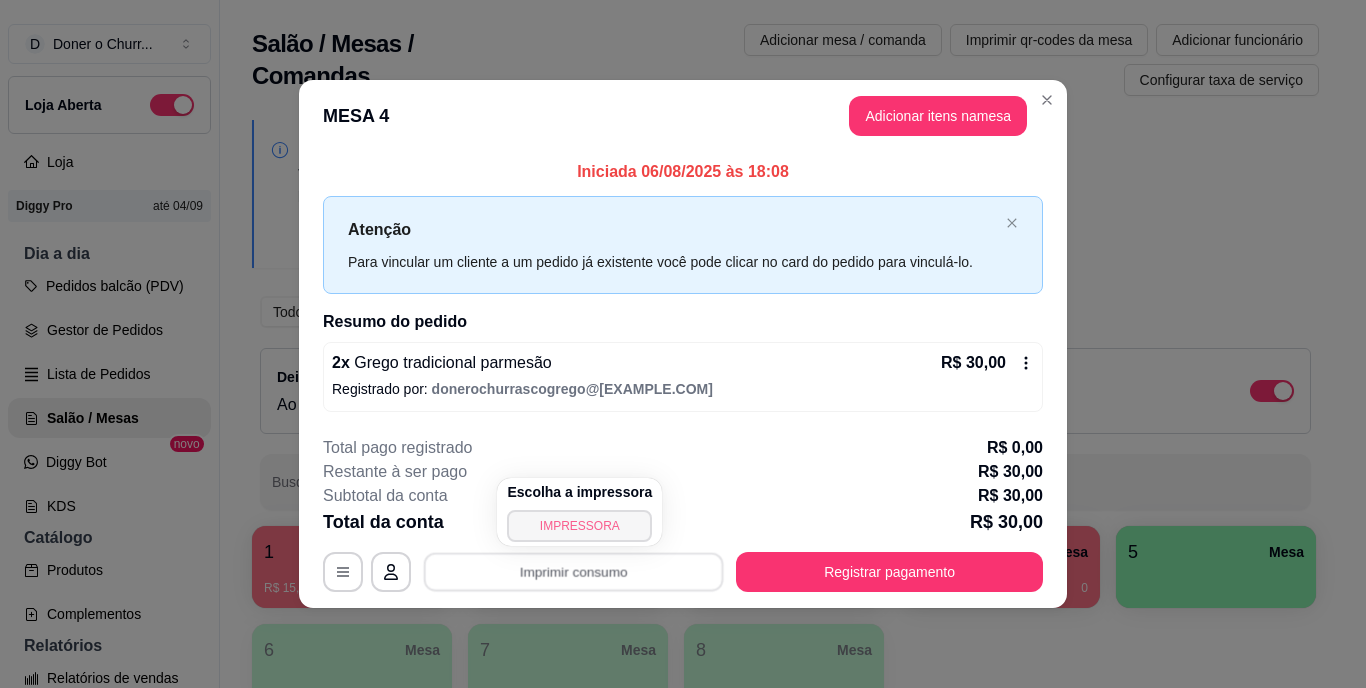 click on "IMPRESSORA" at bounding box center (579, 526) 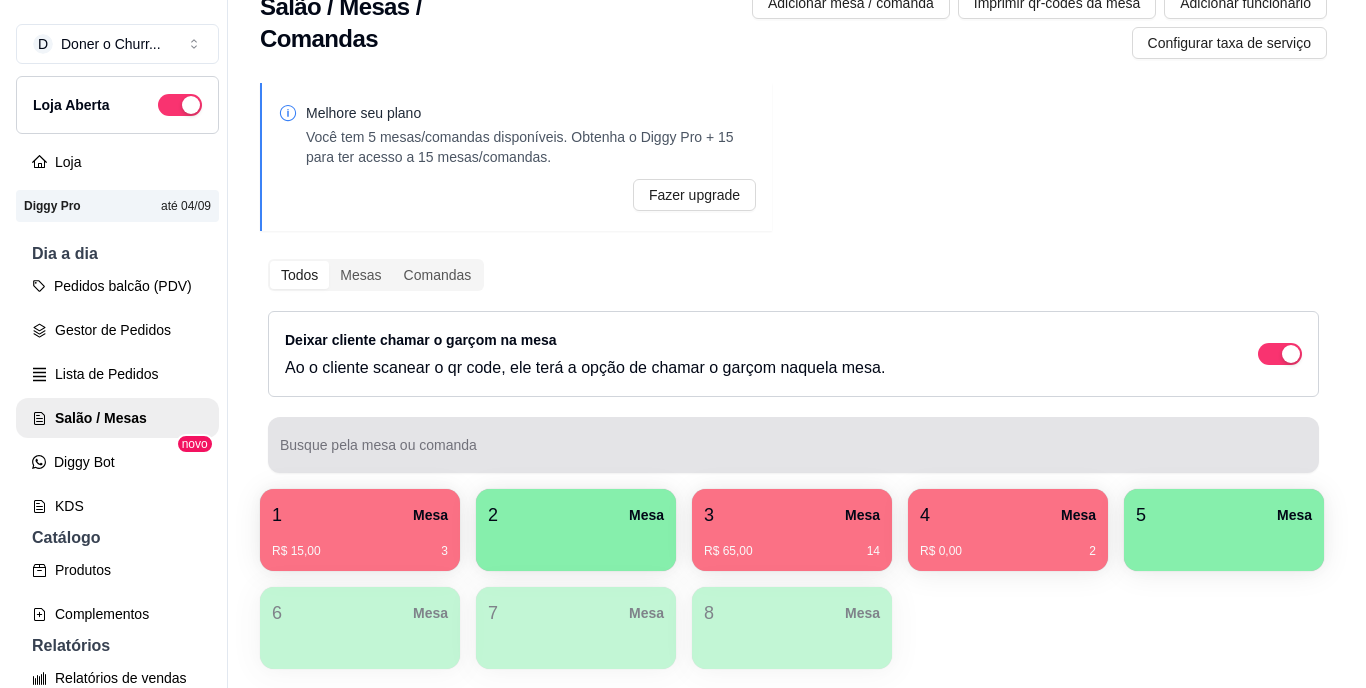 scroll, scrollTop: 100, scrollLeft: 0, axis: vertical 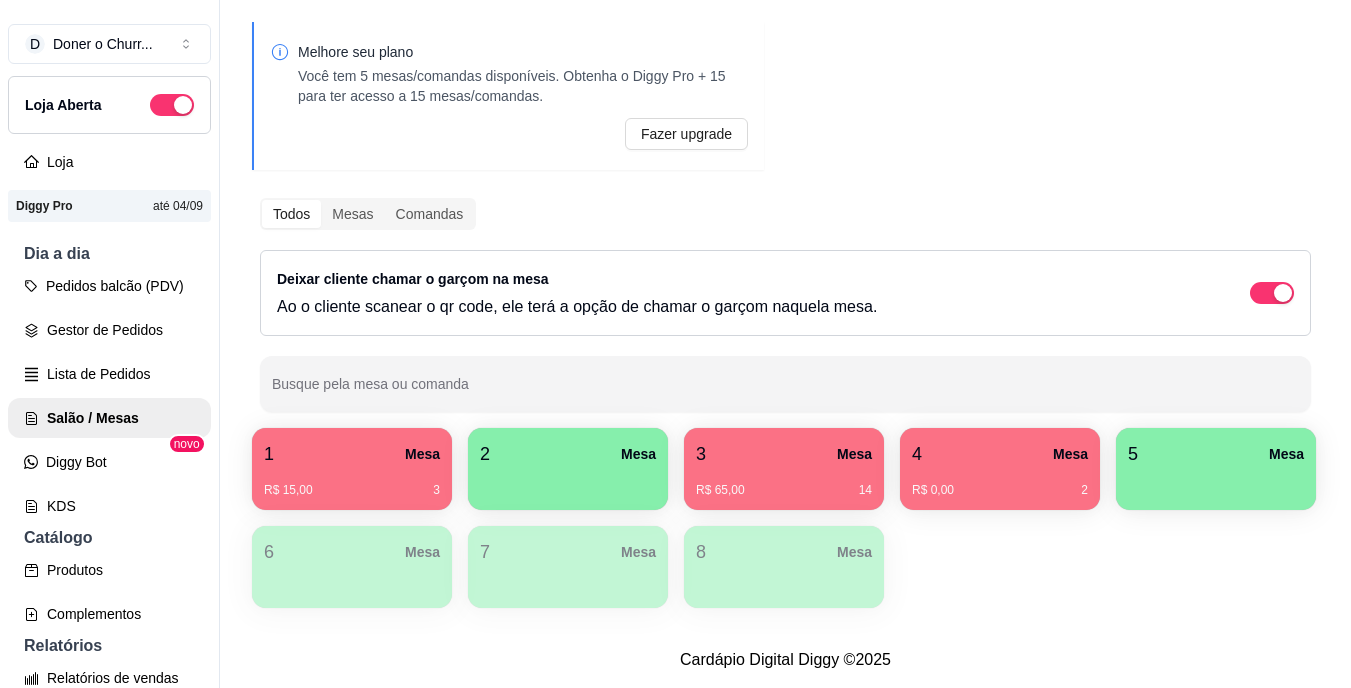 click at bounding box center [568, 483] 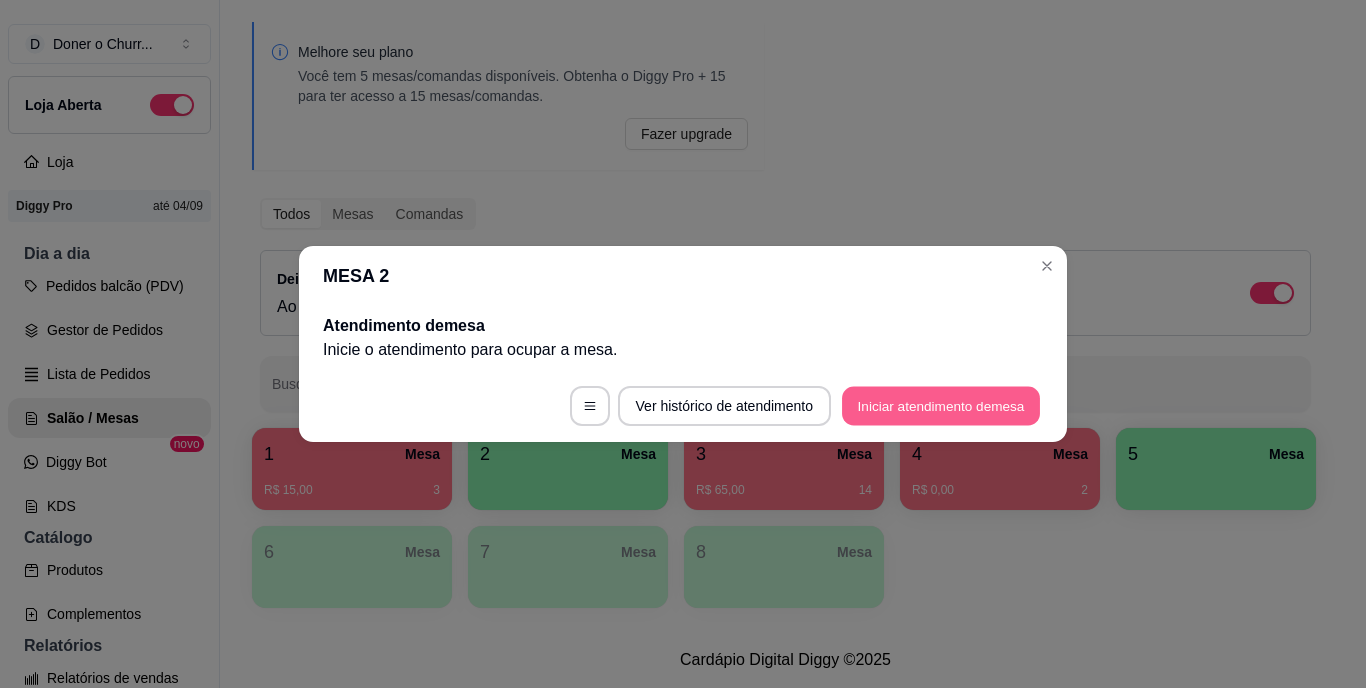 click on "Iniciar atendimento de  mesa" at bounding box center [941, 406] 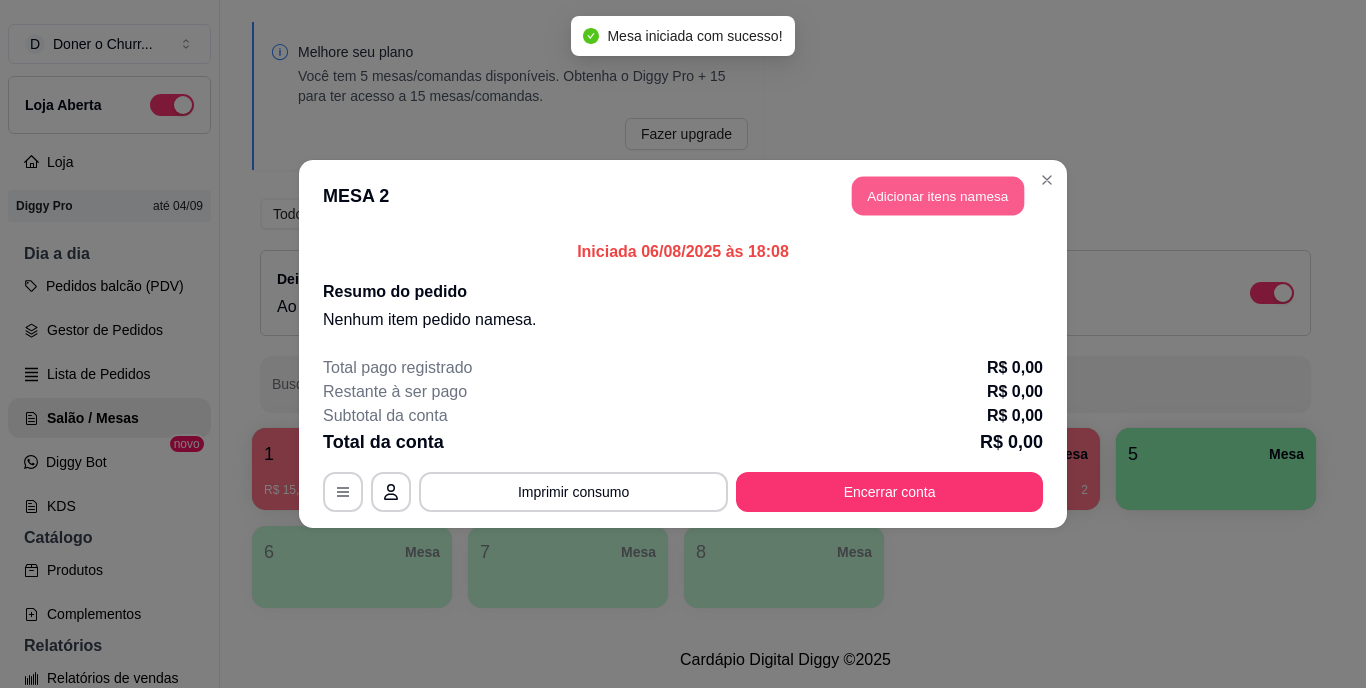 click on "Adicionar itens na  mesa" at bounding box center (938, 196) 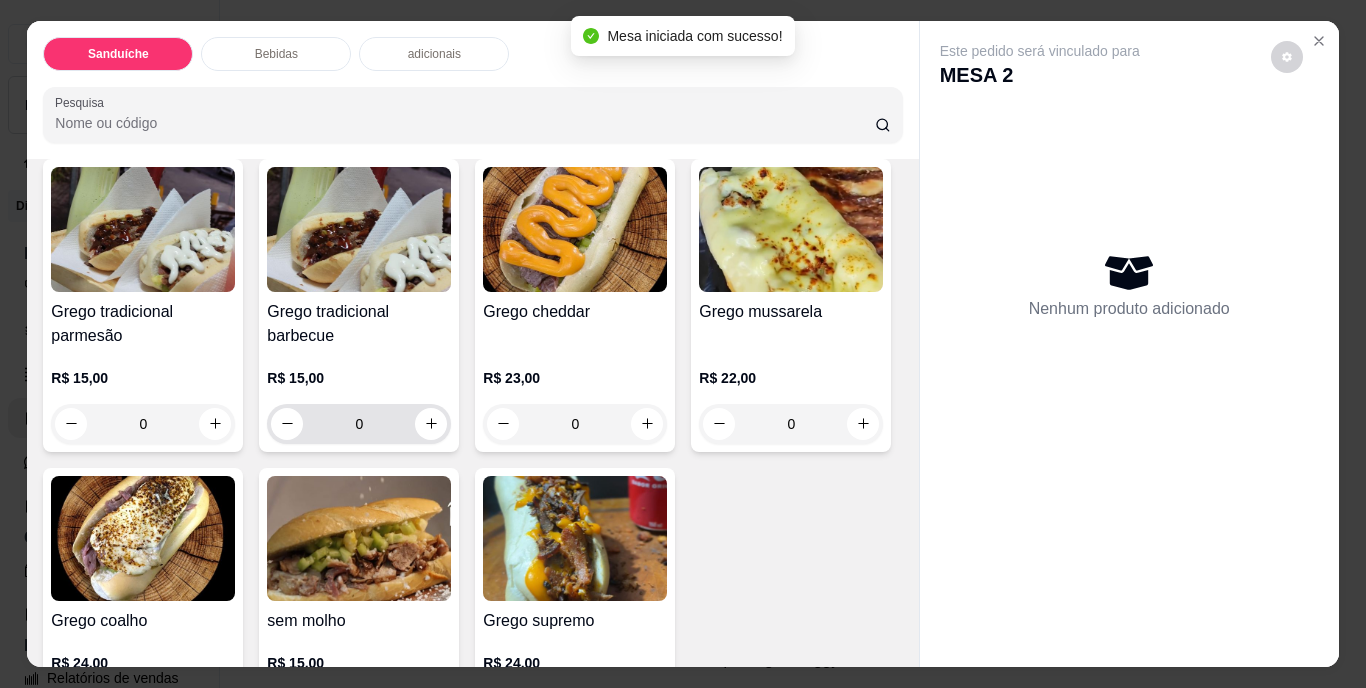 scroll, scrollTop: 500, scrollLeft: 0, axis: vertical 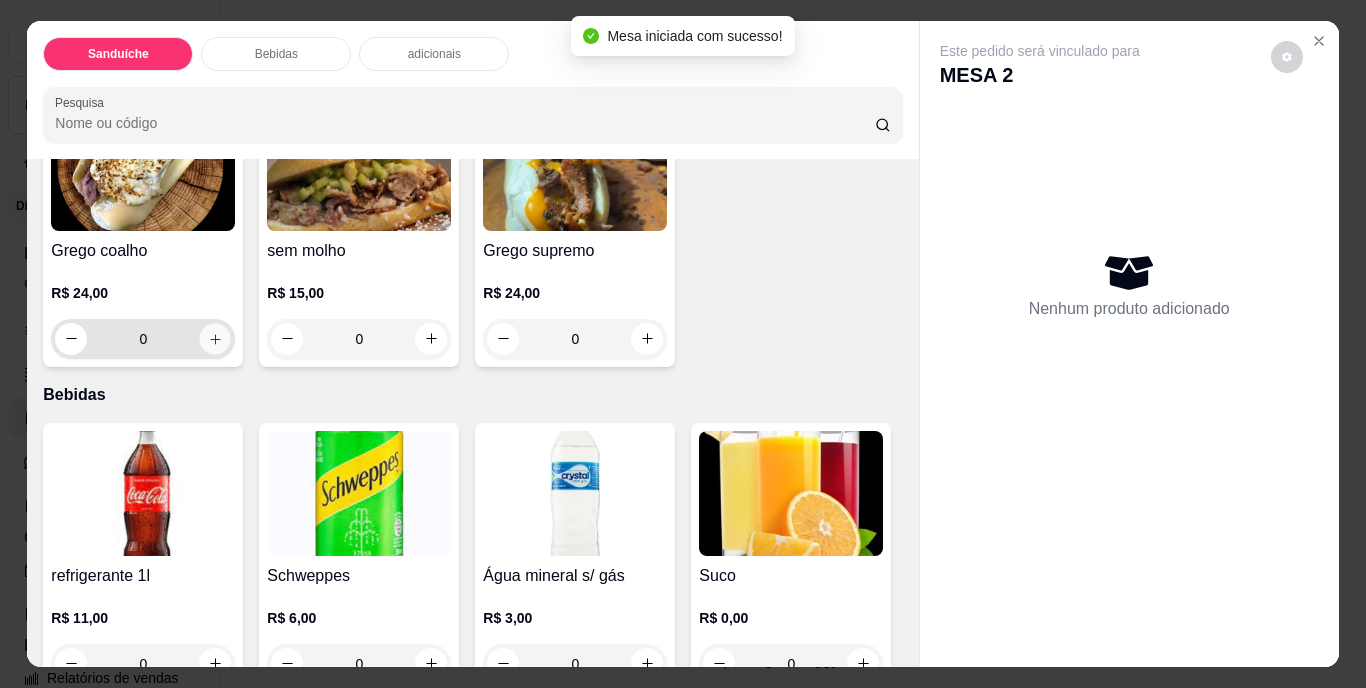 click 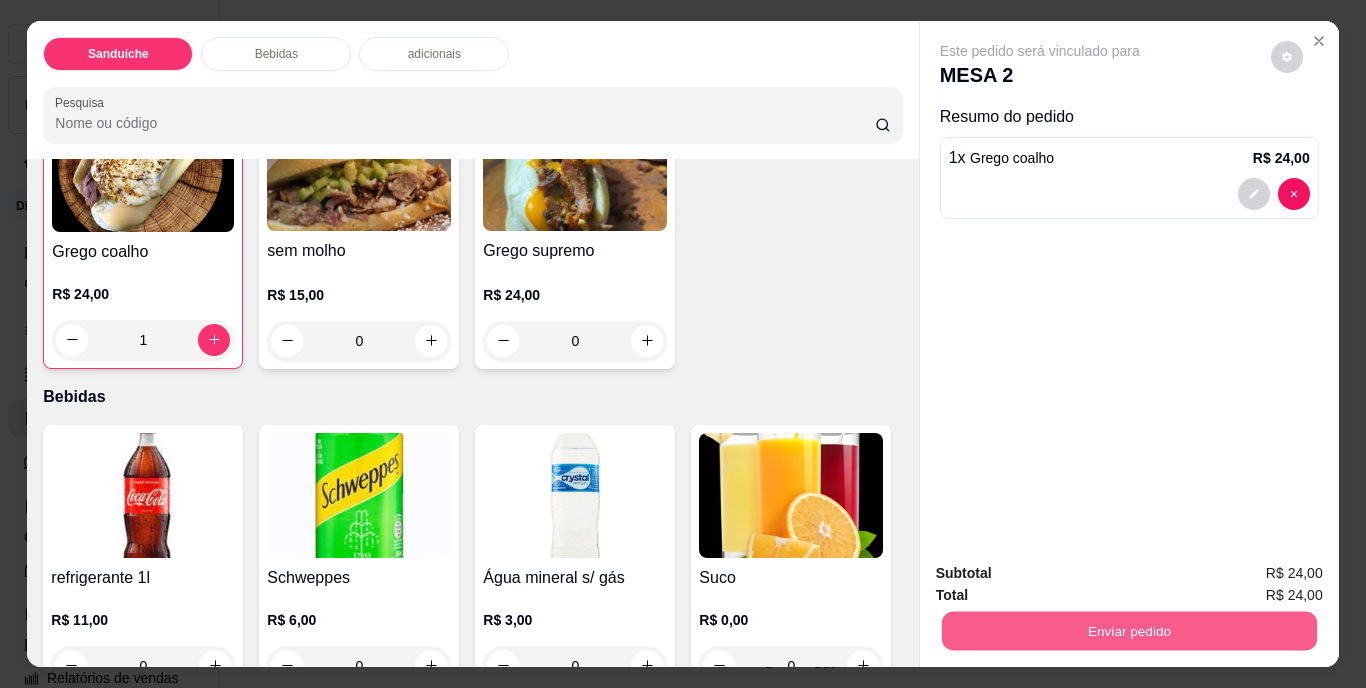 click on "Enviar pedido" at bounding box center [1128, 631] 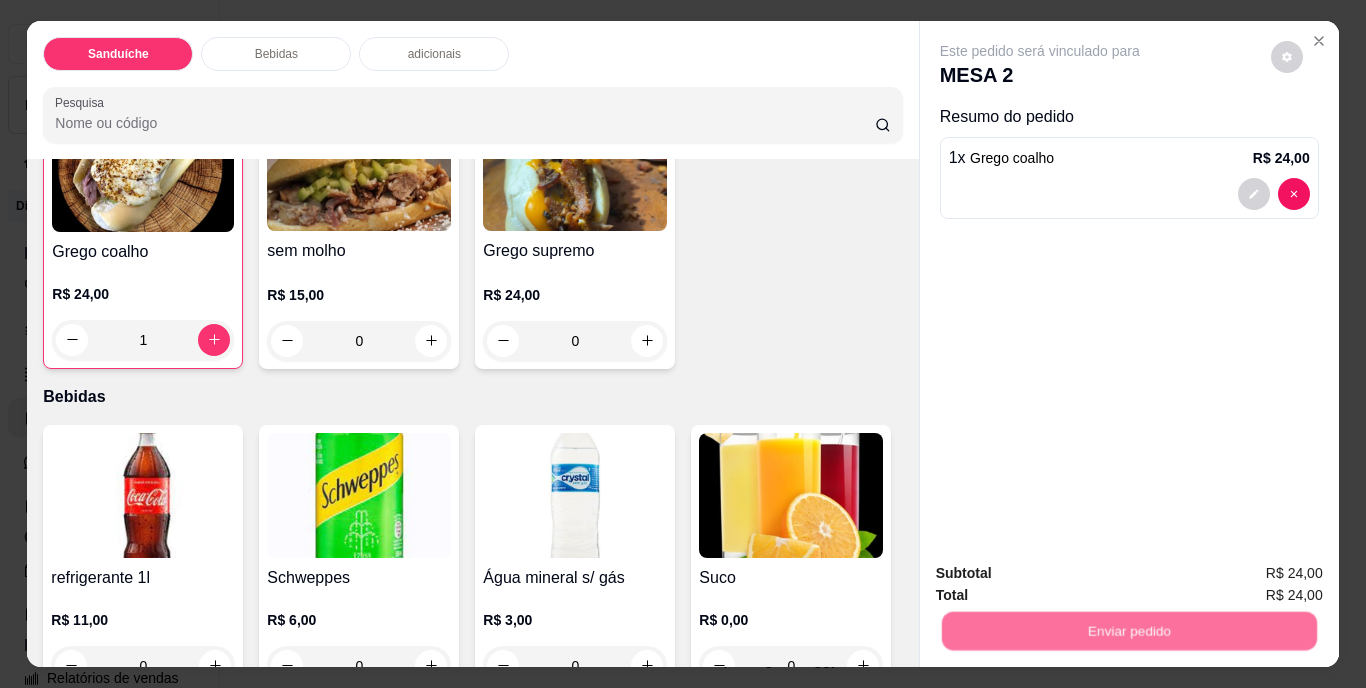 click on "Não registrar e enviar pedido" at bounding box center [1063, 575] 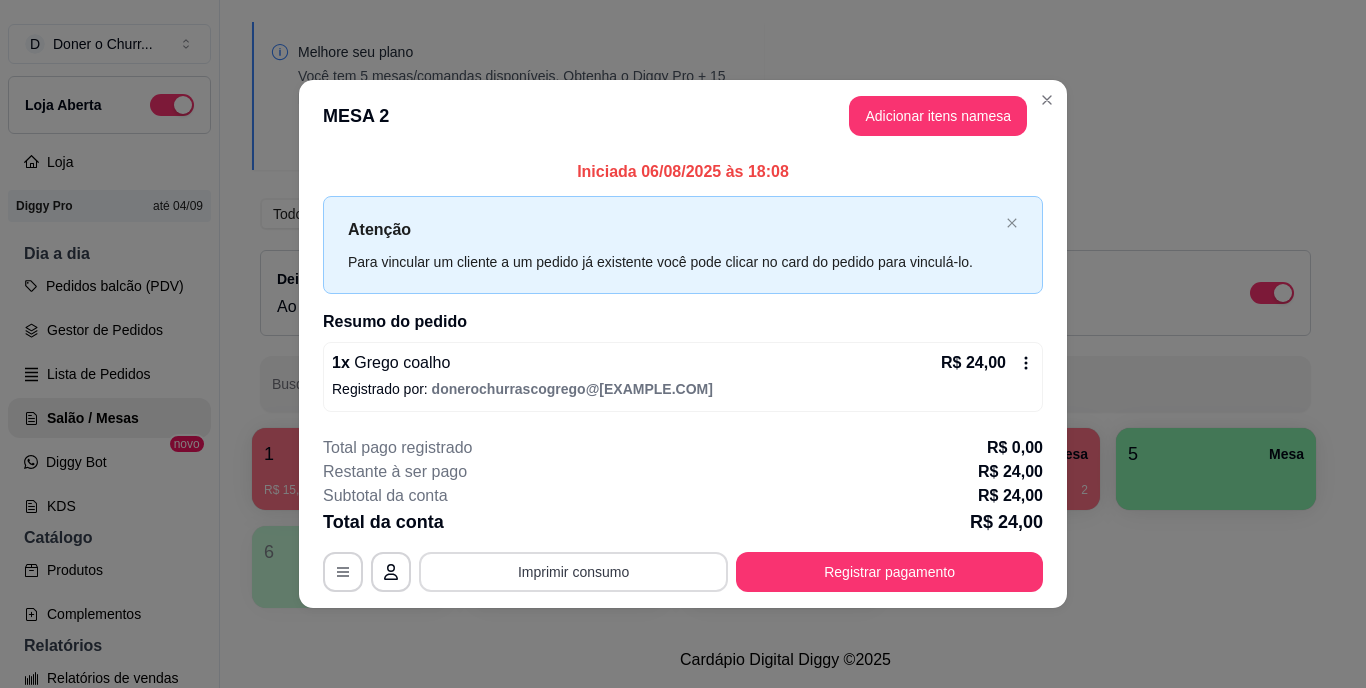 click on "Imprimir consumo" at bounding box center (573, 572) 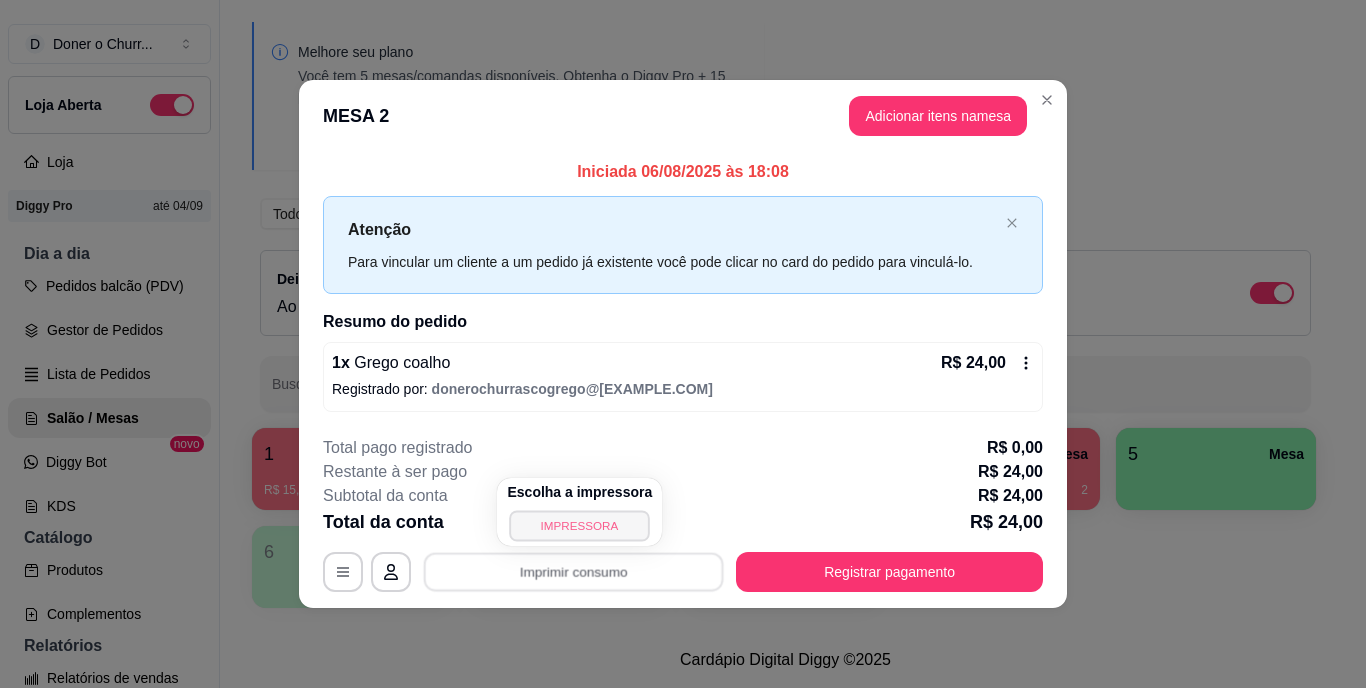 click on "IMPRESSORA" at bounding box center (580, 525) 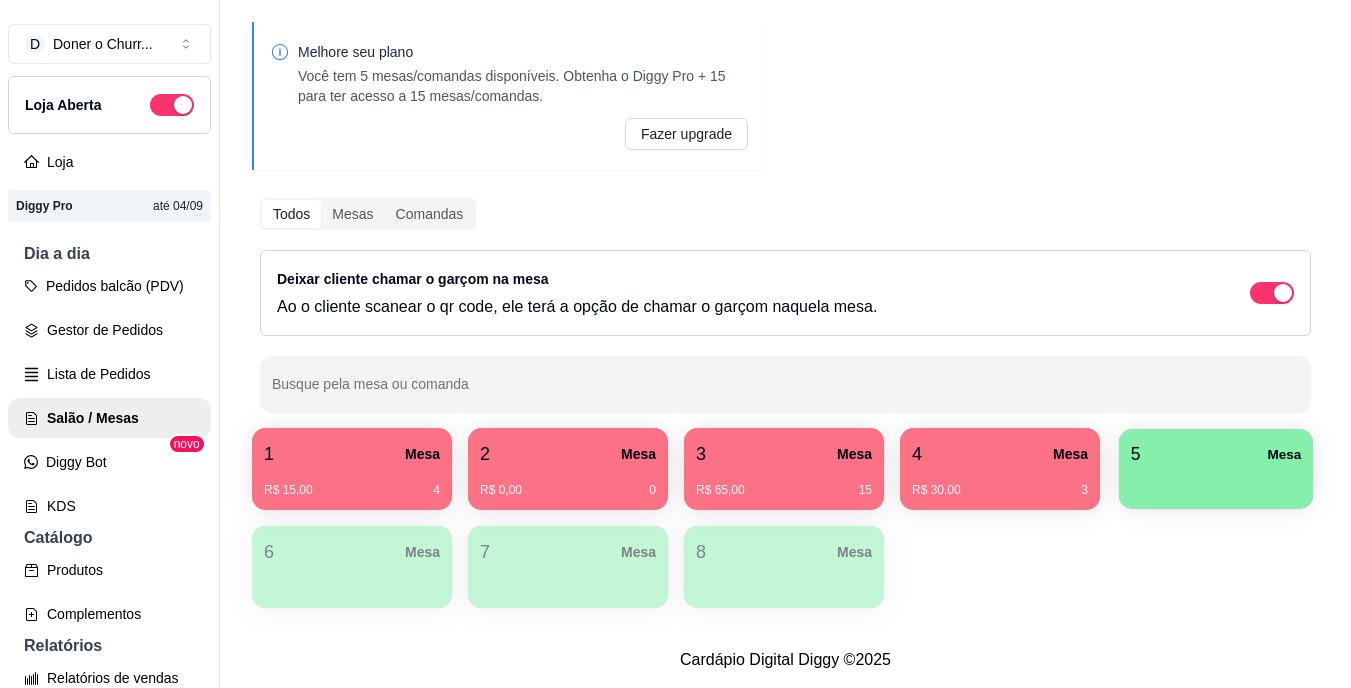 click on "Mesa" at bounding box center [1284, 454] 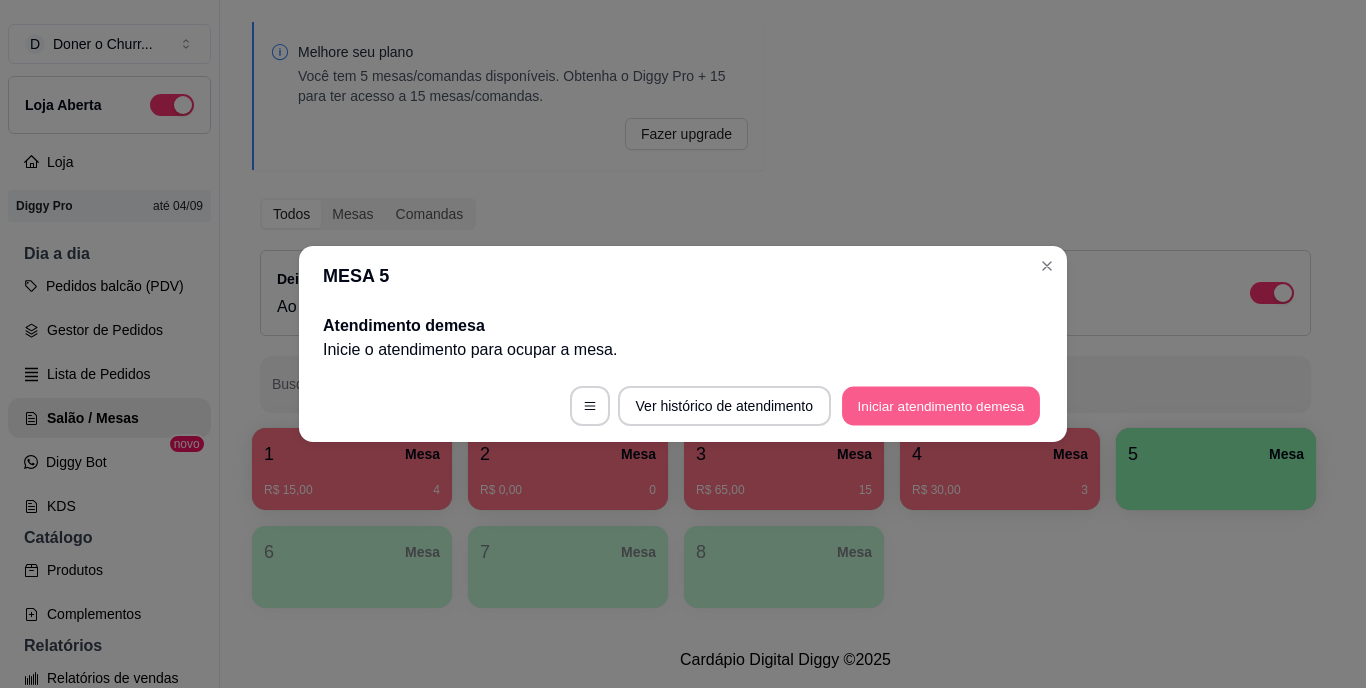 click on "Iniciar atendimento de  mesa" at bounding box center [941, 406] 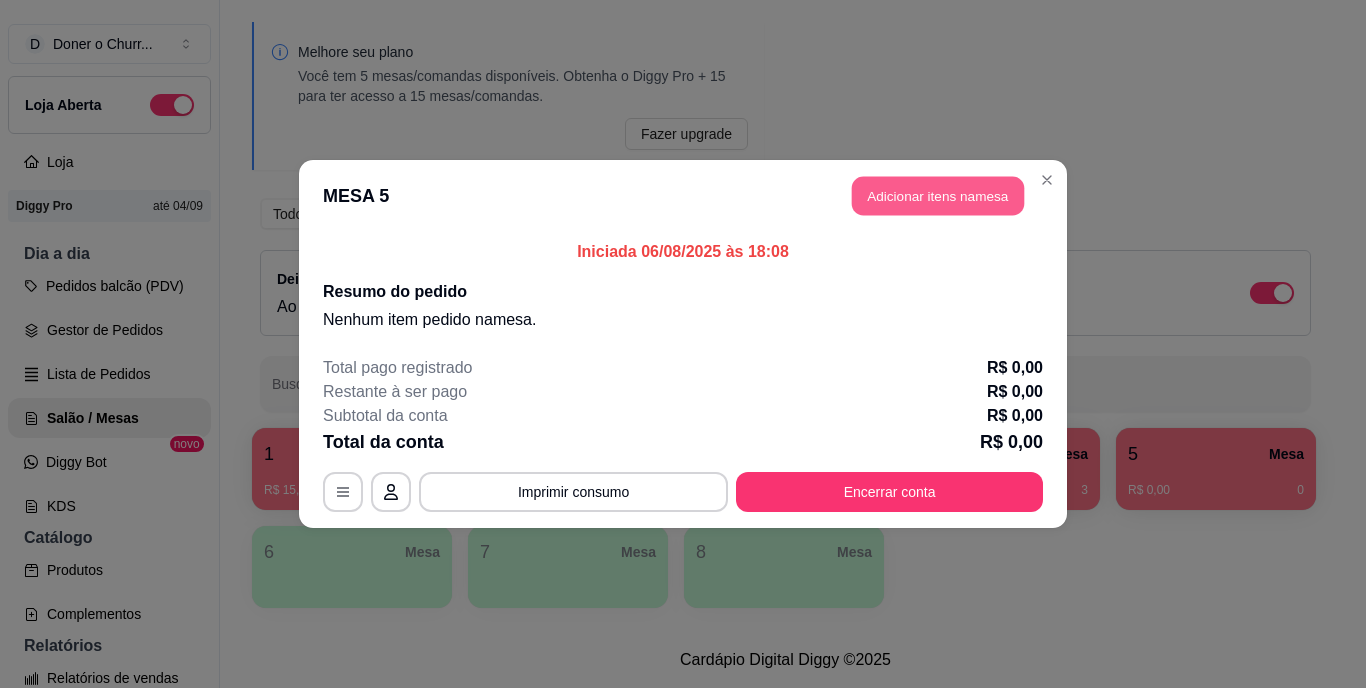click on "Adicionar itens na  mesa" at bounding box center (938, 196) 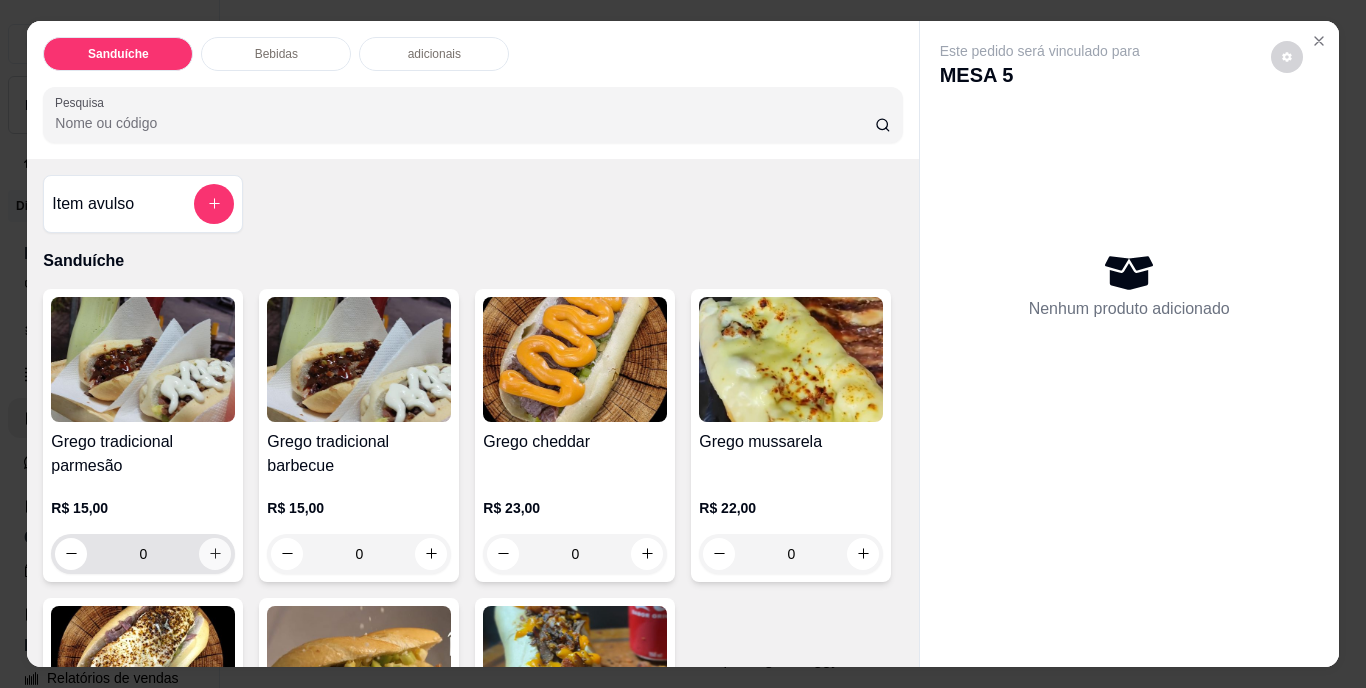 click 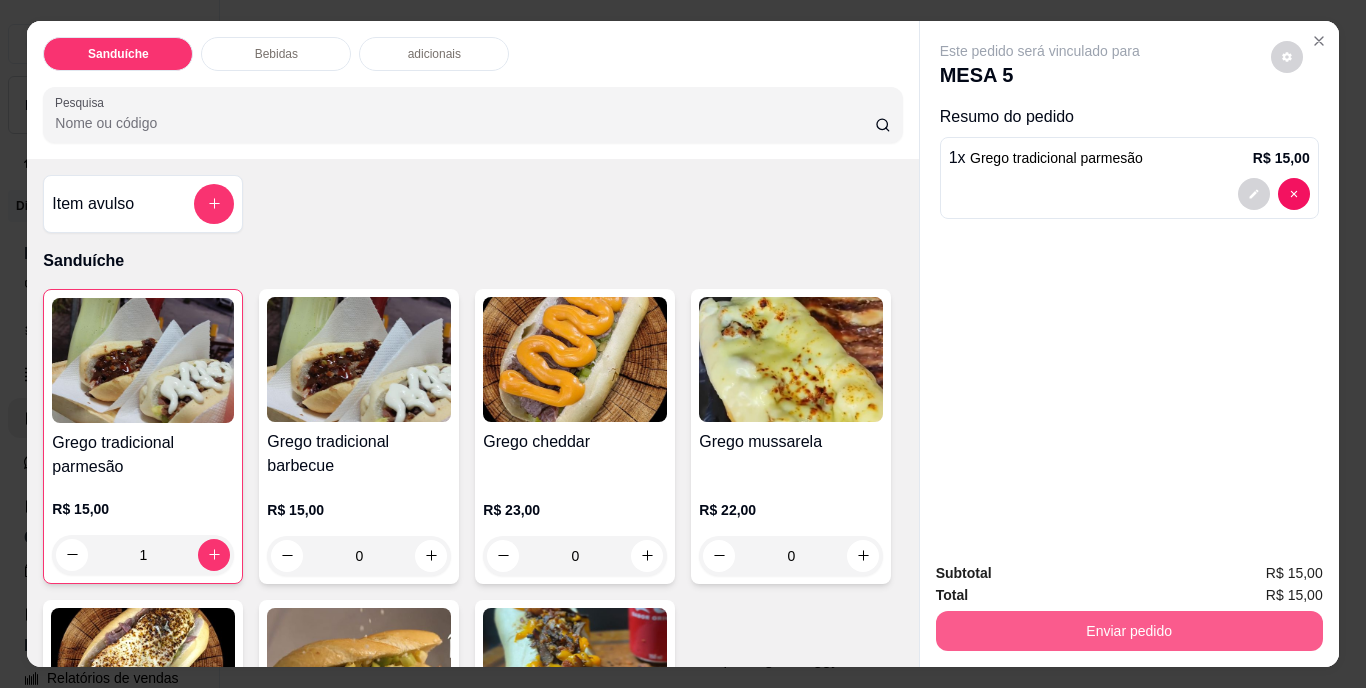 click on "Enviar pedido" at bounding box center (1129, 631) 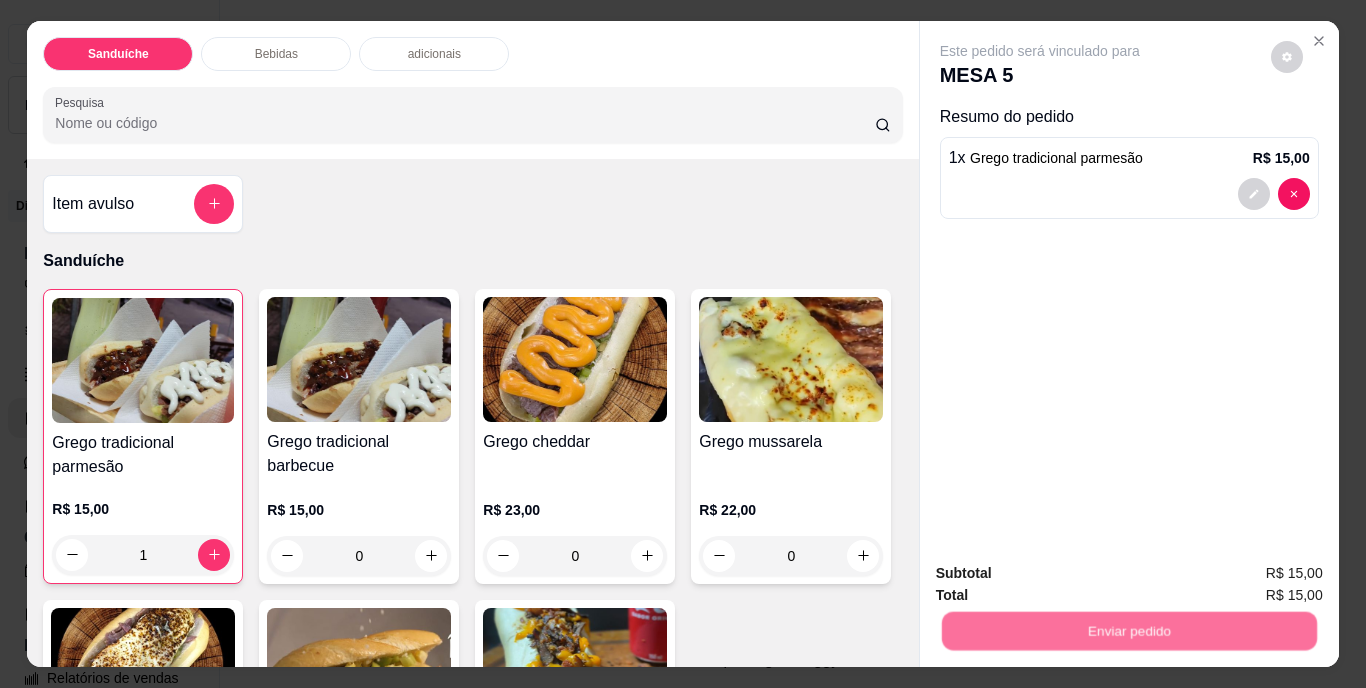 click on "Não registrar e enviar pedido" at bounding box center [1063, 575] 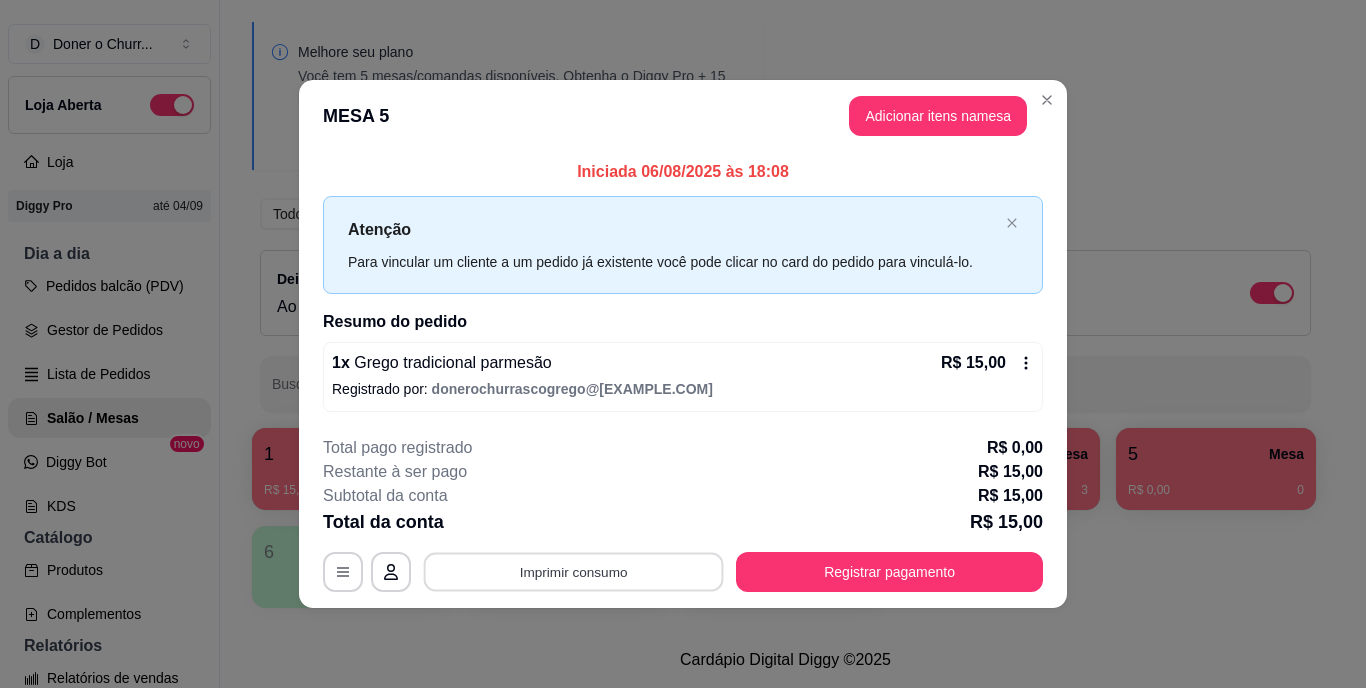 click on "Imprimir consumo" at bounding box center [574, 571] 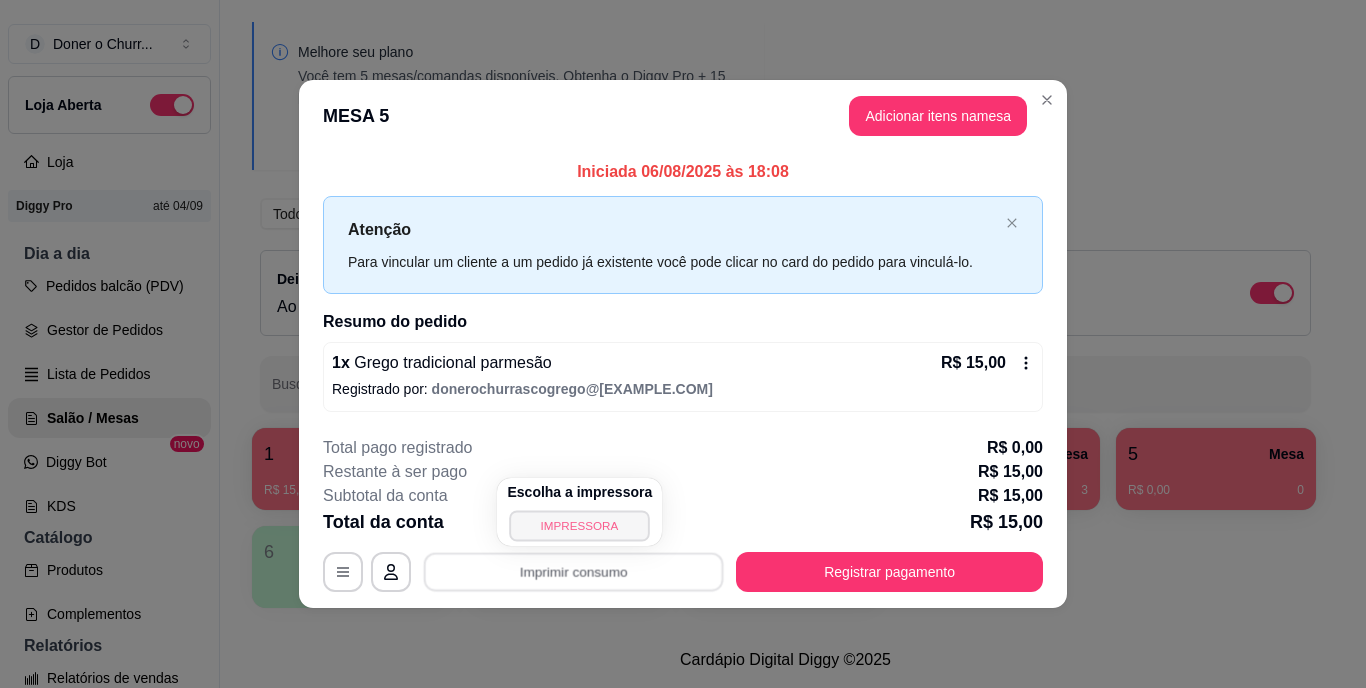 click on "IMPRESSORA" at bounding box center [580, 525] 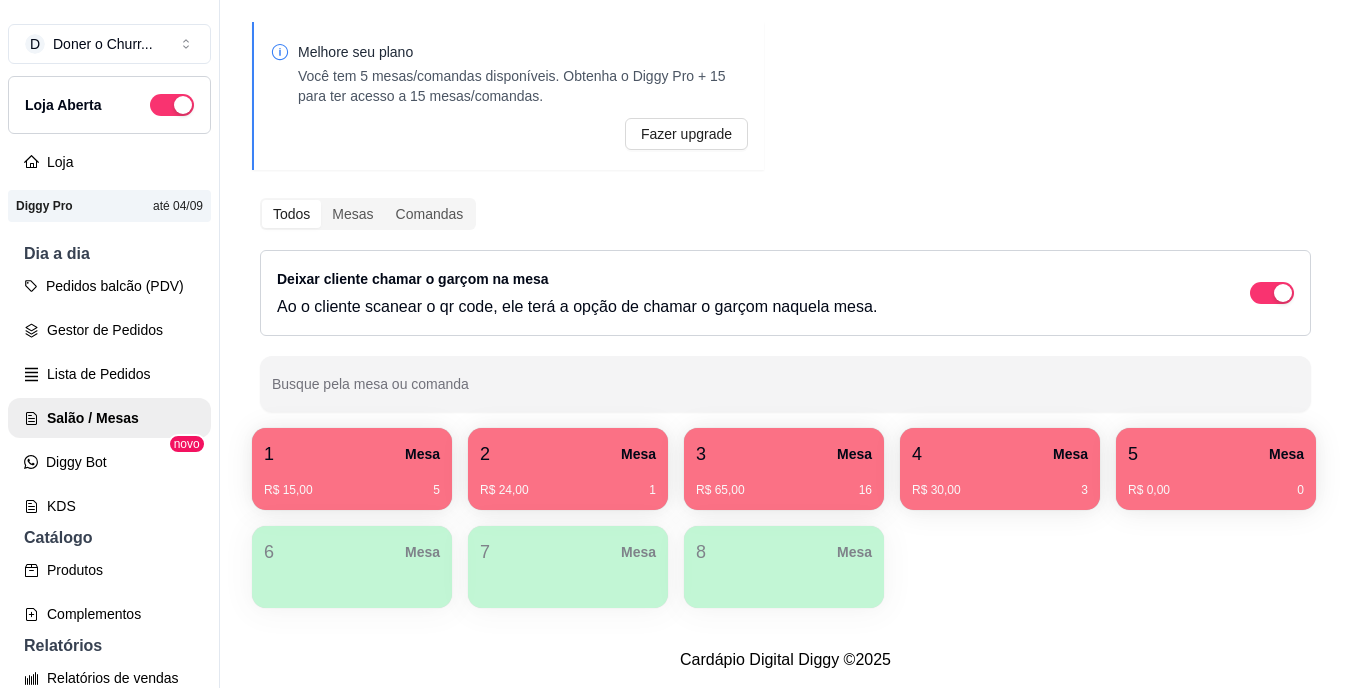 click on "R$ 15,00 5" at bounding box center [352, 490] 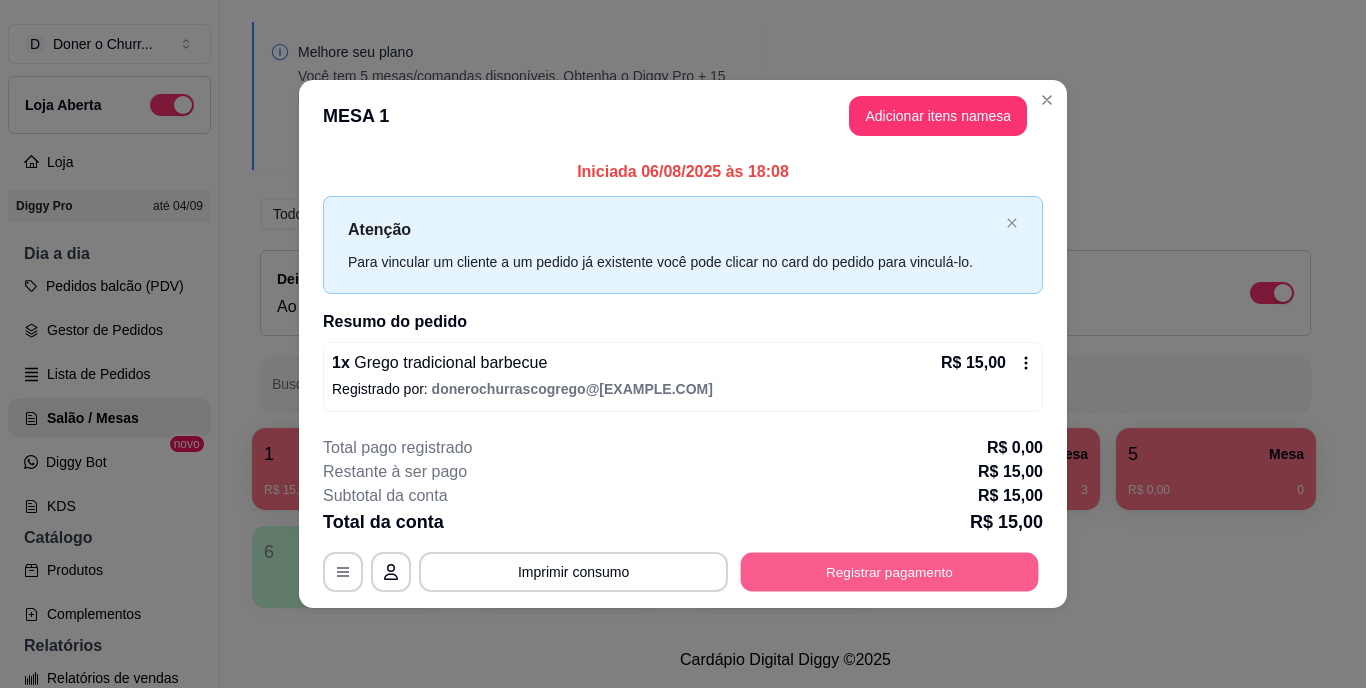 click on "Registrar pagamento" at bounding box center [890, 571] 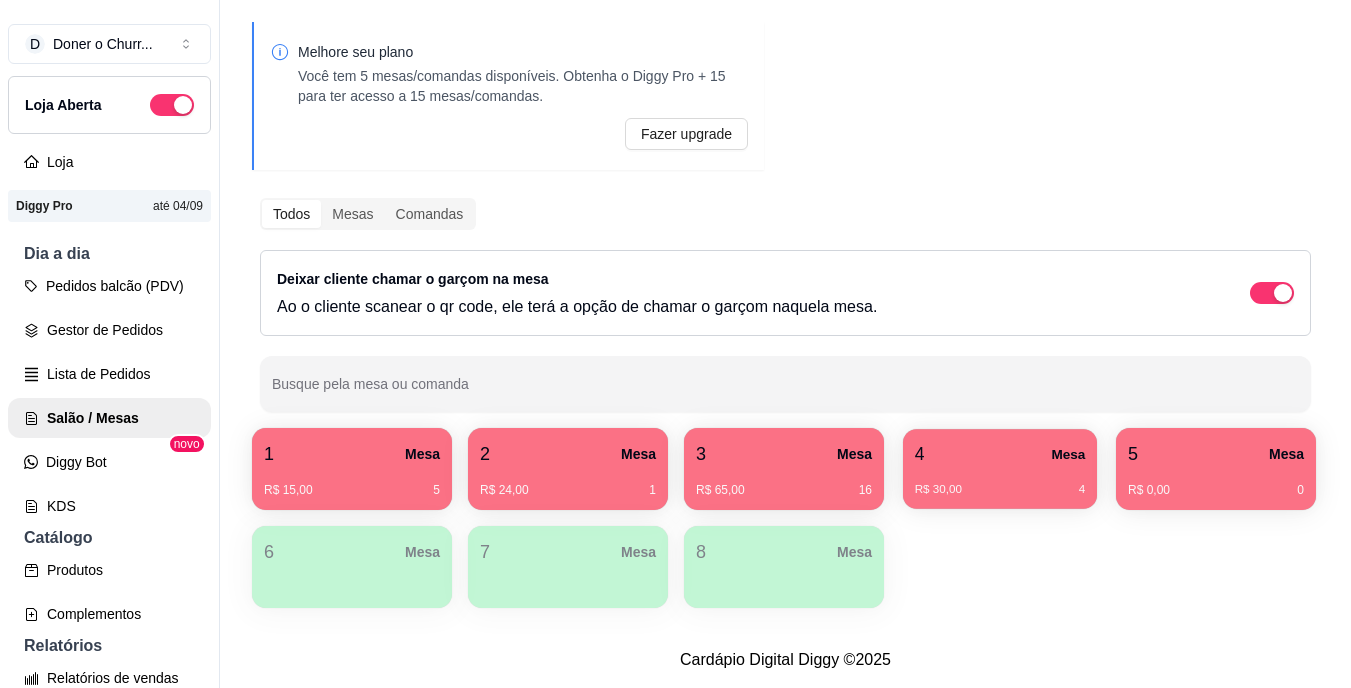 click on "R$ 30,00 4" at bounding box center (1000, 490) 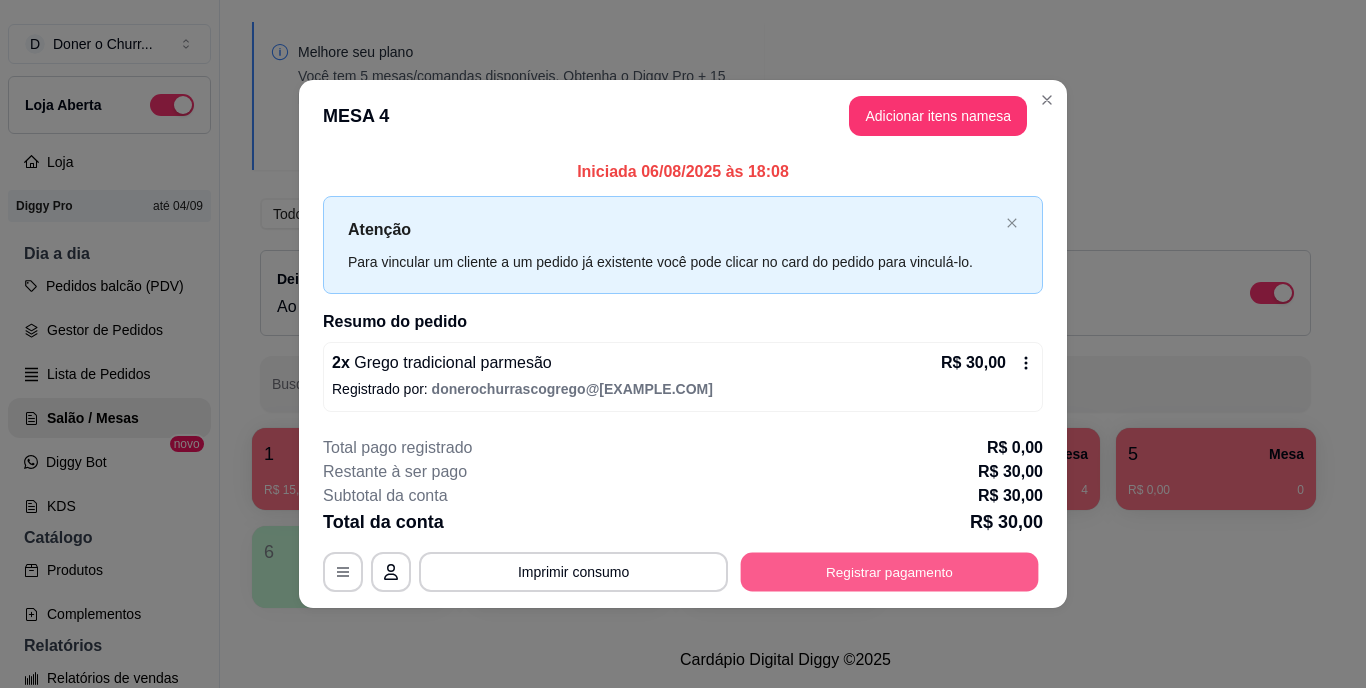 click on "Registrar pagamento" at bounding box center (890, 571) 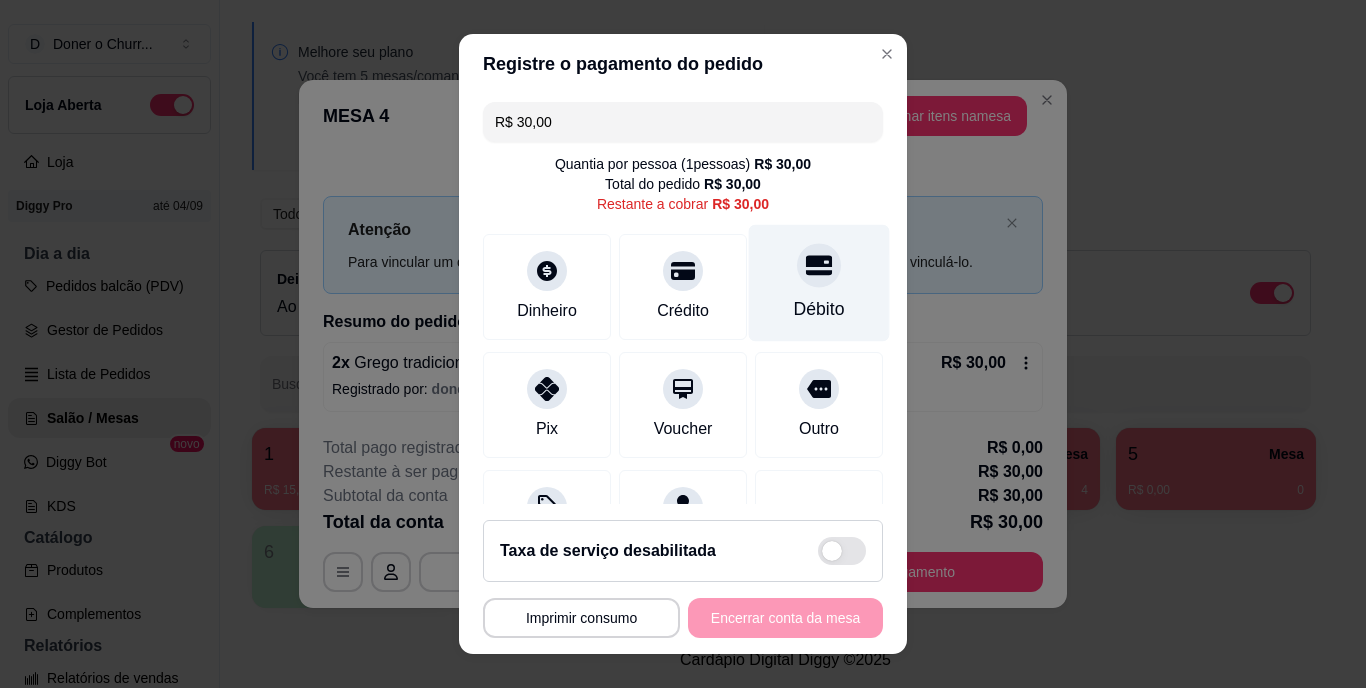 click at bounding box center (819, 266) 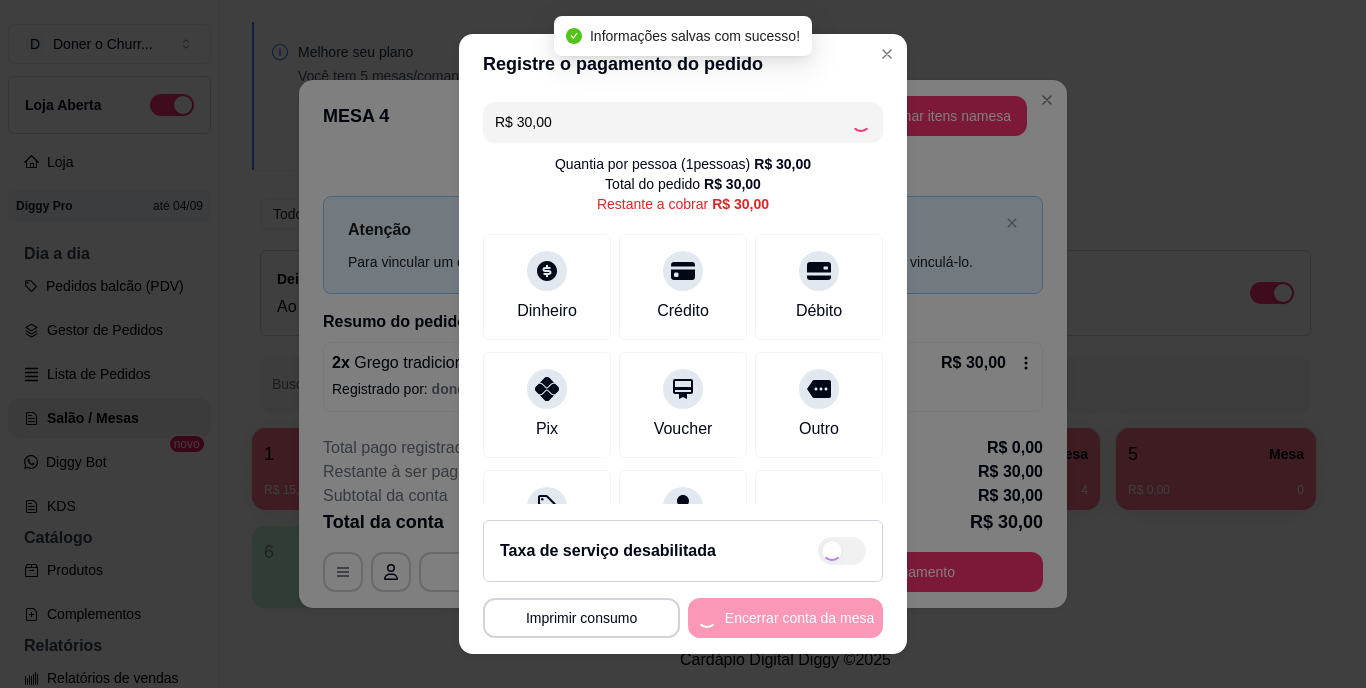 type on "R$ 0,00" 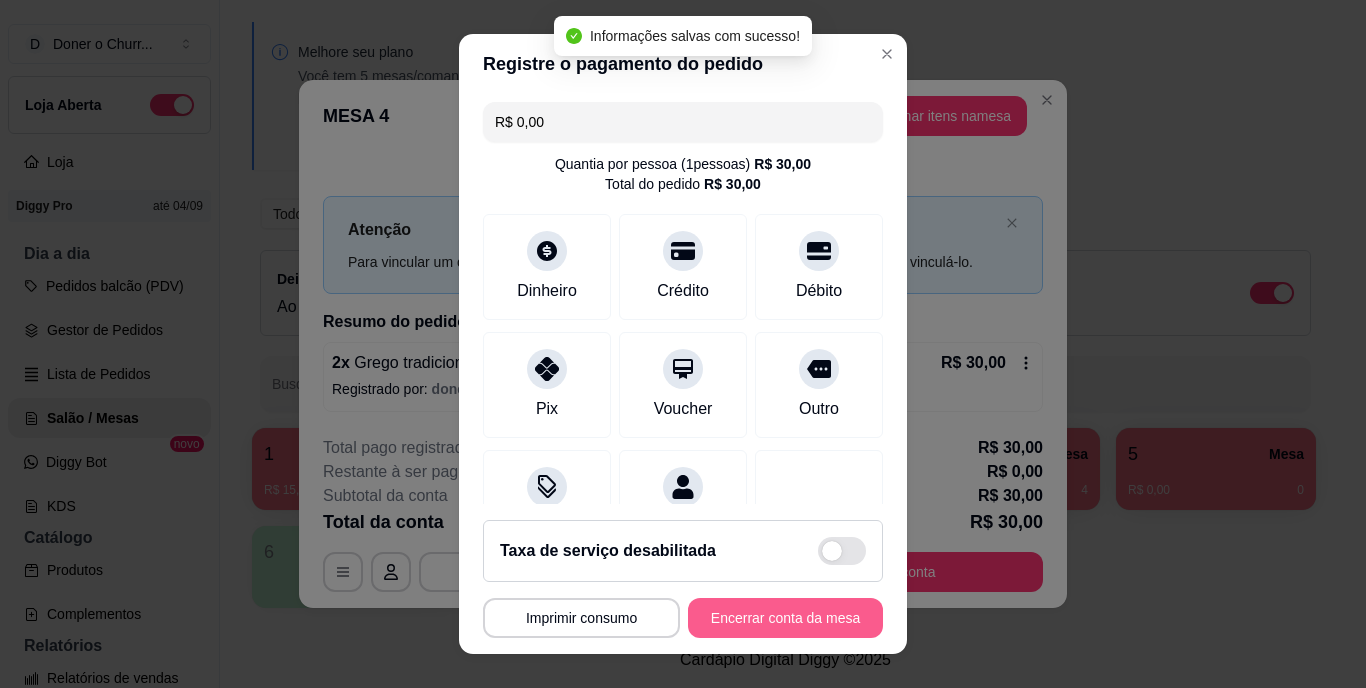 click on "Encerrar conta da mesa" at bounding box center [785, 618] 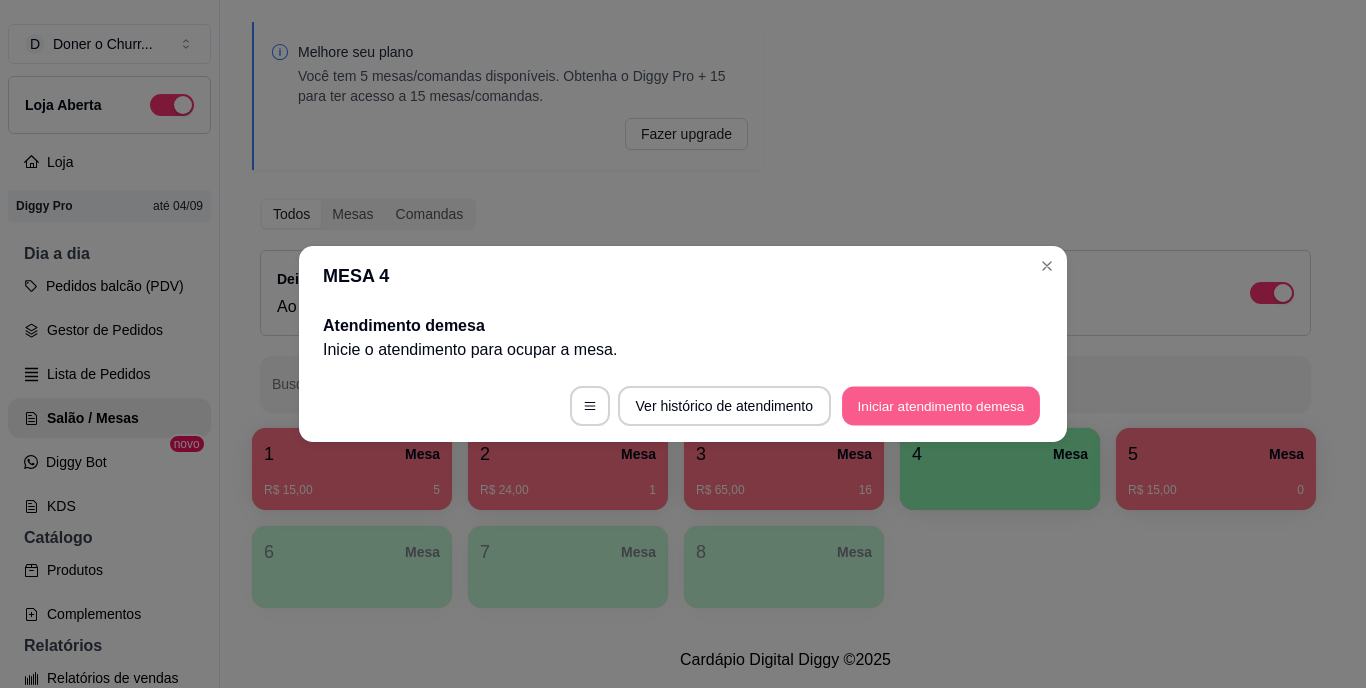 click on "Iniciar atendimento de  mesa" at bounding box center [941, 406] 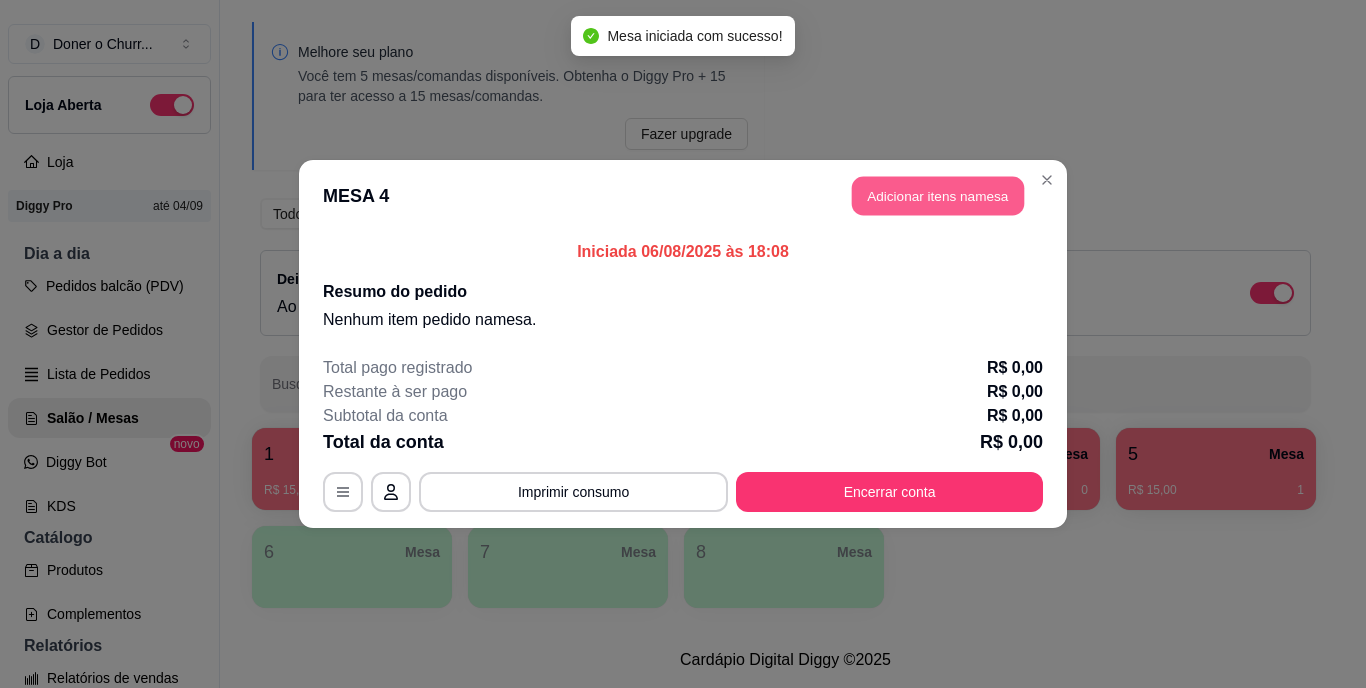 click on "Adicionar itens na  mesa" at bounding box center (938, 196) 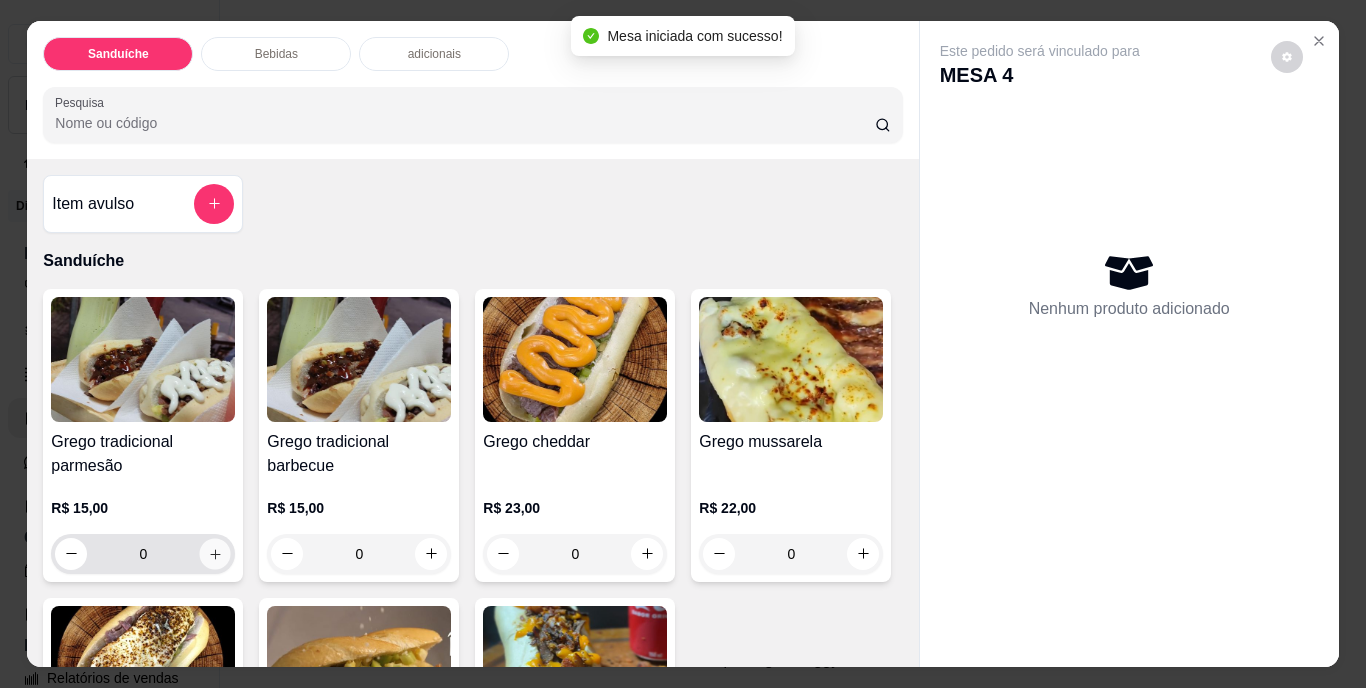 click 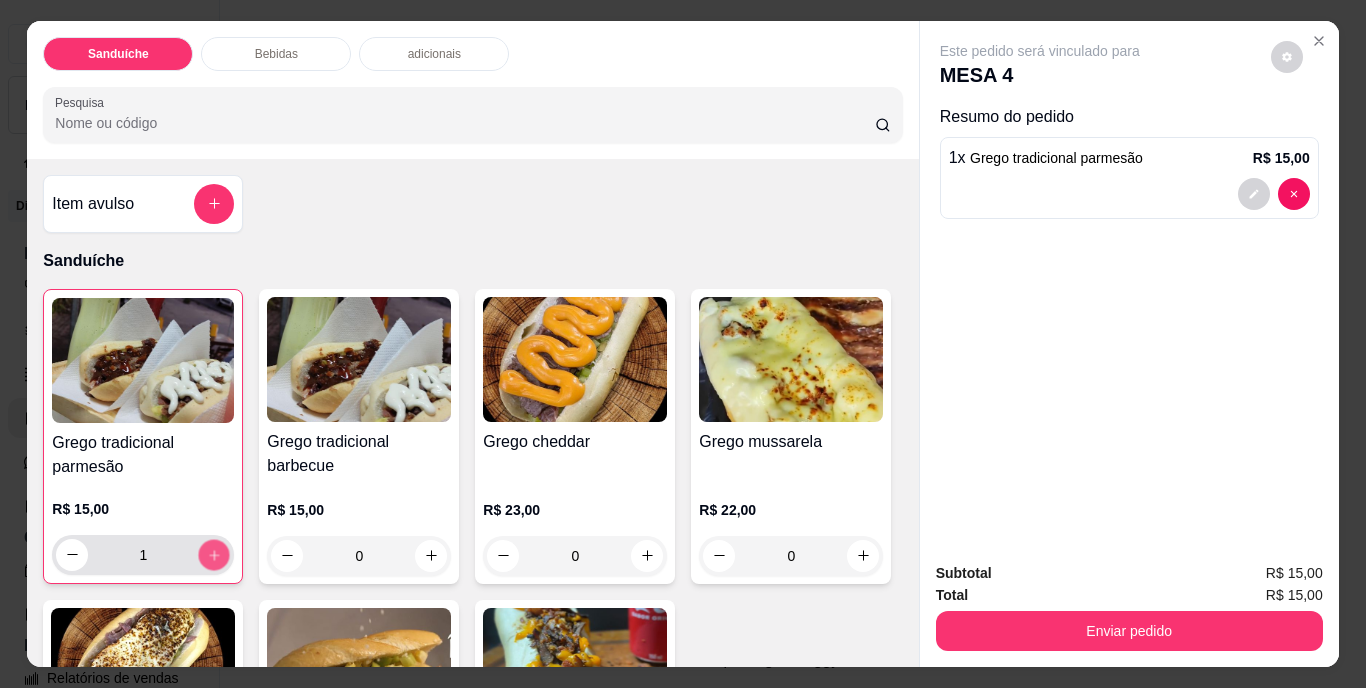 click 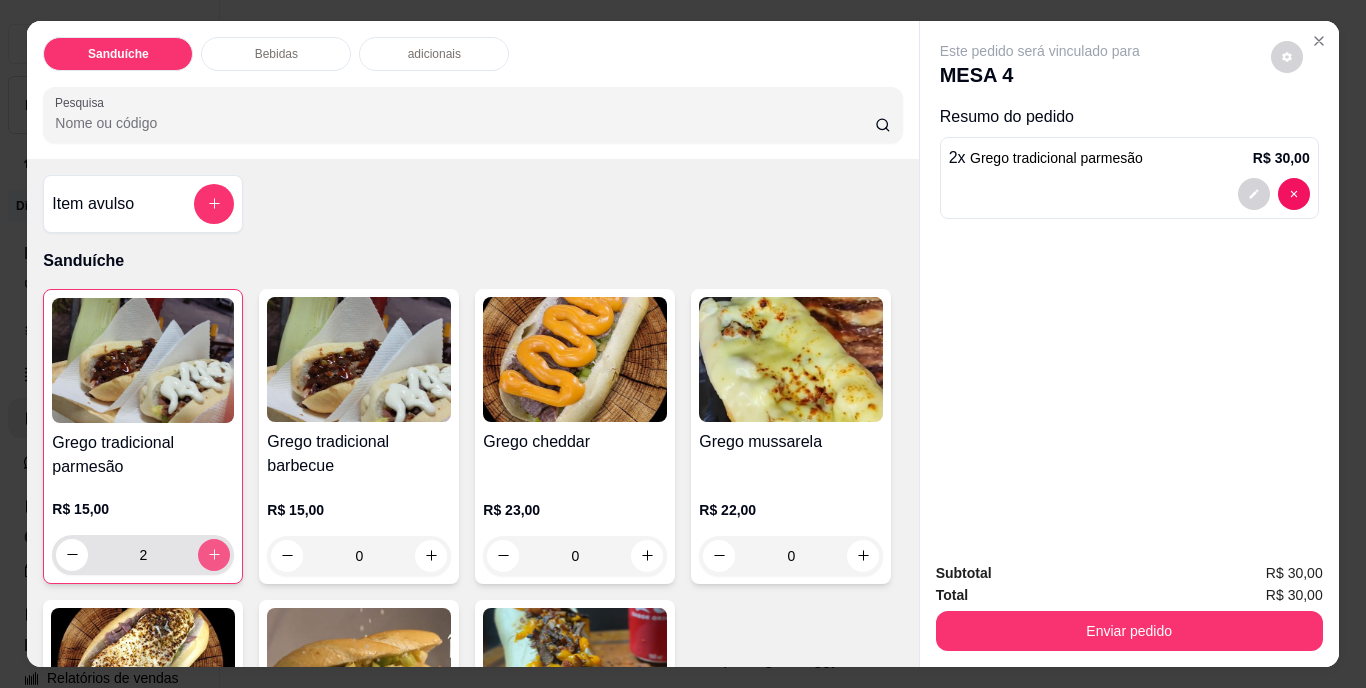 click 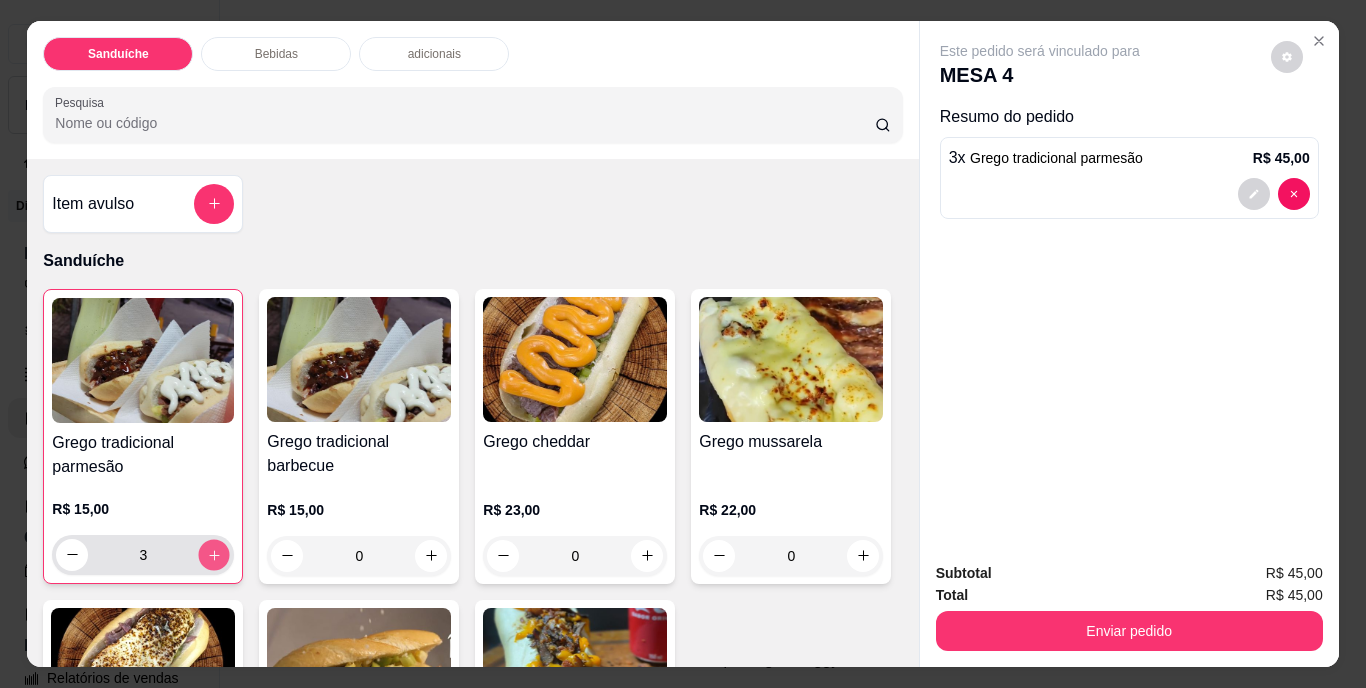 click 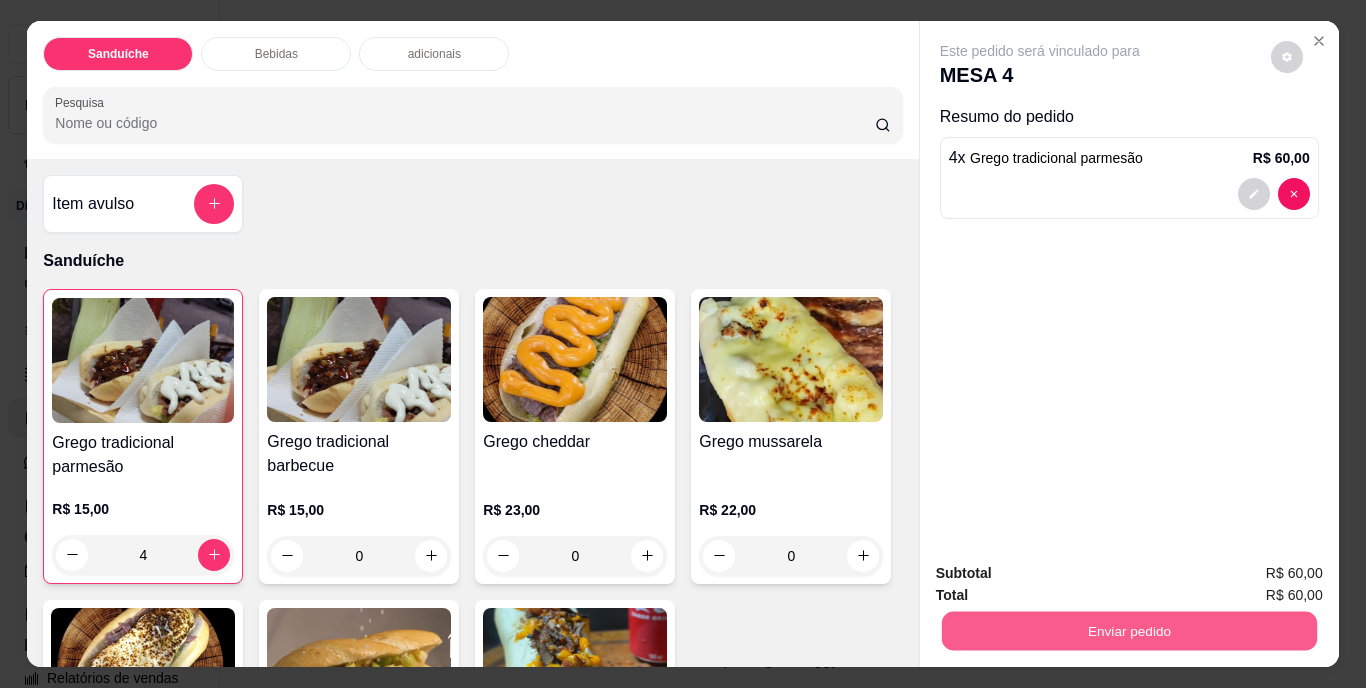 click on "Enviar pedido" at bounding box center (1128, 631) 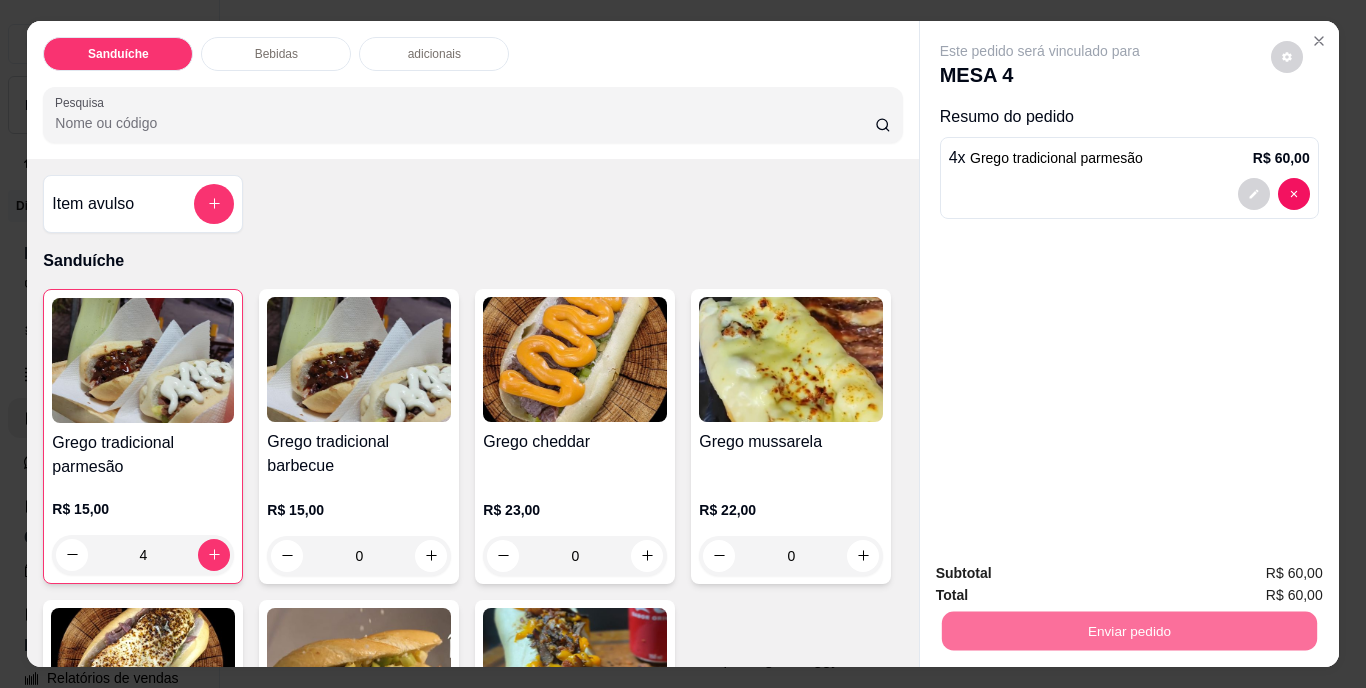 click on "Não registrar e enviar pedido" at bounding box center (1063, 574) 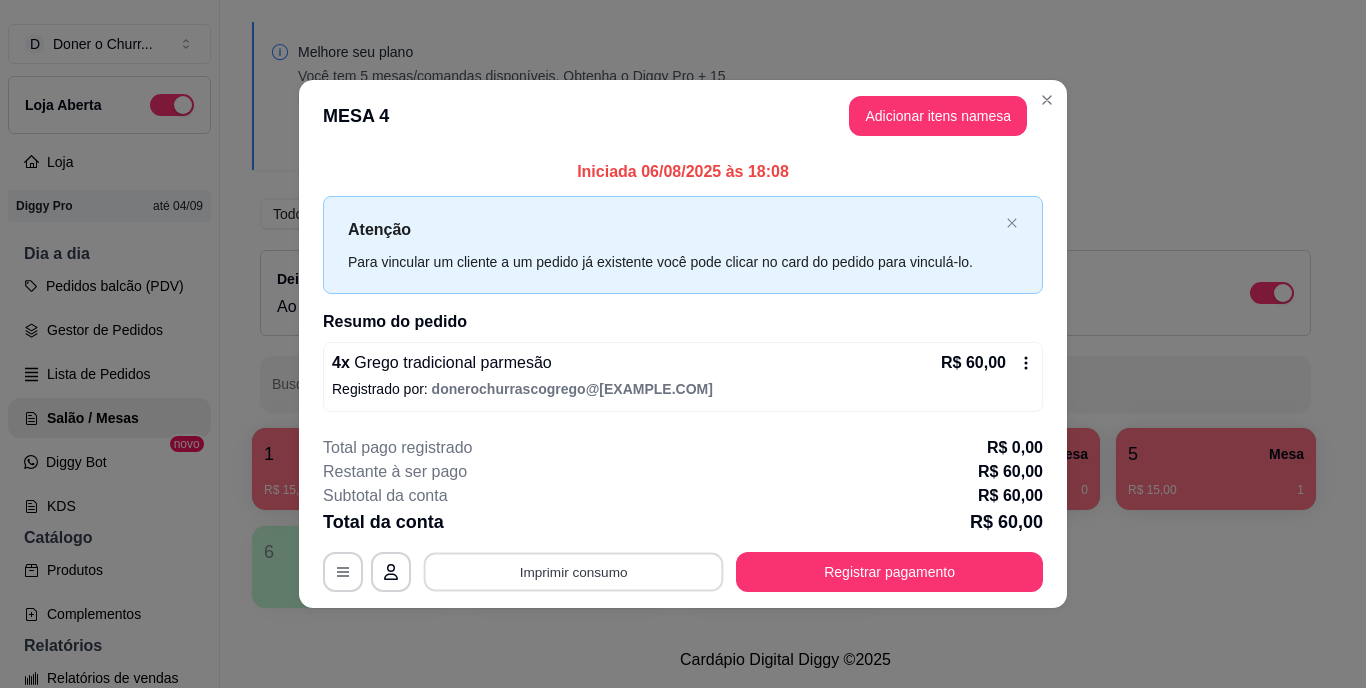 click on "Imprimir consumo" at bounding box center (574, 571) 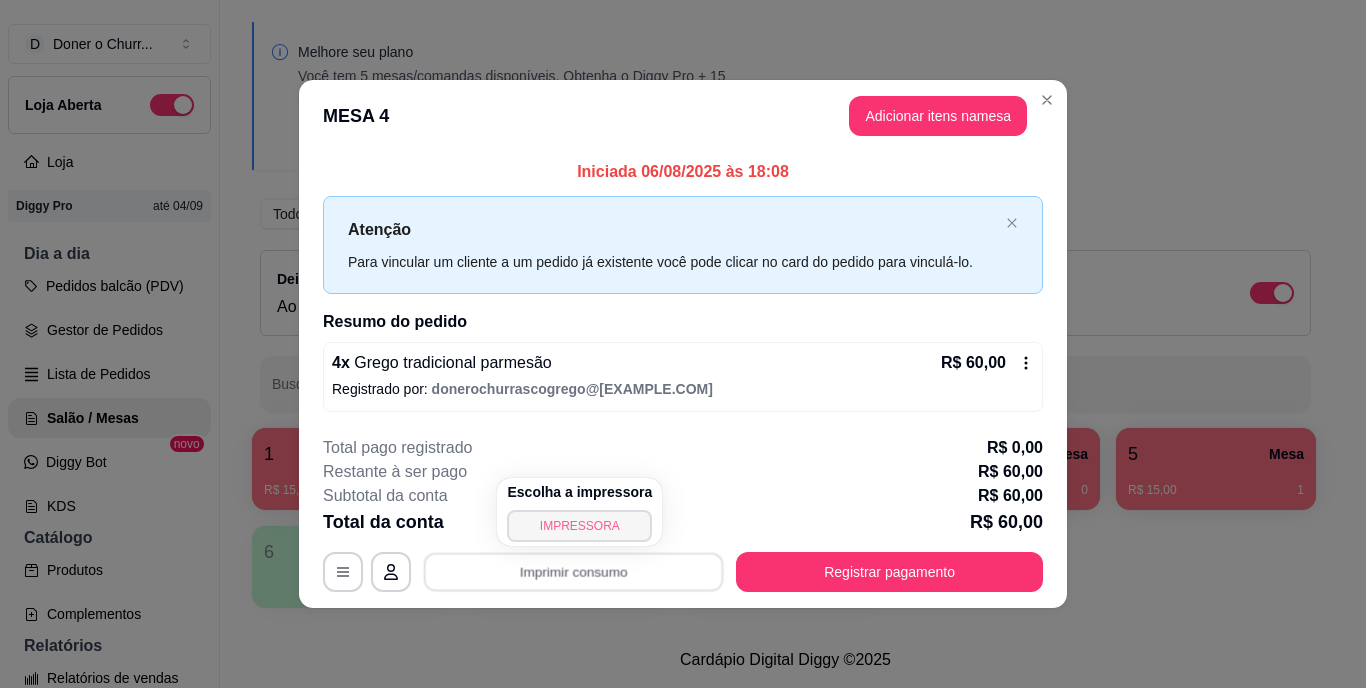 click on "IMPRESSORA" at bounding box center (579, 526) 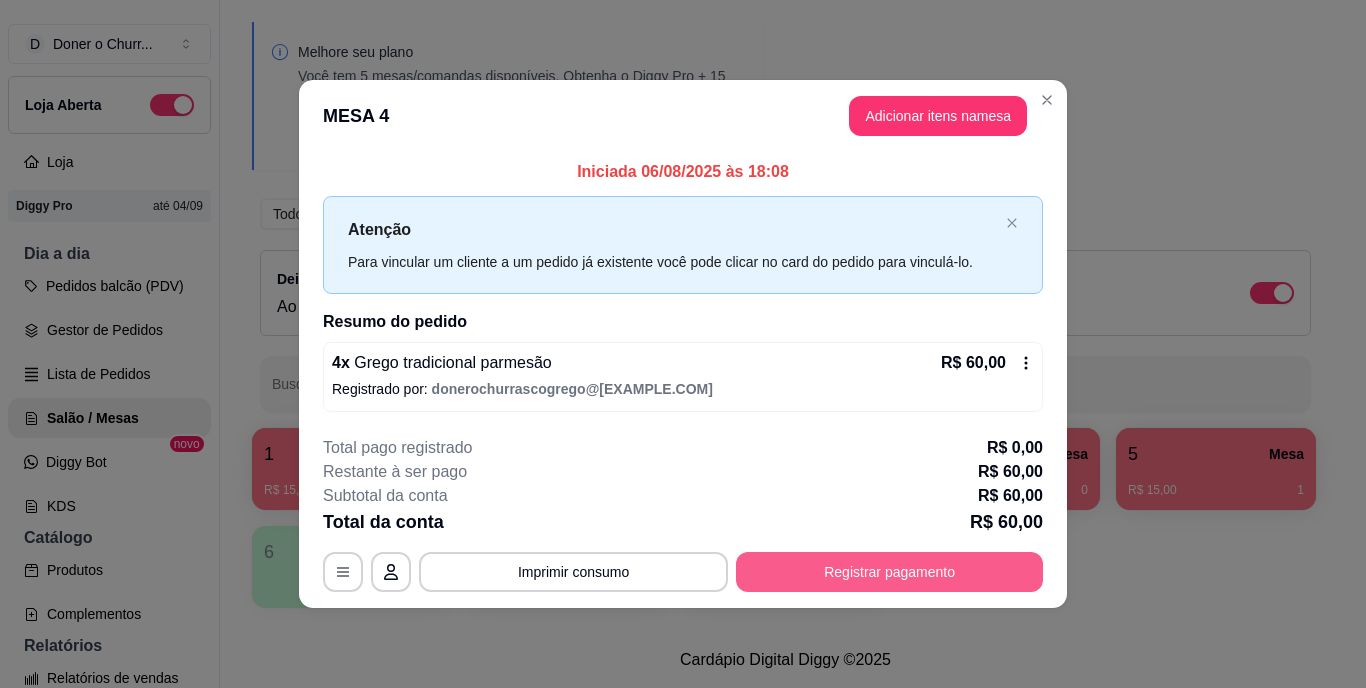 click on "Registrar pagamento" at bounding box center (889, 572) 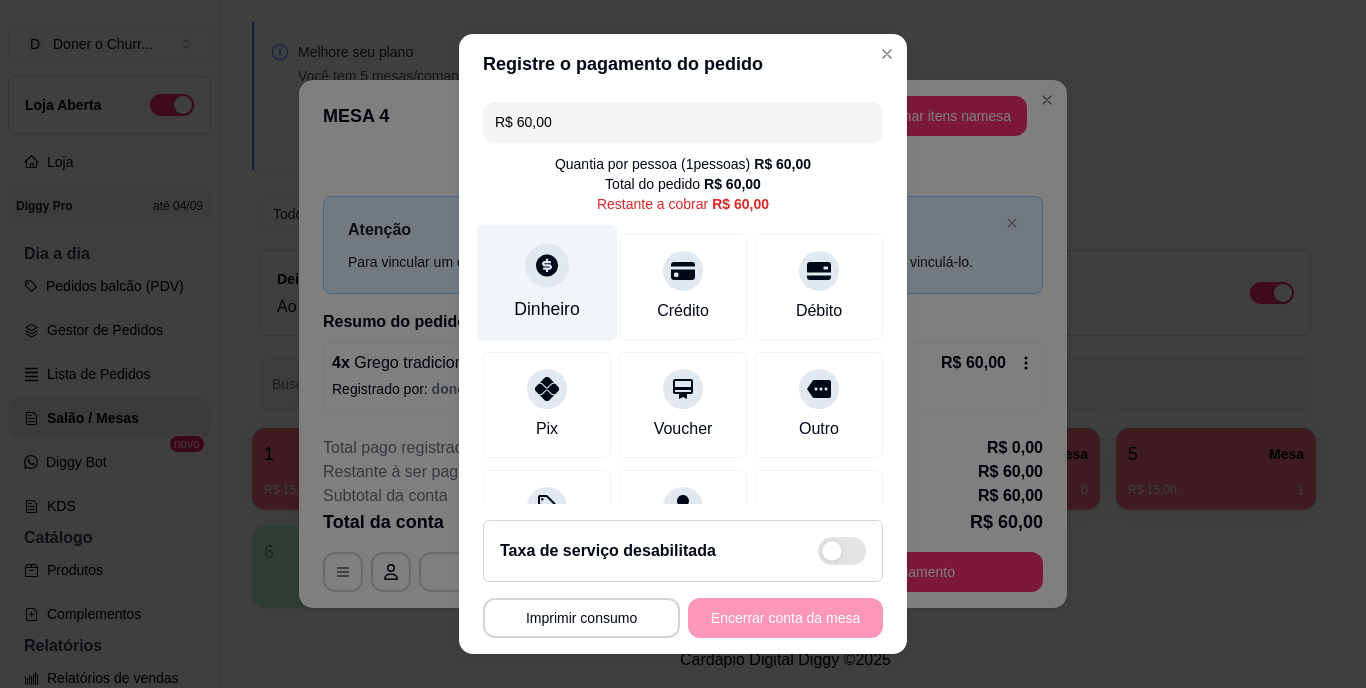 click at bounding box center (547, 266) 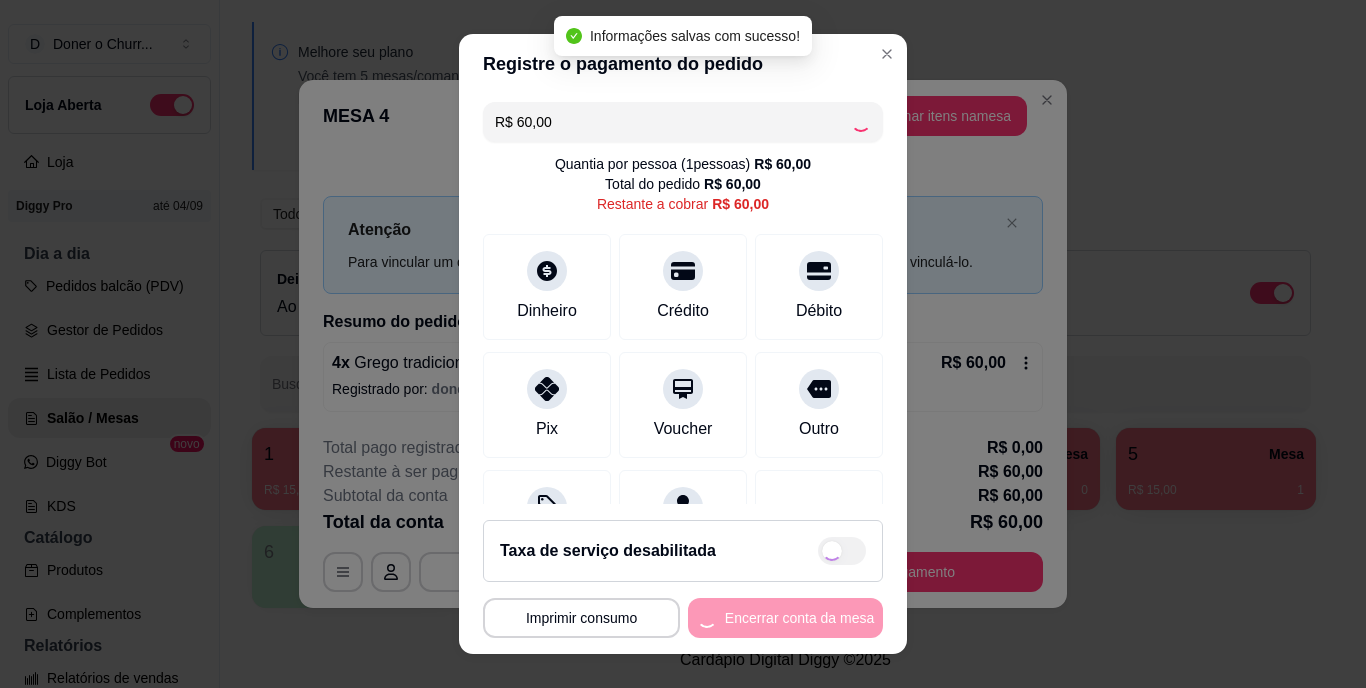type on "R$ 0,00" 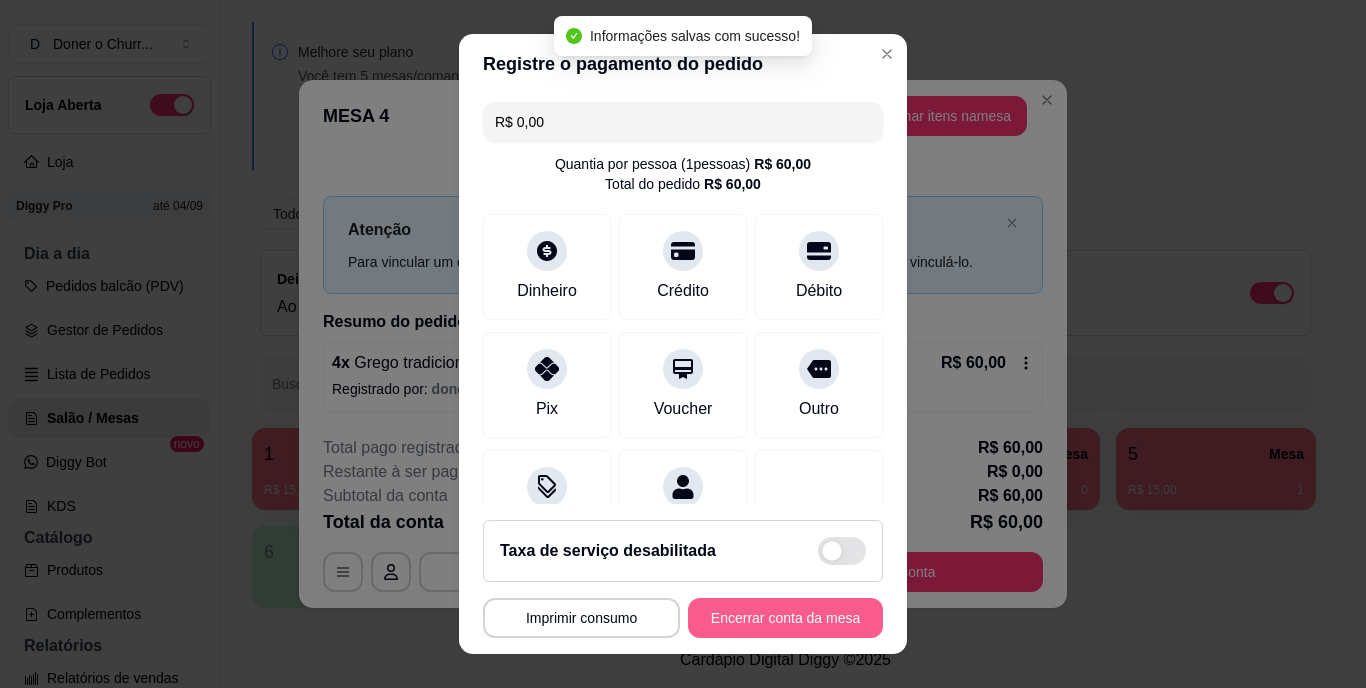 click on "**********" at bounding box center [683, 618] 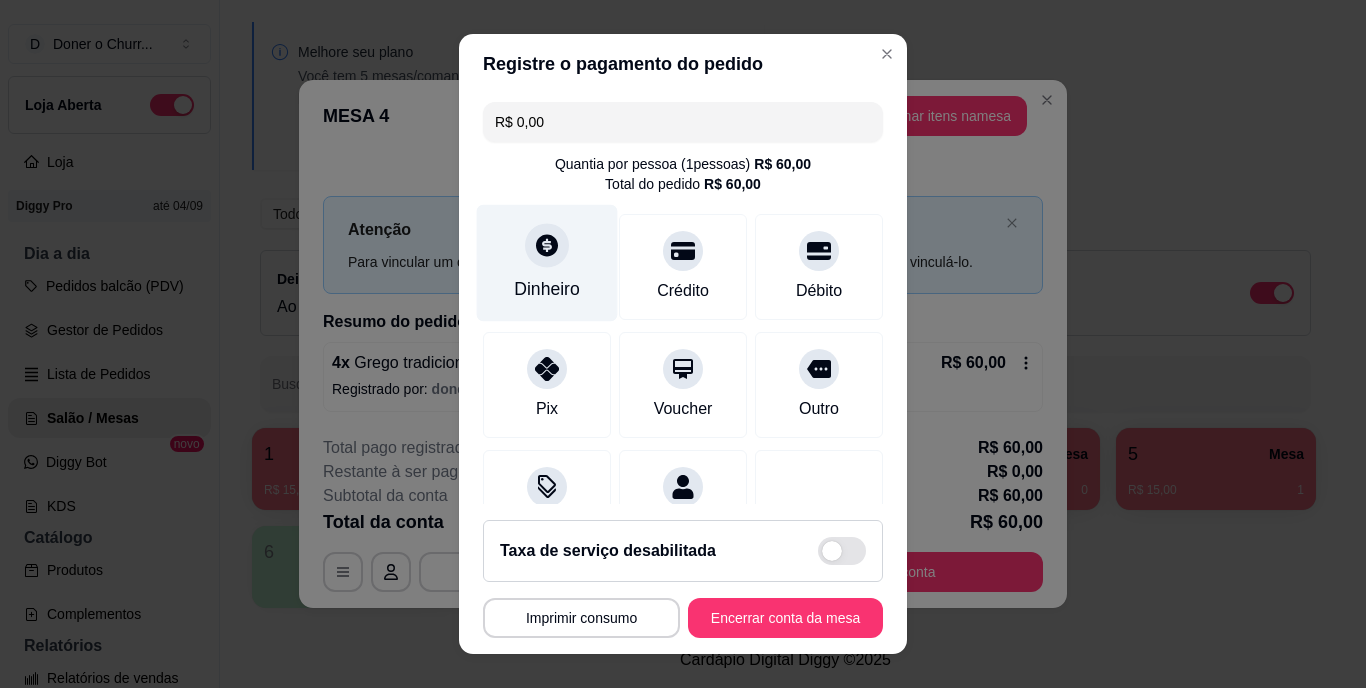 click on "Dinheiro" at bounding box center (547, 263) 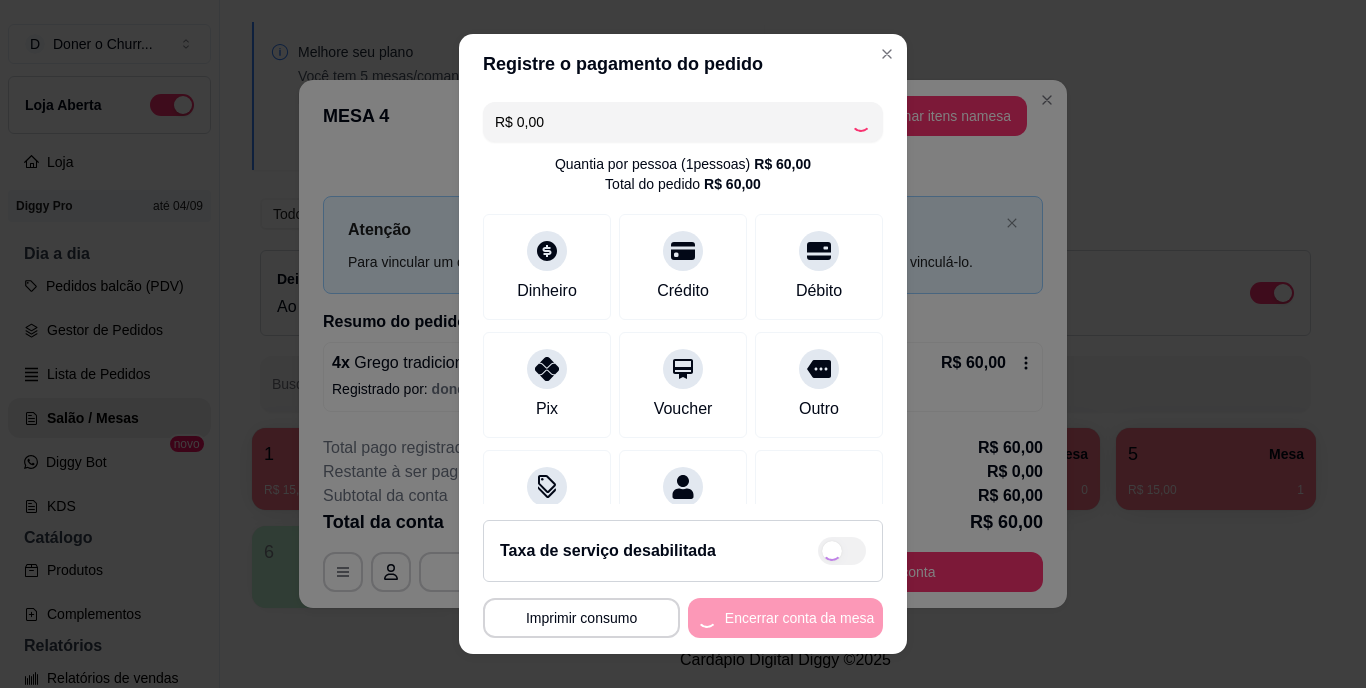 click on "**********" at bounding box center [683, 618] 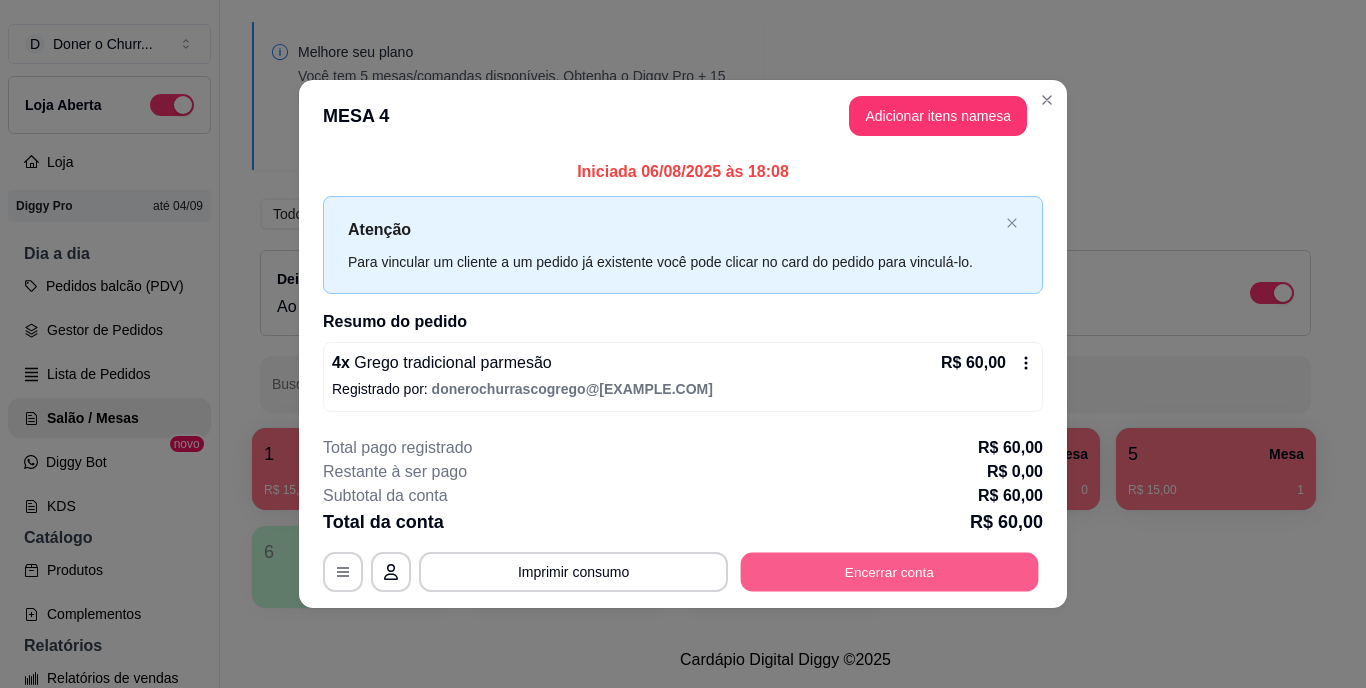 click on "Encerrar conta" at bounding box center [890, 571] 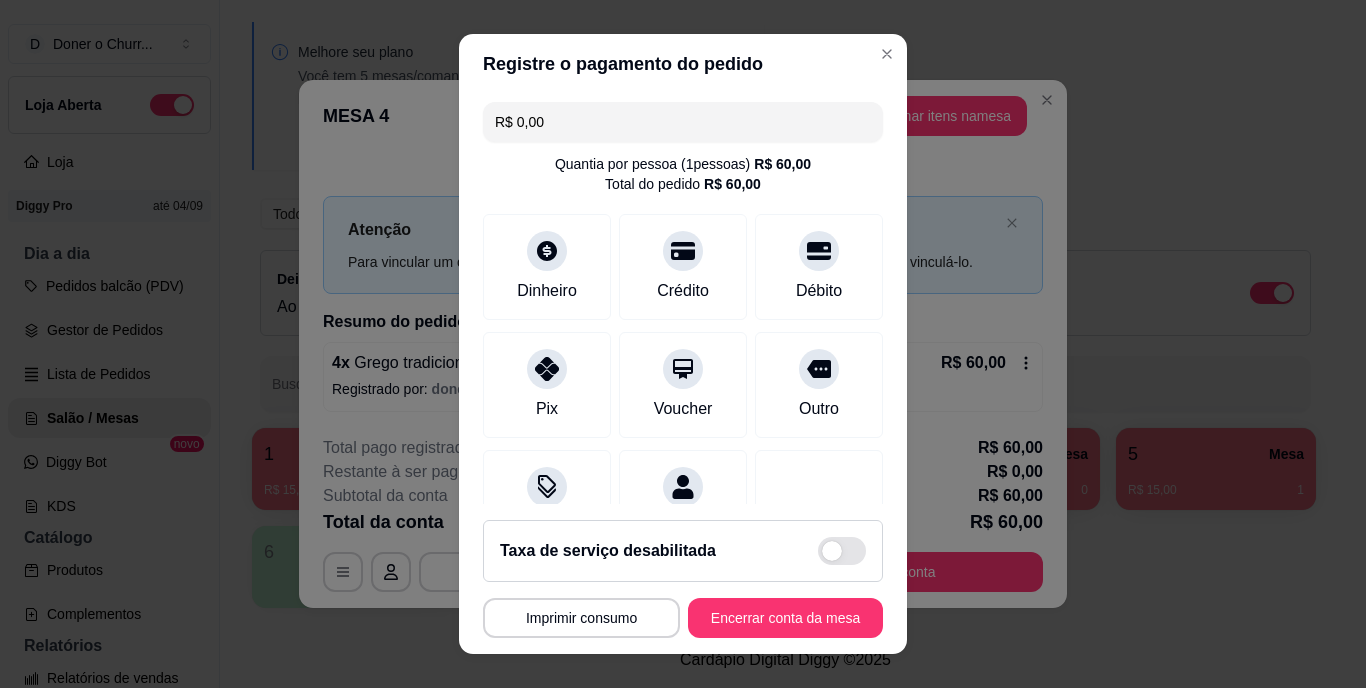 click on "Encerrar conta da mesa" at bounding box center [785, 618] 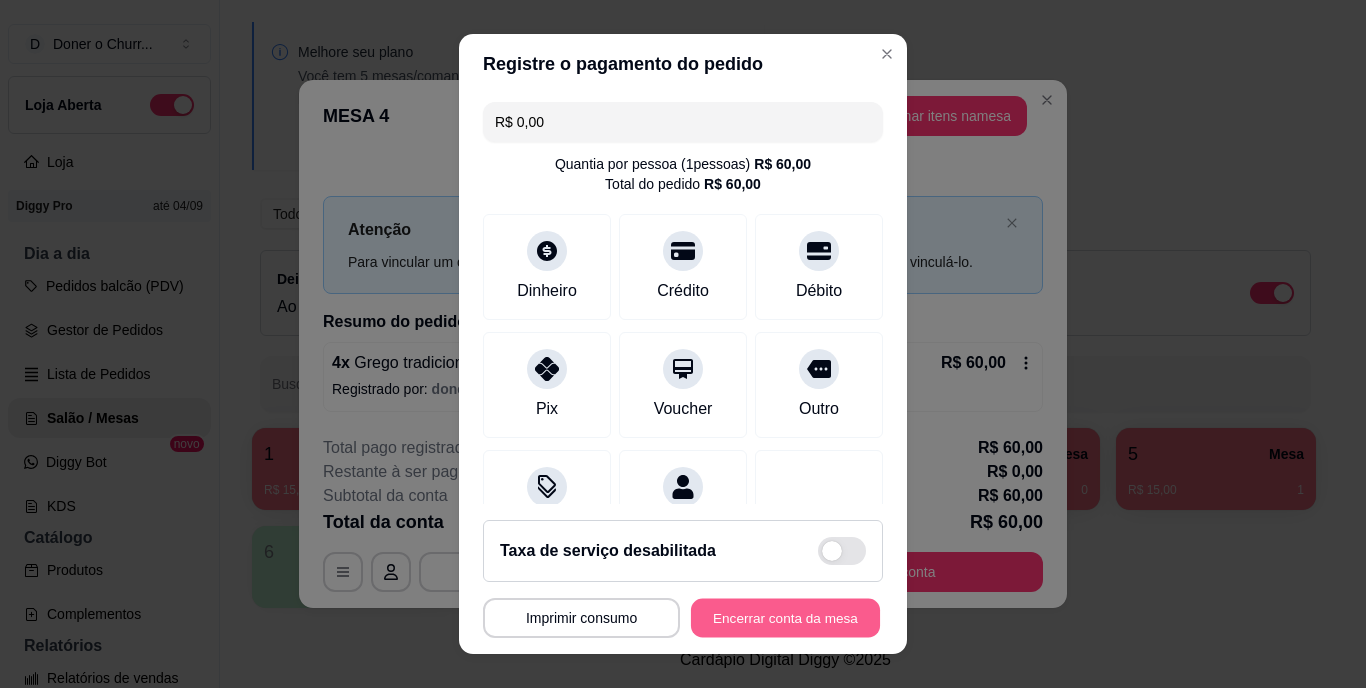 click on "Encerrar conta da mesa" at bounding box center [785, 617] 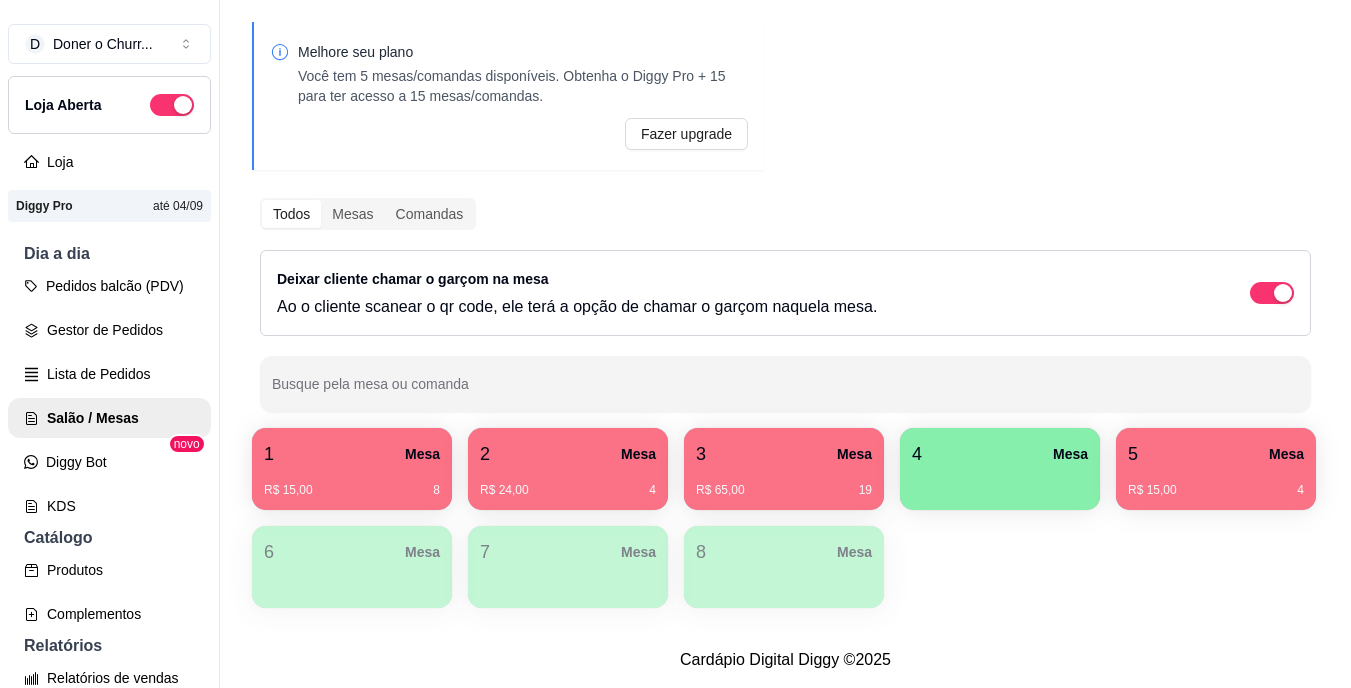 click on "Melhore seu plano
Você tem 5 mesas/comandas disponíveis. Obtenha o Diggy Pro + 15 para ter acesso a 15 mesas/comandas. Fazer upgrade Todos Mesas Comandas Deixar cliente chamar o garçom na mesa Ao o cliente scanear o qr code, ele terá a opção de chamar o garçom naquela mesa. Busque pela mesa ou comanda
1 Mesa R$ 15,00 8 2 Mesa R$ 24,00 4 3 Mesa R$ 65,00 19 4 Mesa 5 Mesa R$ 15,00 4 6 Mesa 7 Mesa 8 Mesa" at bounding box center [785, 321] 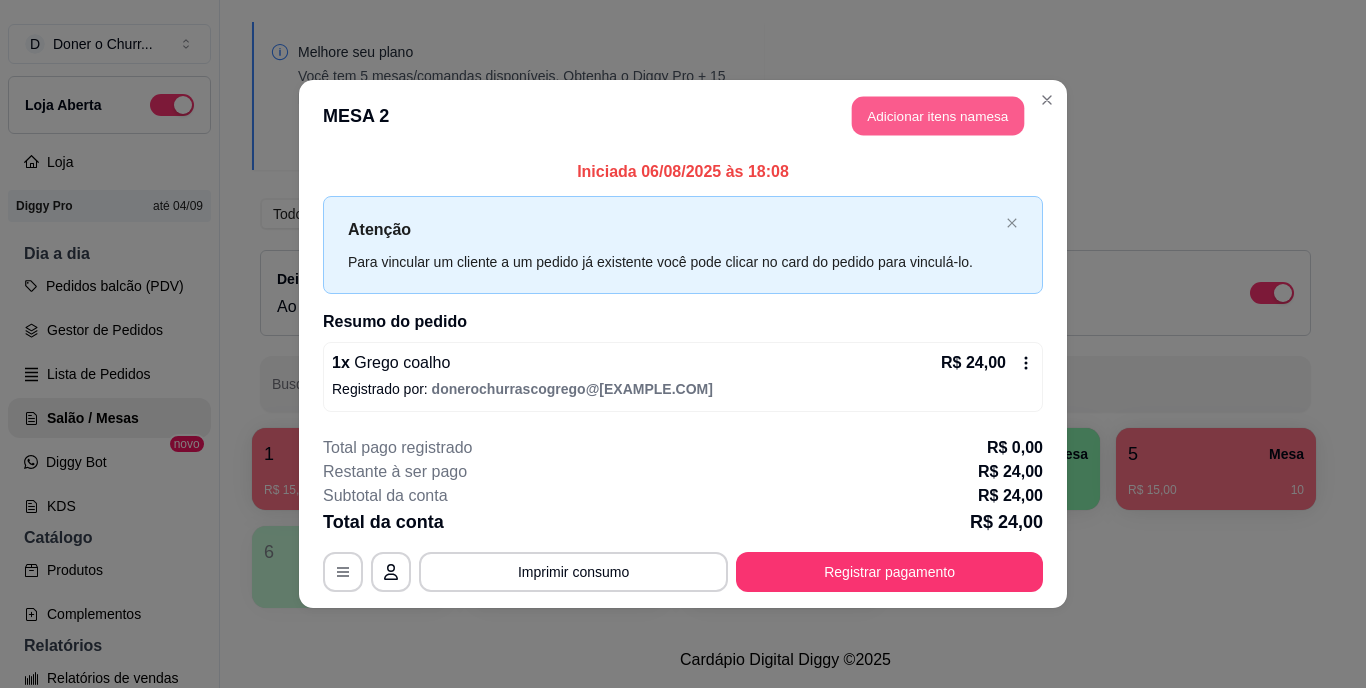 click on "Adicionar itens na  mesa" at bounding box center (938, 116) 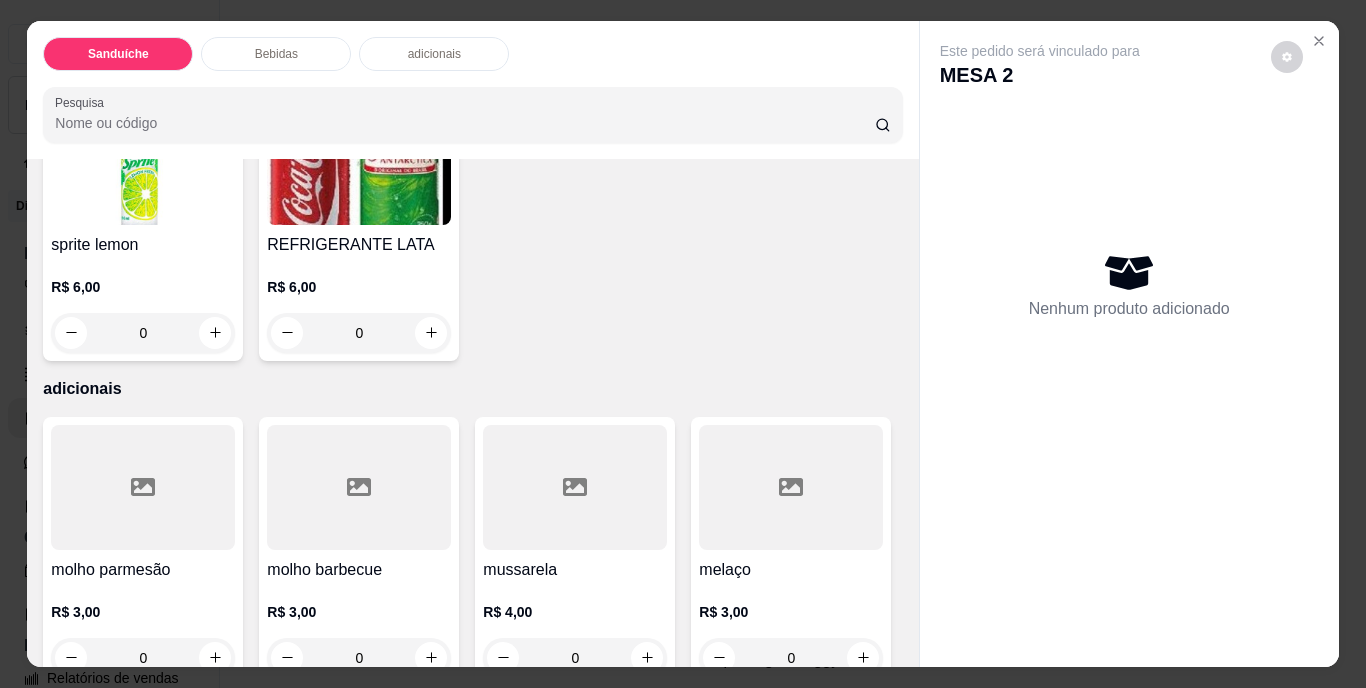 scroll, scrollTop: 1300, scrollLeft: 0, axis: vertical 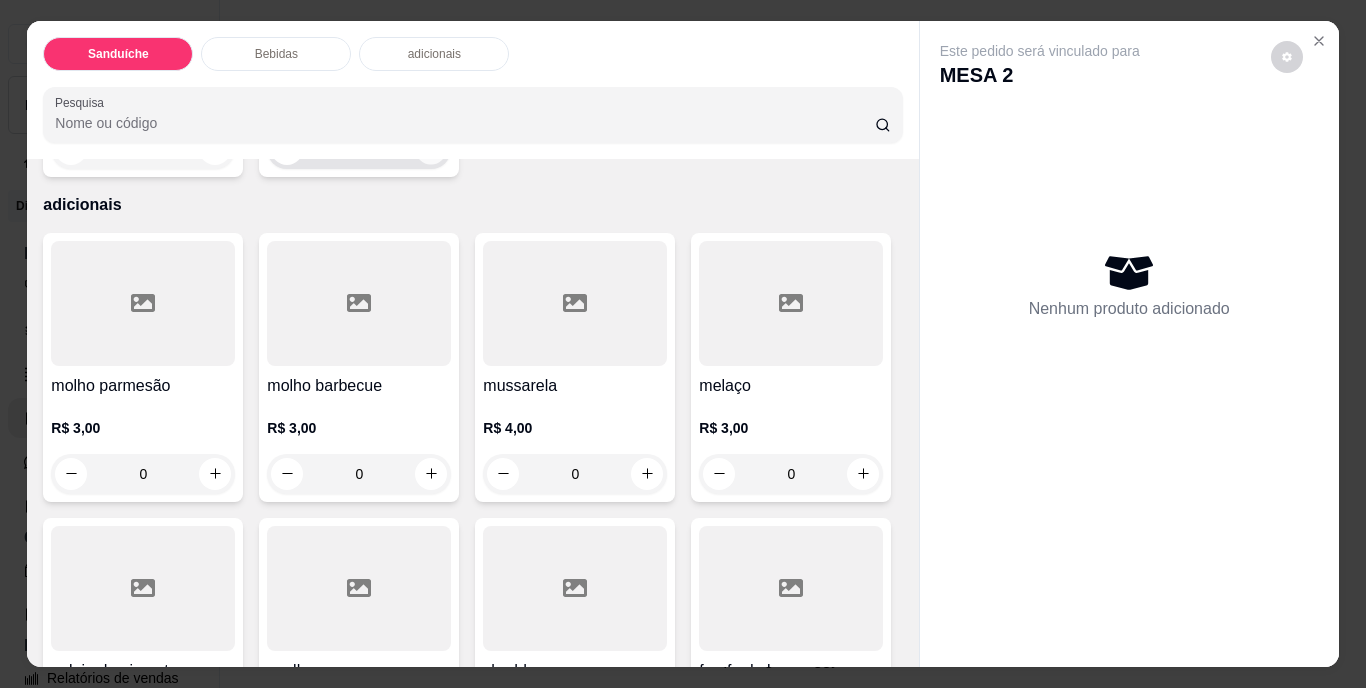 click 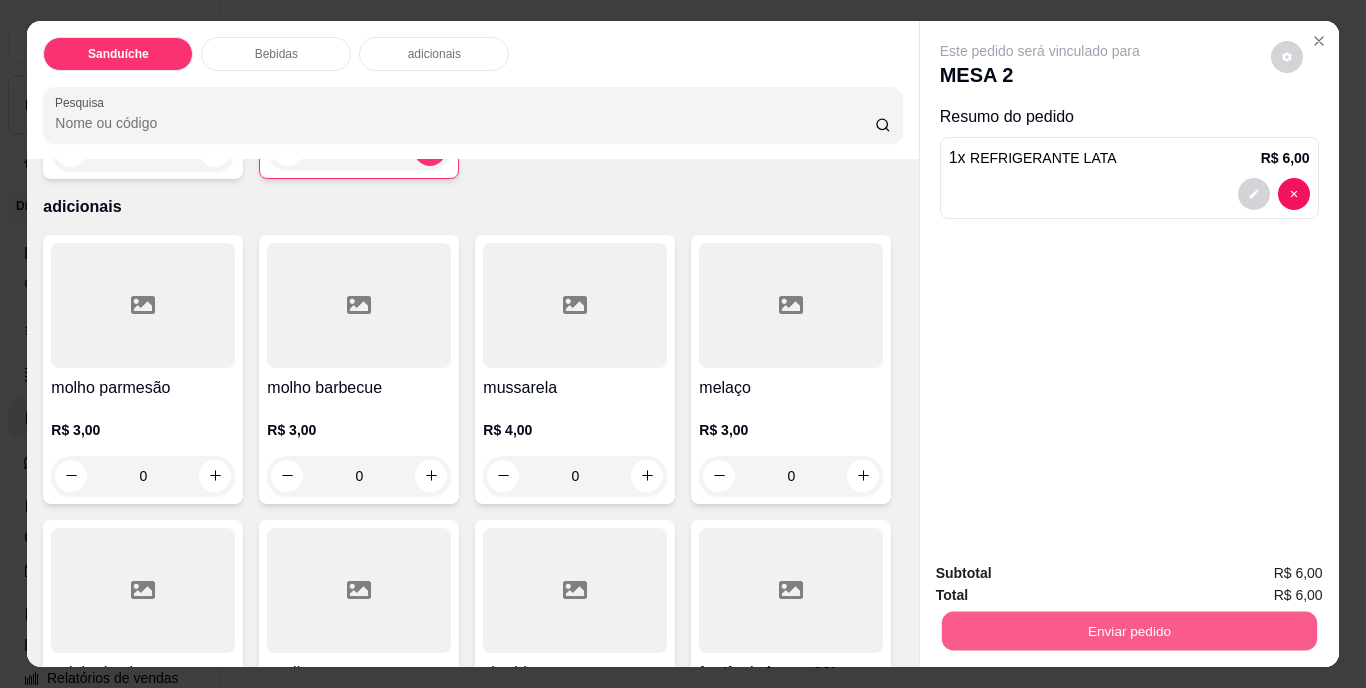 click on "Enviar pedido" at bounding box center [1128, 631] 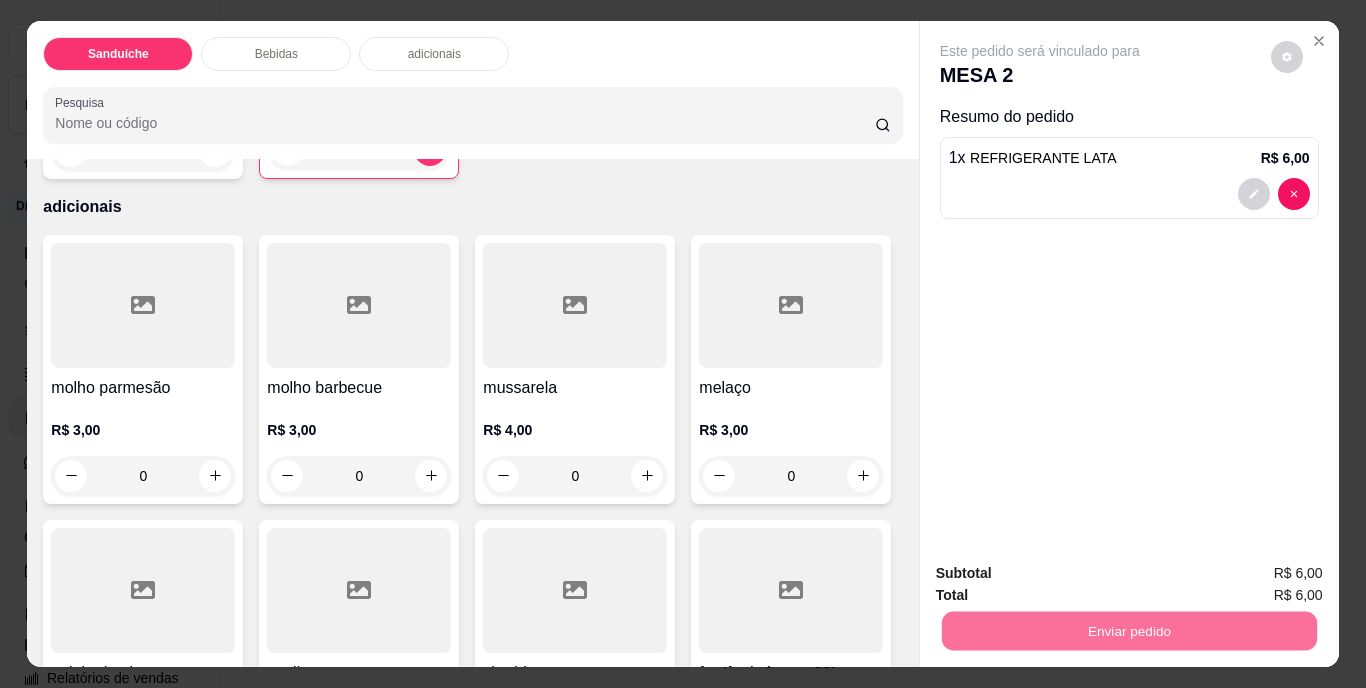 click on "Não registrar e enviar pedido" at bounding box center (1063, 574) 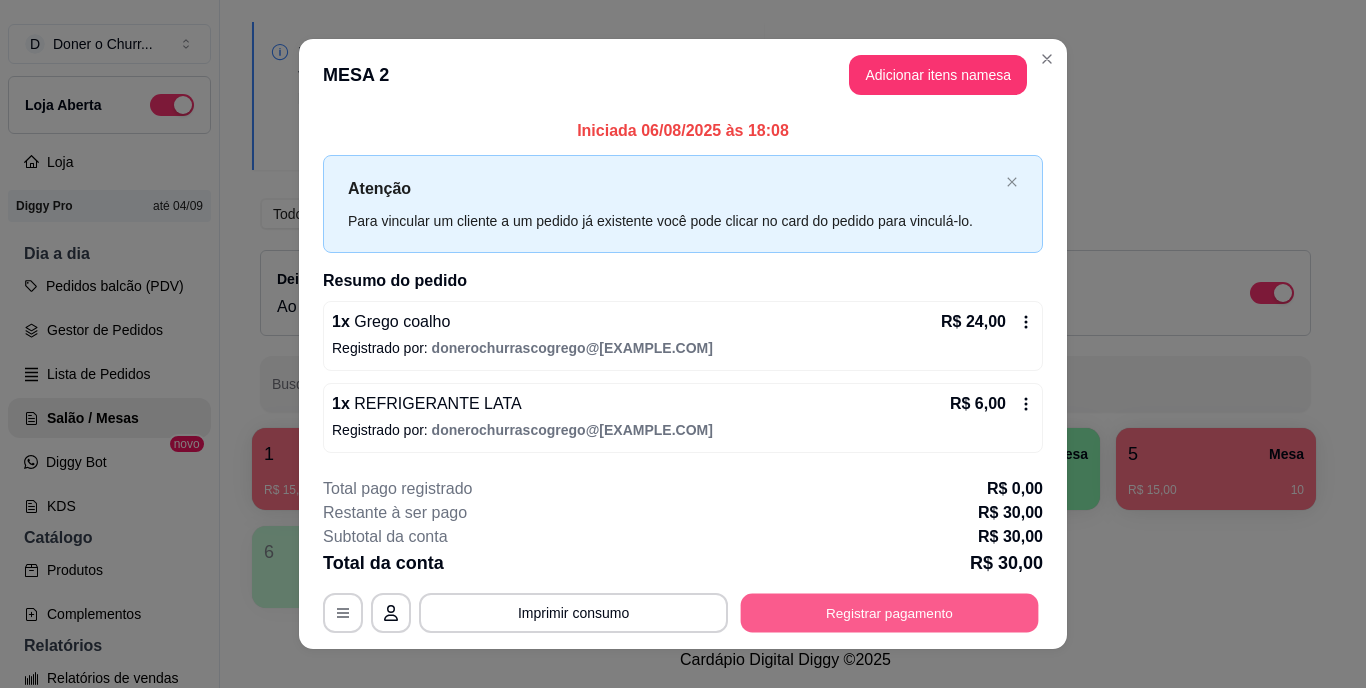 click on "Registrar pagamento" at bounding box center (890, 612) 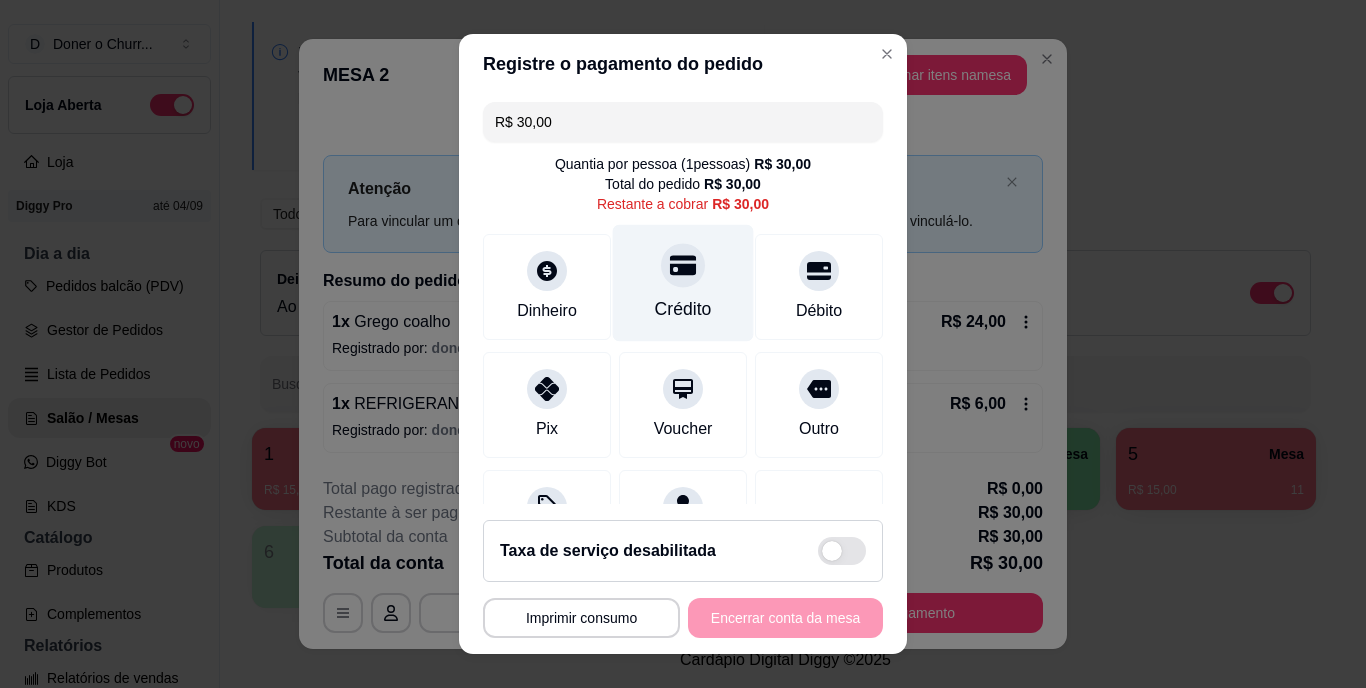 click at bounding box center (683, 266) 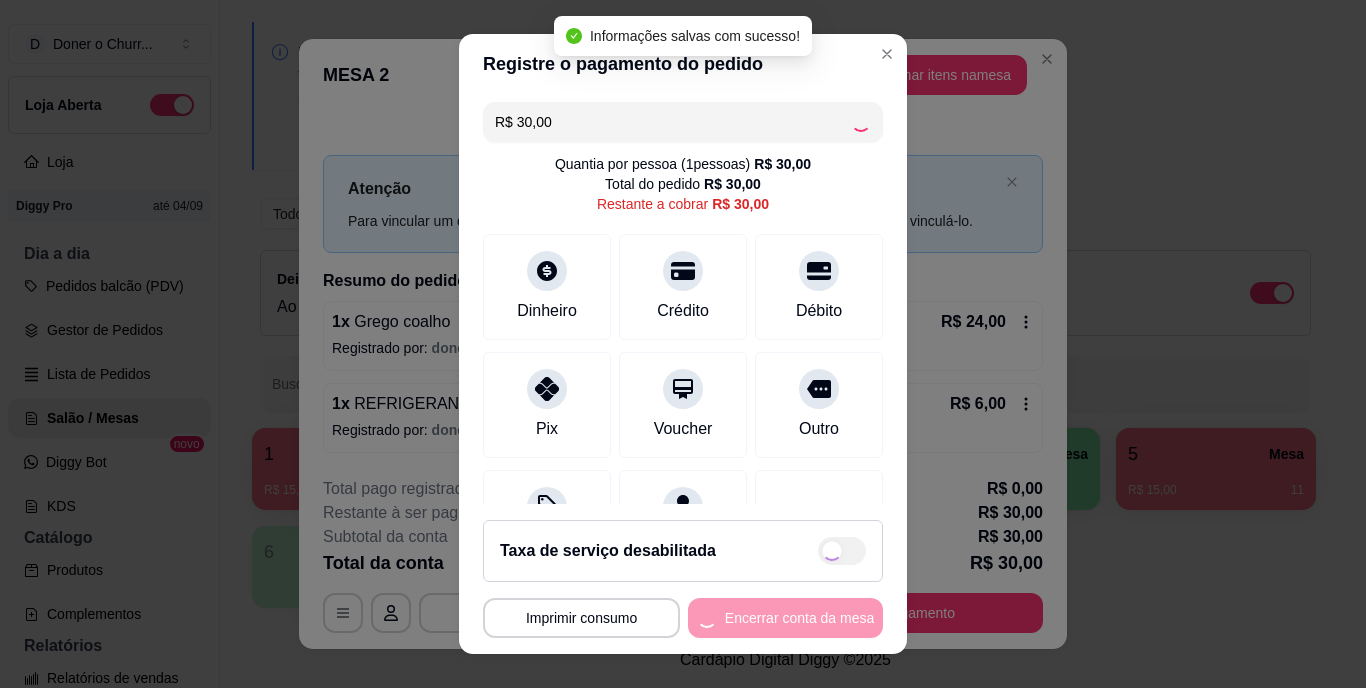 type on "R$ 0,00" 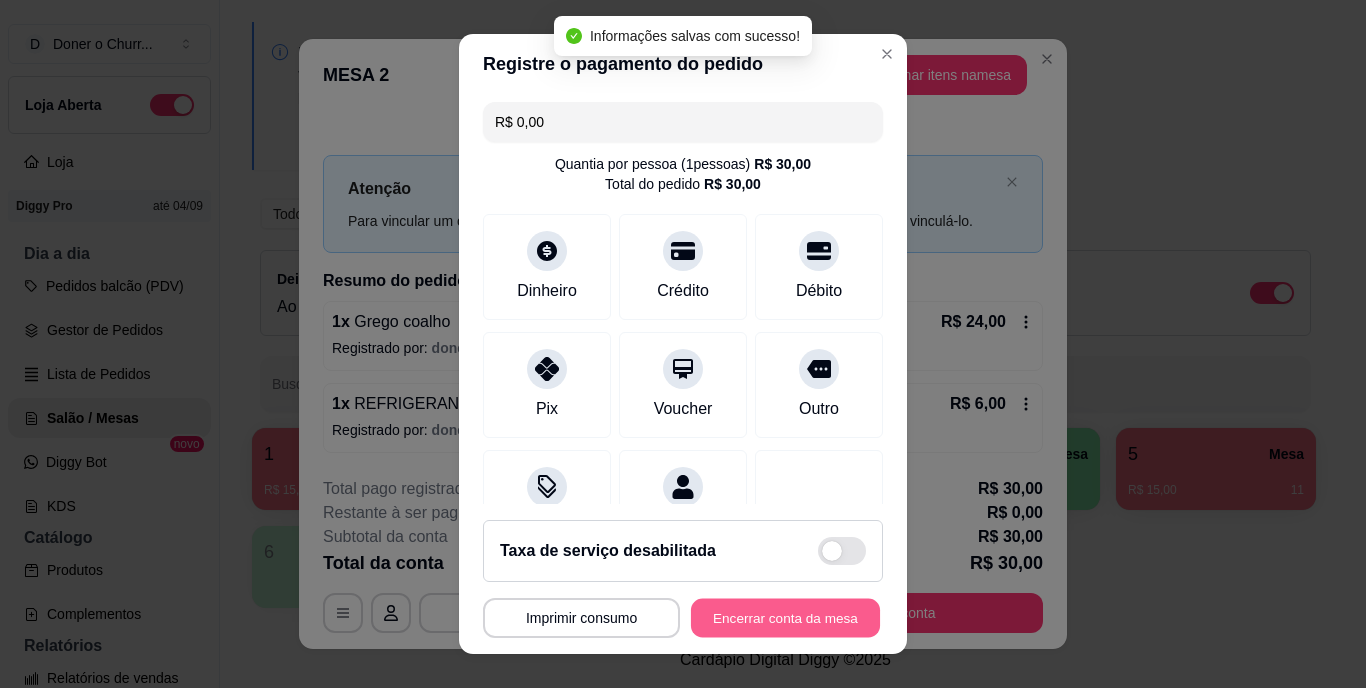 click on "Encerrar conta da mesa" at bounding box center [785, 617] 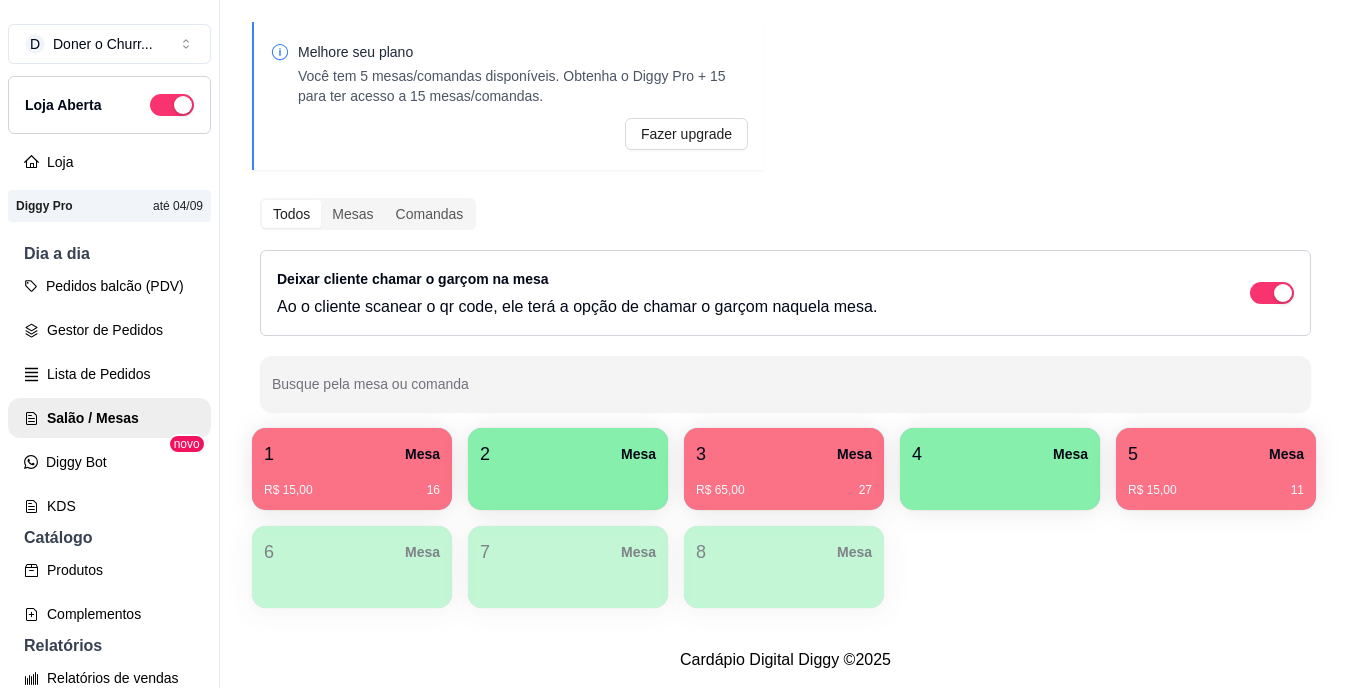 click on "5 Mesa R$ 15,00 11" at bounding box center (1216, 469) 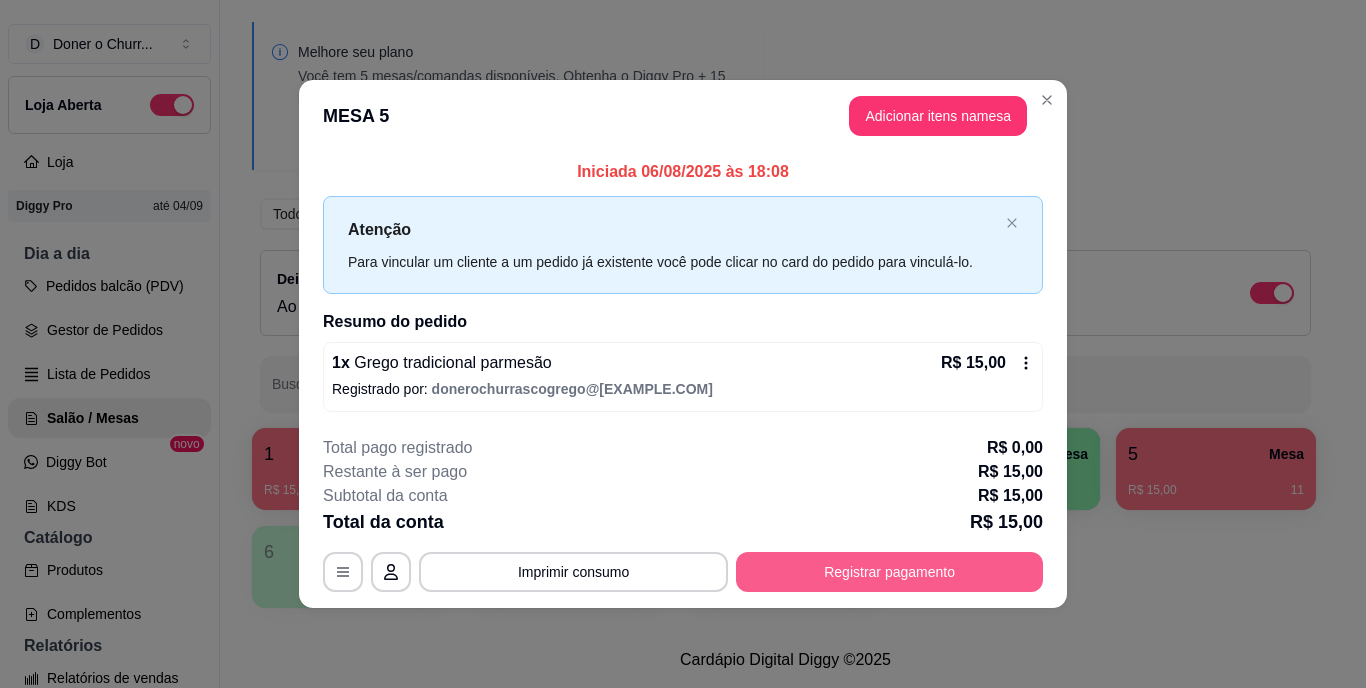 click on "Registrar pagamento" at bounding box center [889, 572] 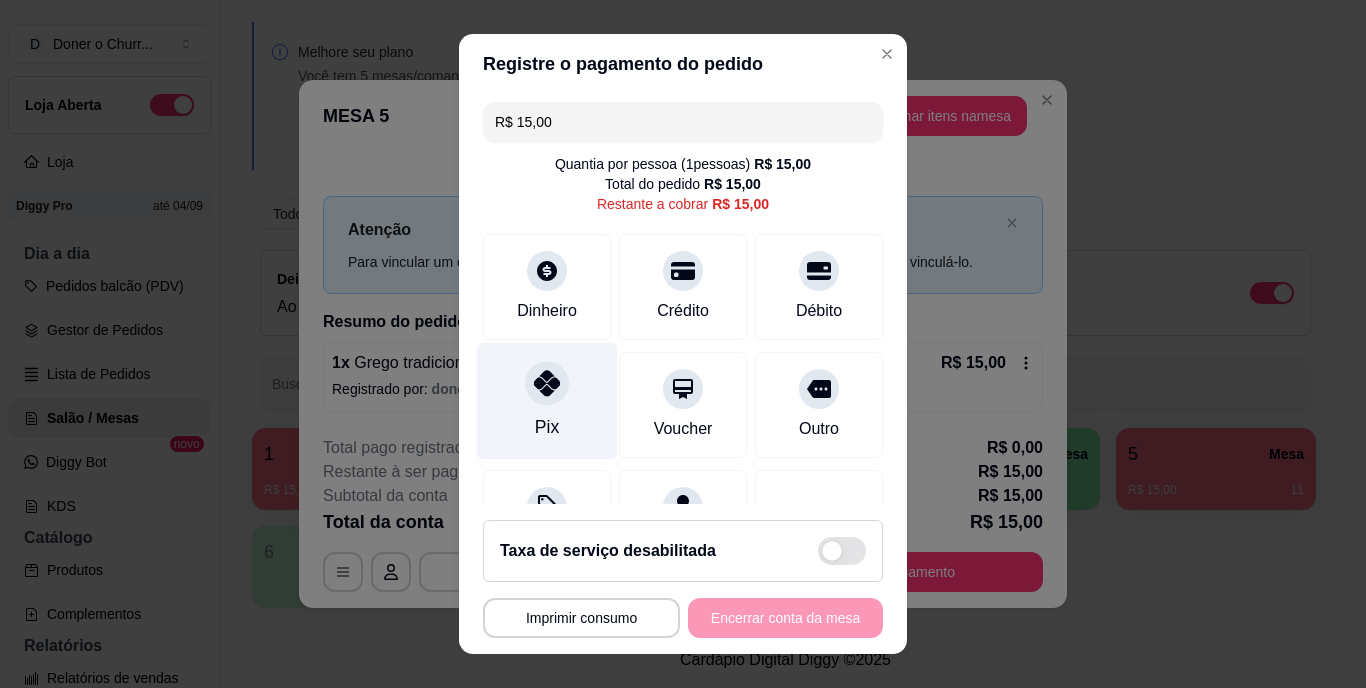 click at bounding box center (547, 384) 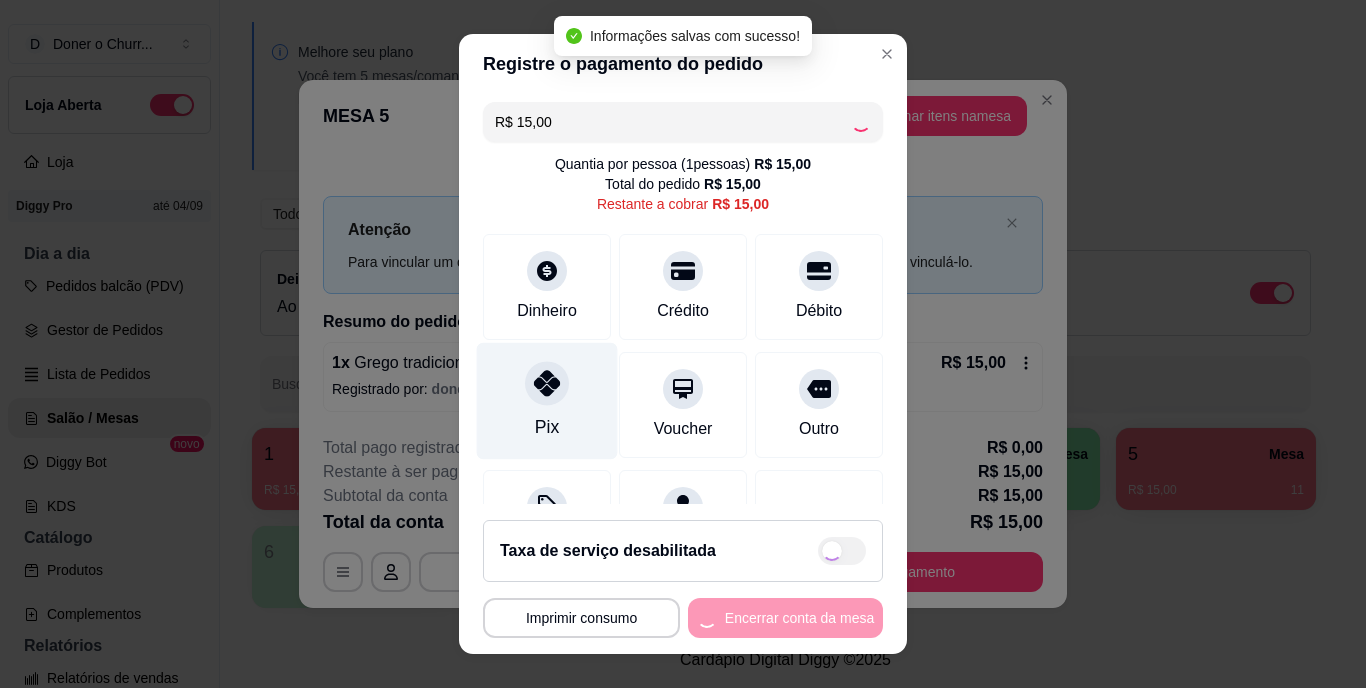 type on "R$ 0,00" 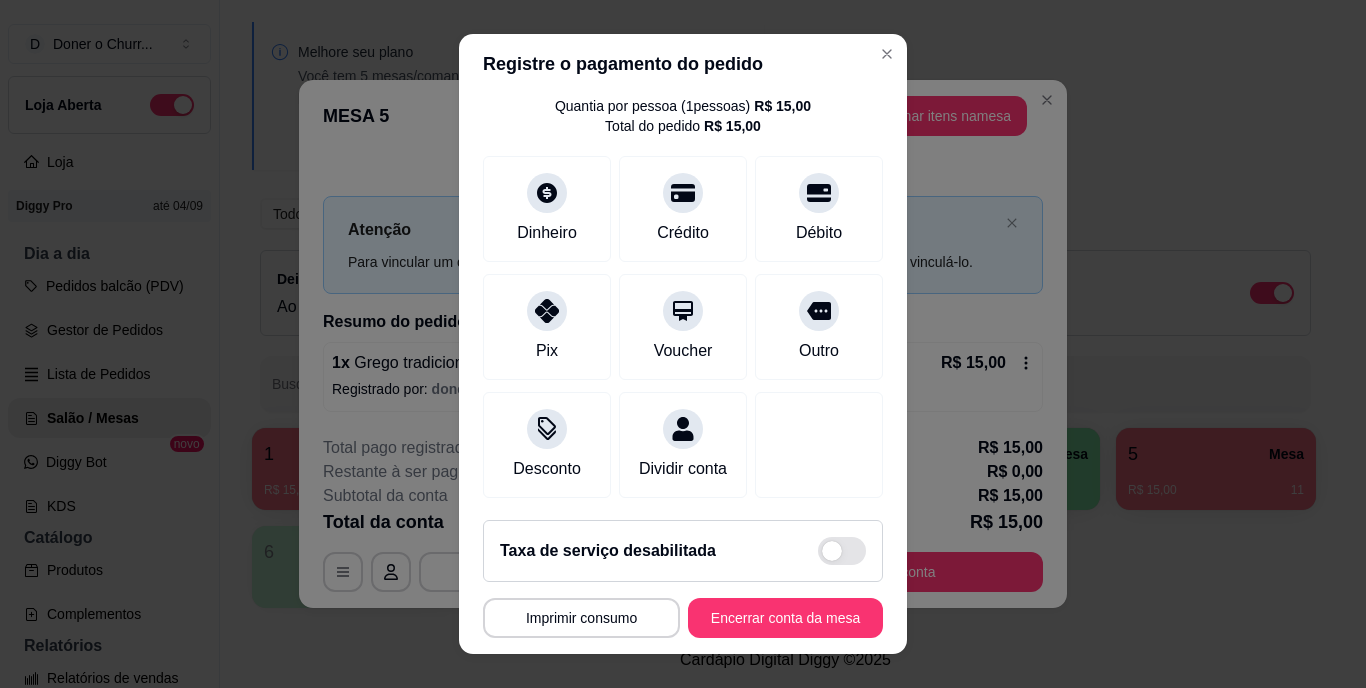 scroll, scrollTop: 100, scrollLeft: 0, axis: vertical 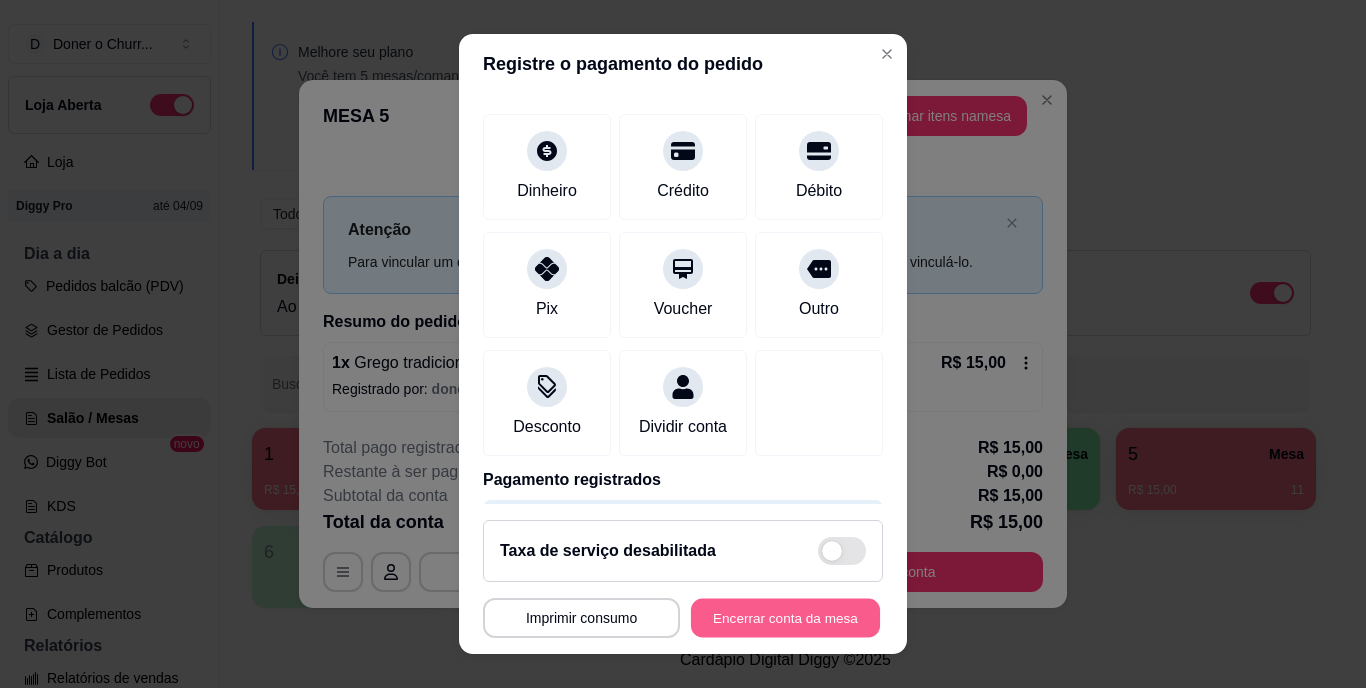 click on "Encerrar conta da mesa" at bounding box center (785, 617) 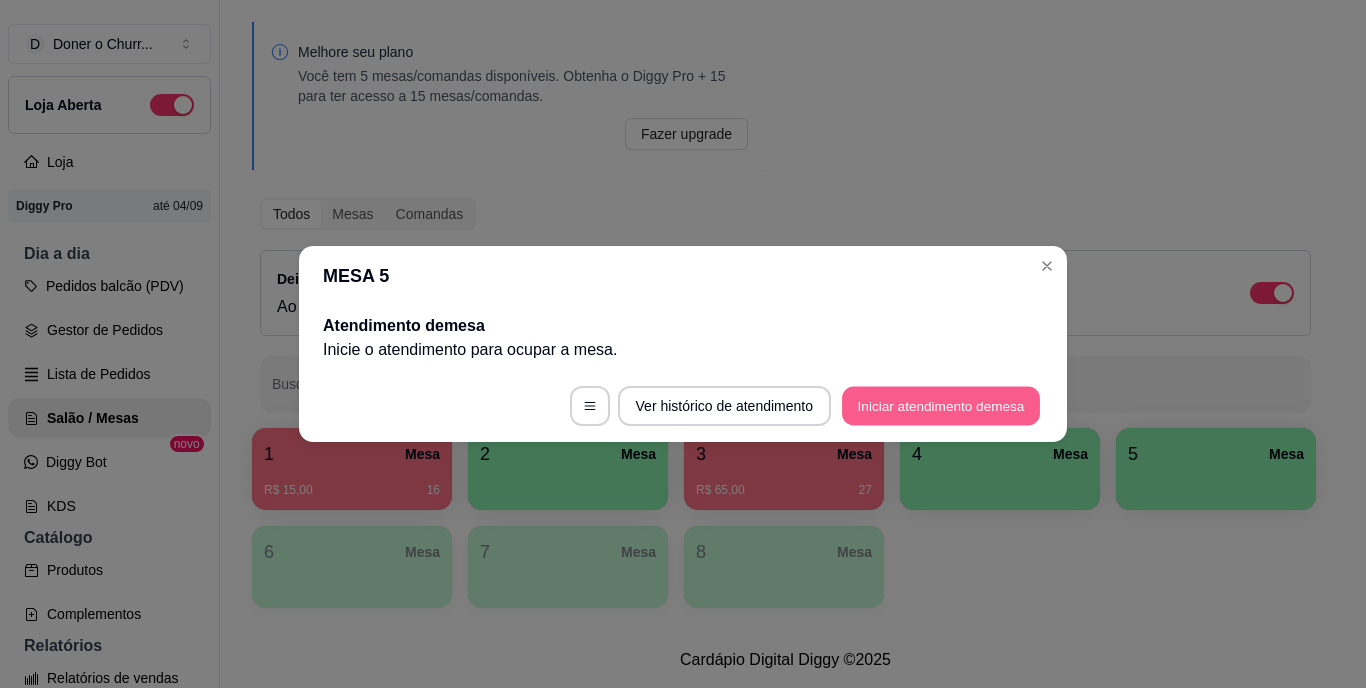 click on "Iniciar atendimento de  mesa" at bounding box center [941, 406] 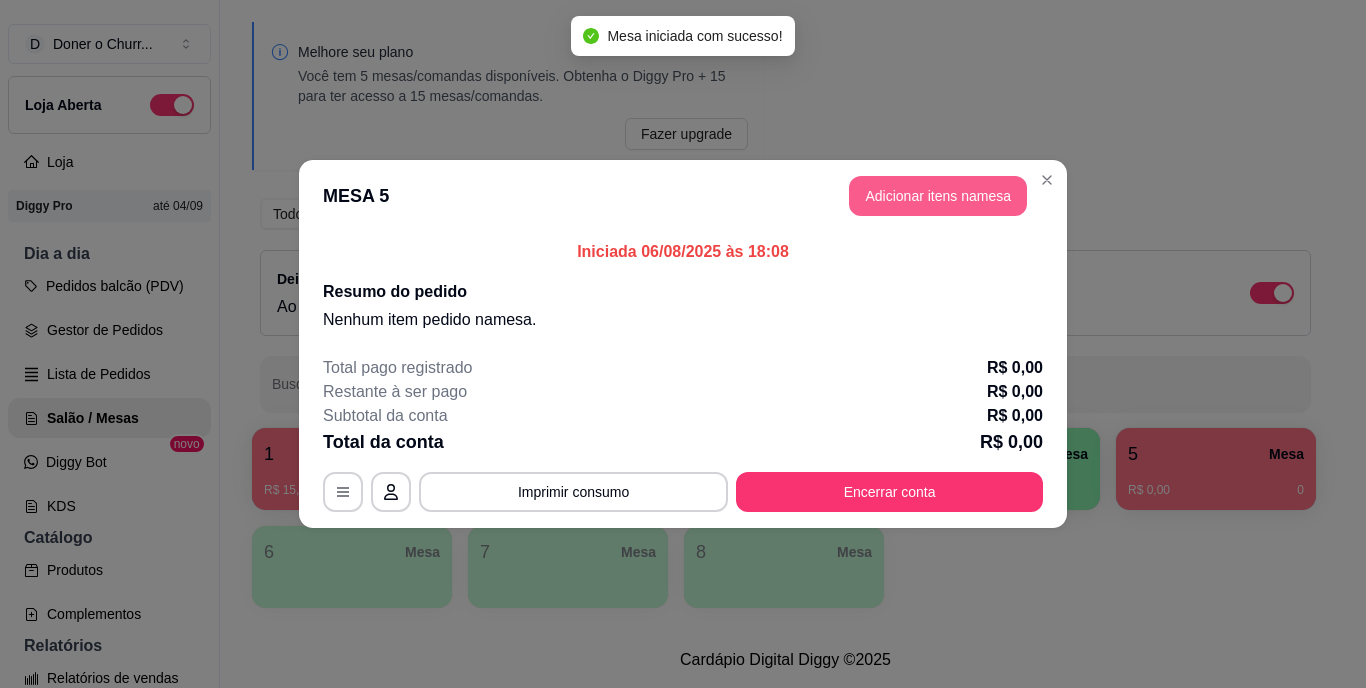 click on "Adicionar itens na  mesa" at bounding box center [938, 196] 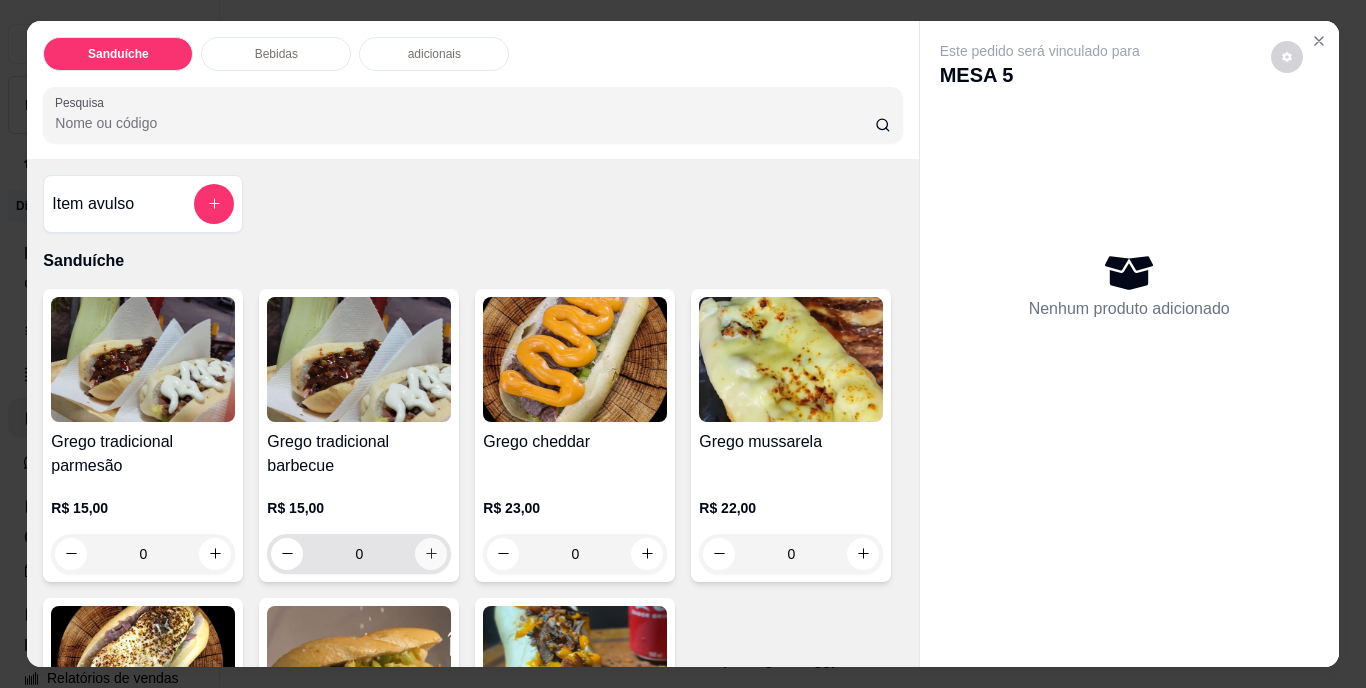 click 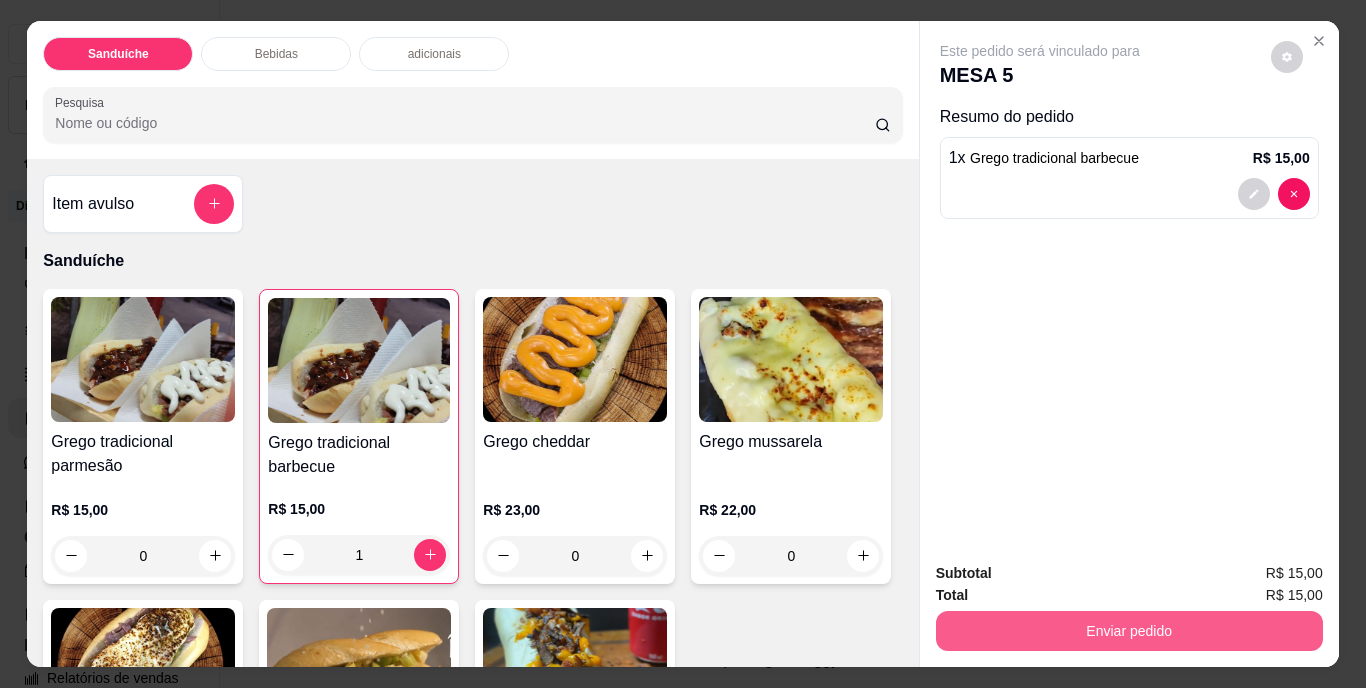 click on "Enviar pedido" at bounding box center (1129, 631) 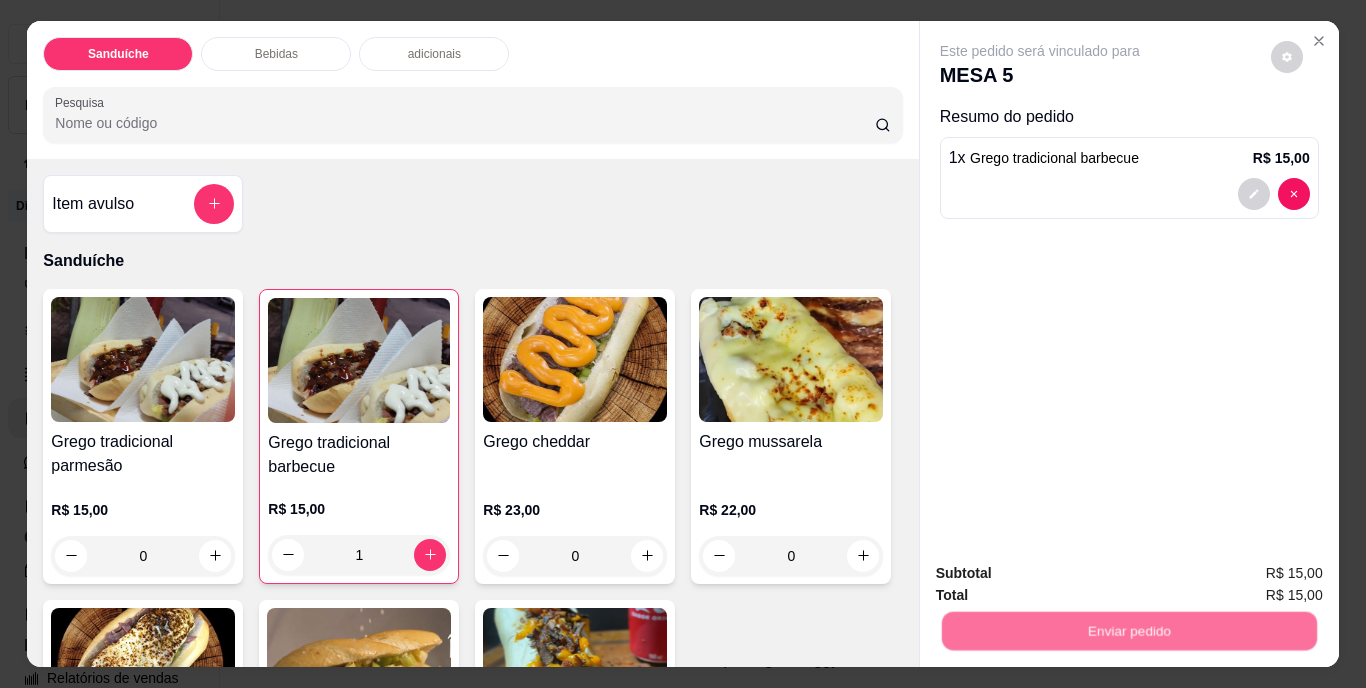 click on "Não registrar e enviar pedido" at bounding box center (1063, 575) 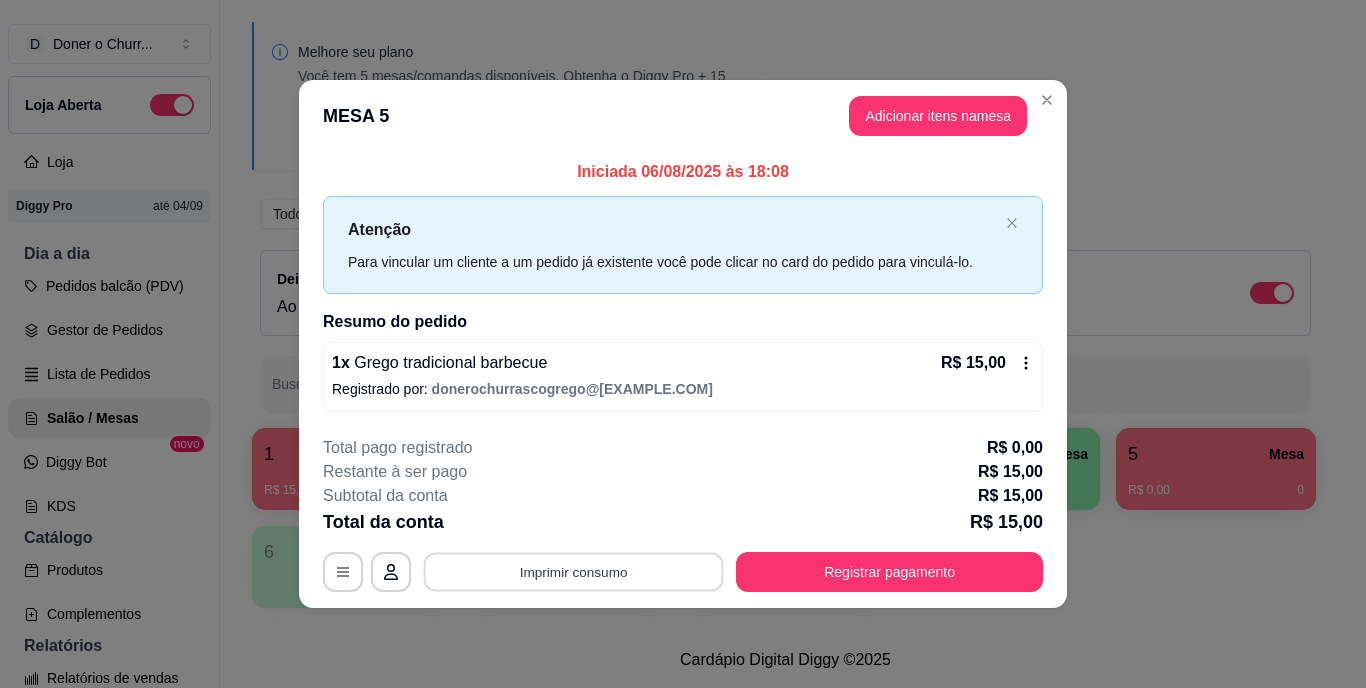 click on "Imprimir consumo" at bounding box center (574, 571) 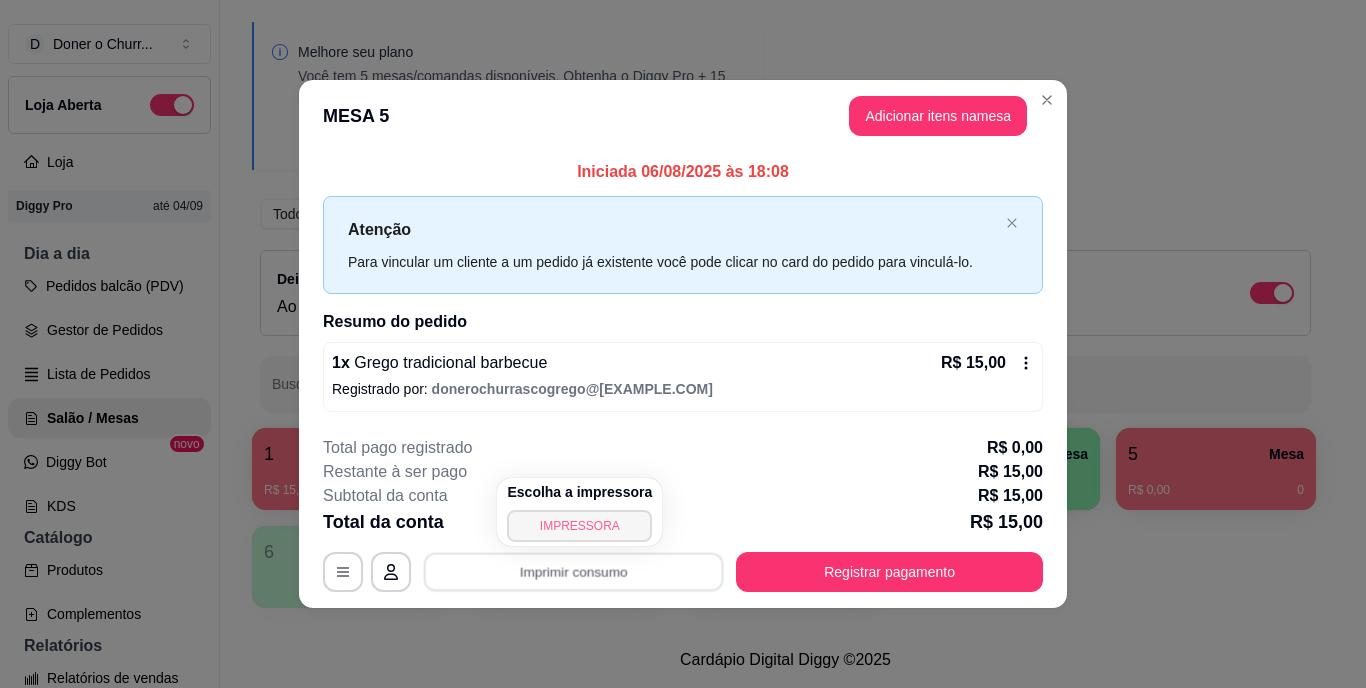 click on "IMPRESSORA" at bounding box center [579, 526] 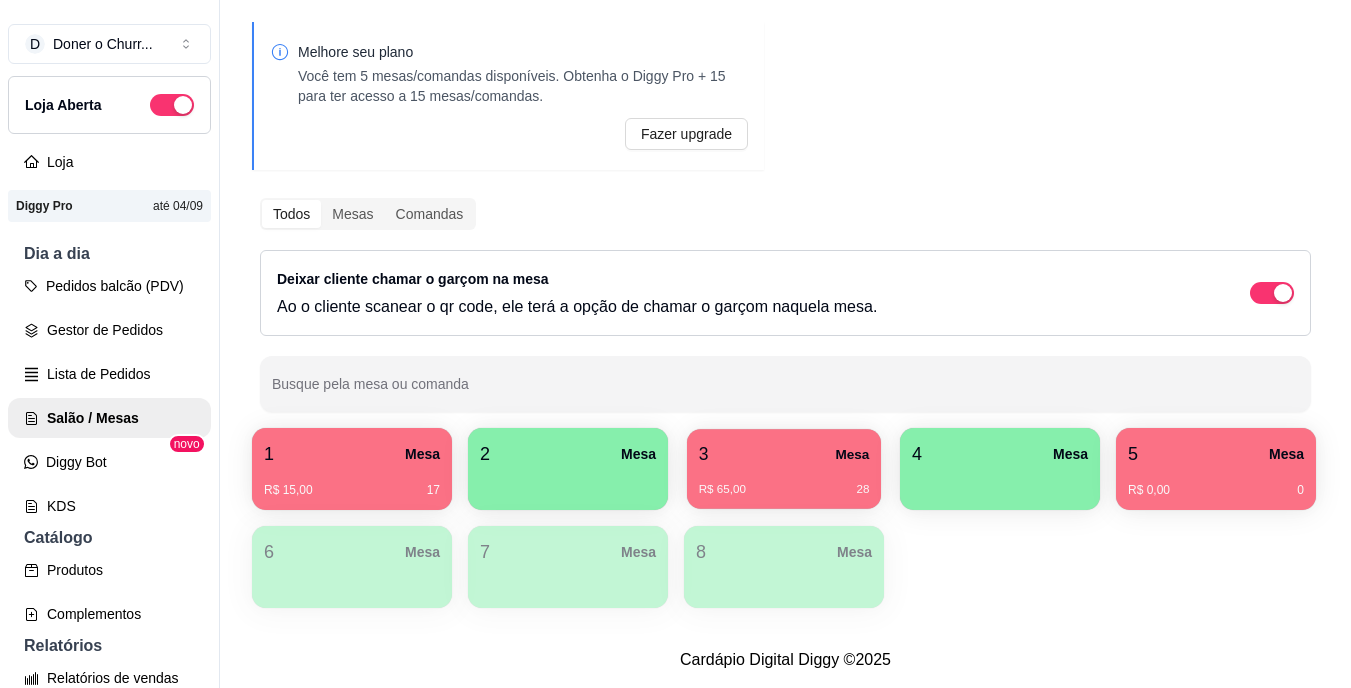 click on "R$ 65,00 28" at bounding box center [784, 482] 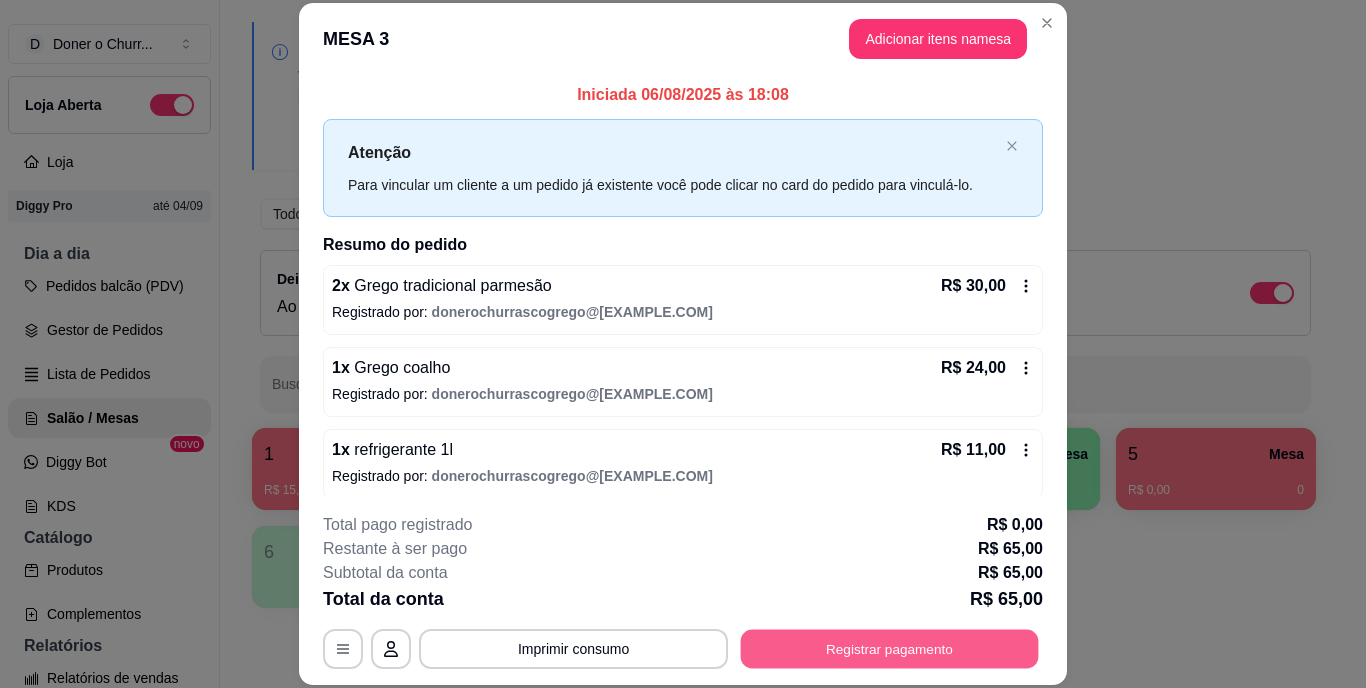 click on "Registrar pagamento" at bounding box center [890, 648] 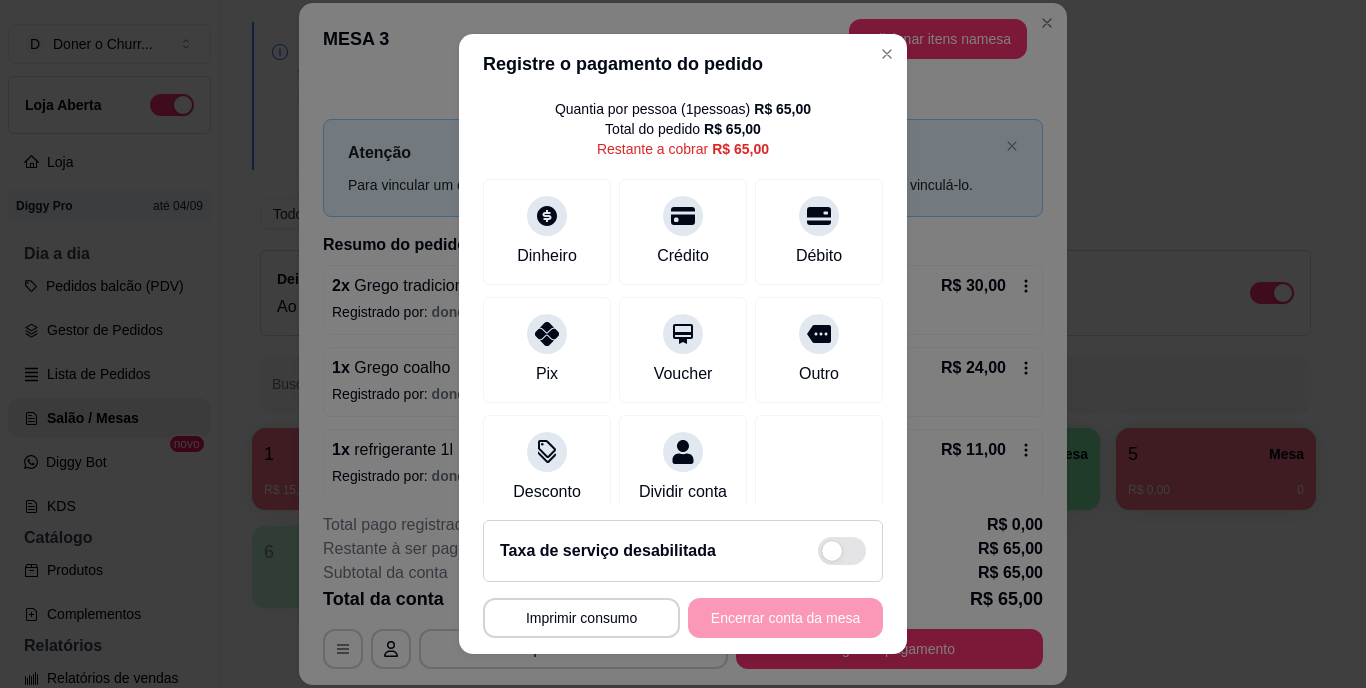 scroll, scrollTop: 104, scrollLeft: 0, axis: vertical 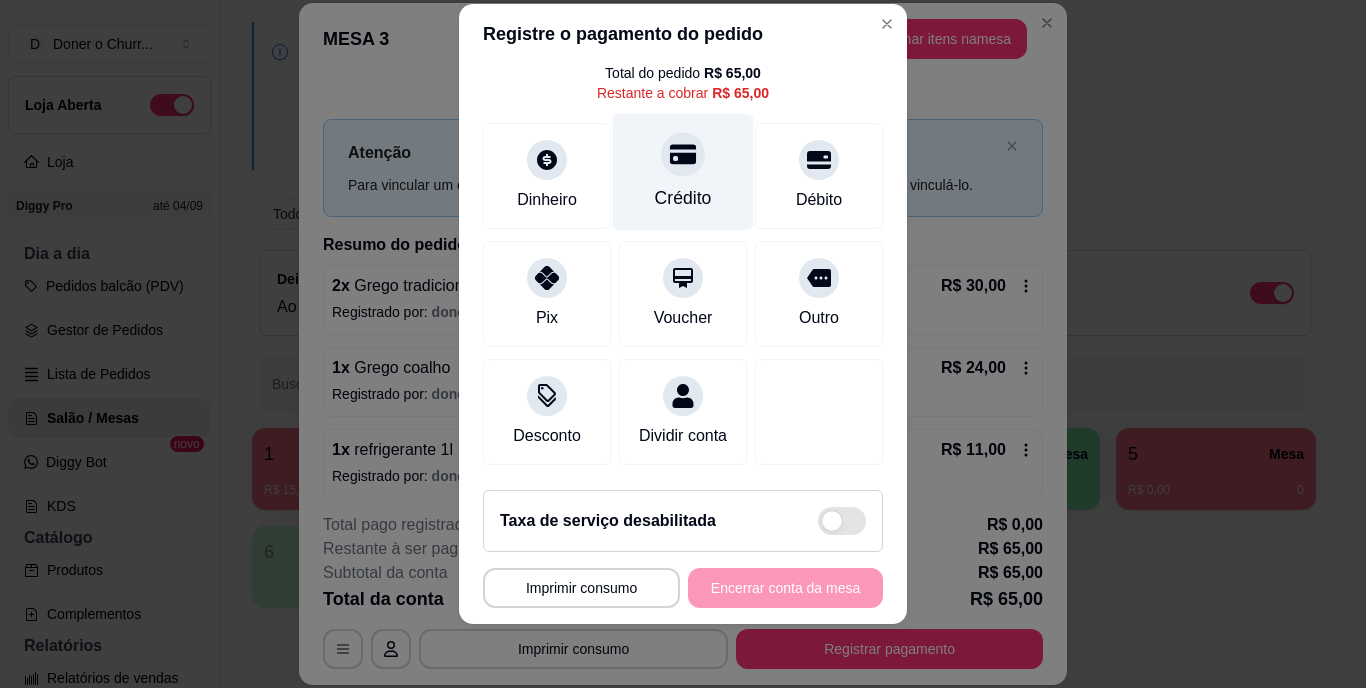 click on "Crédito" at bounding box center [683, 172] 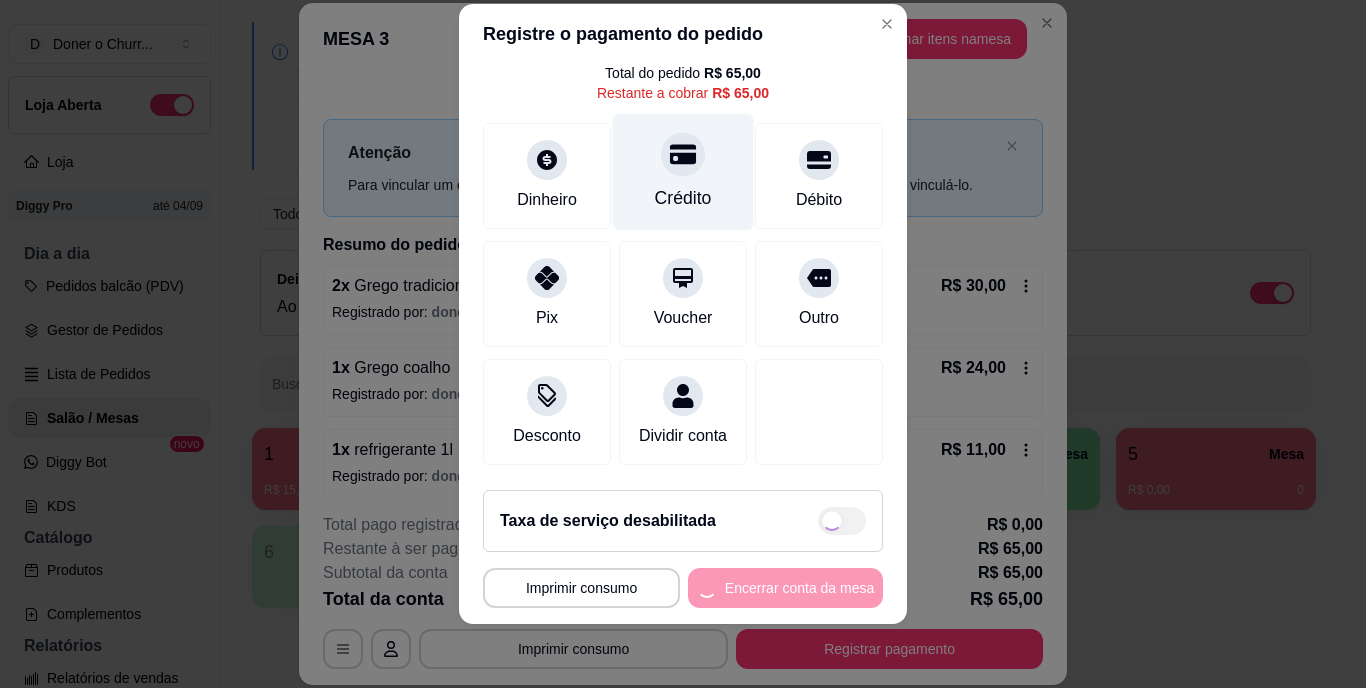 click on "Crédito" at bounding box center (683, 172) 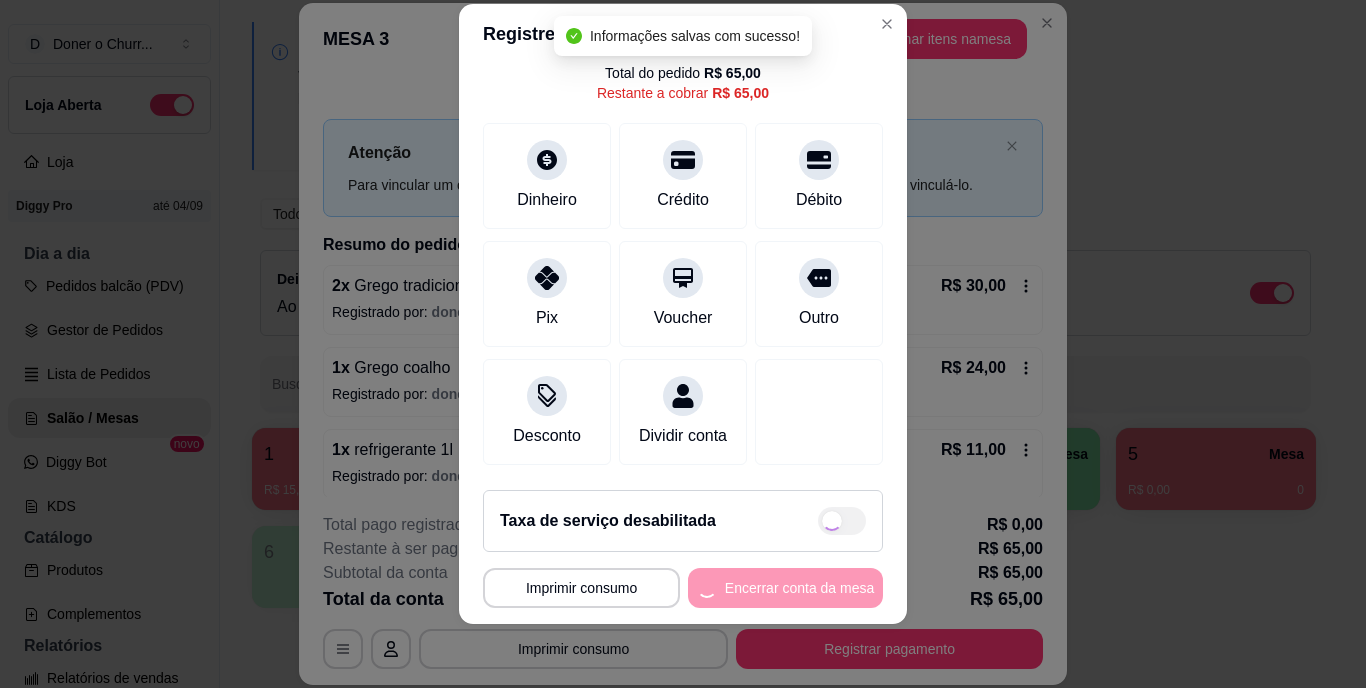 type on "R$ 0,00" 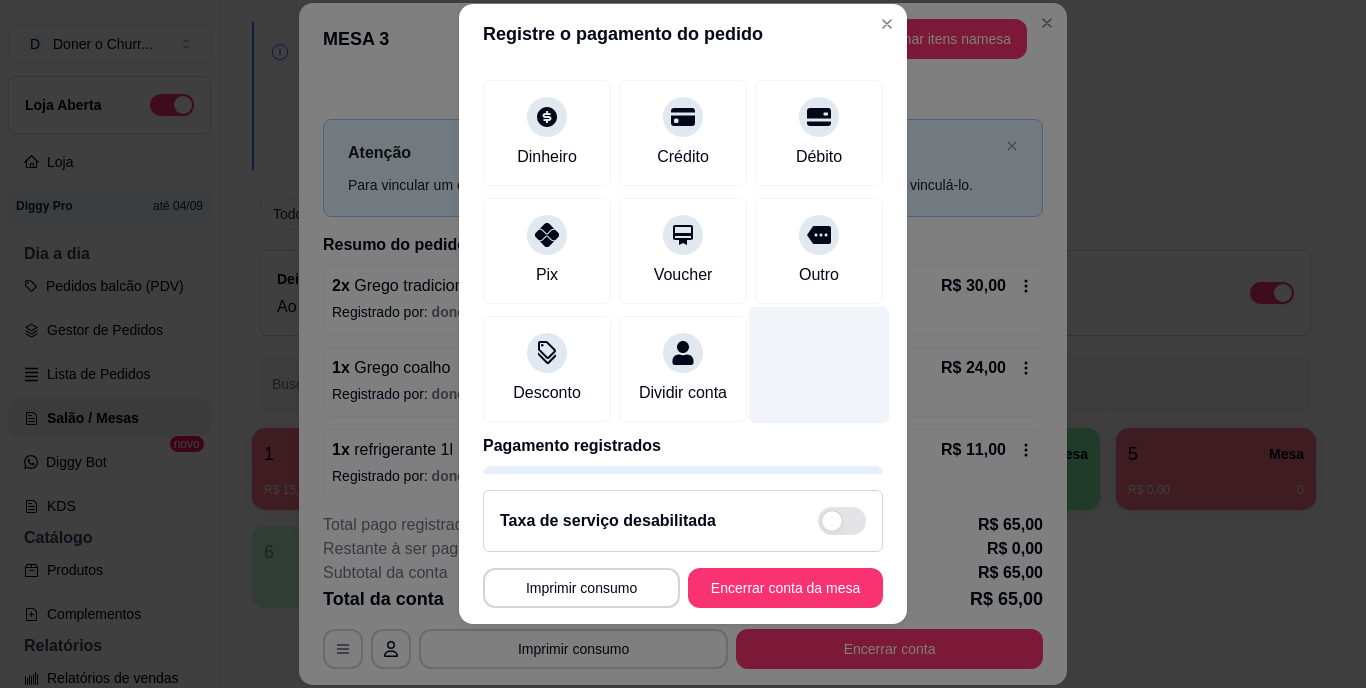 scroll, scrollTop: 188, scrollLeft: 0, axis: vertical 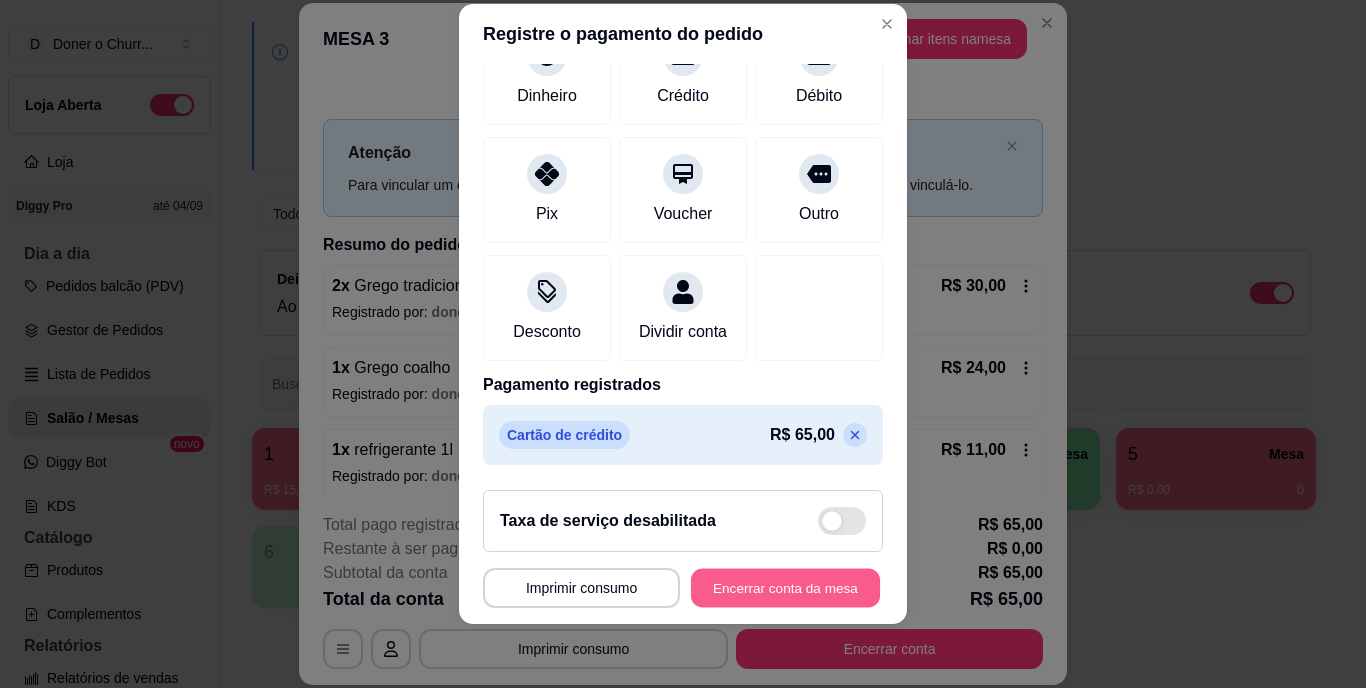click on "Encerrar conta da mesa" at bounding box center [785, 587] 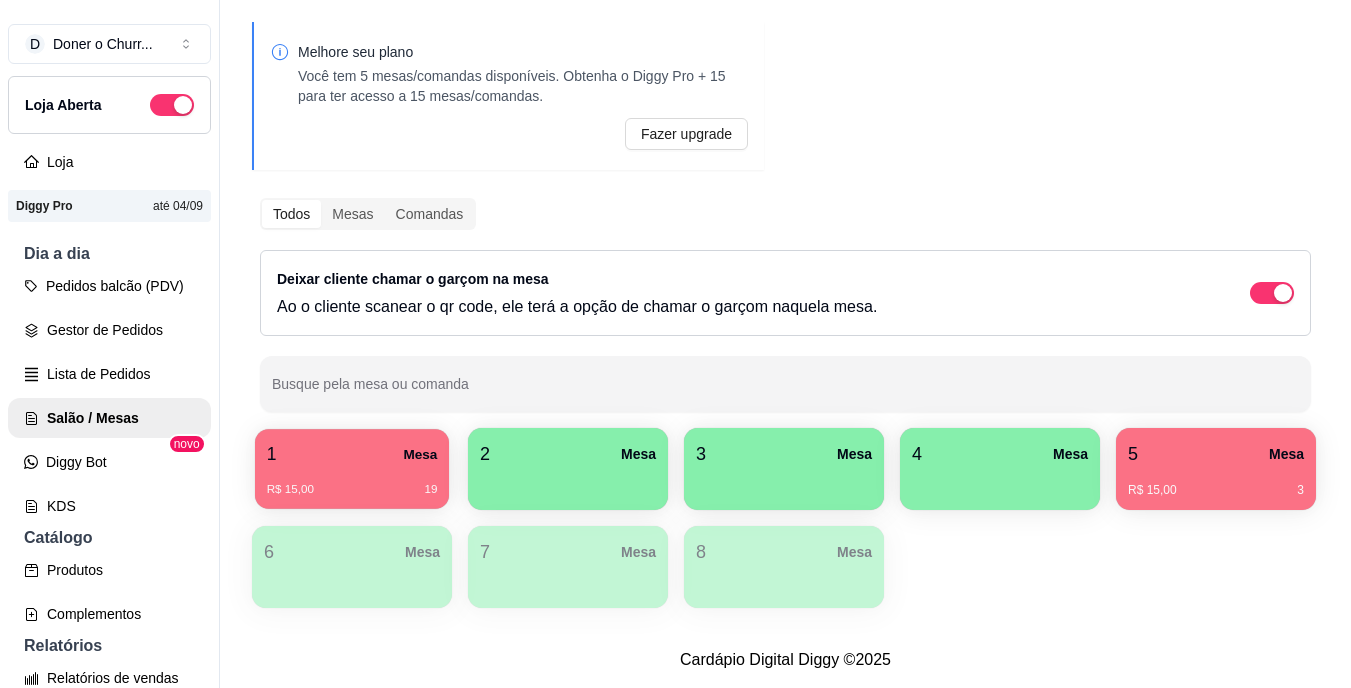 click on "1 Mesa" at bounding box center [352, 454] 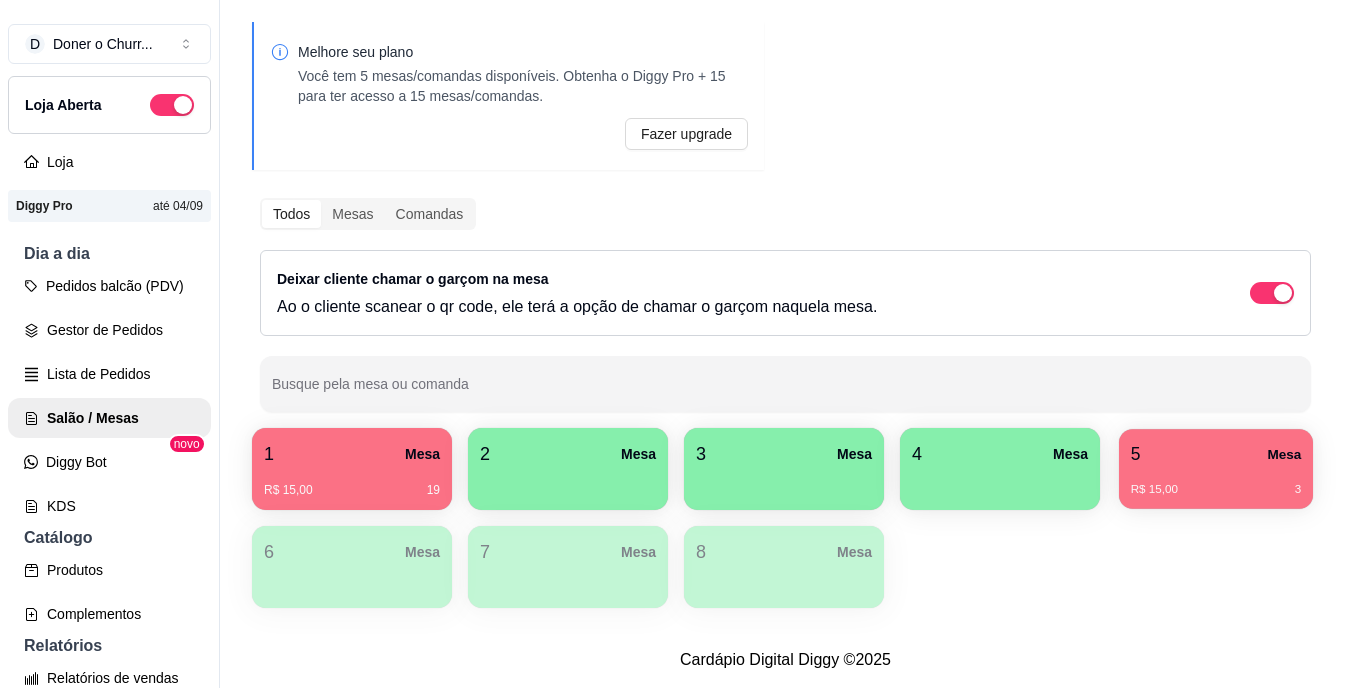 click on "5 Mesa R$ 15,00 3" at bounding box center (1216, 469) 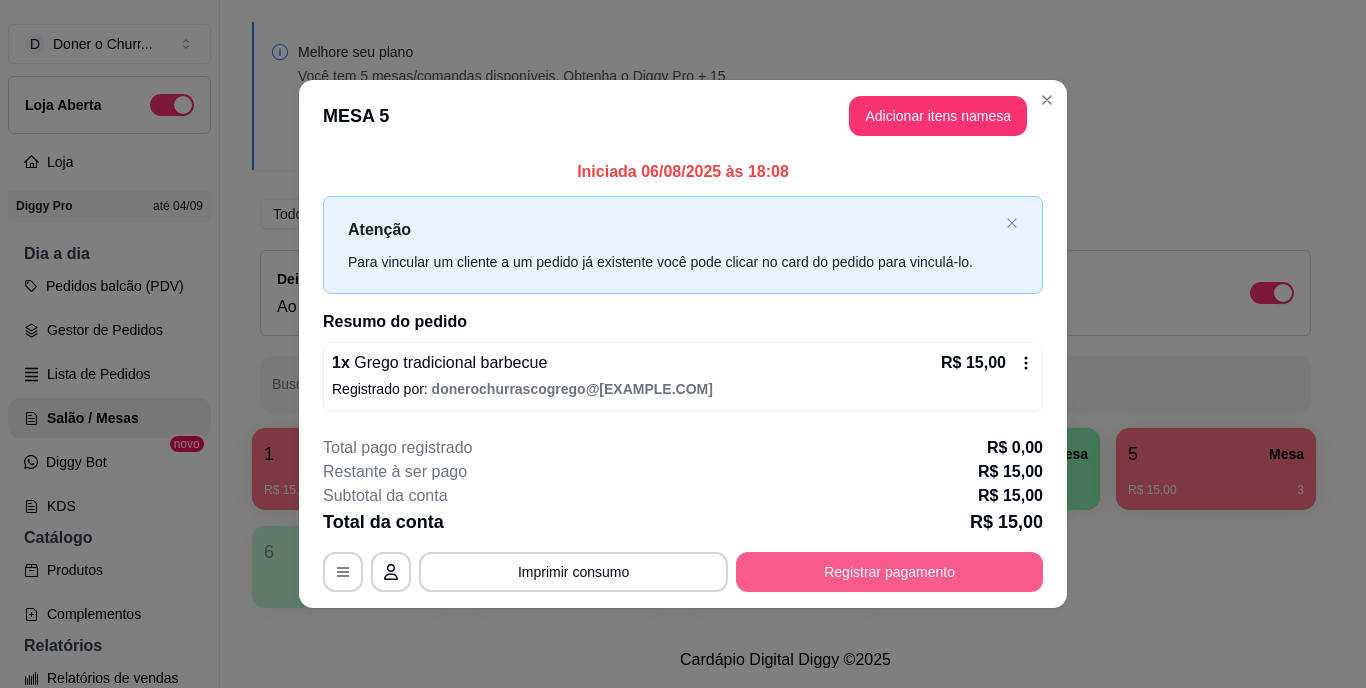 click on "Registrar pagamento" at bounding box center [889, 572] 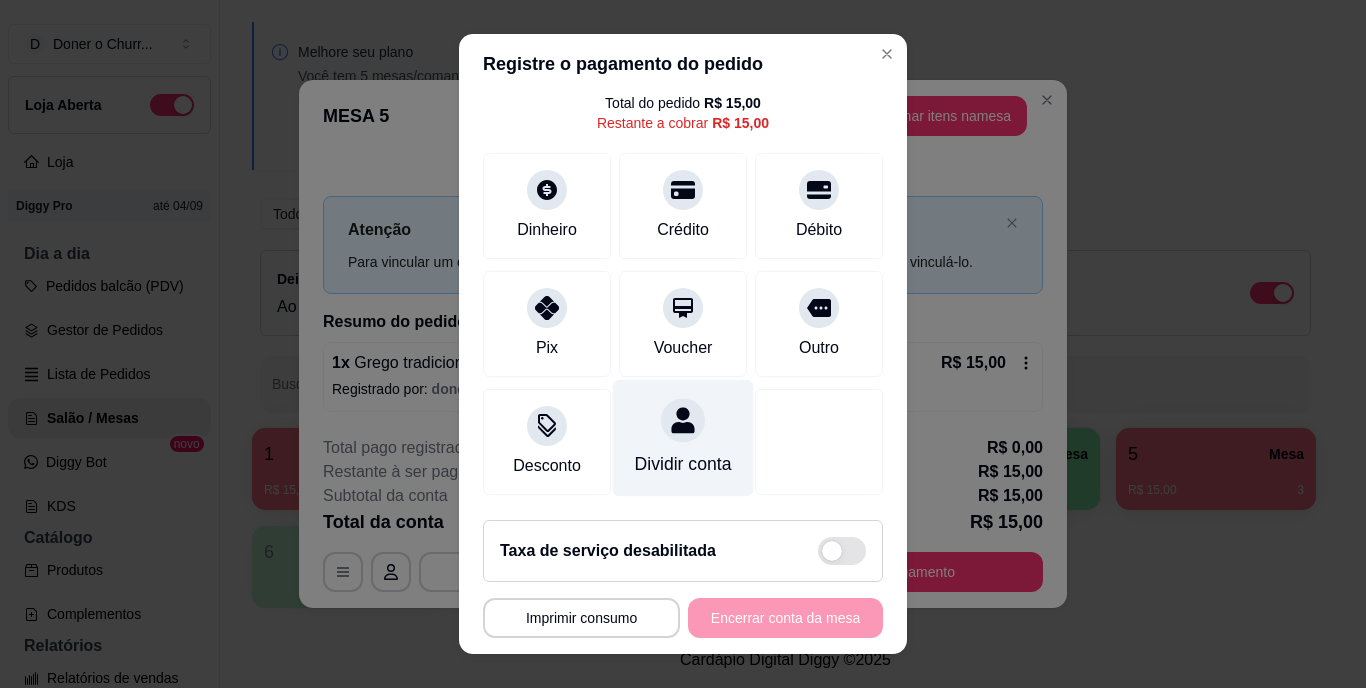 scroll, scrollTop: 0, scrollLeft: 0, axis: both 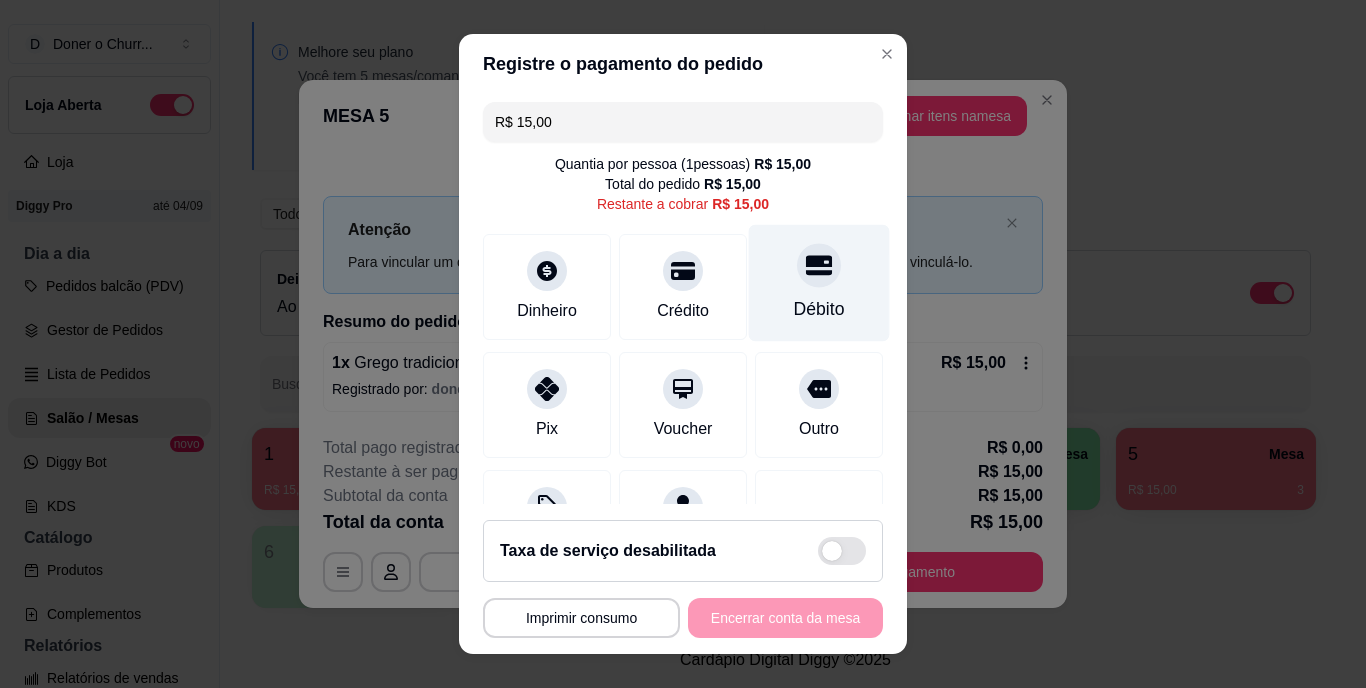 click on "Débito" at bounding box center [819, 310] 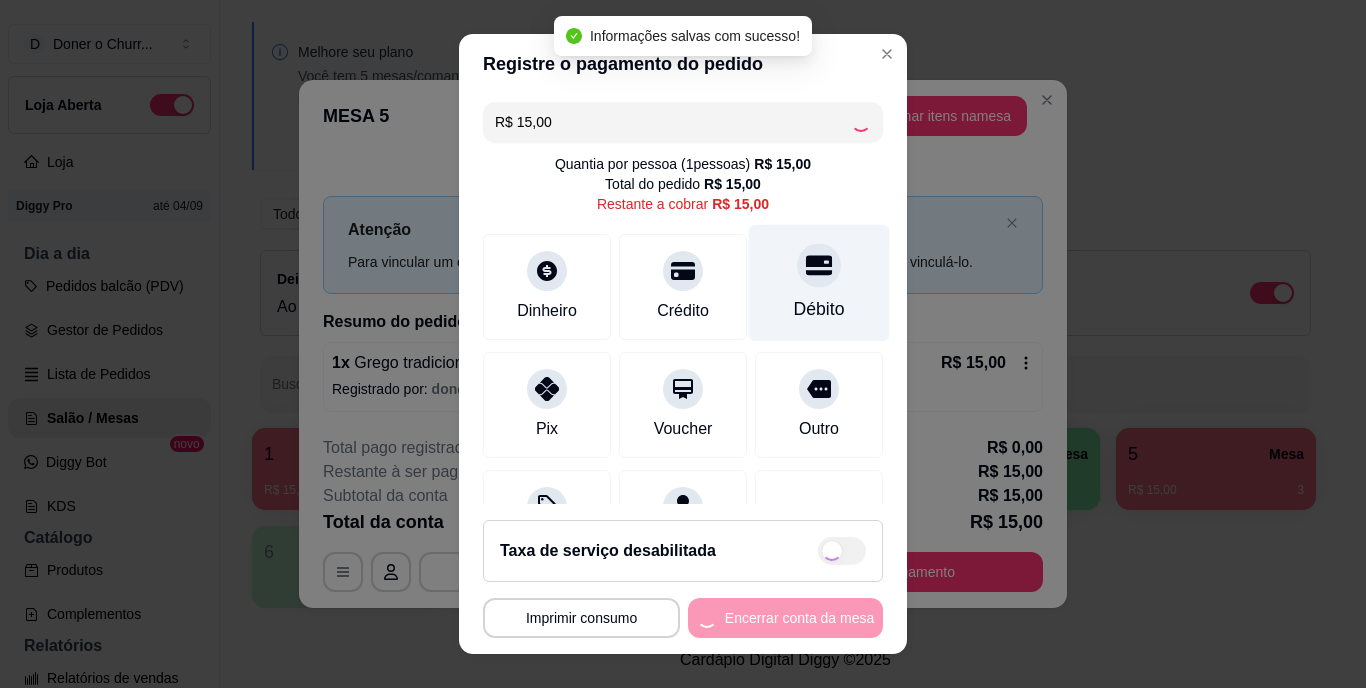 type on "R$ 0,00" 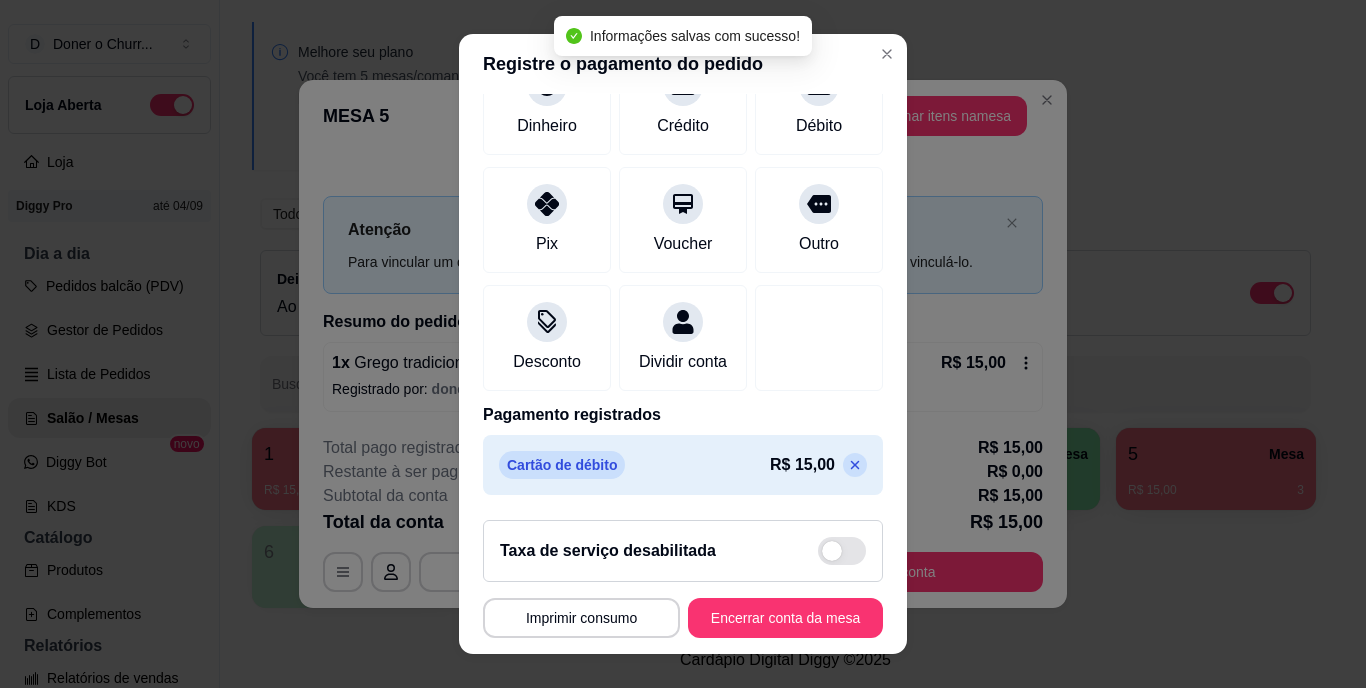 scroll, scrollTop: 188, scrollLeft: 0, axis: vertical 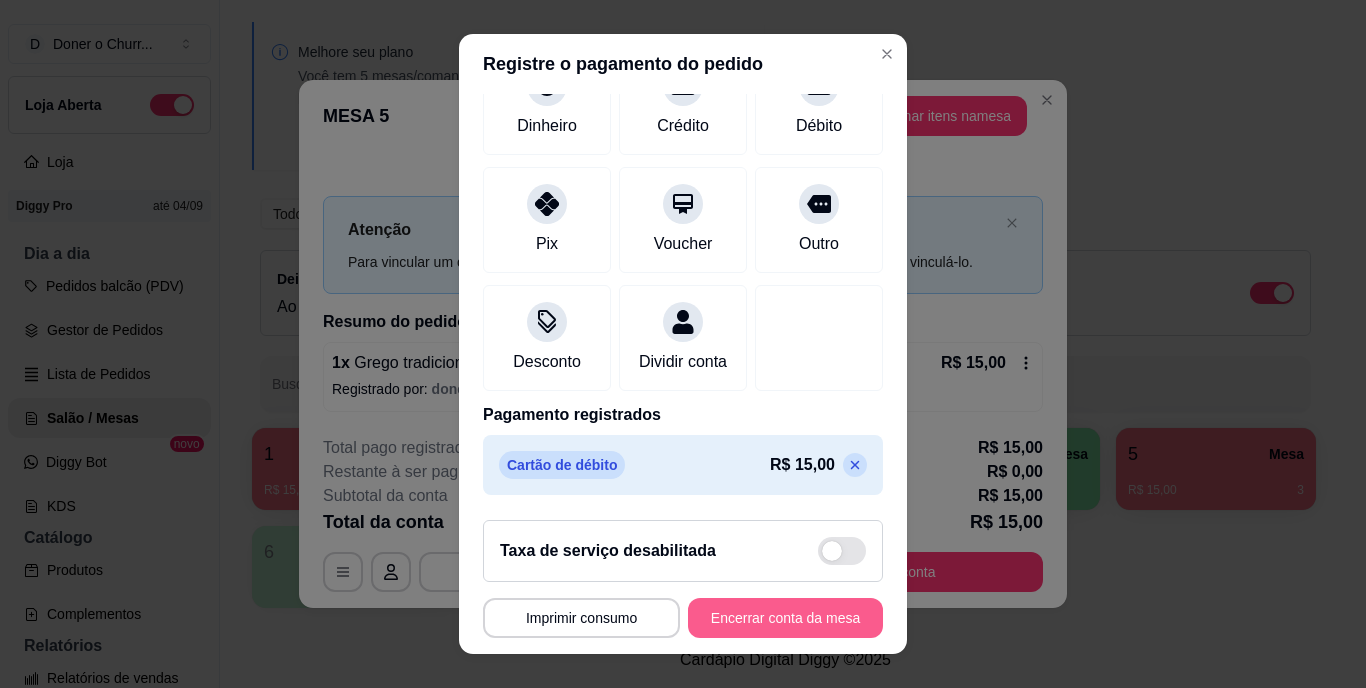 click on "Encerrar conta da mesa" at bounding box center (785, 618) 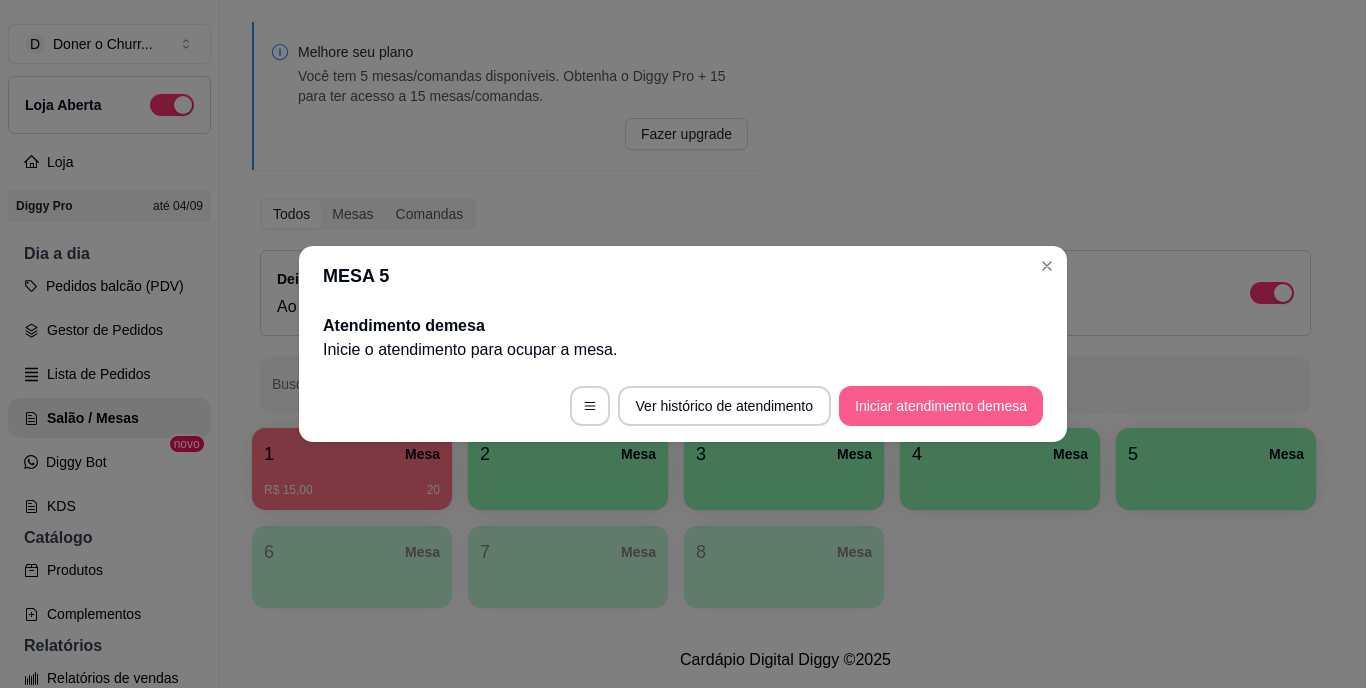 click on "Iniciar atendimento de  mesa" at bounding box center [941, 406] 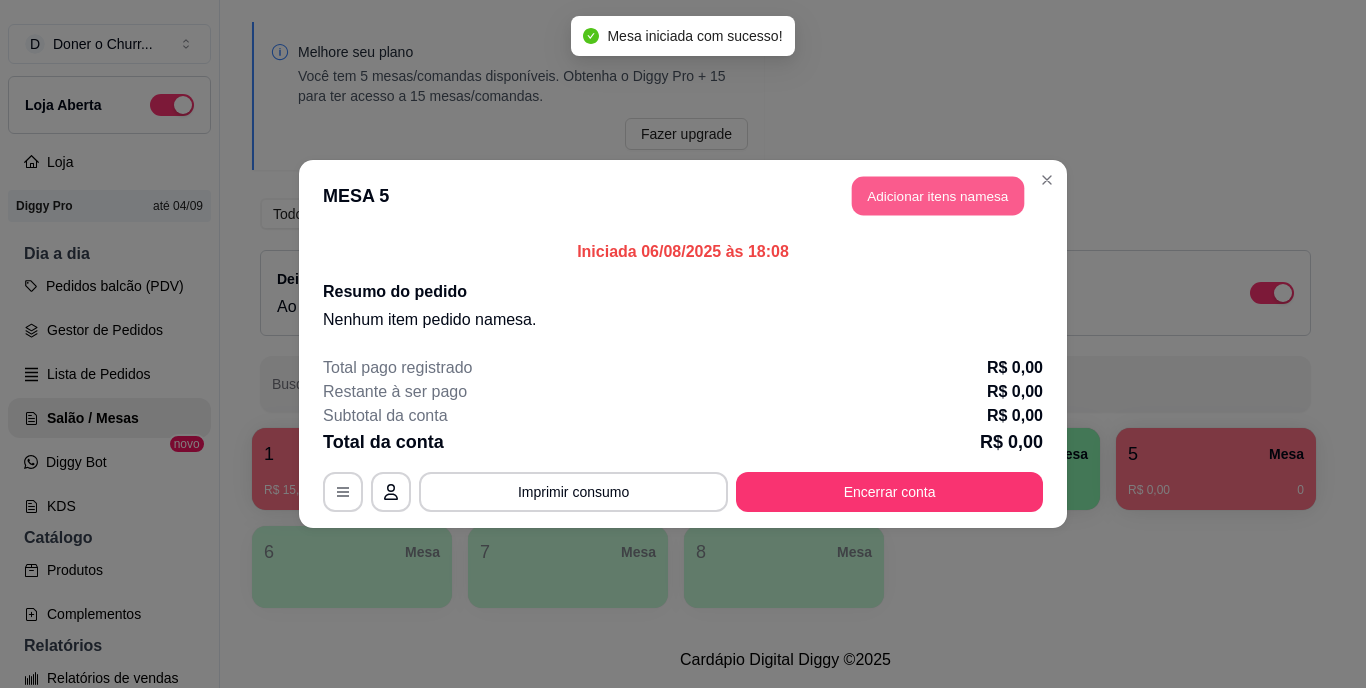 click on "Adicionar itens na  mesa" at bounding box center (938, 196) 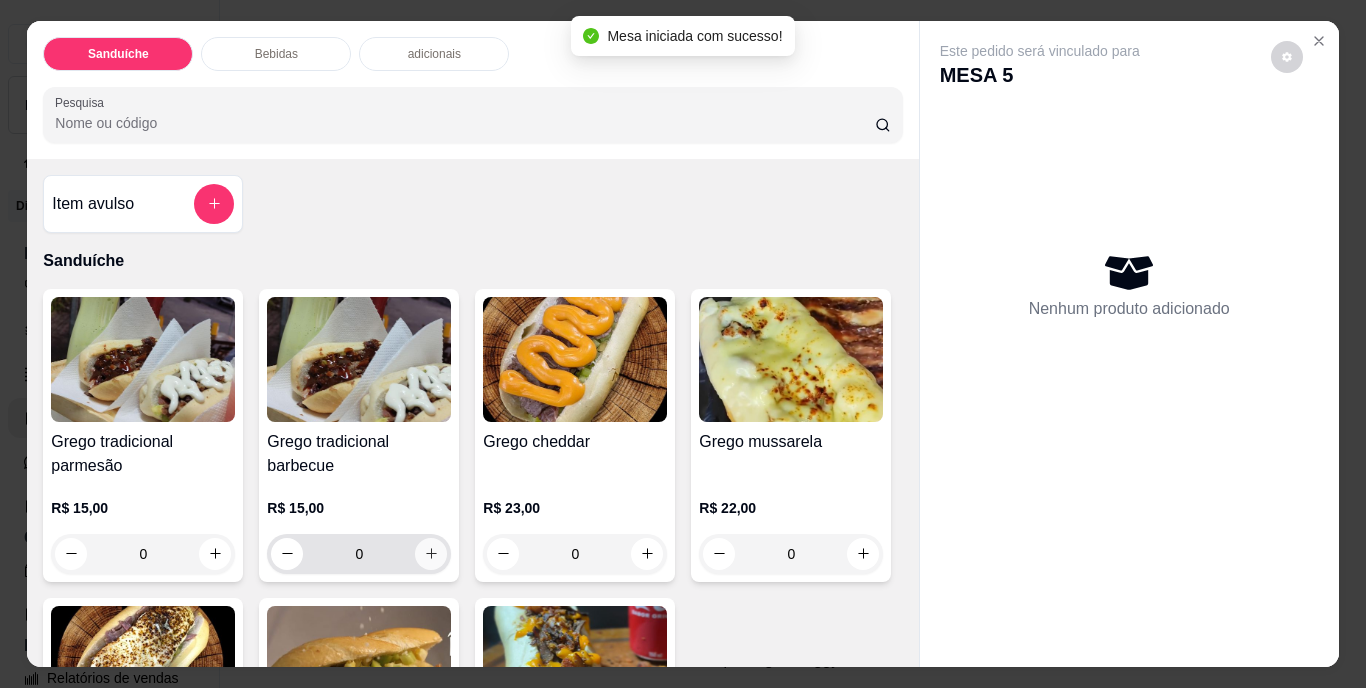 click 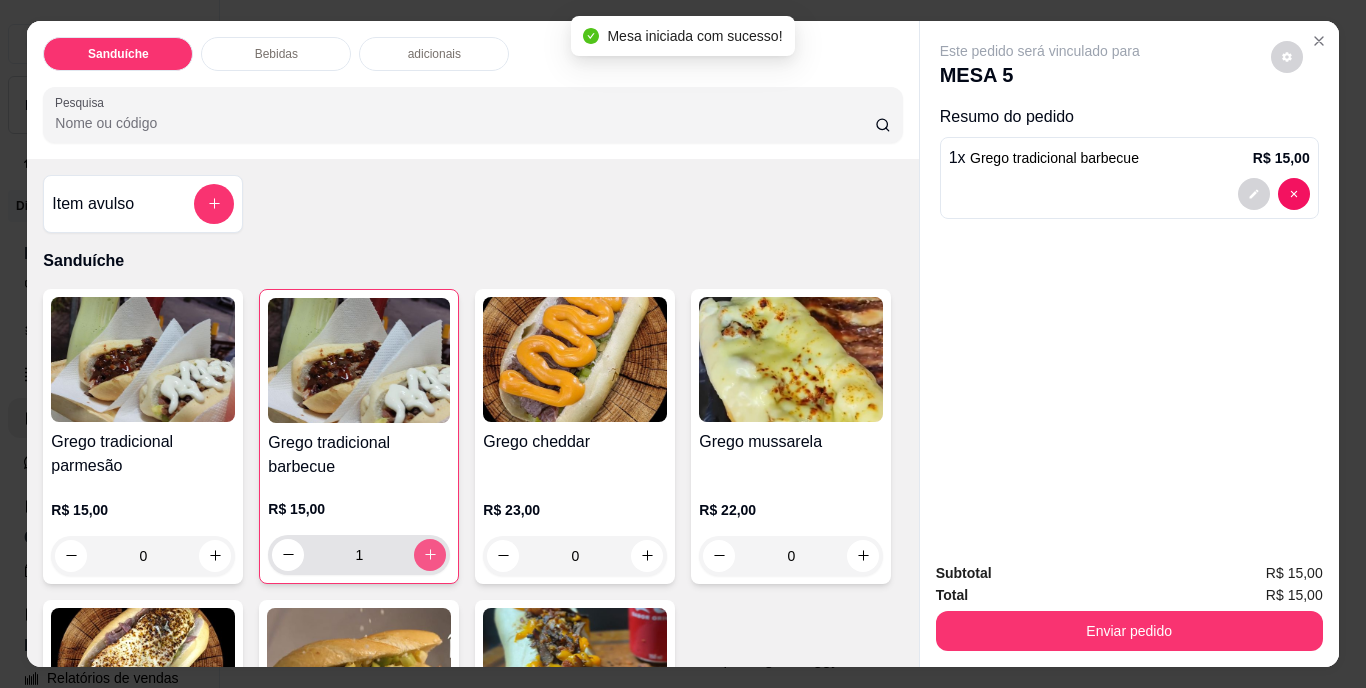 click 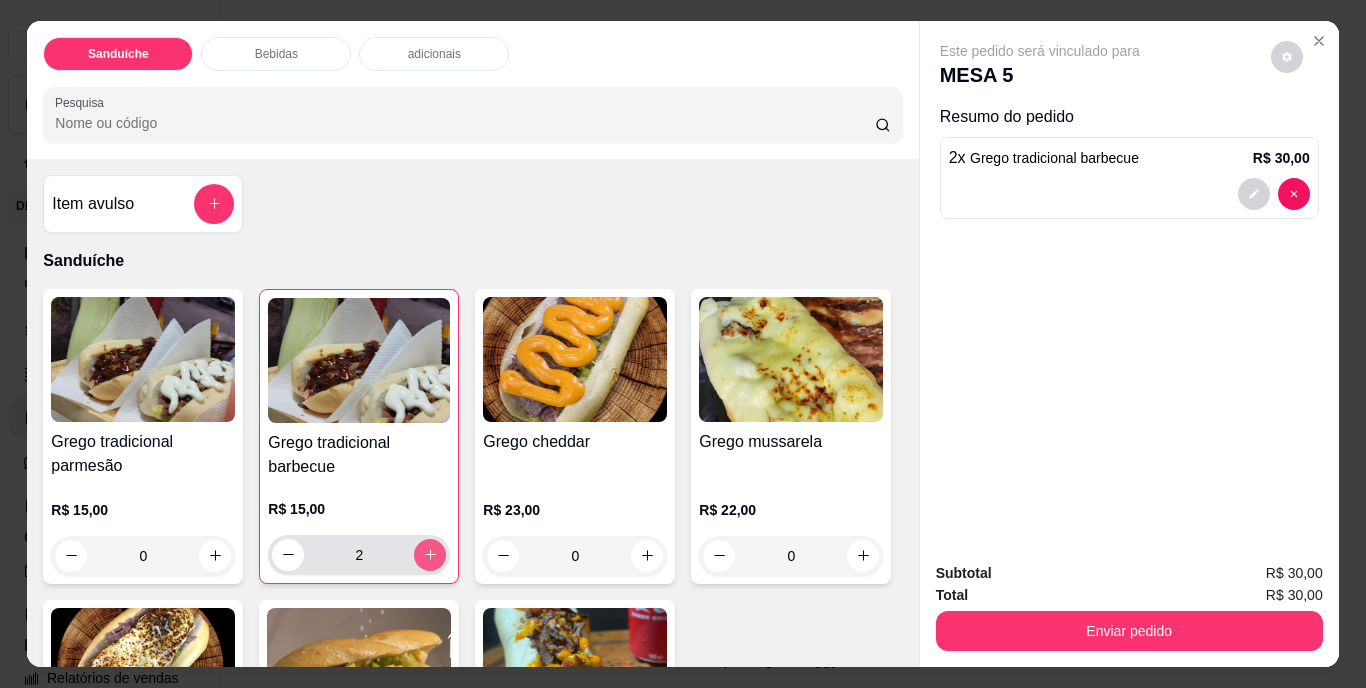 click 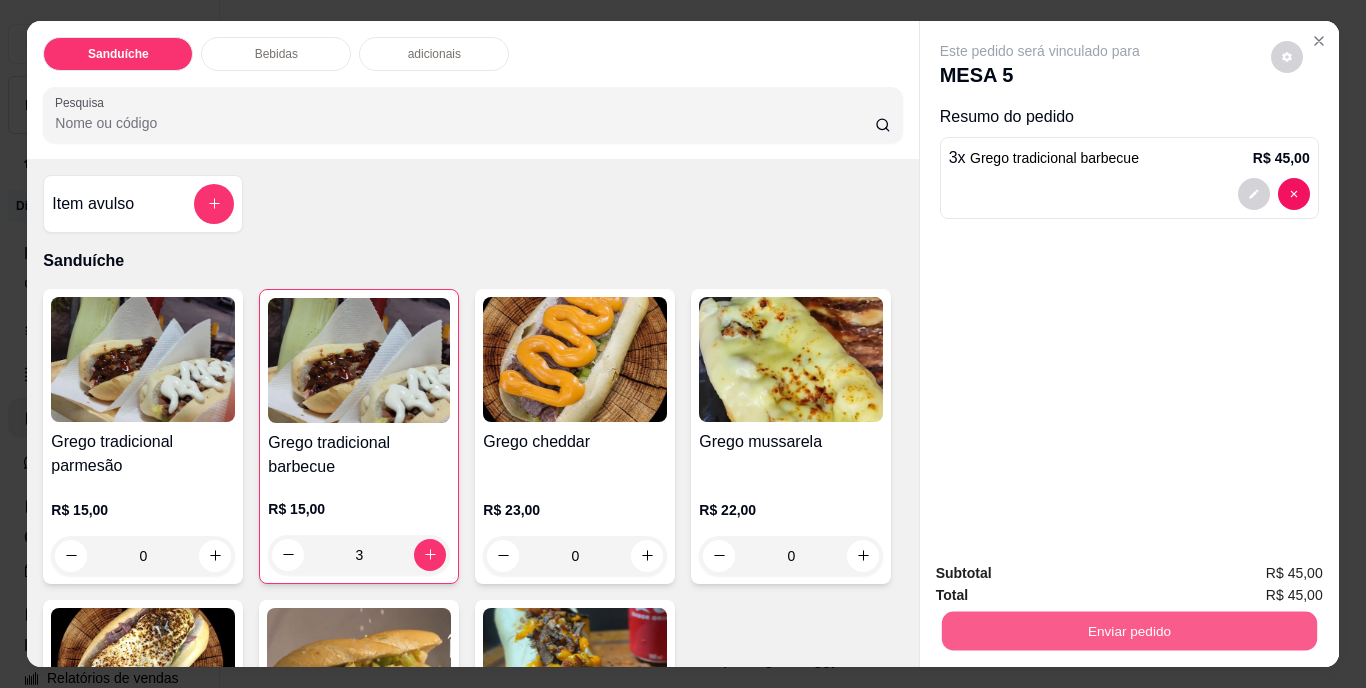 click on "Enviar pedido" at bounding box center [1128, 631] 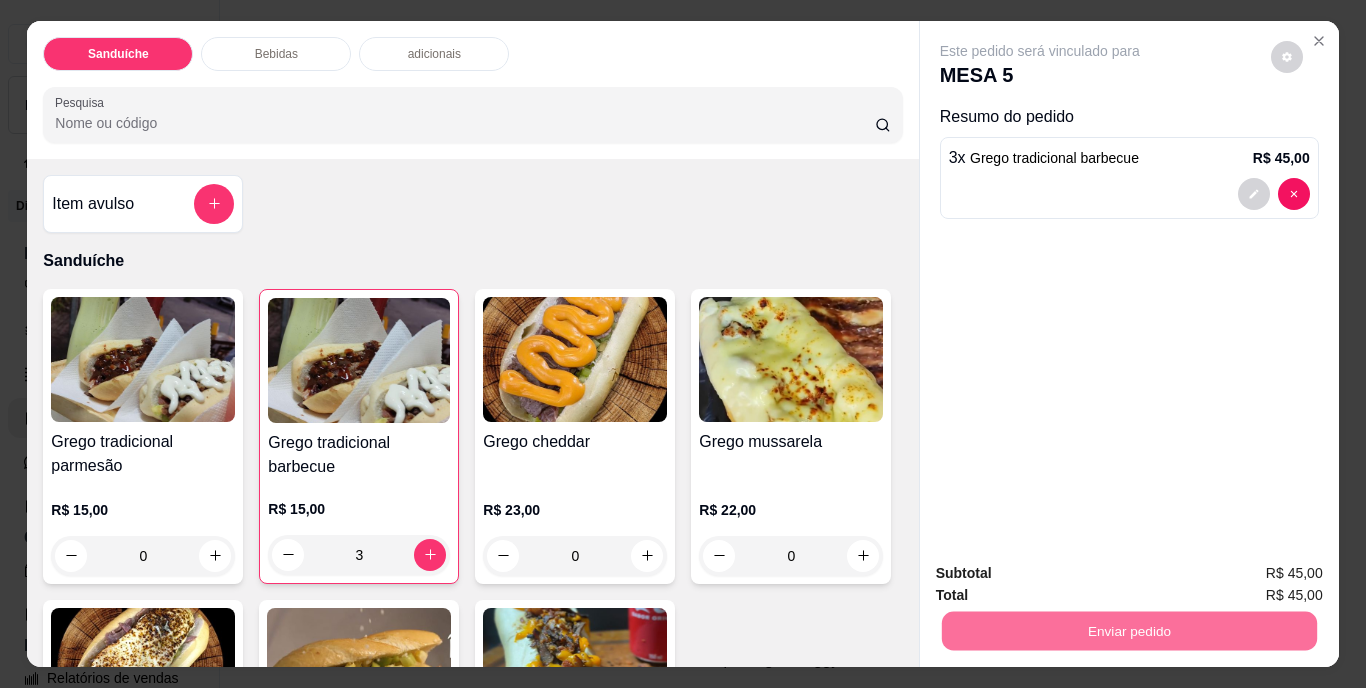 click on "Não registrar e enviar pedido" at bounding box center (1063, 574) 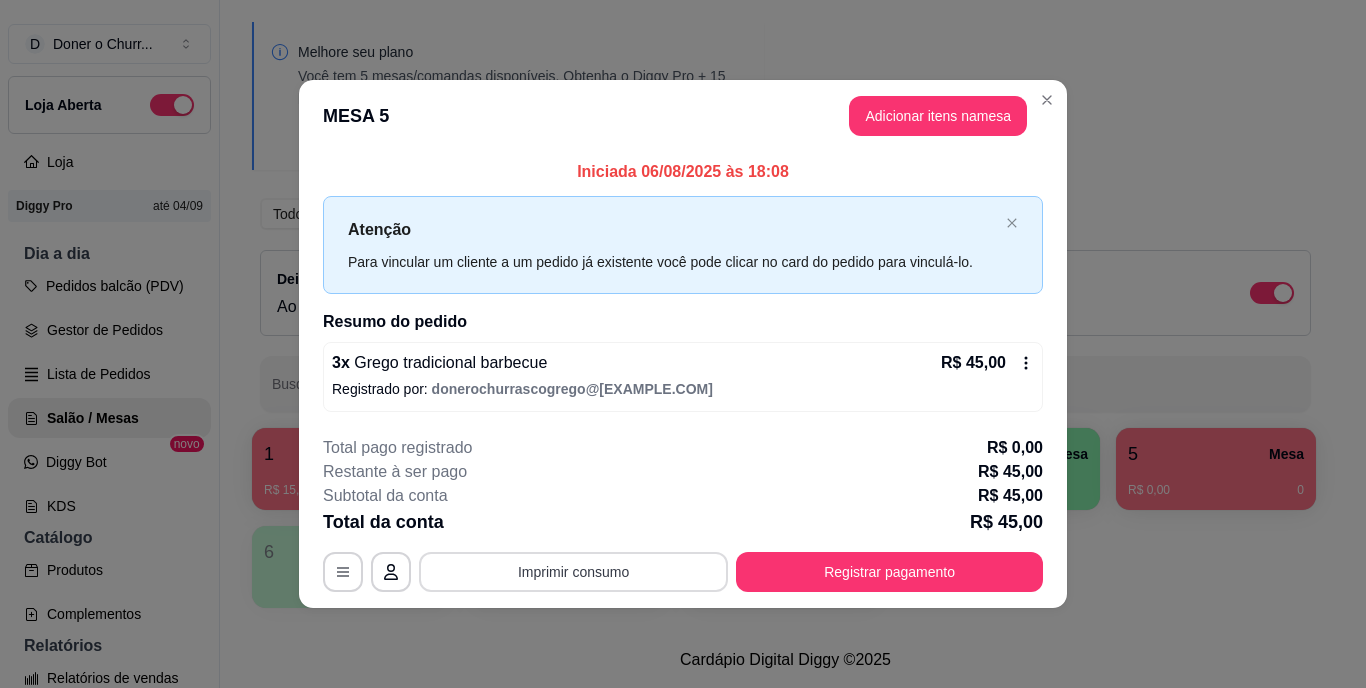 click on "Imprimir consumo" at bounding box center (573, 572) 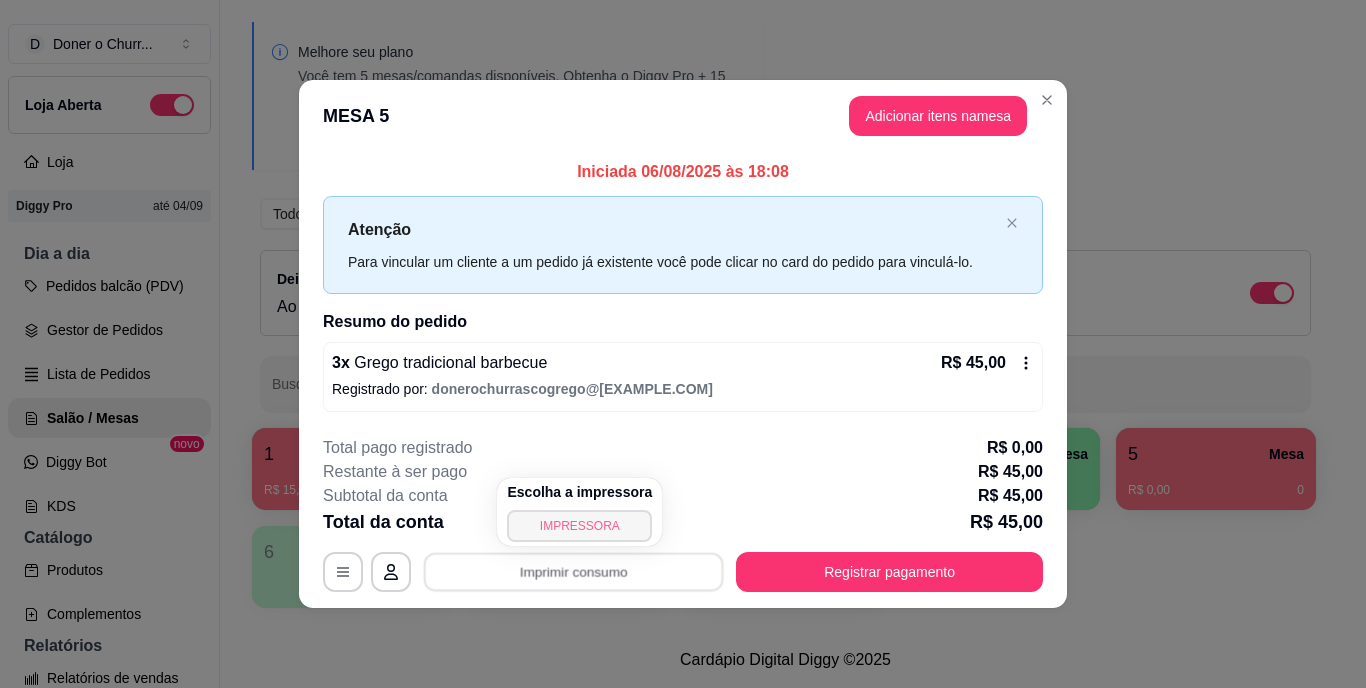 click on "IMPRESSORA" at bounding box center (579, 526) 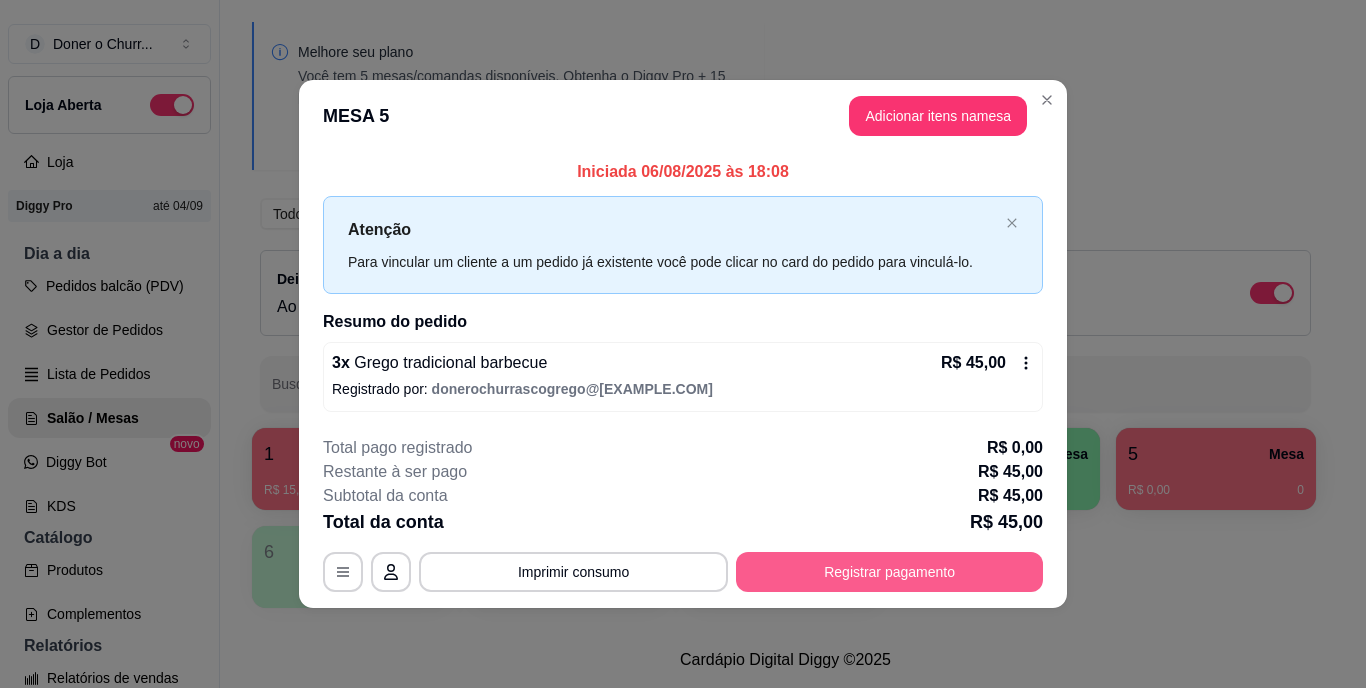 click on "Registrar pagamento" at bounding box center (889, 572) 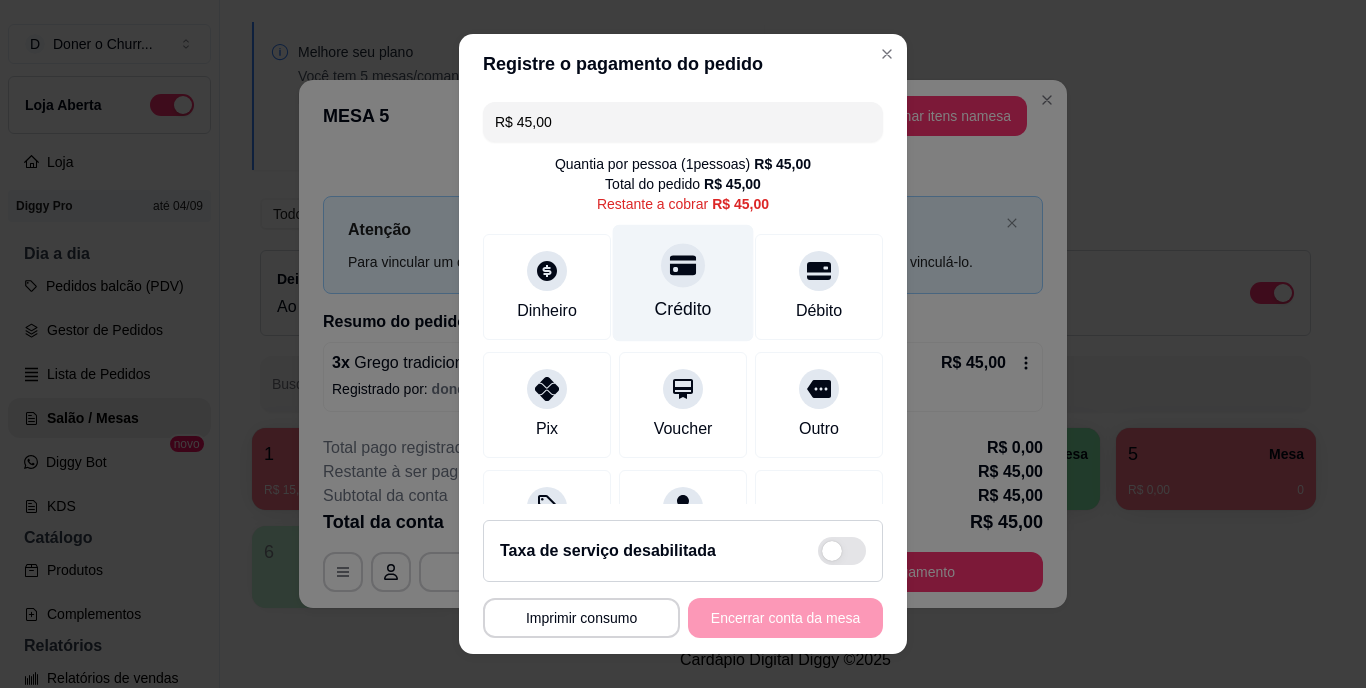 click on "Crédito" at bounding box center (683, 310) 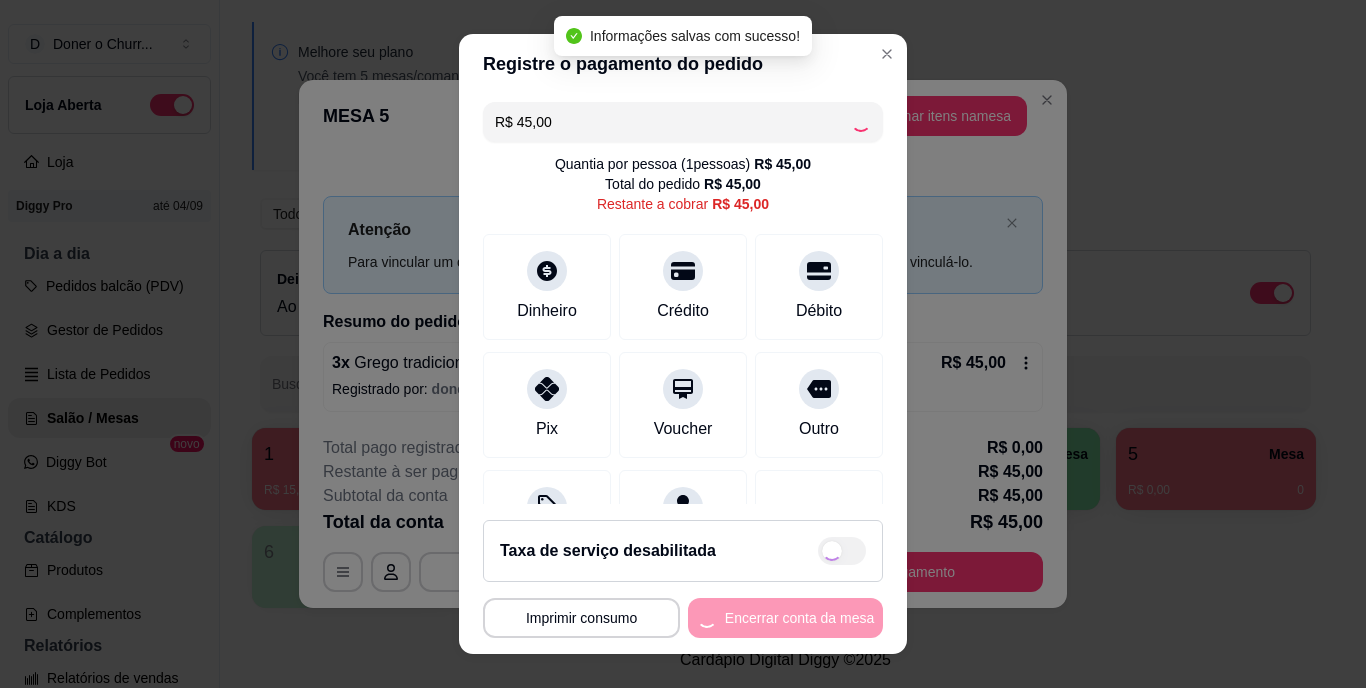 type on "R$ 0,00" 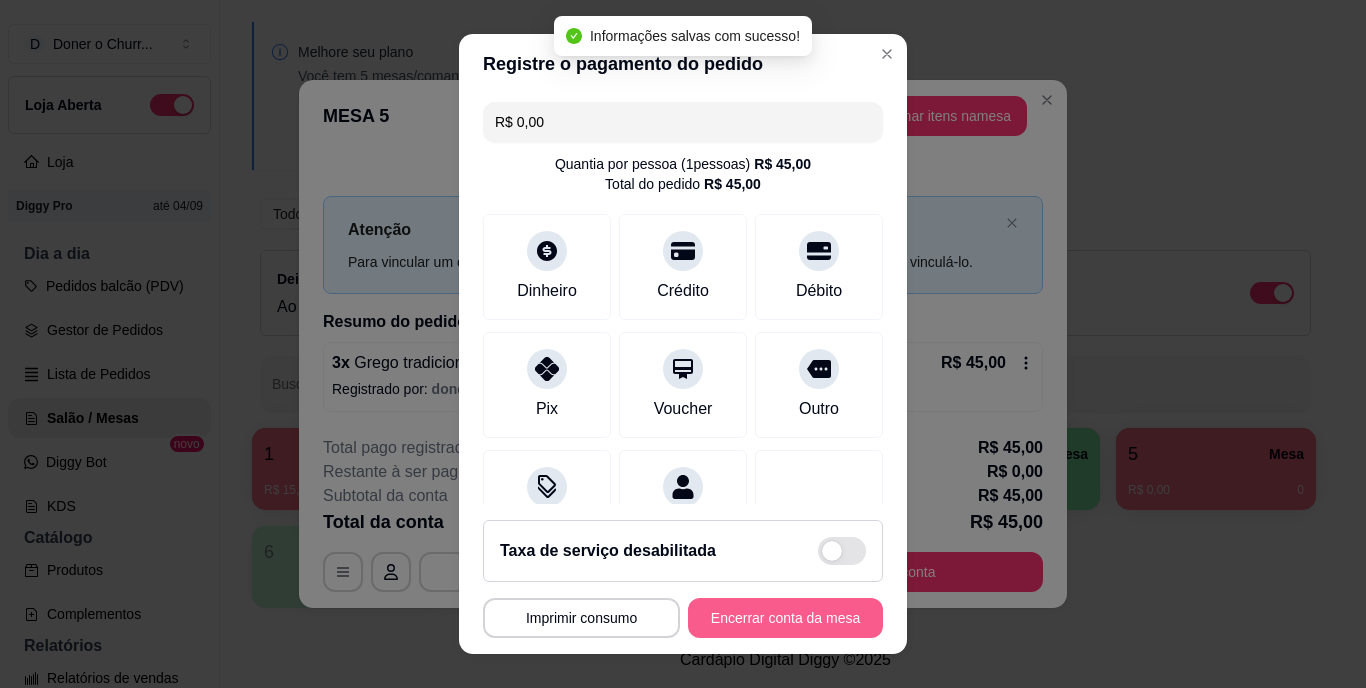 click on "Encerrar conta da mesa" at bounding box center [785, 618] 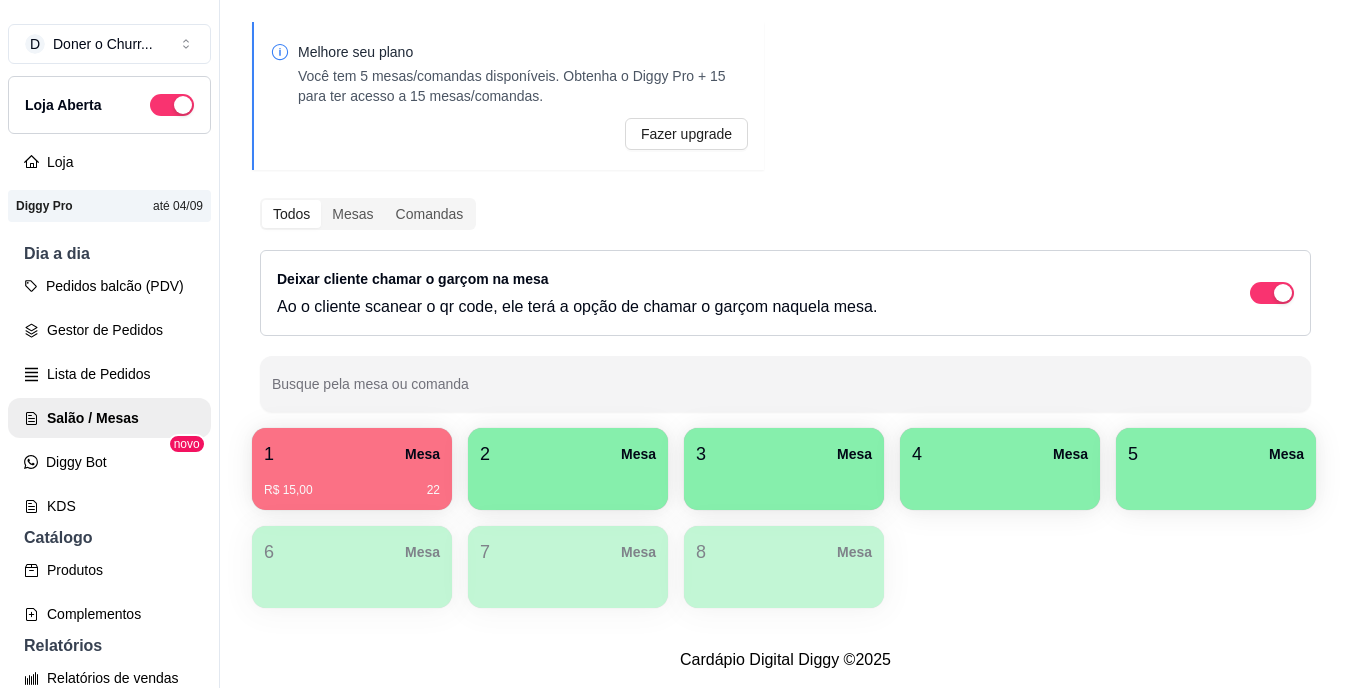 click on "1 Mesa R$ 15,00 22" at bounding box center (352, 469) 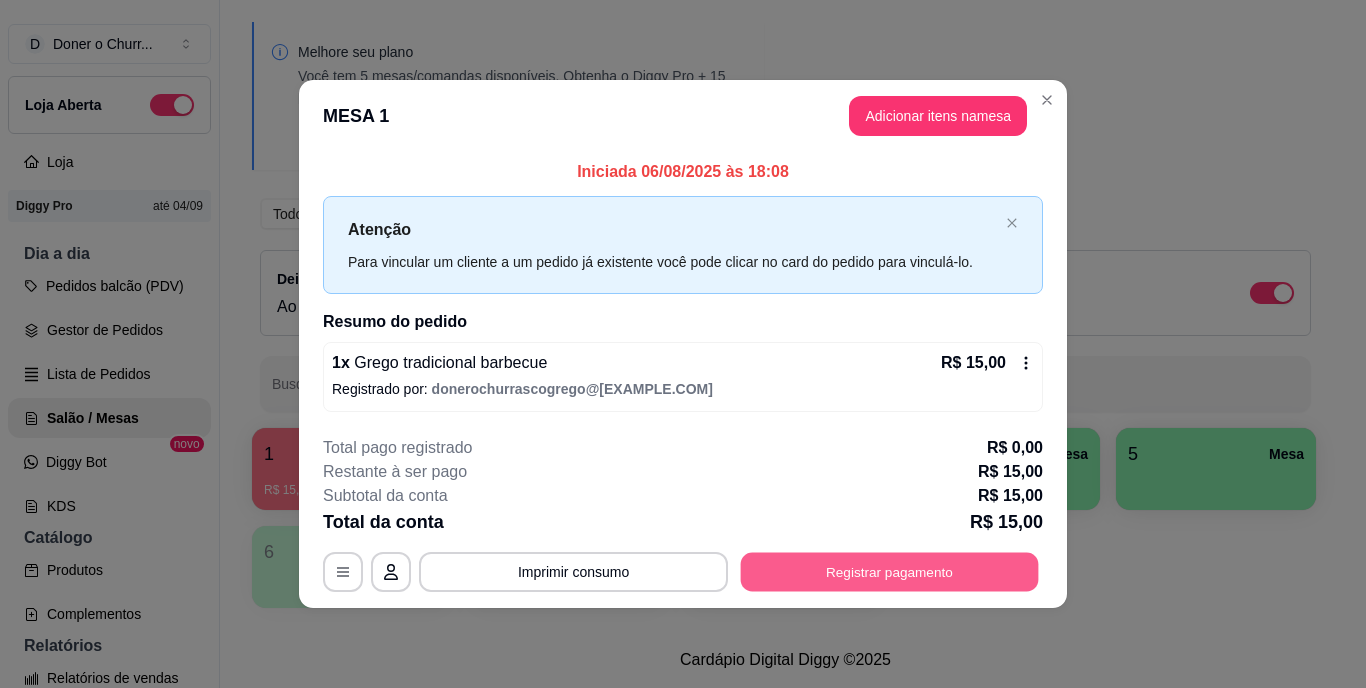 click on "Registrar pagamento" at bounding box center [890, 571] 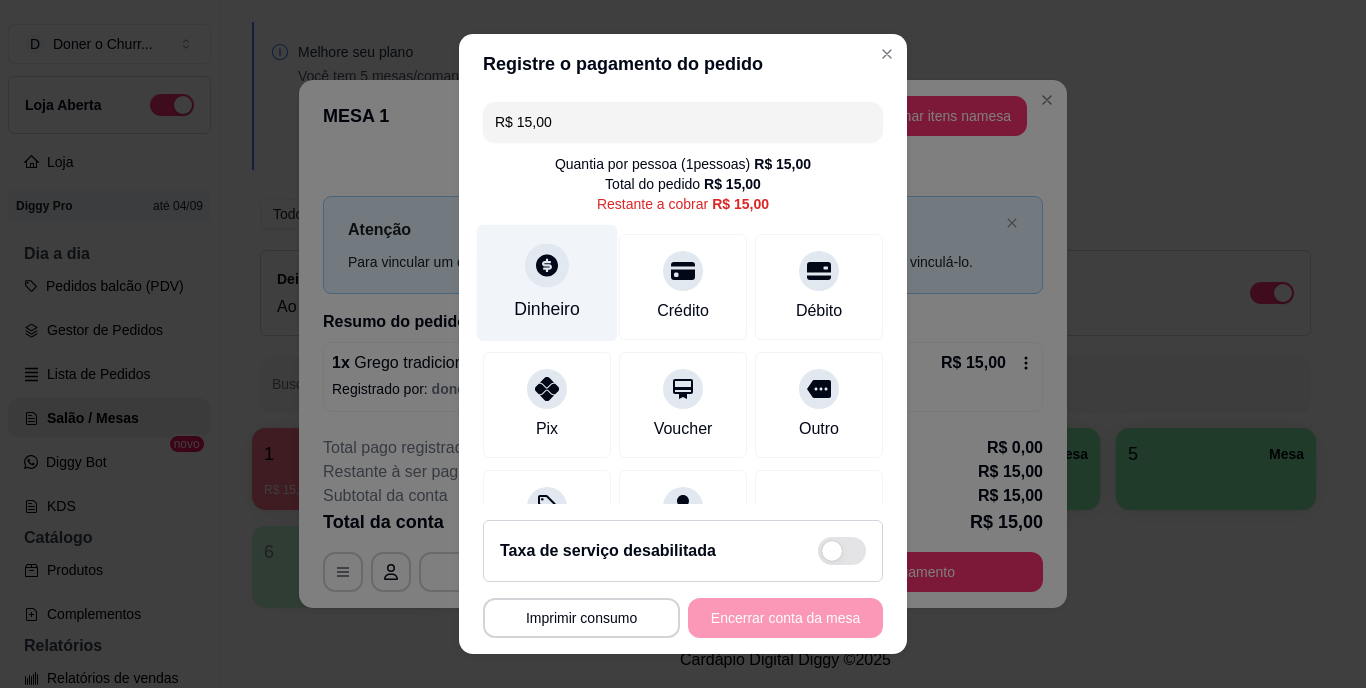 click on "Dinheiro" at bounding box center (547, 283) 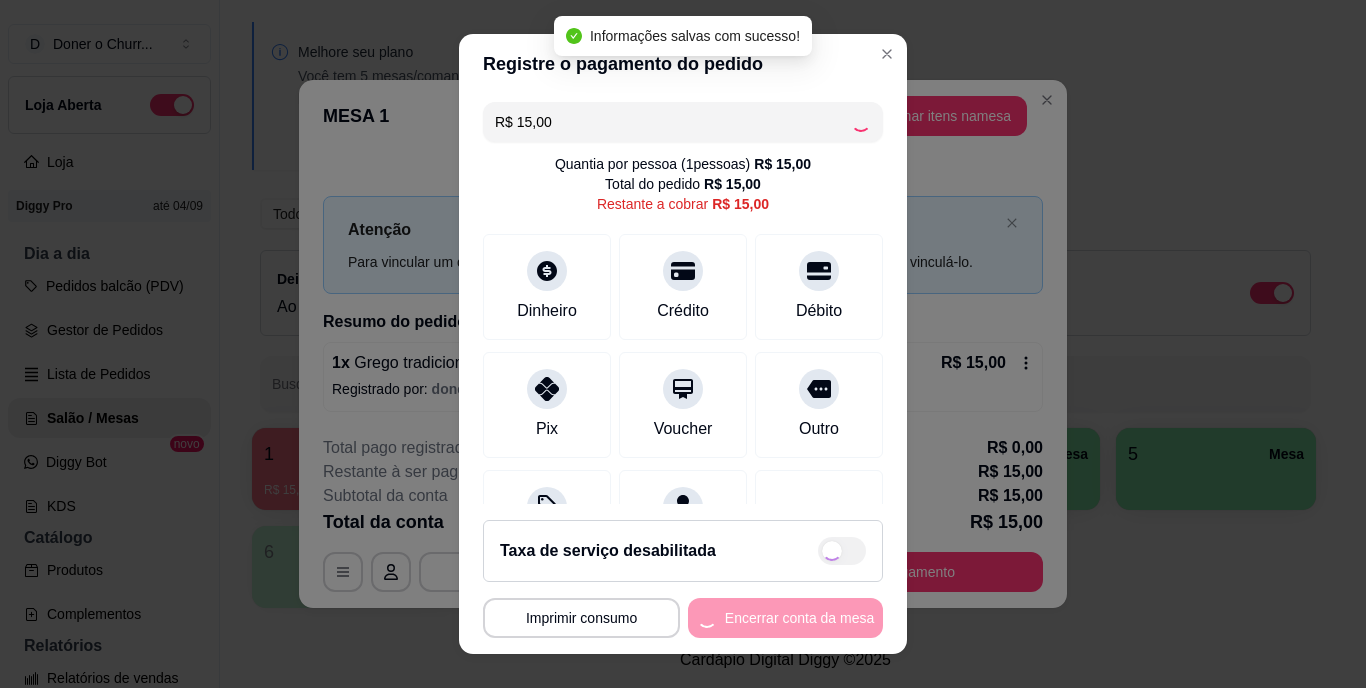 type on "R$ 0,00" 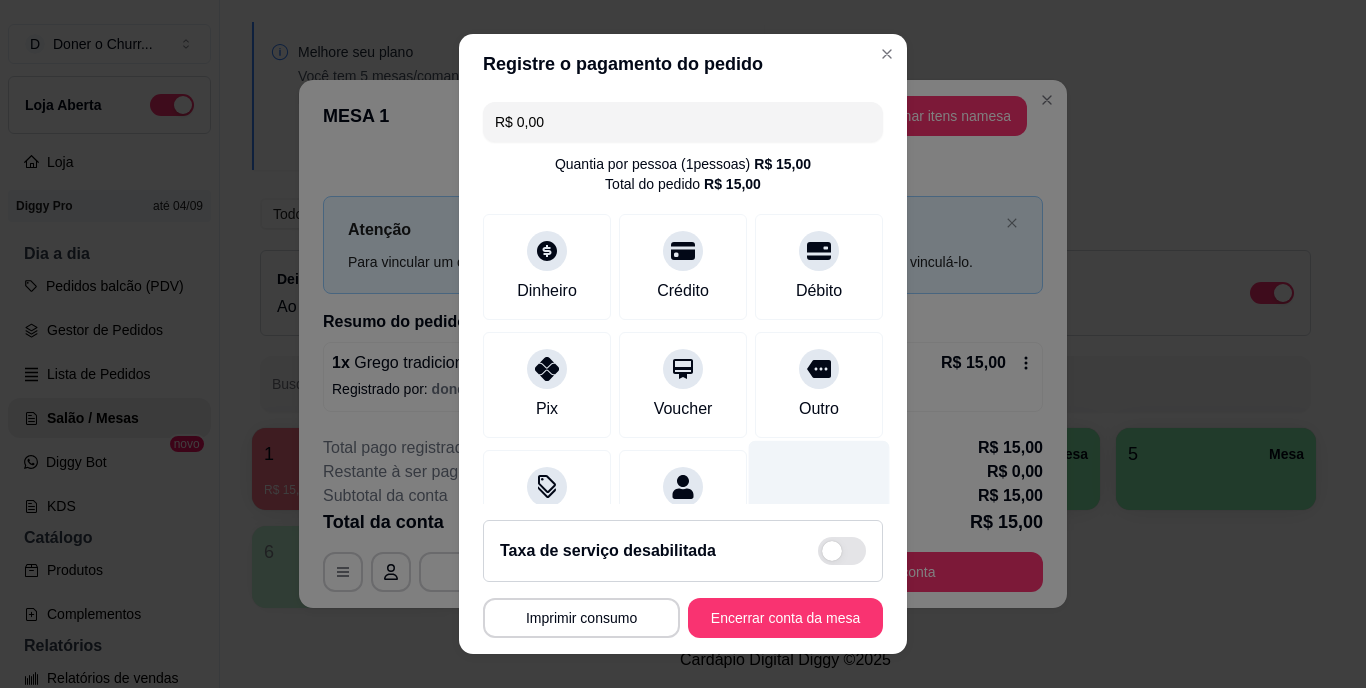 scroll, scrollTop: 30, scrollLeft: 0, axis: vertical 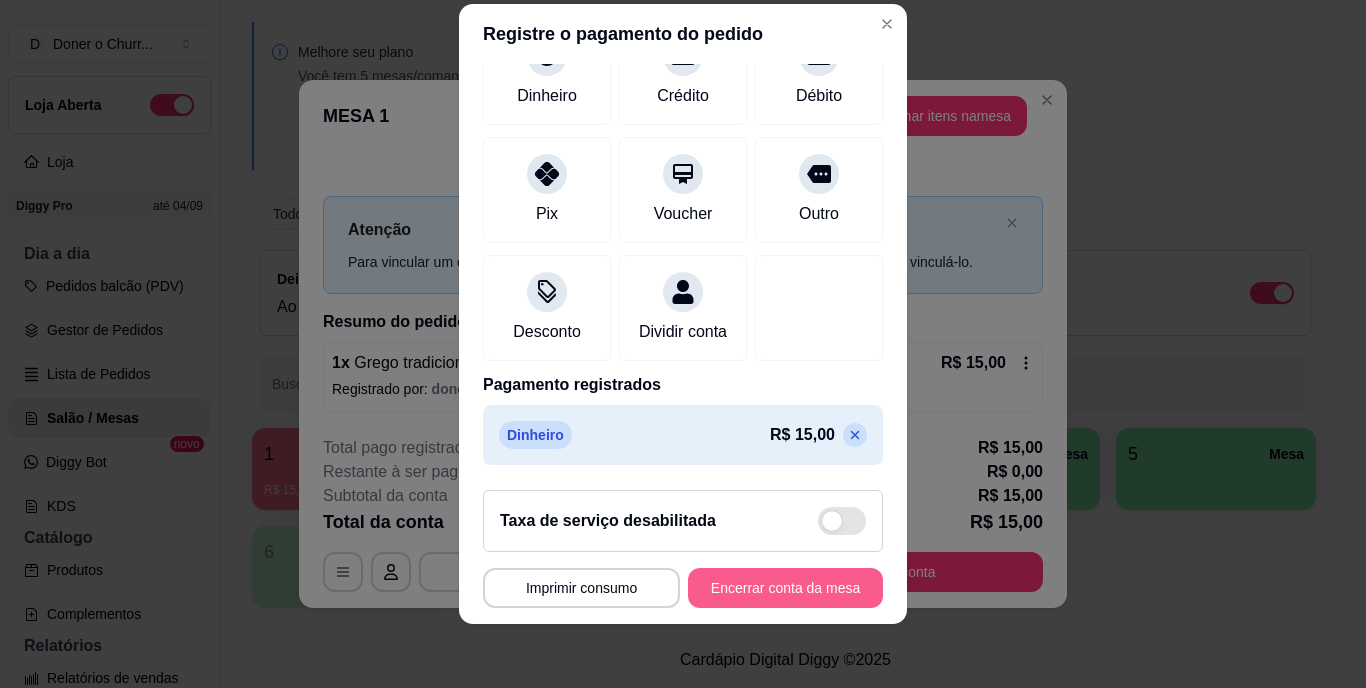 click on "Encerrar conta da mesa" at bounding box center [785, 588] 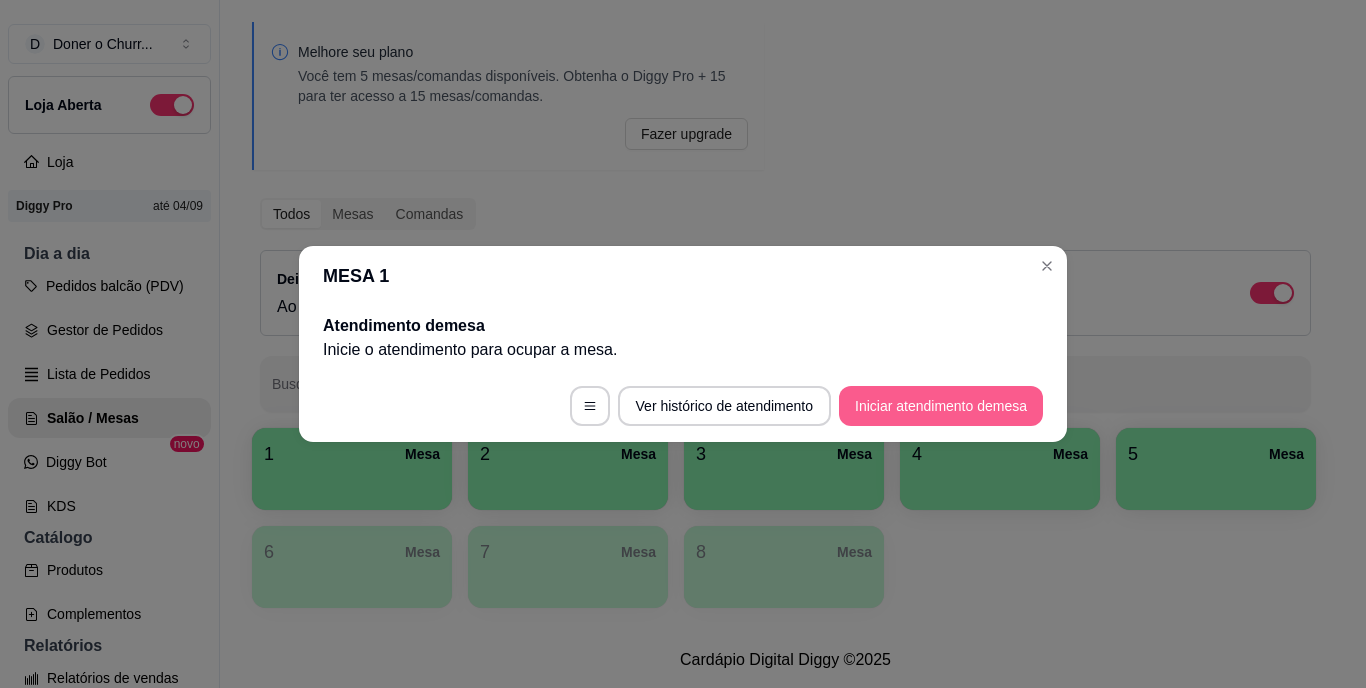 click on "Iniciar atendimento de  mesa" at bounding box center (941, 406) 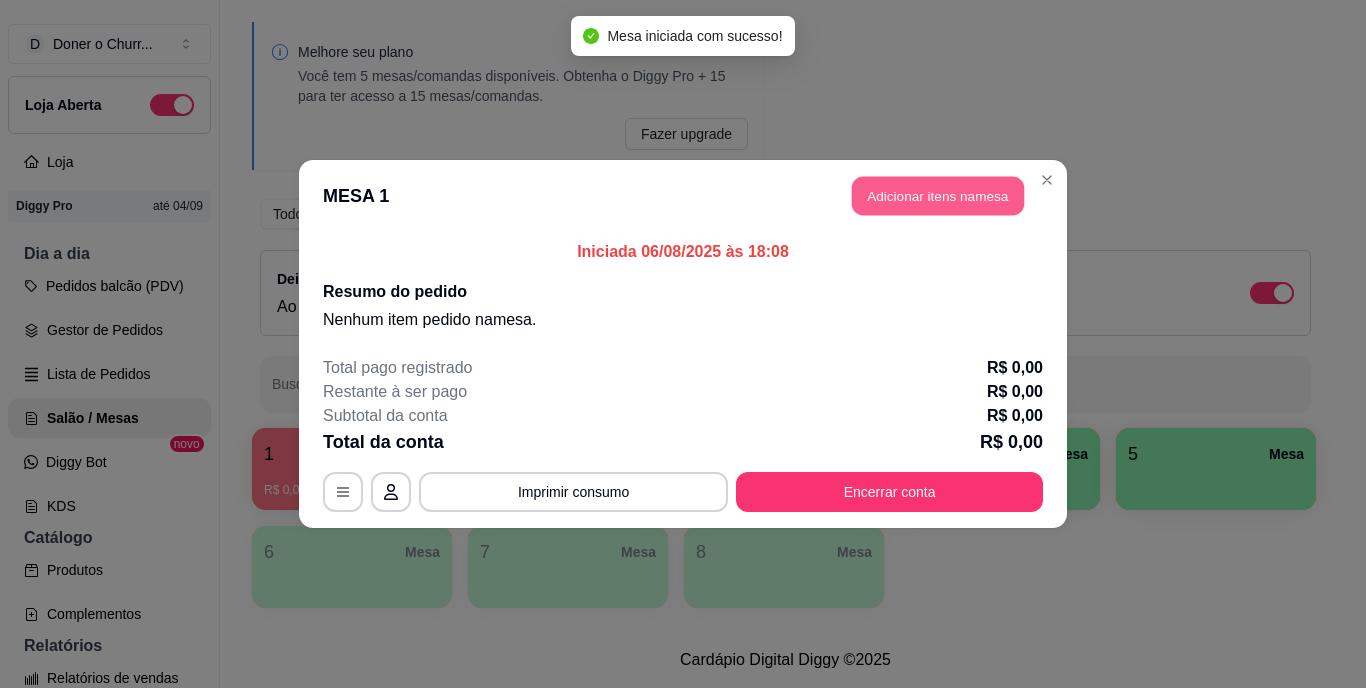 click on "Adicionar itens na  mesa" at bounding box center [938, 196] 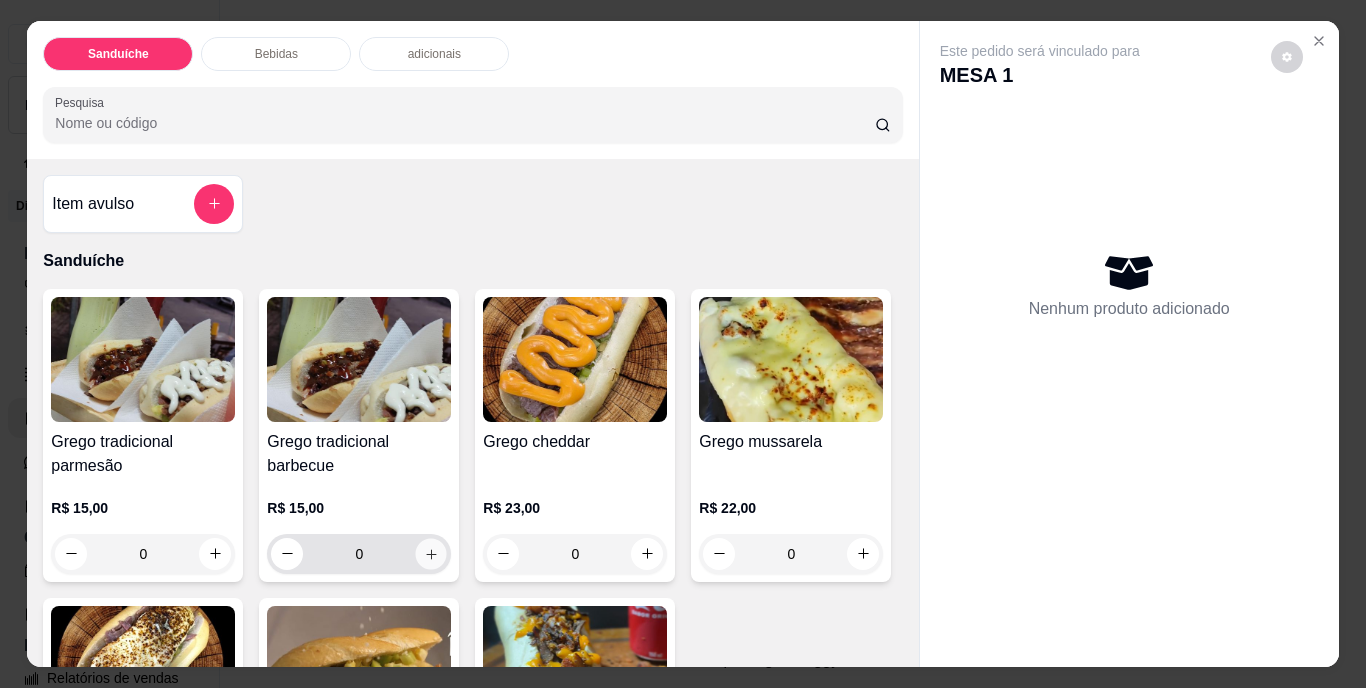 click 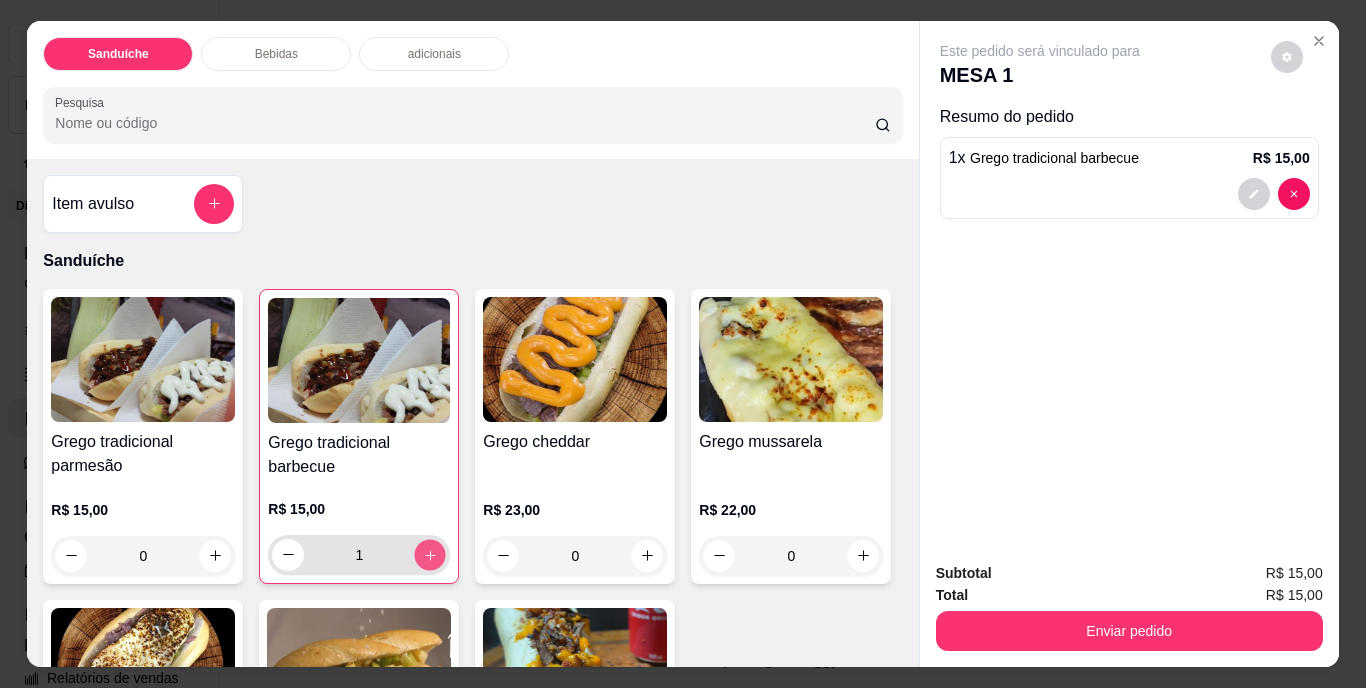 click 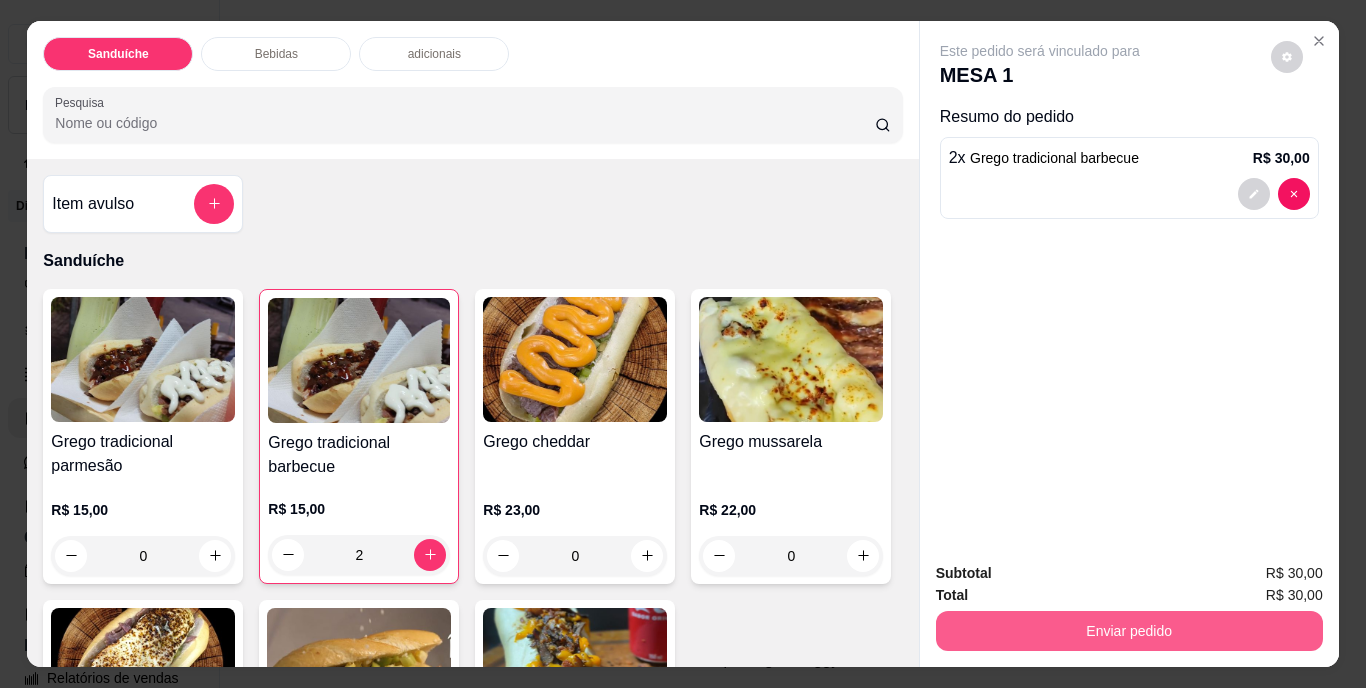 click on "Enviar pedido" at bounding box center (1129, 631) 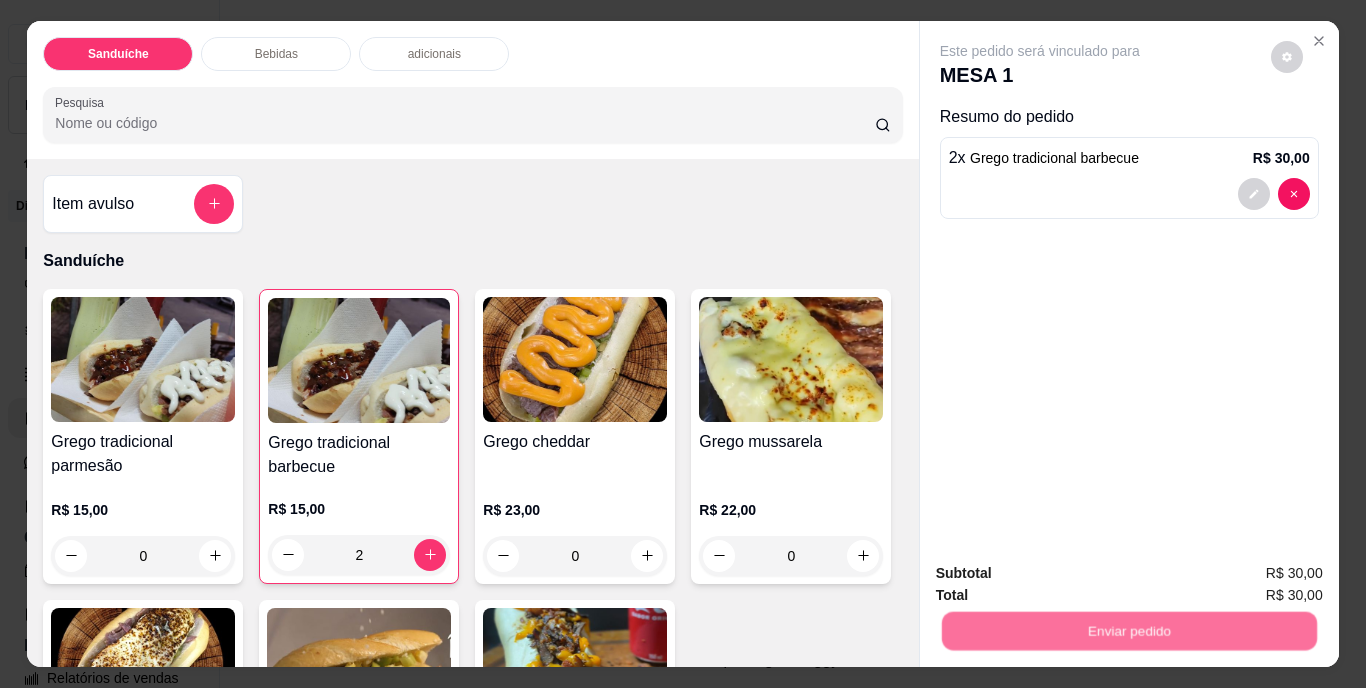 click on "Não registrar e enviar pedido" at bounding box center [1063, 574] 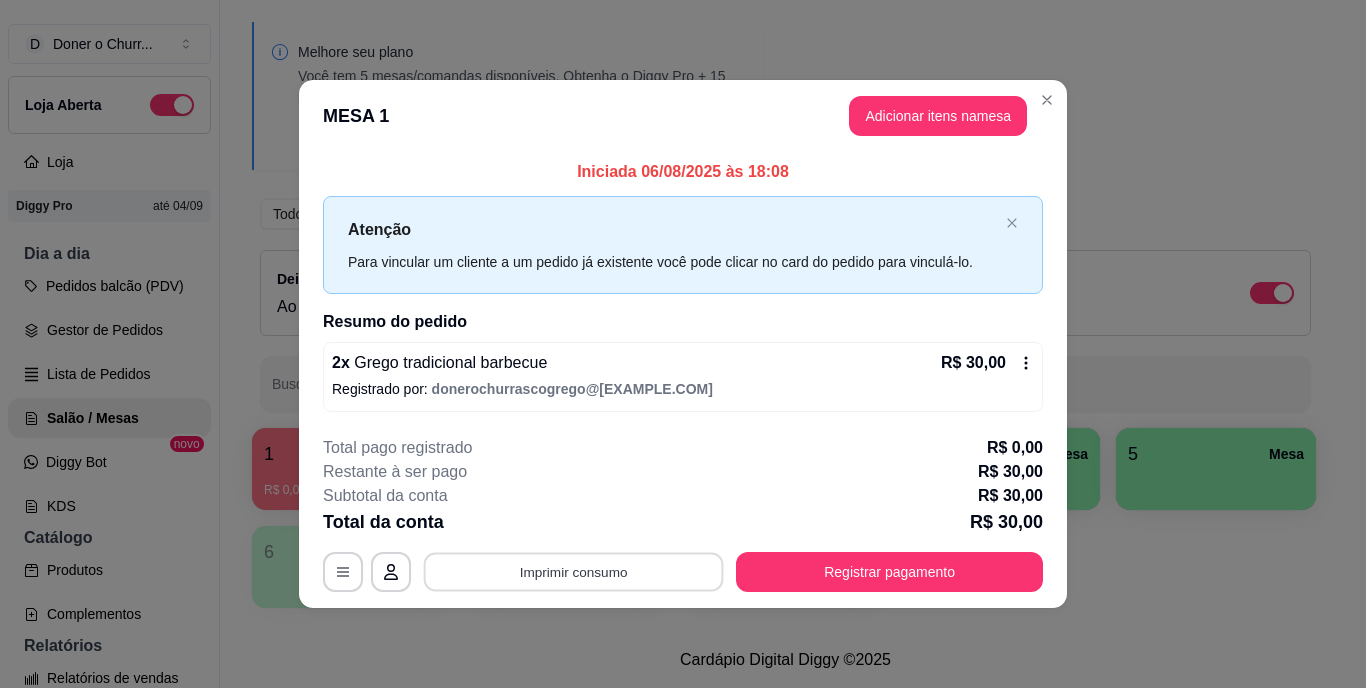 click on "Imprimir consumo" at bounding box center (574, 571) 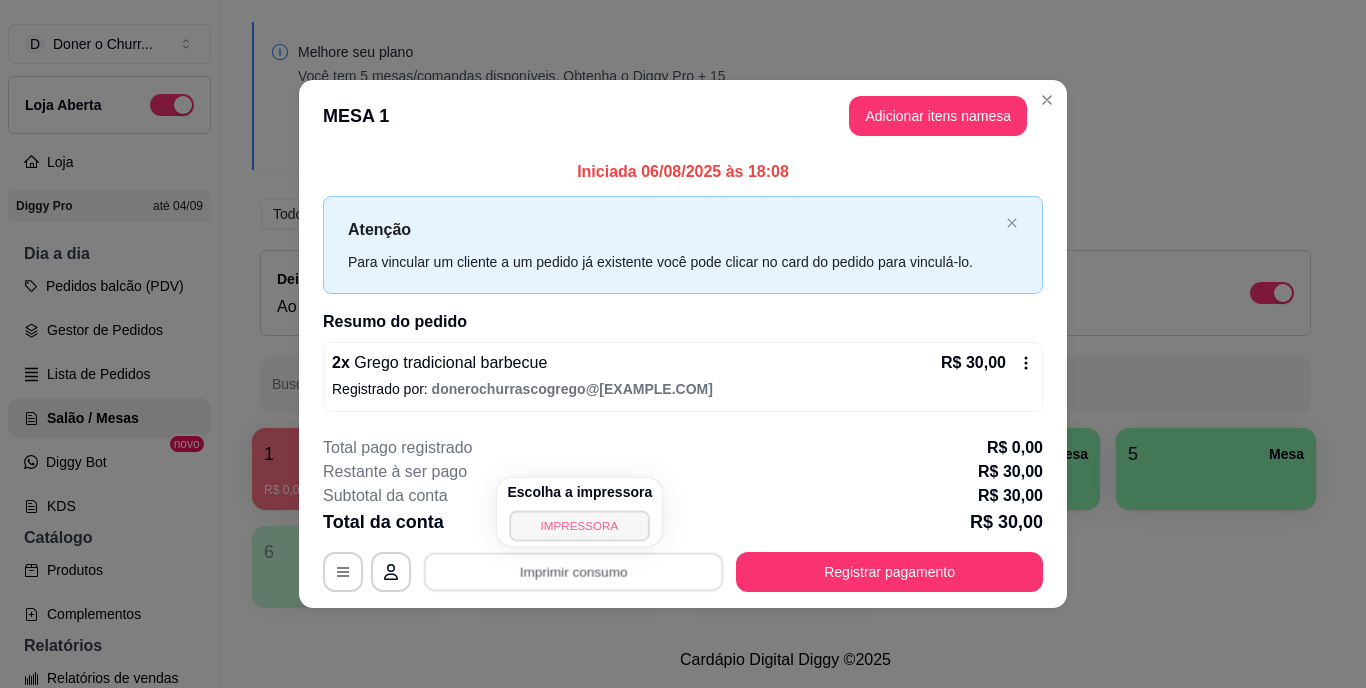 click on "IMPRESSORA" at bounding box center [580, 525] 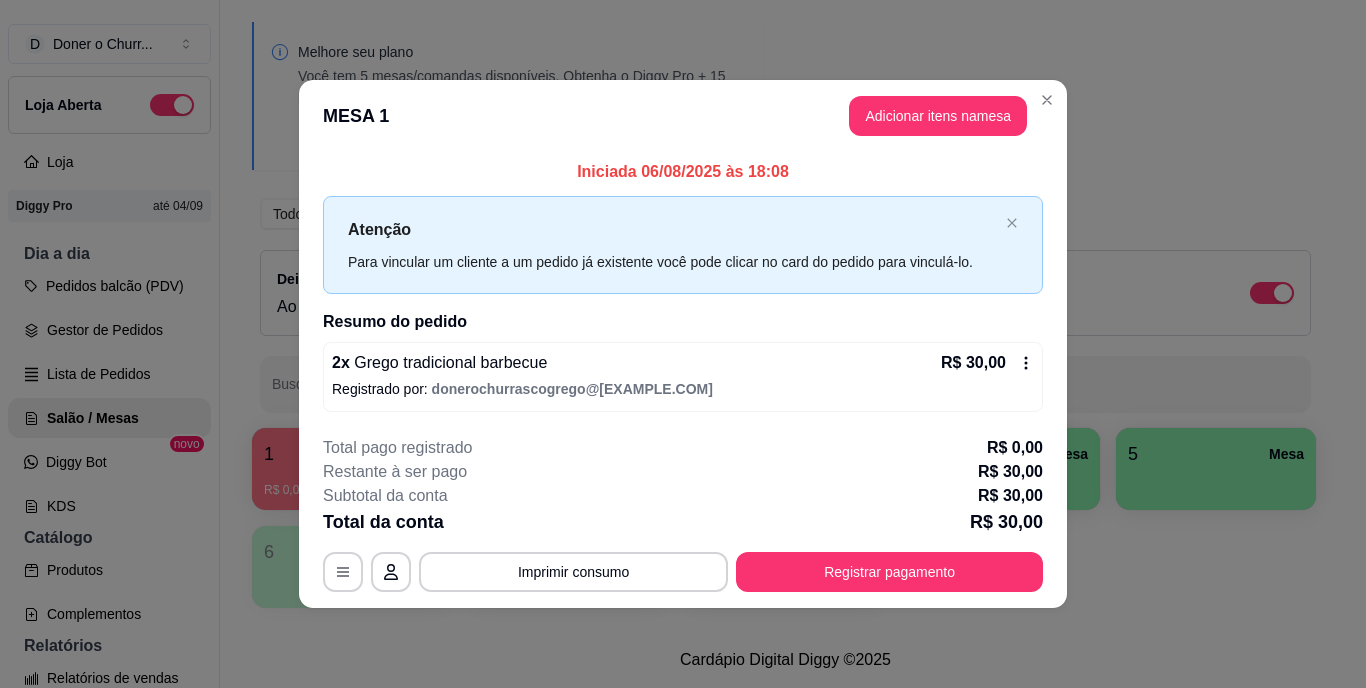 click on "Total da conta R$ 30,00" at bounding box center (683, 522) 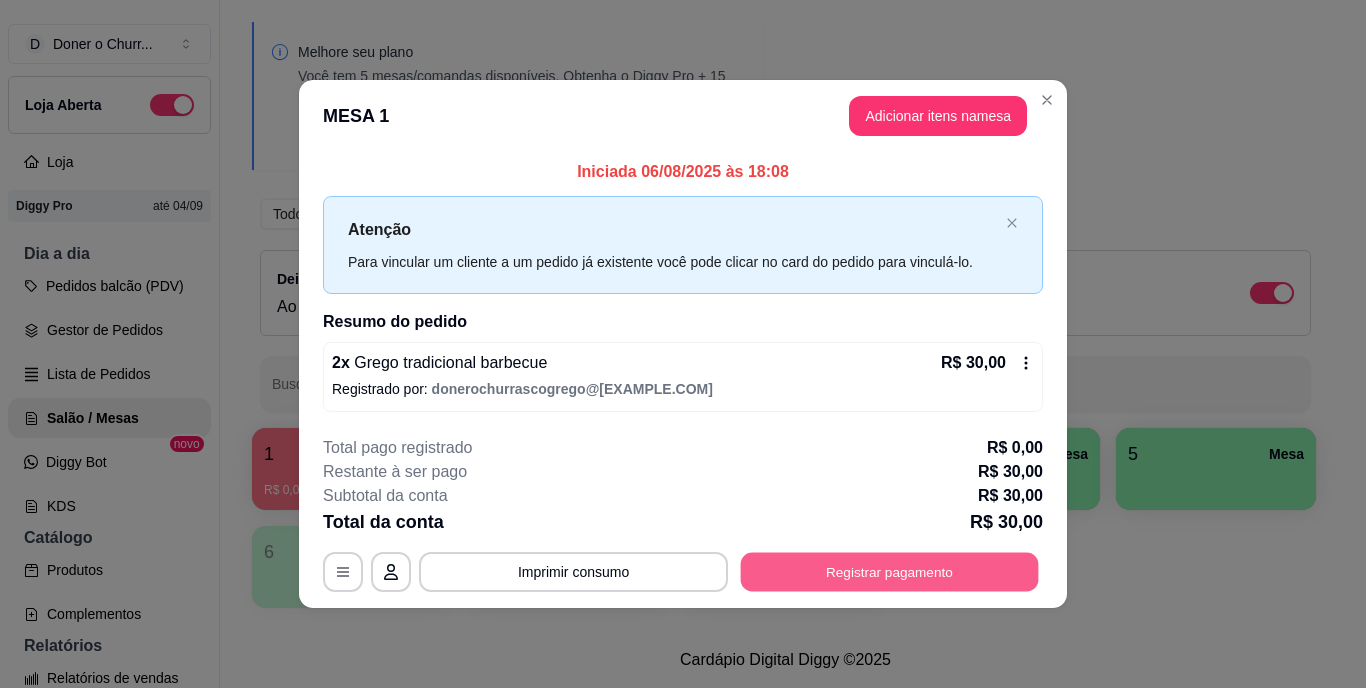 click on "Registrar pagamento" at bounding box center [890, 571] 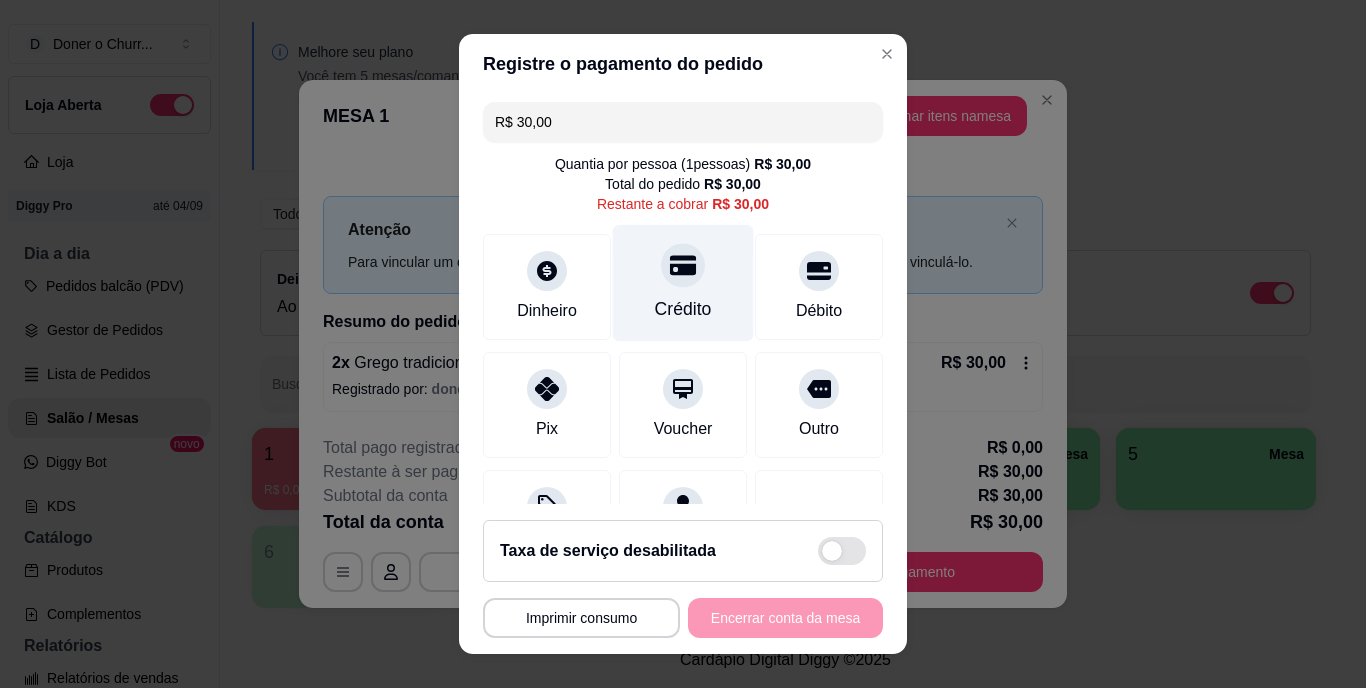 click on "Crédito" at bounding box center [683, 283] 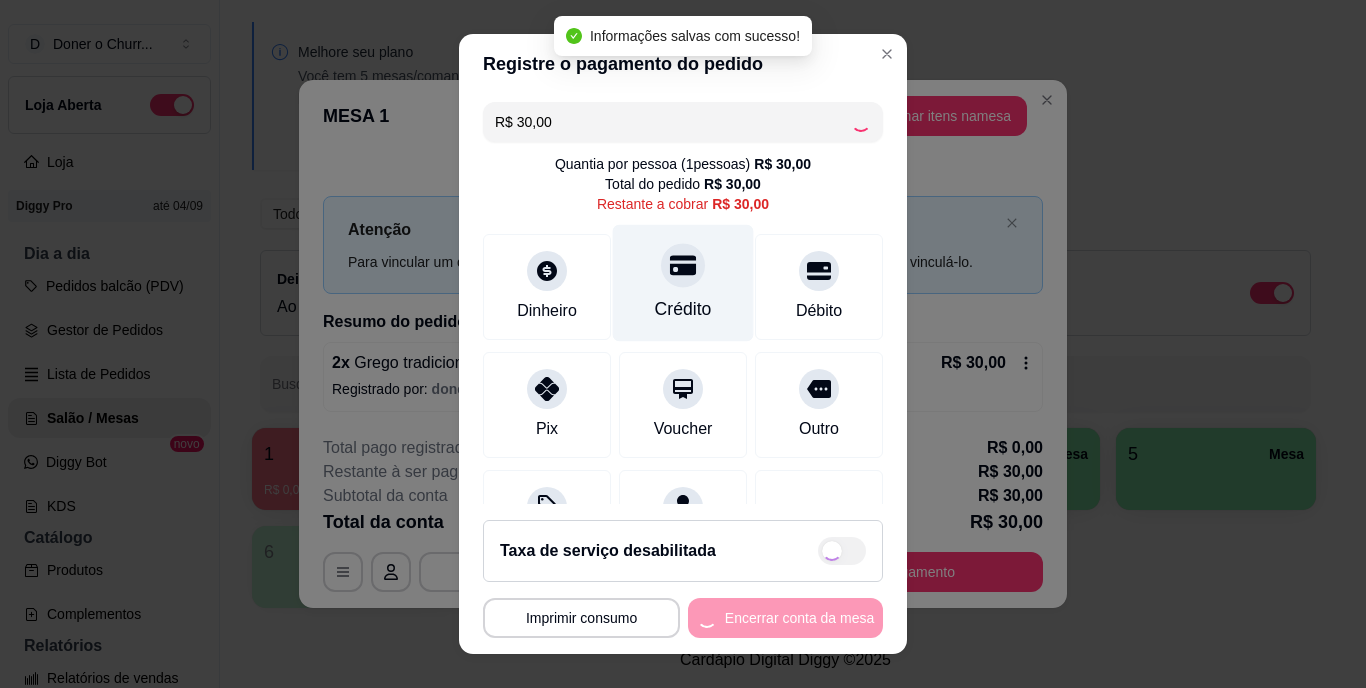 type on "R$ 0,00" 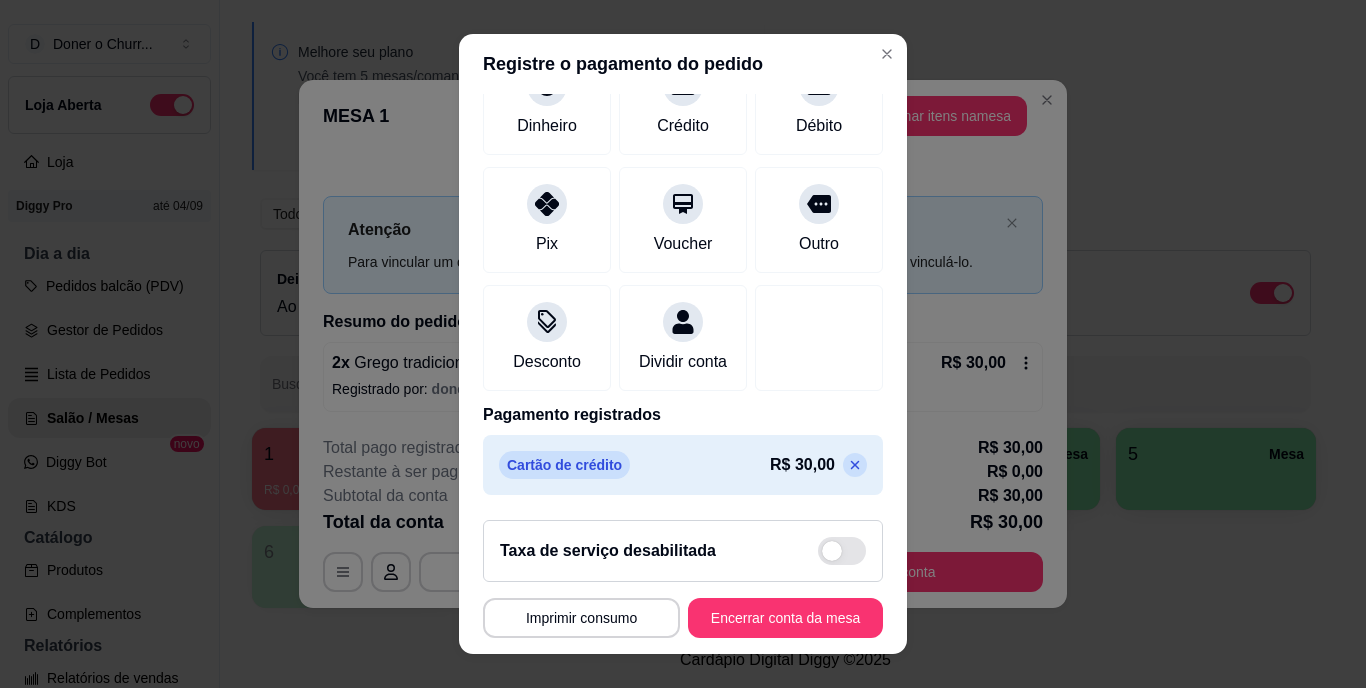 scroll, scrollTop: 188, scrollLeft: 0, axis: vertical 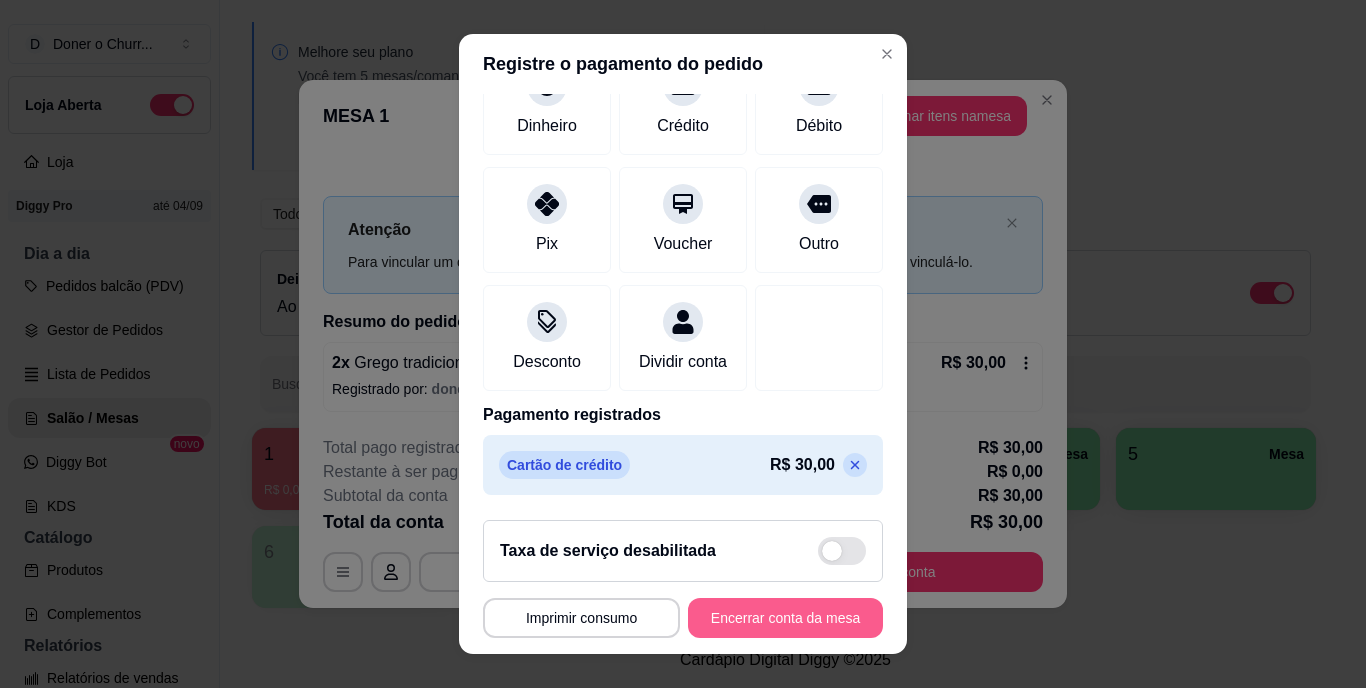click on "Encerrar conta da mesa" at bounding box center (785, 618) 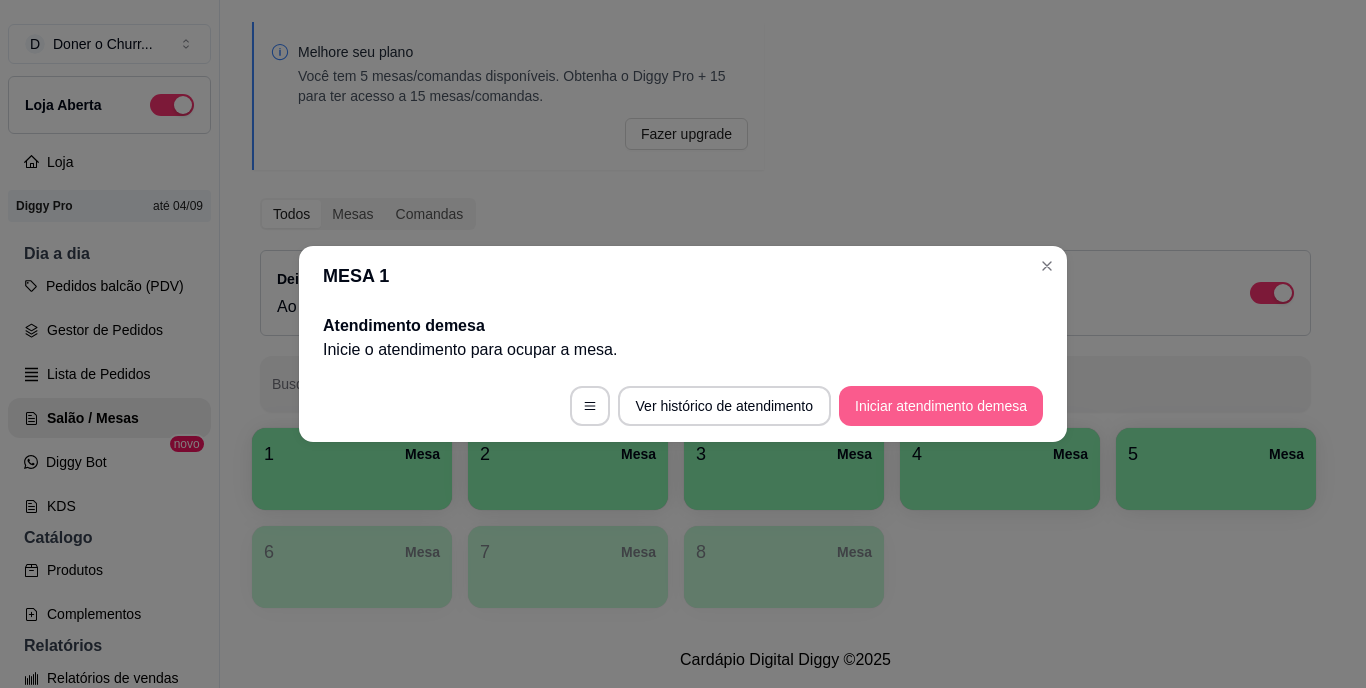 click on "Iniciar atendimento de  mesa" at bounding box center (941, 406) 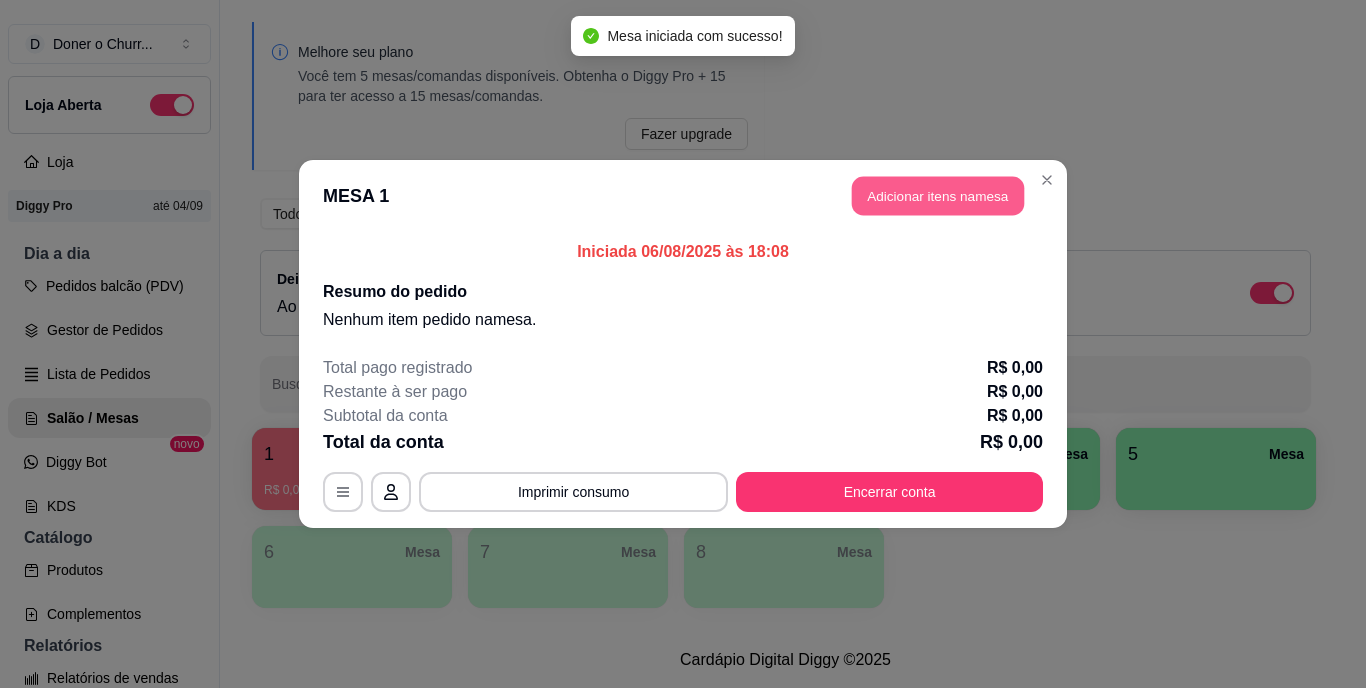 click on "Adicionar itens na  mesa" at bounding box center (938, 196) 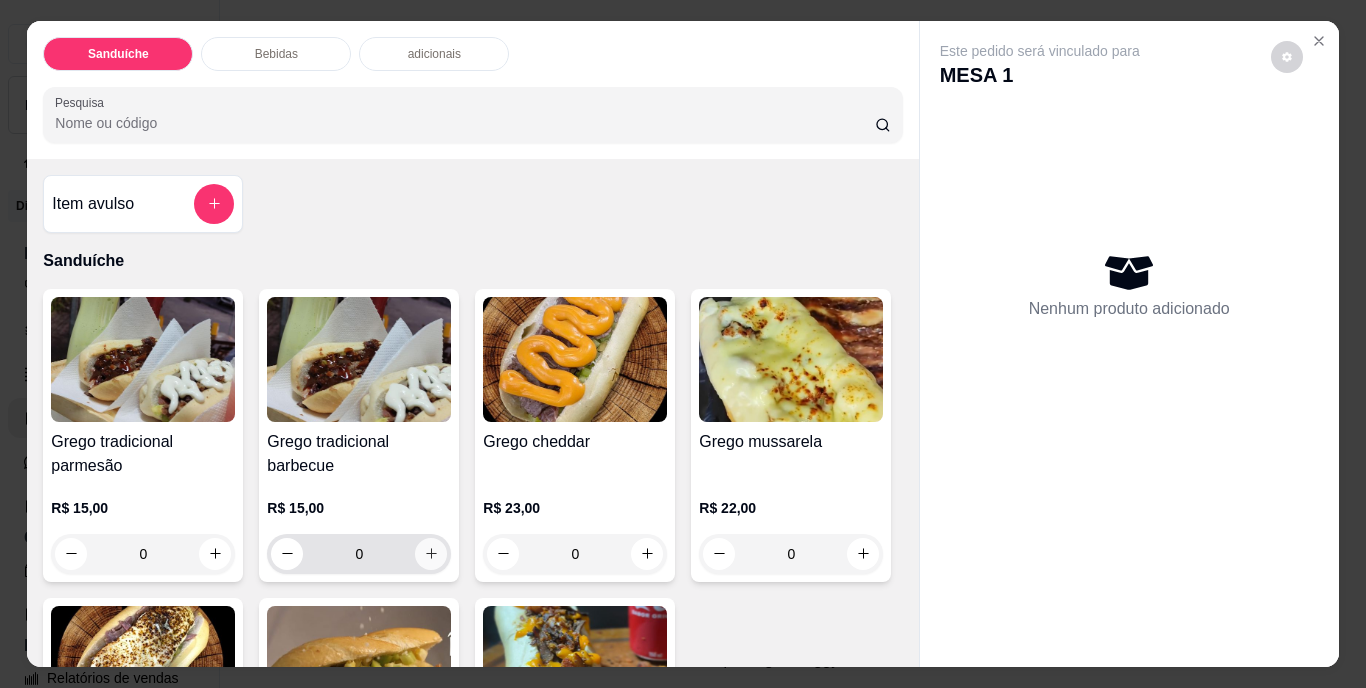 click 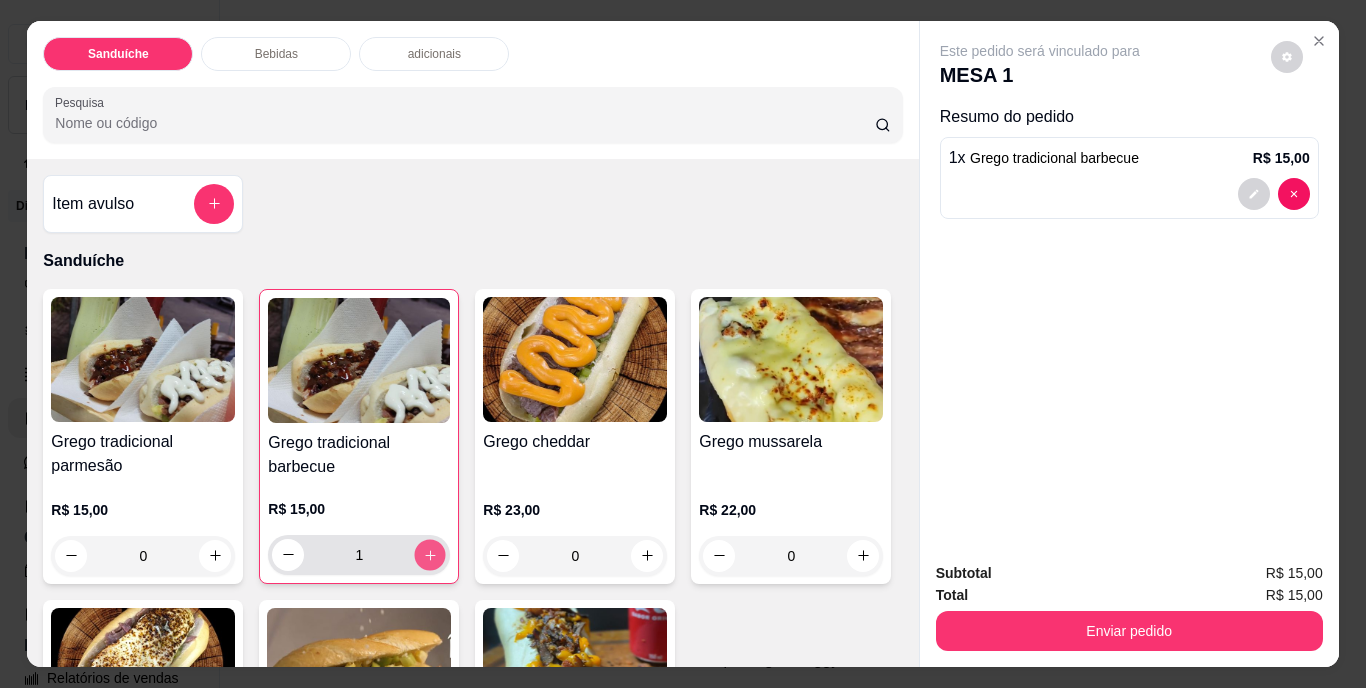 click 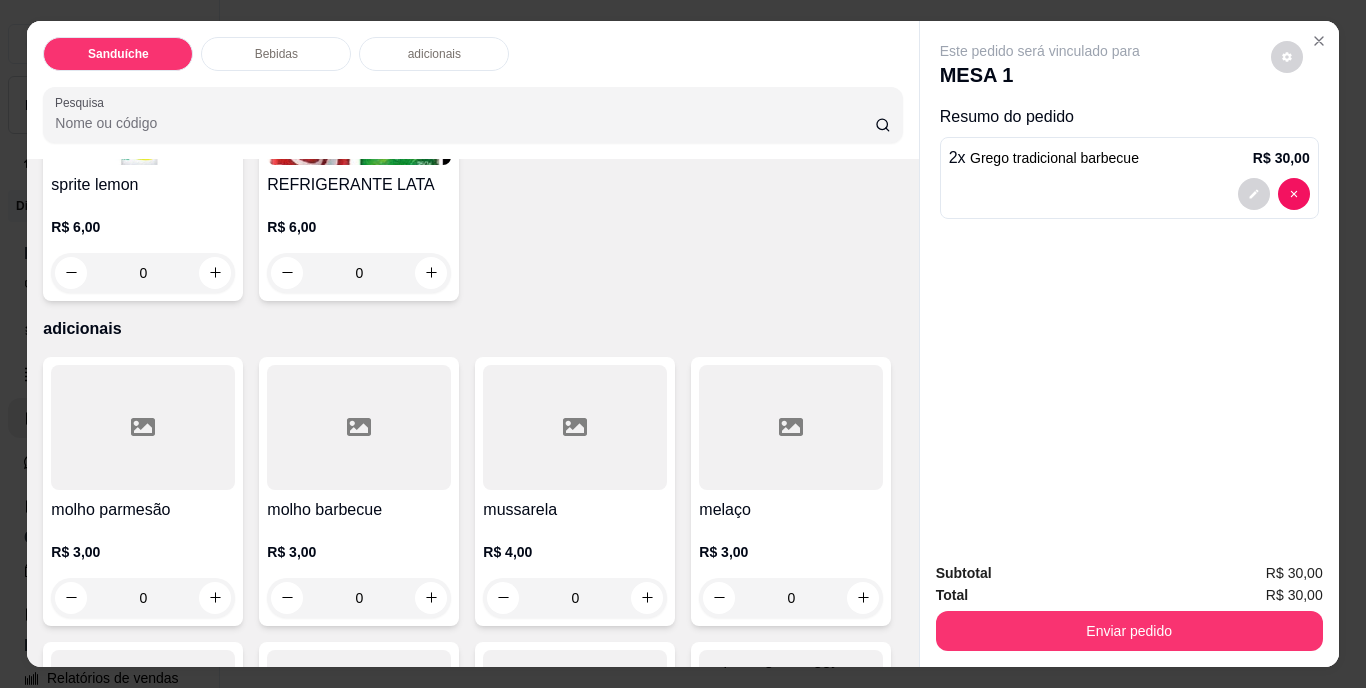scroll, scrollTop: 1200, scrollLeft: 0, axis: vertical 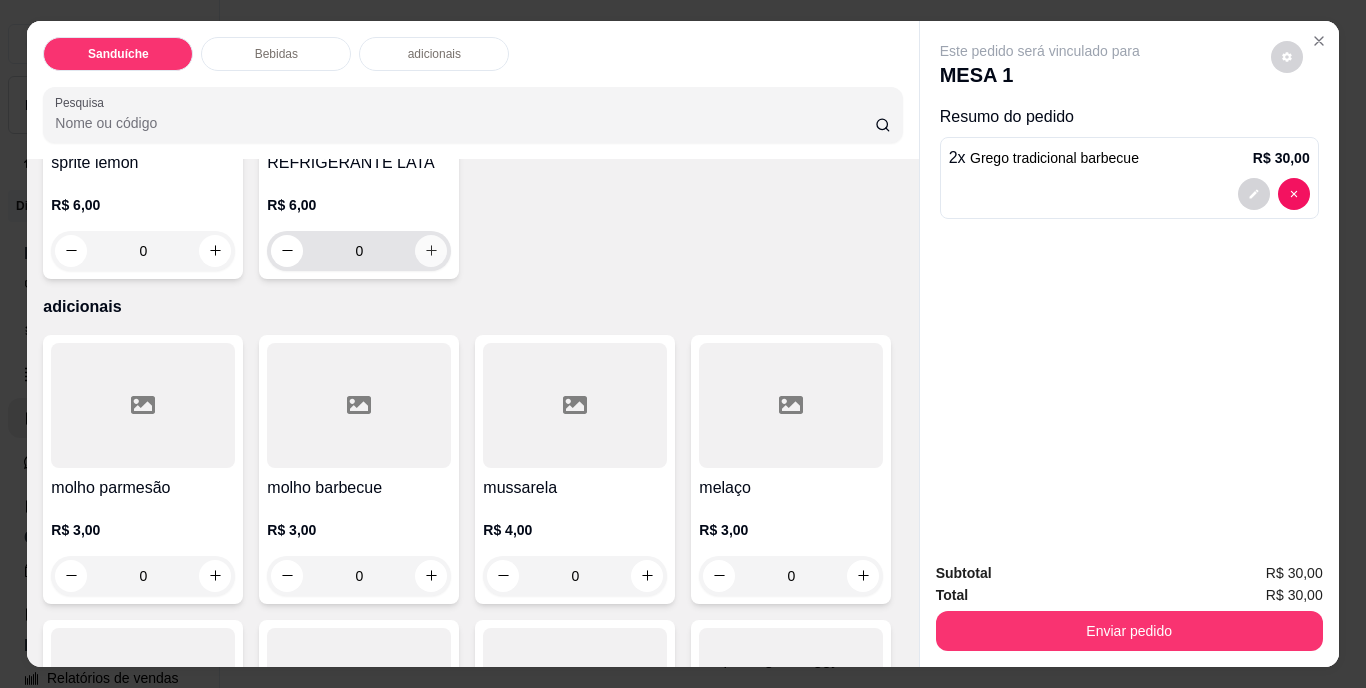 click 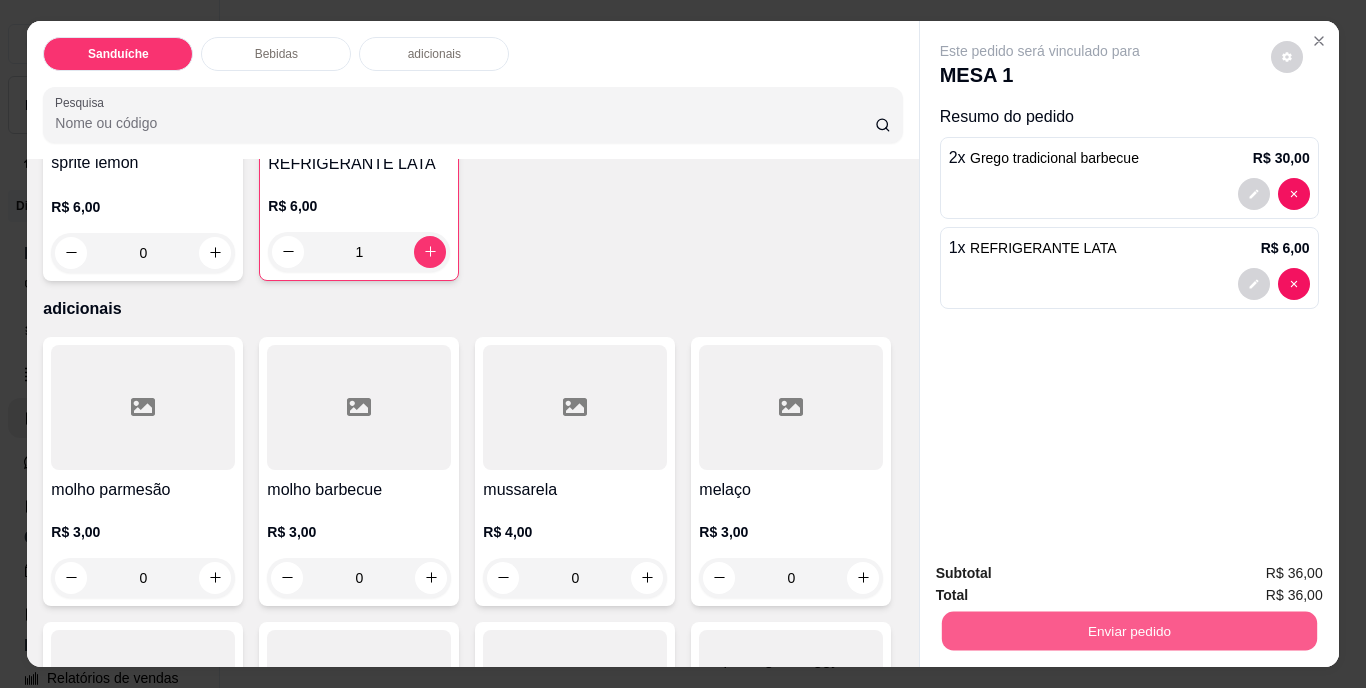 click on "Enviar pedido" at bounding box center (1128, 631) 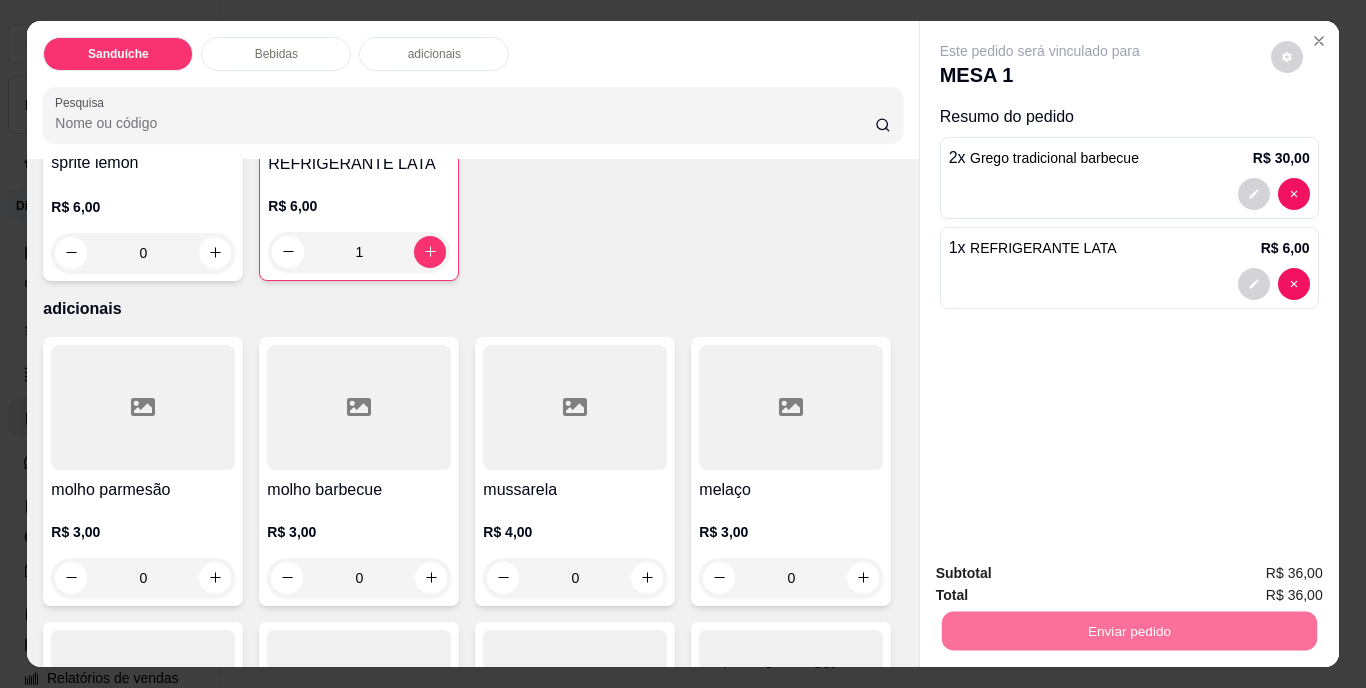 click on "Não registrar e enviar pedido" at bounding box center (1063, 575) 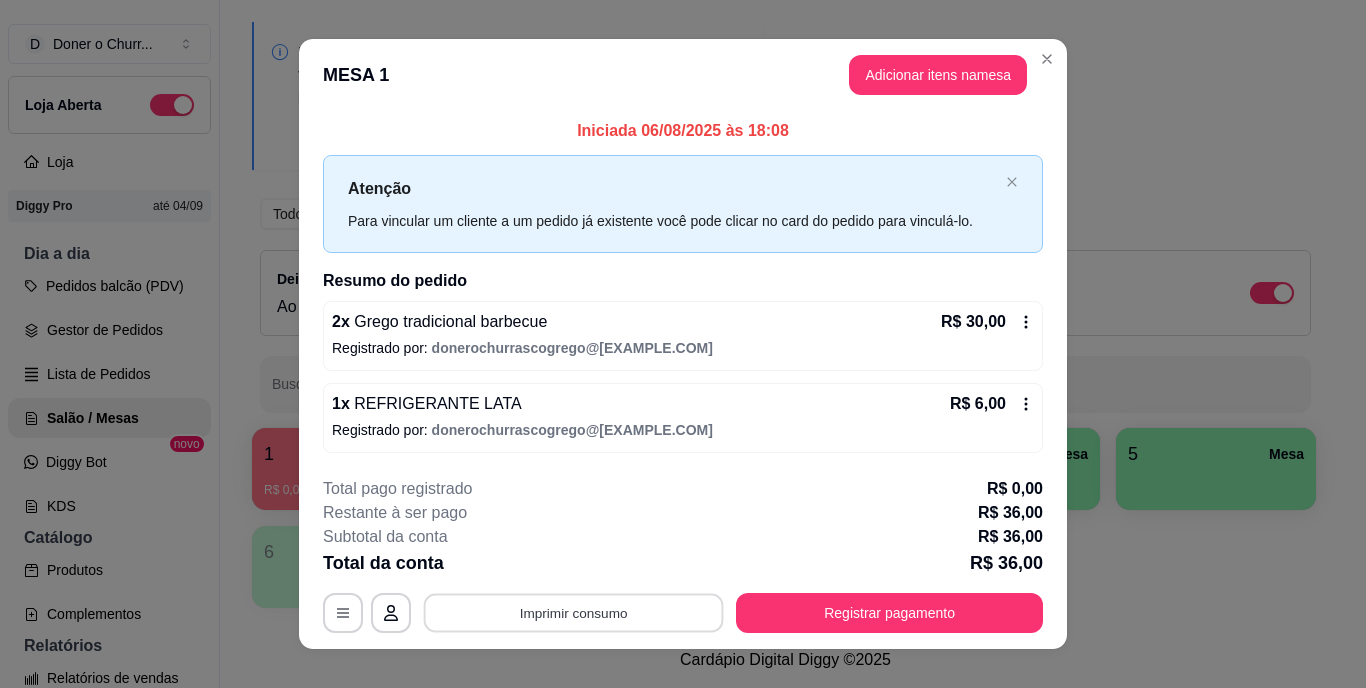 click on "Imprimir consumo" at bounding box center (574, 612) 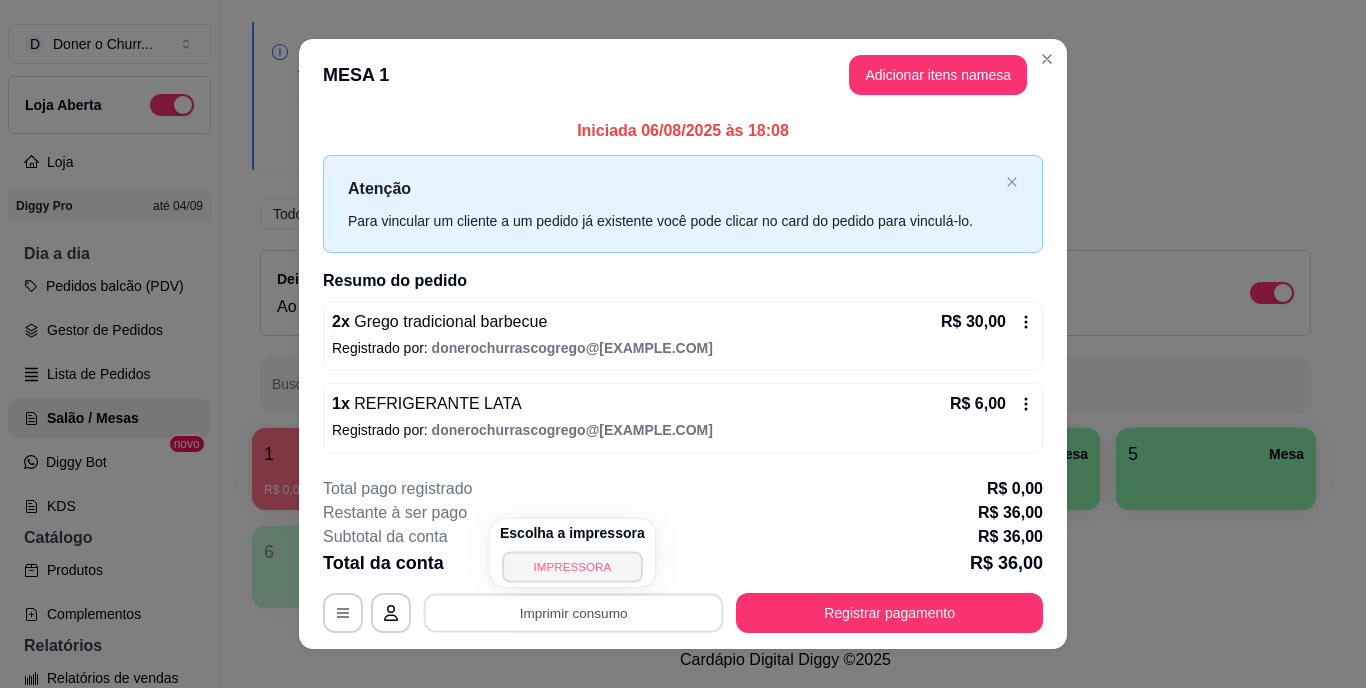 click on "IMPRESSORA" at bounding box center [572, 566] 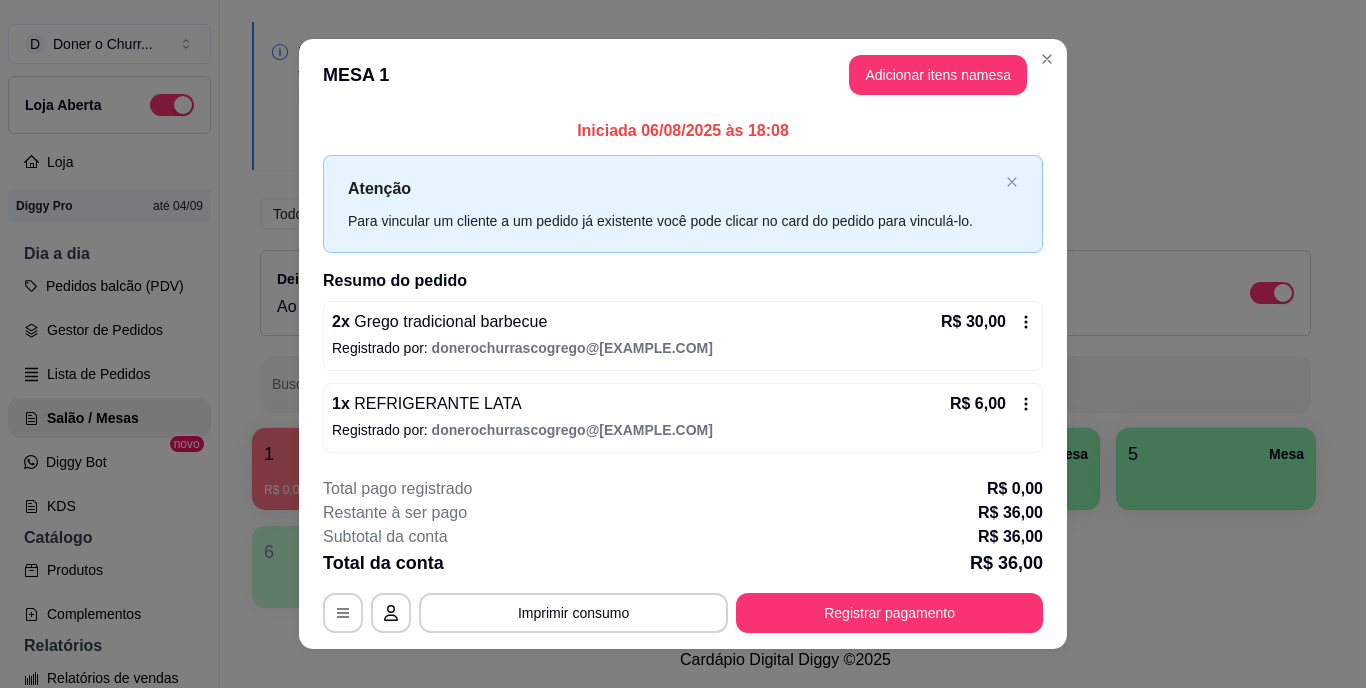 type 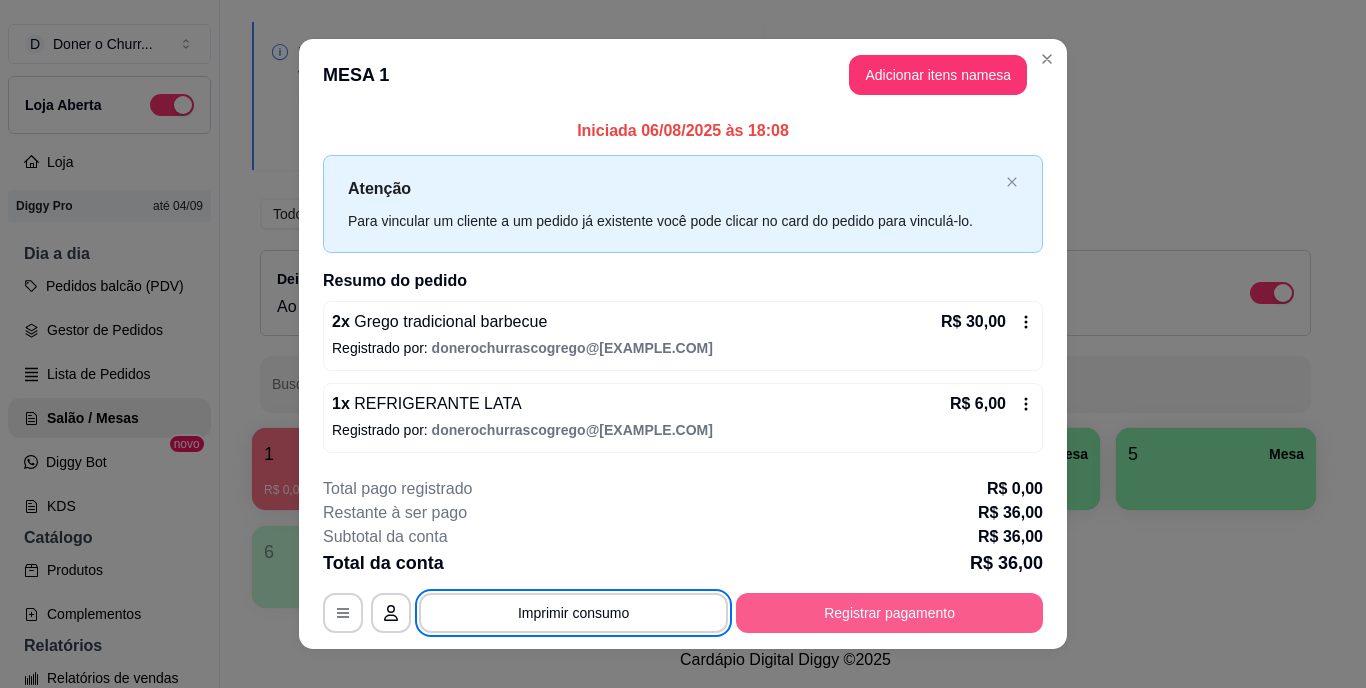 click on "Registrar pagamento" at bounding box center (889, 613) 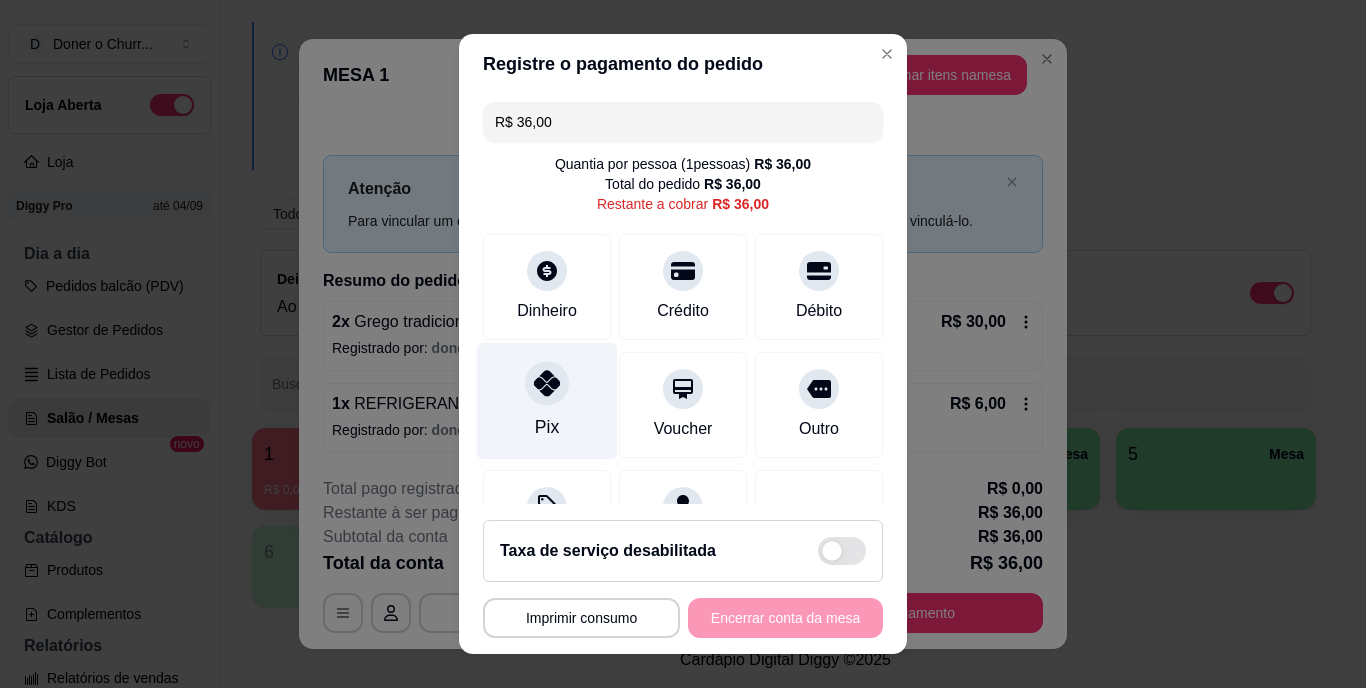 click on "Pix" at bounding box center [547, 401] 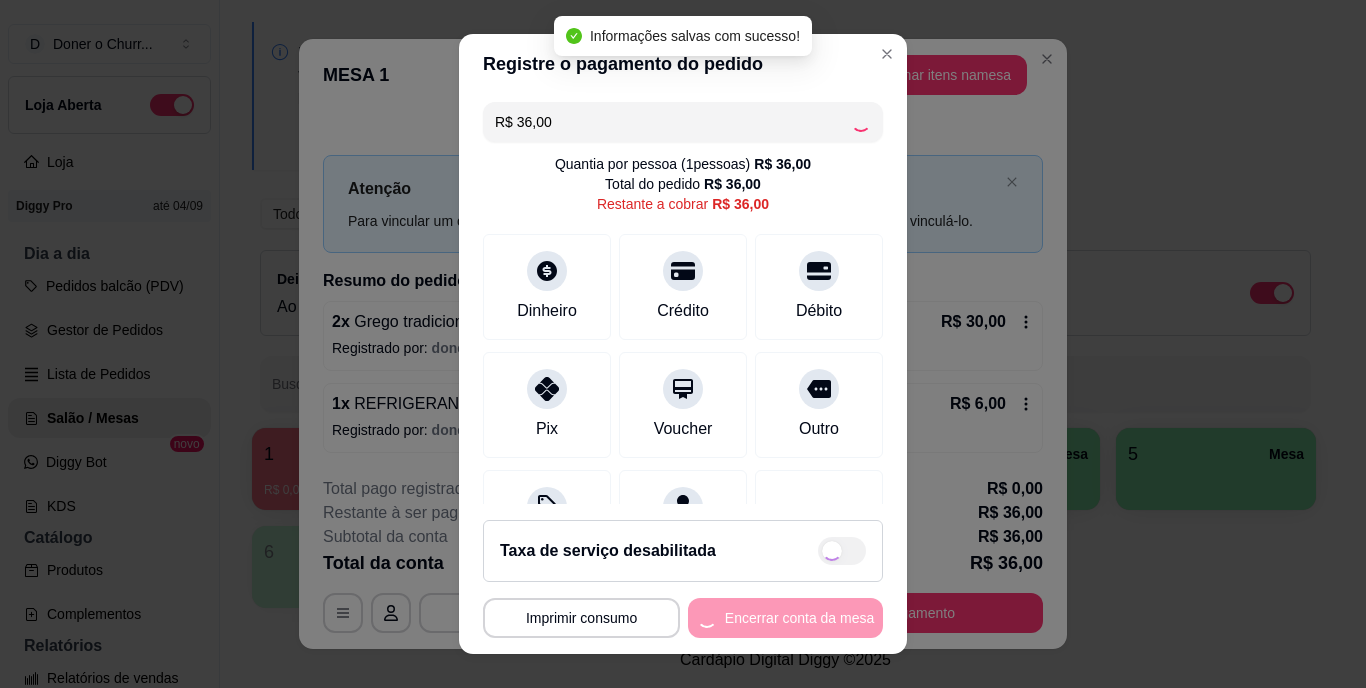 type on "R$ 0,00" 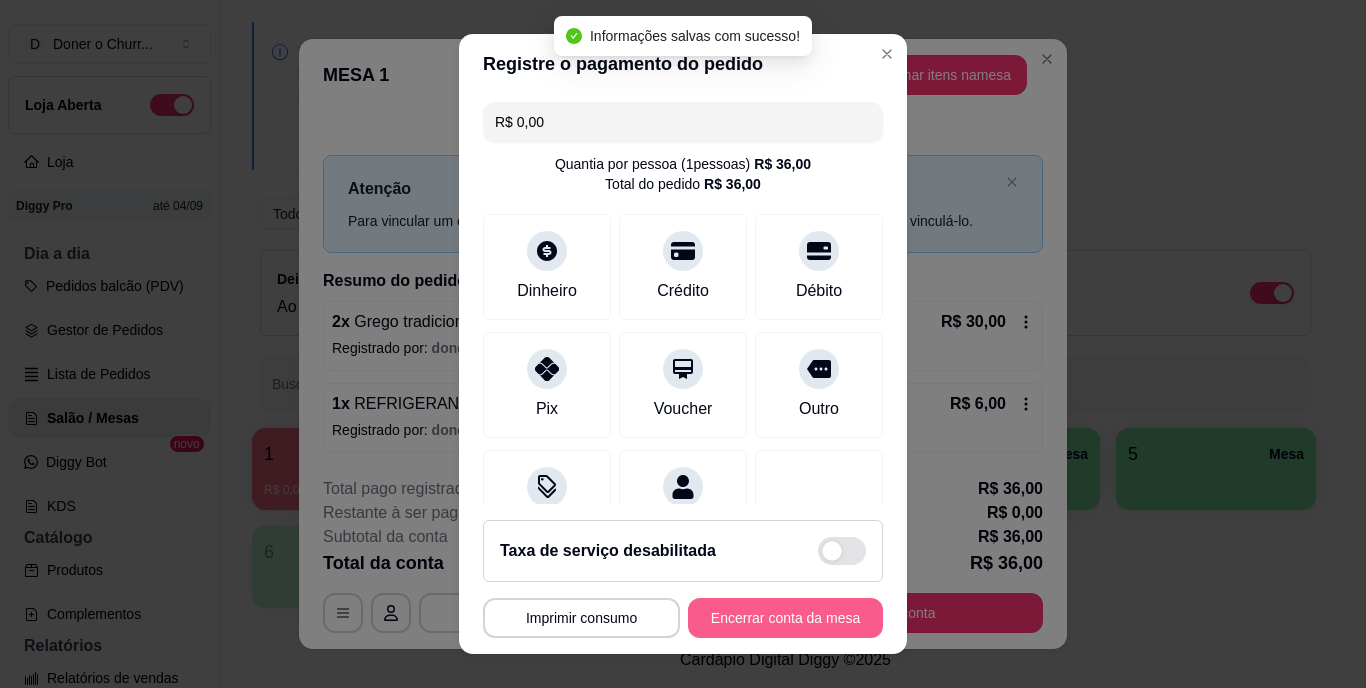 click on "**********" at bounding box center (683, 618) 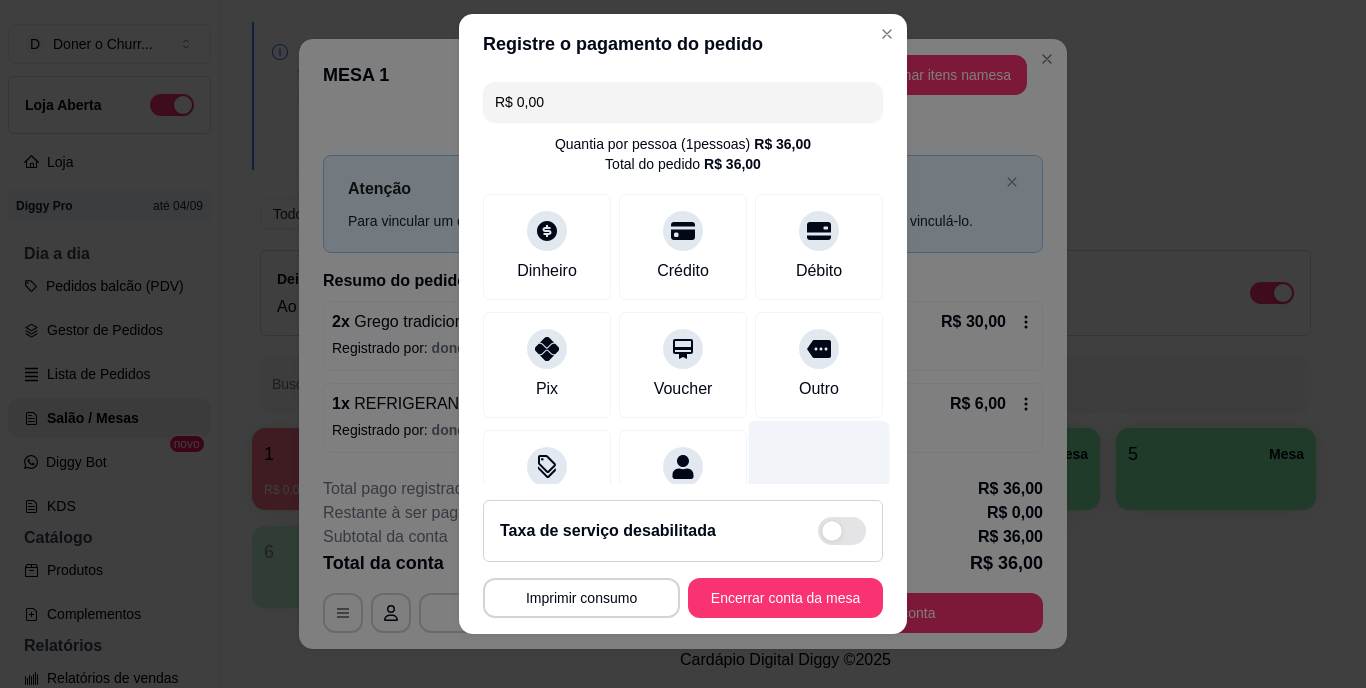 scroll, scrollTop: 30, scrollLeft: 0, axis: vertical 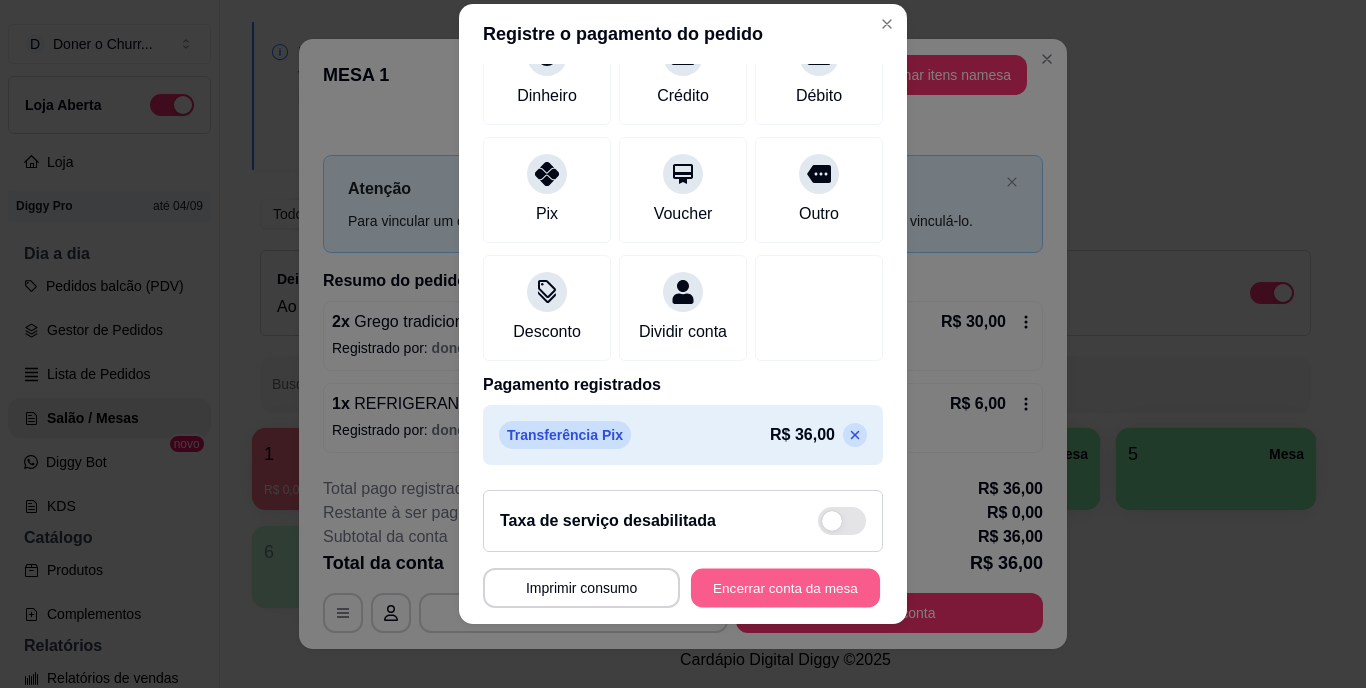 click on "Encerrar conta da mesa" at bounding box center (785, 587) 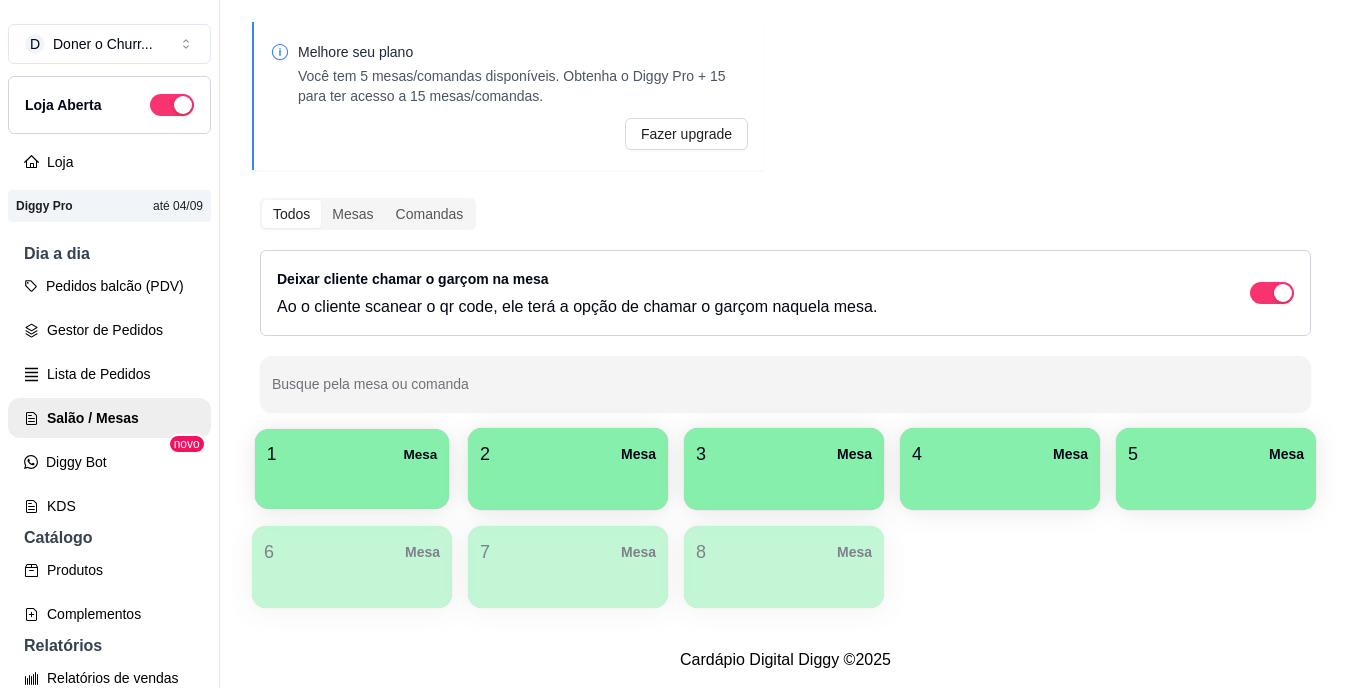click on "1 Mesa" at bounding box center [352, 454] 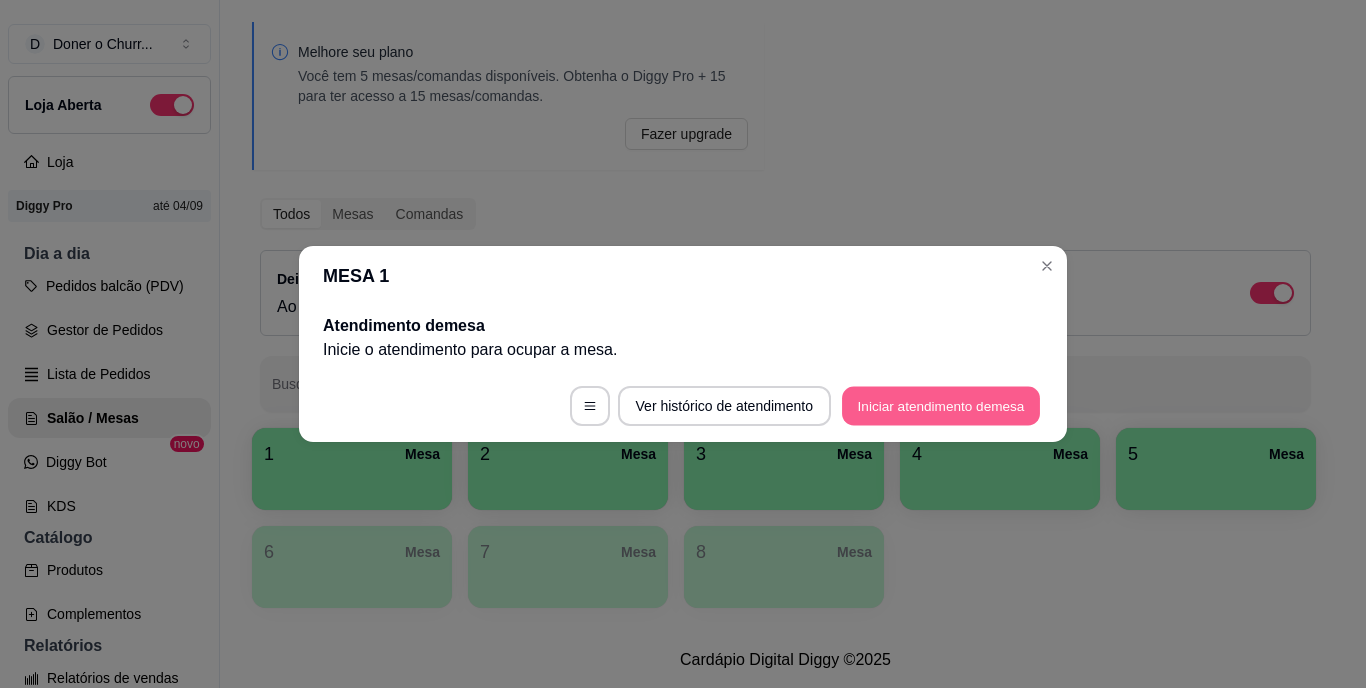 click on "Iniciar atendimento de  mesa" at bounding box center [941, 406] 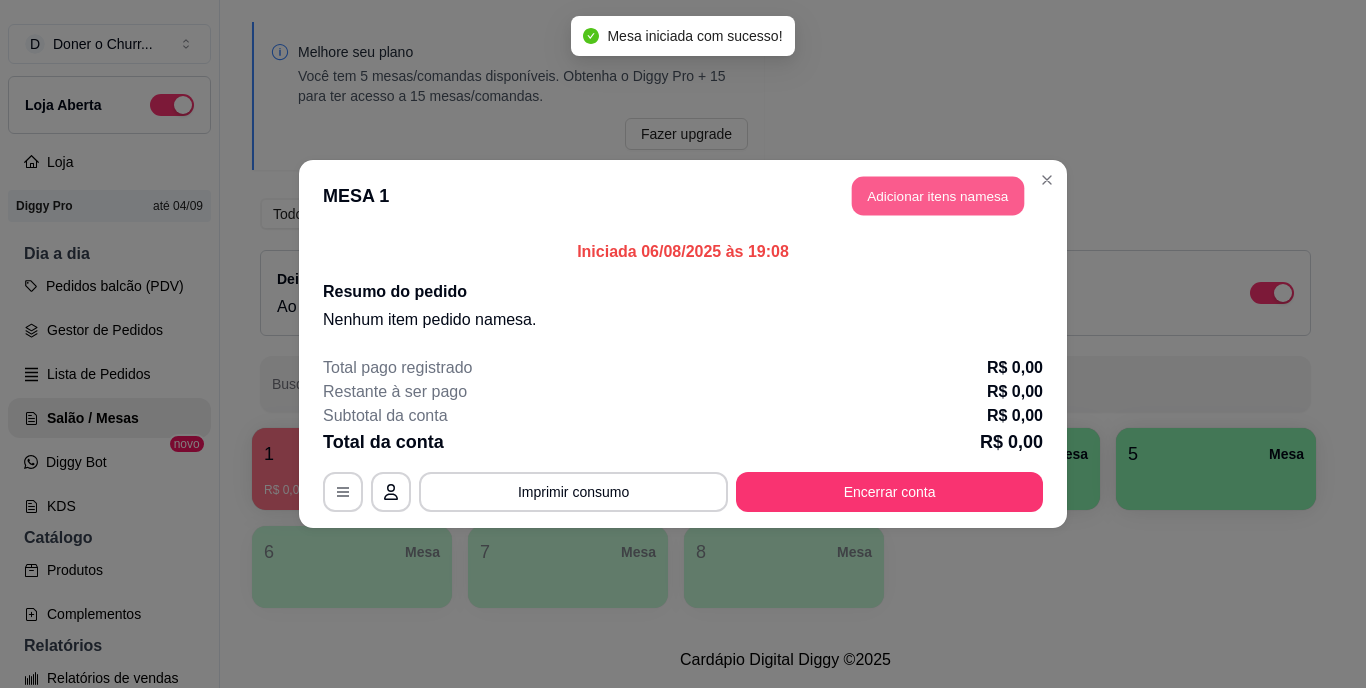 click on "Adicionar itens na  mesa" at bounding box center [938, 196] 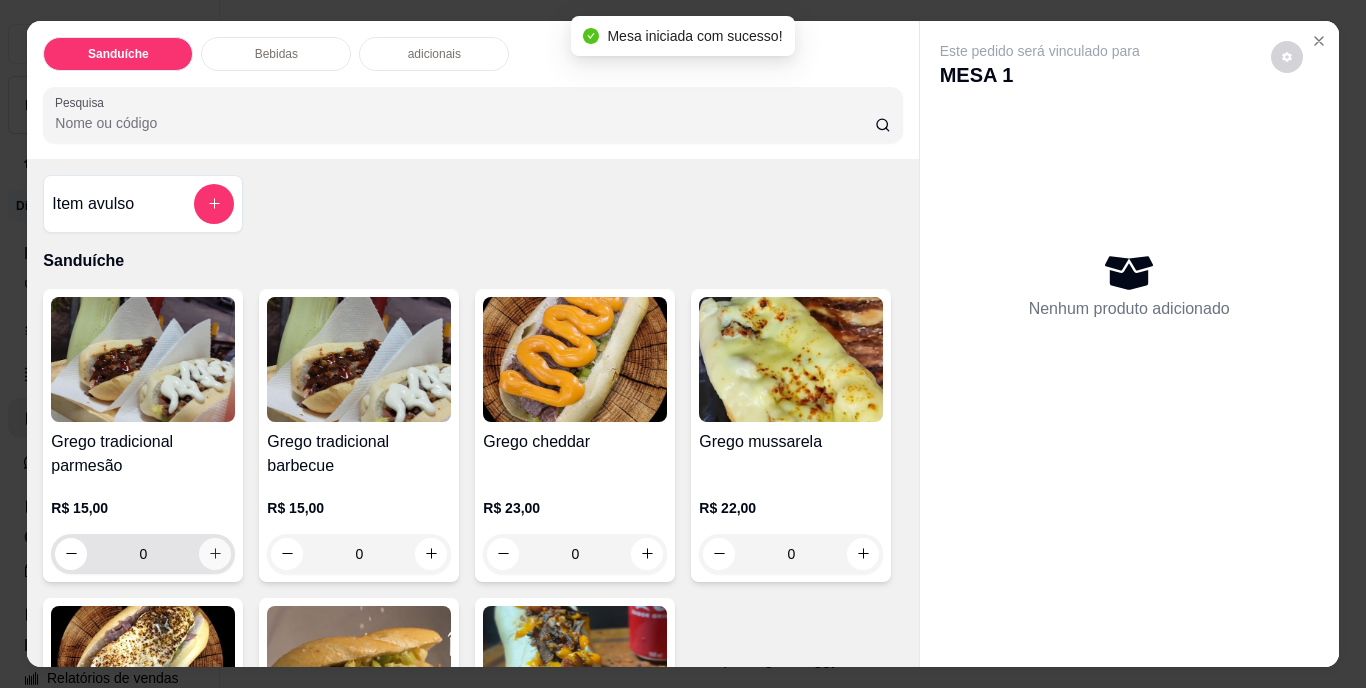 click 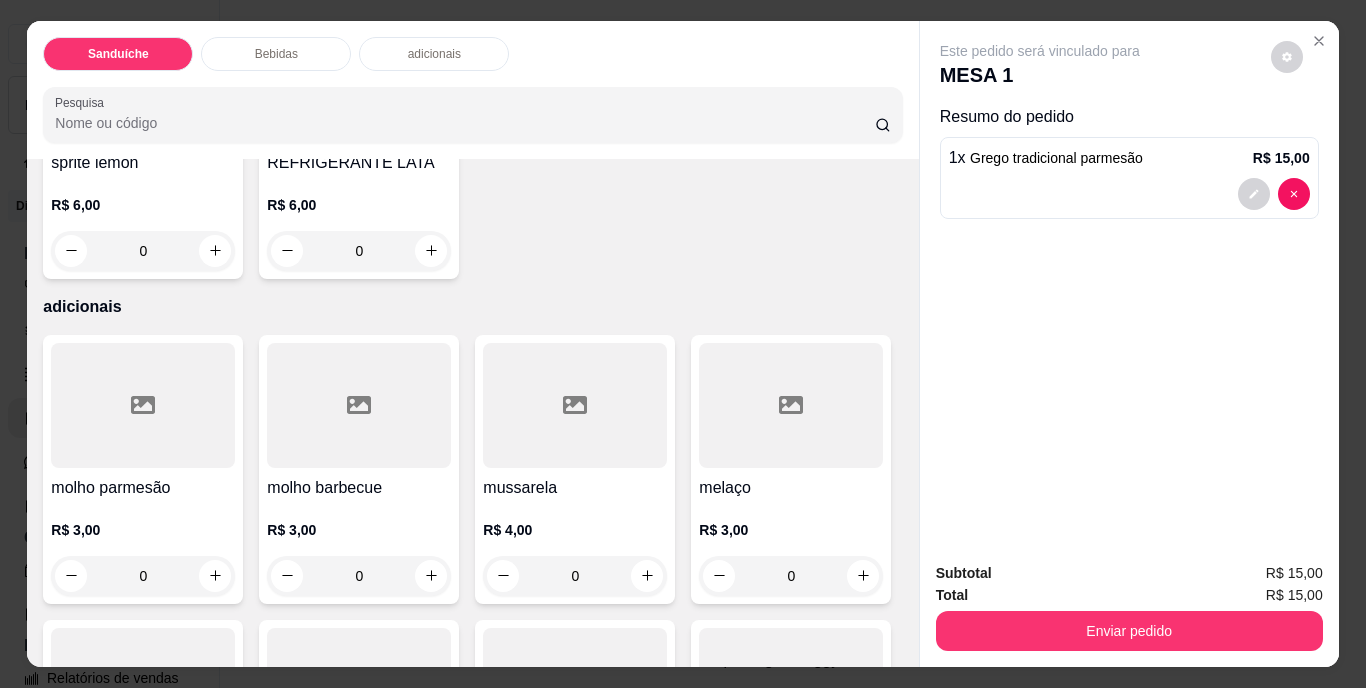 click at bounding box center (215, -34) 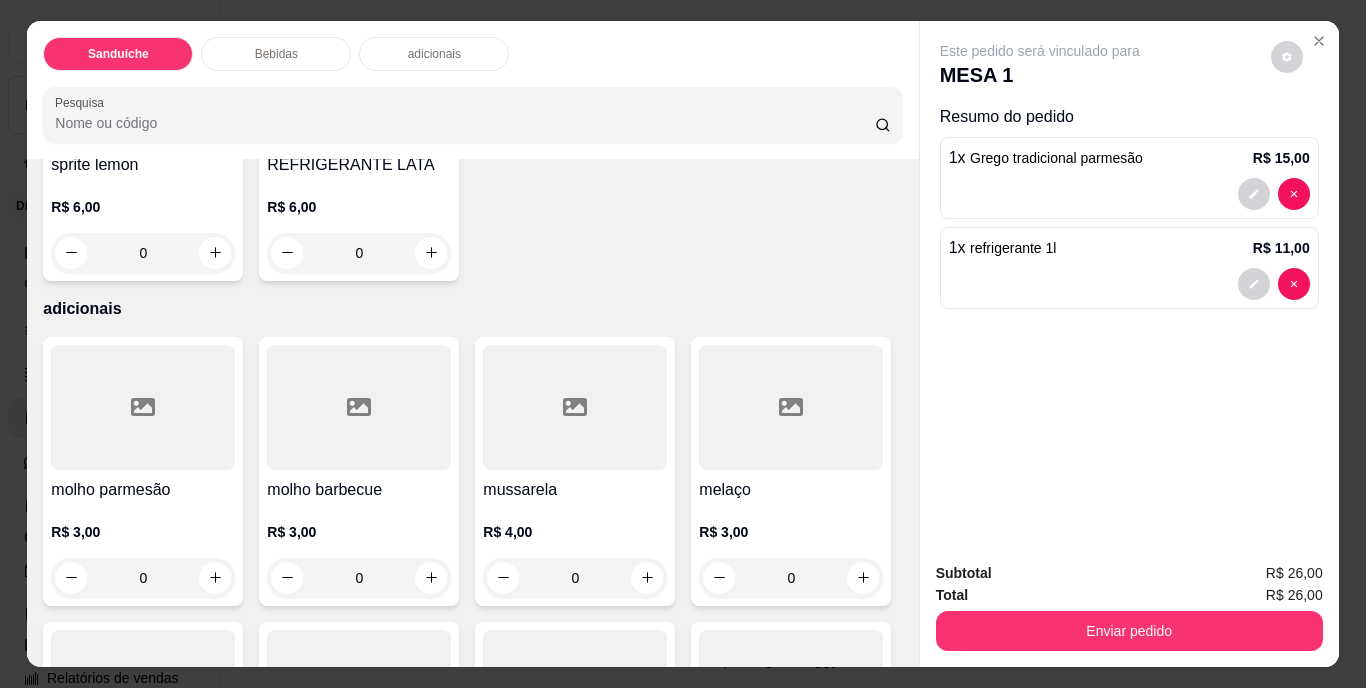 type on "1" 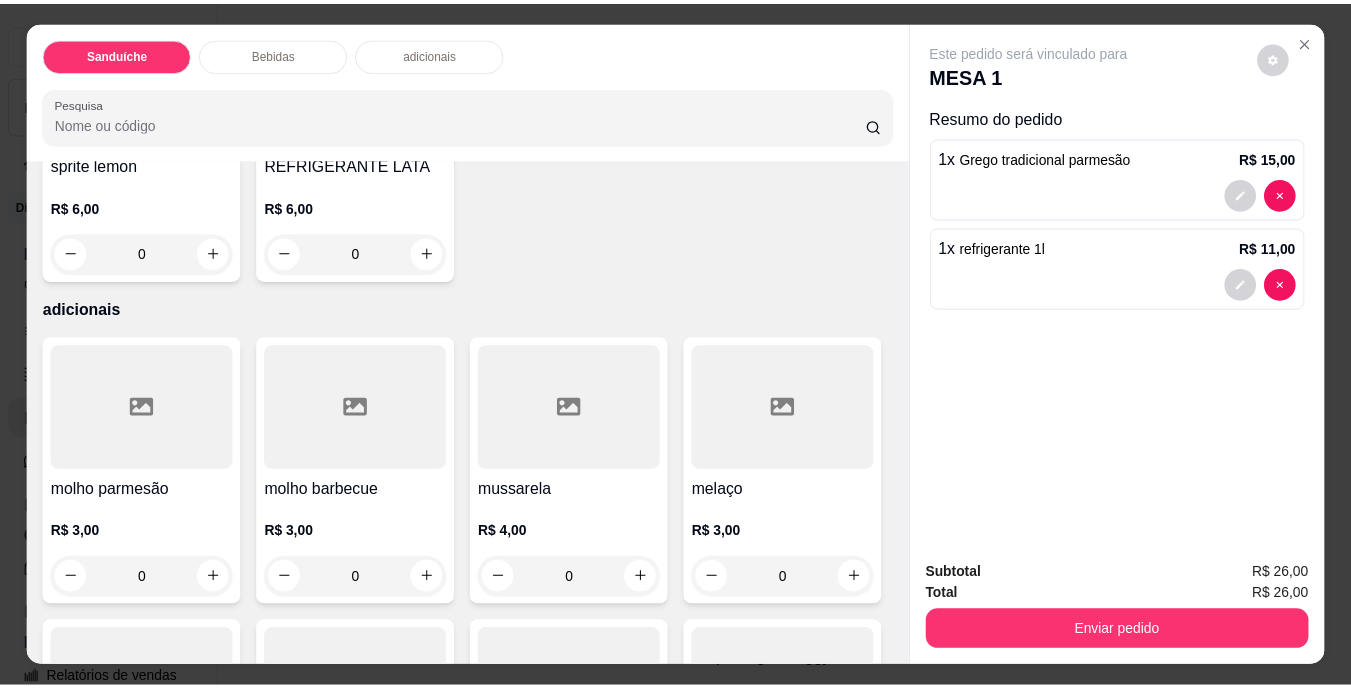 scroll, scrollTop: 1201, scrollLeft: 0, axis: vertical 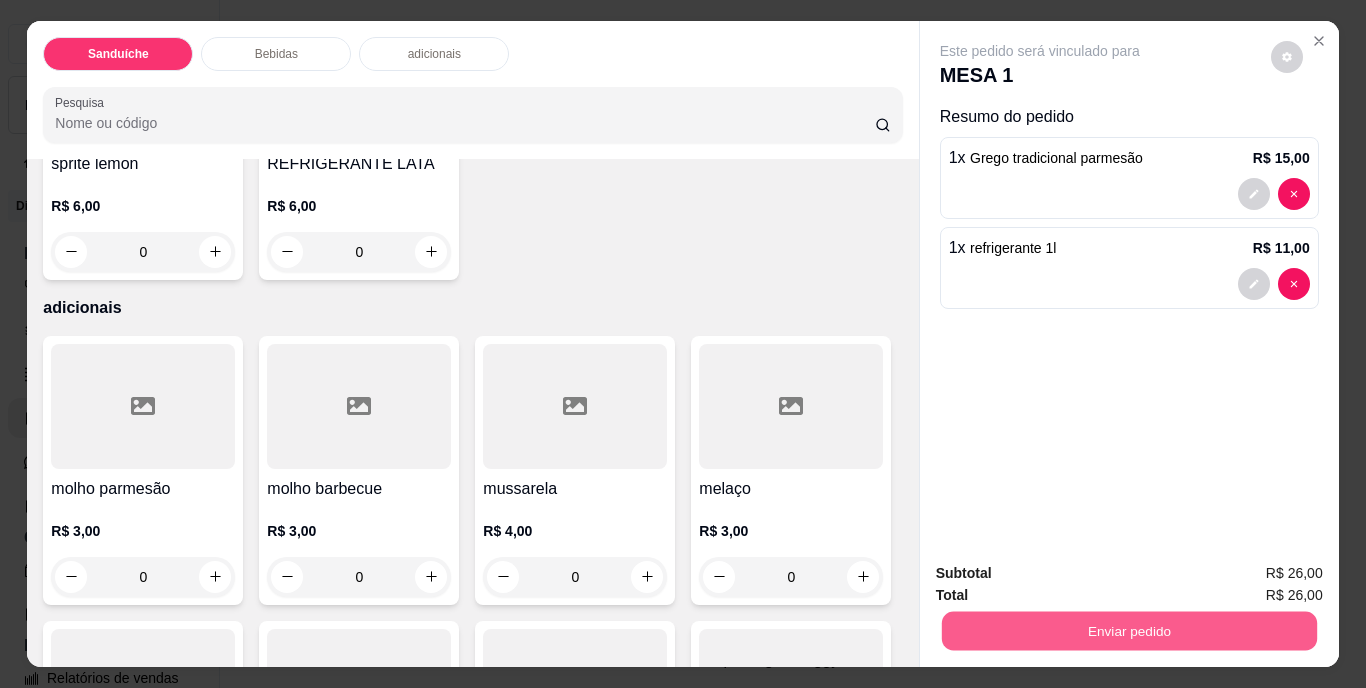 click on "Enviar pedido" at bounding box center (1128, 631) 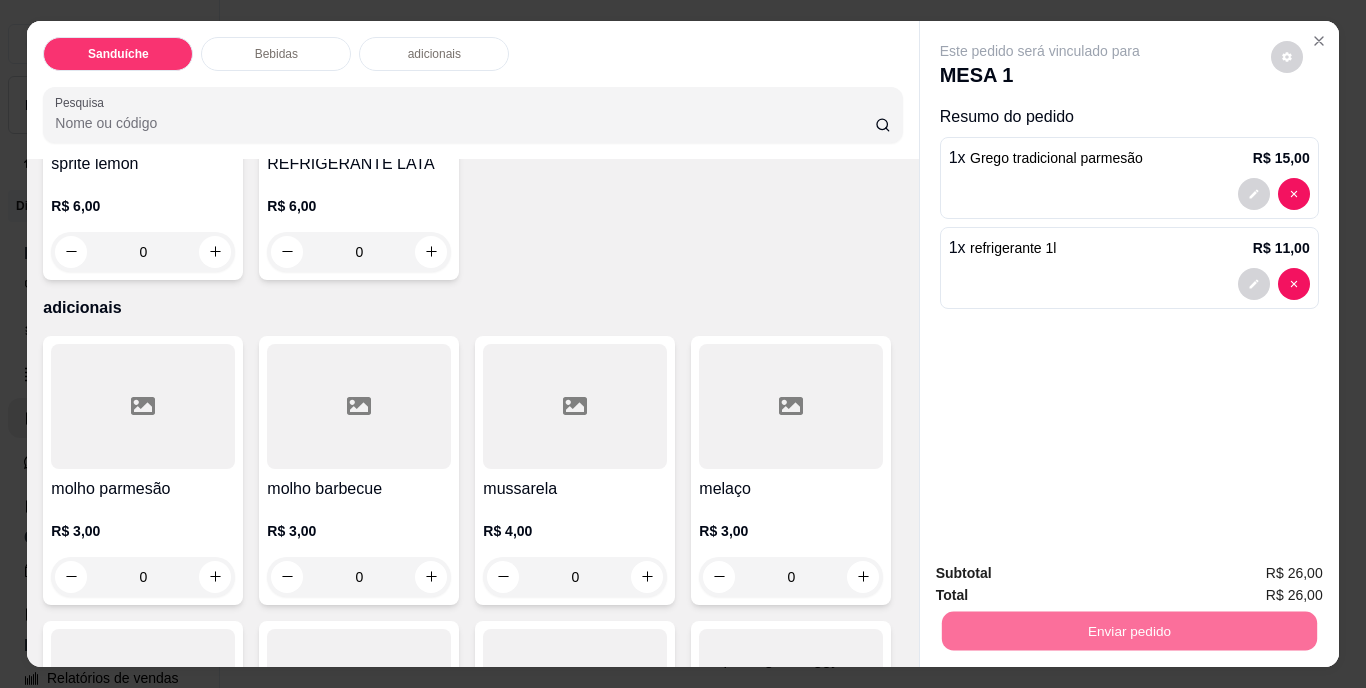 click on "Não registrar e enviar pedido" at bounding box center [1063, 575] 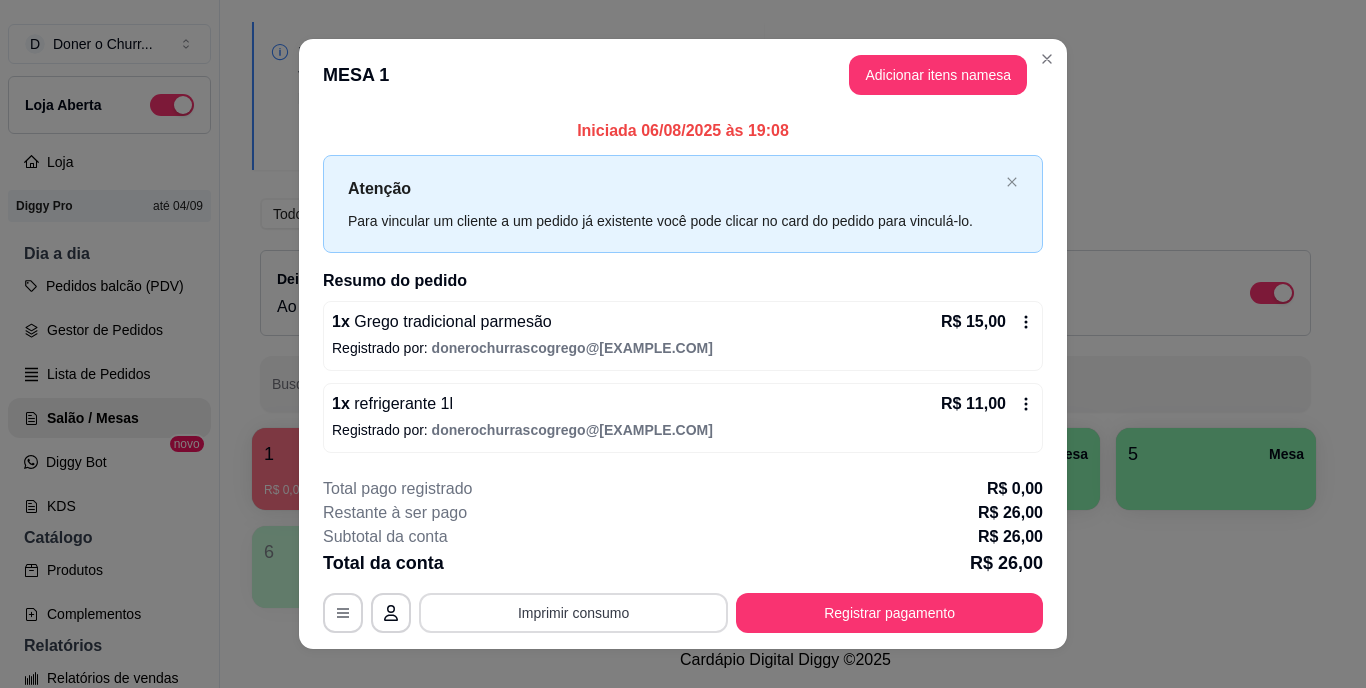 click on "Imprimir consumo" at bounding box center [573, 613] 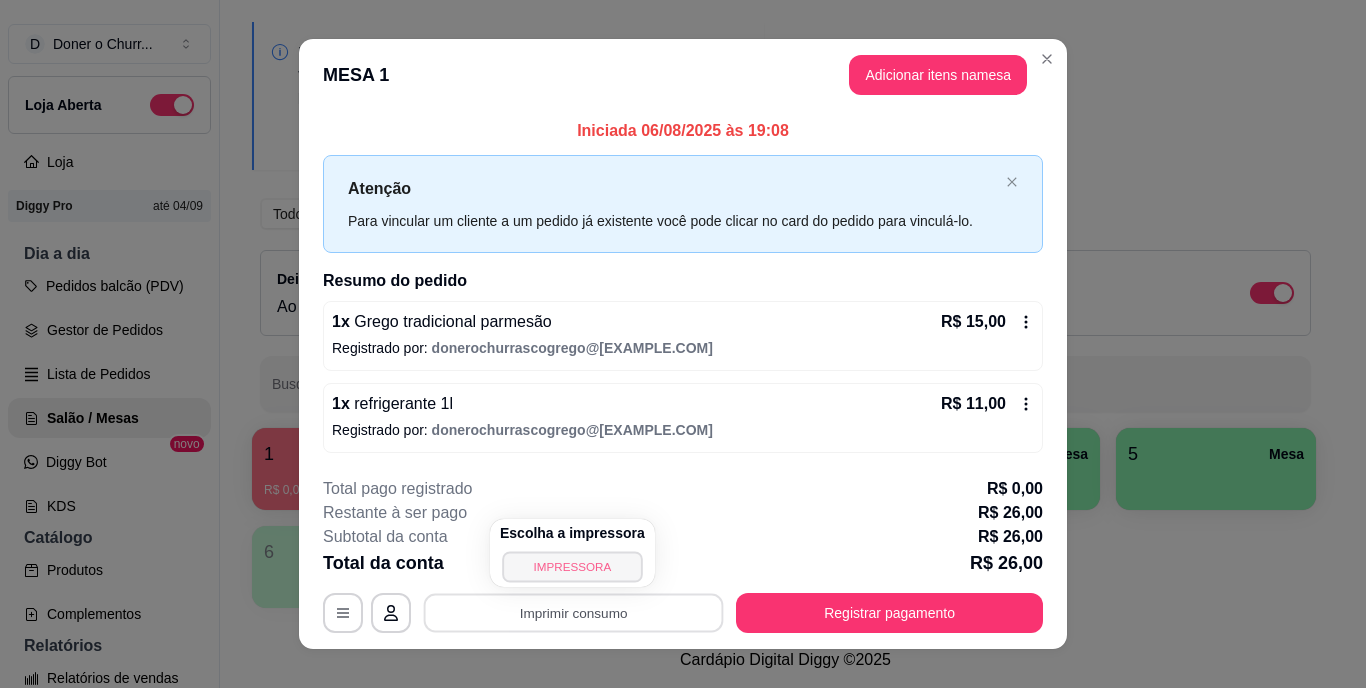 click on "IMPRESSORA" at bounding box center [572, 566] 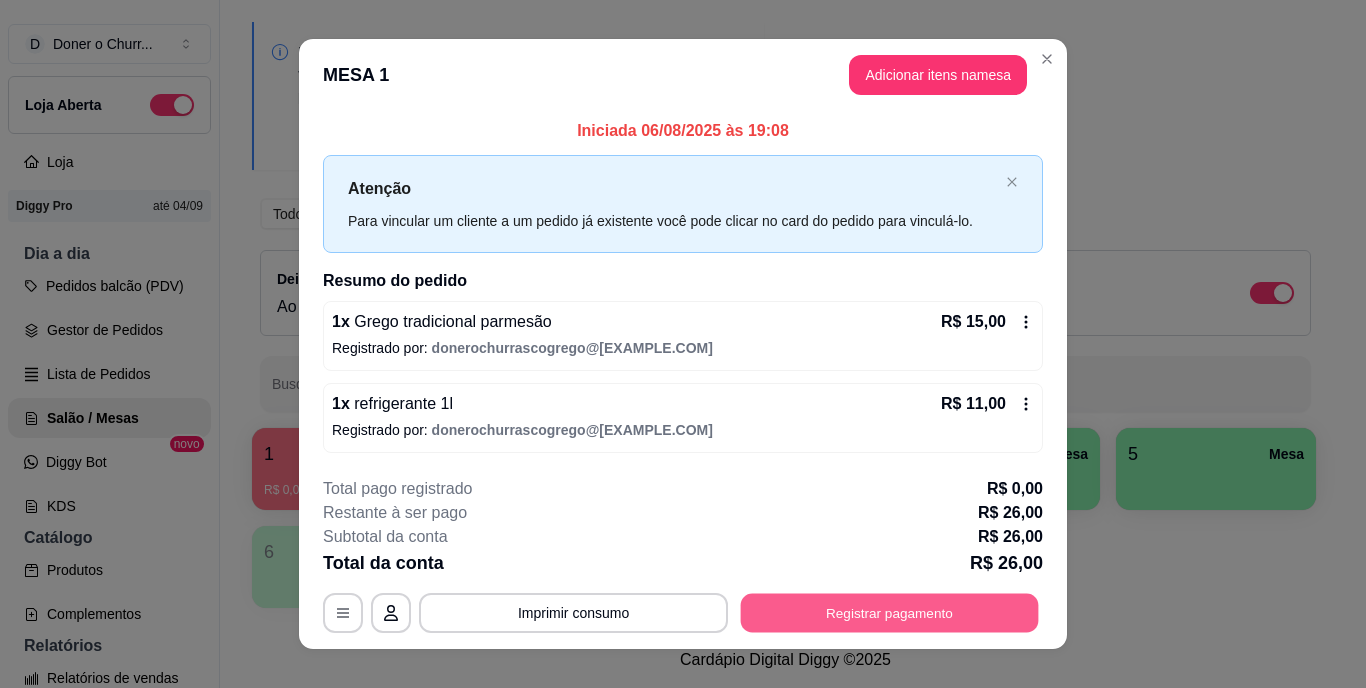 click on "Registrar pagamento" at bounding box center (890, 612) 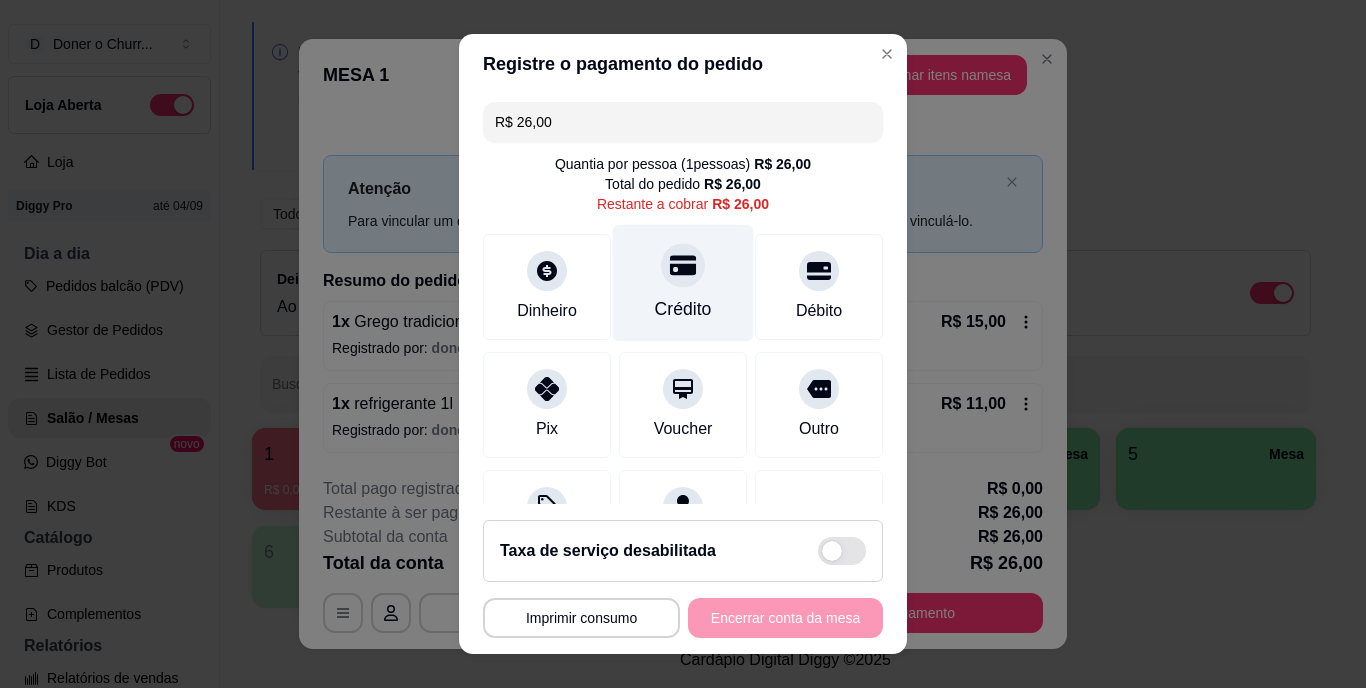 click at bounding box center [683, 266] 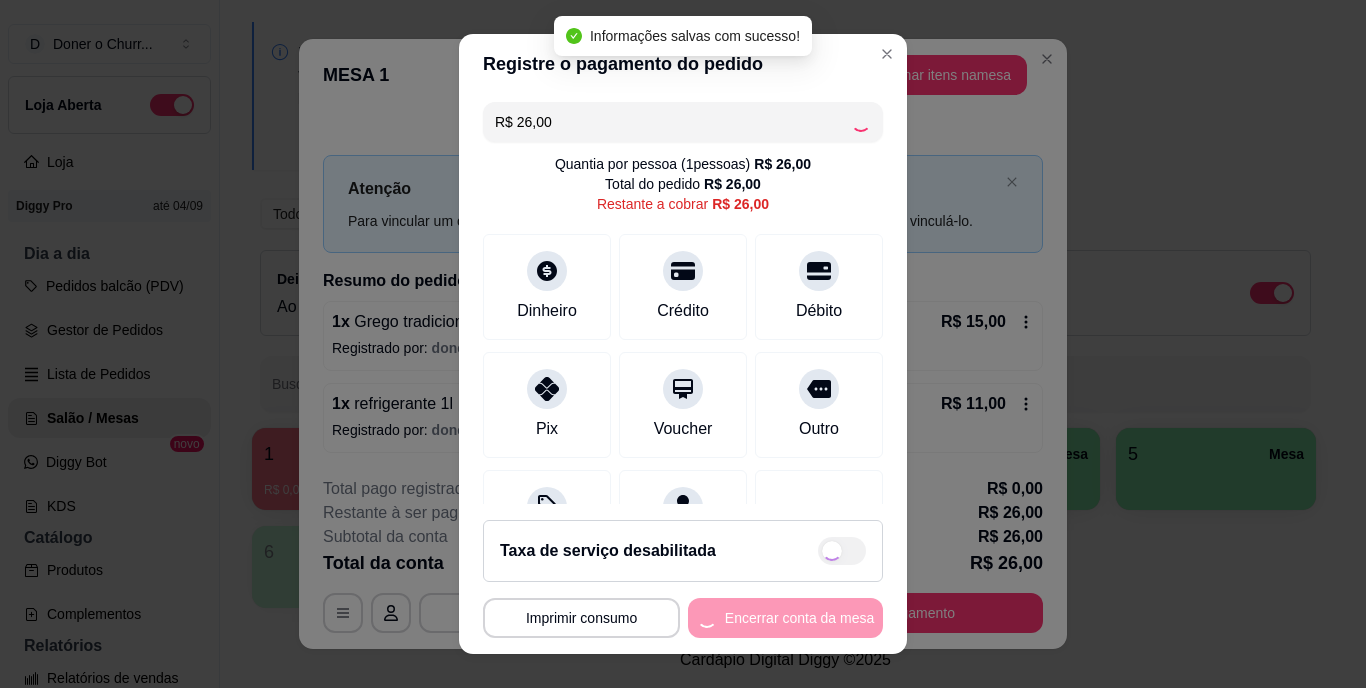 type on "R$ 0,00" 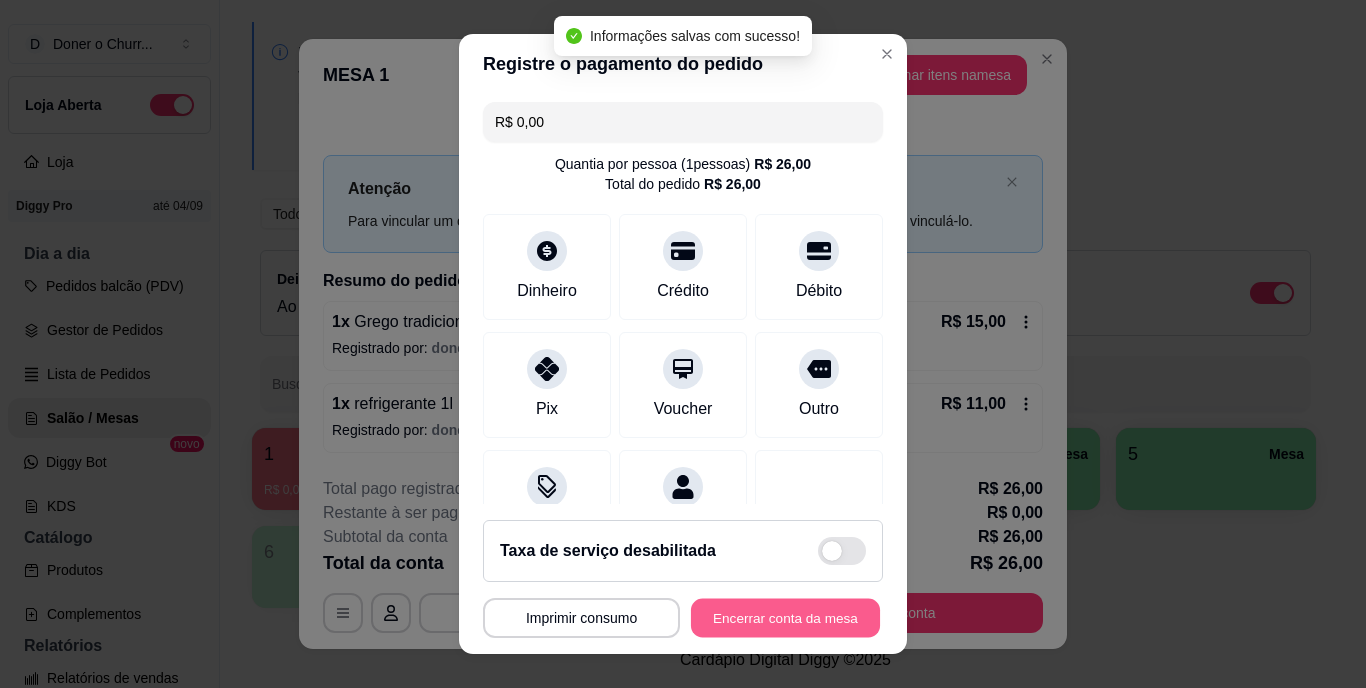 click on "Encerrar conta da mesa" at bounding box center (785, 617) 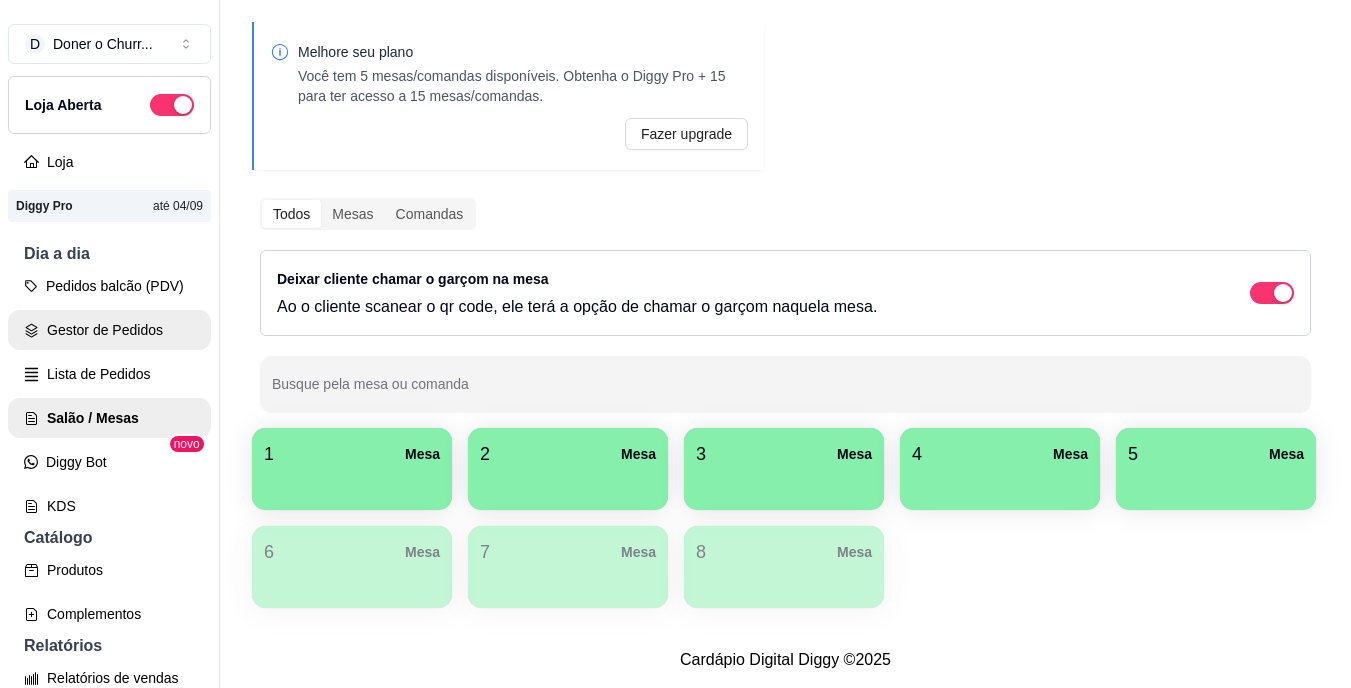 click on "Gestor de Pedidos" at bounding box center (109, 330) 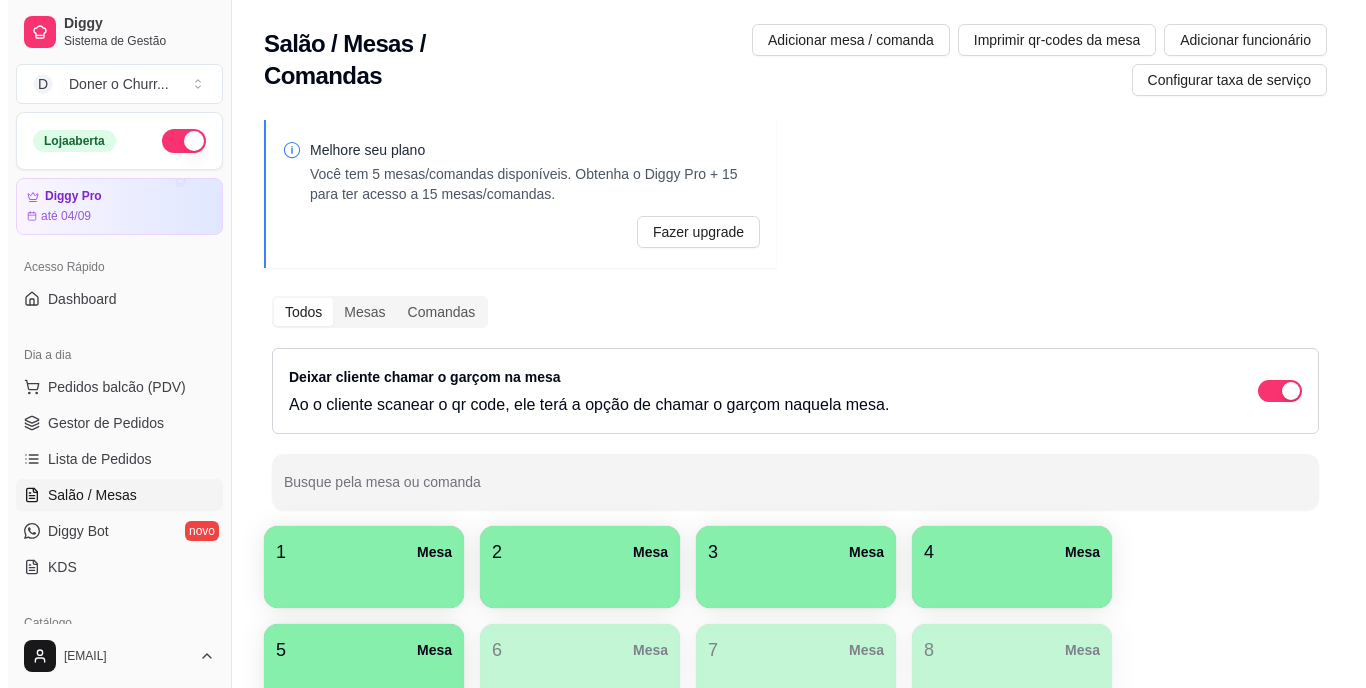 scroll, scrollTop: 0, scrollLeft: 0, axis: both 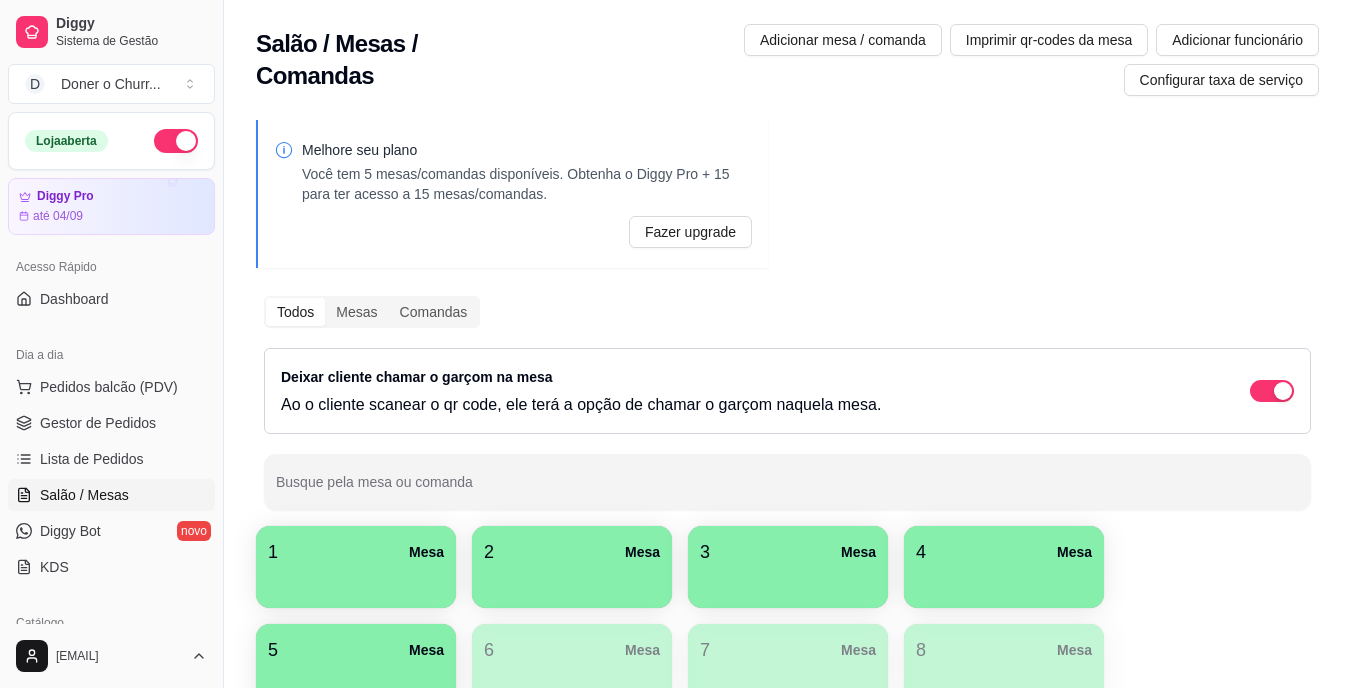 click at bounding box center (356, 581) 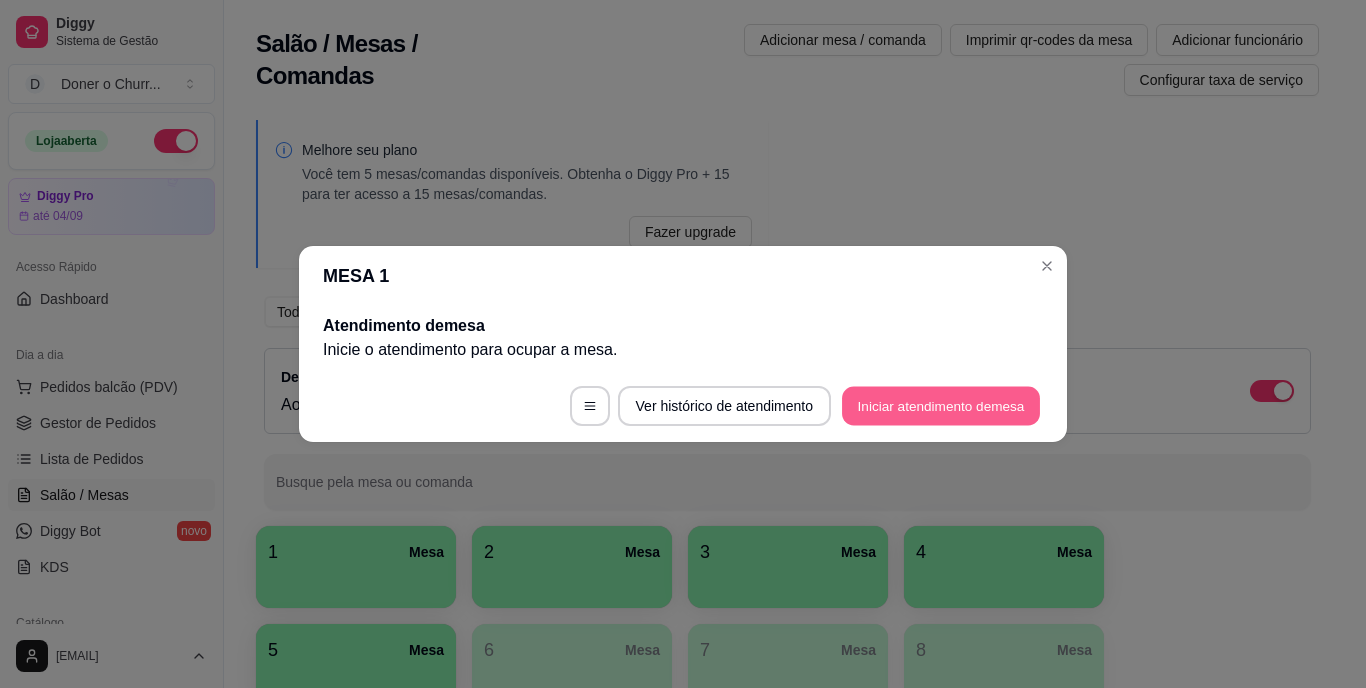 click on "Iniciar atendimento de  mesa" at bounding box center [941, 406] 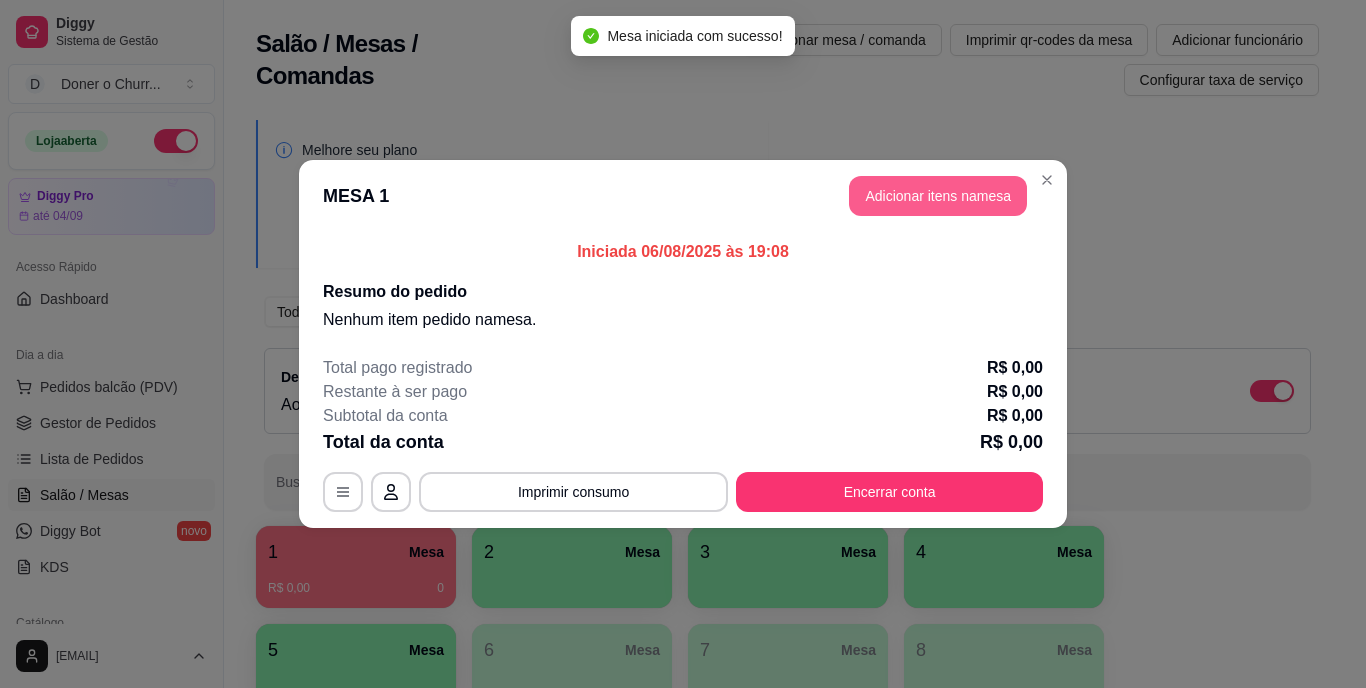 click on "Adicionar itens na  mesa" at bounding box center [938, 196] 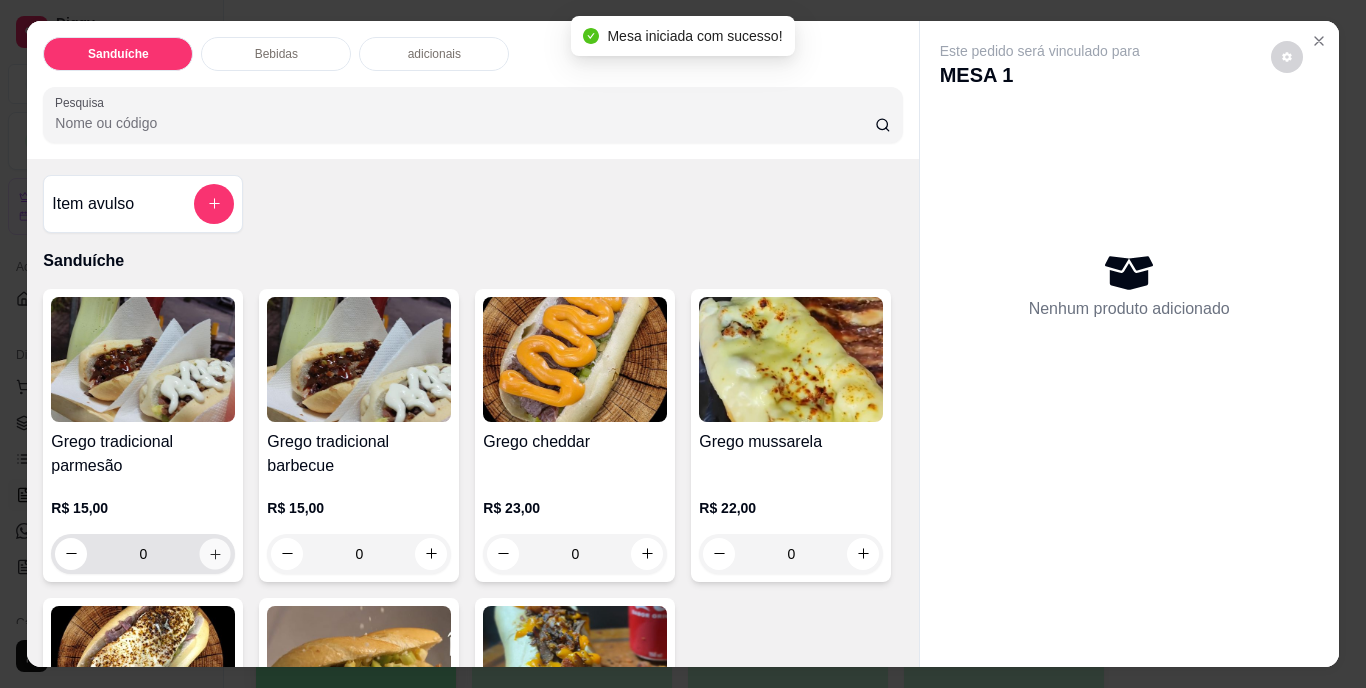 click 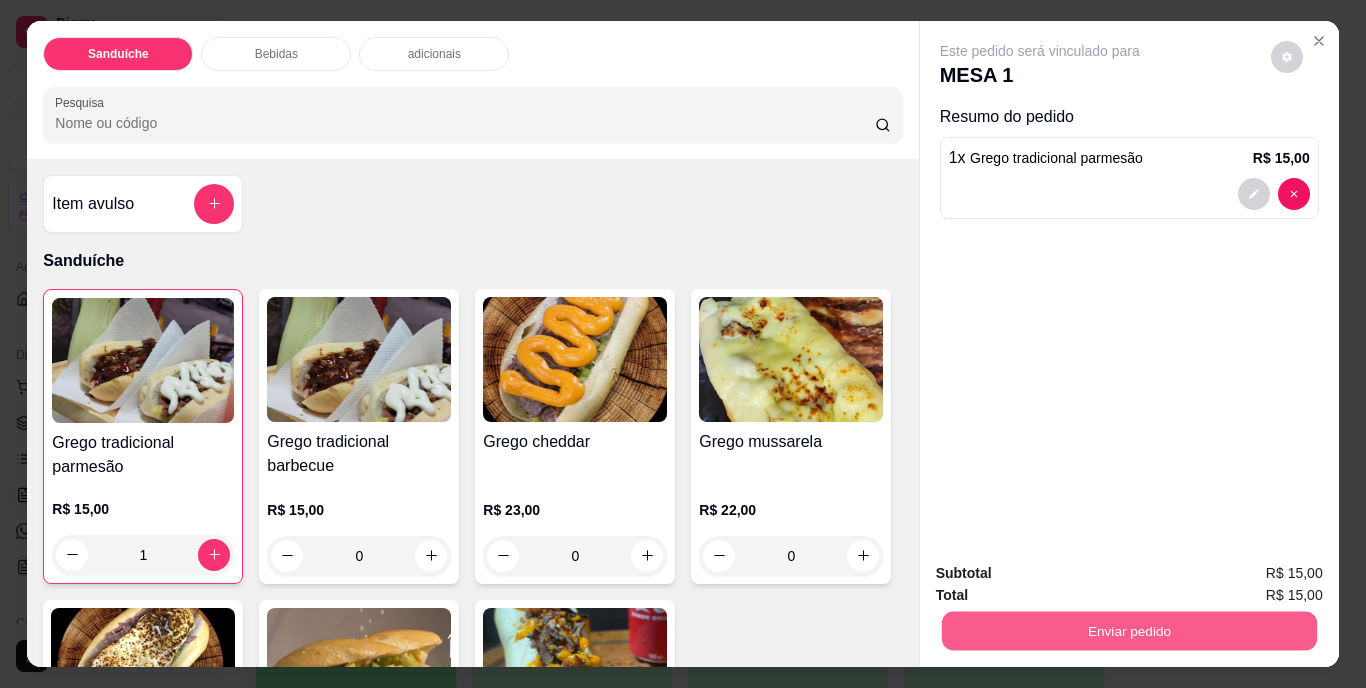 click on "Enviar pedido" at bounding box center (1128, 631) 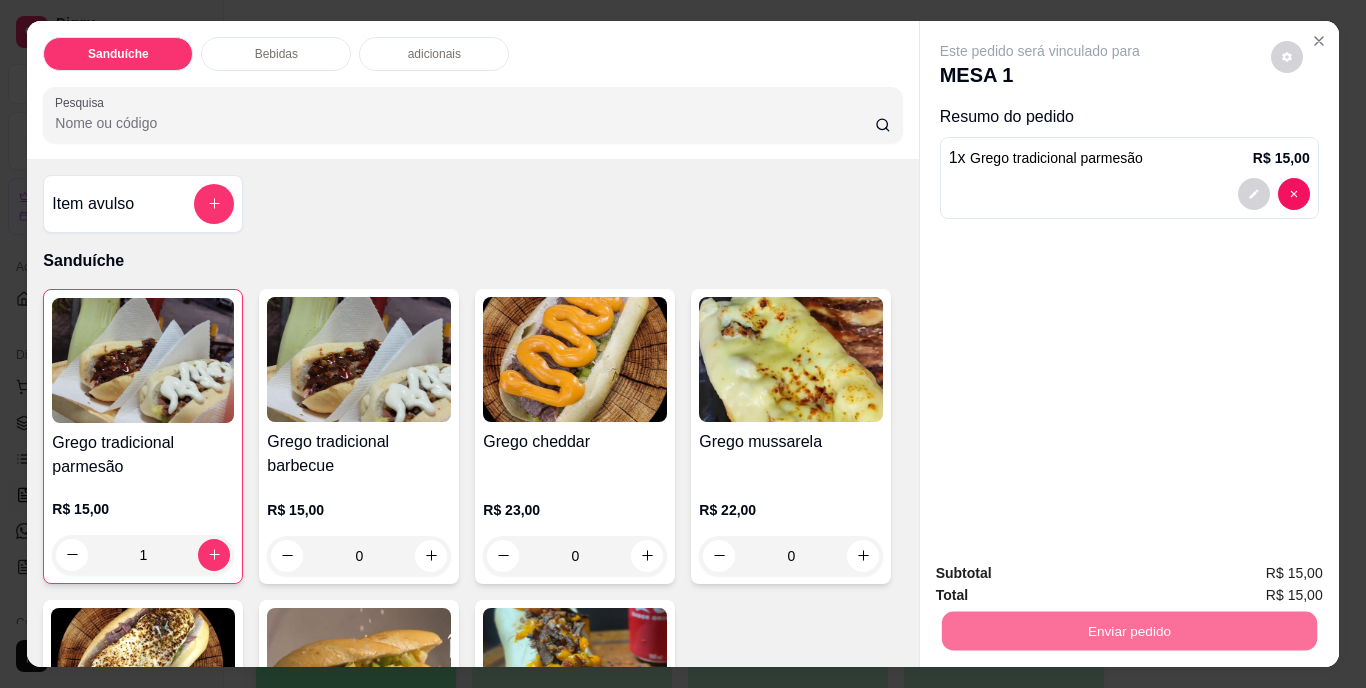 click on "Não registrar e enviar pedido" at bounding box center (1063, 575) 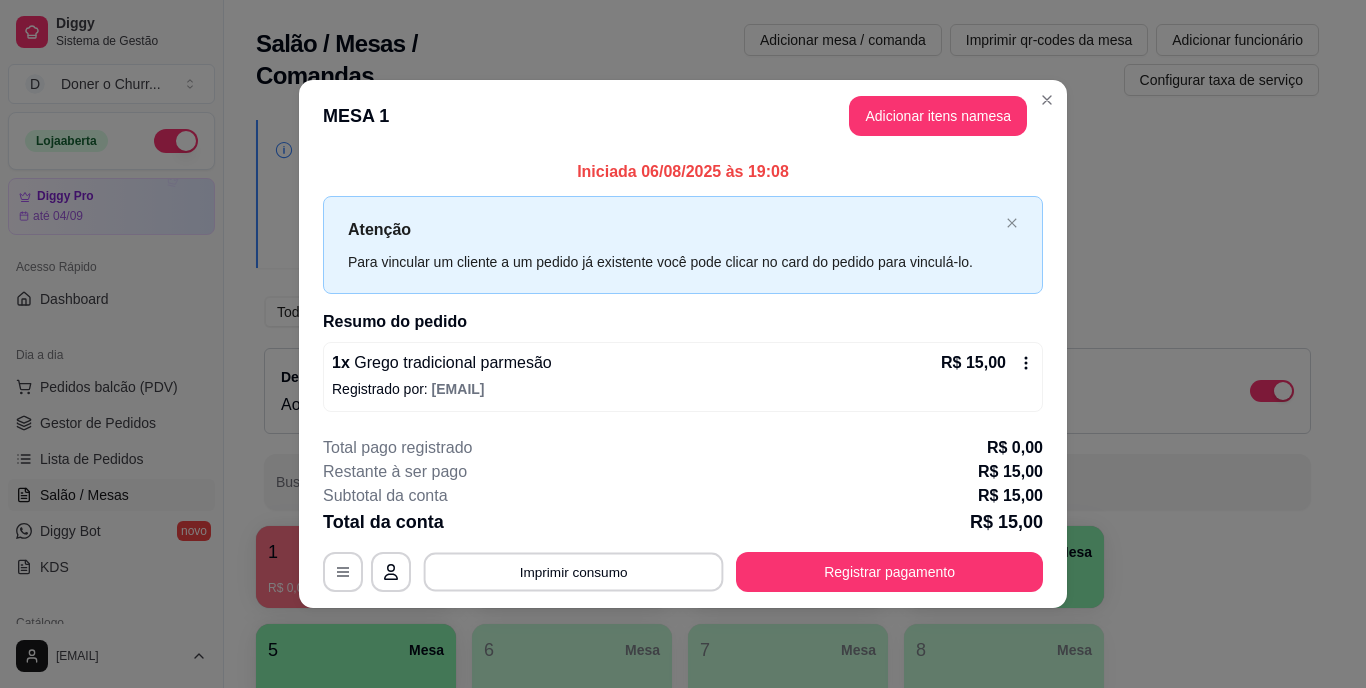 click on "Imprimir consumo" at bounding box center (574, 571) 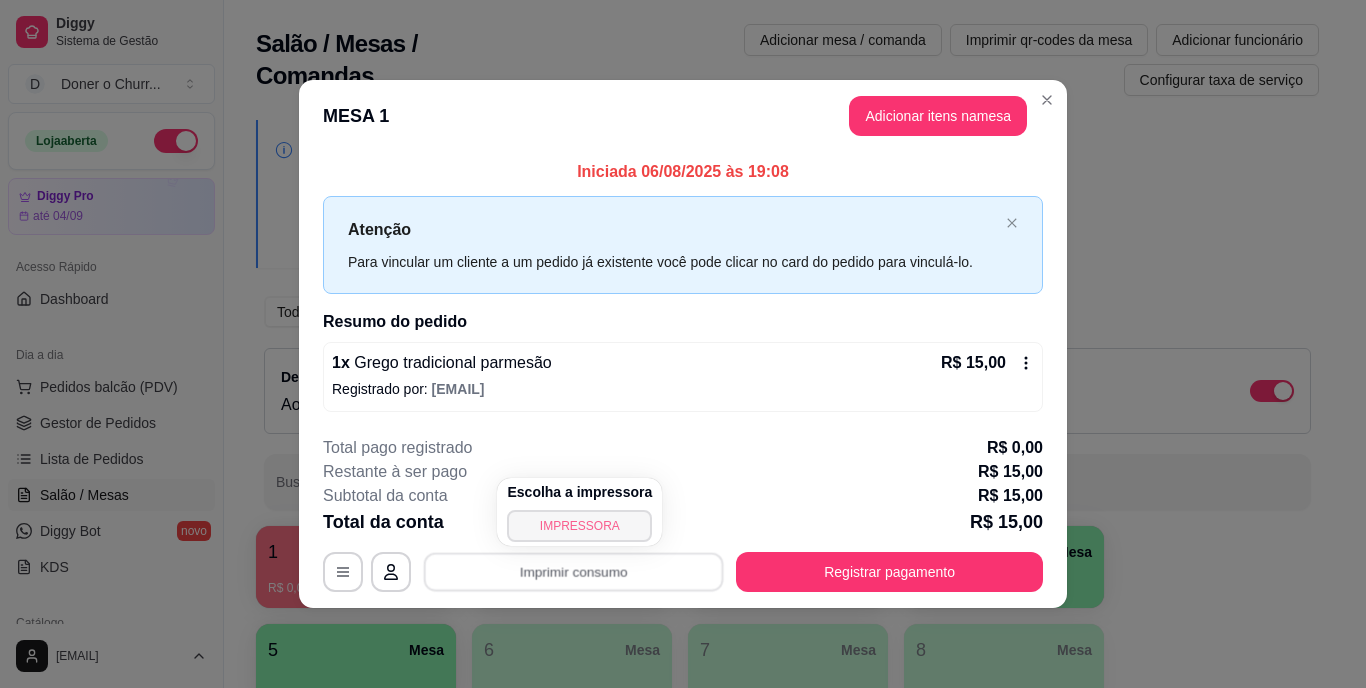 click on "IMPRESSORA" at bounding box center (579, 526) 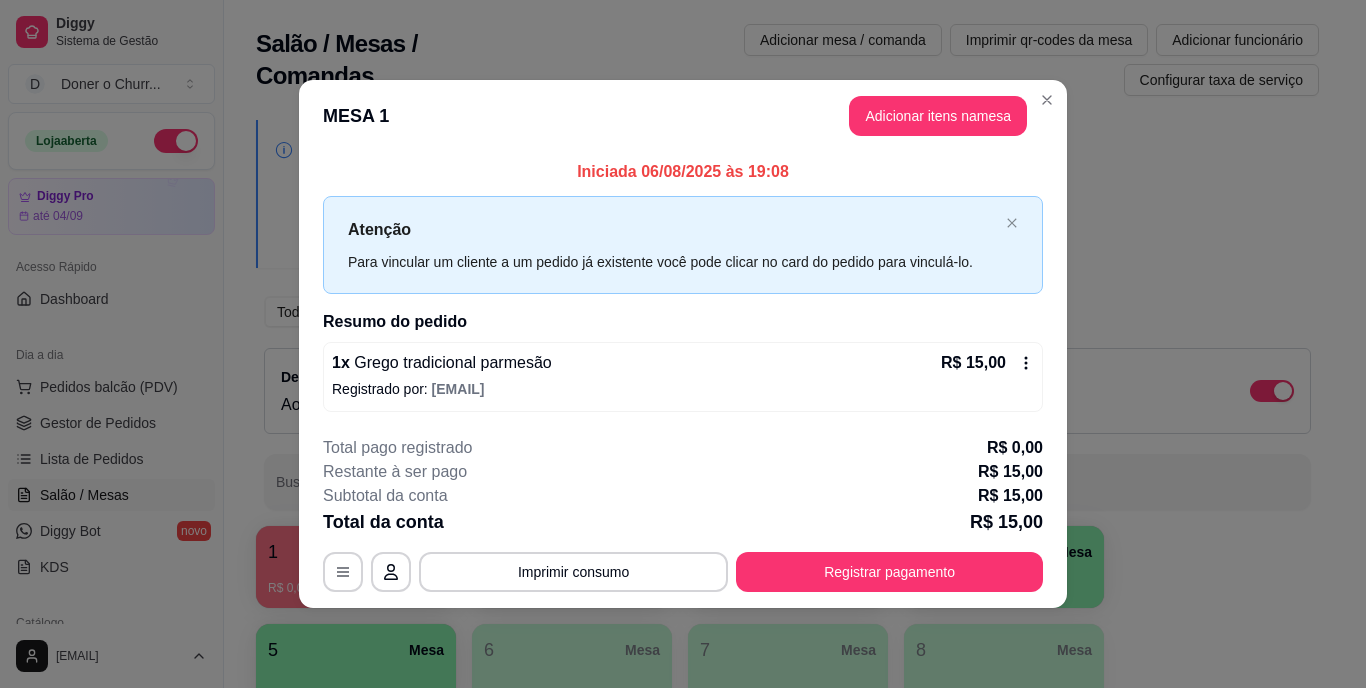 type 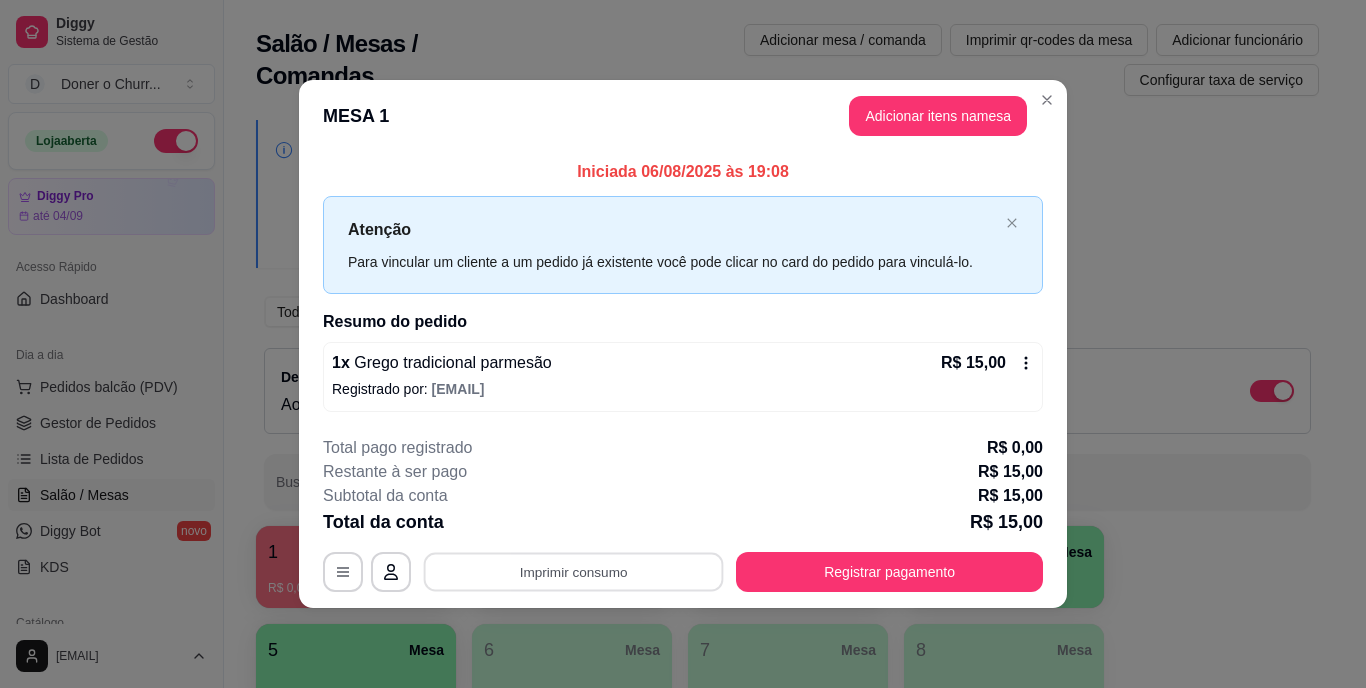 click on "**********" at bounding box center (683, 344) 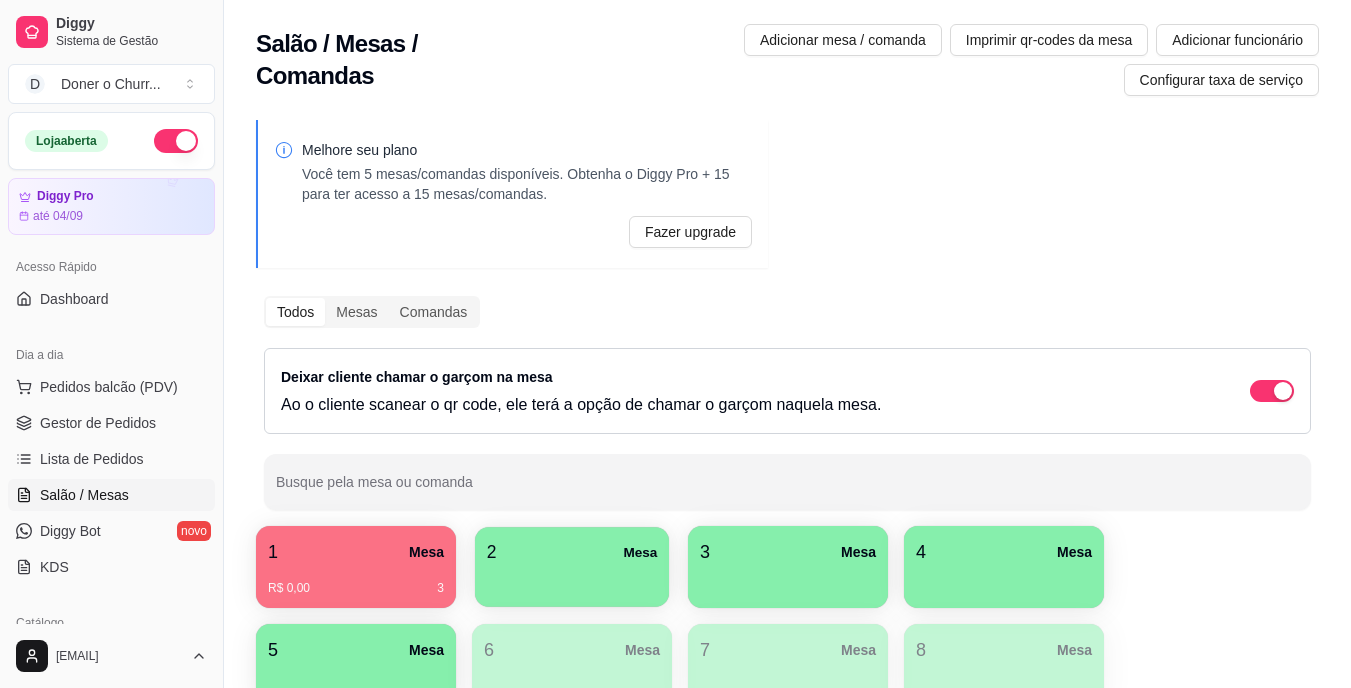 click at bounding box center [572, 580] 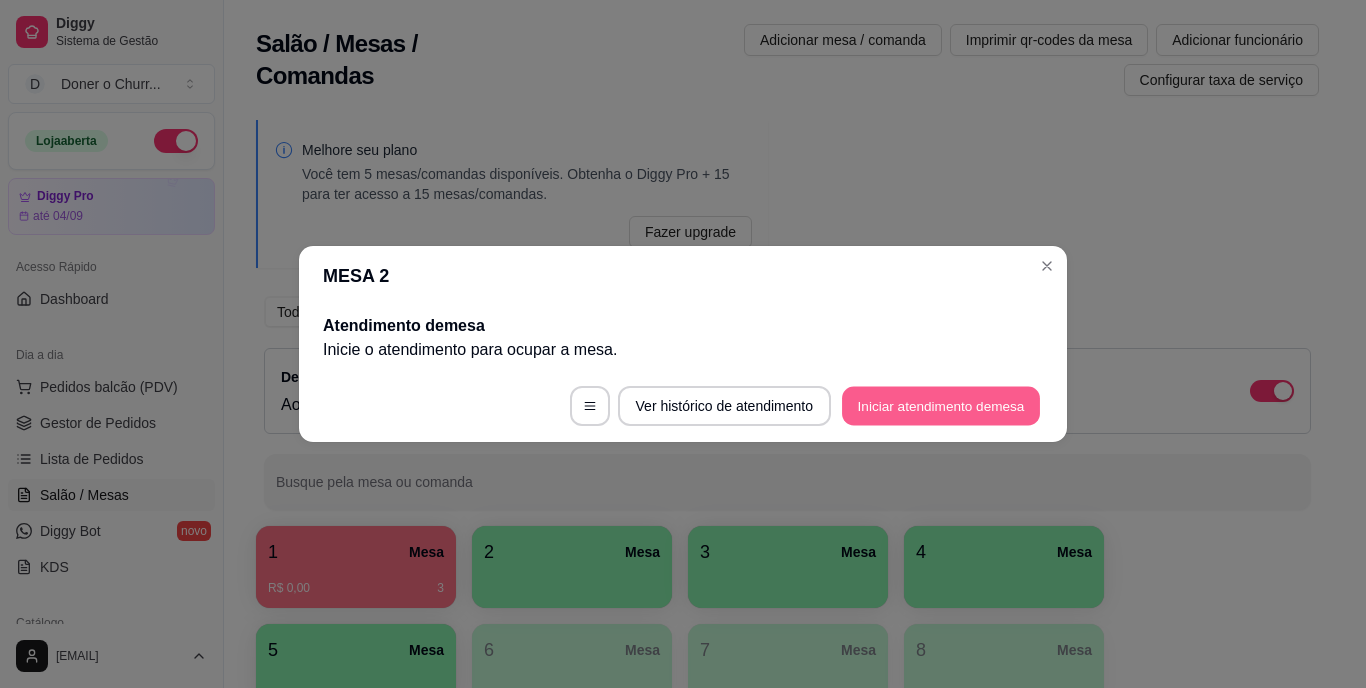 click on "Iniciar atendimento de  mesa" at bounding box center (941, 406) 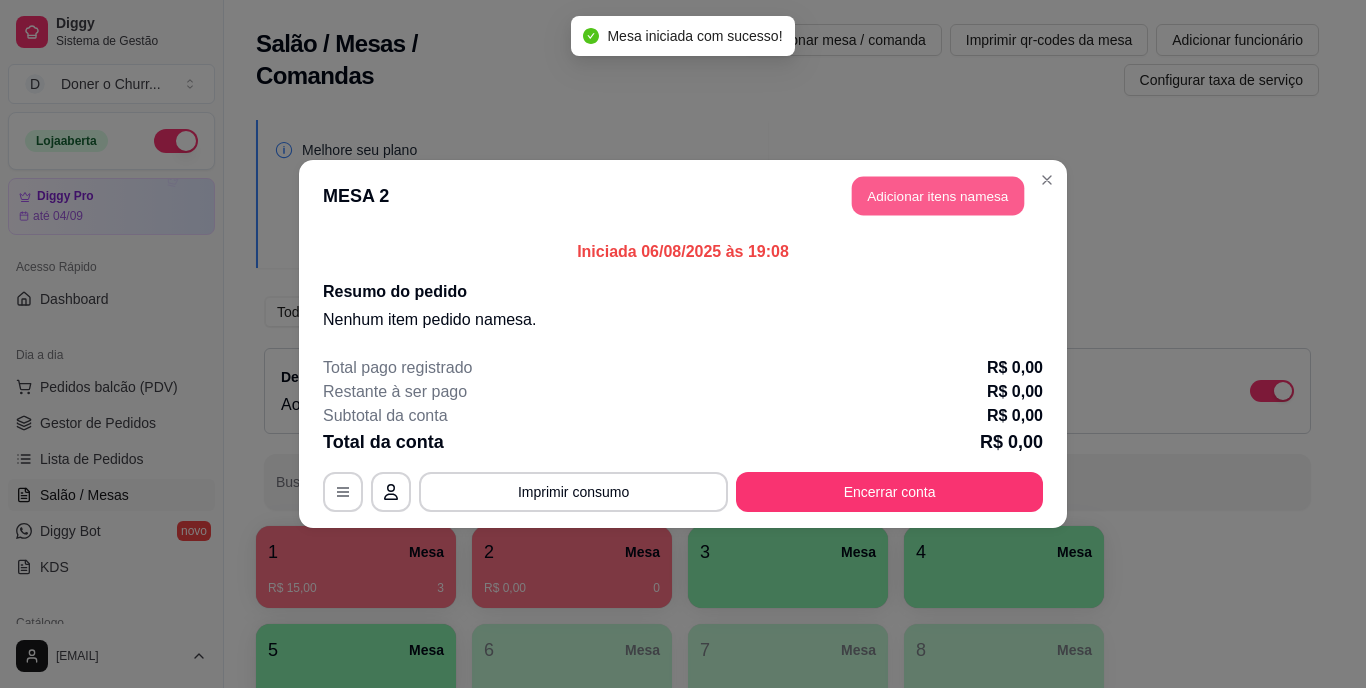 click on "Adicionar itens na  mesa" at bounding box center (938, 196) 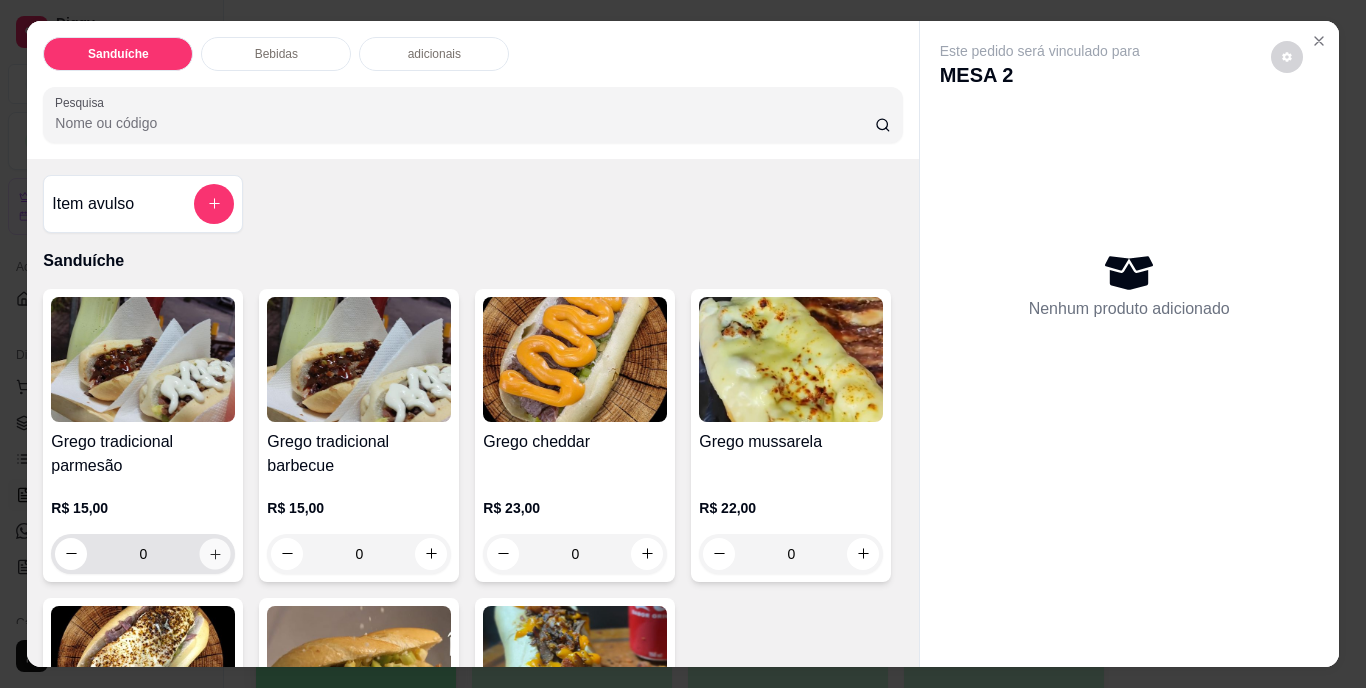 click 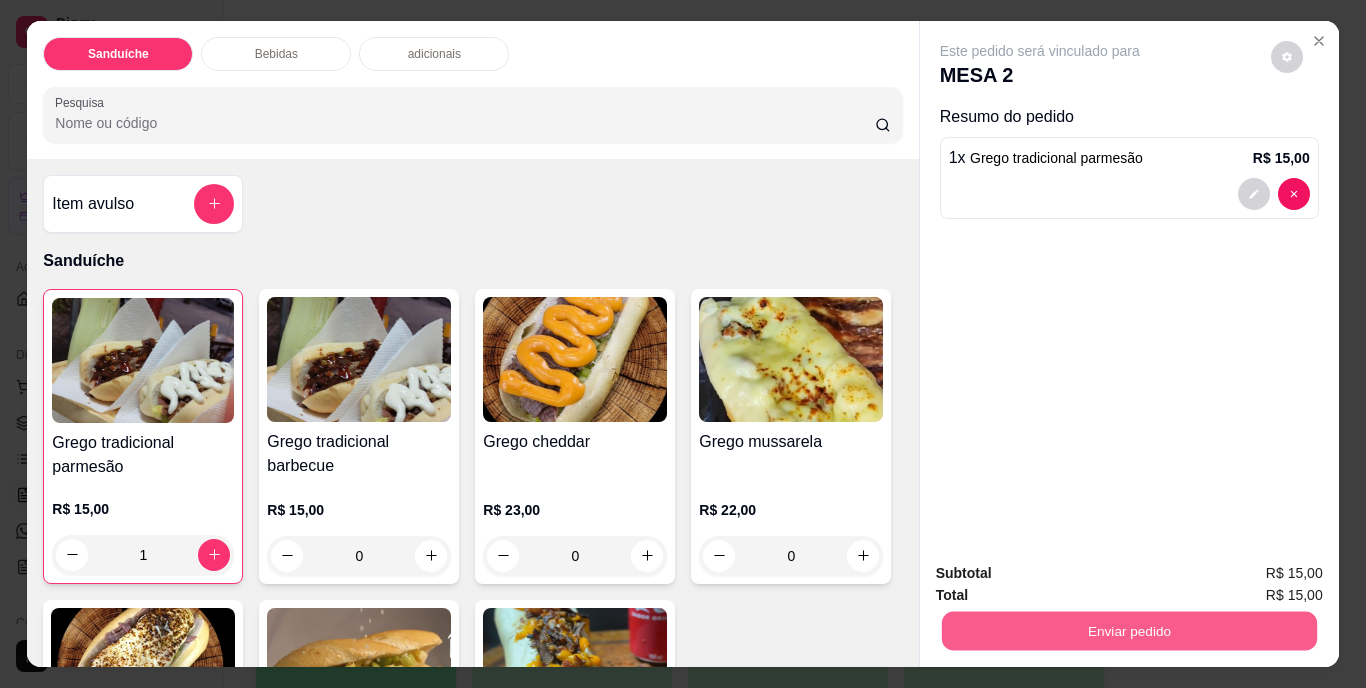 click on "Enviar pedido" at bounding box center (1128, 631) 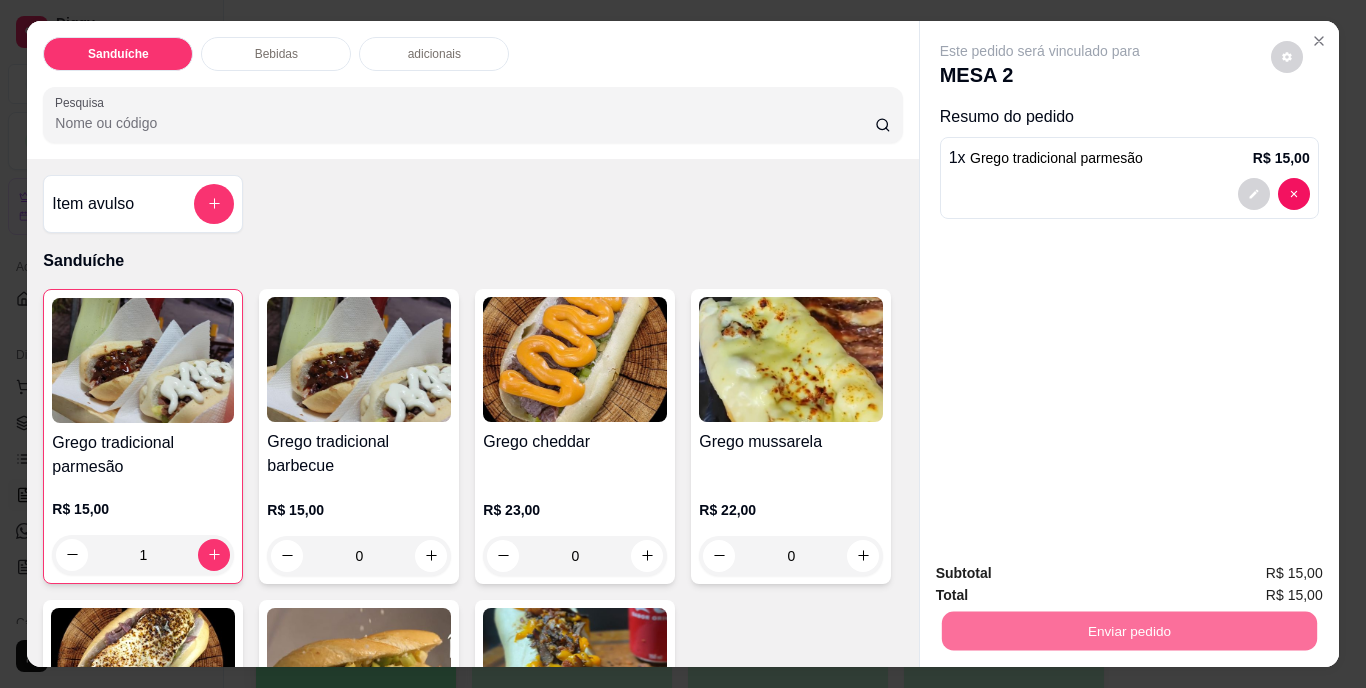 click on "Não registrar e enviar pedido" at bounding box center [1063, 574] 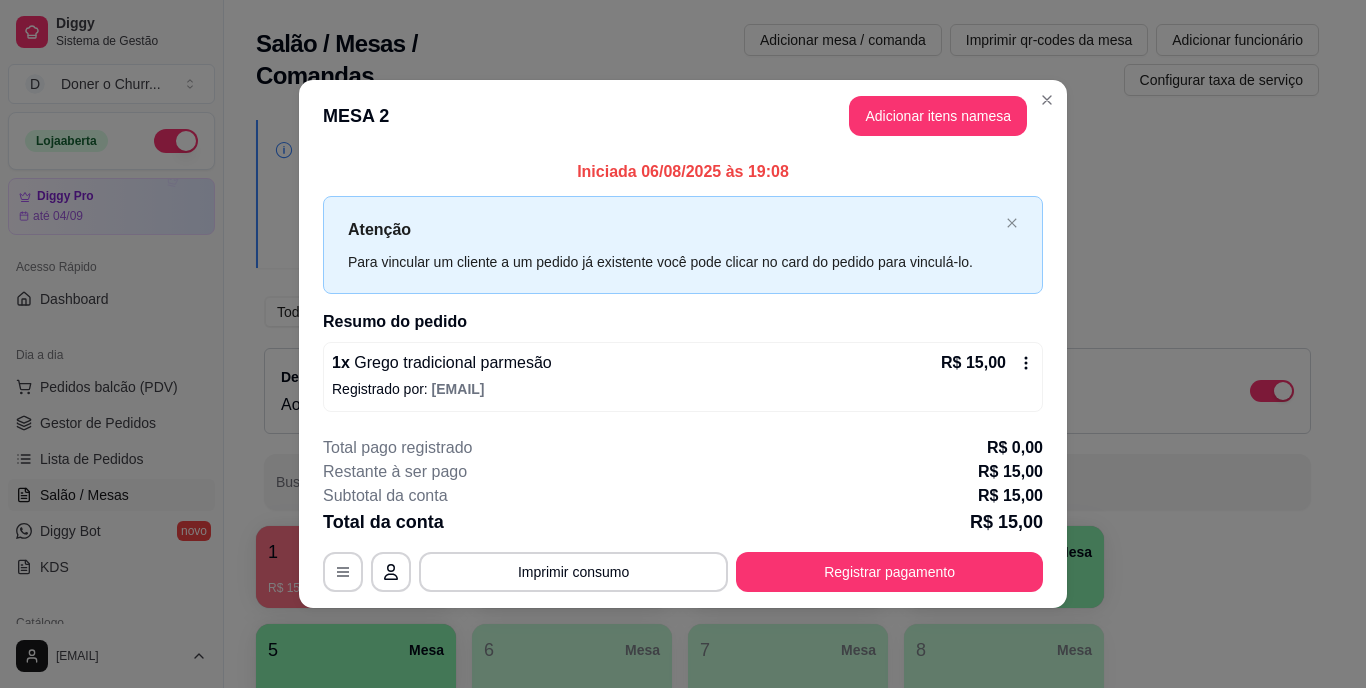 click on "**********" at bounding box center [683, 514] 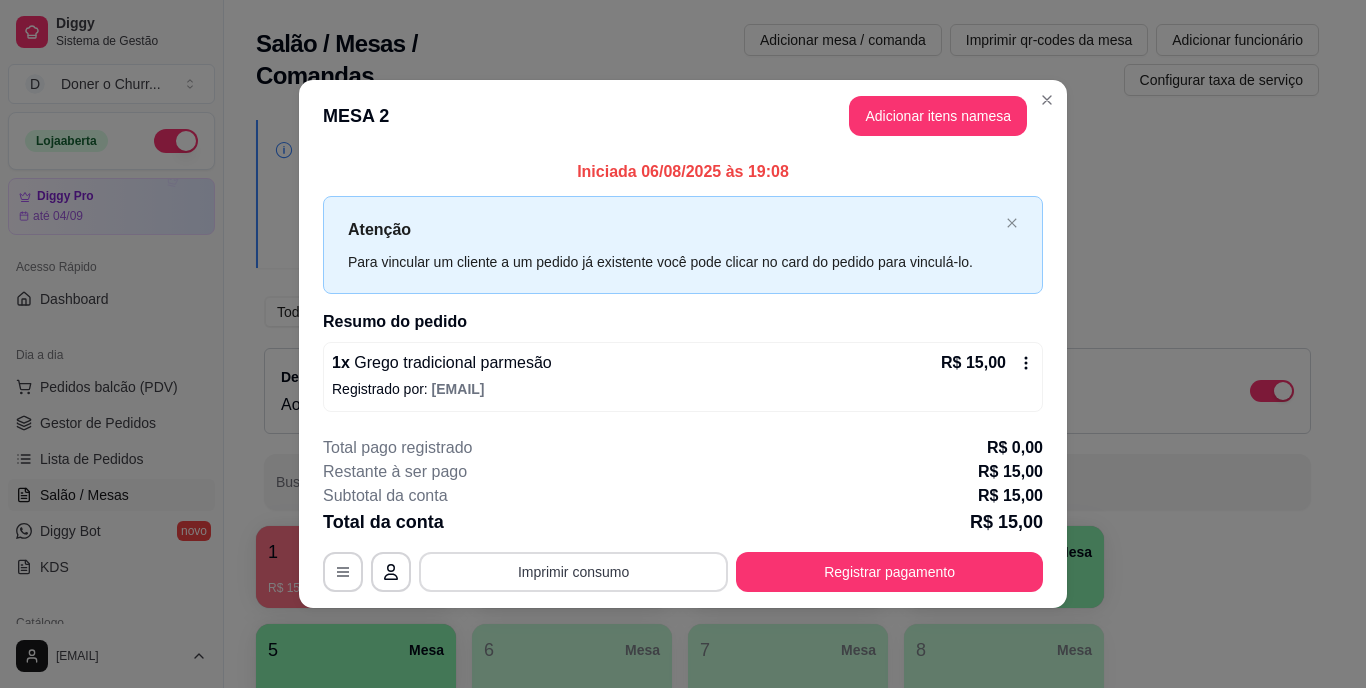 click on "Imprimir consumo" at bounding box center (573, 572) 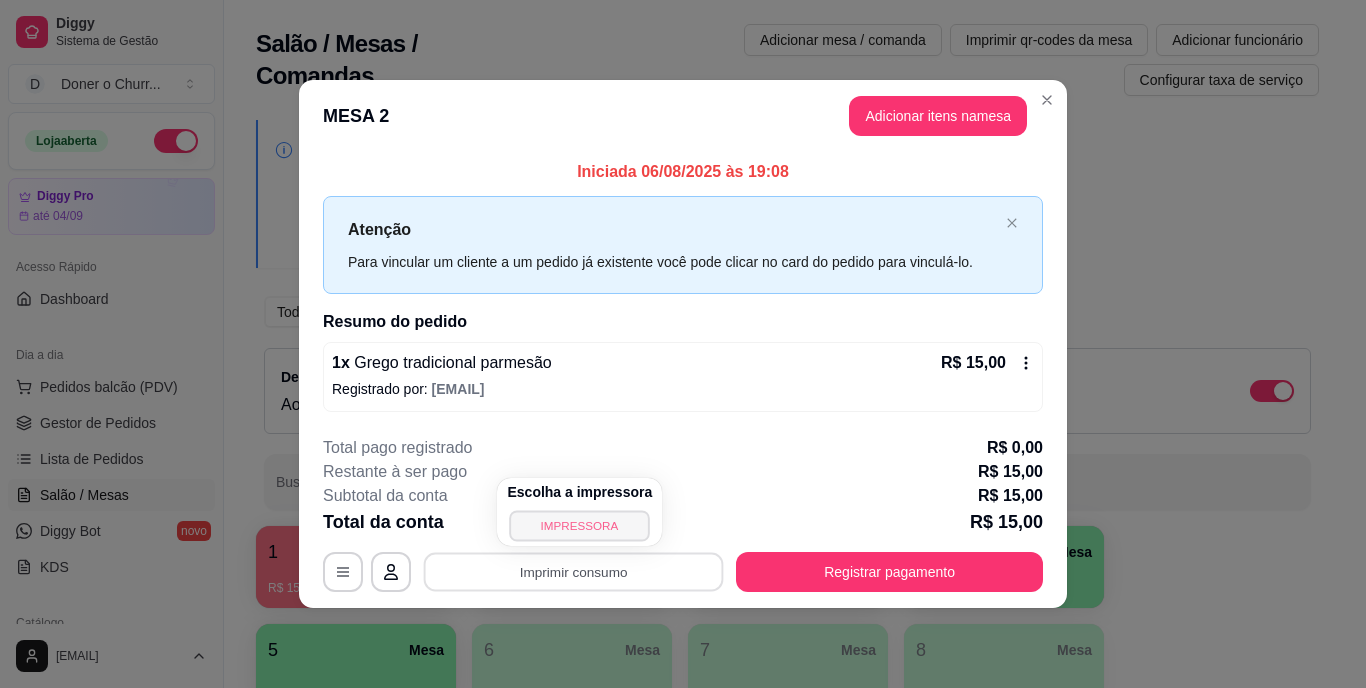 click on "IMPRESSORA" at bounding box center (580, 525) 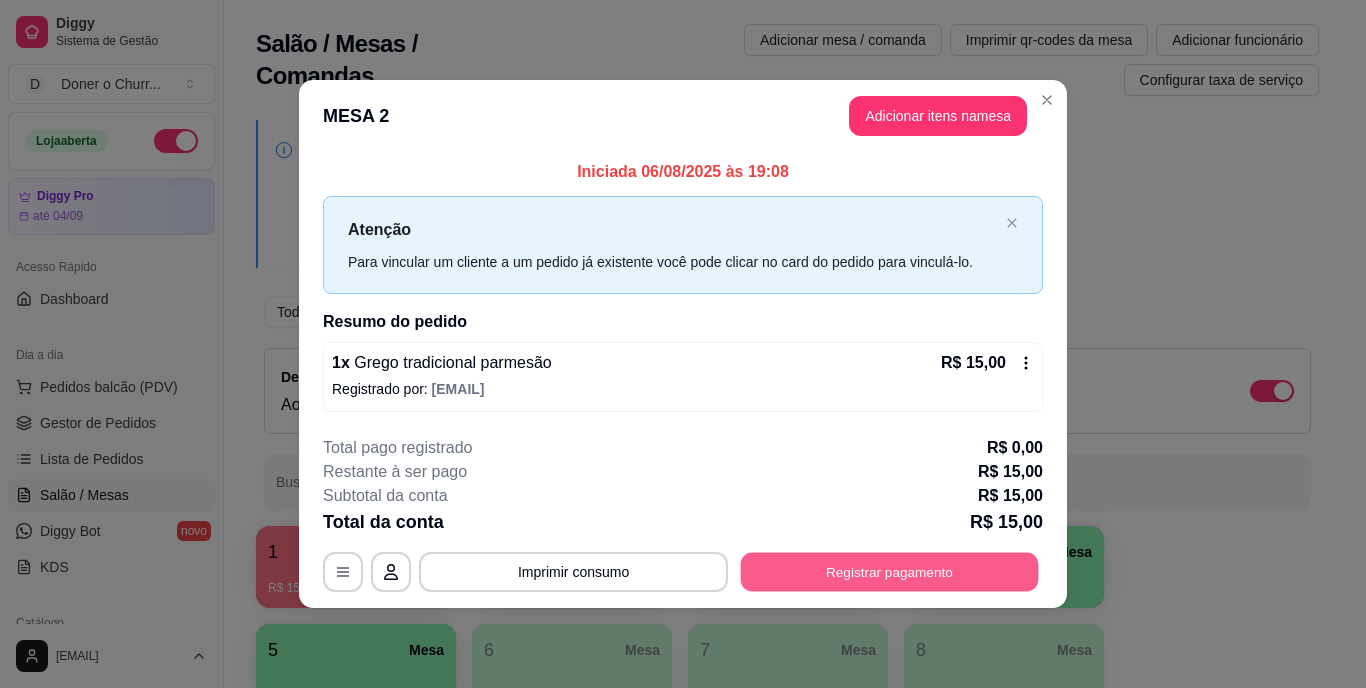 click on "Registrar pagamento" at bounding box center (890, 571) 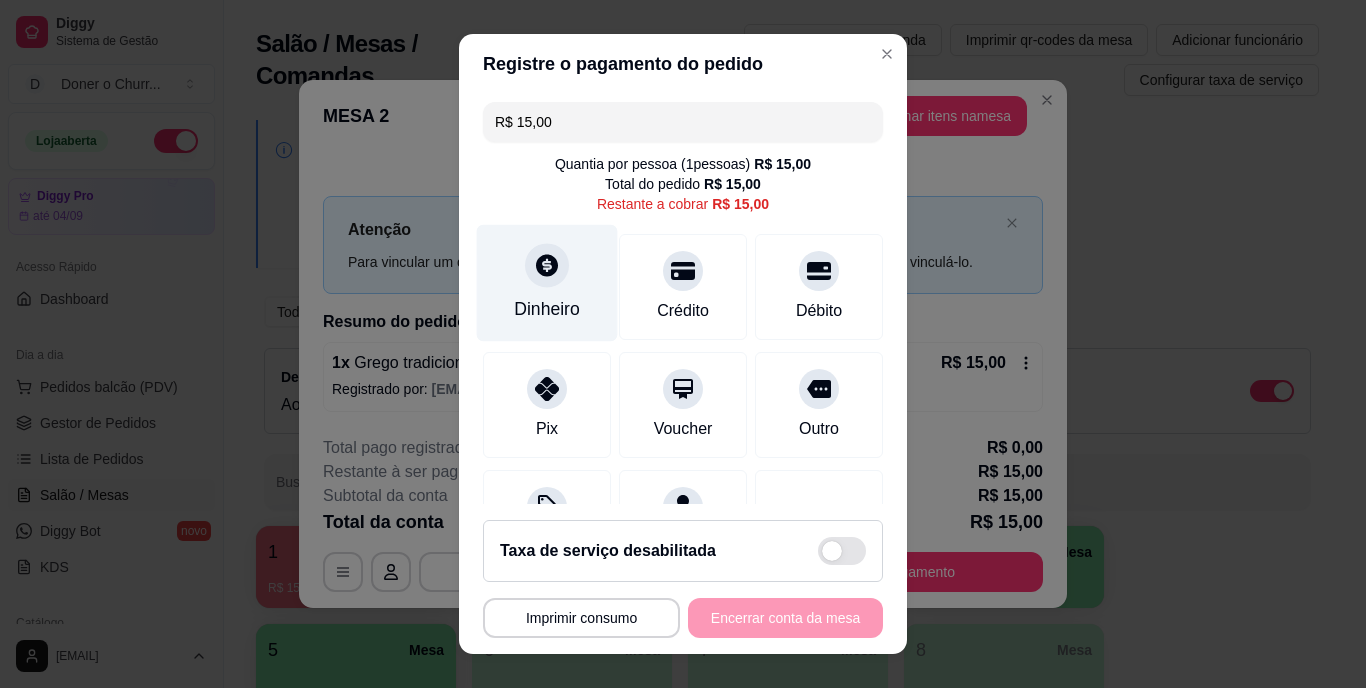 click on "Dinheiro" at bounding box center (547, 283) 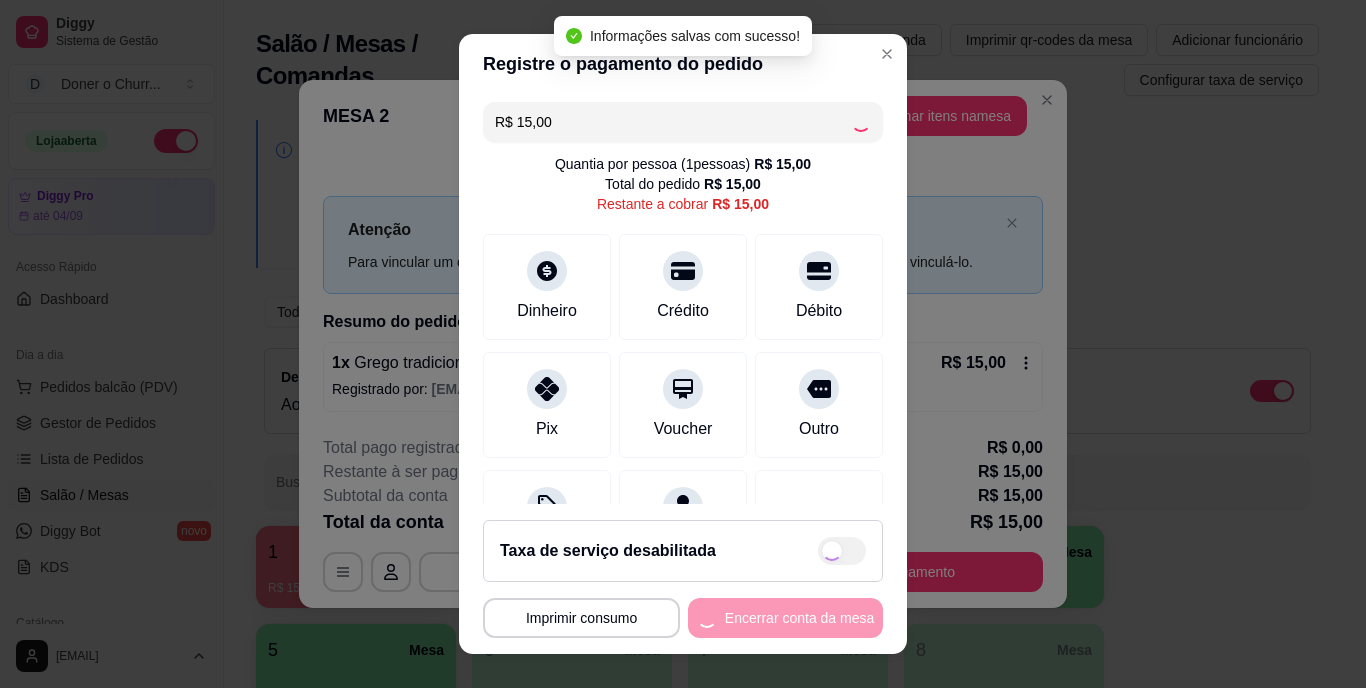 type on "R$ 0,00" 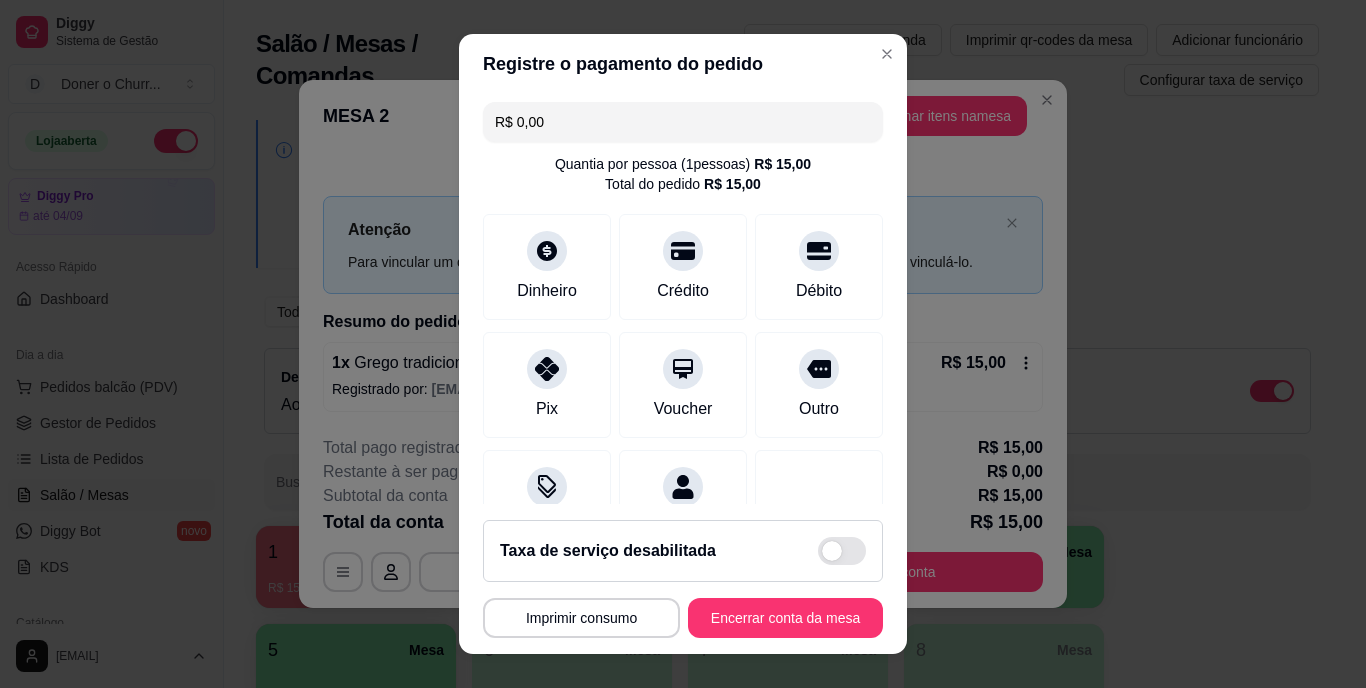 click on "**********" at bounding box center (683, 579) 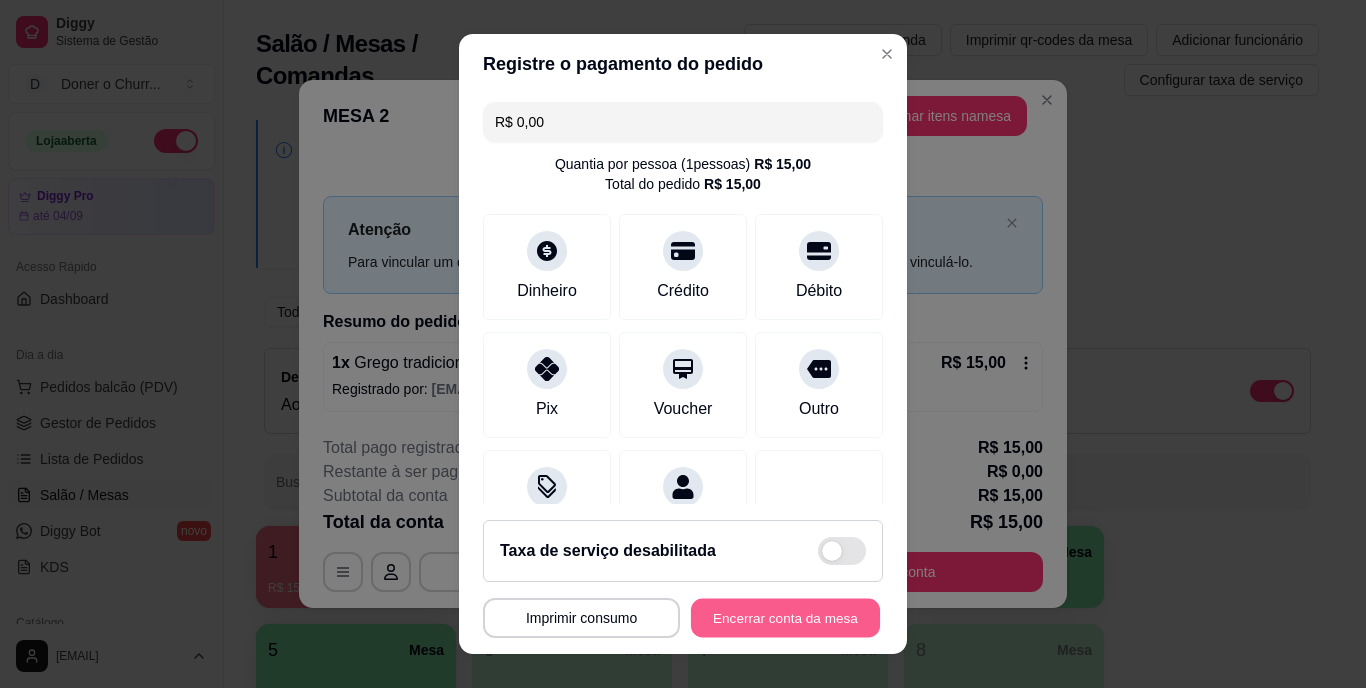 click on "Encerrar conta da mesa" at bounding box center [785, 617] 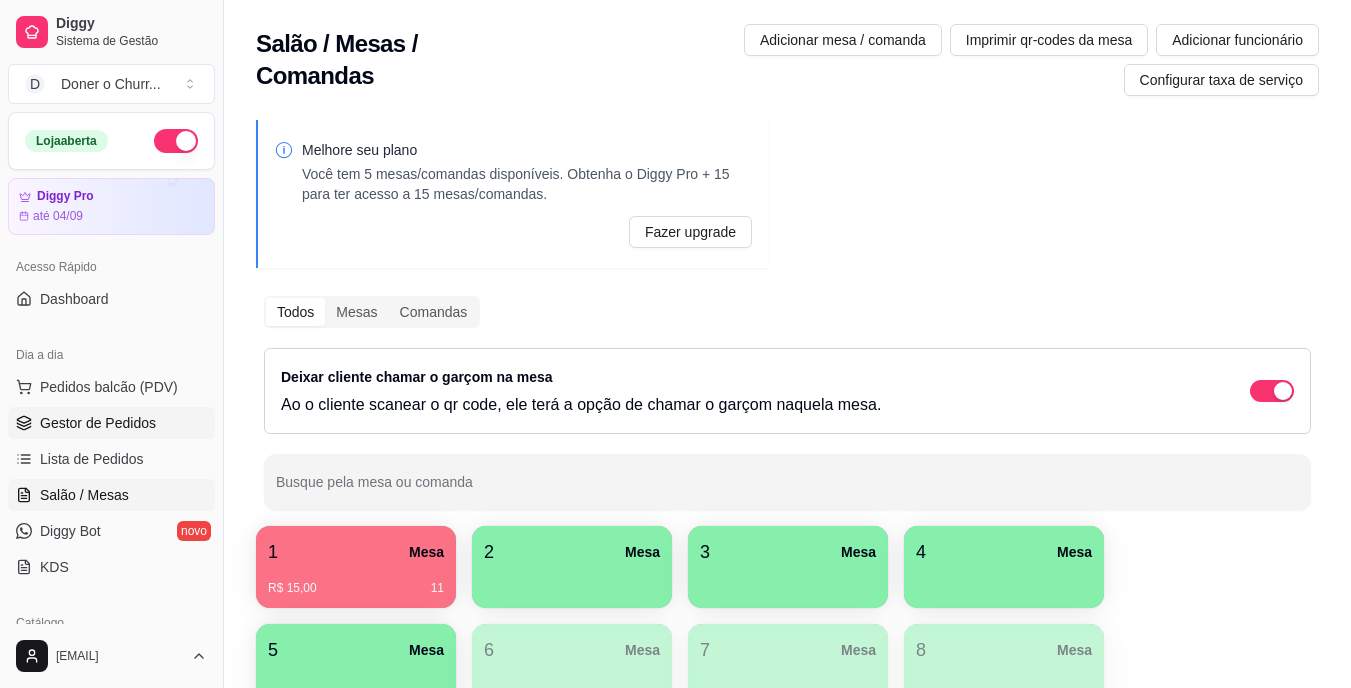 click on "Gestor de Pedidos" at bounding box center (98, 423) 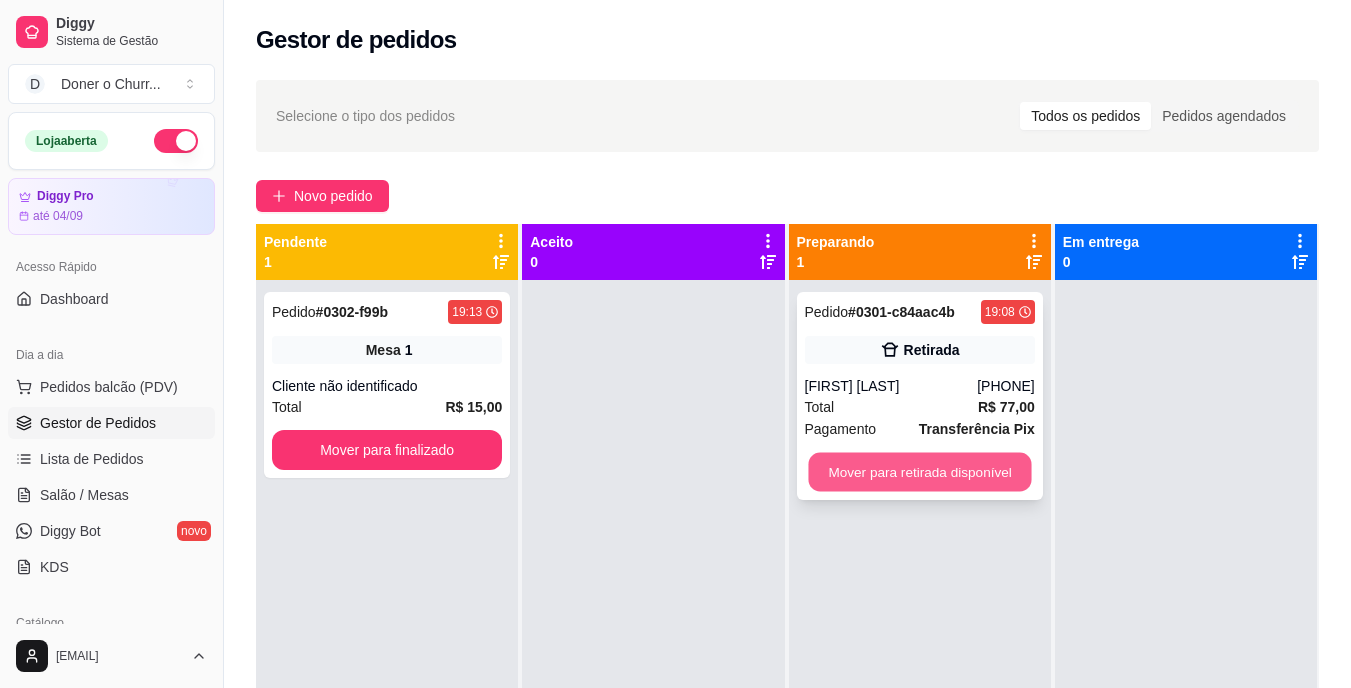 click on "Mover para retirada disponível" at bounding box center (919, 472) 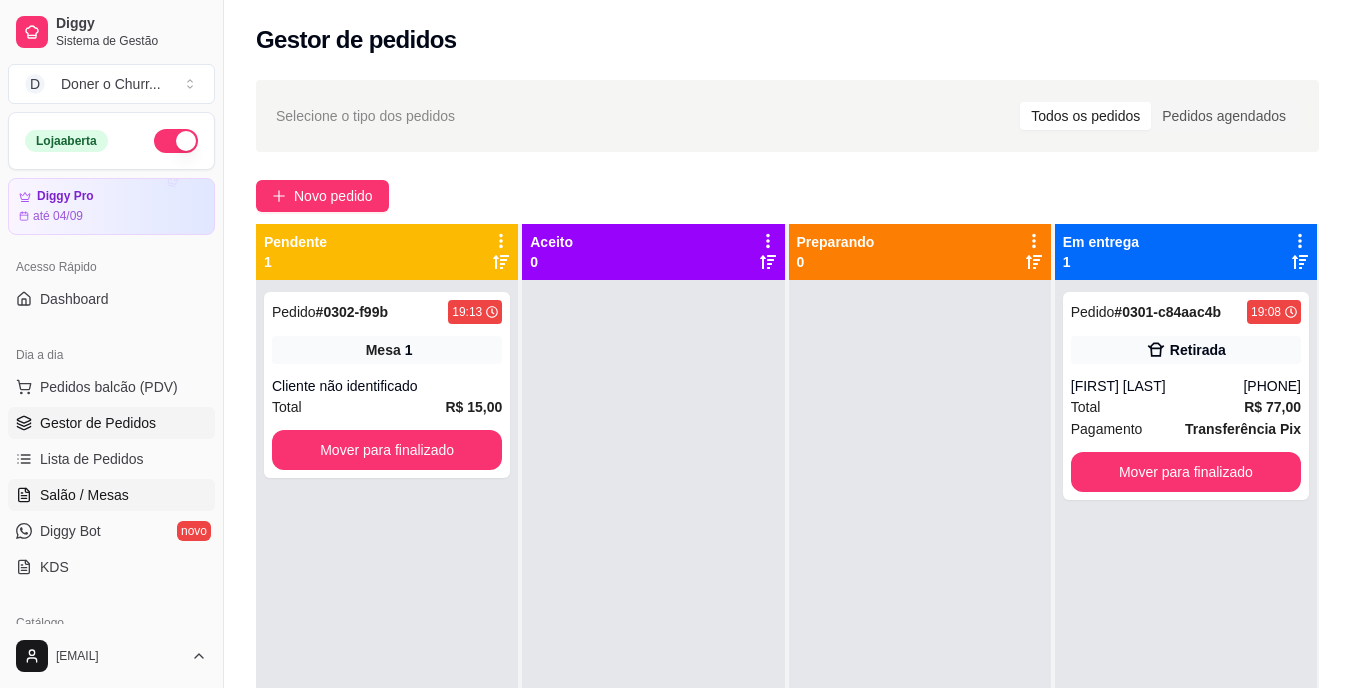 click on "Salão / Mesas" at bounding box center (84, 495) 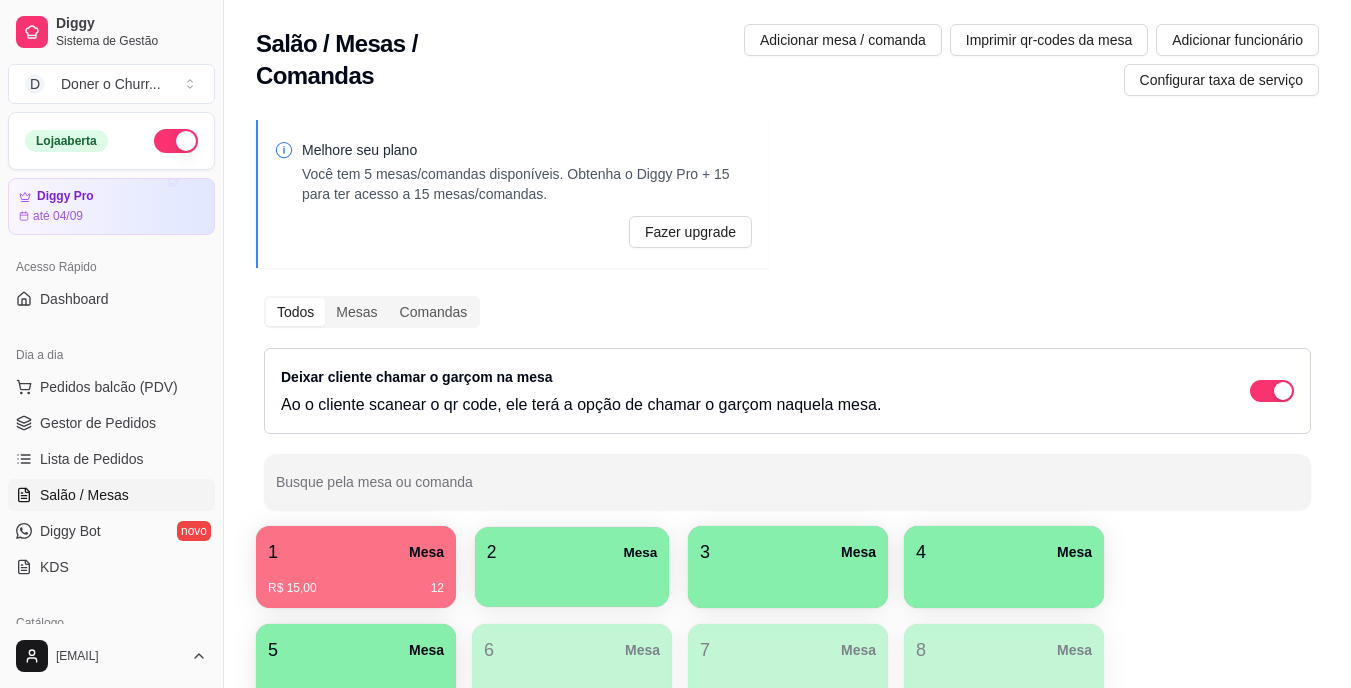 click on "2 Mesa" at bounding box center (572, 552) 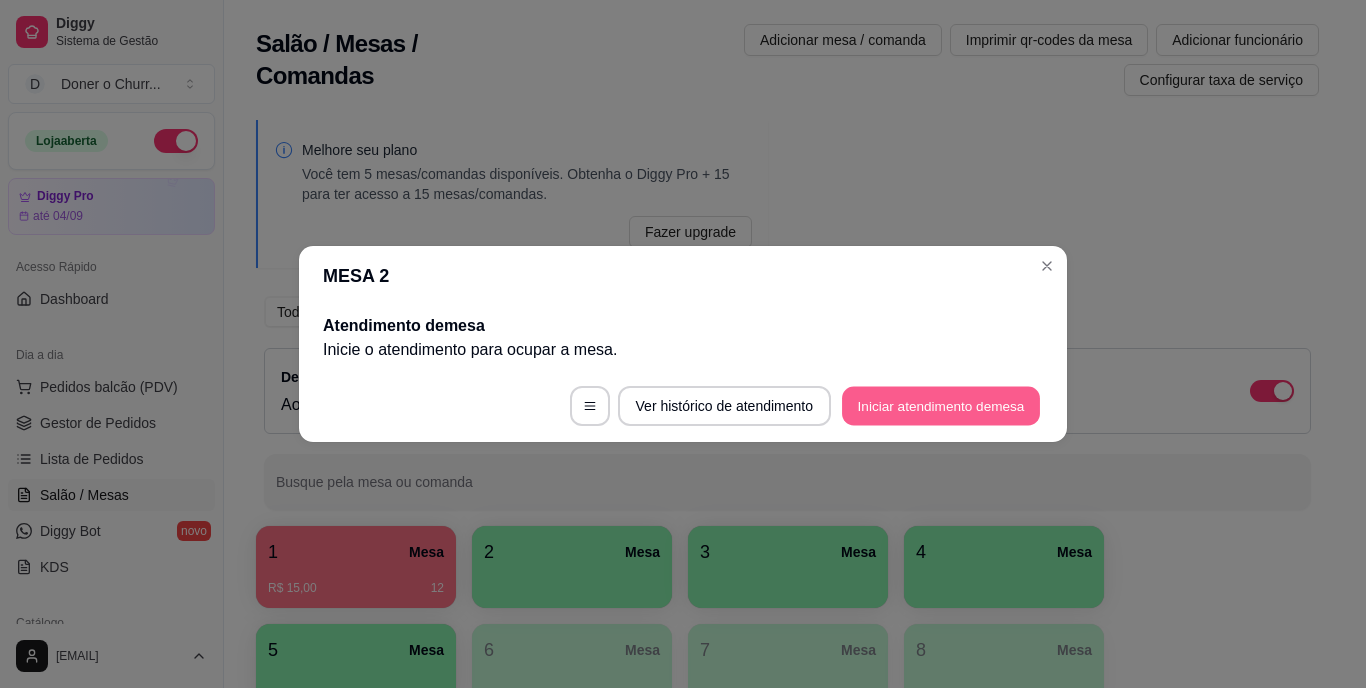 click on "Iniciar atendimento de  mesa" at bounding box center (941, 406) 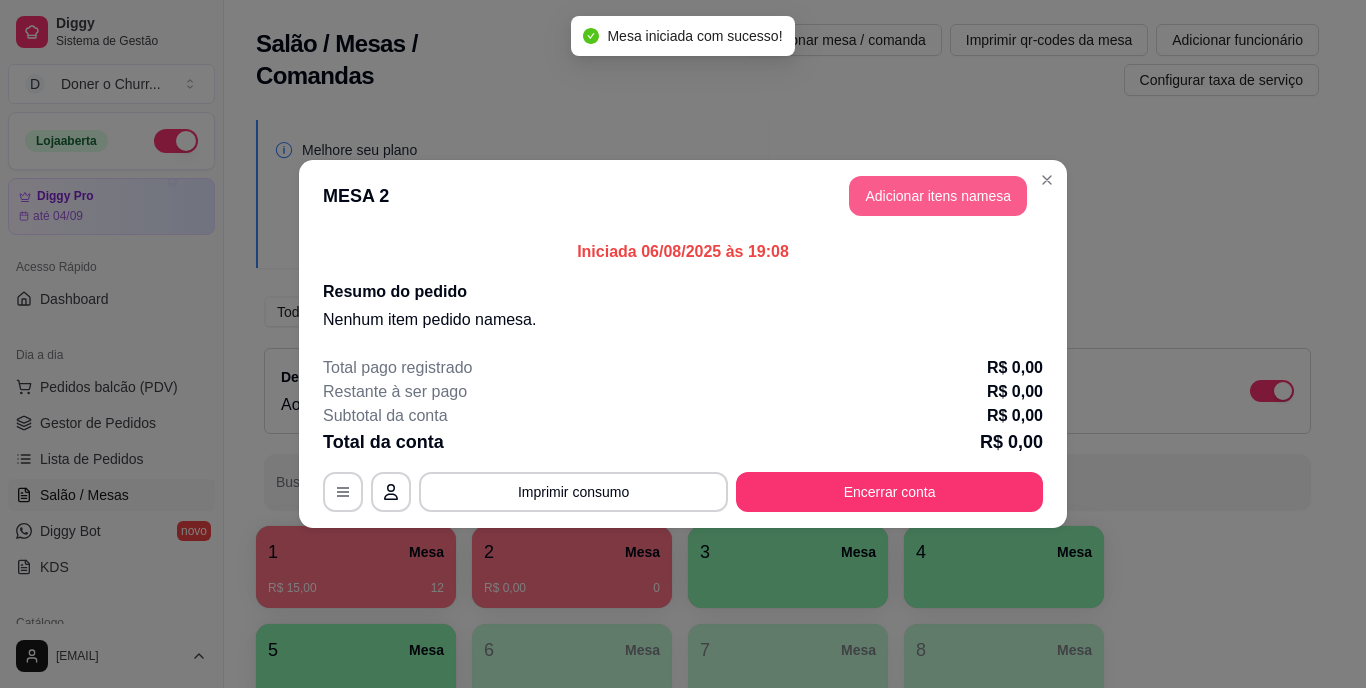 click on "Adicionar itens na  mesa" at bounding box center [938, 196] 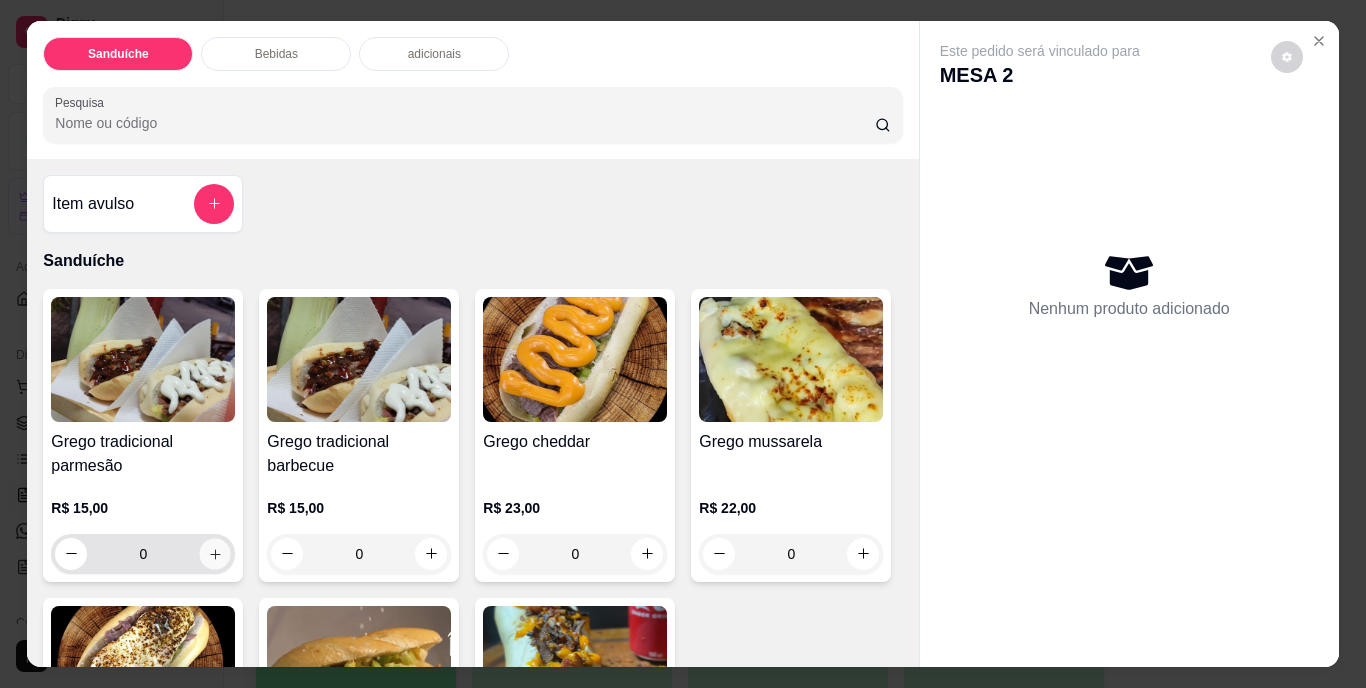 click 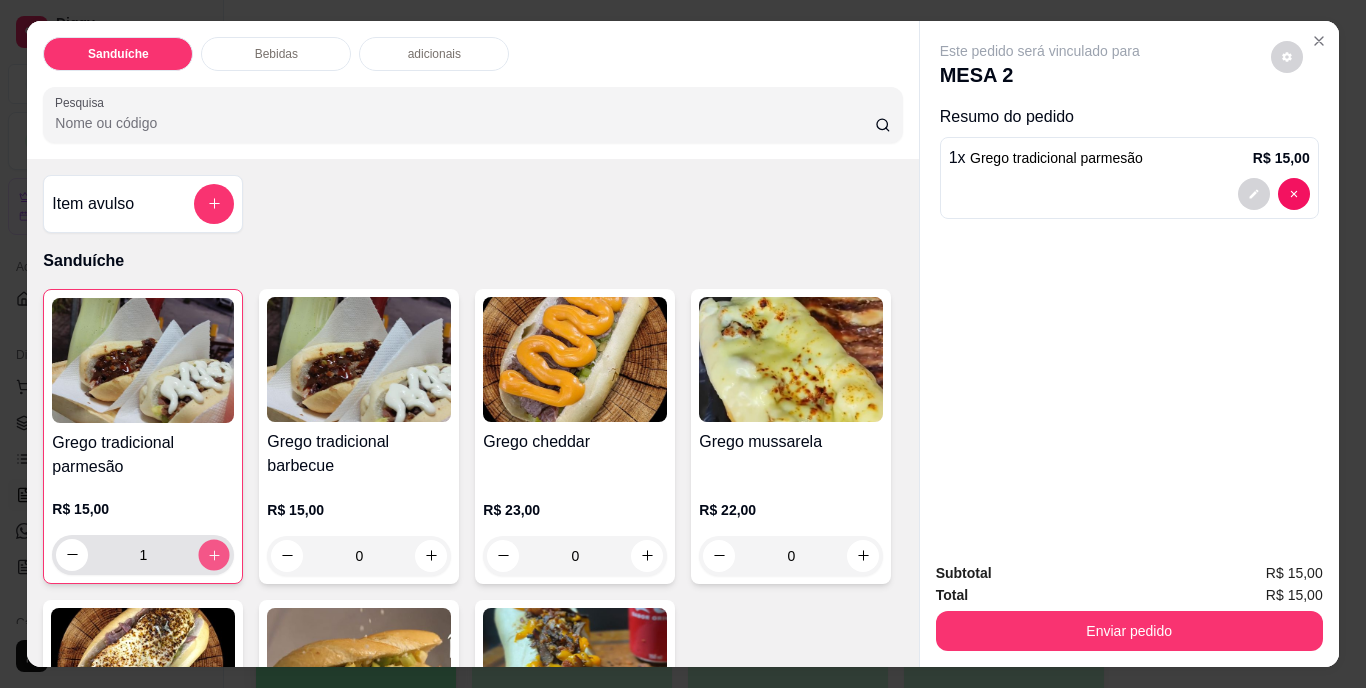 click 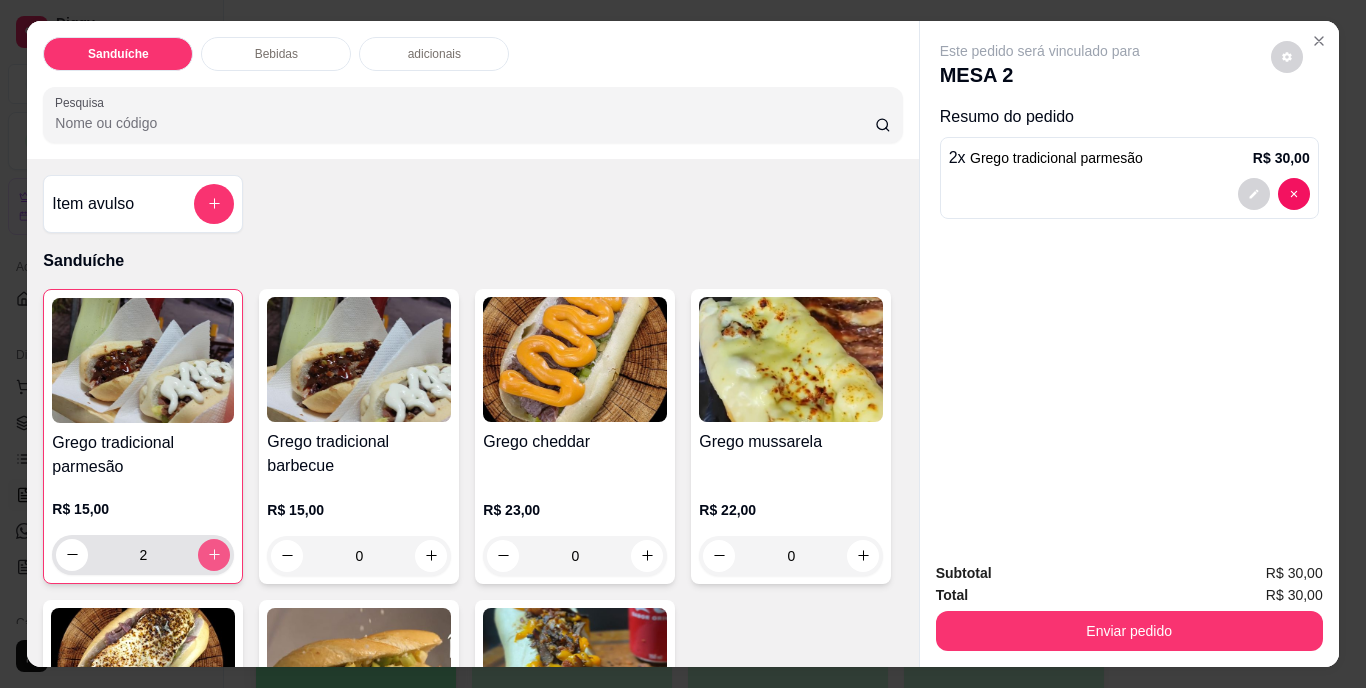 click 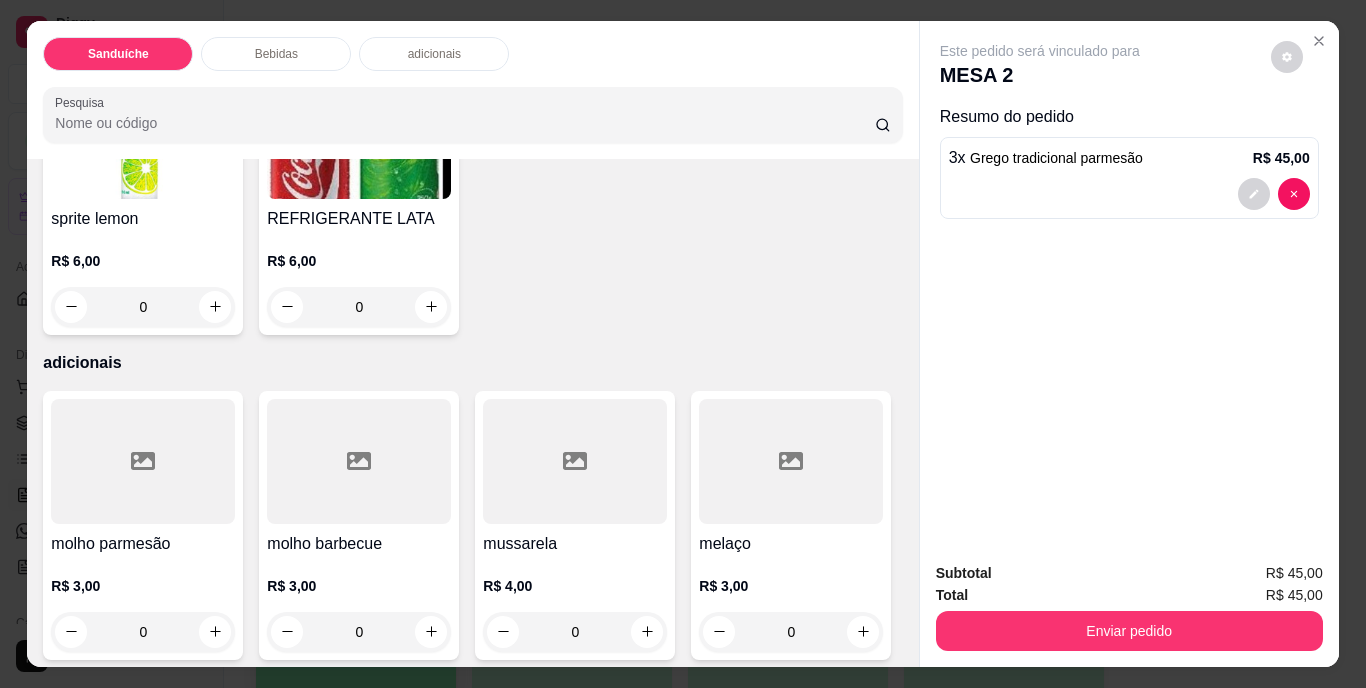 scroll, scrollTop: 1150, scrollLeft: 0, axis: vertical 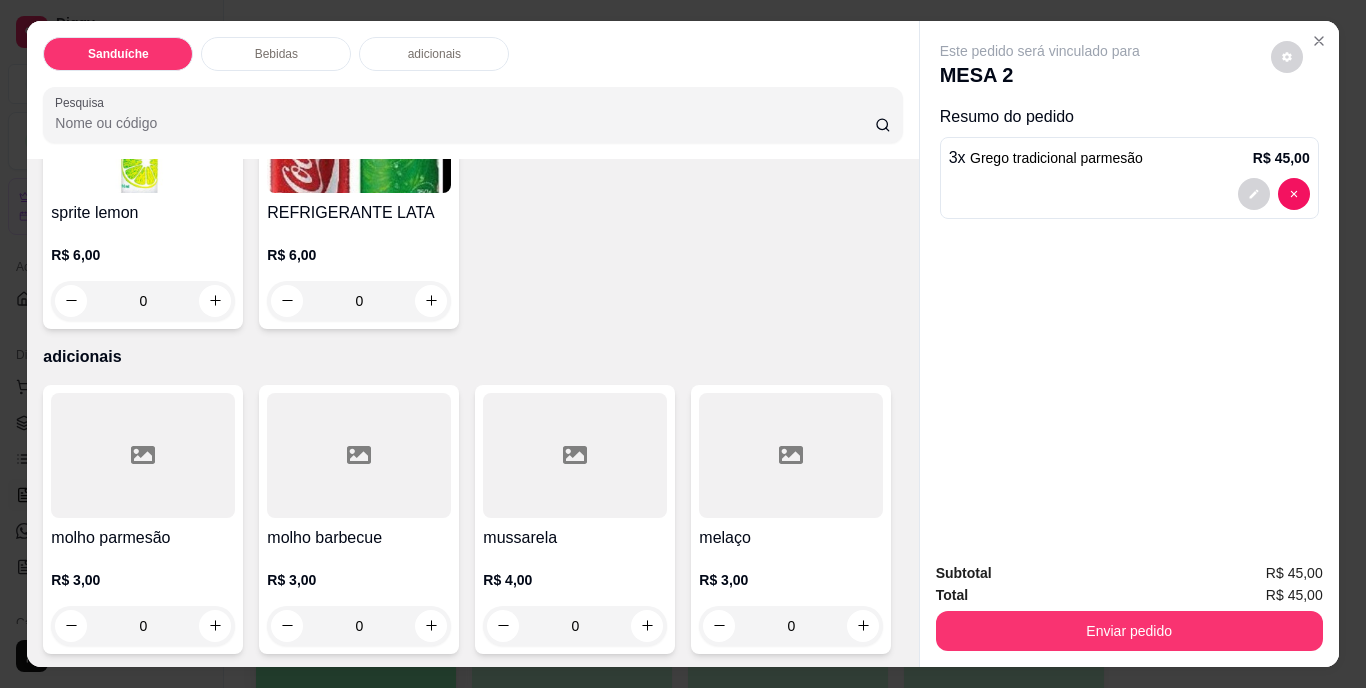 click at bounding box center [215, 15] 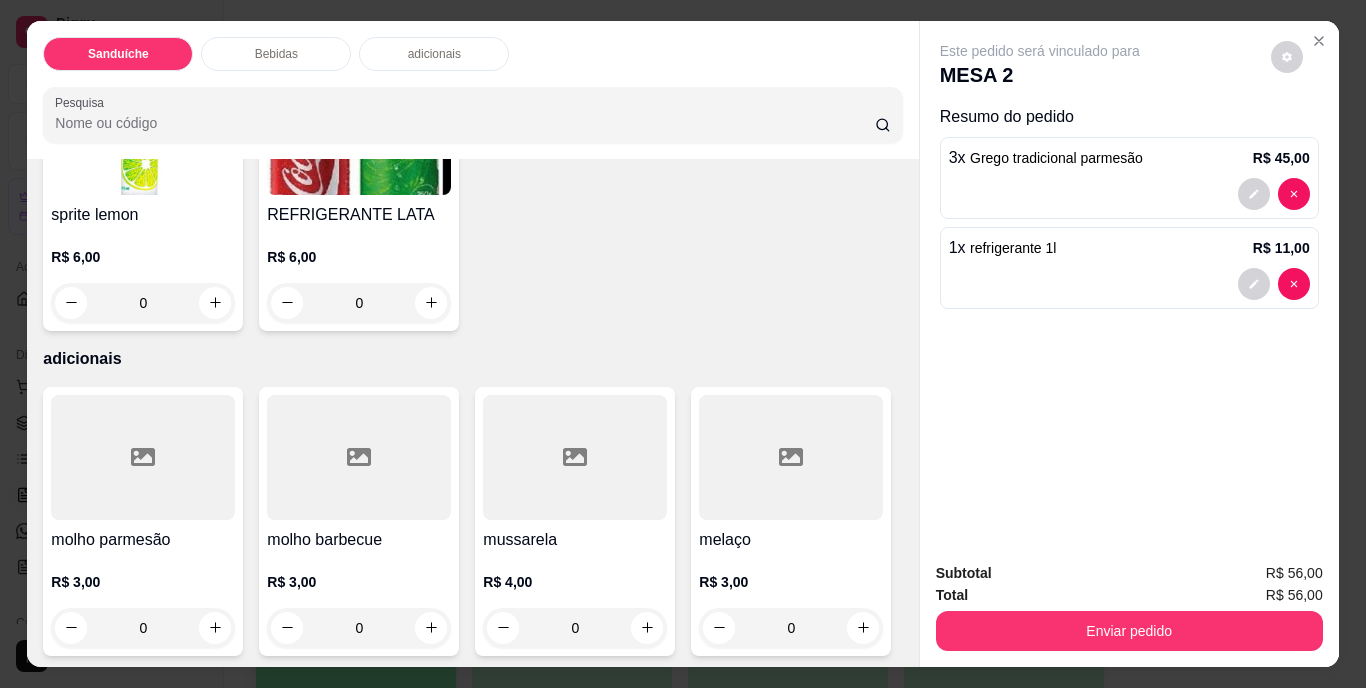 scroll, scrollTop: 1151, scrollLeft: 0, axis: vertical 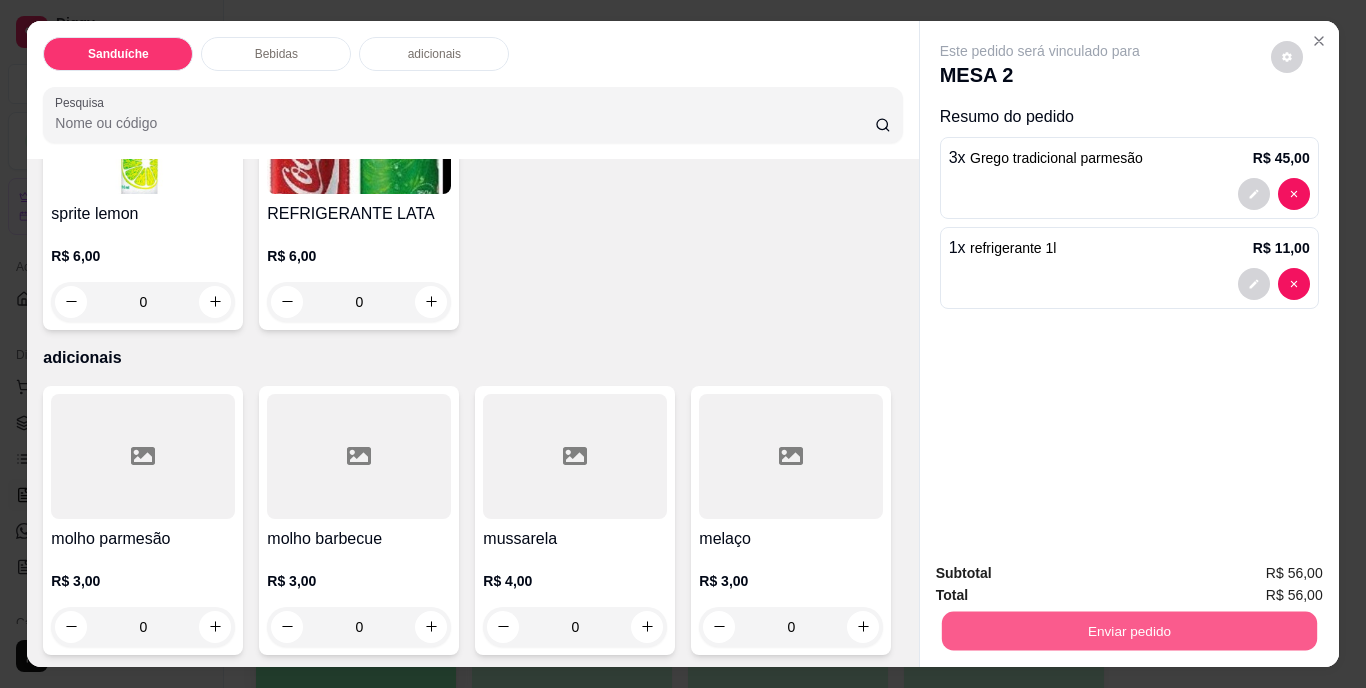 click on "Enviar pedido" at bounding box center [1128, 631] 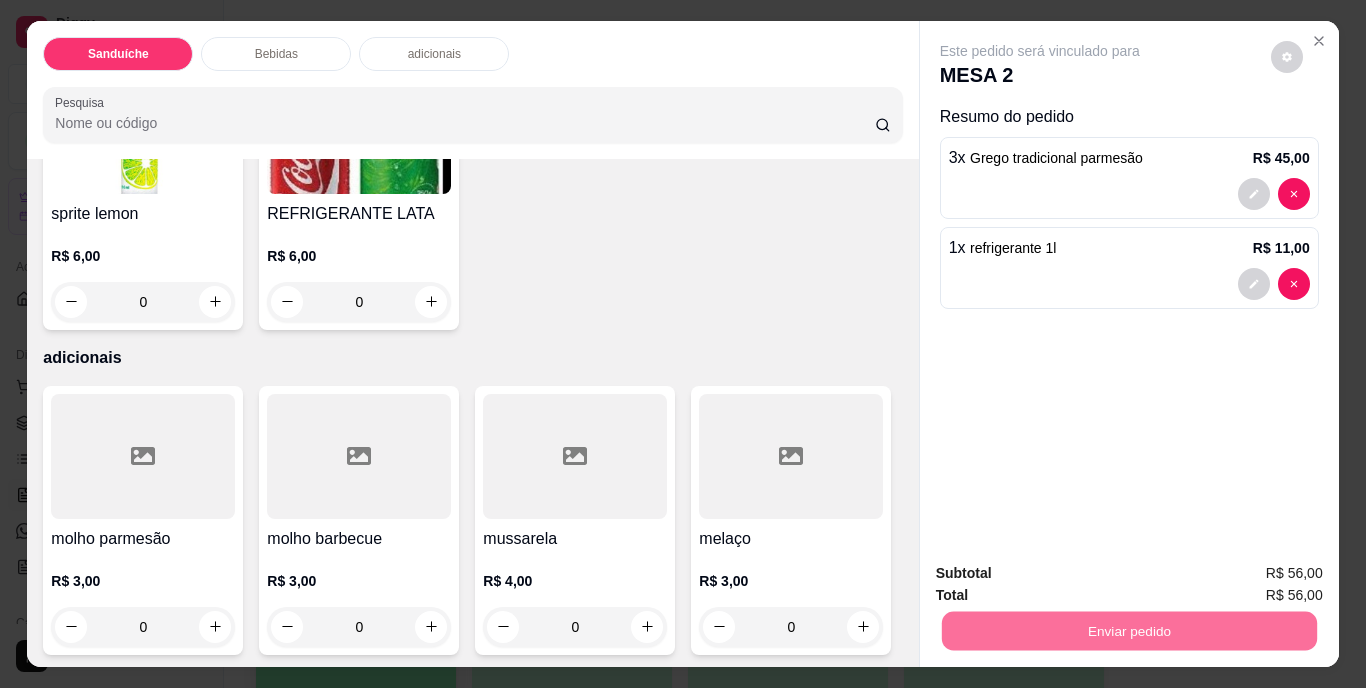 click on "Não registrar e enviar pedido" at bounding box center (1063, 574) 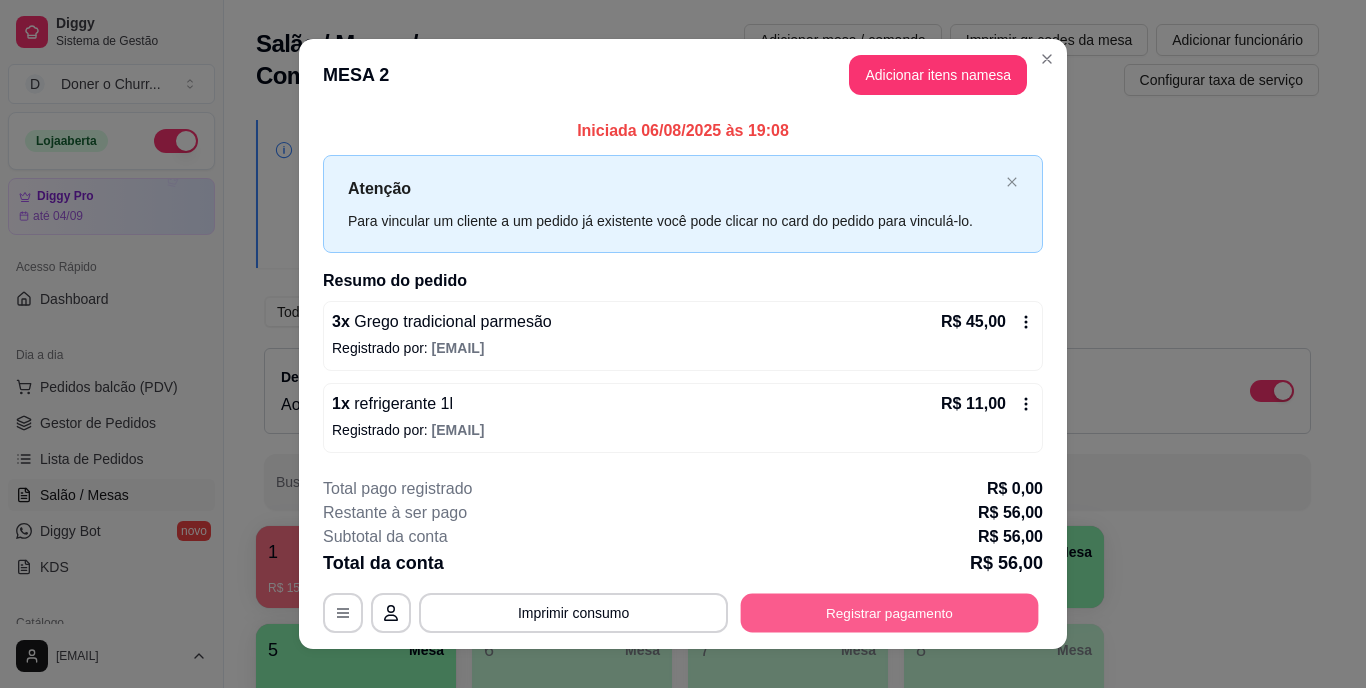 click on "Registrar pagamento" at bounding box center [890, 612] 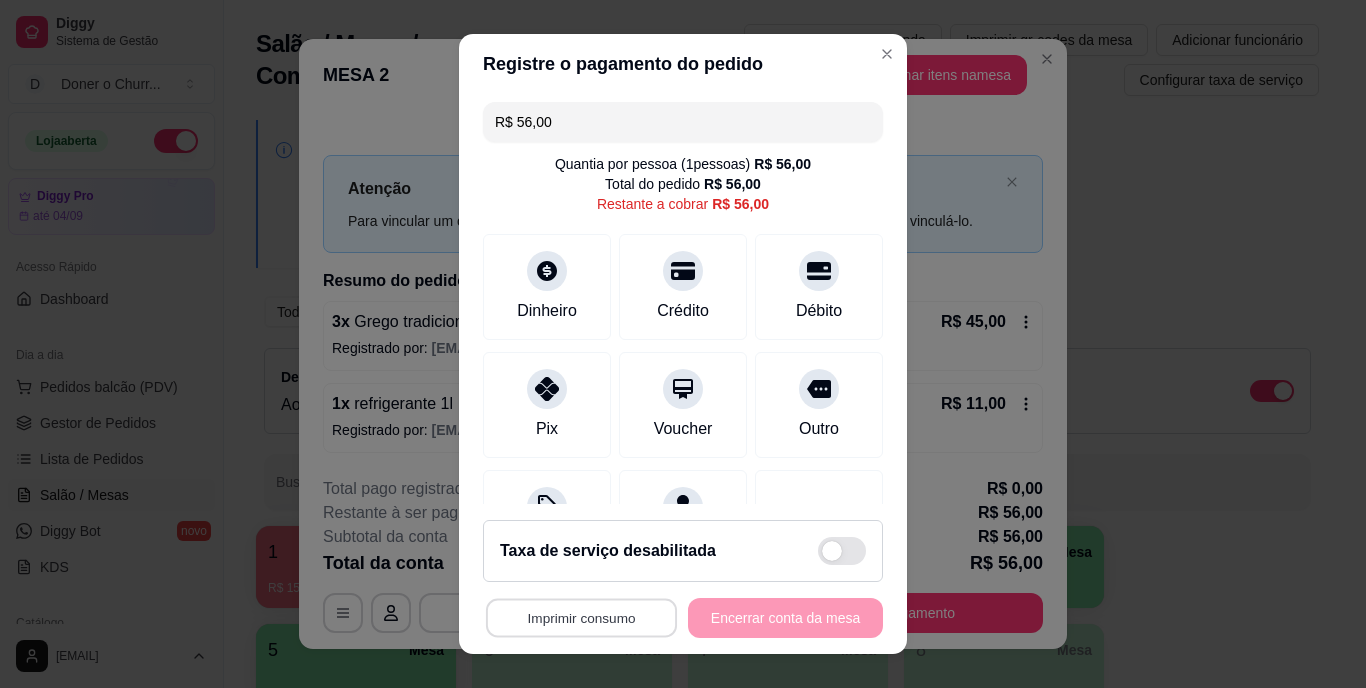 click on "Imprimir consumo" at bounding box center (581, 617) 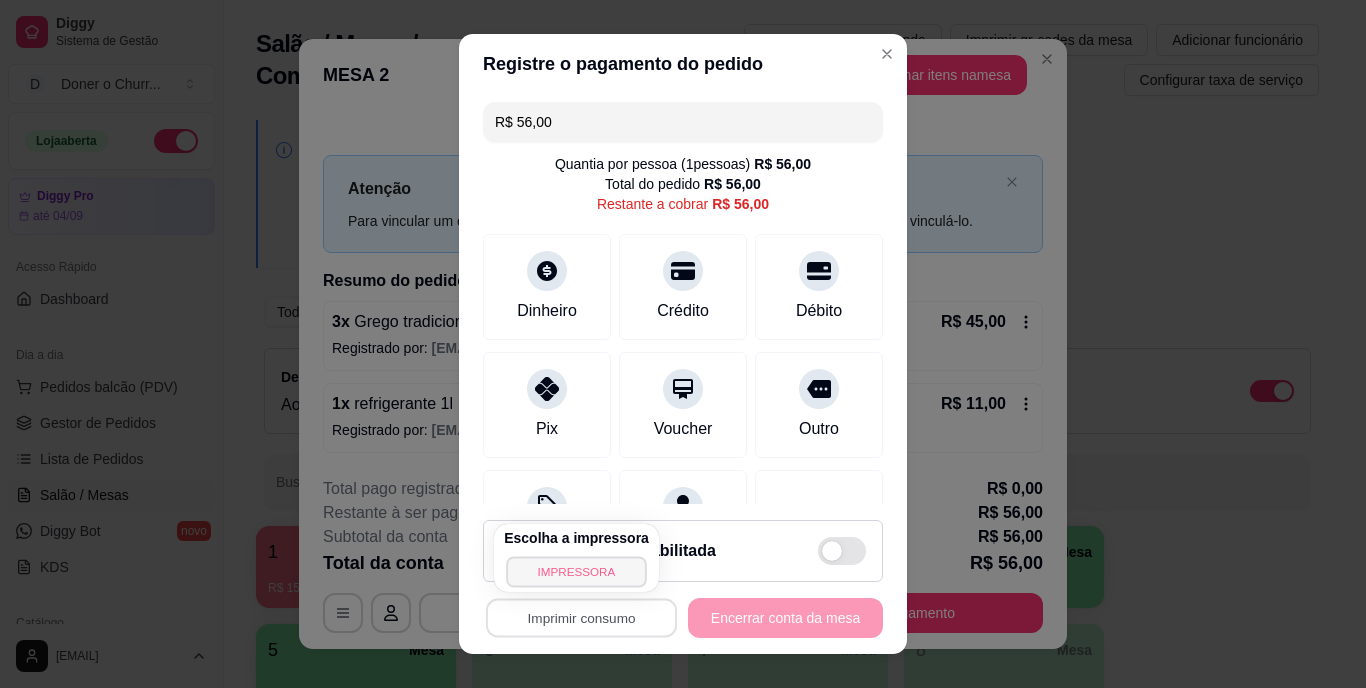 click on "IMPRESSORA" at bounding box center [576, 571] 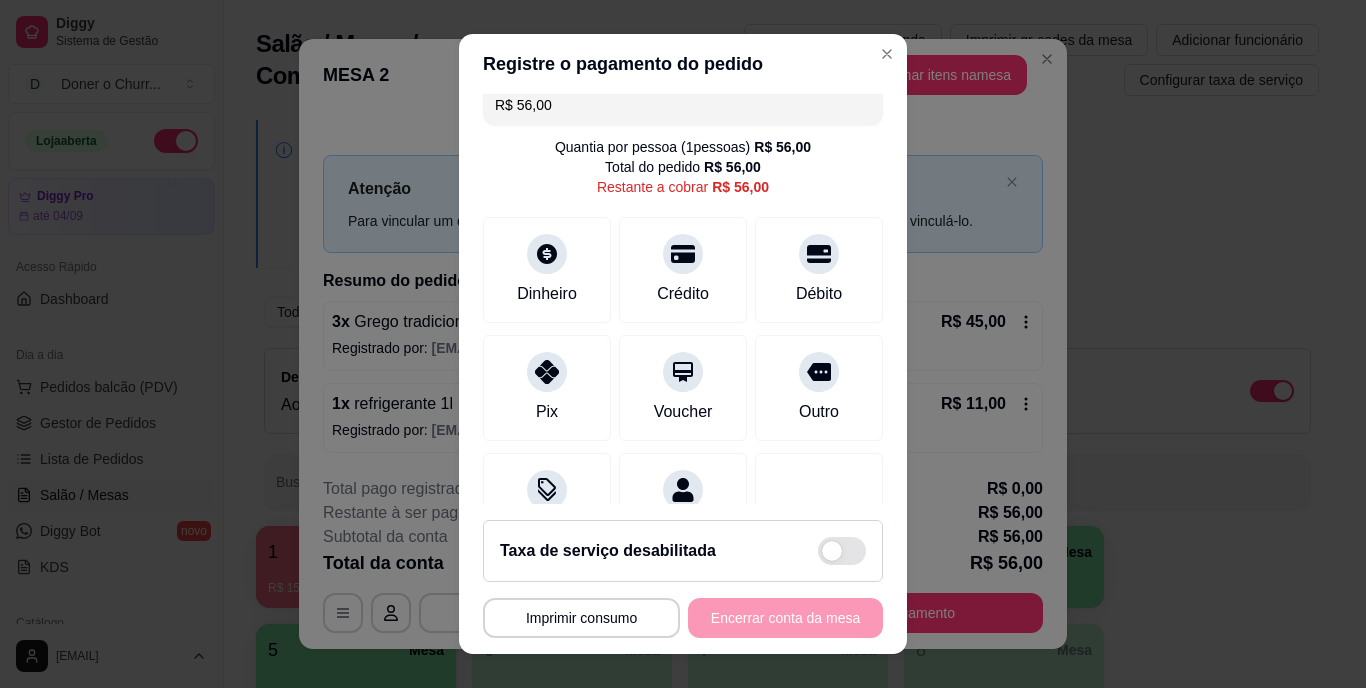 scroll, scrollTop: 0, scrollLeft: 0, axis: both 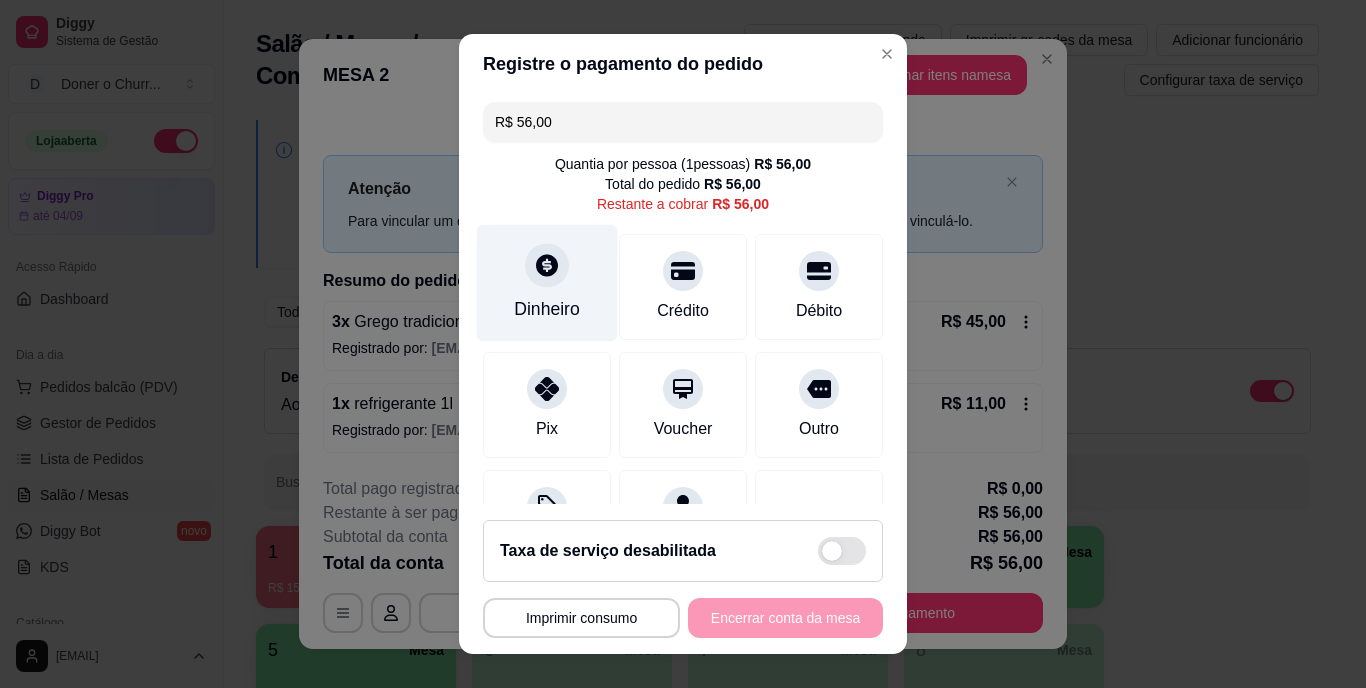 click on "Dinheiro" at bounding box center [547, 310] 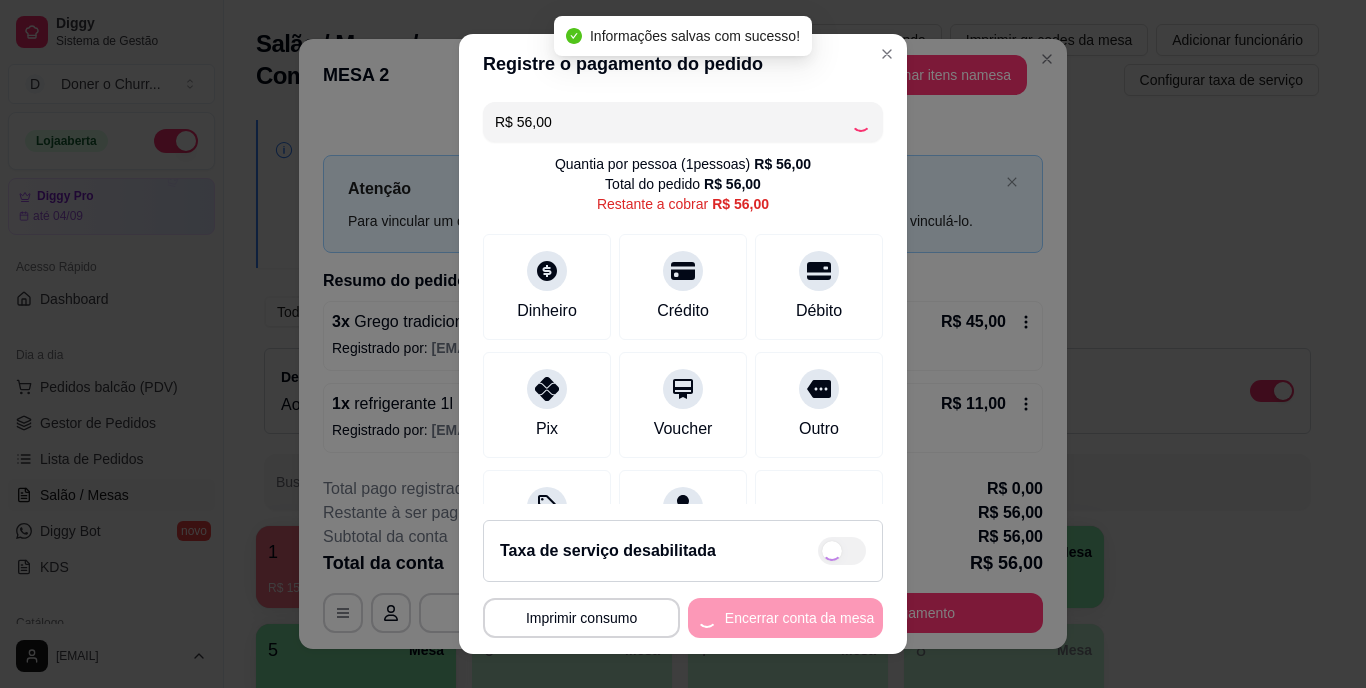 type on "R$ 0,00" 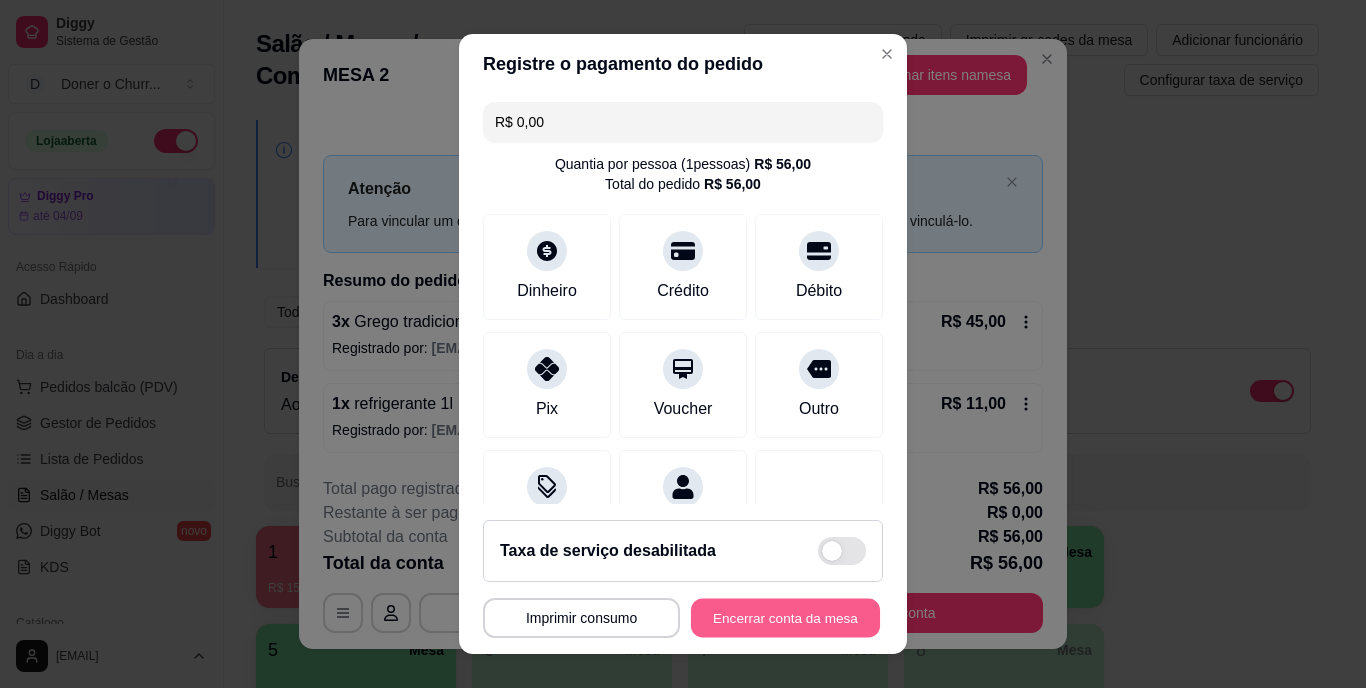 click on "Encerrar conta da mesa" at bounding box center (785, 617) 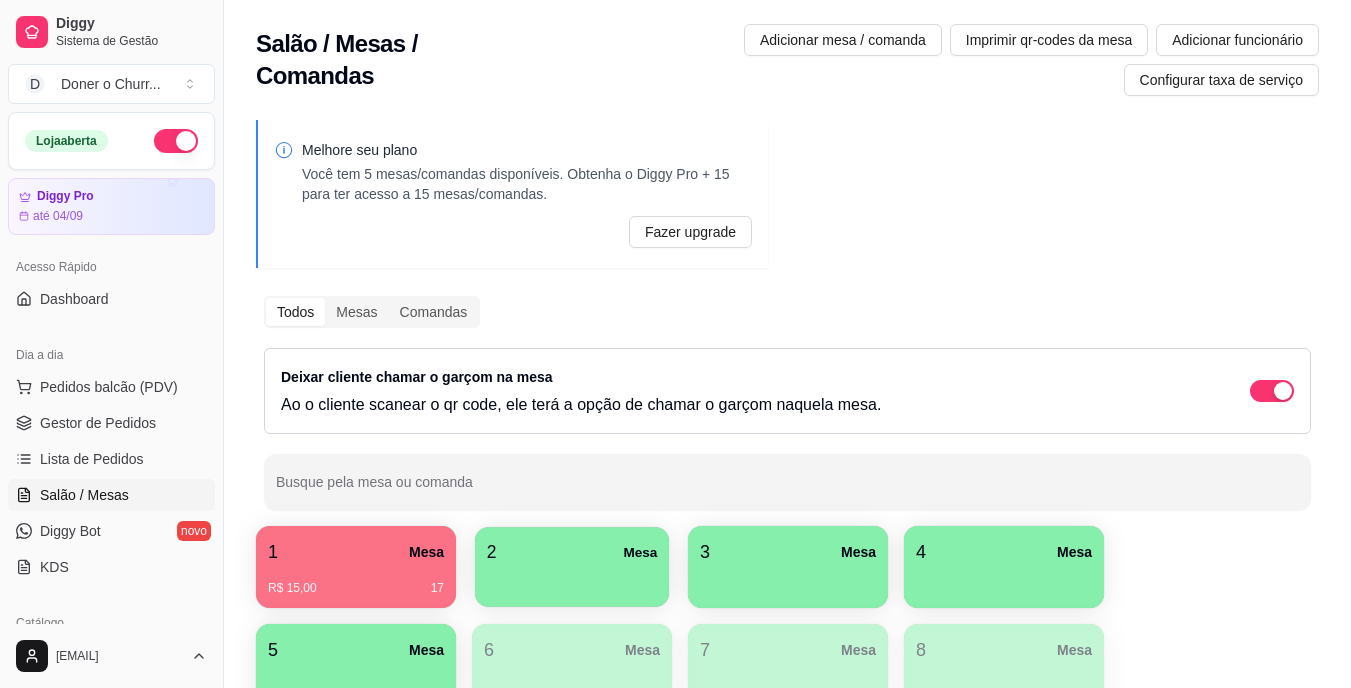click at bounding box center (572, 580) 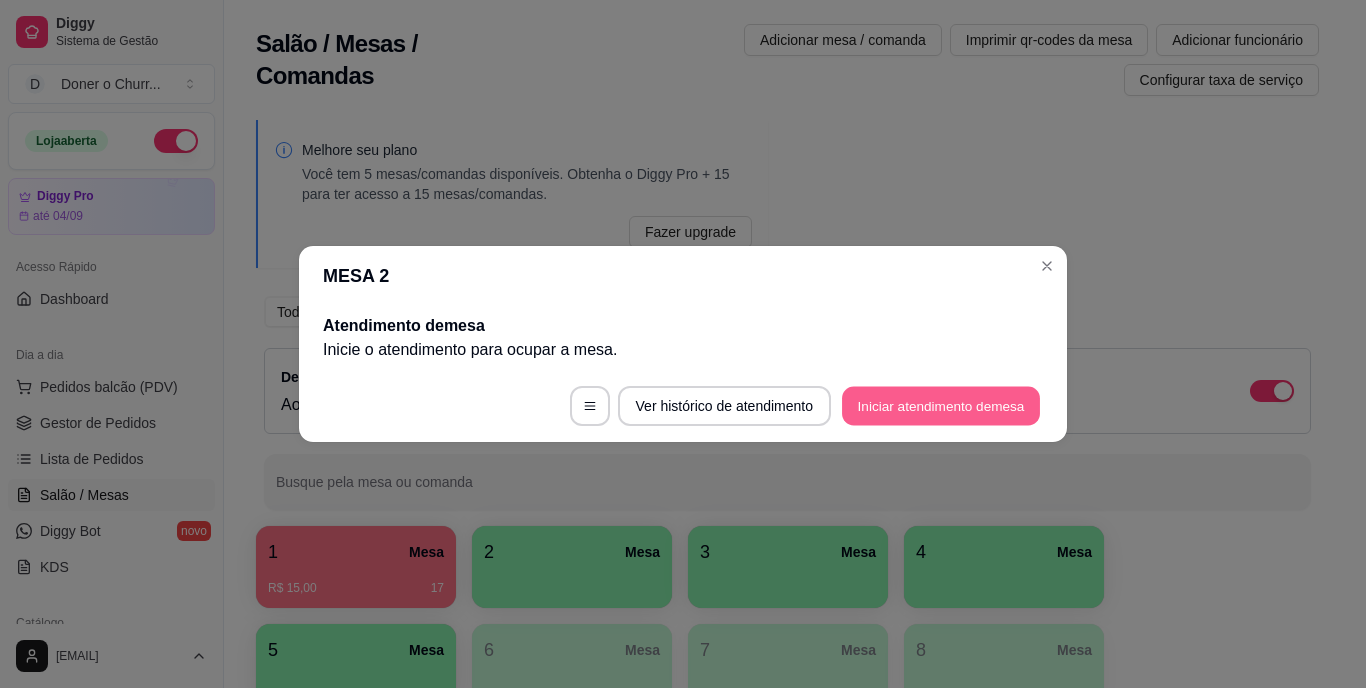 click on "Iniciar atendimento de  mesa" at bounding box center (941, 406) 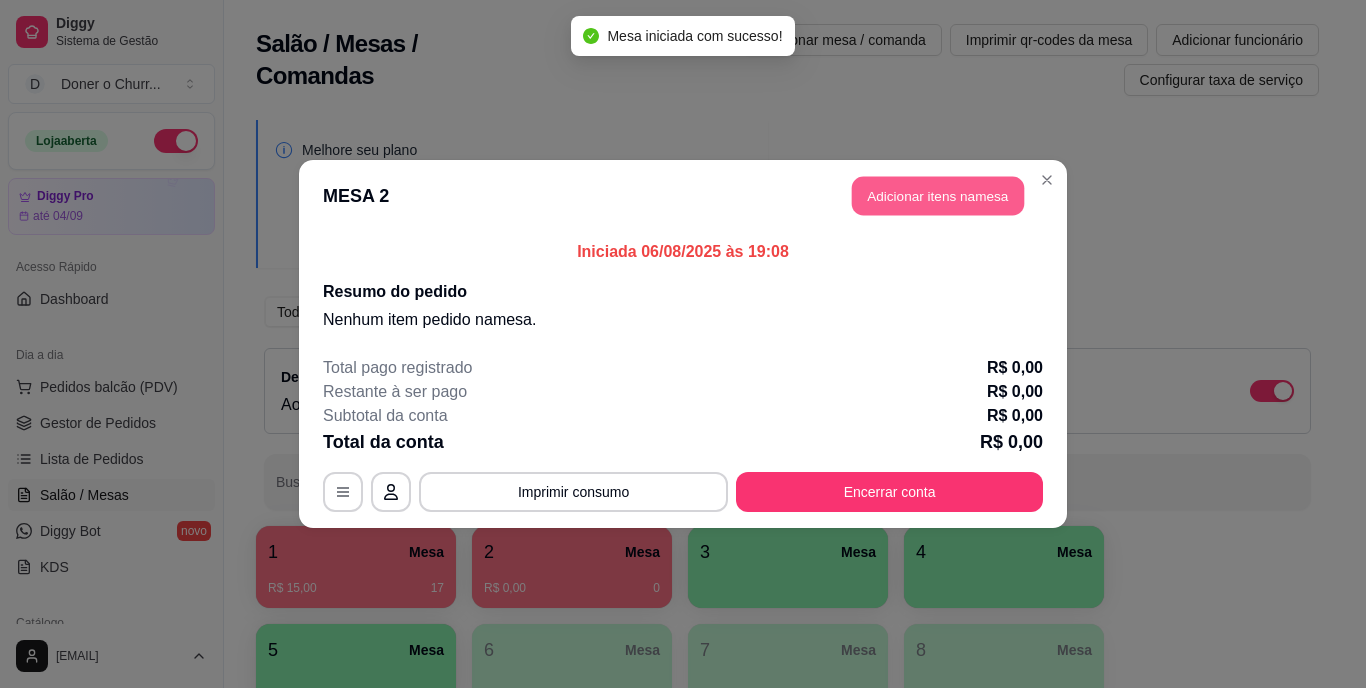click on "Adicionar itens na  mesa" at bounding box center [938, 196] 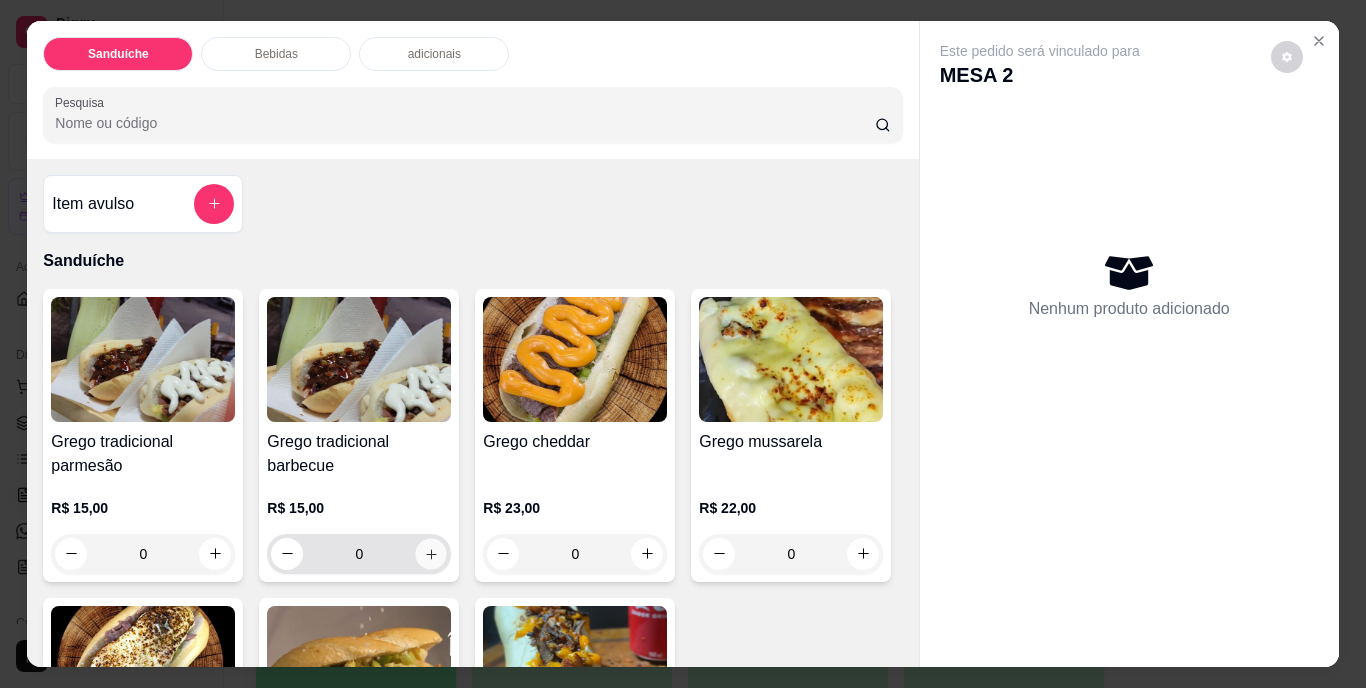 click 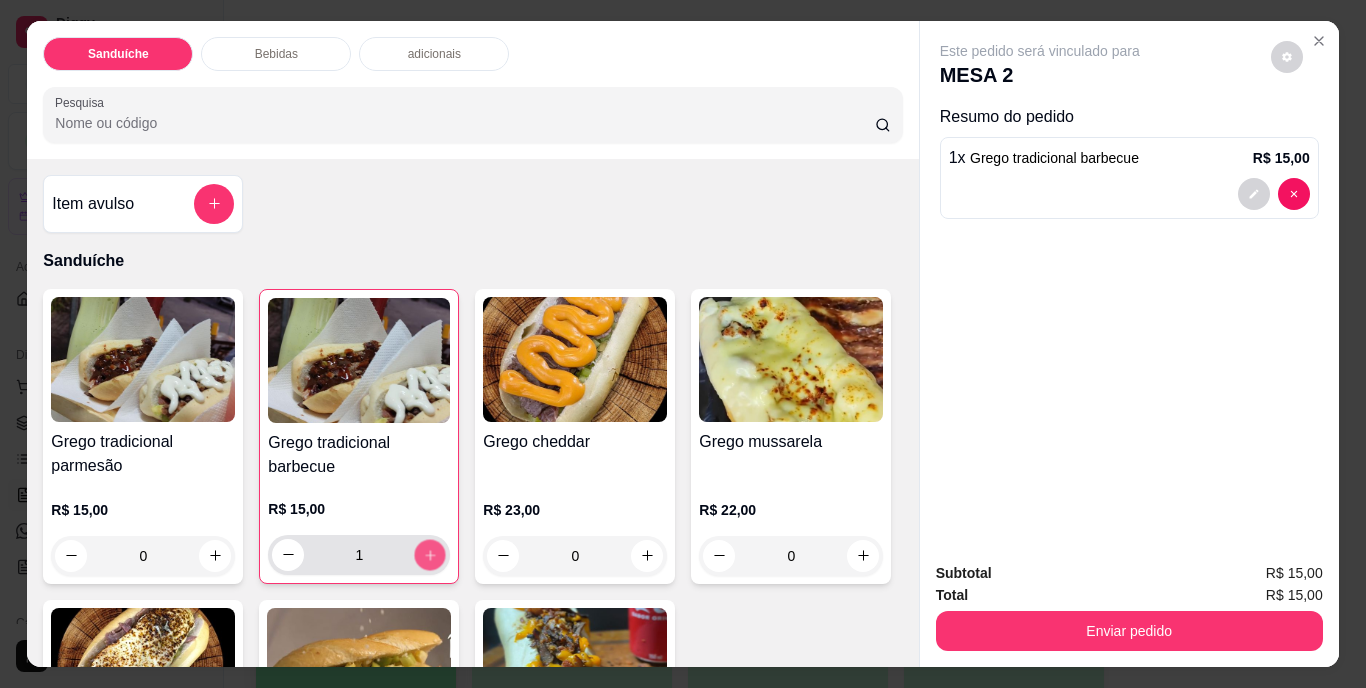 click 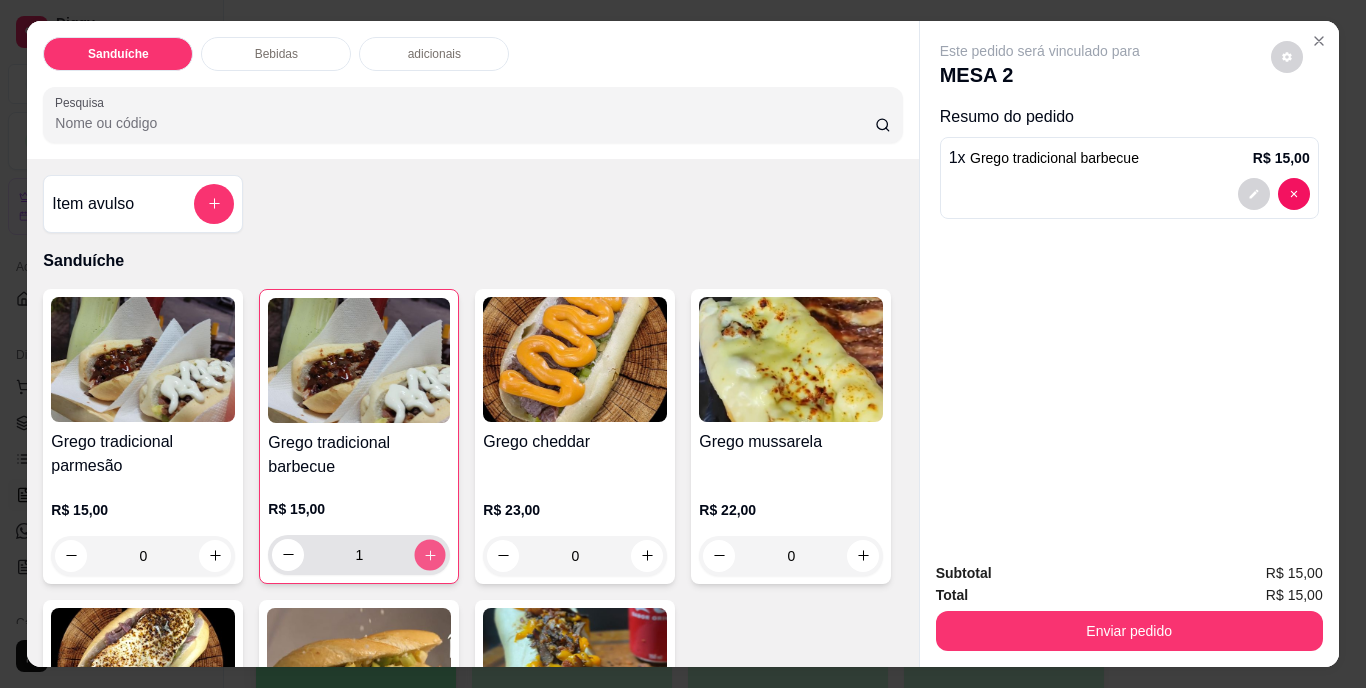 type on "2" 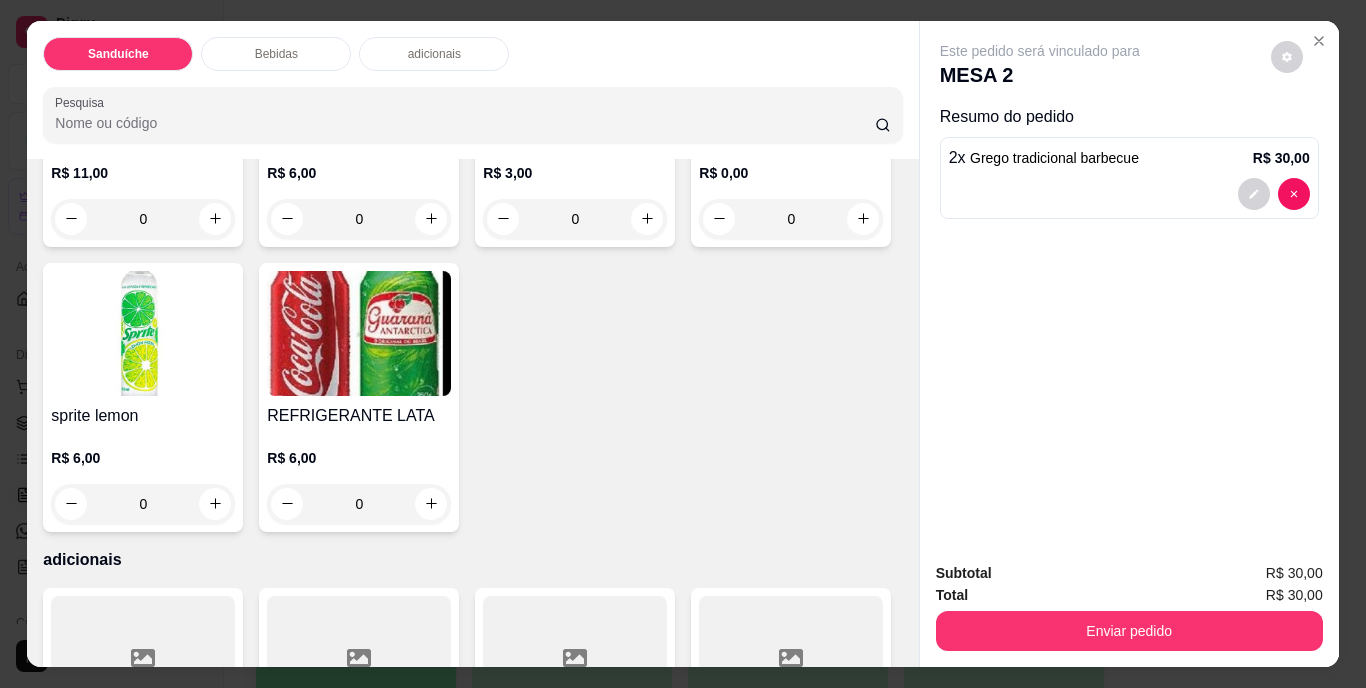 scroll, scrollTop: 1027, scrollLeft: 0, axis: vertical 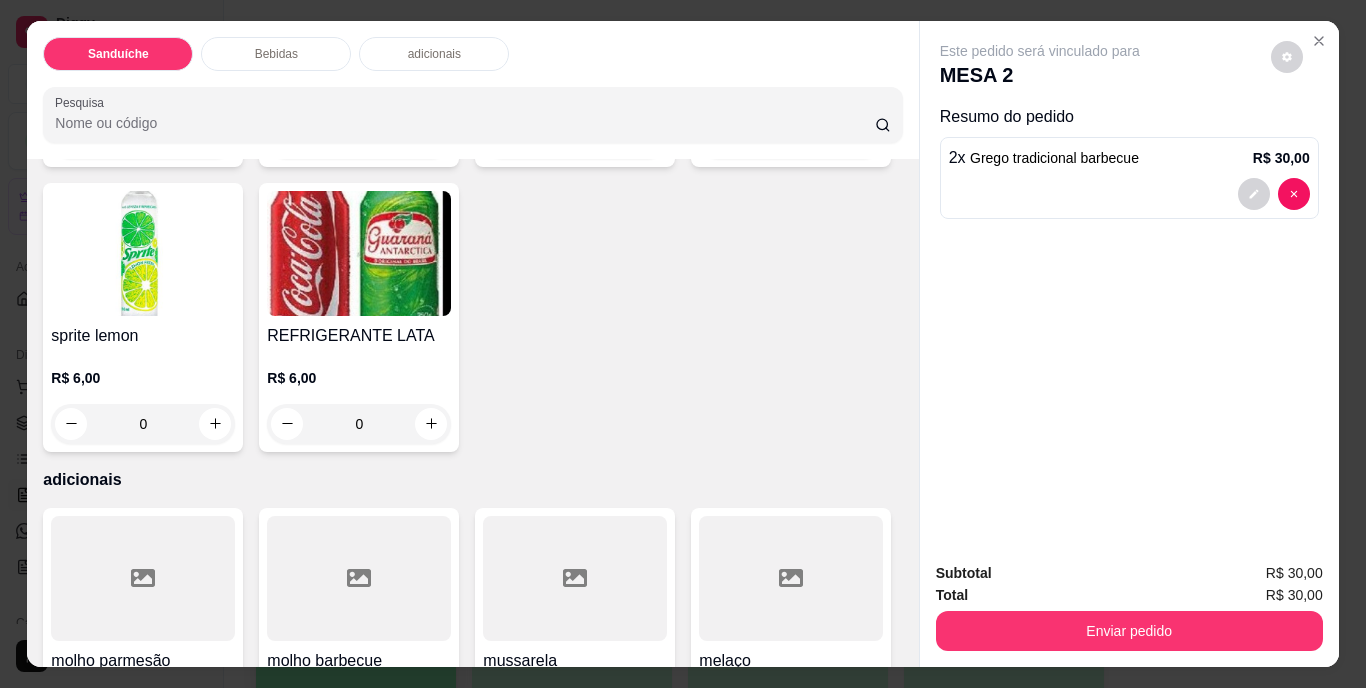 click 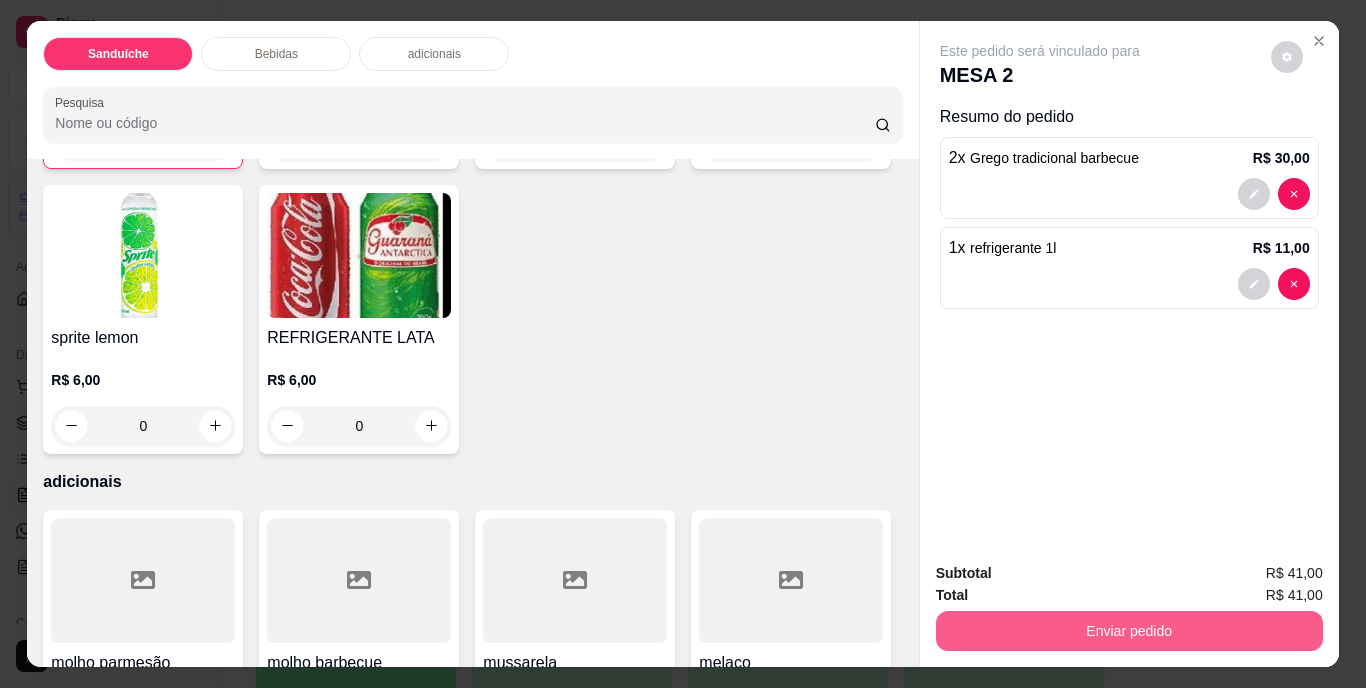 click on "Enviar pedido" at bounding box center [1129, 631] 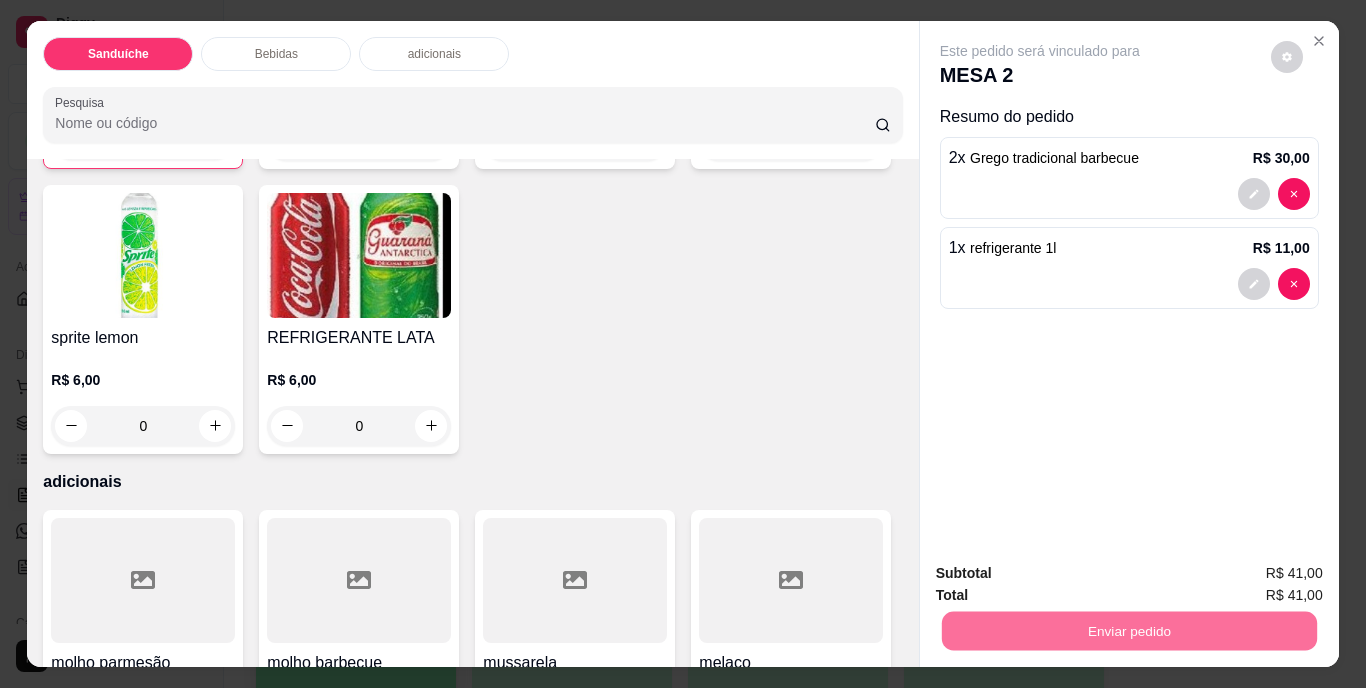 click on "Não registrar e enviar pedido" at bounding box center [1063, 574] 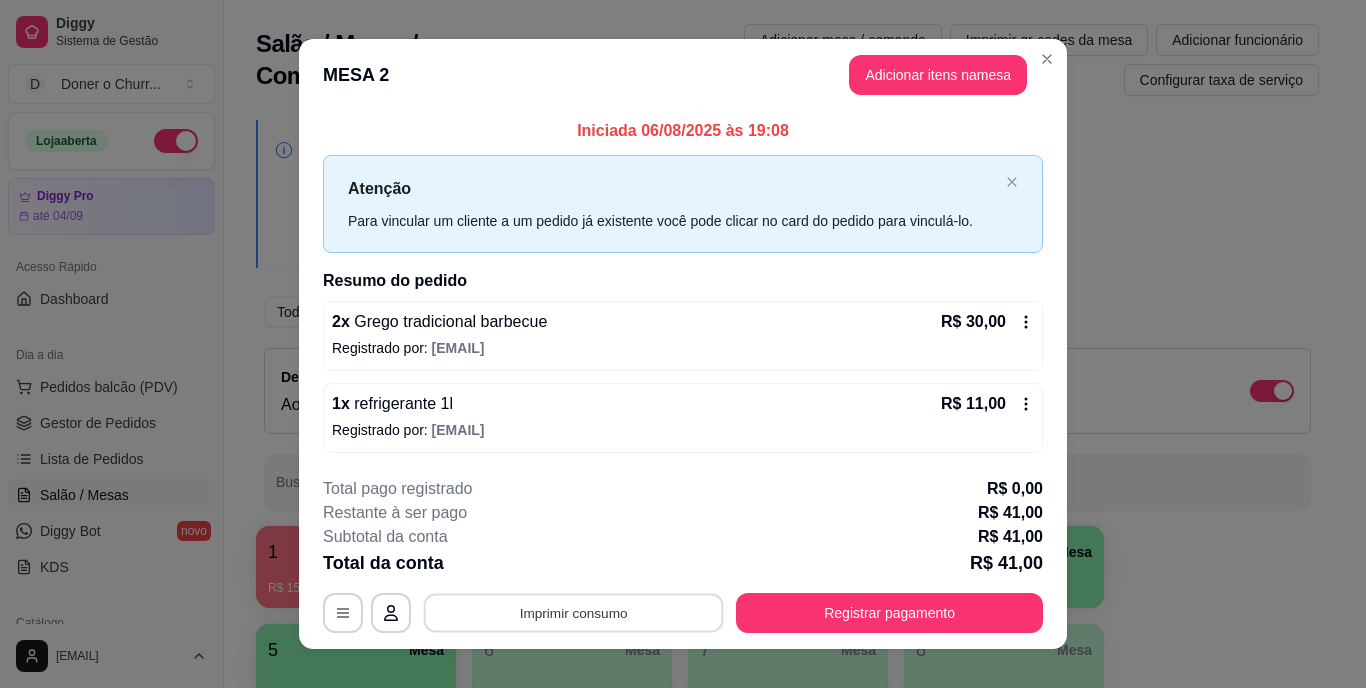 click on "Imprimir consumo" at bounding box center [574, 612] 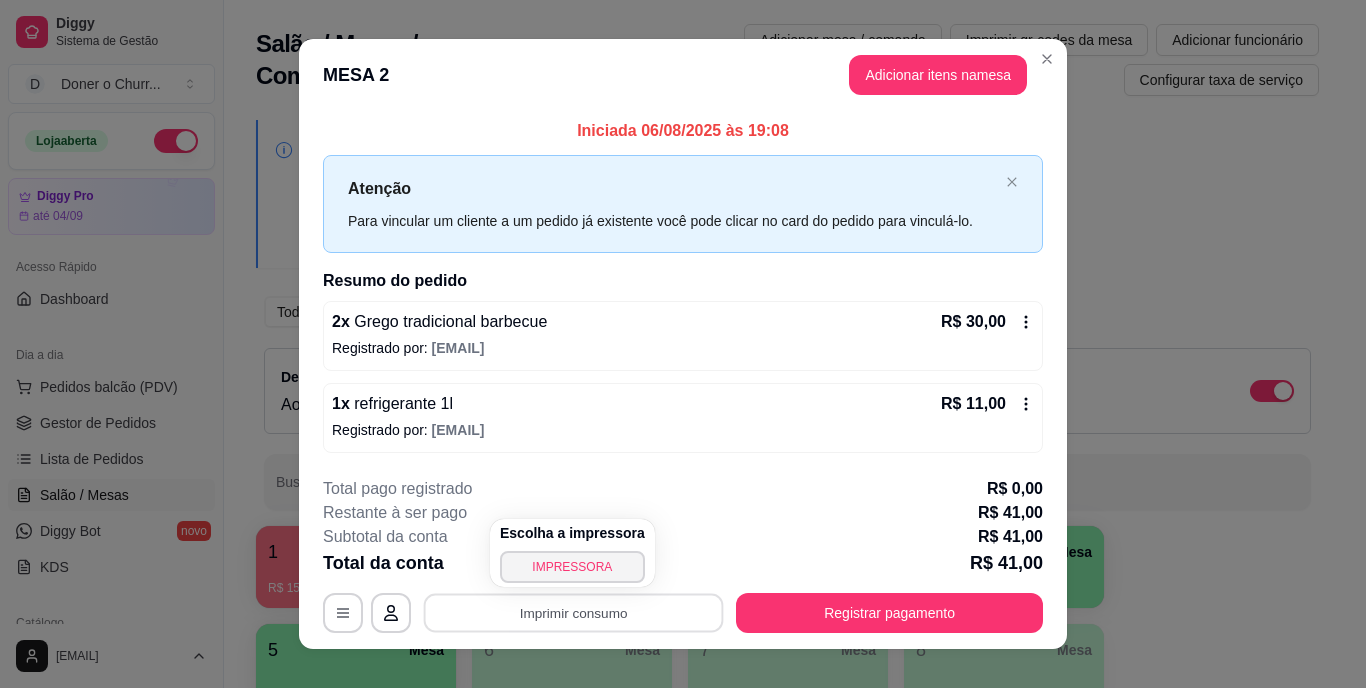 click on "Escolha a impressora IMPRESSORA" at bounding box center [572, 553] 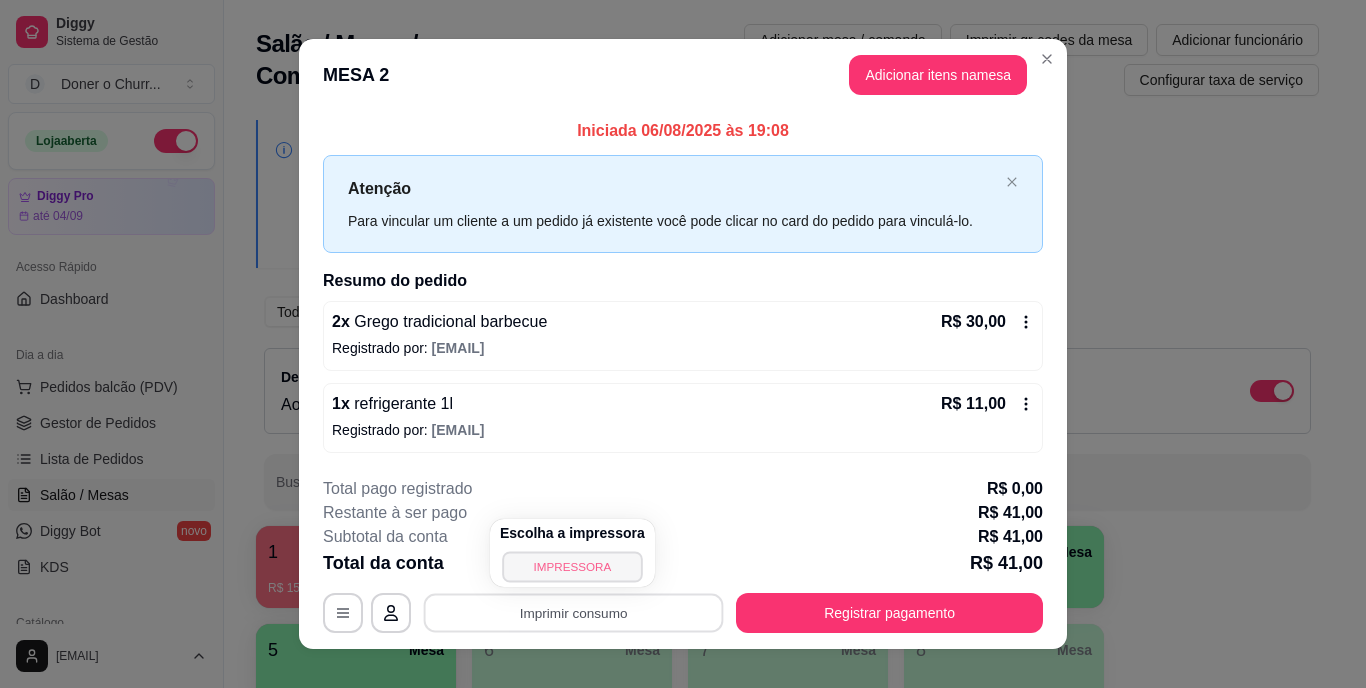 click on "IMPRESSORA" at bounding box center (572, 566) 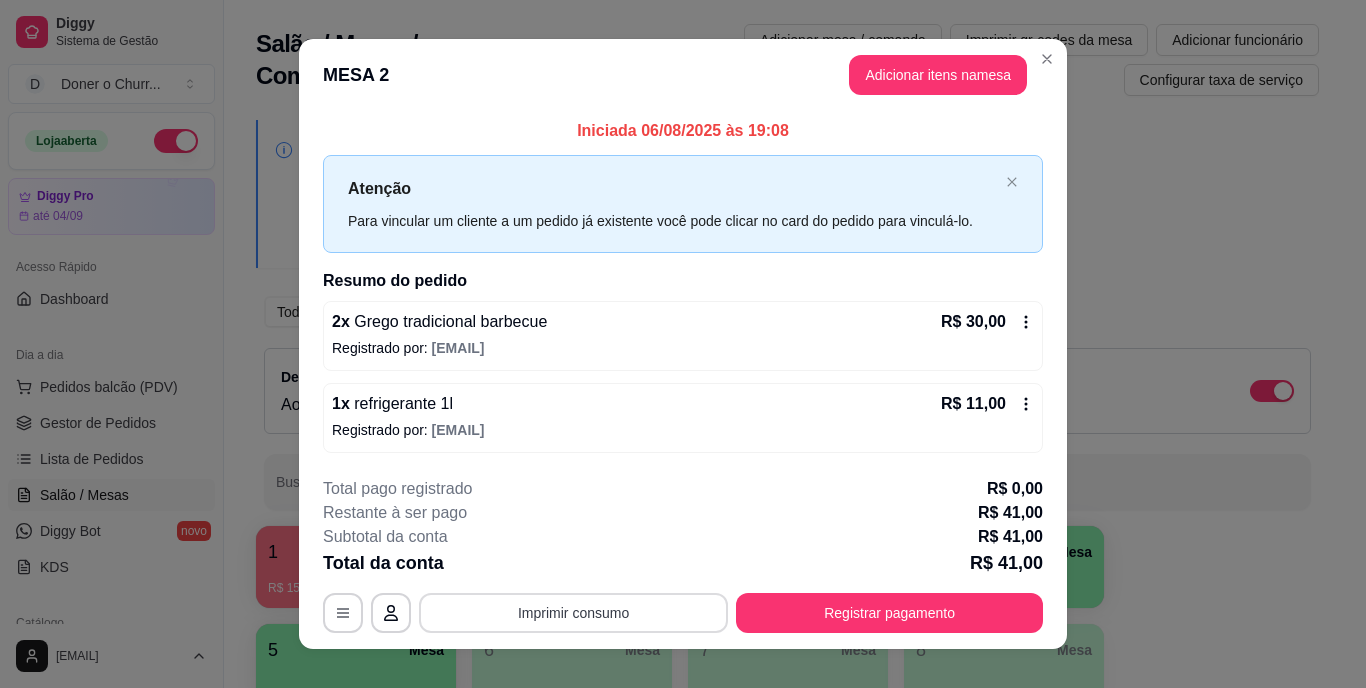 click on "Imprimir consumo" at bounding box center [573, 613] 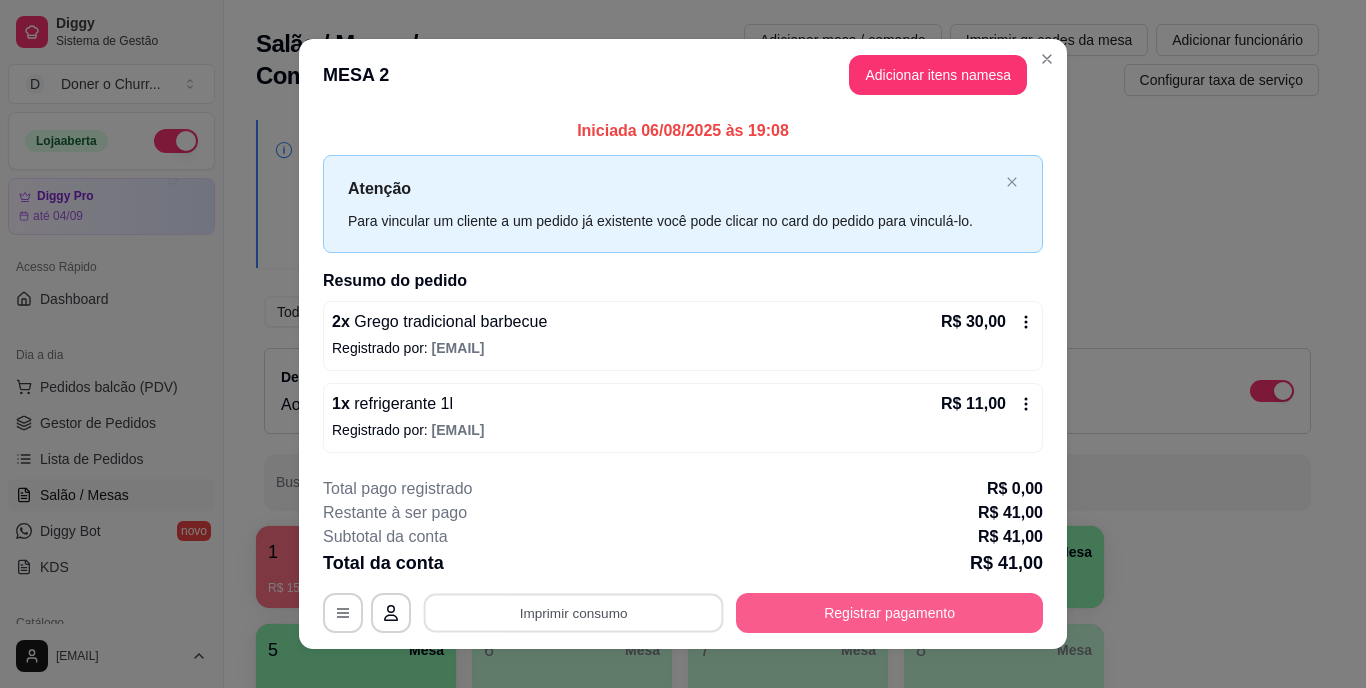 click on "Registrar pagamento" at bounding box center [889, 613] 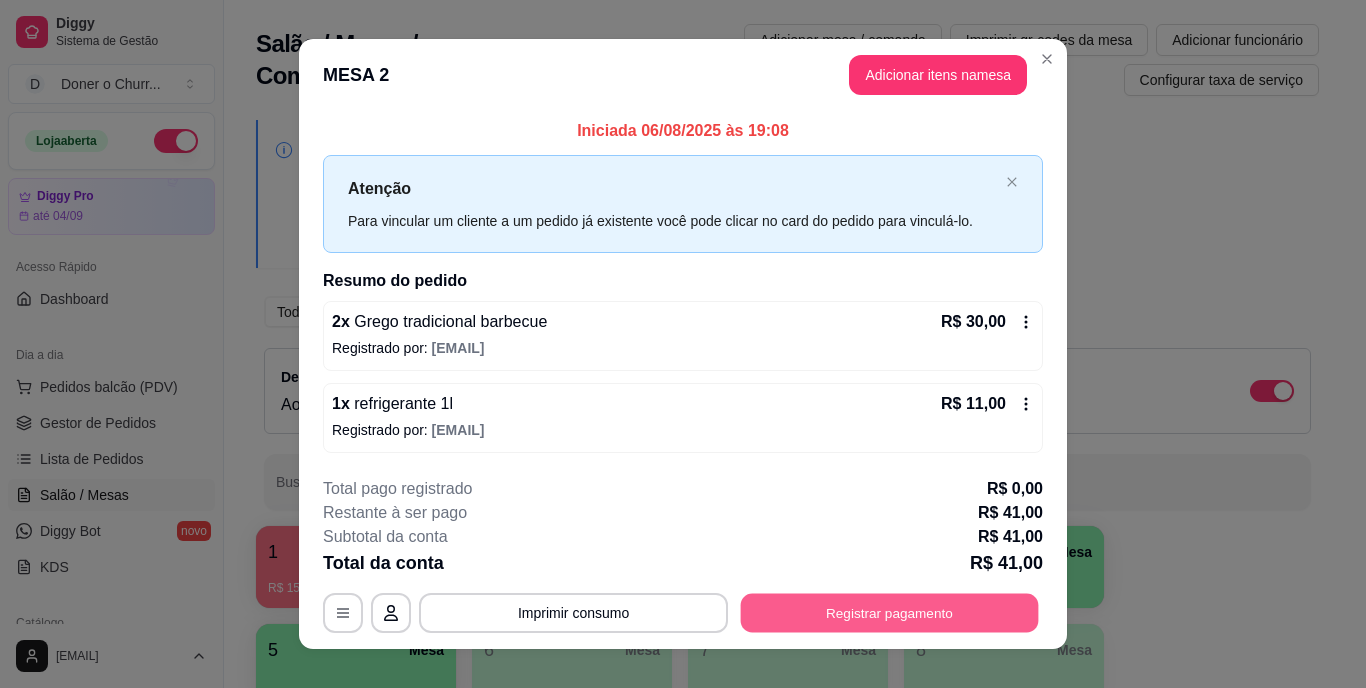 click on "Registrar pagamento" at bounding box center (890, 612) 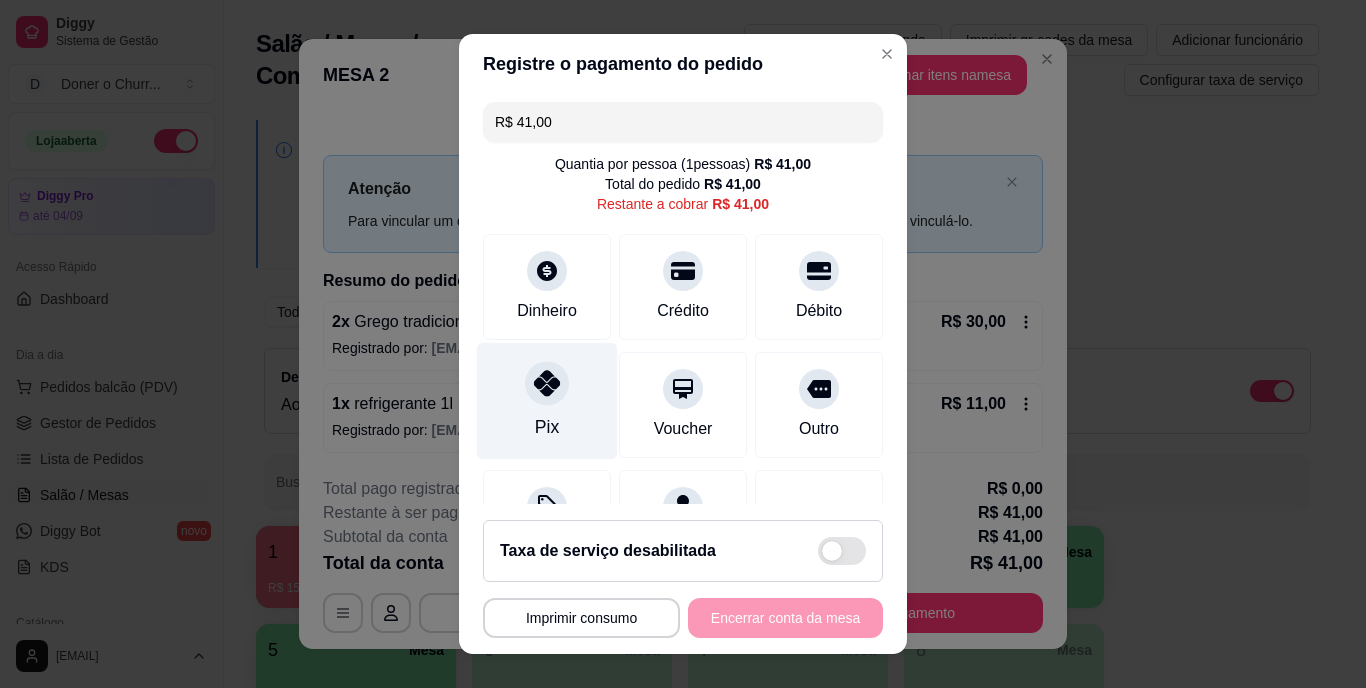 click at bounding box center [547, 384] 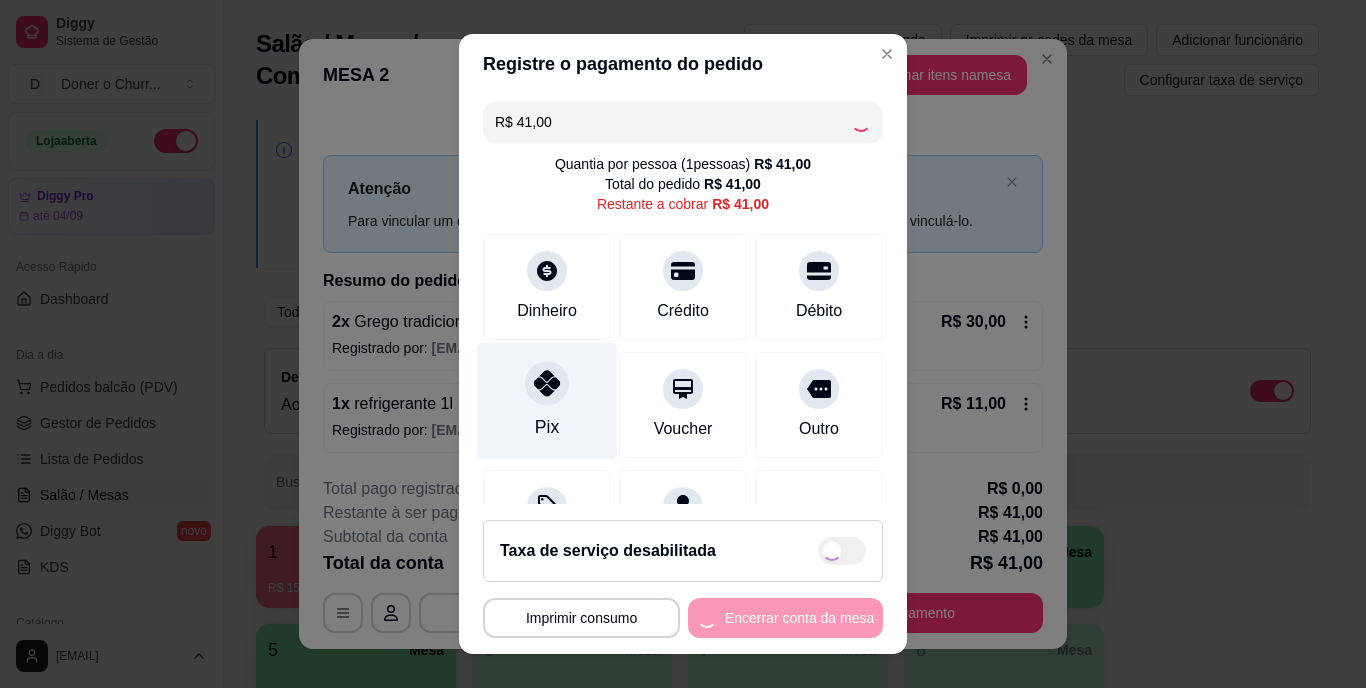 type on "R$ 0,00" 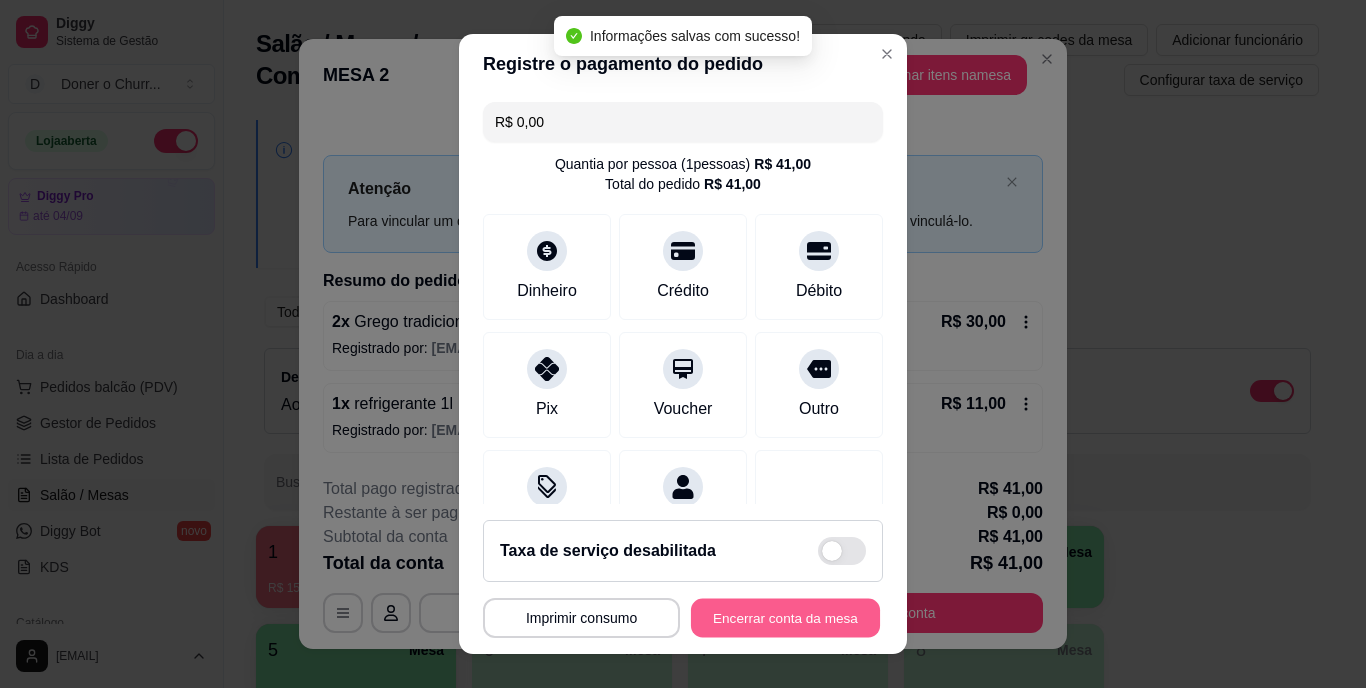 click on "Encerrar conta da mesa" at bounding box center [785, 617] 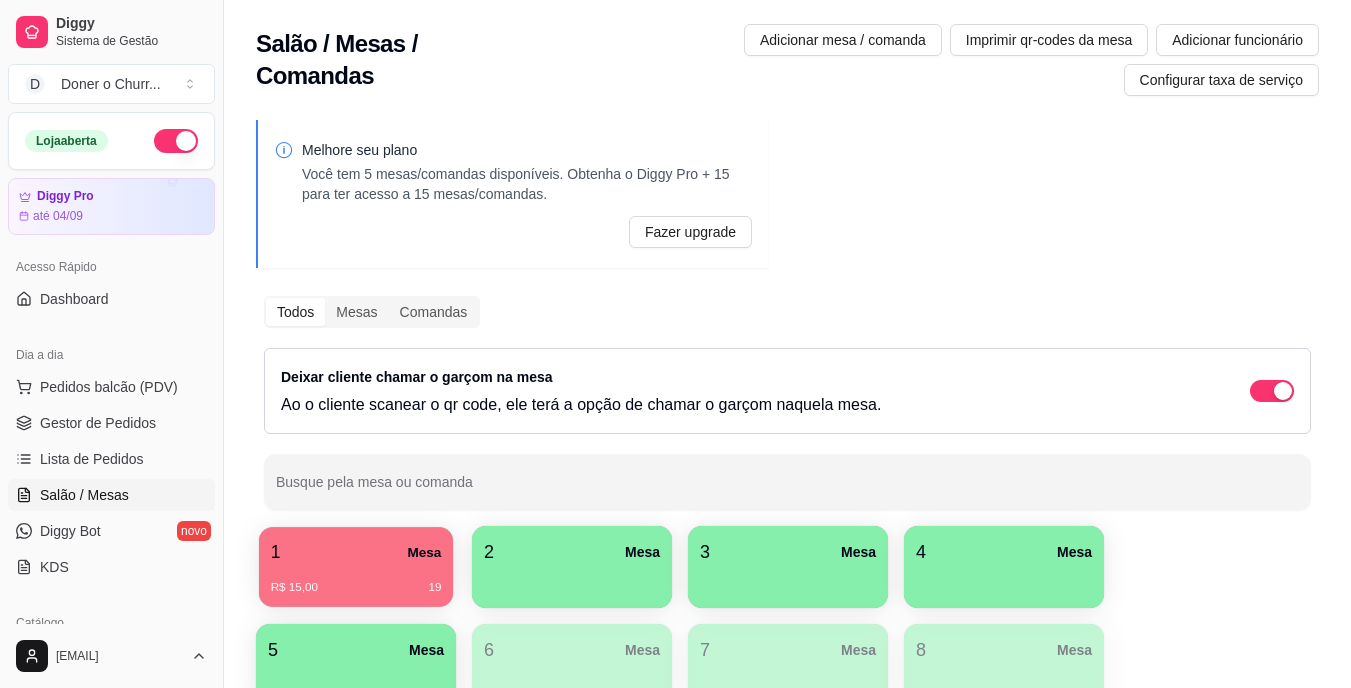 click on "1 Mesa" at bounding box center (356, 552) 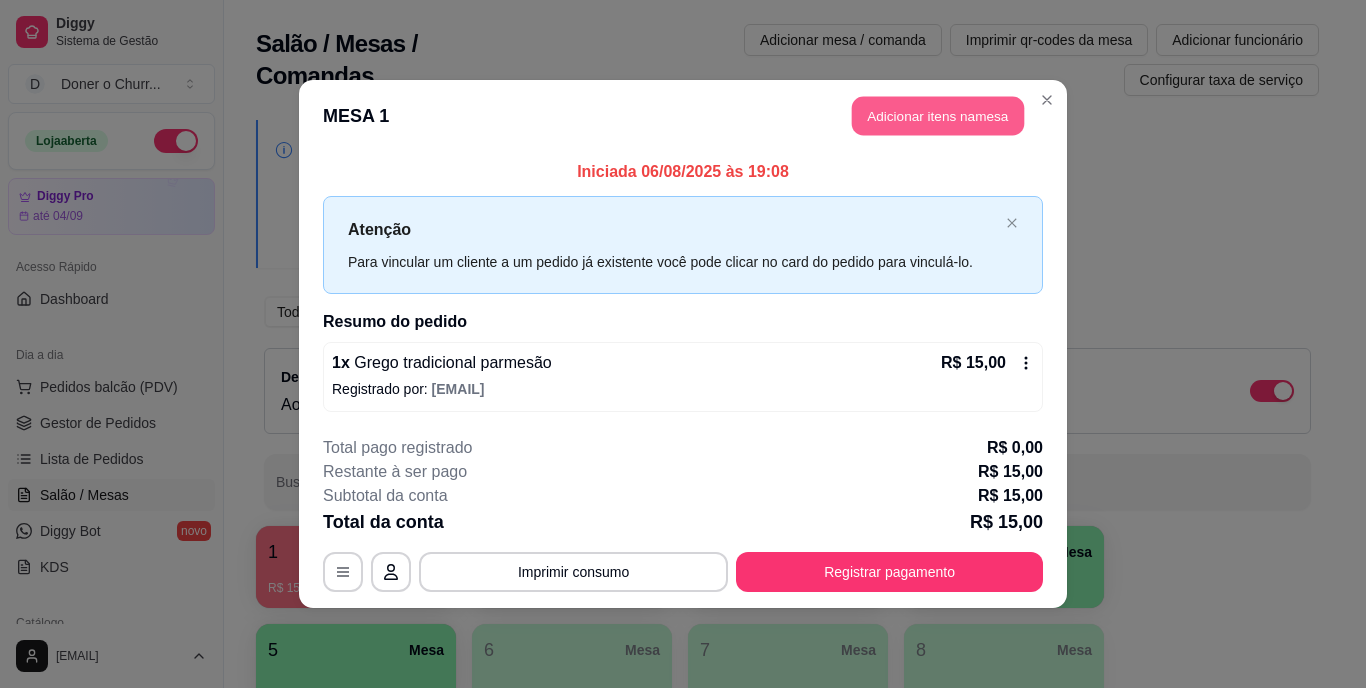 click on "Adicionar itens na  mesa" at bounding box center [938, 116] 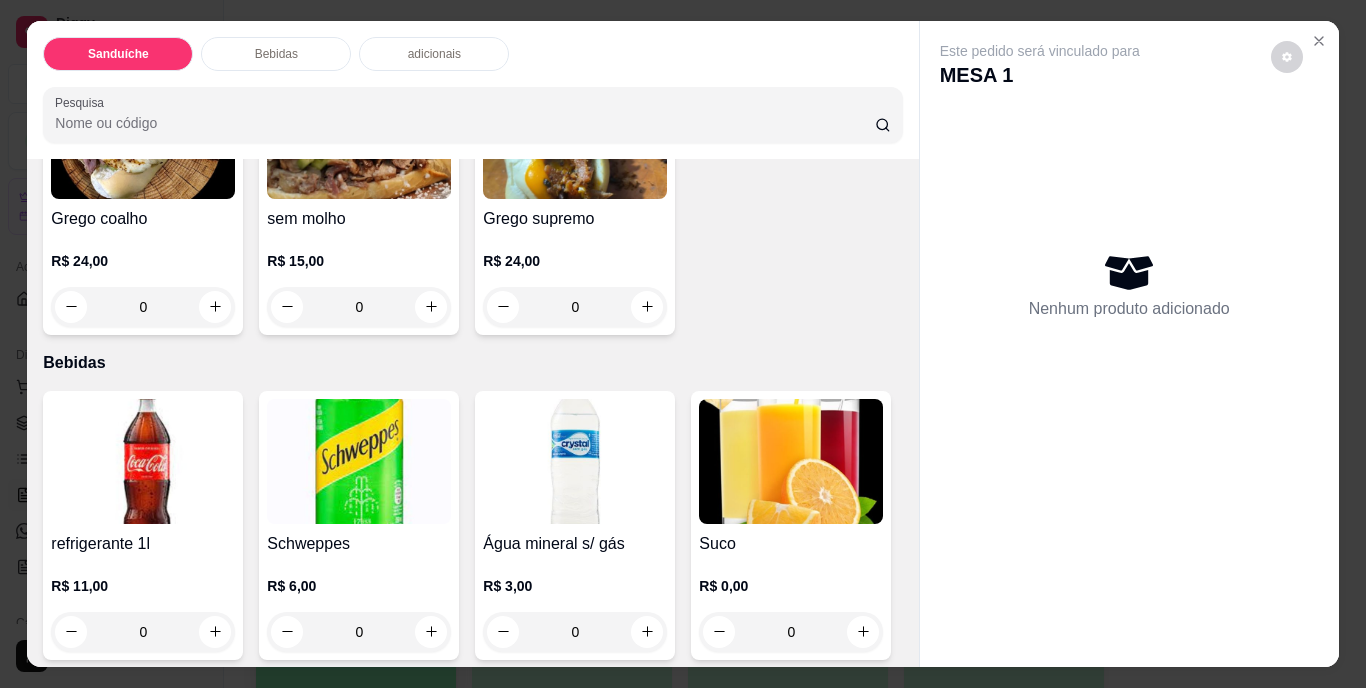 scroll, scrollTop: 1112, scrollLeft: 0, axis: vertical 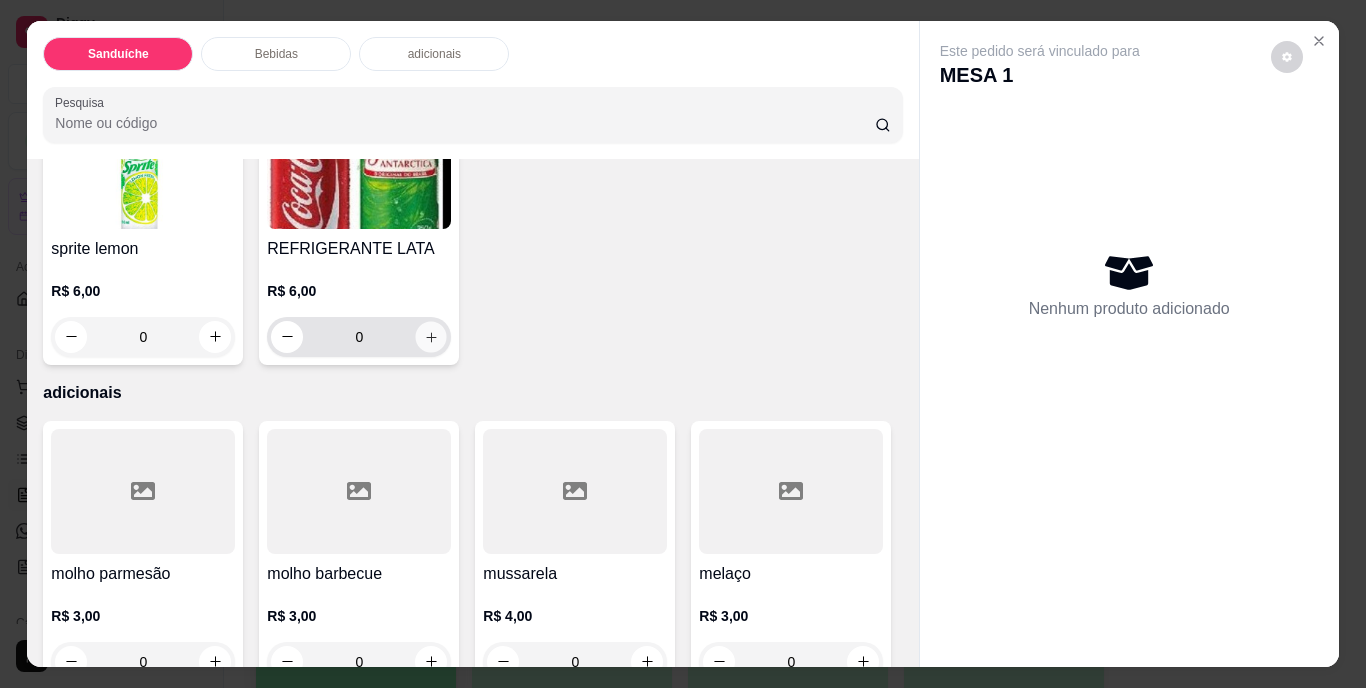 click 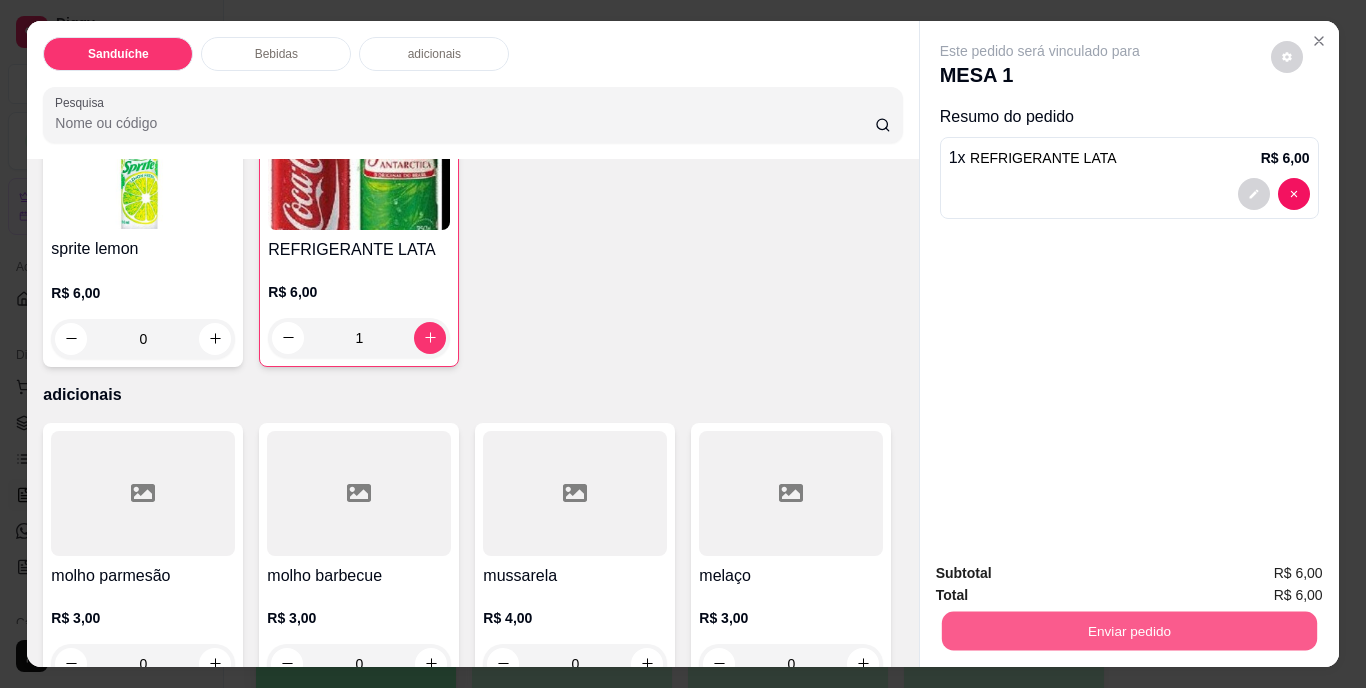 click on "Enviar pedido" at bounding box center (1128, 631) 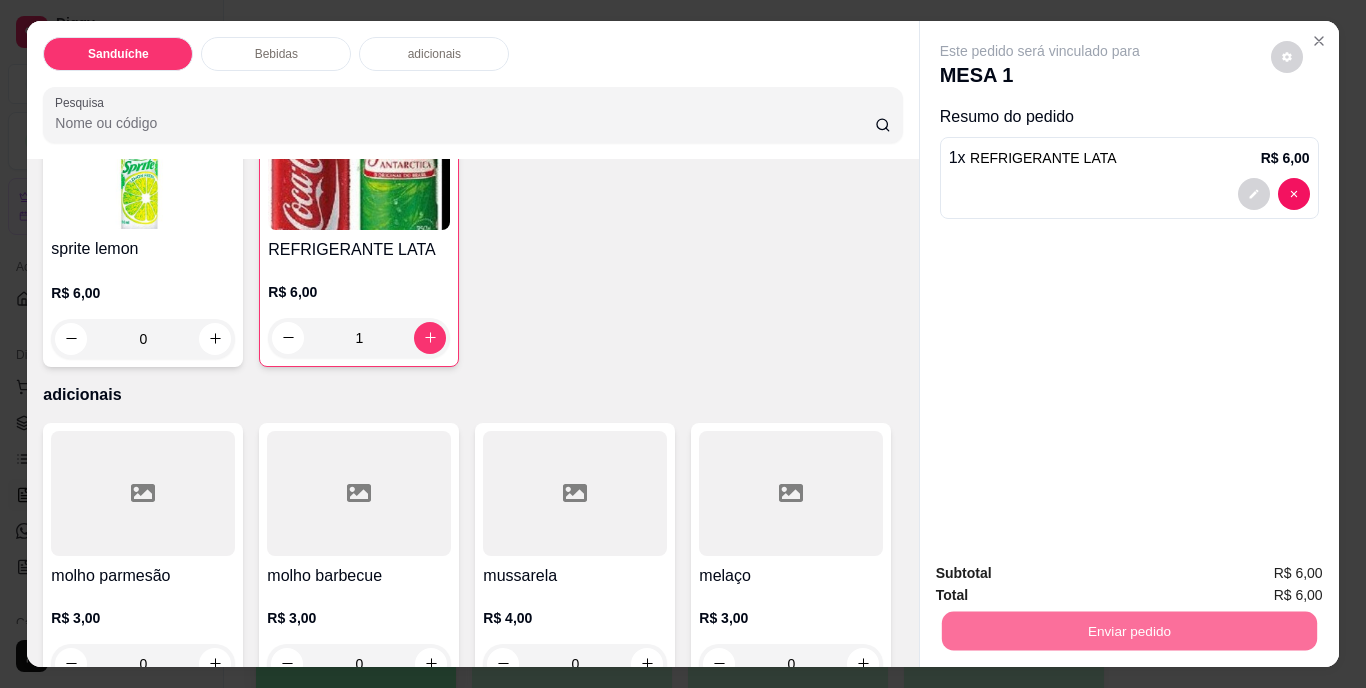 click on "Não registrar e enviar pedido" at bounding box center [1063, 574] 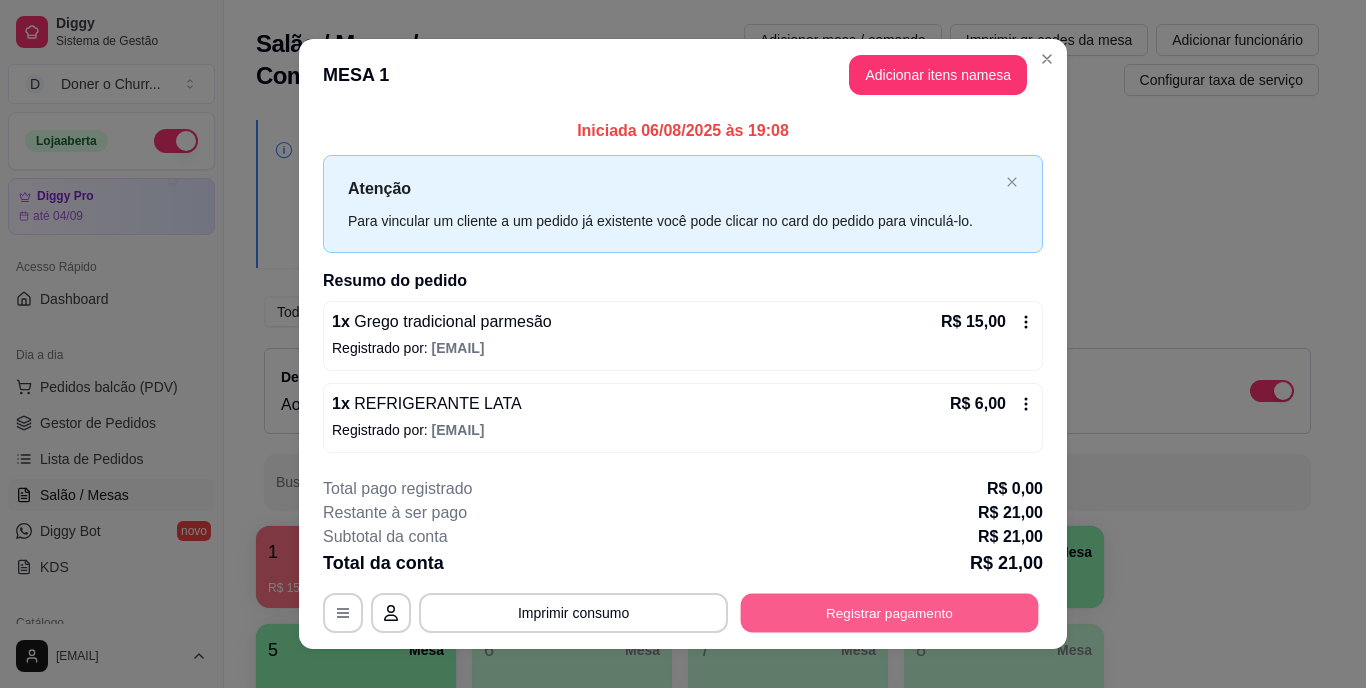 click on "Registrar pagamento" at bounding box center [890, 612] 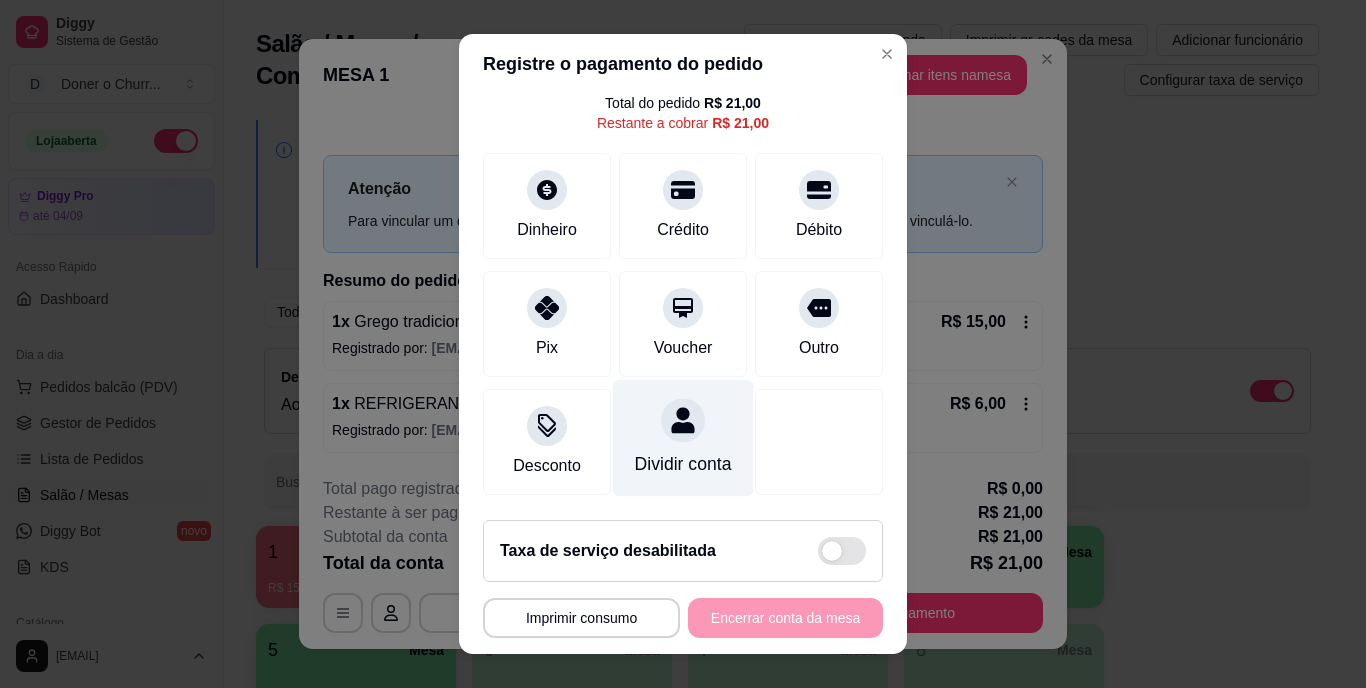 scroll, scrollTop: 104, scrollLeft: 0, axis: vertical 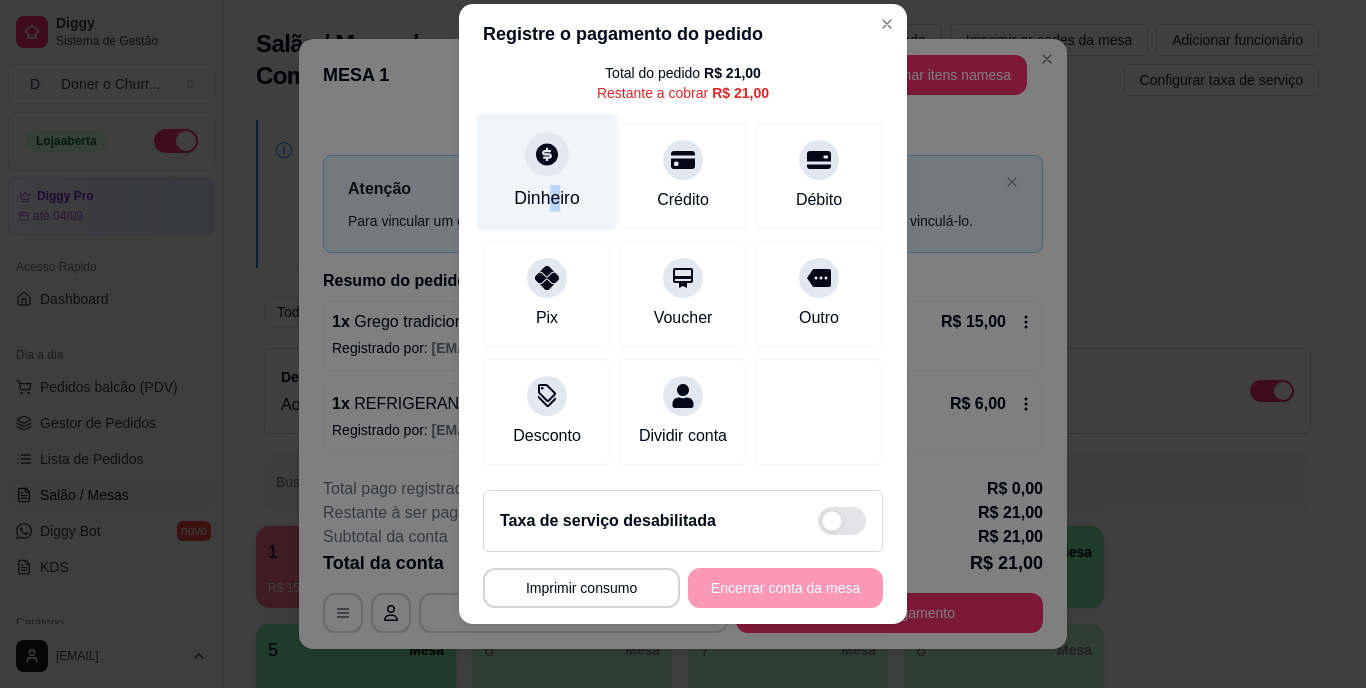 click on "Dinheiro" at bounding box center (547, 199) 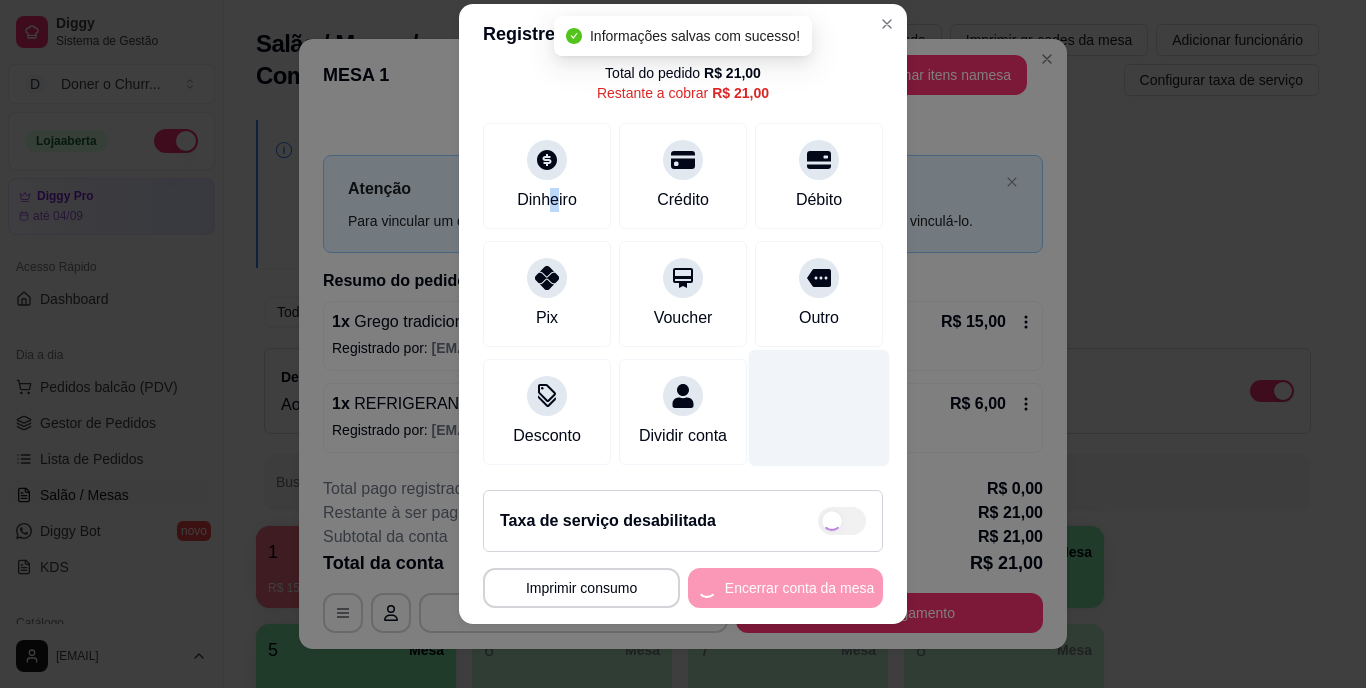 type on "R$ 0,00" 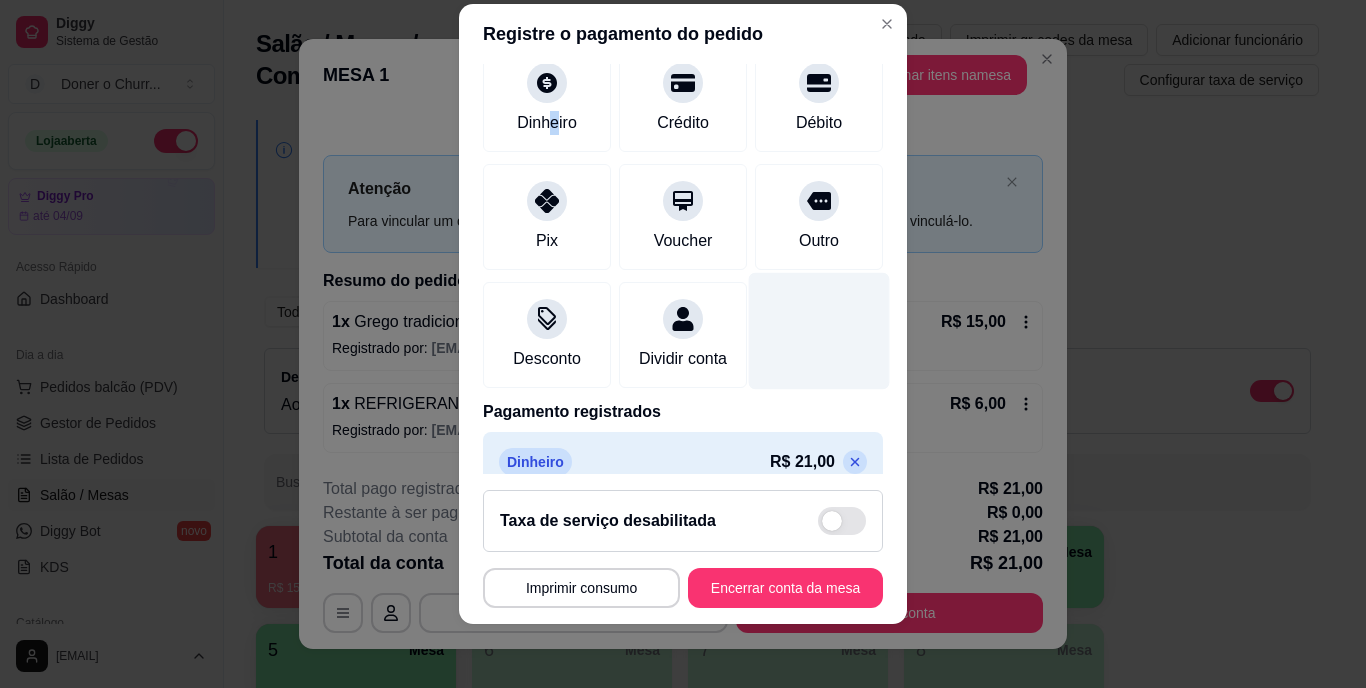 scroll, scrollTop: 188, scrollLeft: 0, axis: vertical 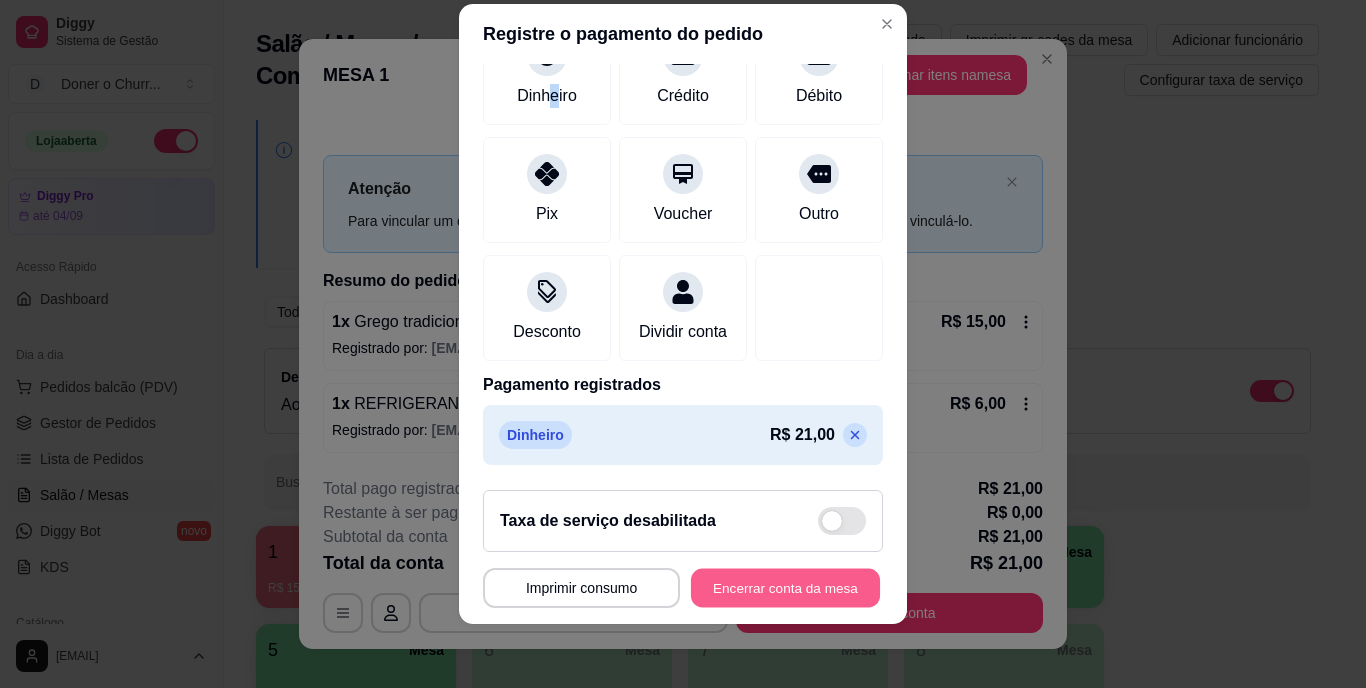 click on "Encerrar conta da mesa" at bounding box center [785, 587] 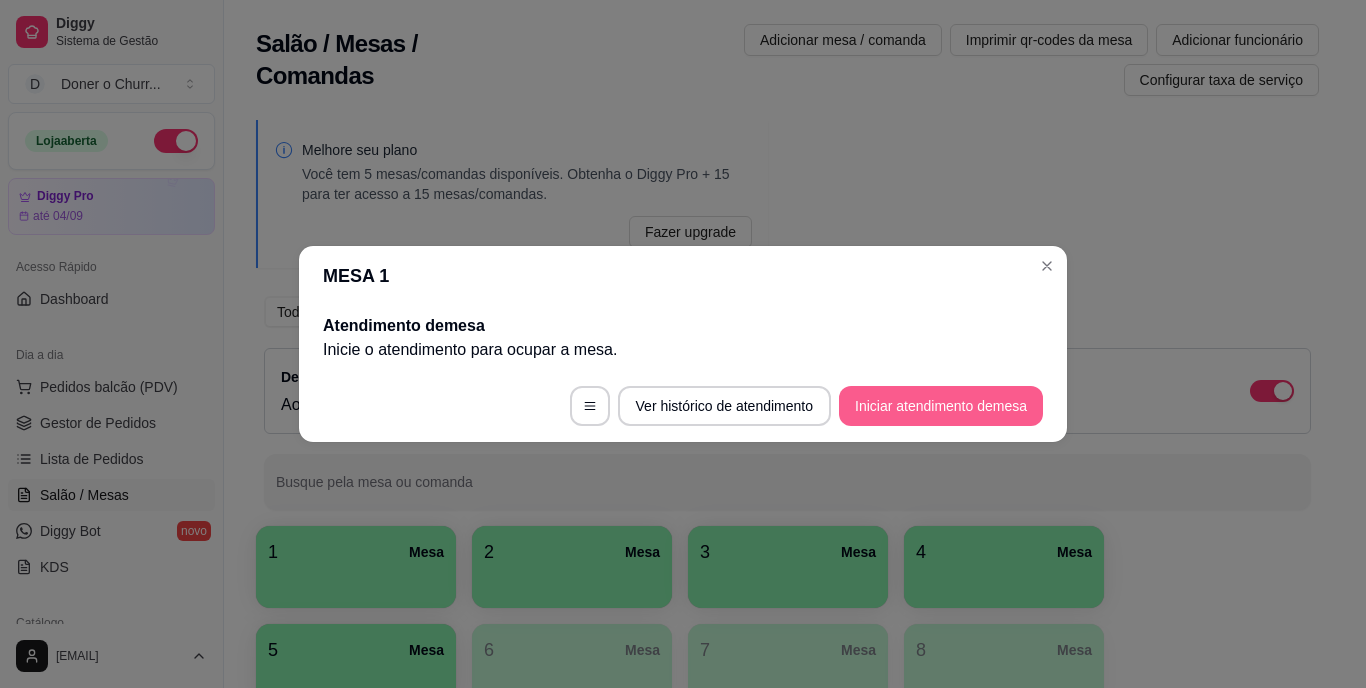click on "Iniciar atendimento de  mesa" at bounding box center [941, 406] 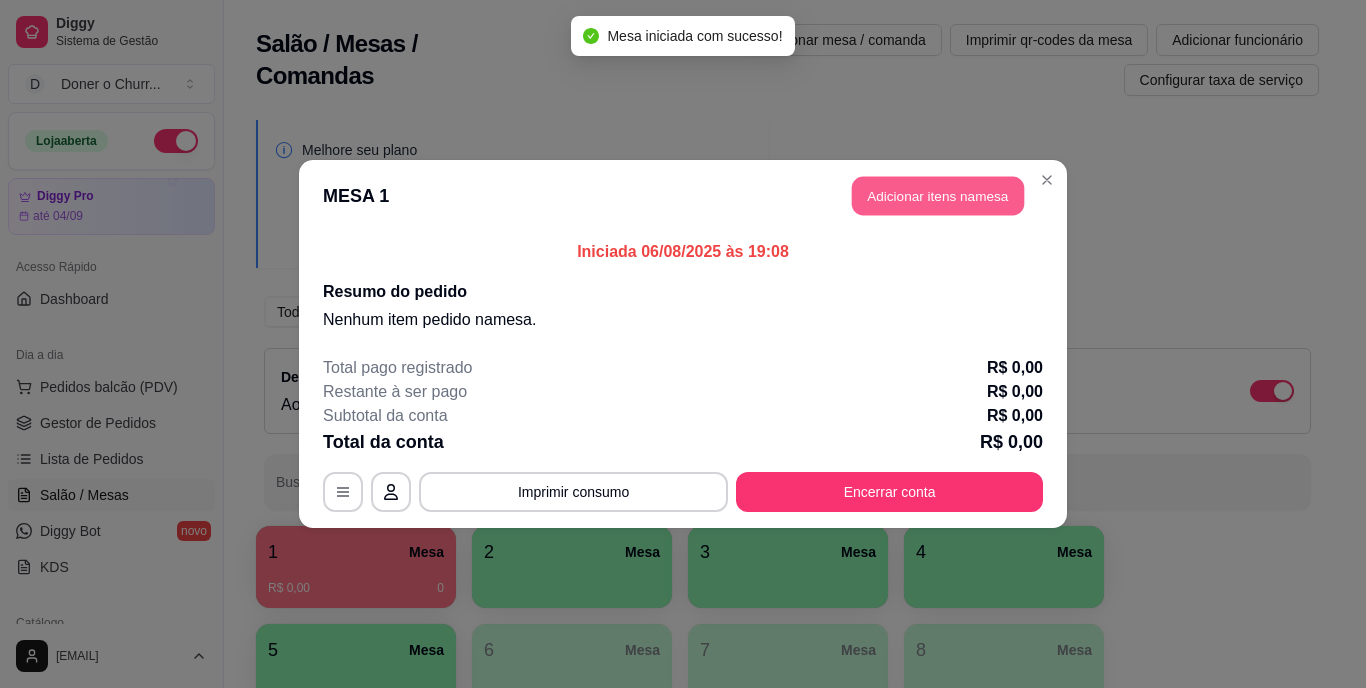 click on "Adicionar itens na  mesa" at bounding box center [938, 196] 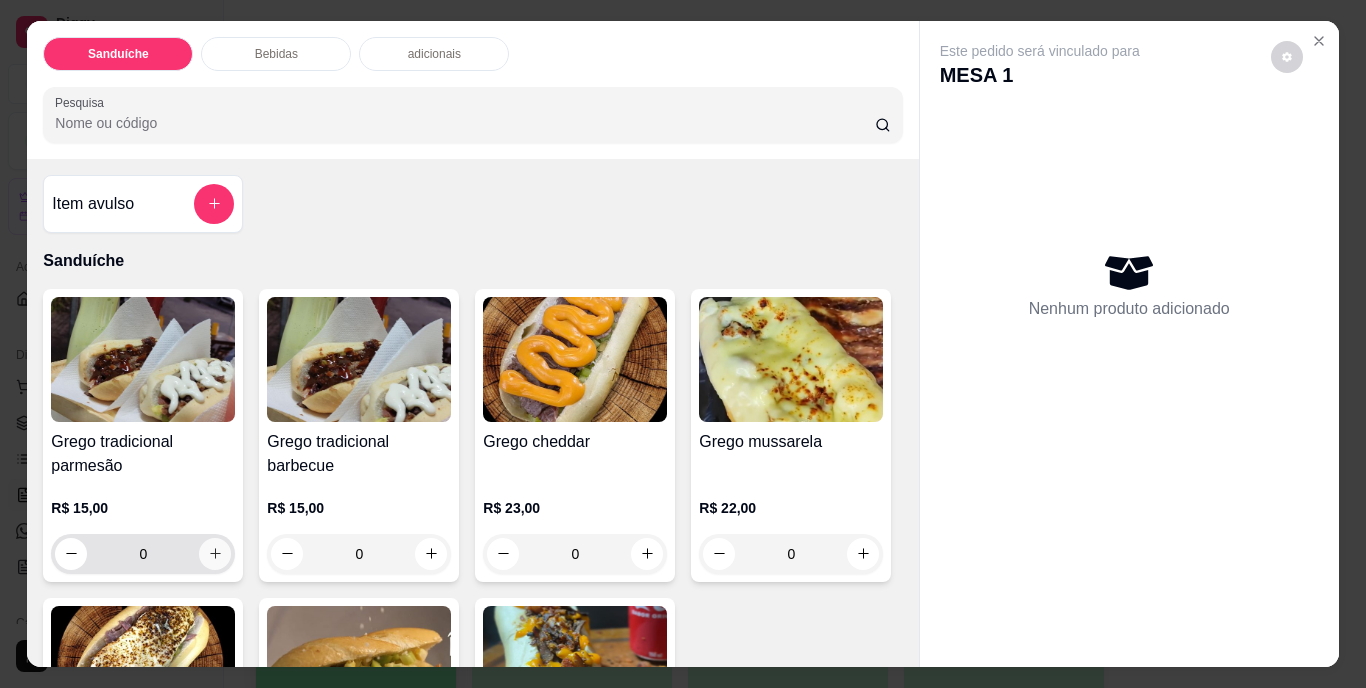 click 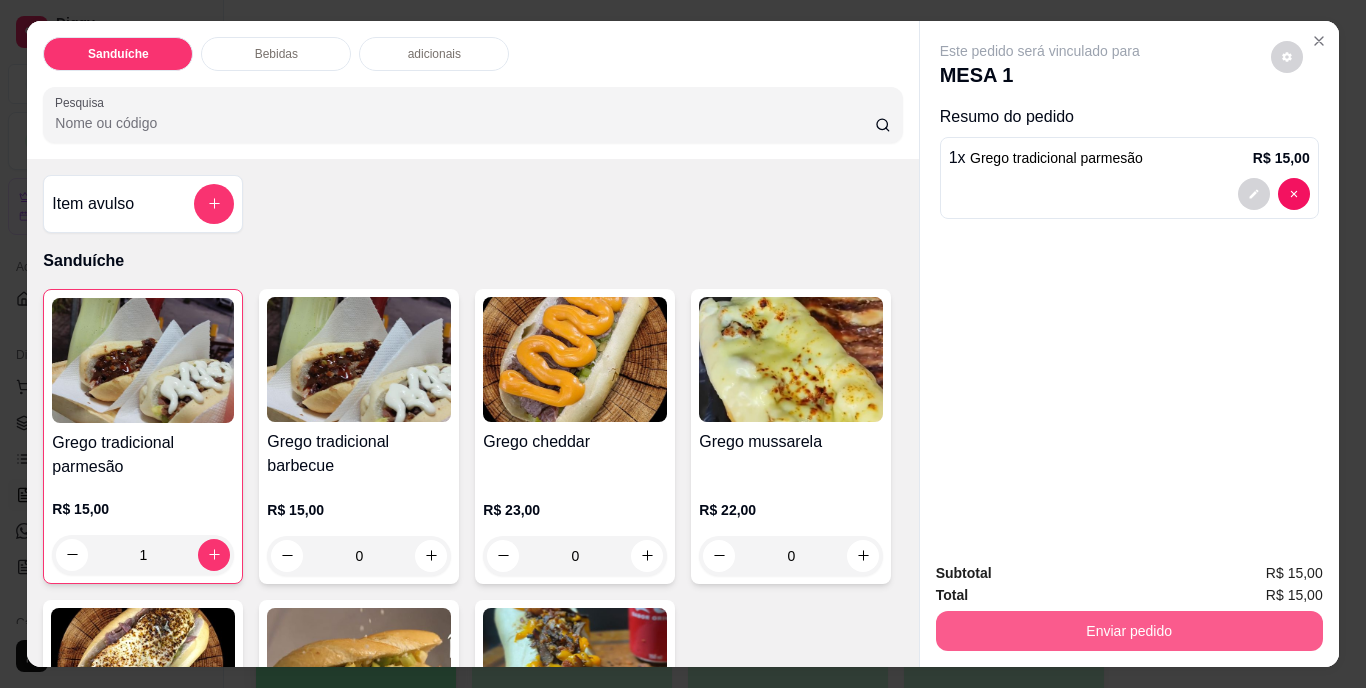 click on "Enviar pedido" at bounding box center [1129, 631] 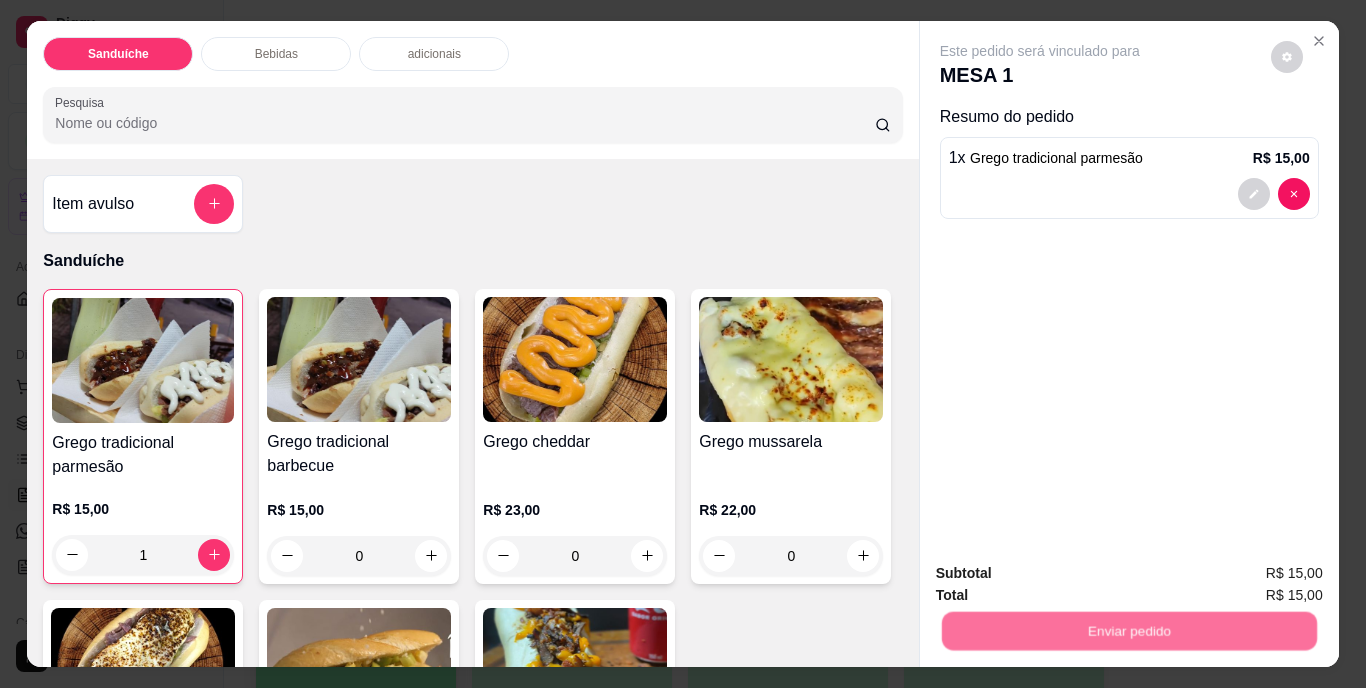 click on "Não registrar e enviar pedido" at bounding box center (1063, 575) 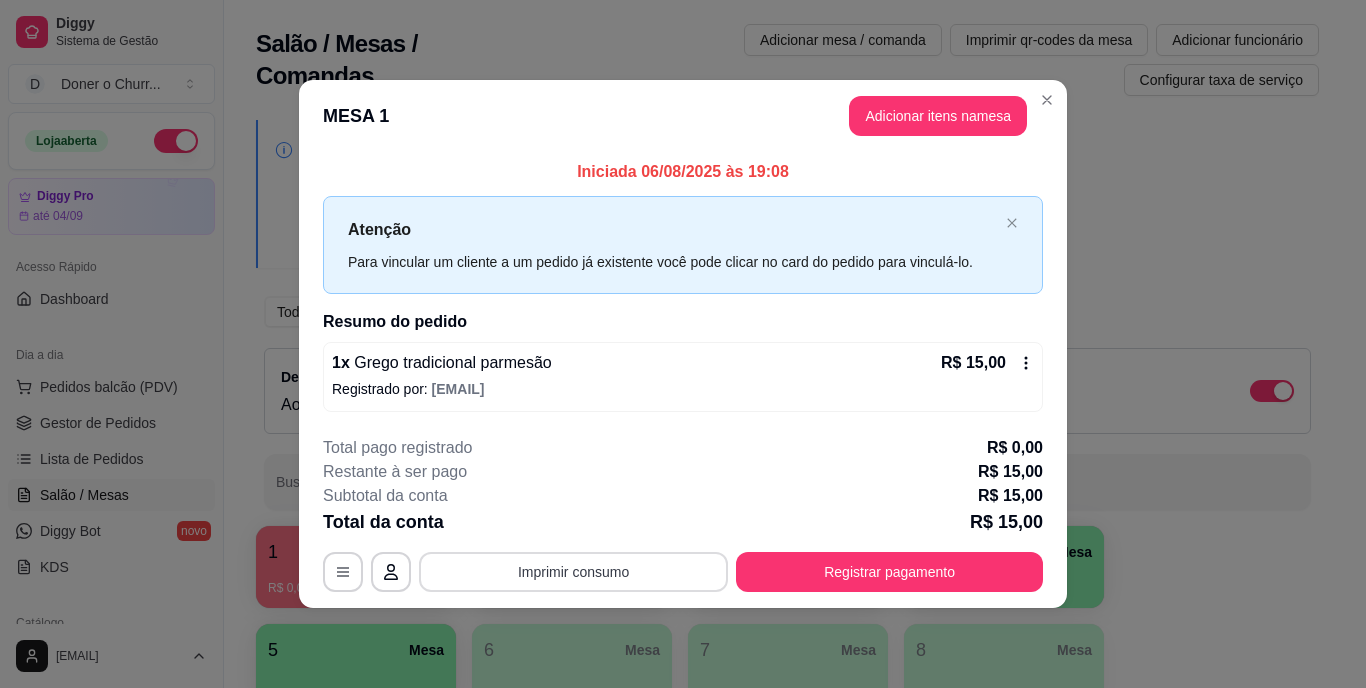 click on "Imprimir consumo" at bounding box center [573, 572] 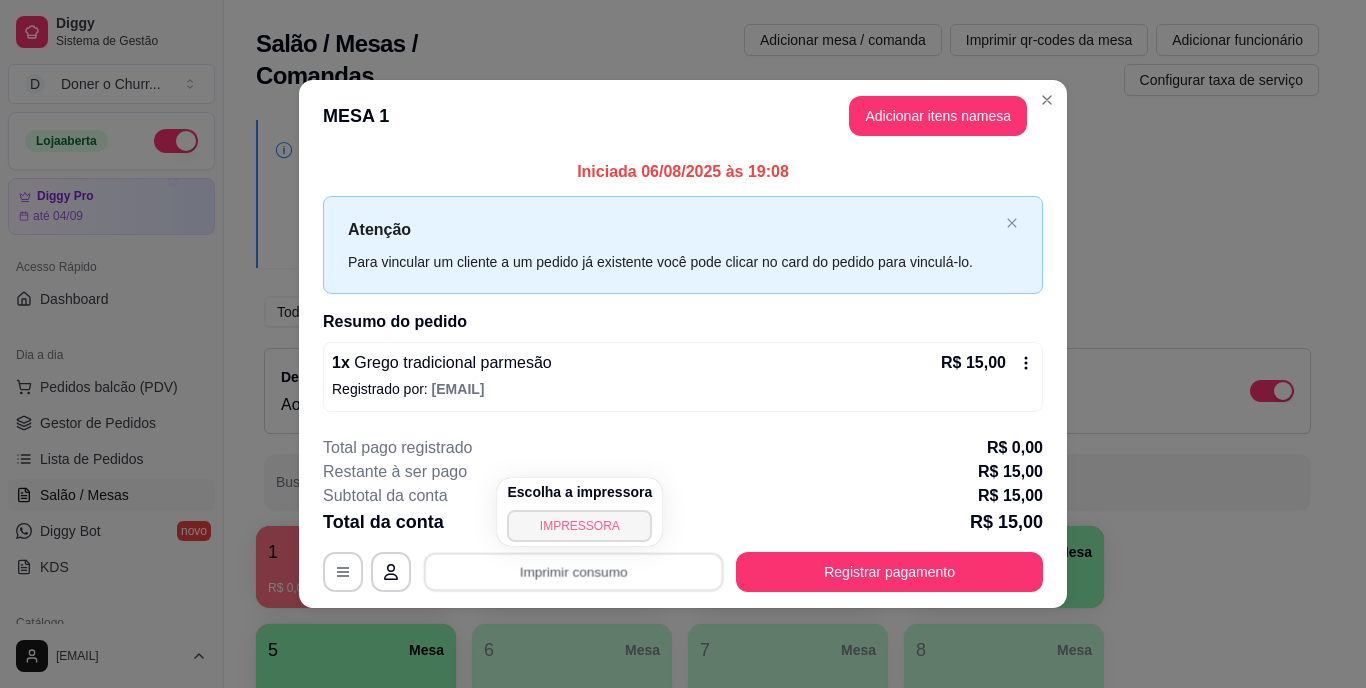 click on "IMPRESSORA" at bounding box center [579, 526] 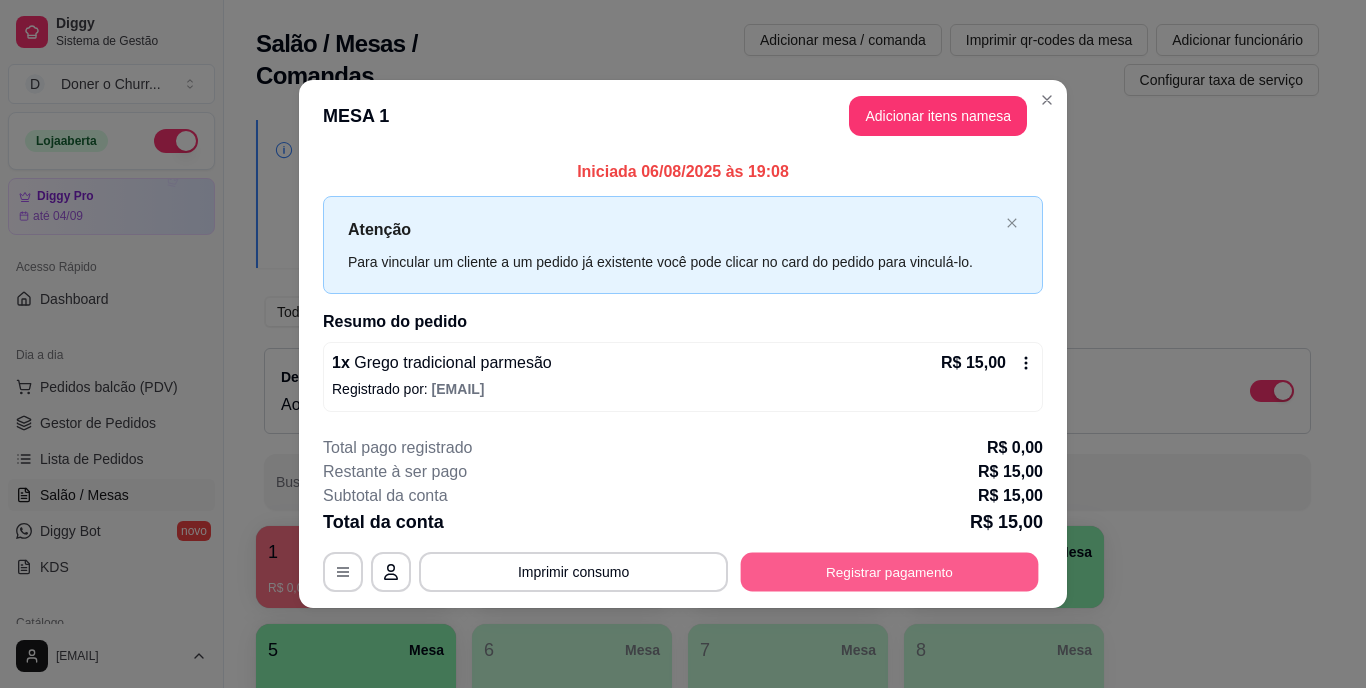 click on "Registrar pagamento" at bounding box center [890, 571] 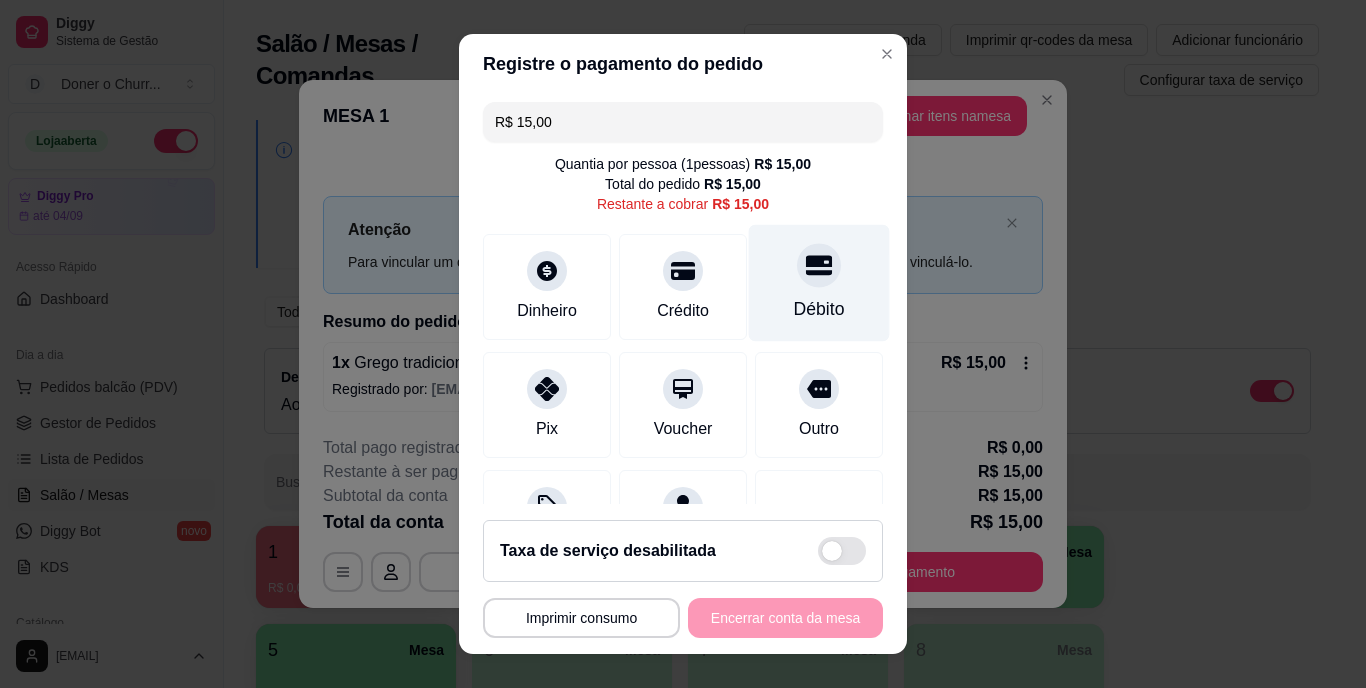 click on "Débito" at bounding box center [819, 283] 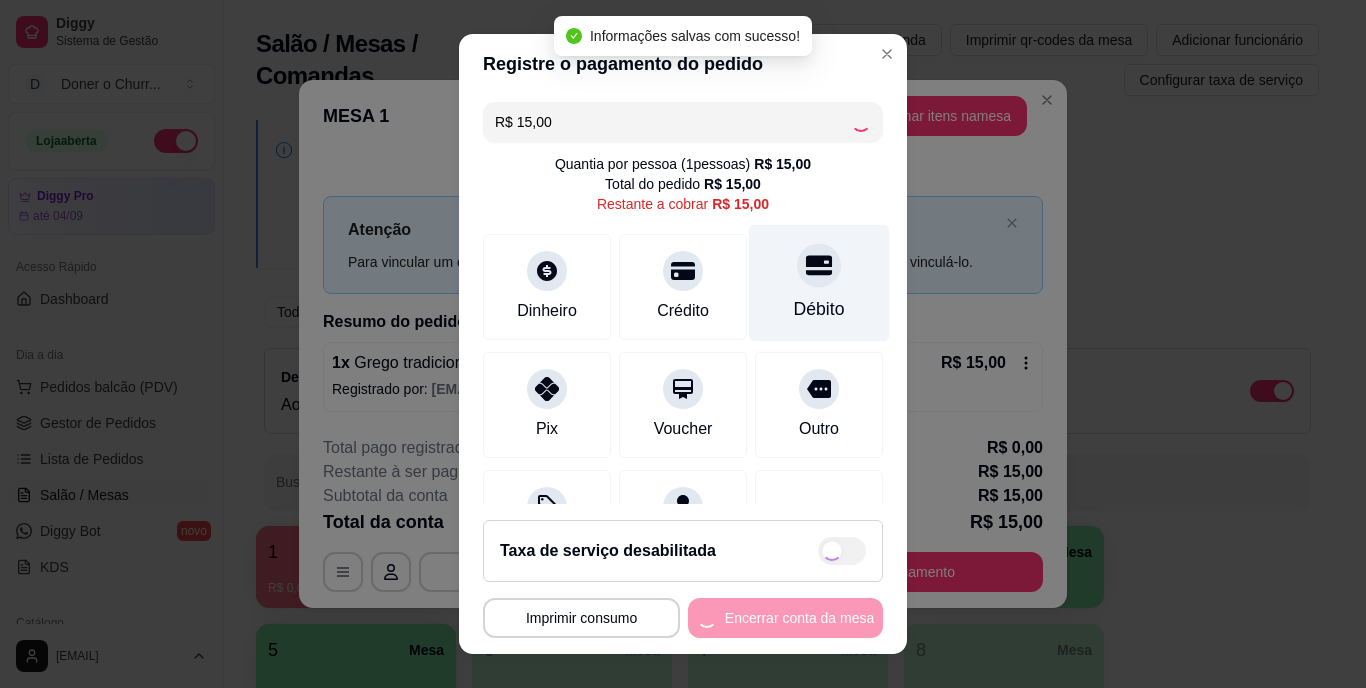 type on "R$ 0,00" 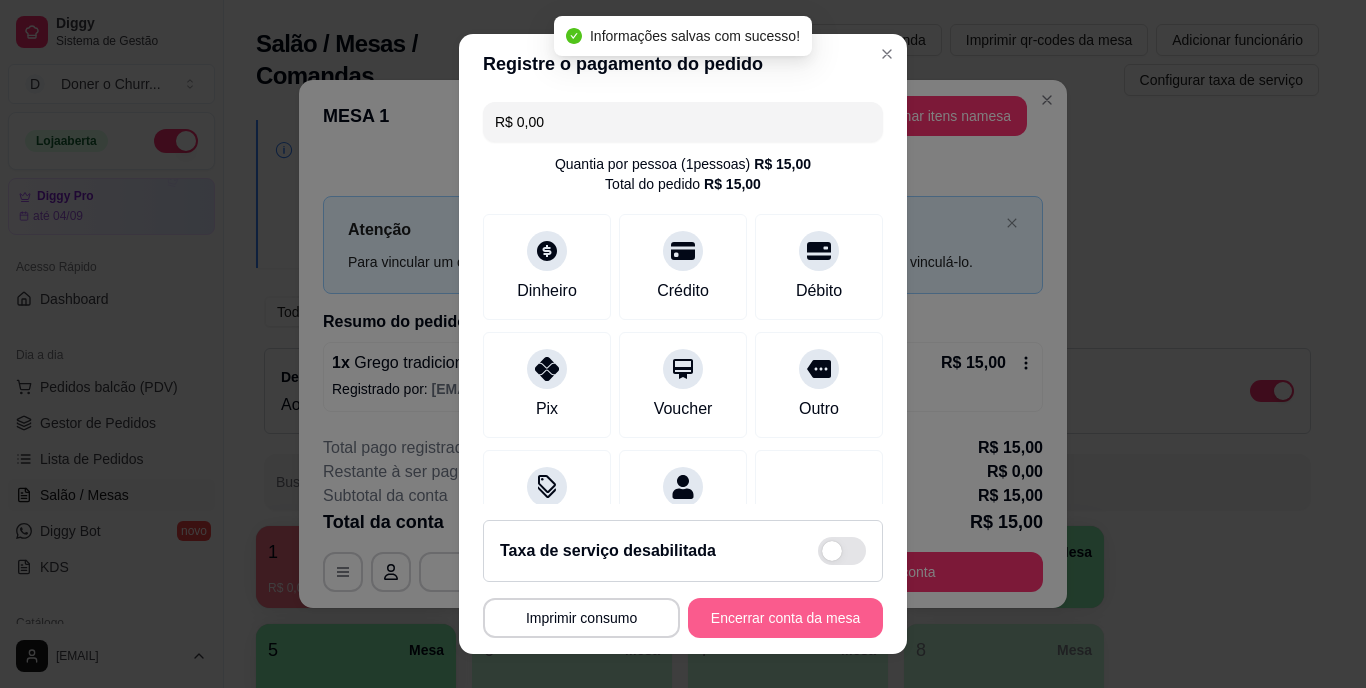 click on "Encerrar conta da mesa" at bounding box center (785, 618) 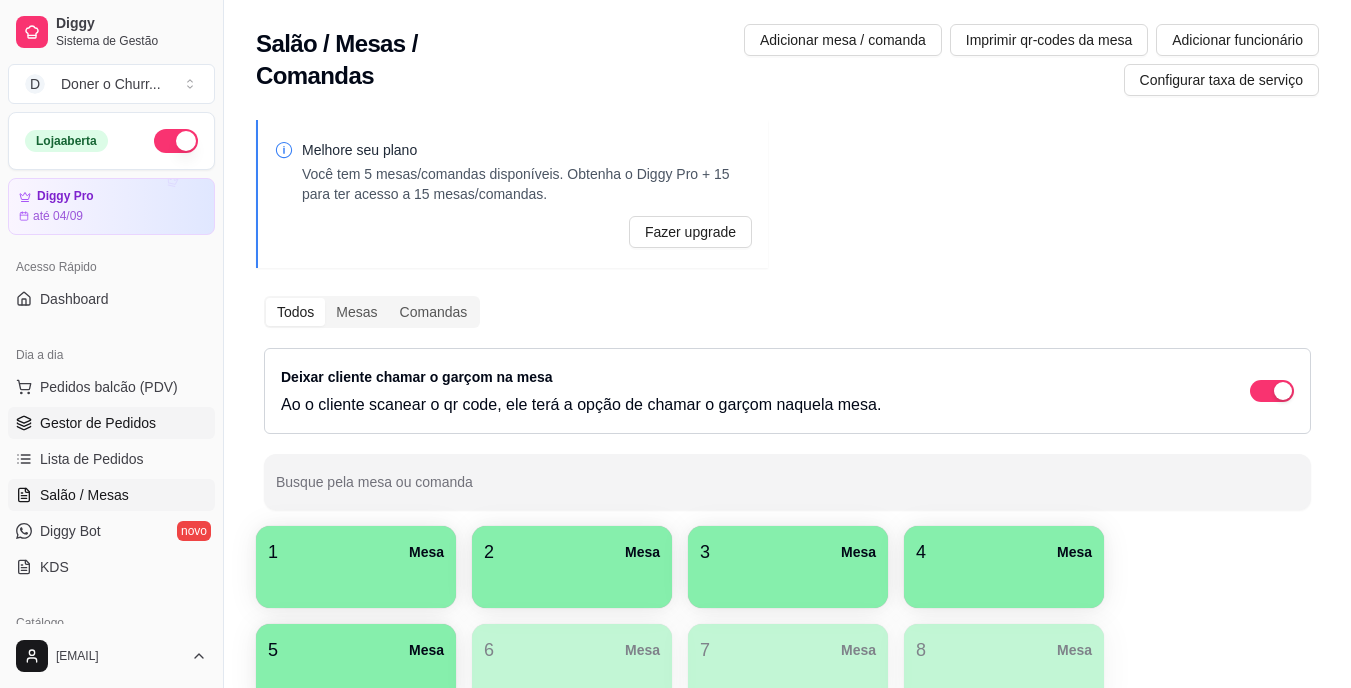 click on "Gestor de Pedidos" at bounding box center (98, 423) 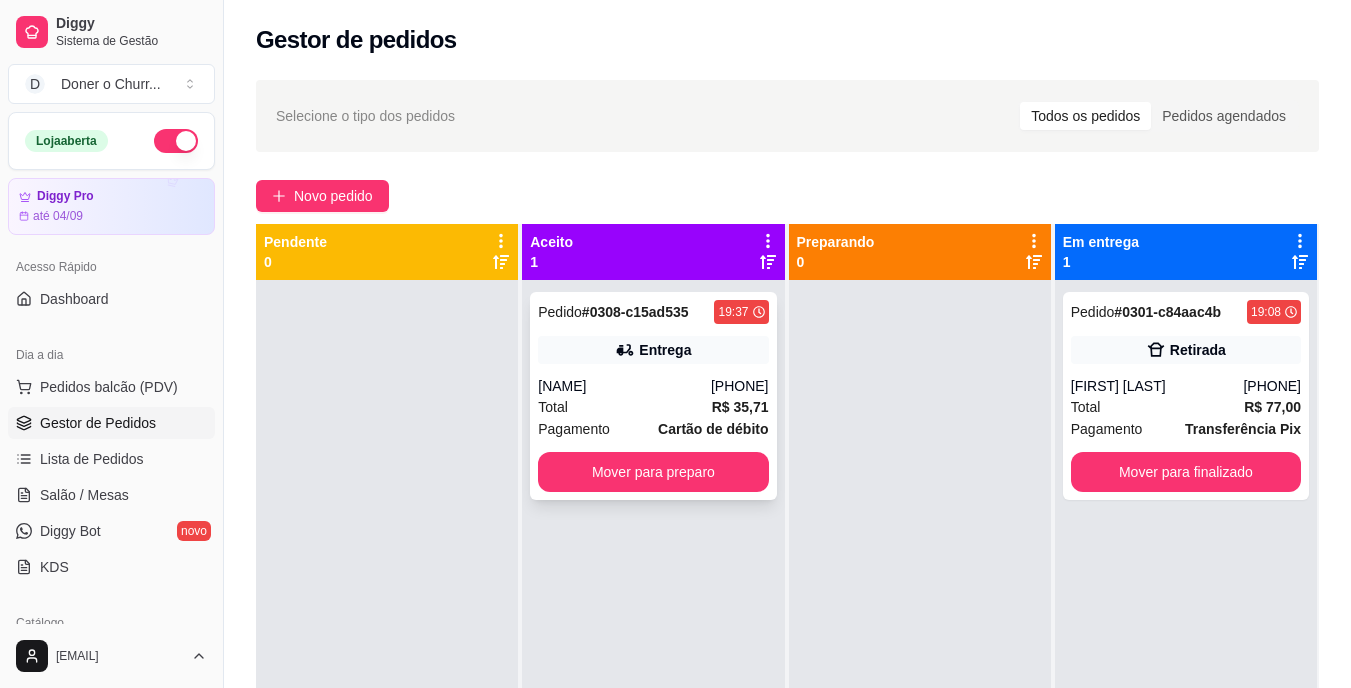click on "Pedido  # 0308-c15ad535 [HH]:[MM] Entrega [NAME]  ([PHONE]) Total R$ 35,71 Pagamento Cartão de débito Mover para preparo" at bounding box center (653, 396) 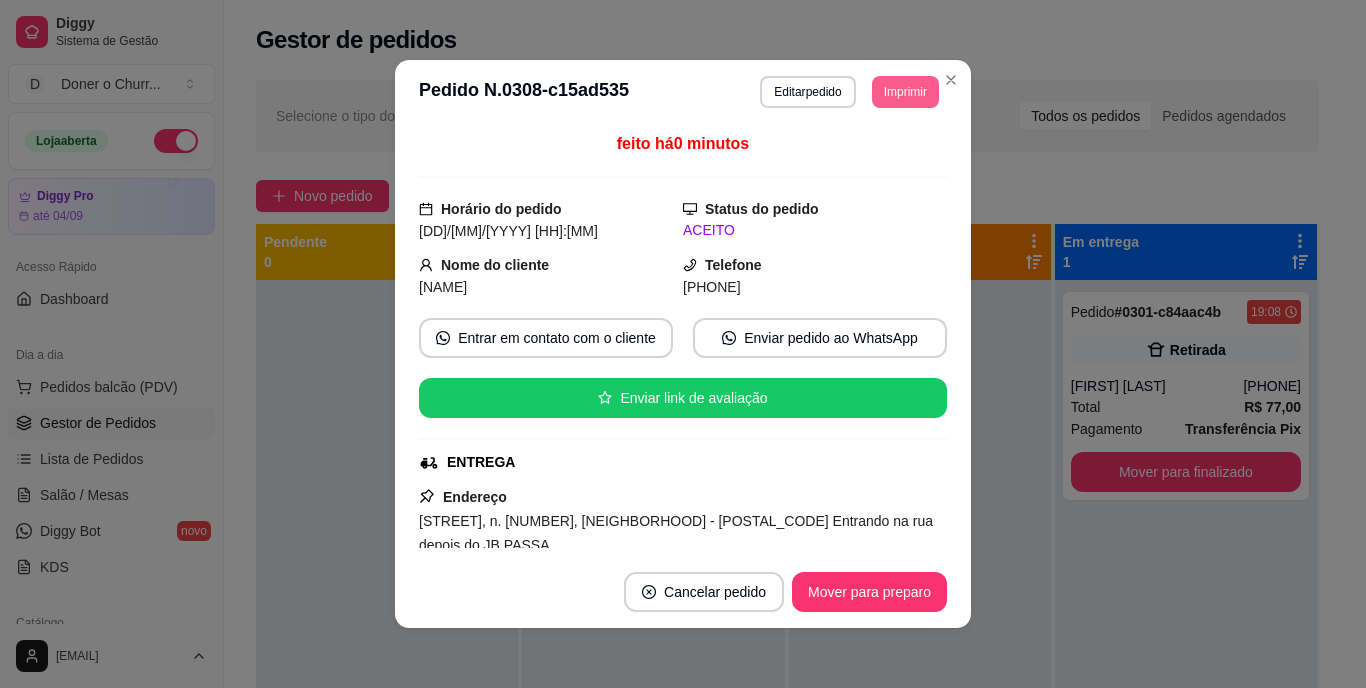 click on "Imprimir" at bounding box center (905, 92) 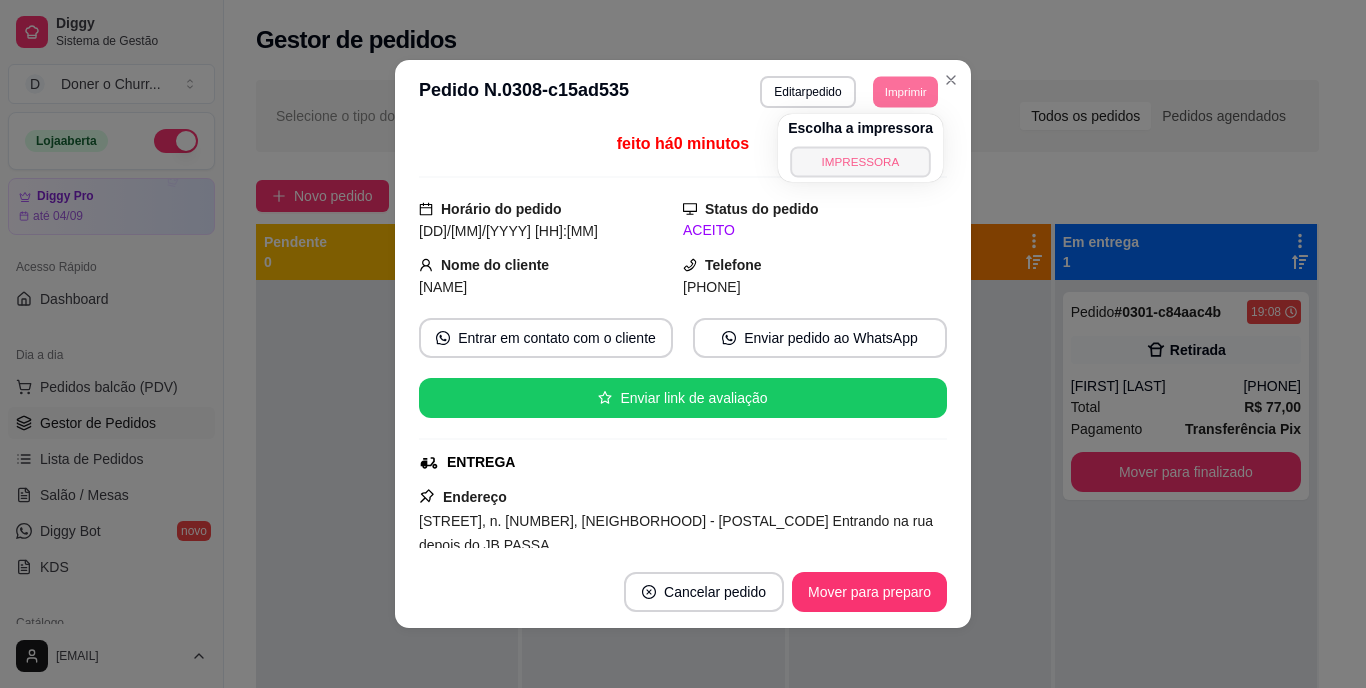 click on "IMPRESSORA" at bounding box center (860, 161) 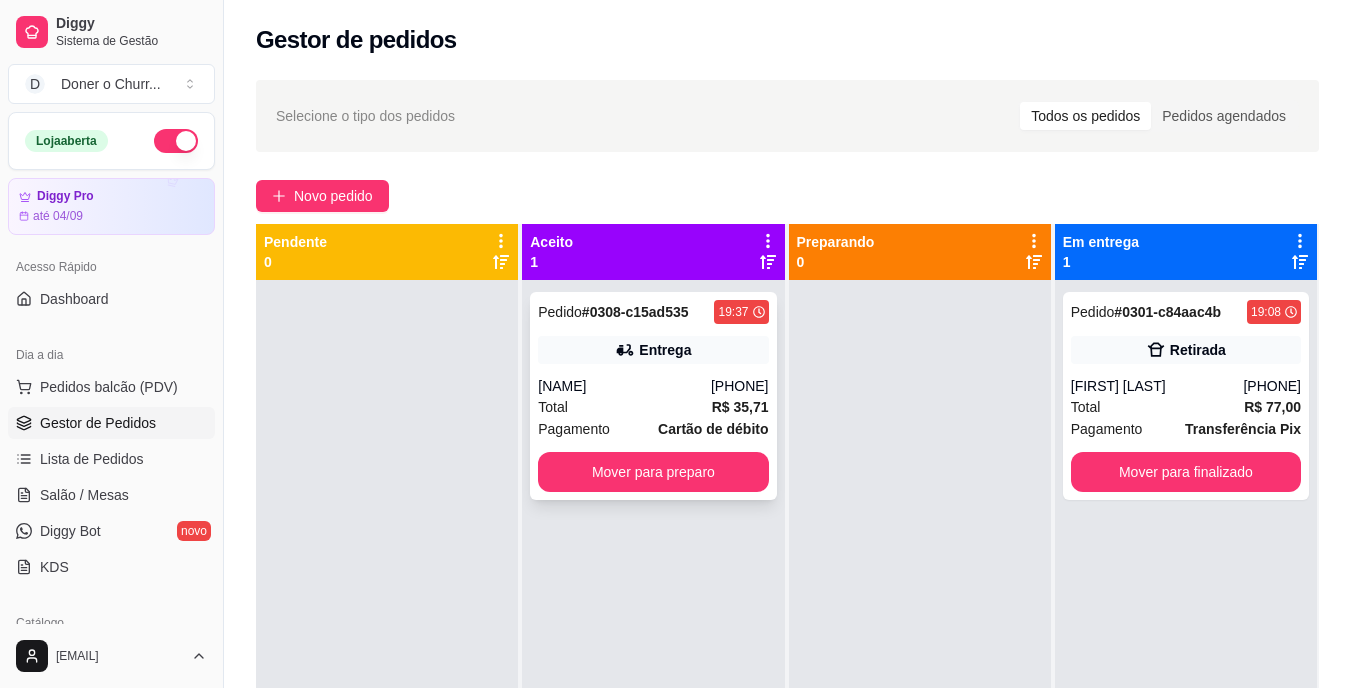 click on "Cartão de débito" at bounding box center [713, 429] 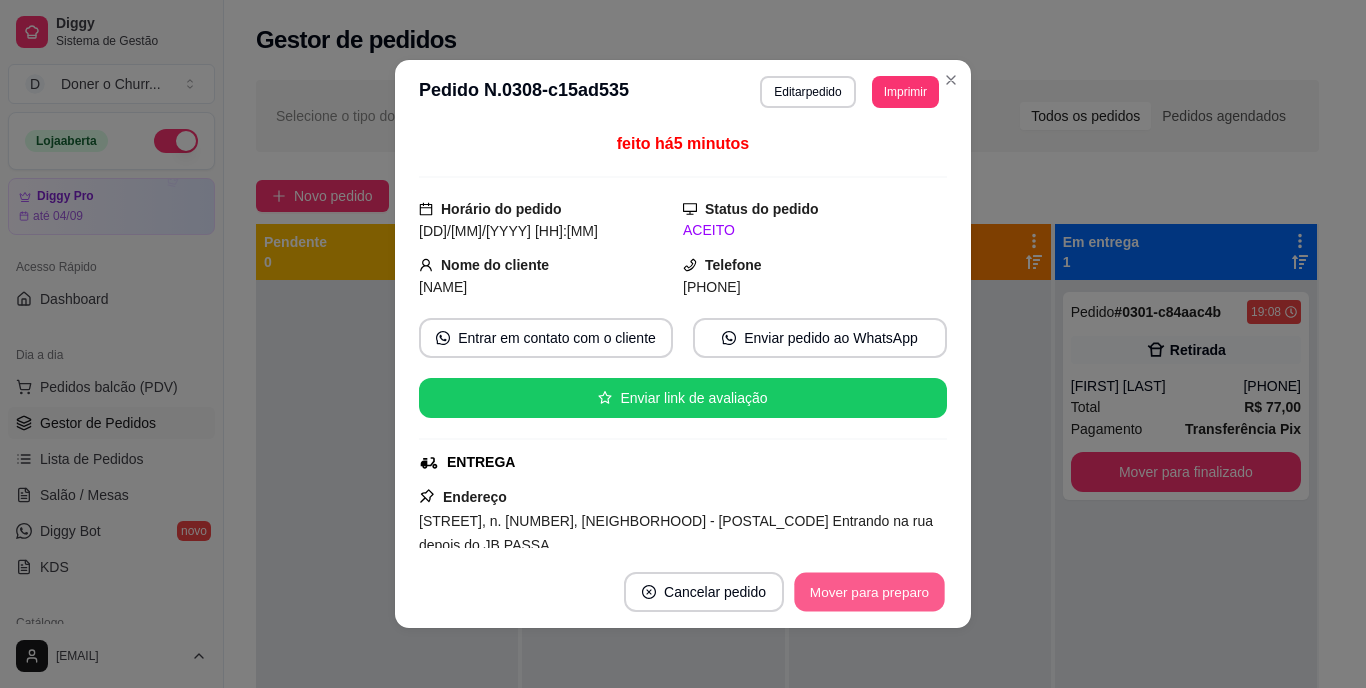 click on "Mover para preparo" at bounding box center (869, 592) 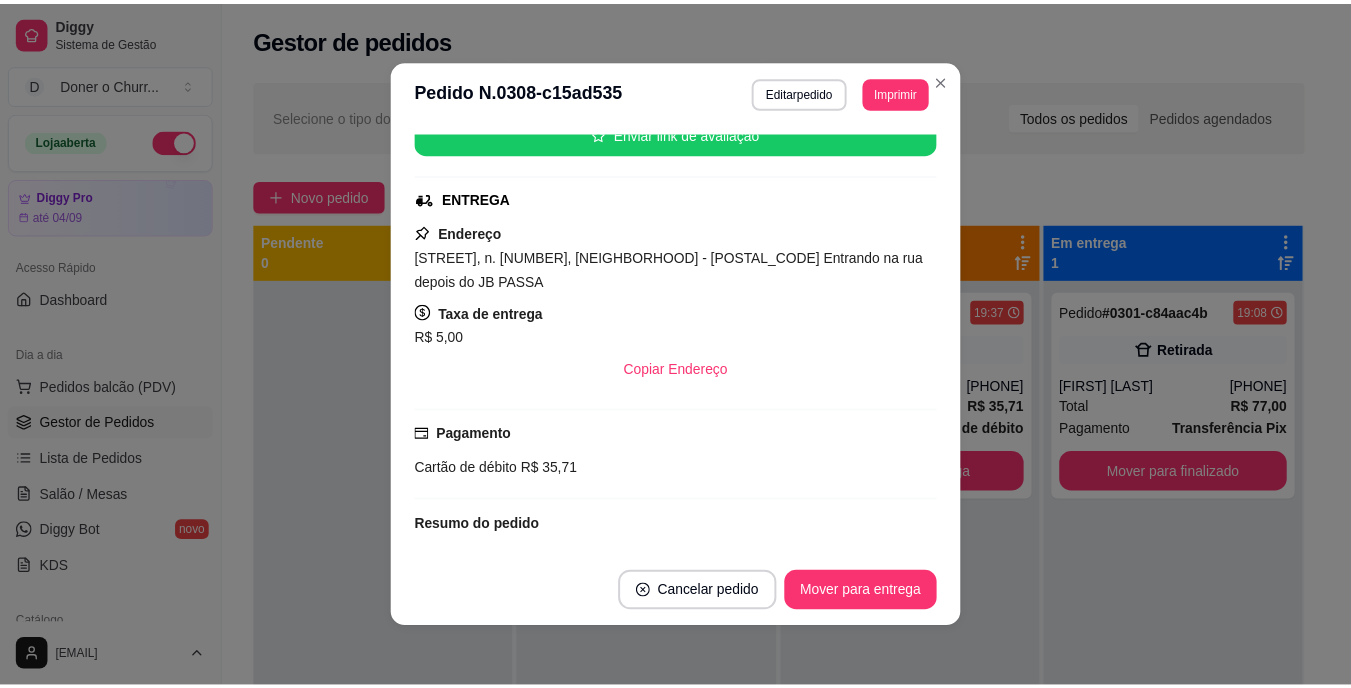 scroll, scrollTop: 385, scrollLeft: 0, axis: vertical 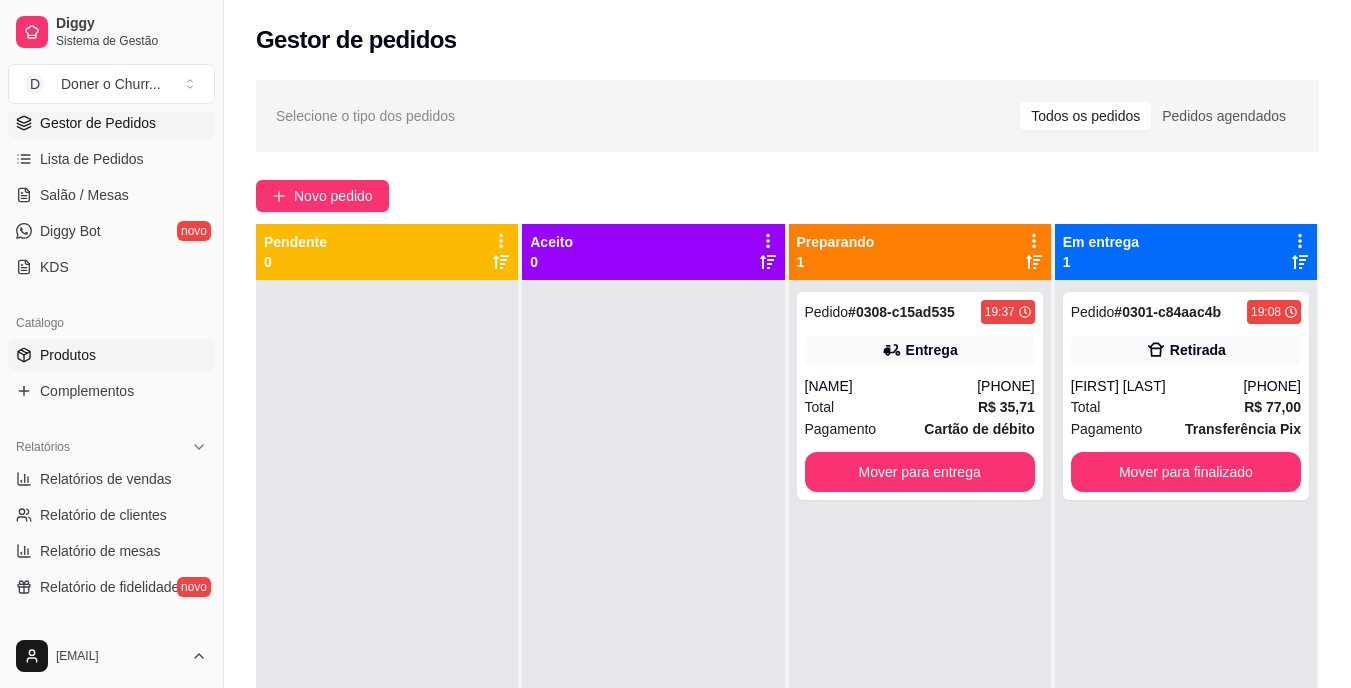 click on "Produtos" at bounding box center [111, 355] 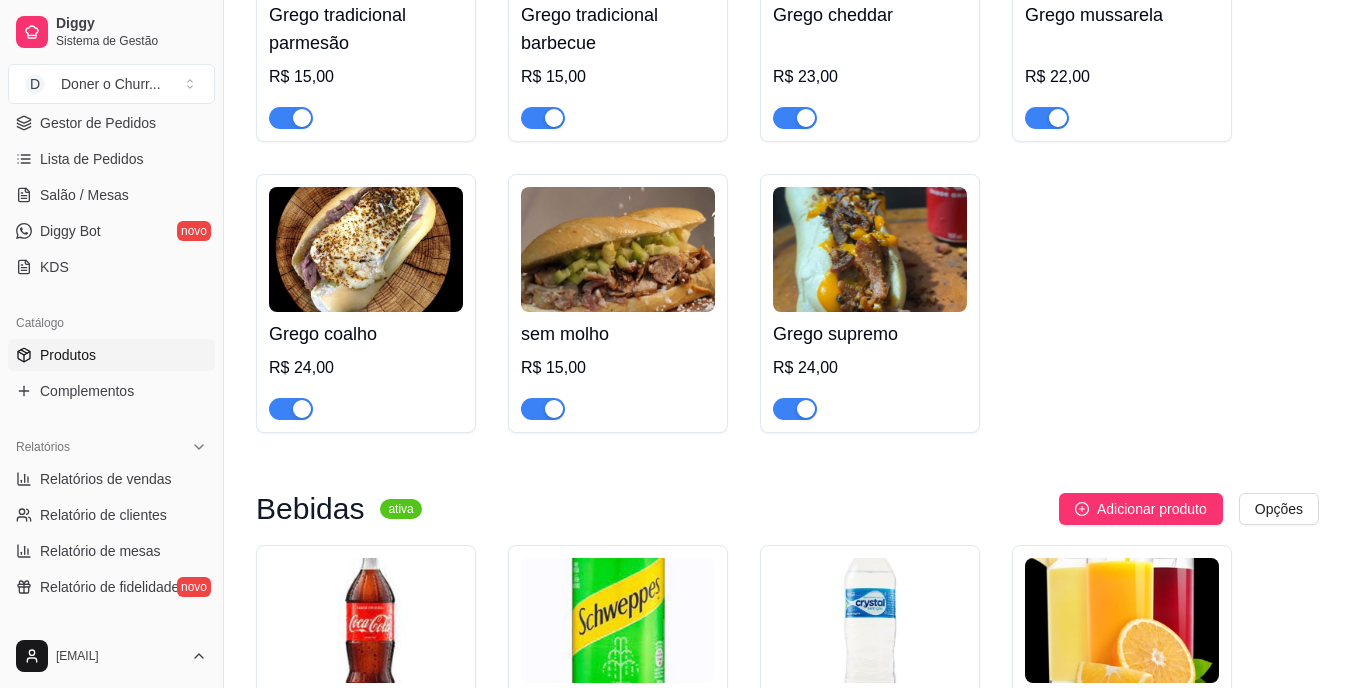 scroll, scrollTop: 400, scrollLeft: 0, axis: vertical 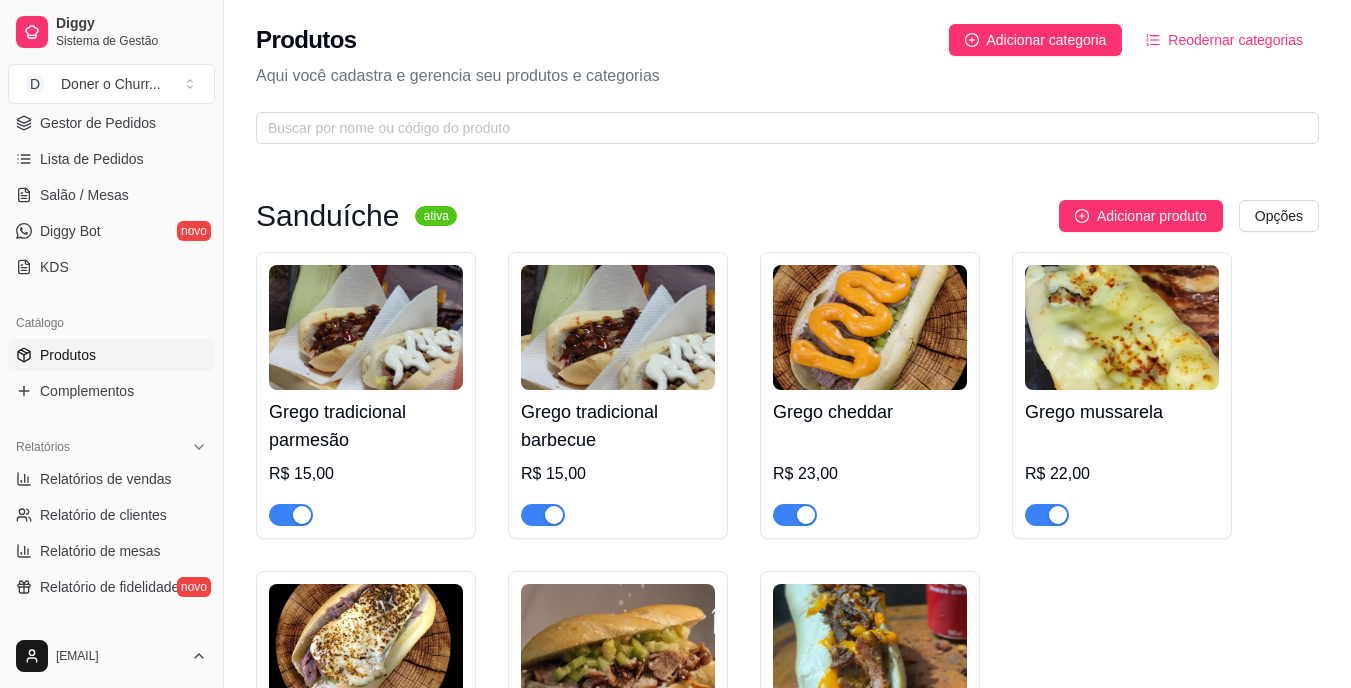 click at bounding box center [1122, 327] 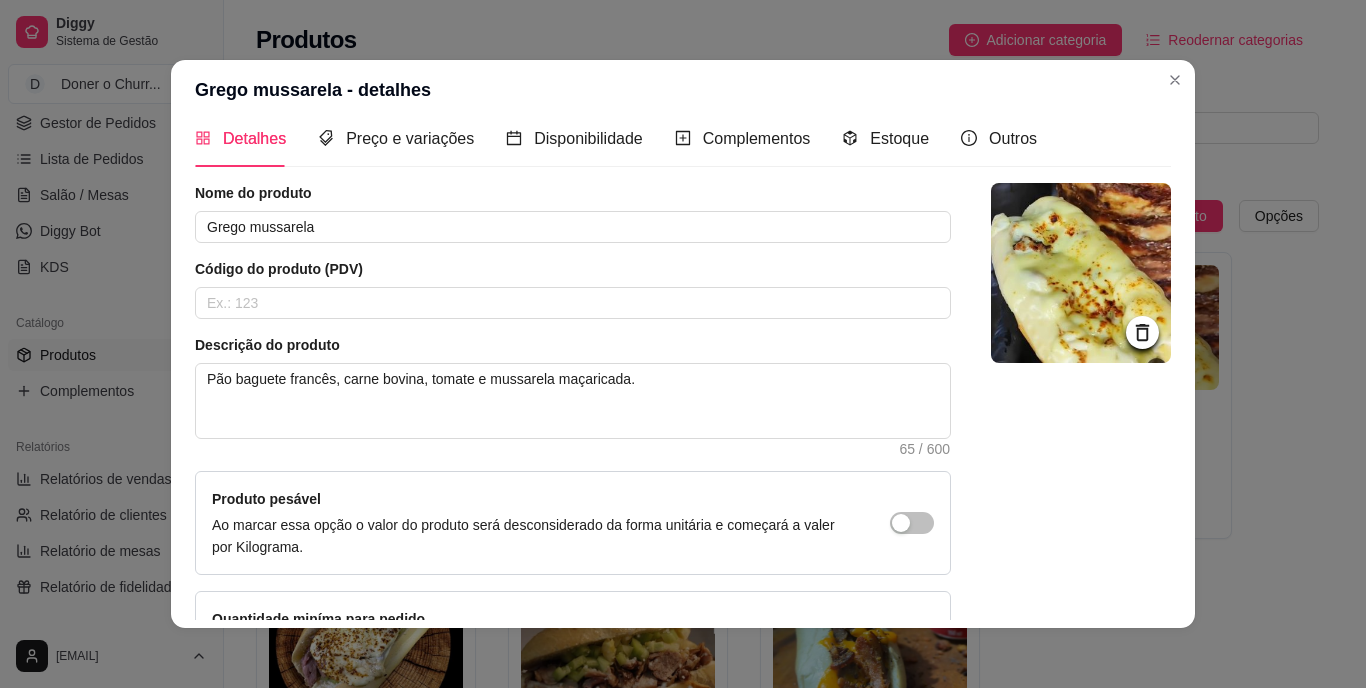 scroll, scrollTop: 0, scrollLeft: 0, axis: both 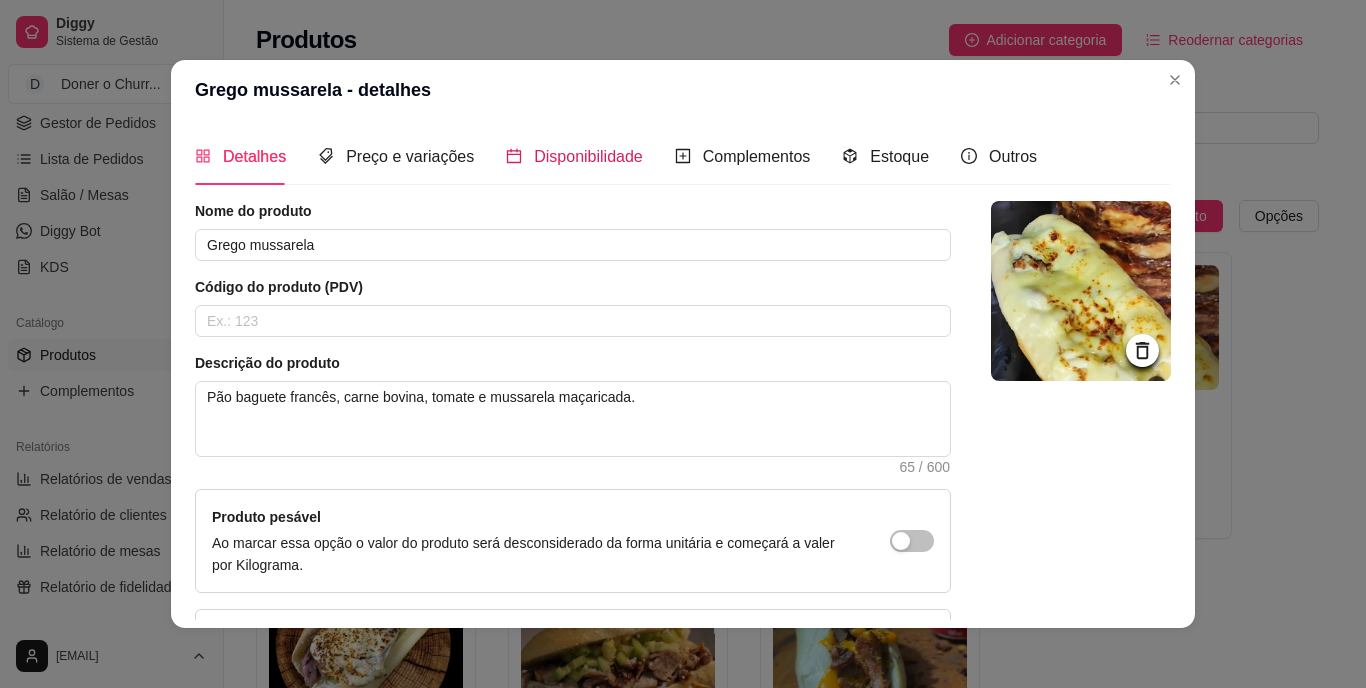 click on "Disponibilidade" at bounding box center [588, 156] 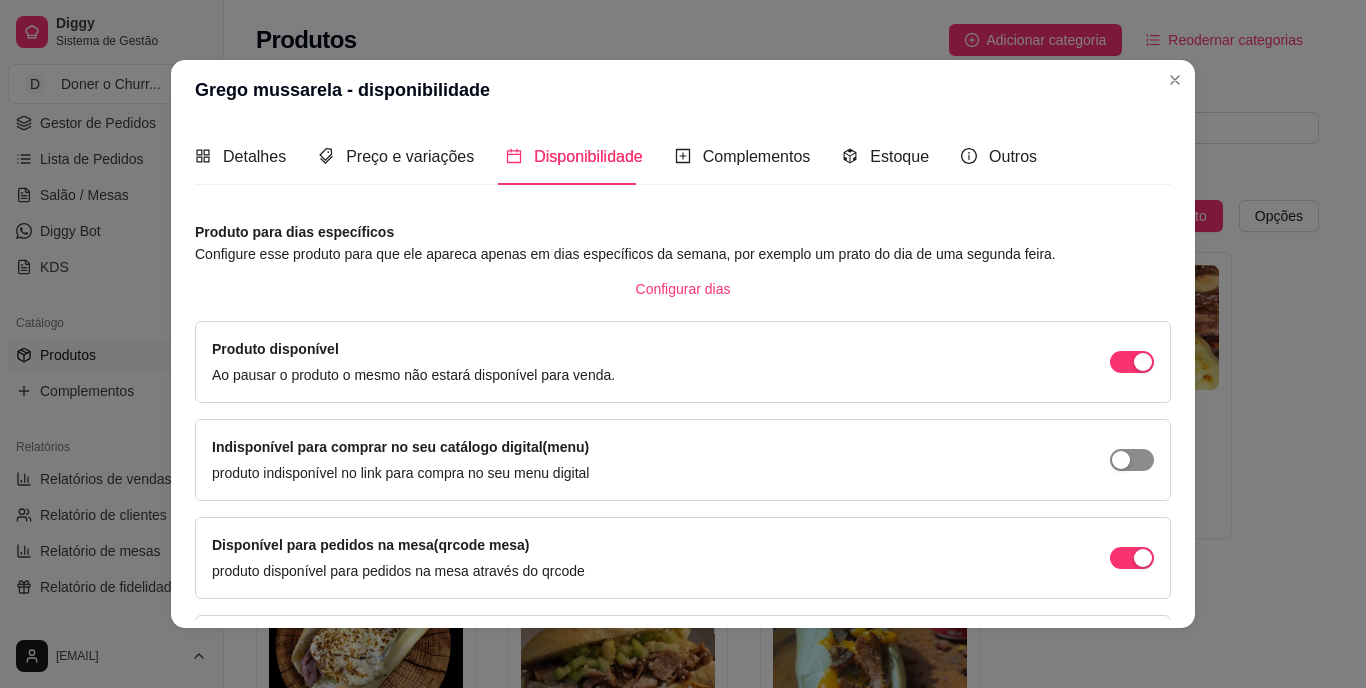 click at bounding box center [1143, 362] 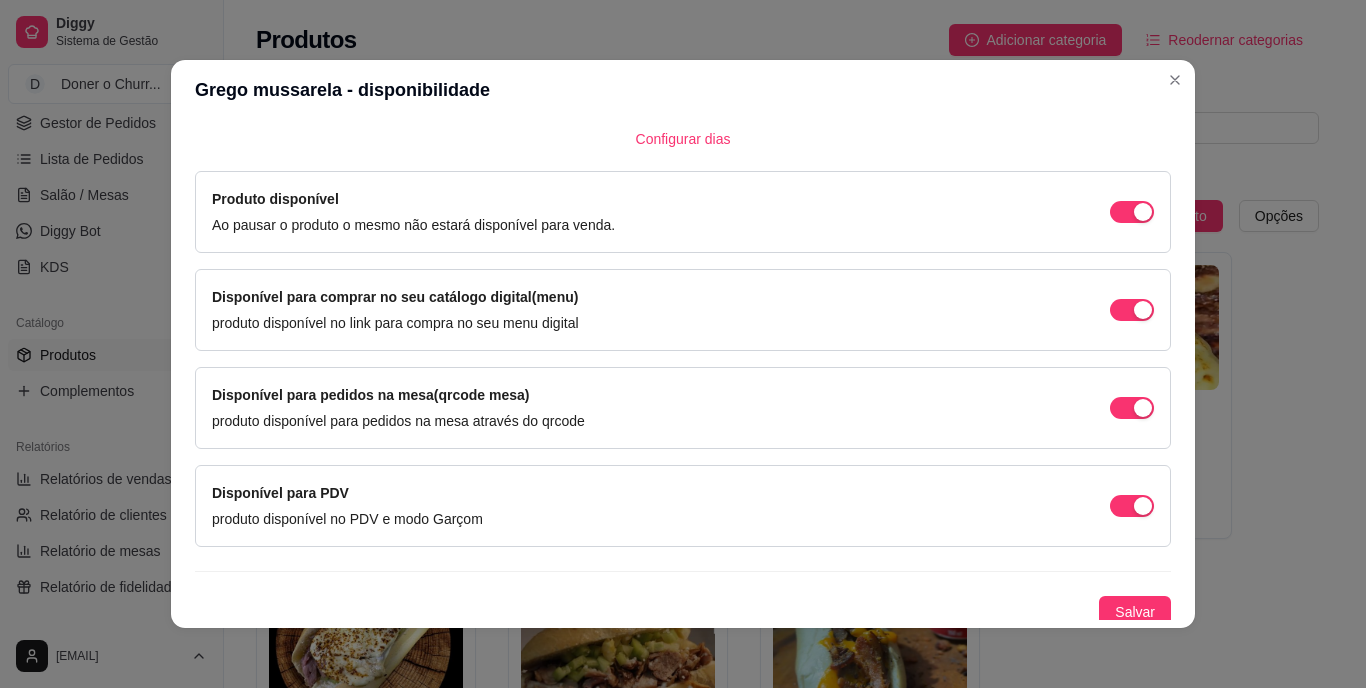 scroll, scrollTop: 158, scrollLeft: 0, axis: vertical 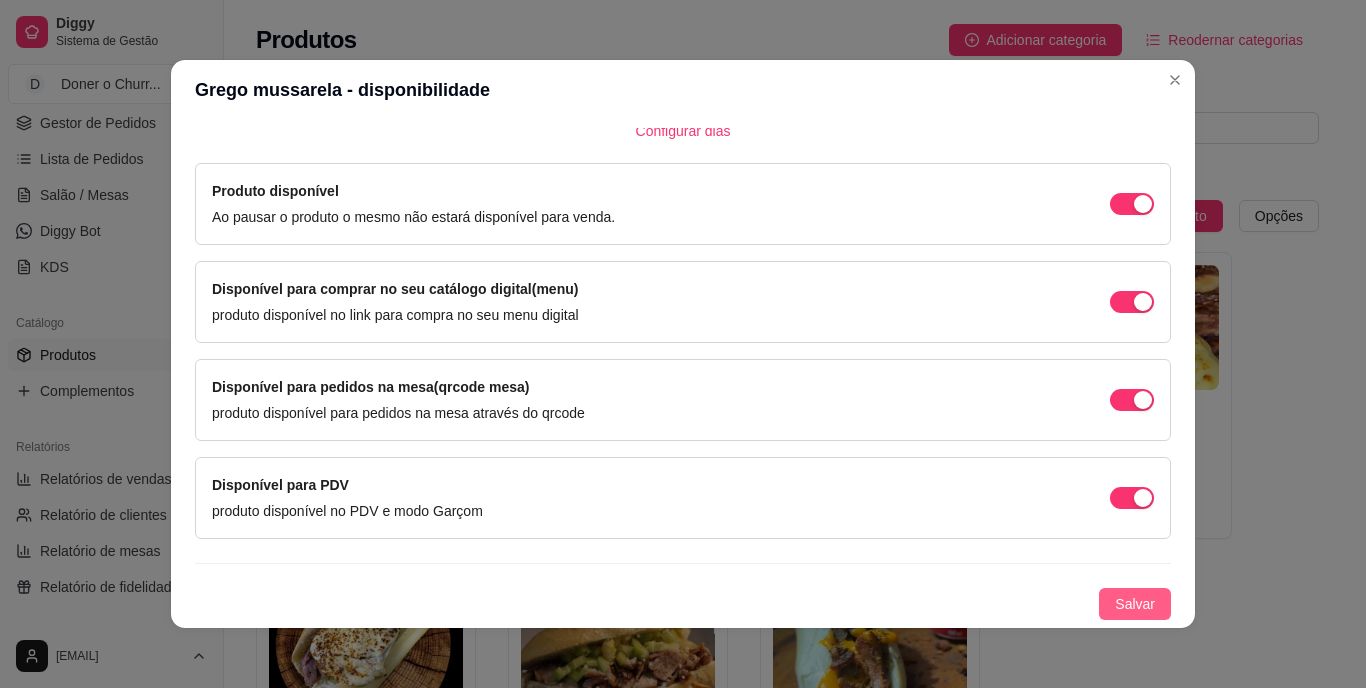 click on "Salvar" at bounding box center (1135, 604) 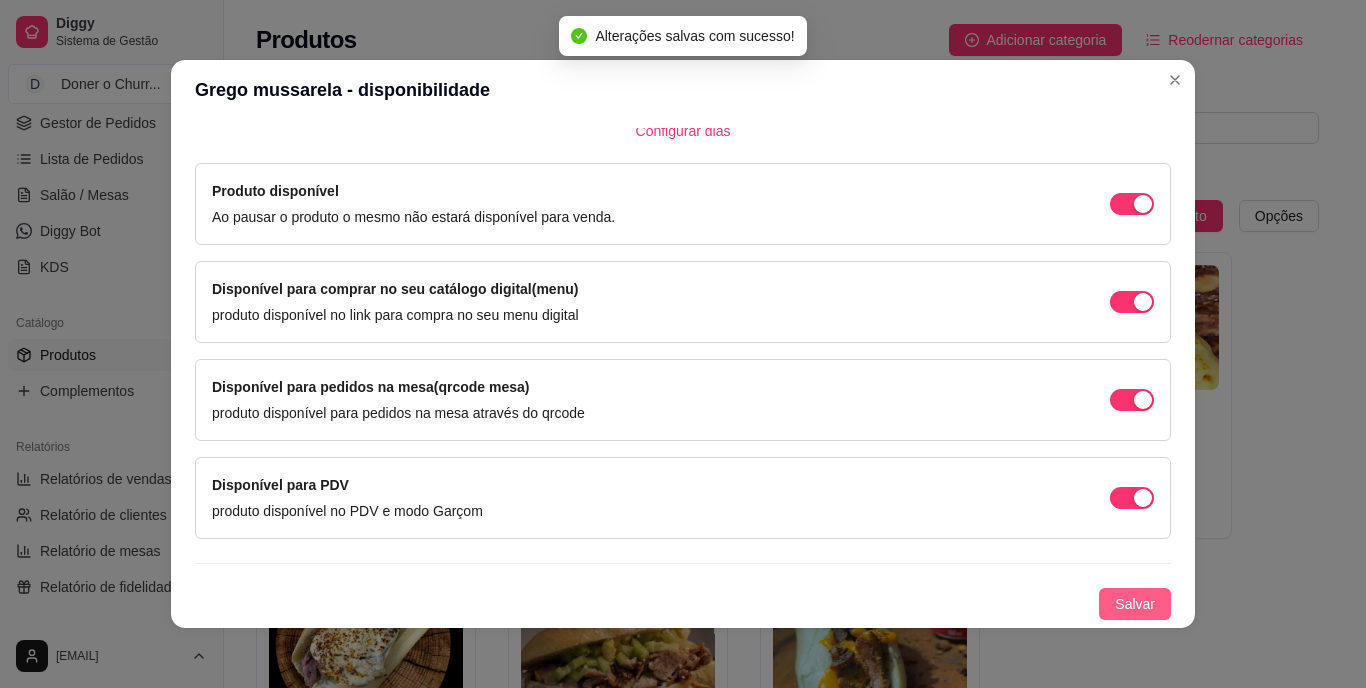 click on "Salvar" at bounding box center (1135, 604) 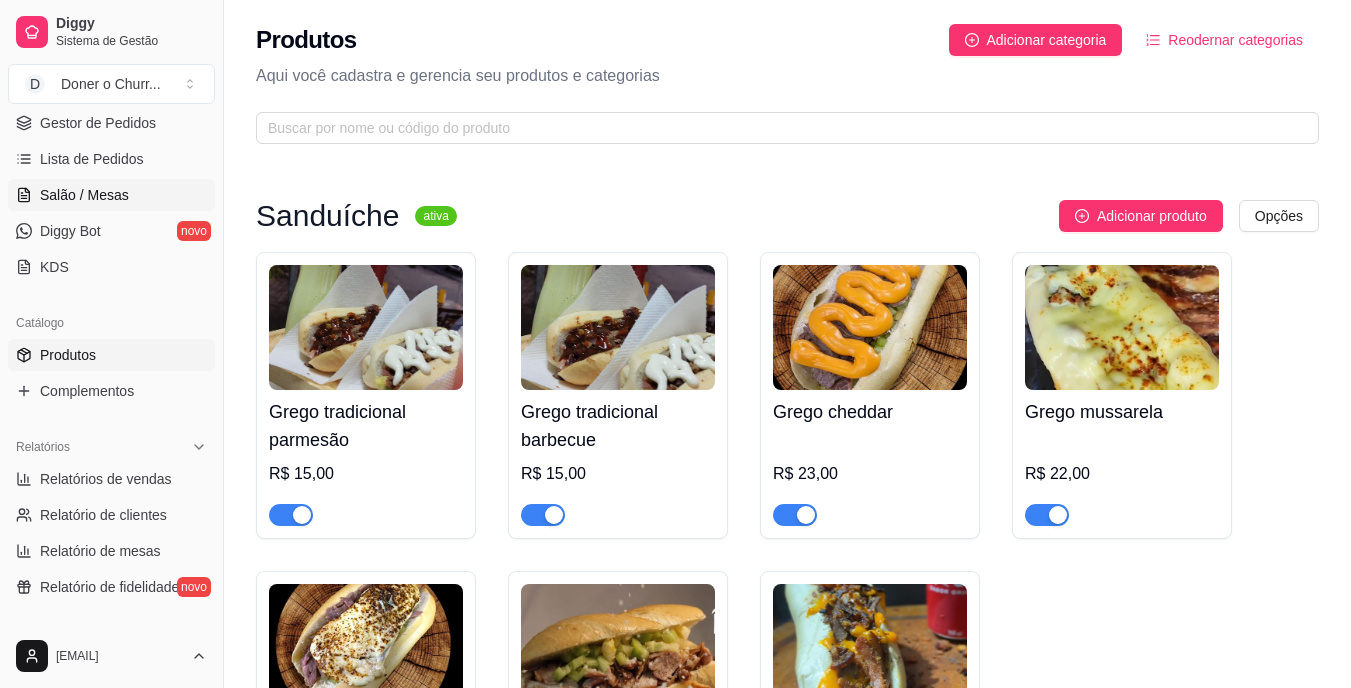 click on "Salão / Mesas" at bounding box center [84, 195] 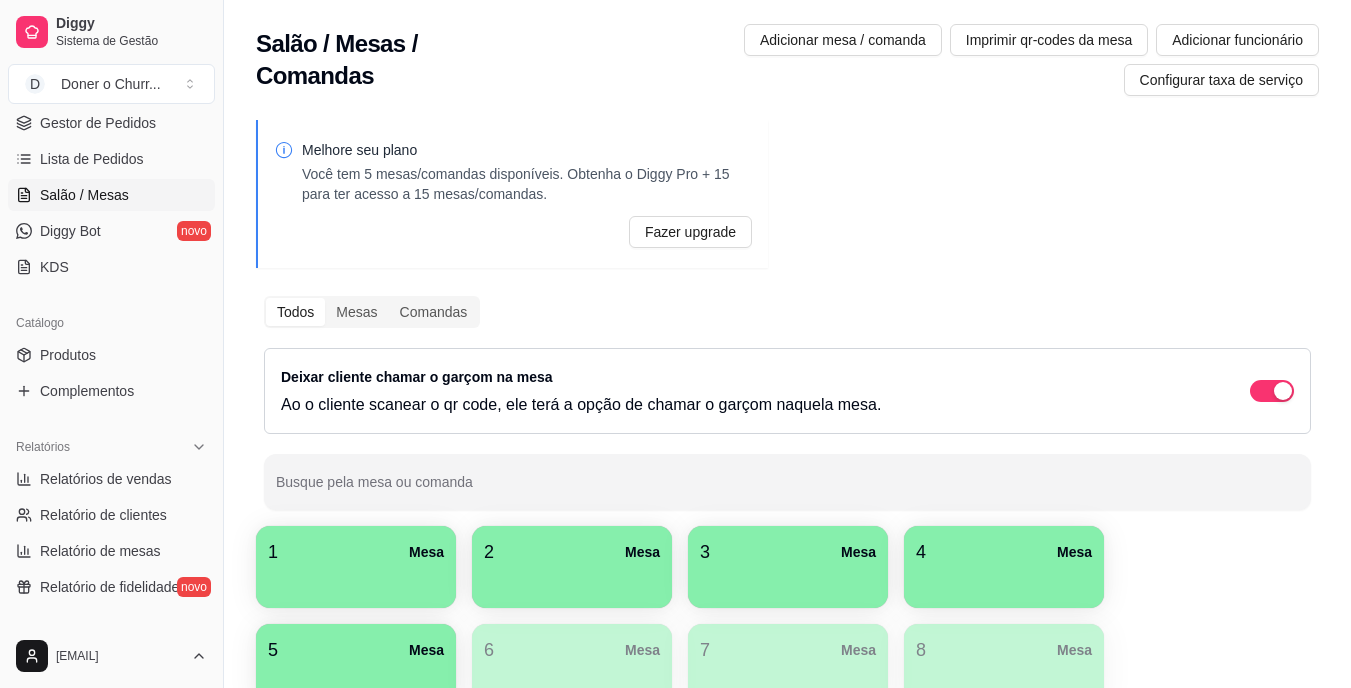 click on "1 Mesa" at bounding box center (356, 552) 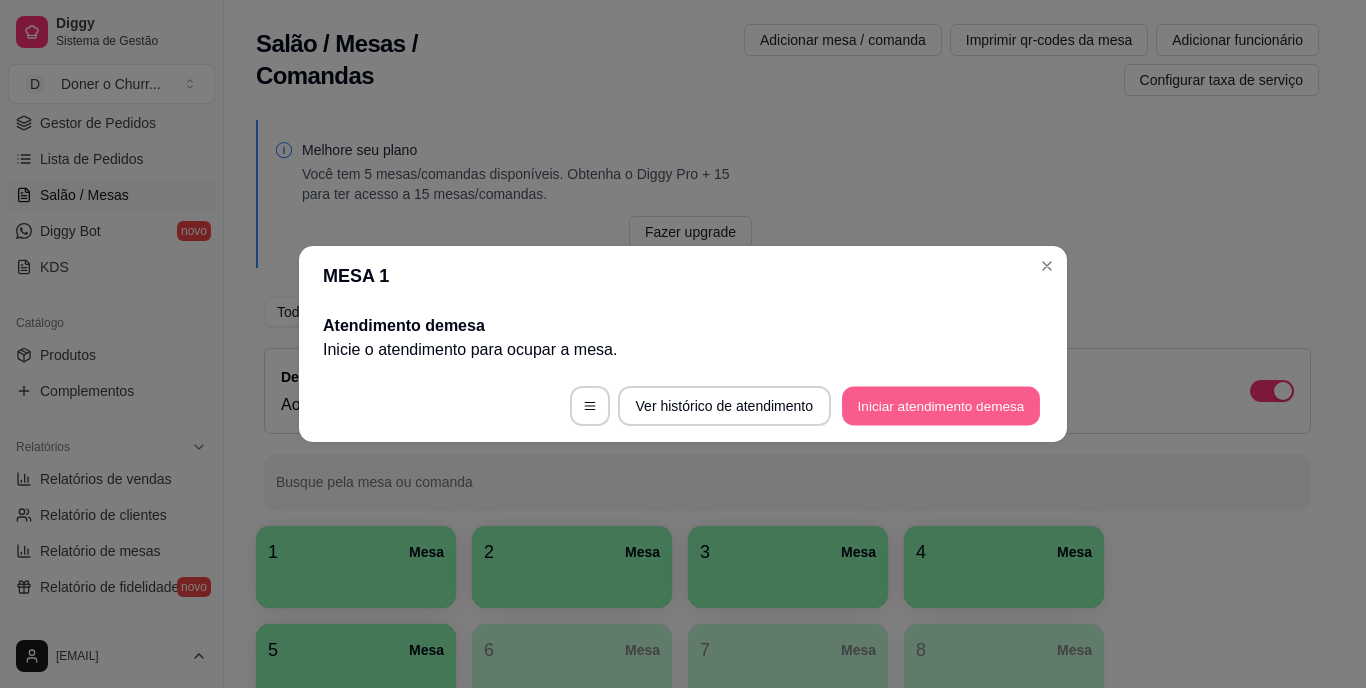 click on "Iniciar atendimento de  mesa" at bounding box center [941, 406] 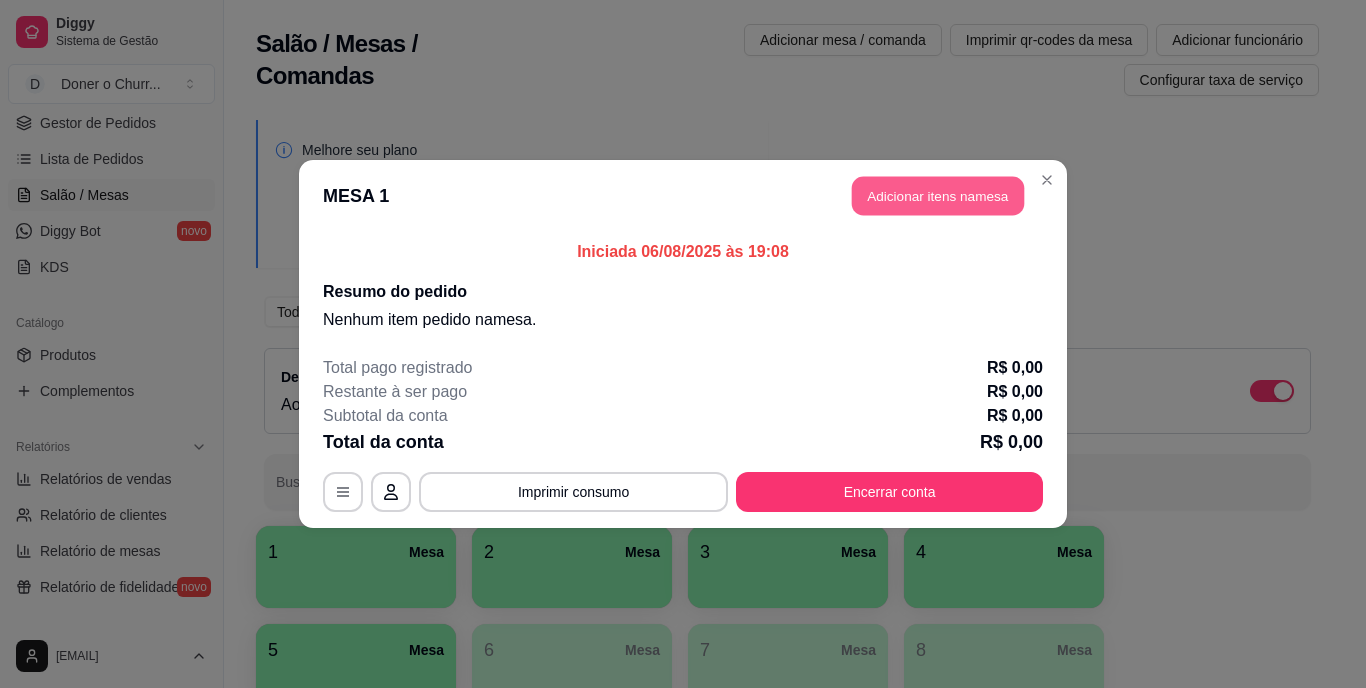 click on "Adicionar itens na  mesa" at bounding box center [938, 196] 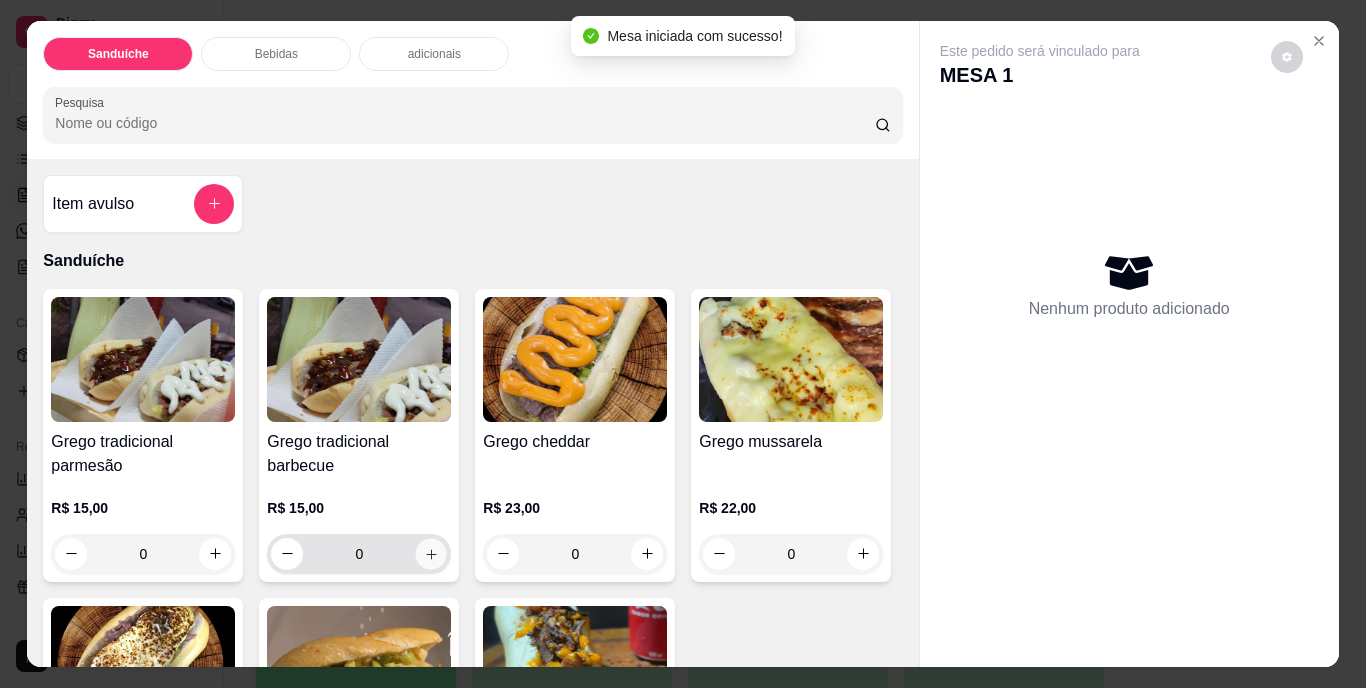 click 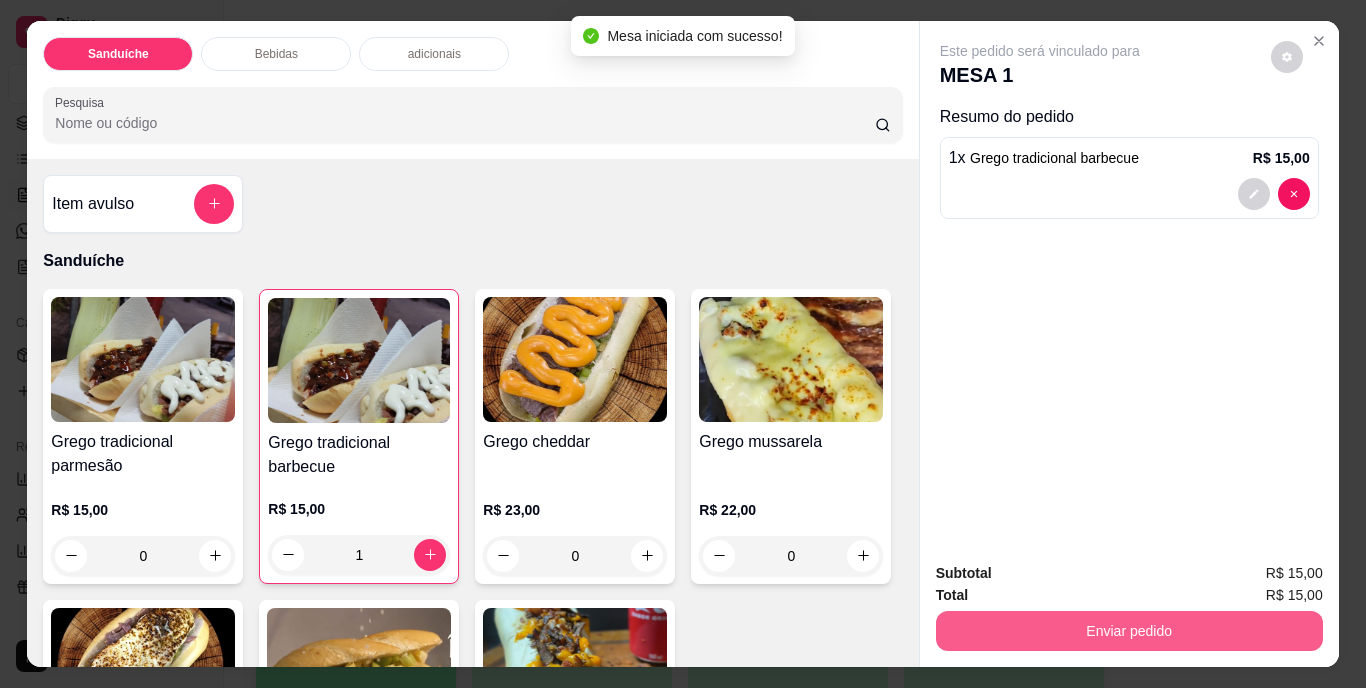 click on "Enviar pedido" at bounding box center [1129, 631] 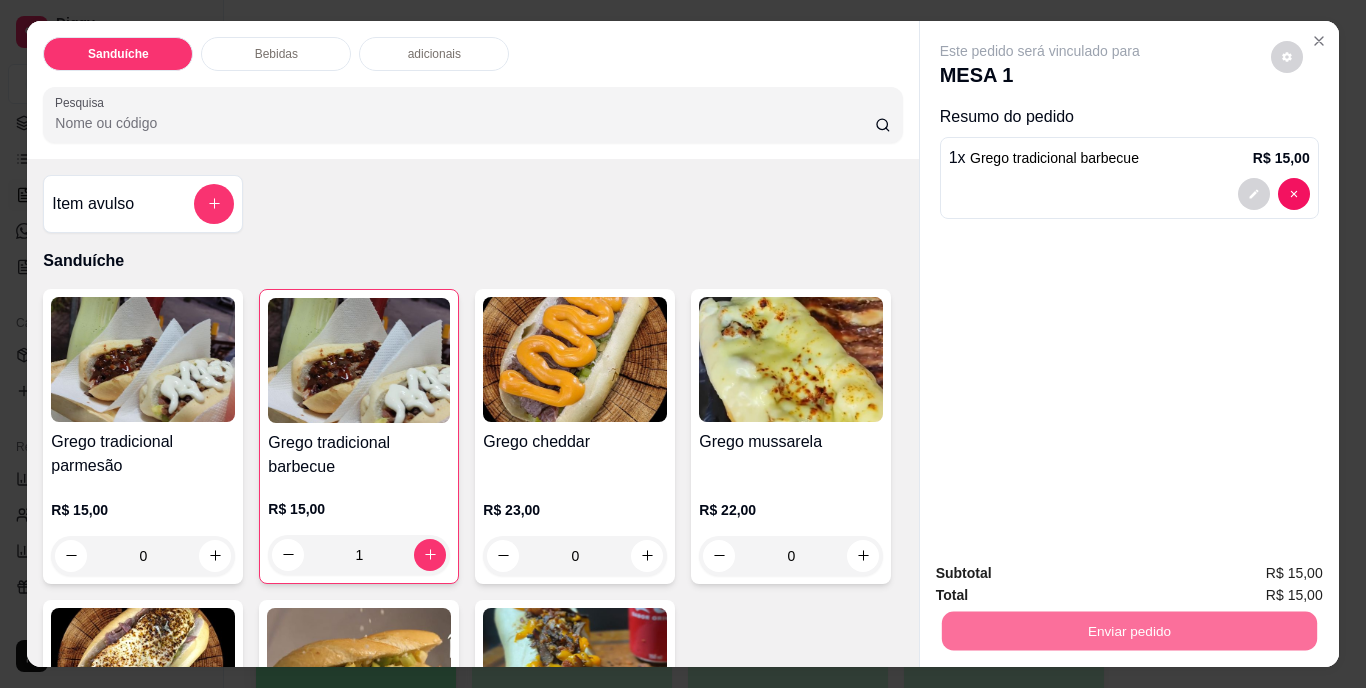click on "Não registrar e enviar pedido" at bounding box center [1063, 574] 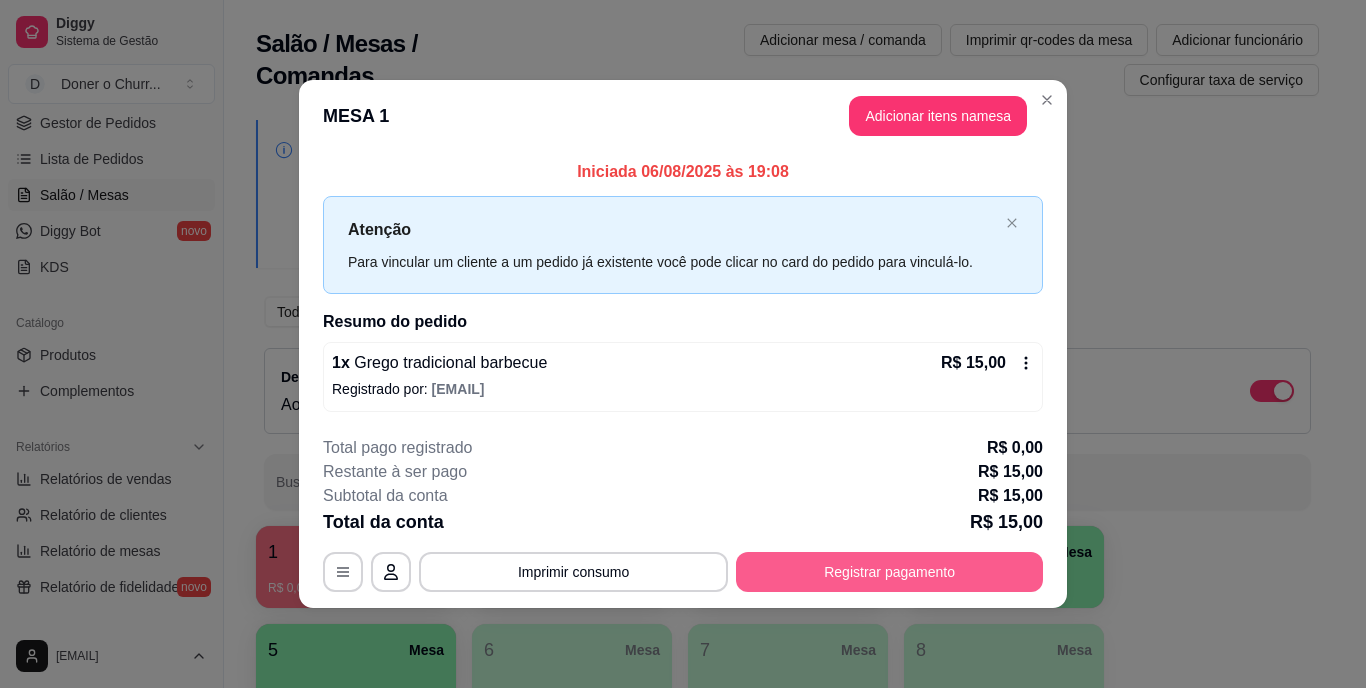 click on "Registrar pagamento" at bounding box center (889, 572) 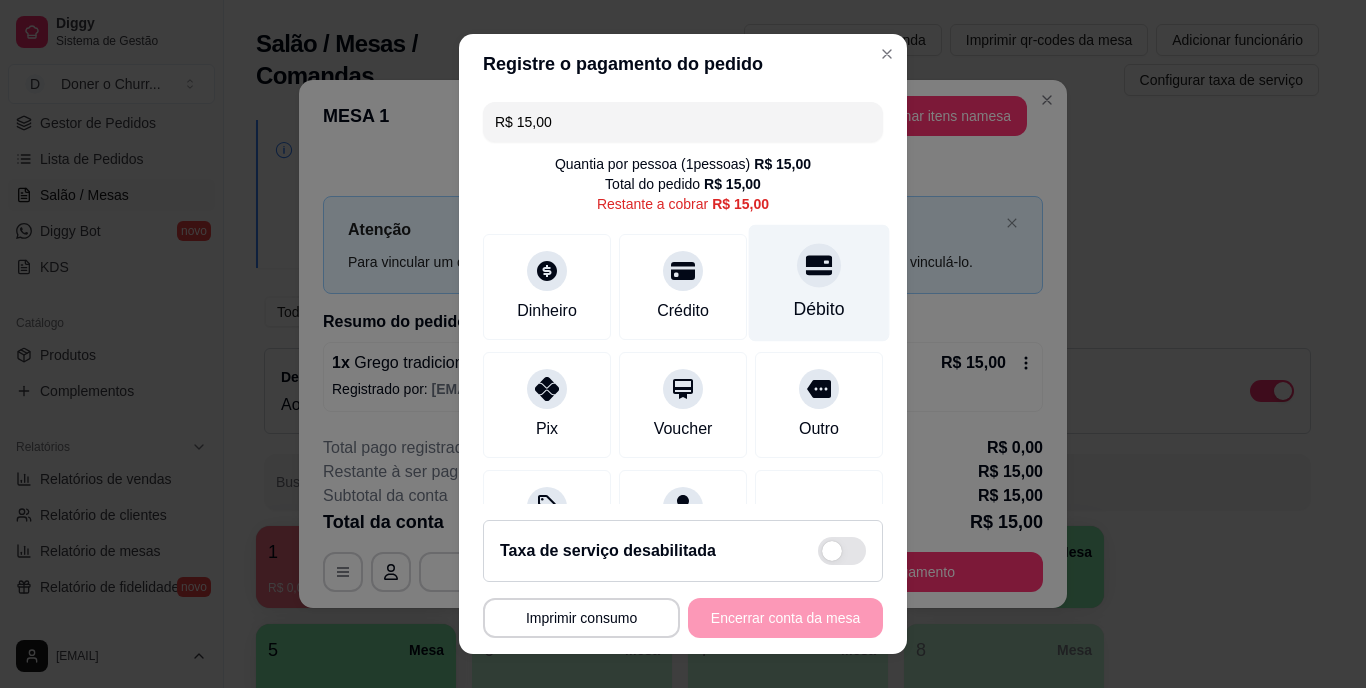 click on "Débito" at bounding box center (819, 283) 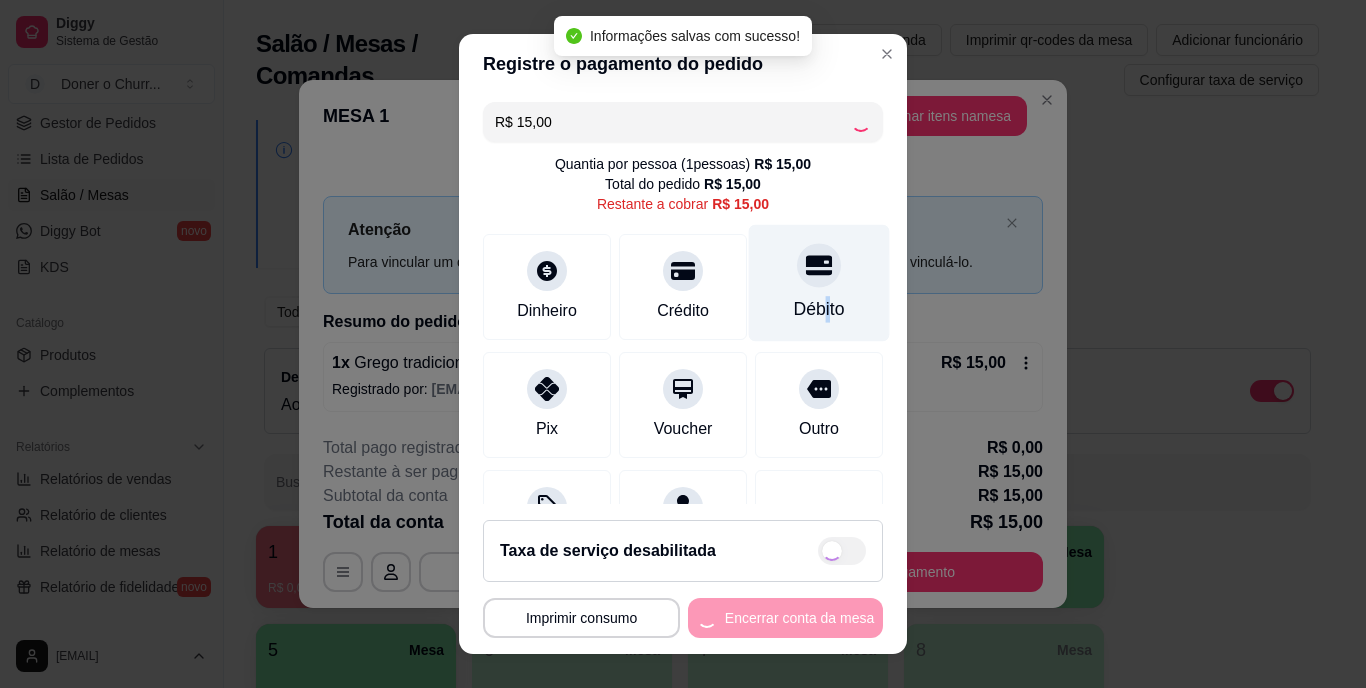 type on "R$ 0,00" 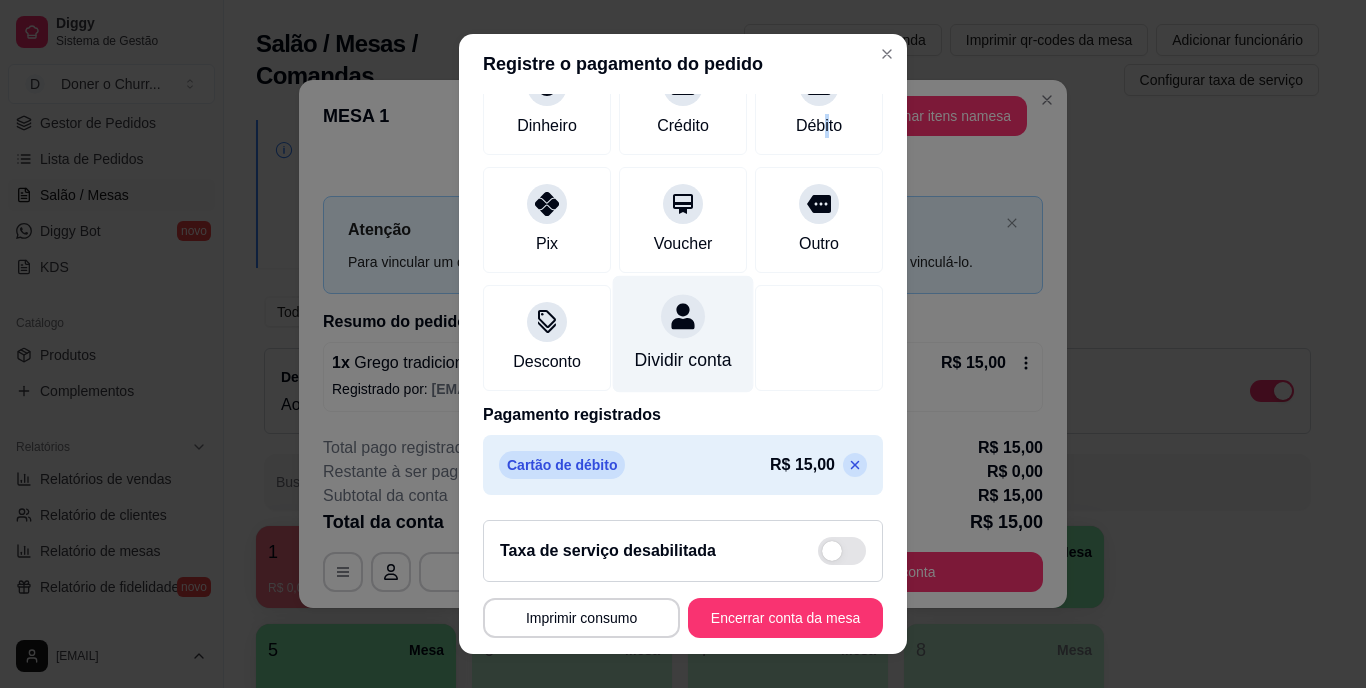 scroll, scrollTop: 188, scrollLeft: 0, axis: vertical 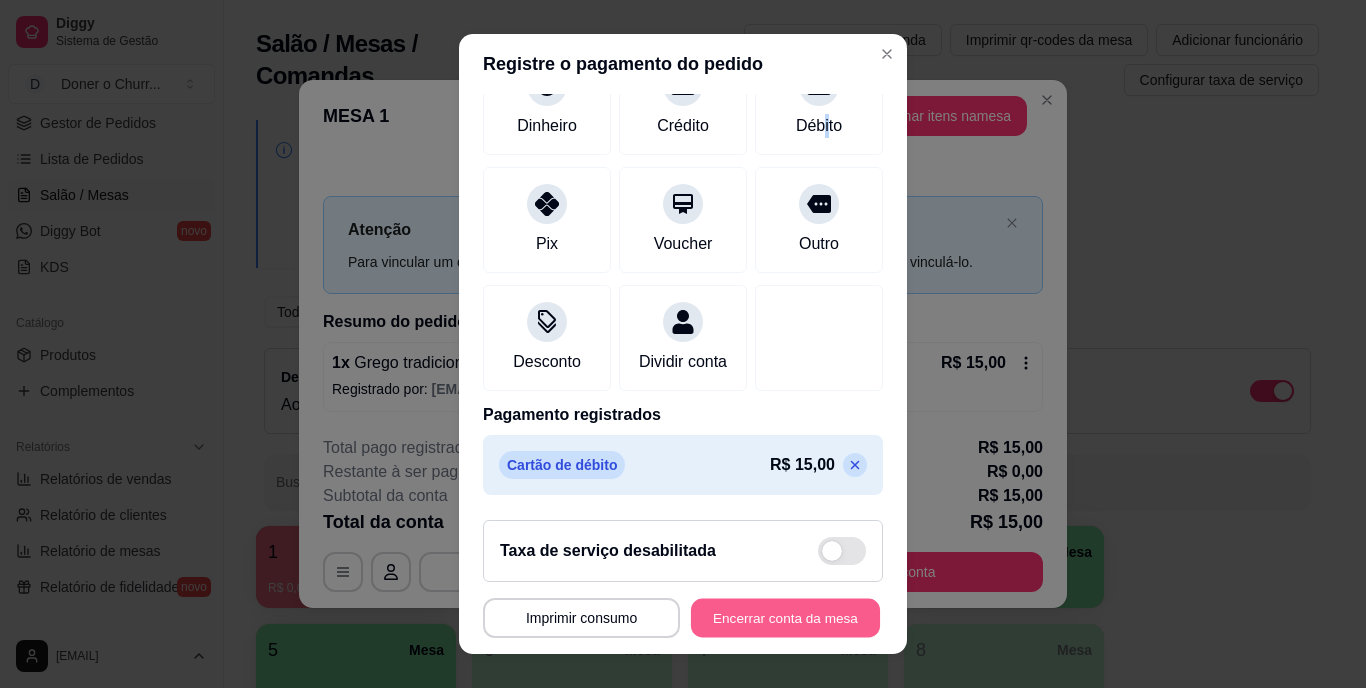 click on "Encerrar conta da mesa" at bounding box center (785, 617) 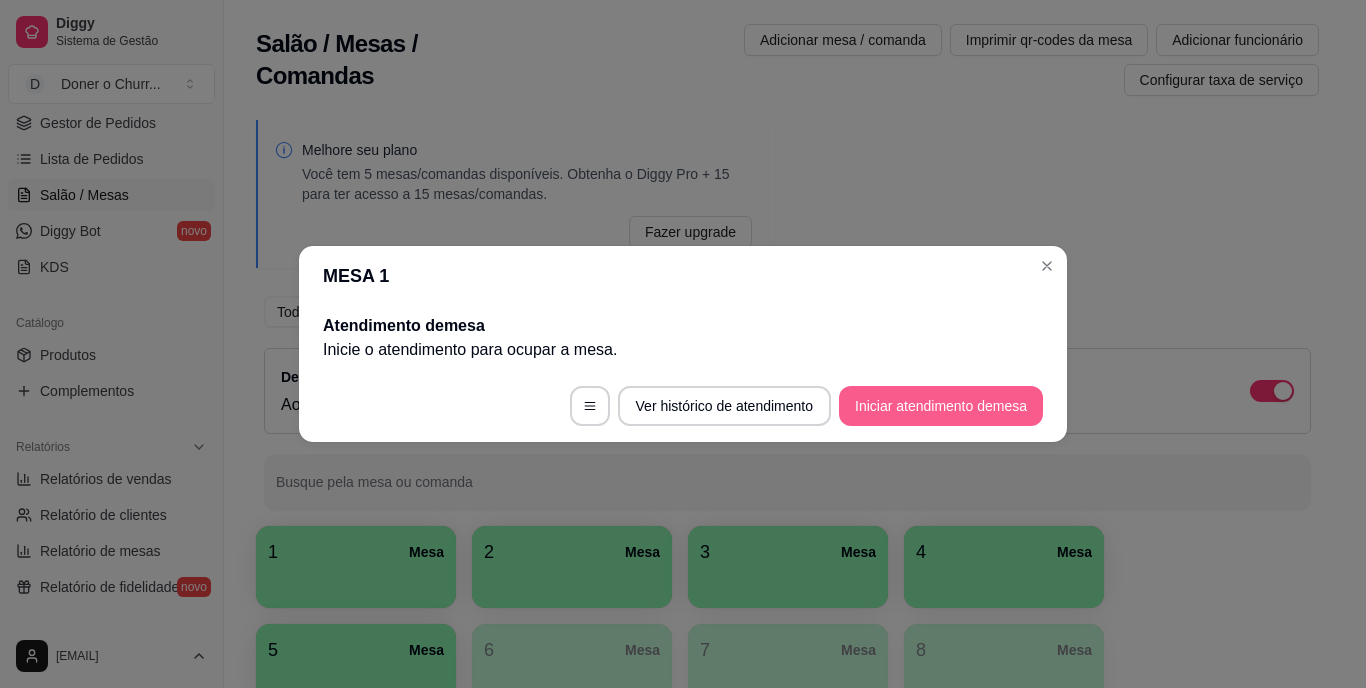 click on "Iniciar atendimento de  mesa" at bounding box center (941, 406) 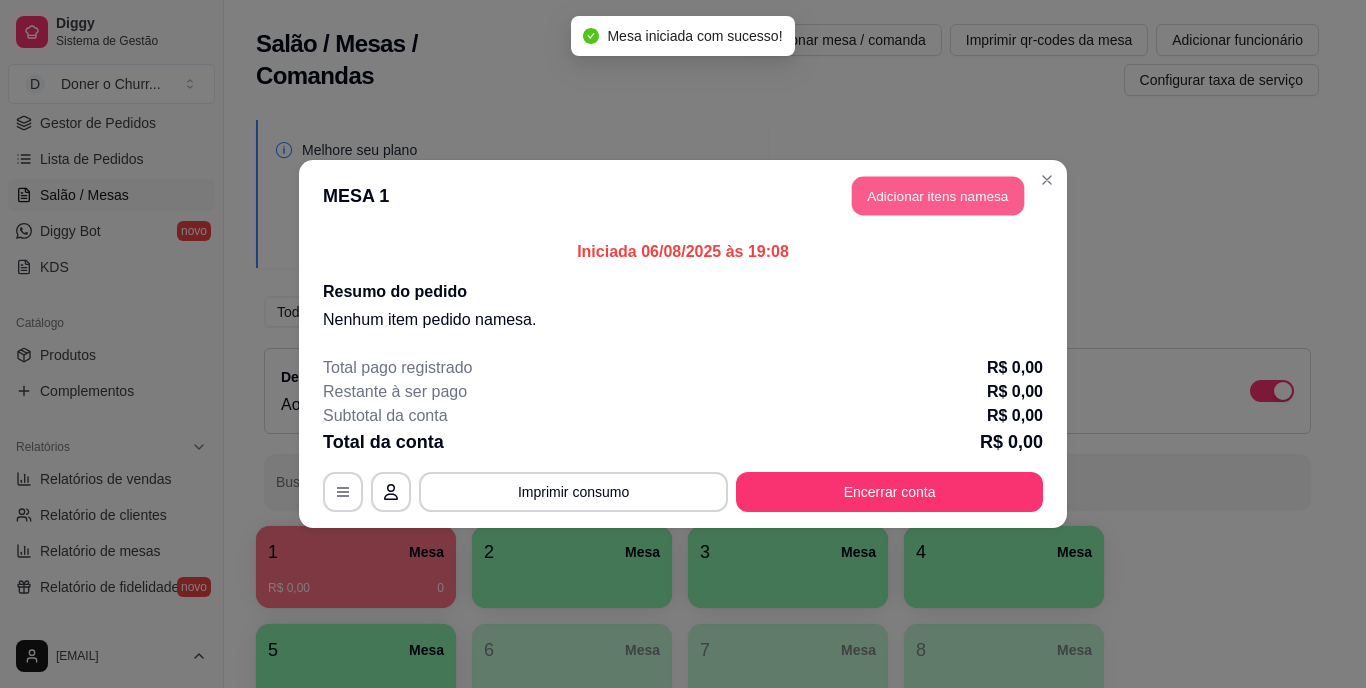 click on "Adicionar itens na  mesa" at bounding box center (938, 196) 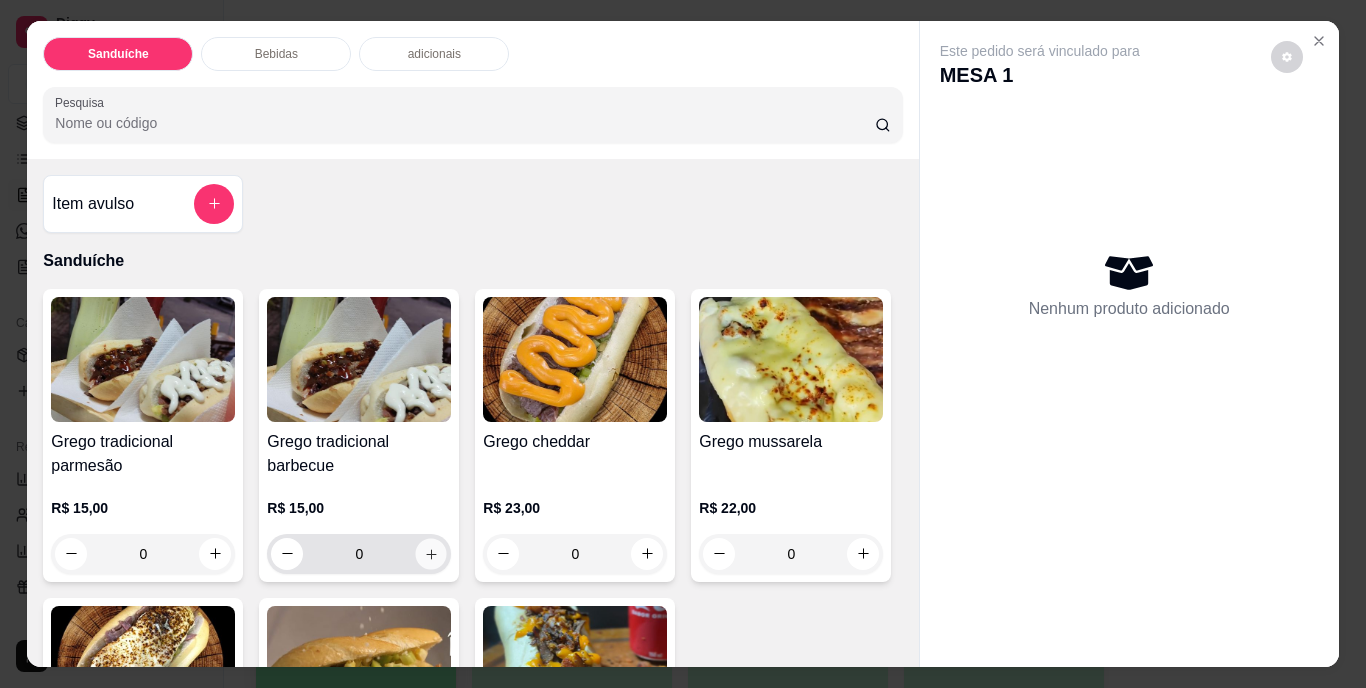 click 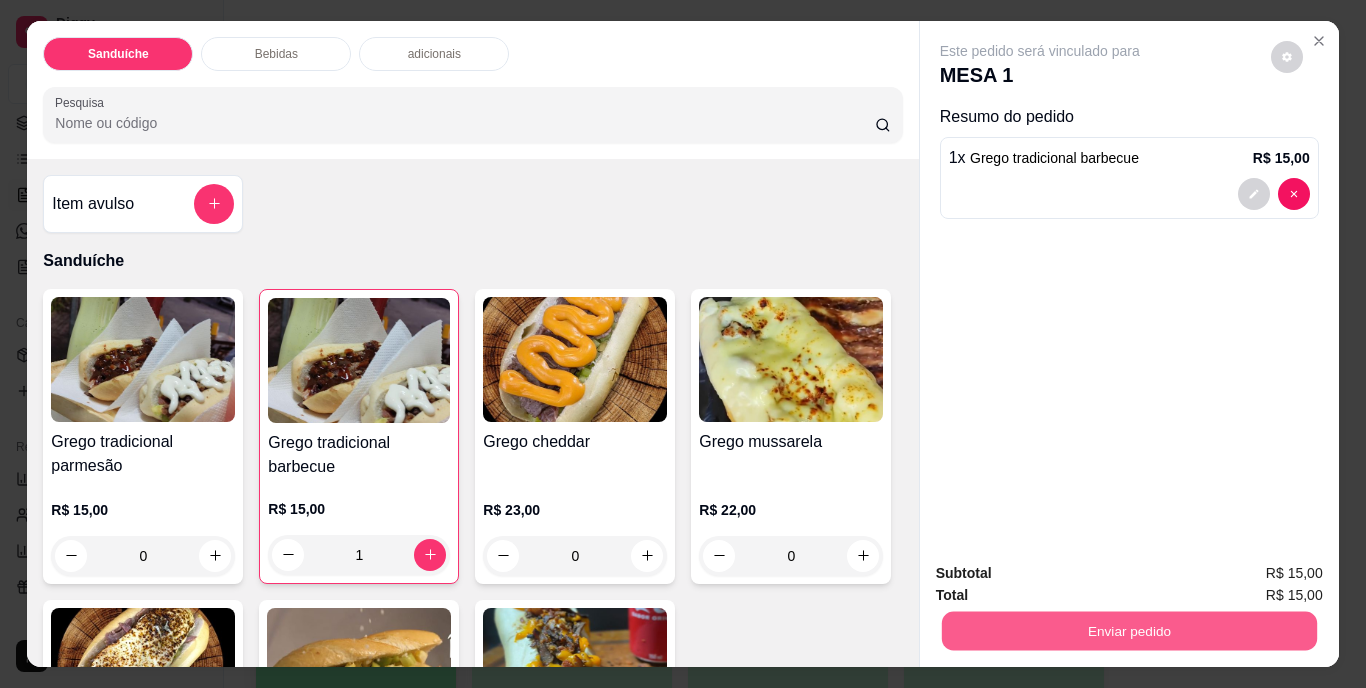 click on "Enviar pedido" at bounding box center [1128, 631] 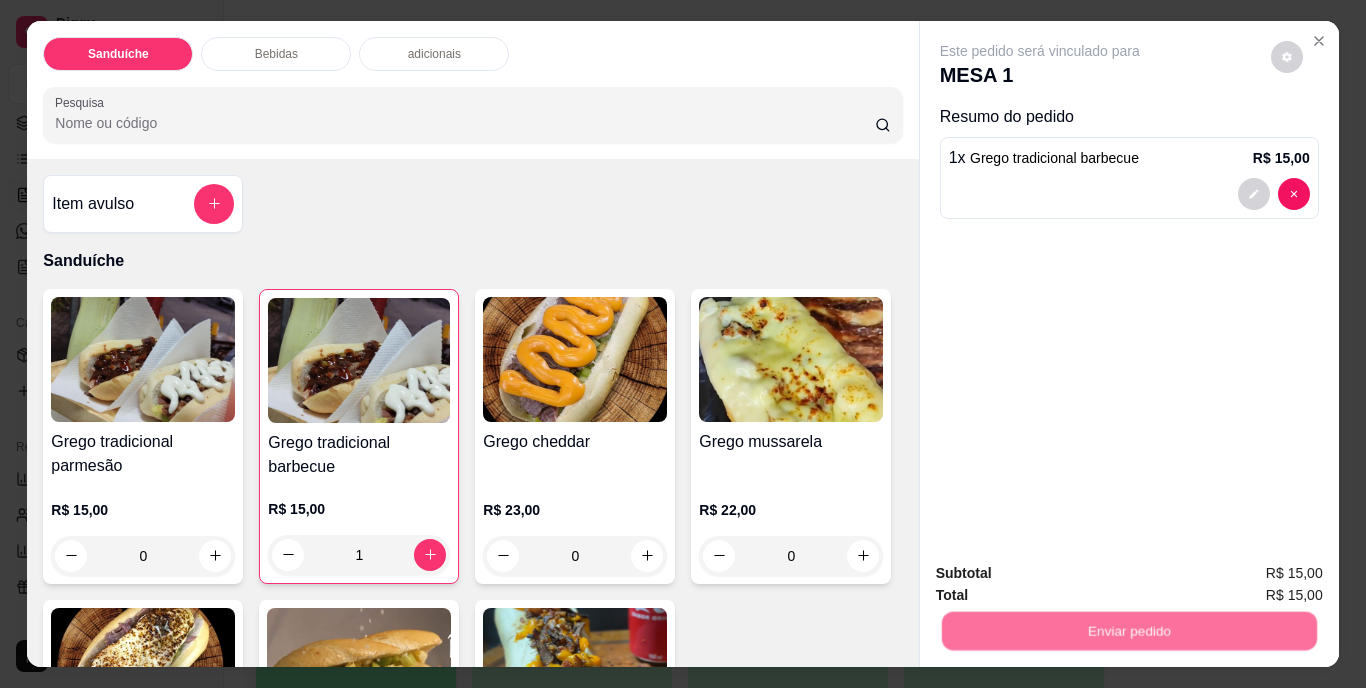 click on "Não registrar e enviar pedido" at bounding box center [1063, 574] 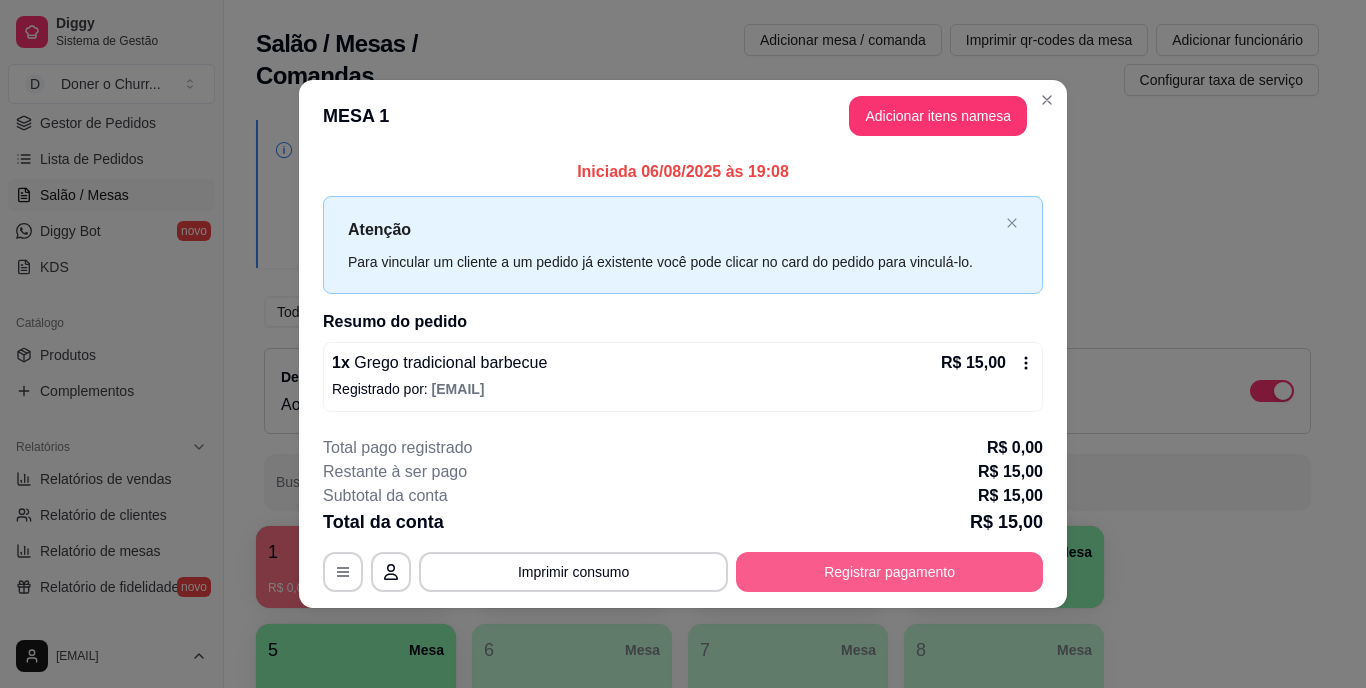 click on "Registrar pagamento" at bounding box center [889, 572] 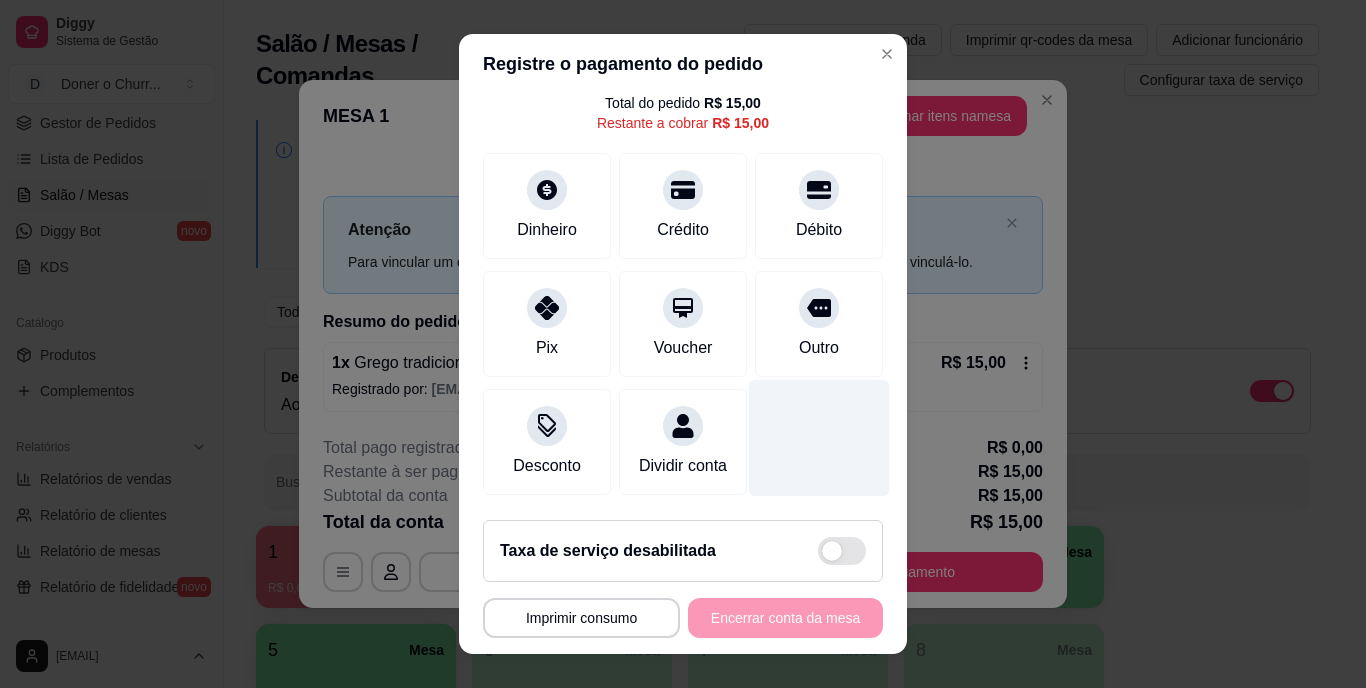 scroll, scrollTop: 0, scrollLeft: 0, axis: both 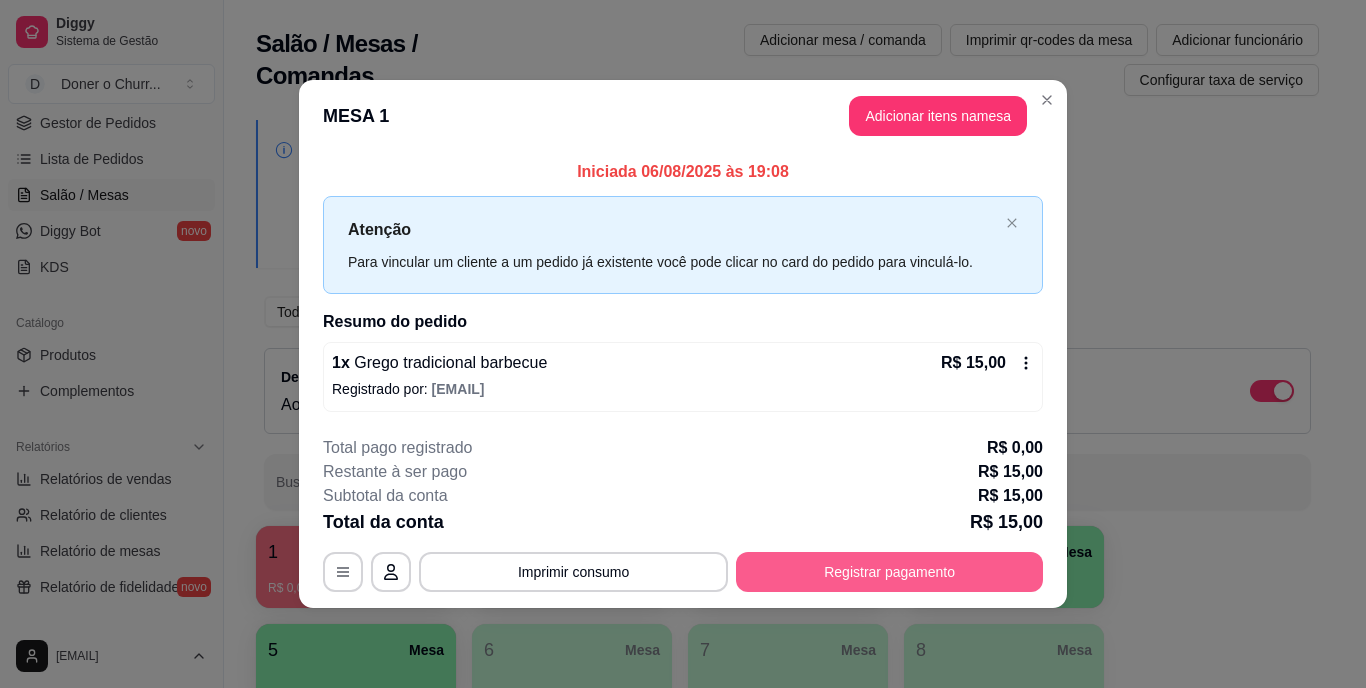 click on "Registrar pagamento" at bounding box center [889, 572] 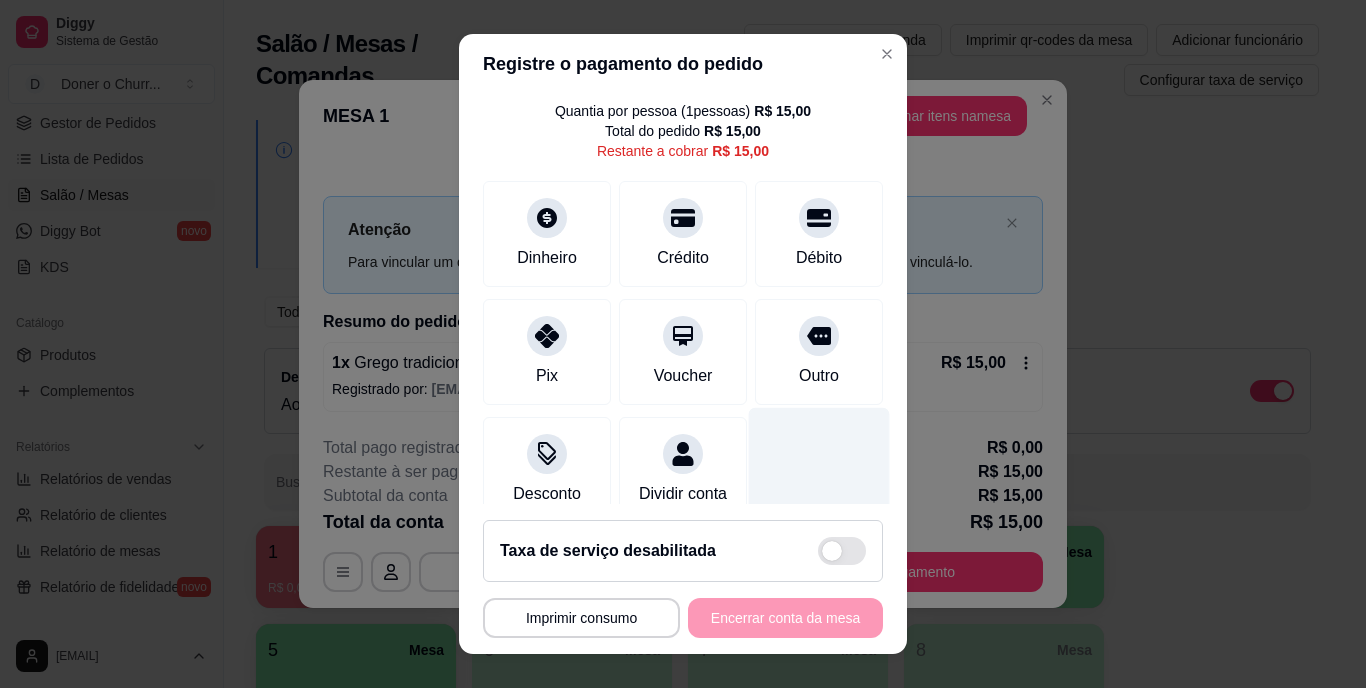 scroll, scrollTop: 0, scrollLeft: 0, axis: both 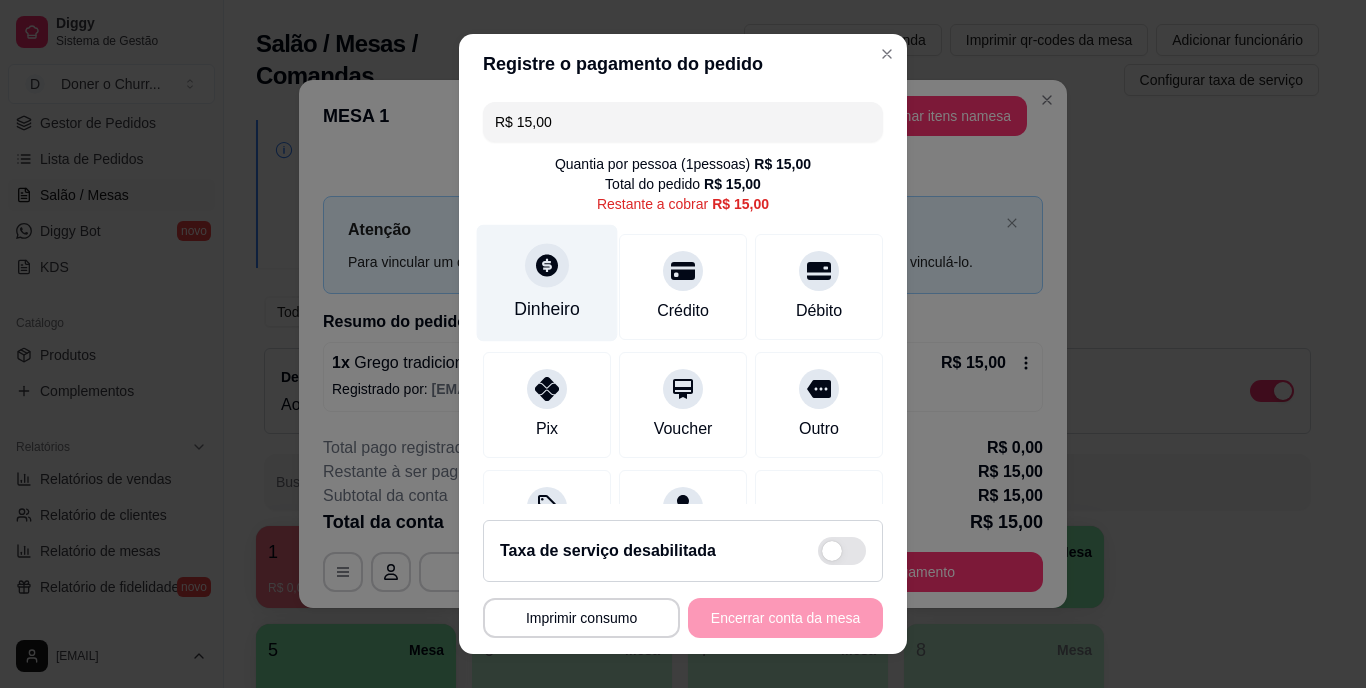 click on "Dinheiro" at bounding box center (547, 283) 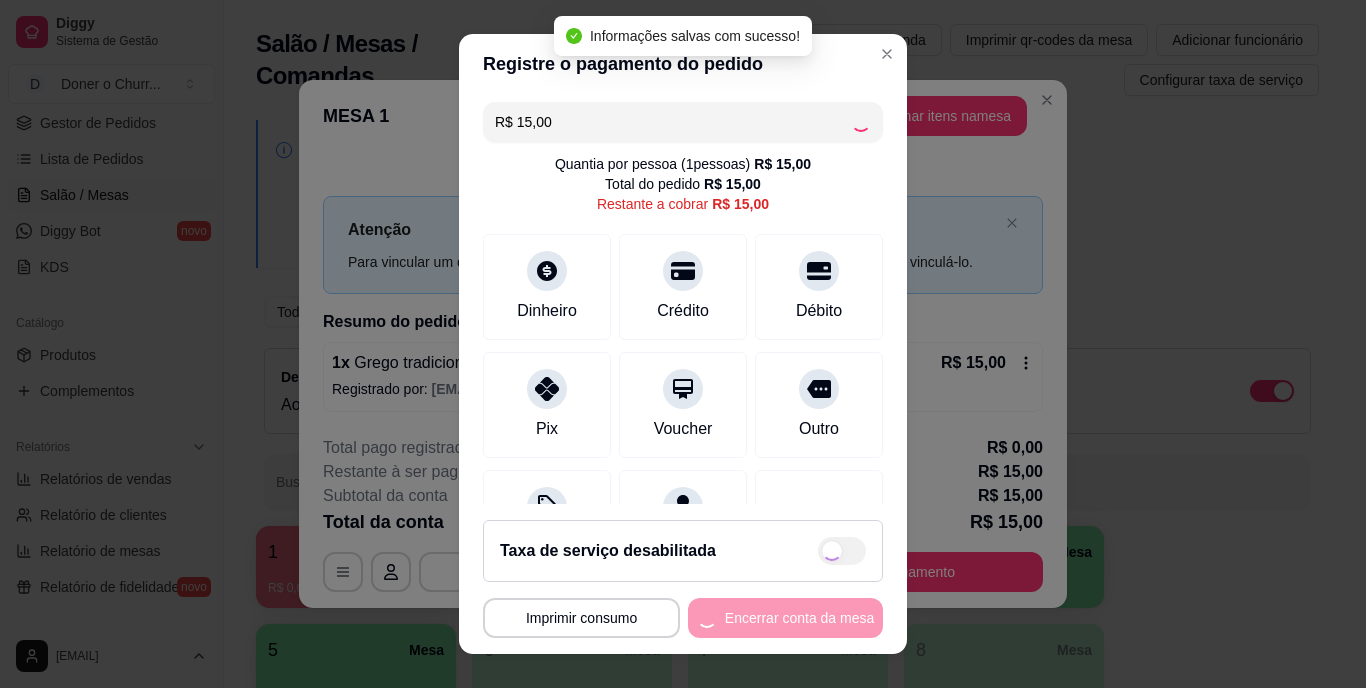 type on "R$ 0,00" 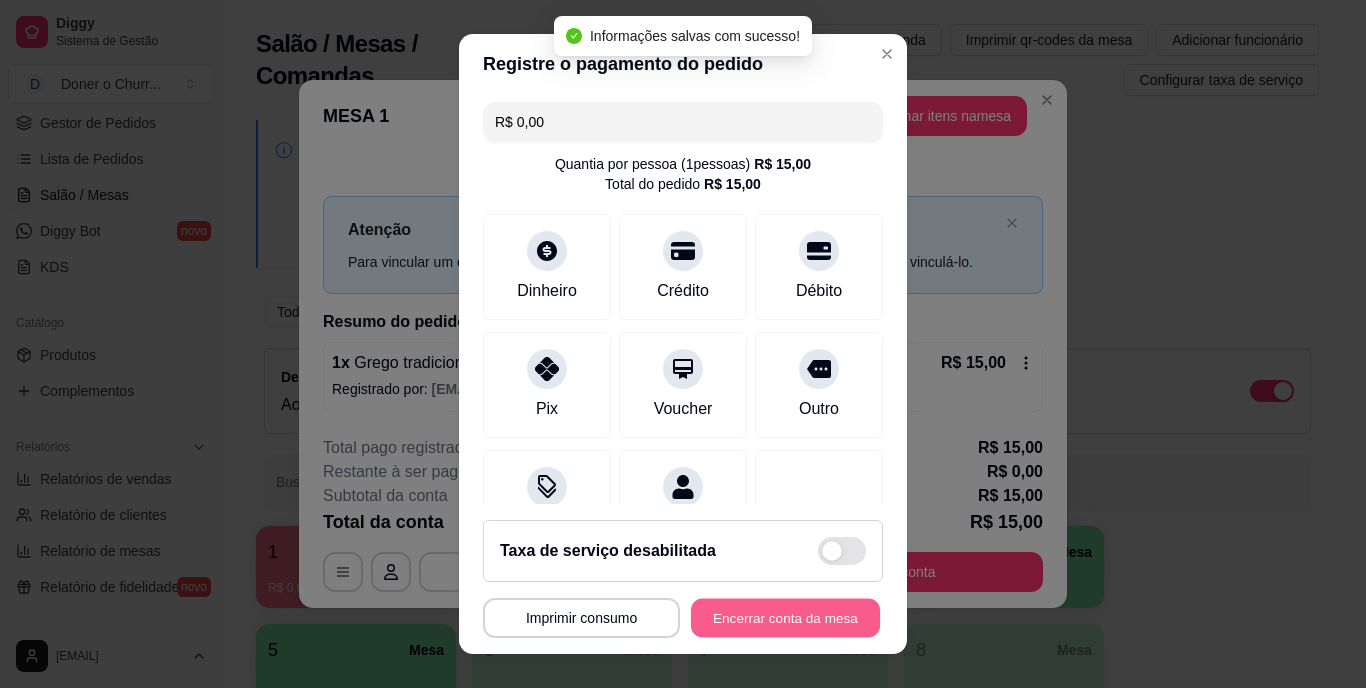 click on "Encerrar conta da mesa" at bounding box center [785, 617] 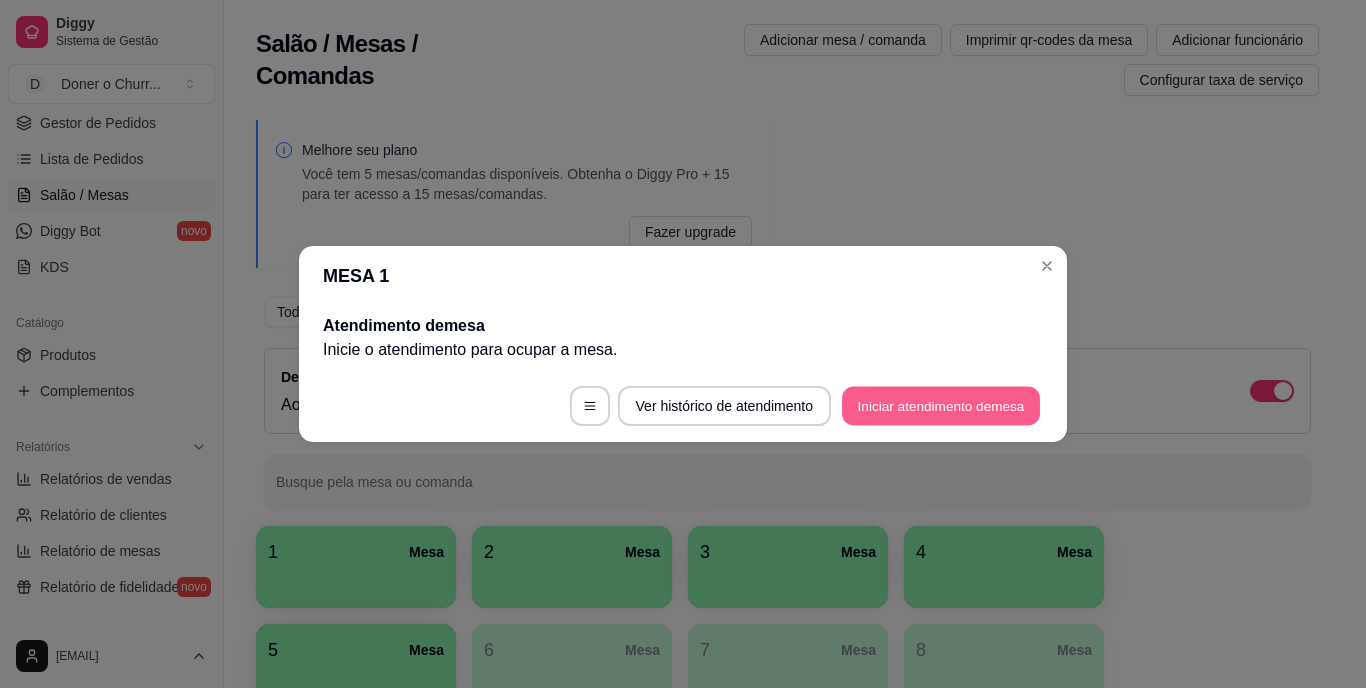 click on "Iniciar atendimento de  mesa" at bounding box center [941, 406] 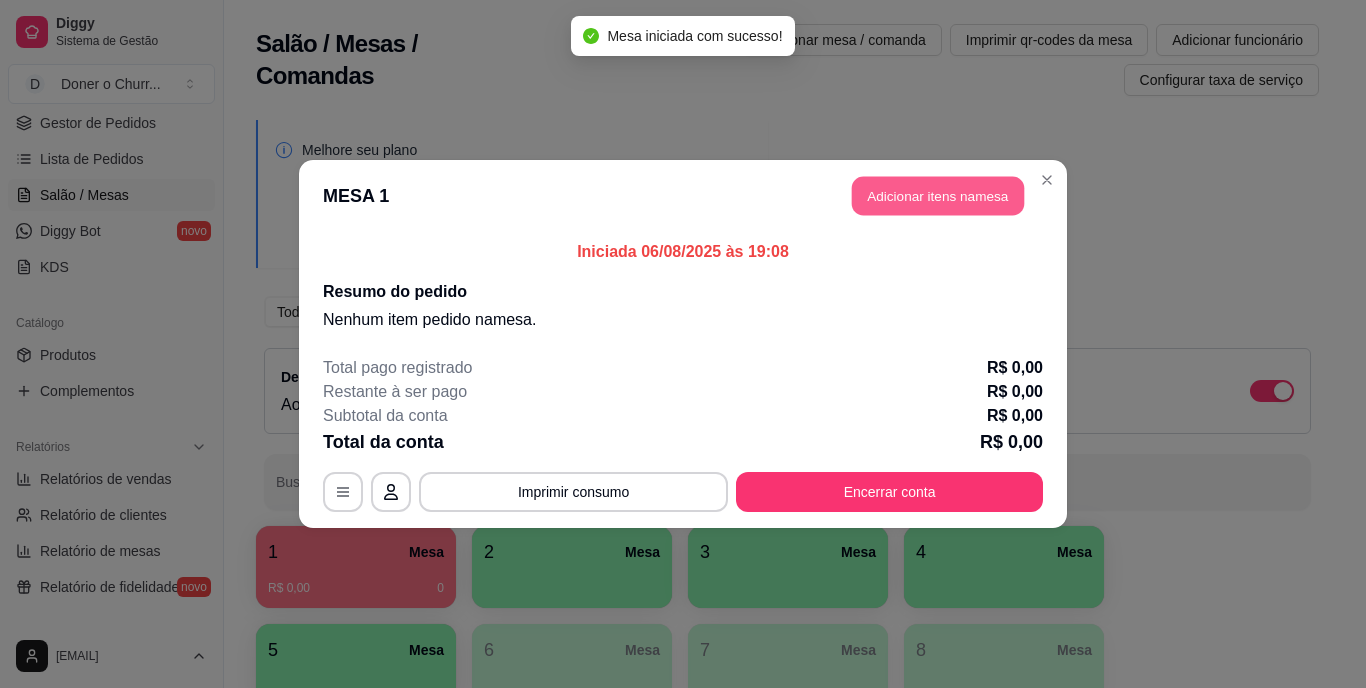 click on "Adicionar itens na  mesa" at bounding box center [938, 196] 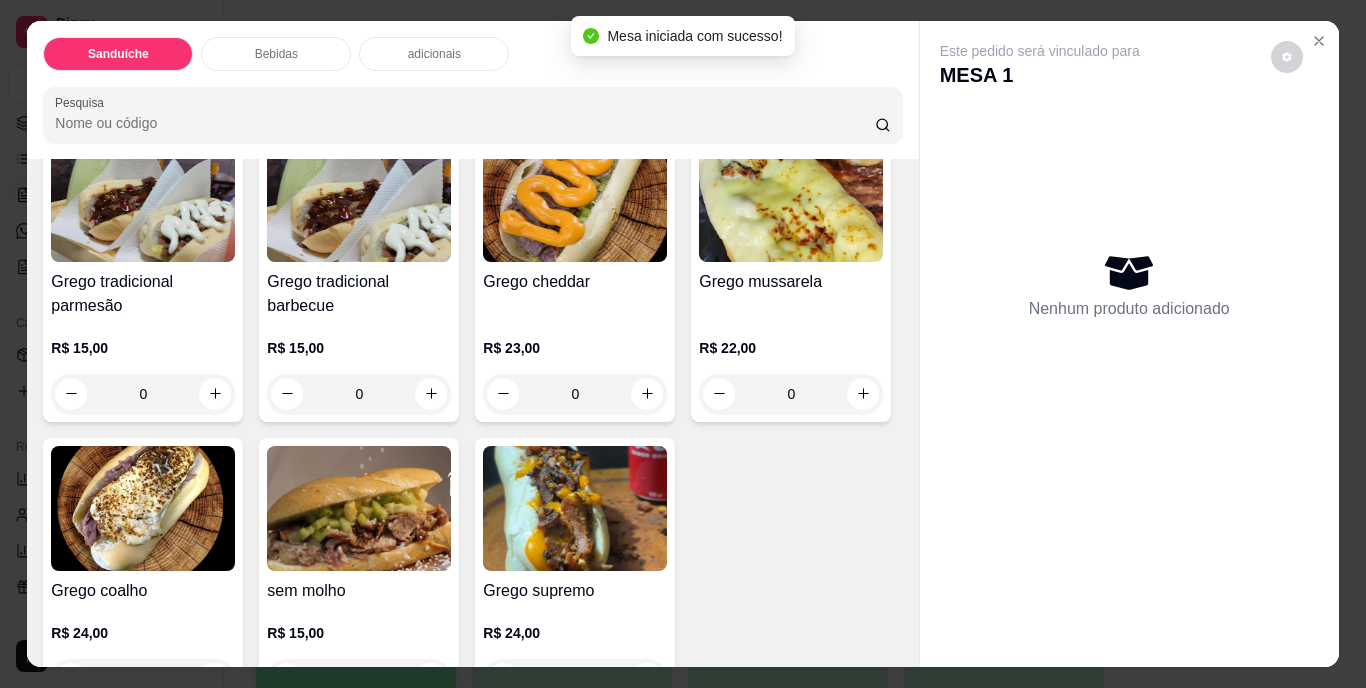 scroll, scrollTop: 200, scrollLeft: 0, axis: vertical 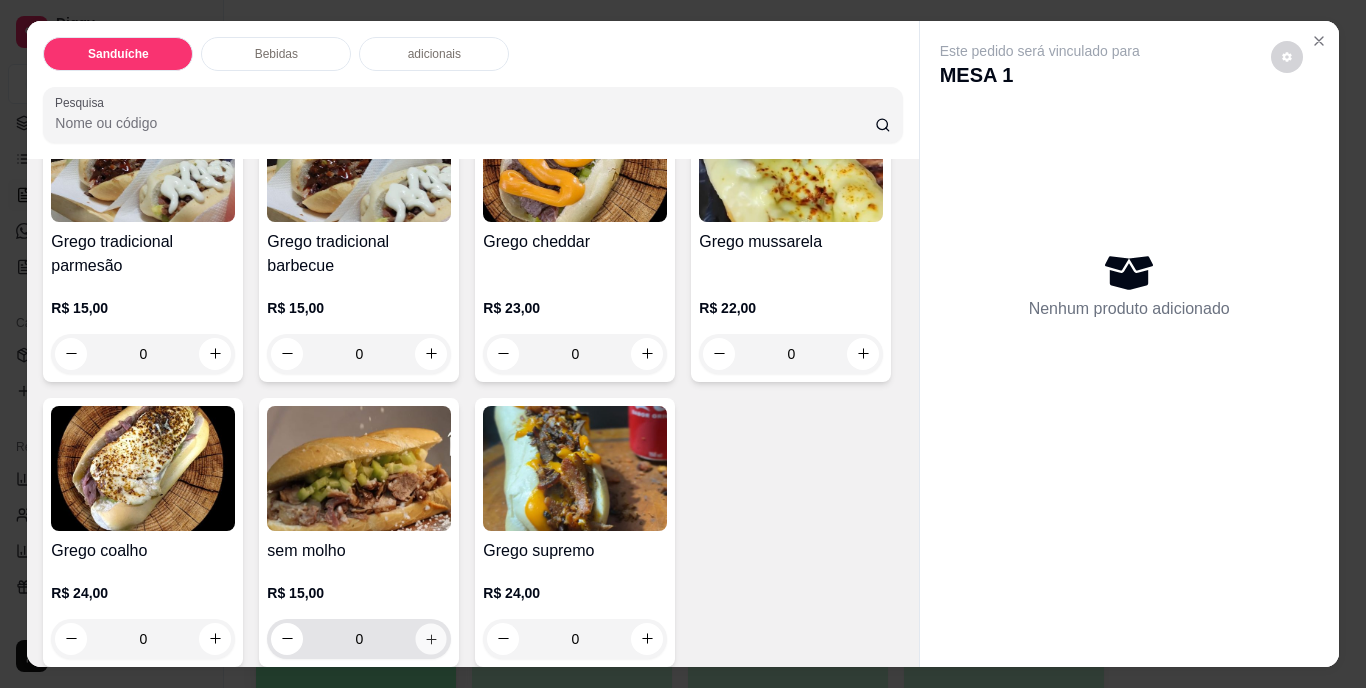 click 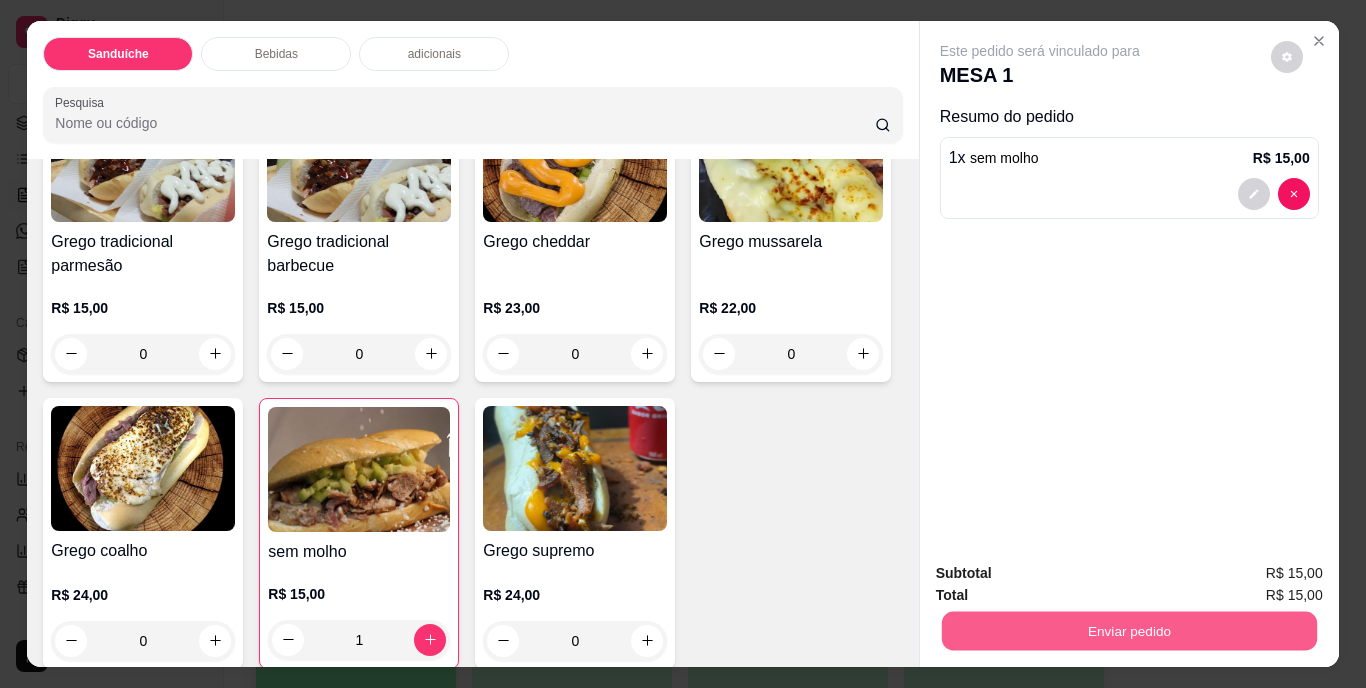 click on "Enviar pedido" at bounding box center (1128, 631) 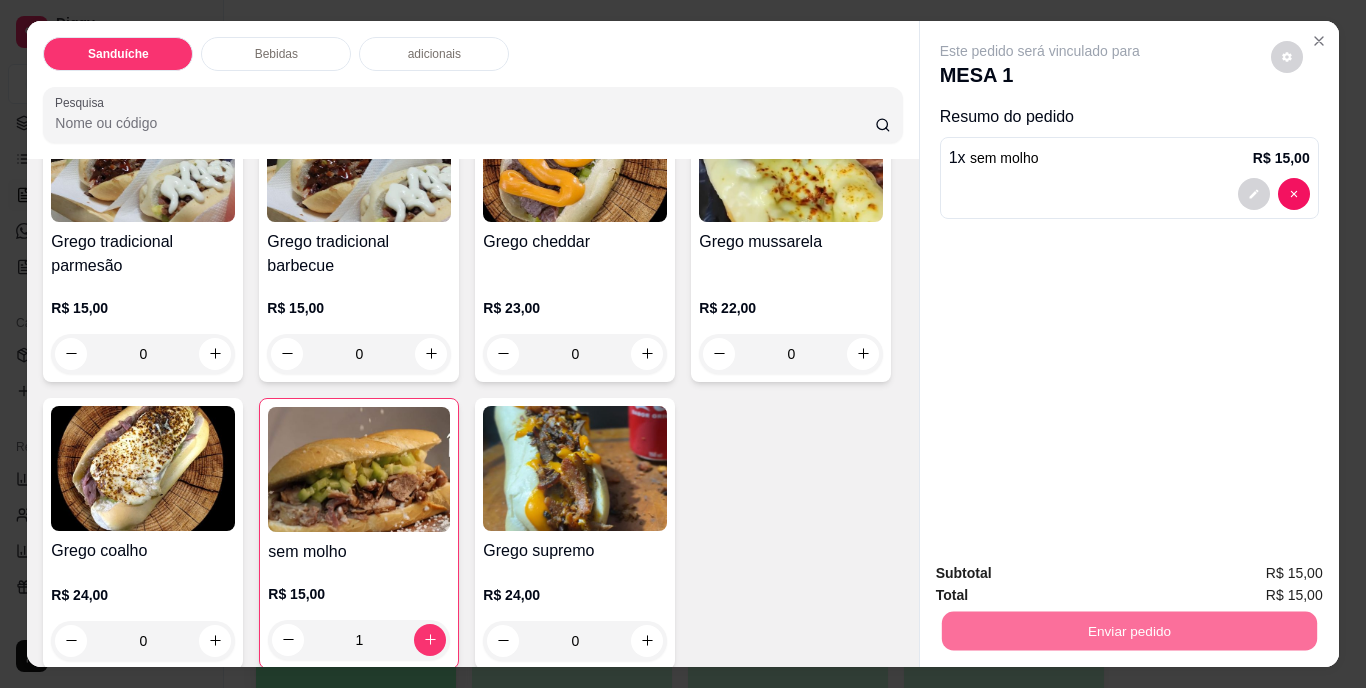 click on "Não registrar e enviar pedido" at bounding box center (1063, 574) 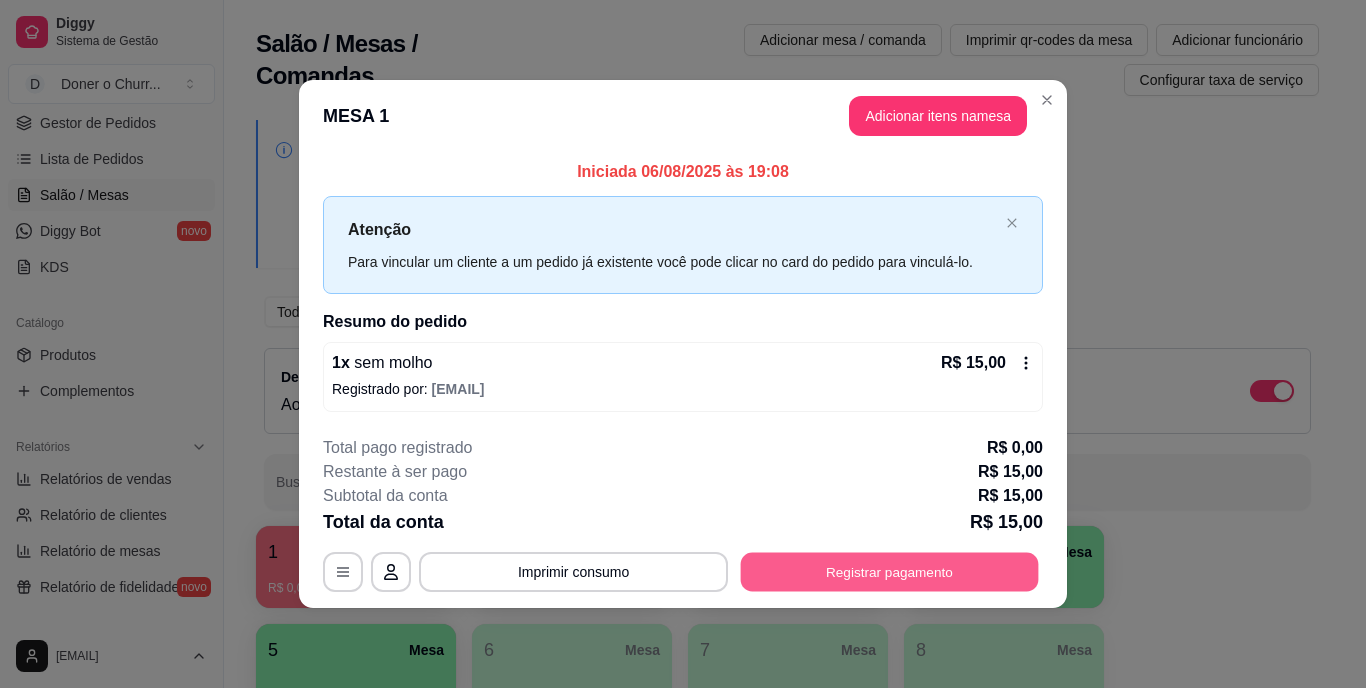 click on "Registrar pagamento" at bounding box center (890, 571) 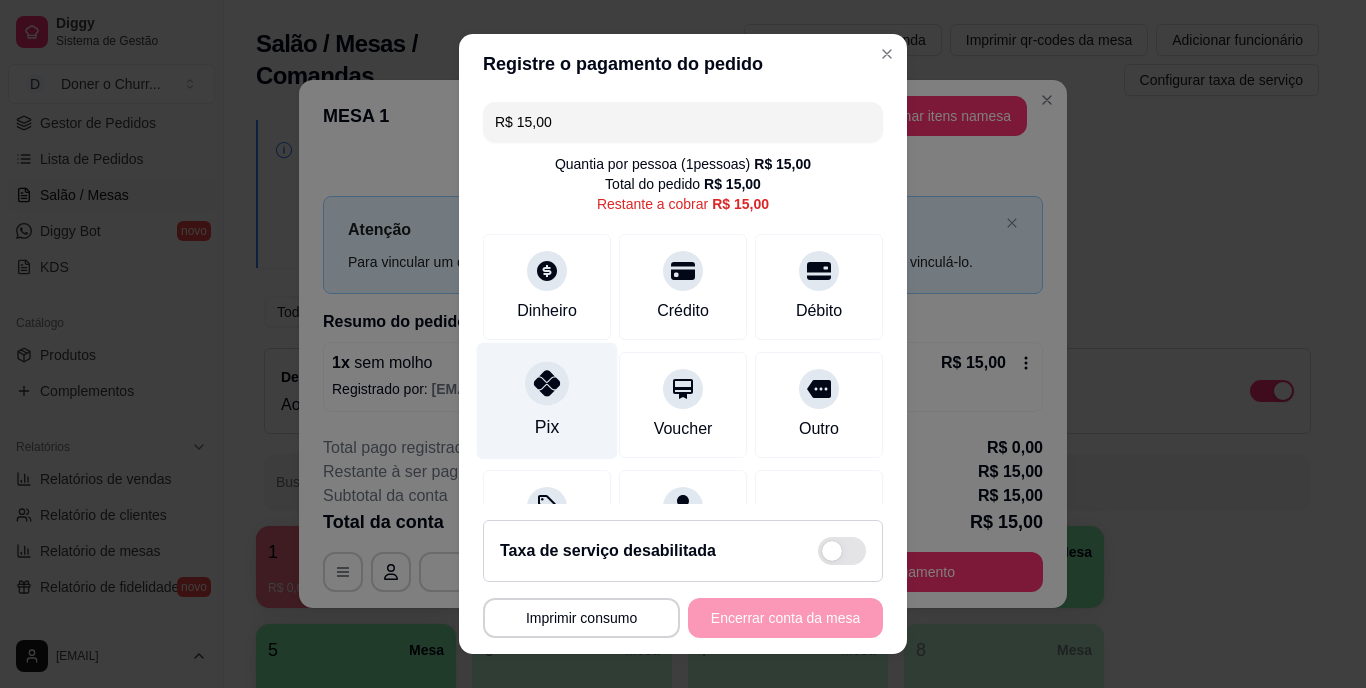 click on "Pix" at bounding box center (547, 401) 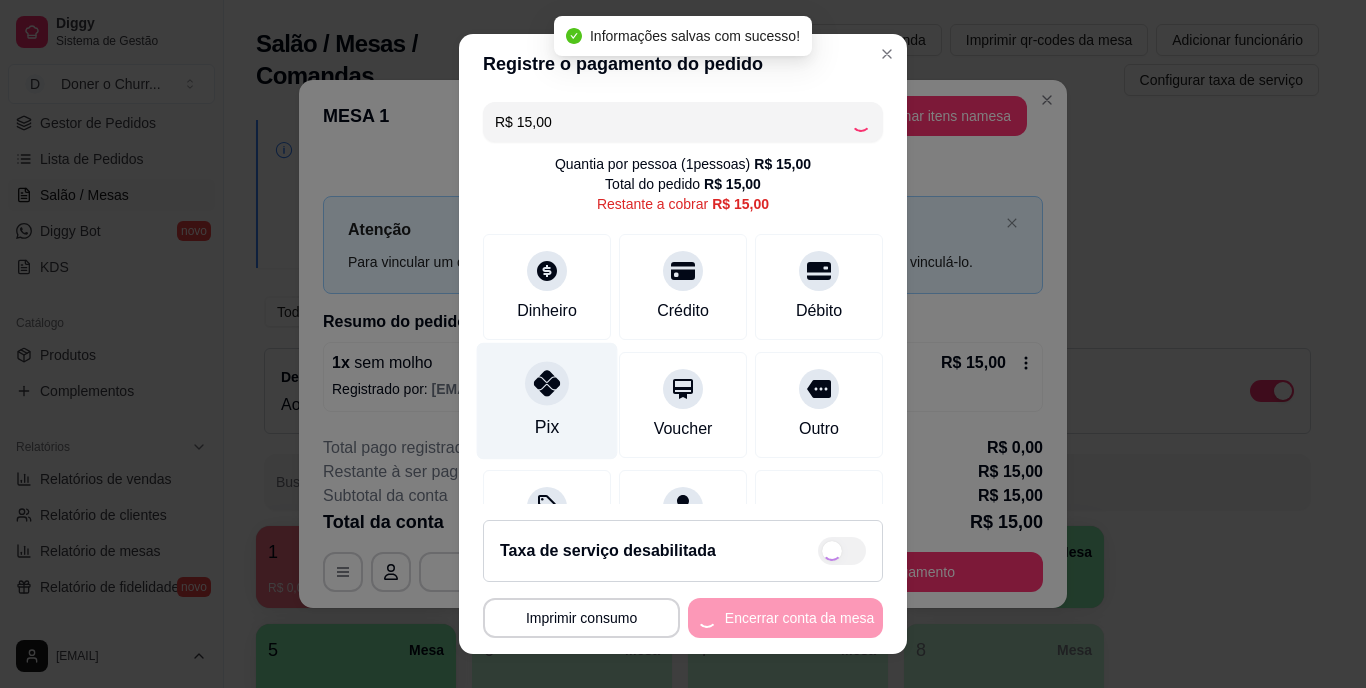 type on "R$ 0,00" 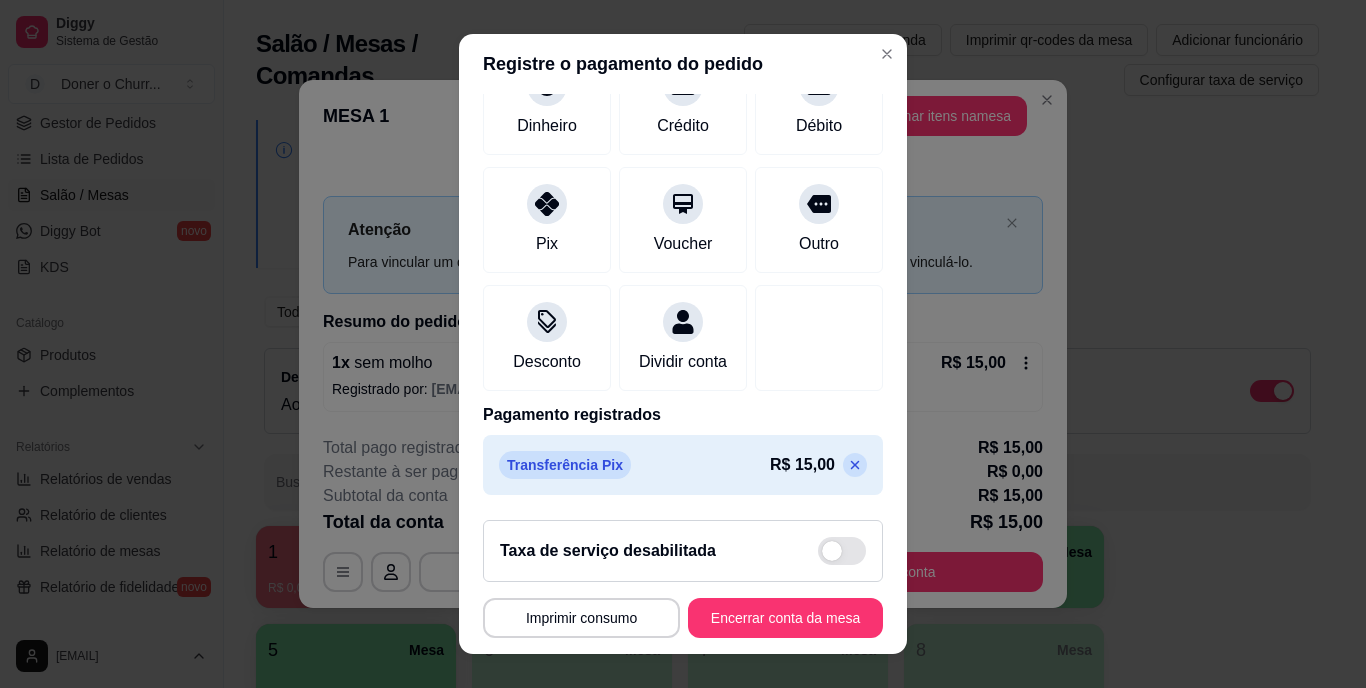 scroll, scrollTop: 188, scrollLeft: 0, axis: vertical 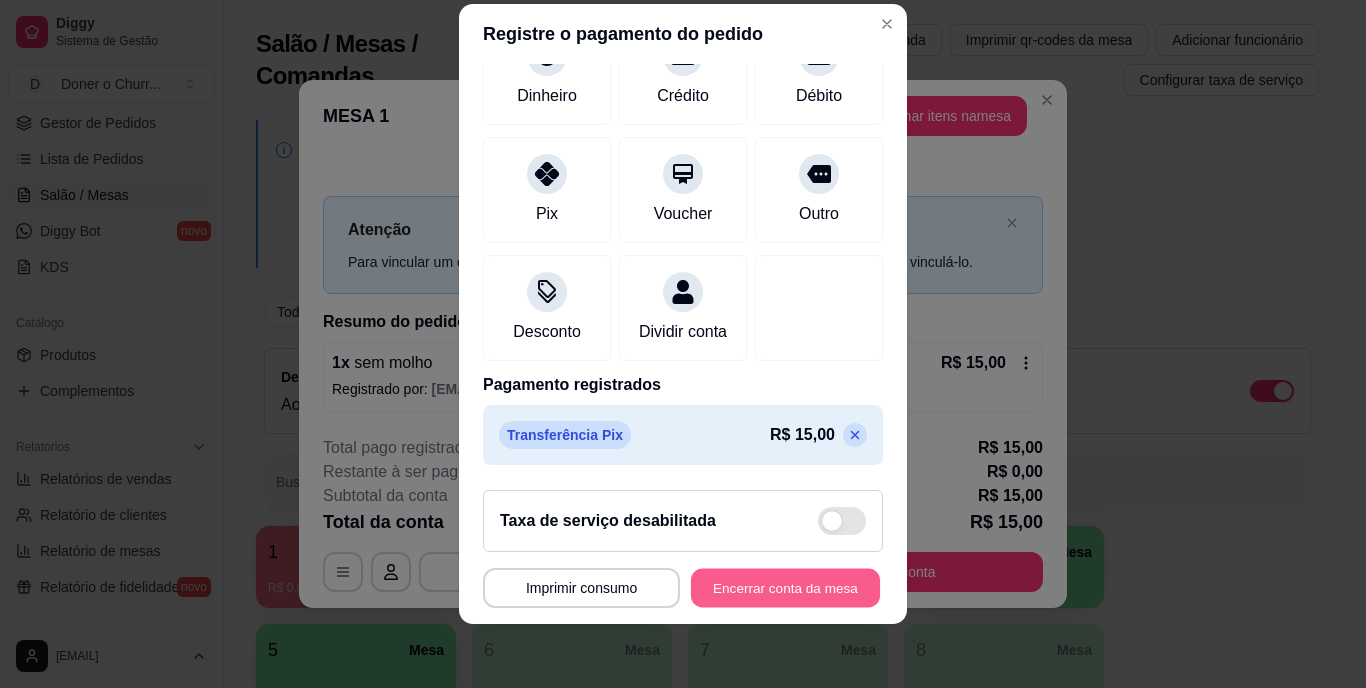 click on "Encerrar conta da mesa" at bounding box center (785, 587) 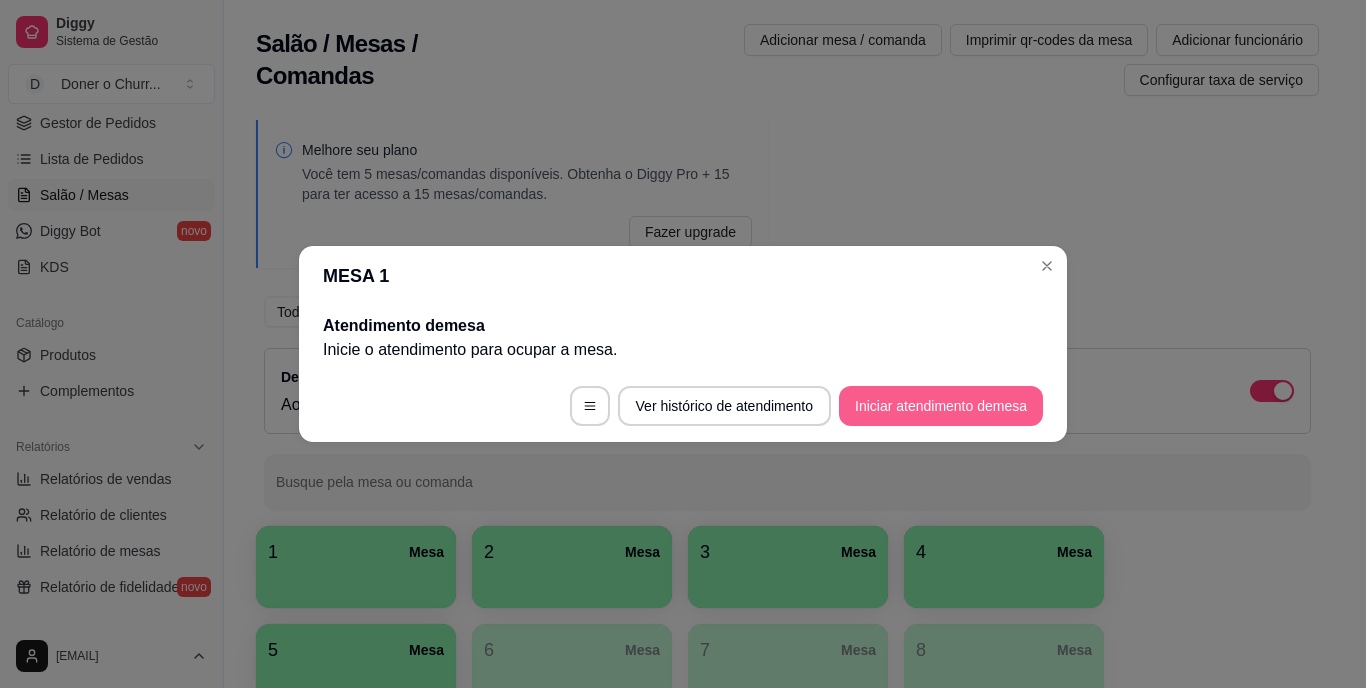 click on "Iniciar atendimento de  mesa" at bounding box center (941, 406) 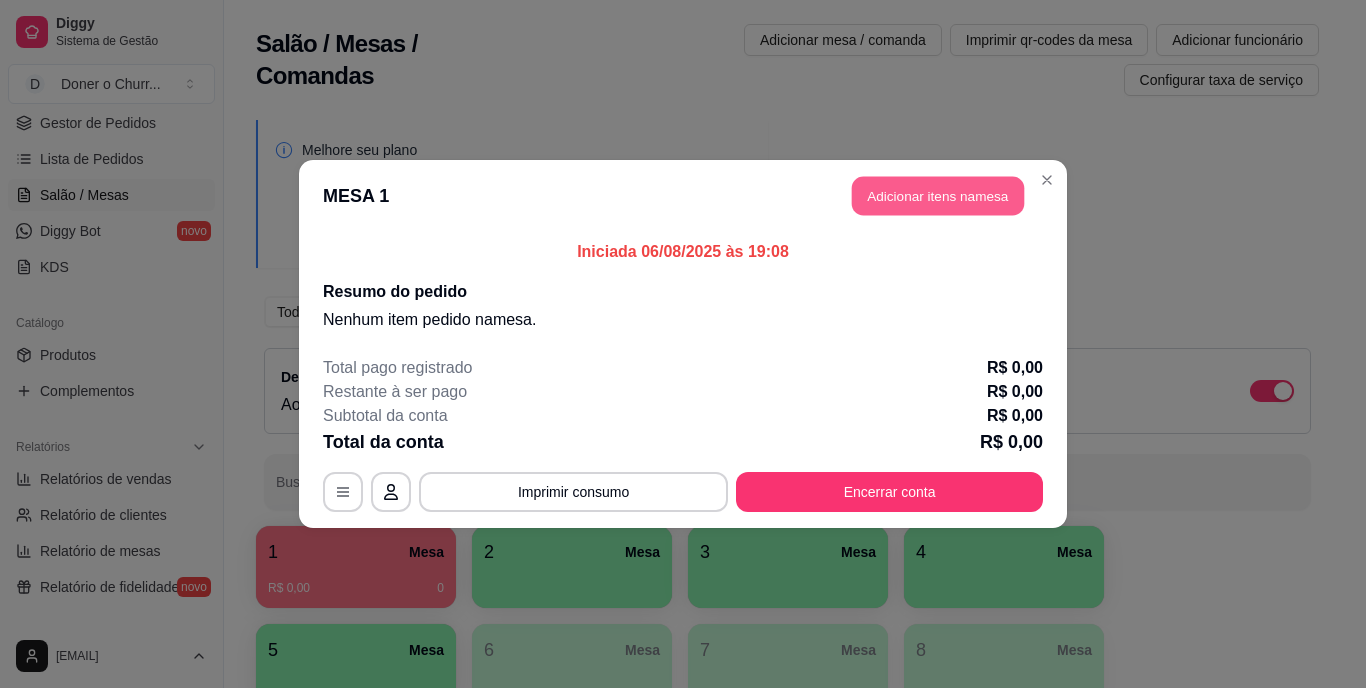 click on "Adicionar itens na  mesa" at bounding box center (938, 196) 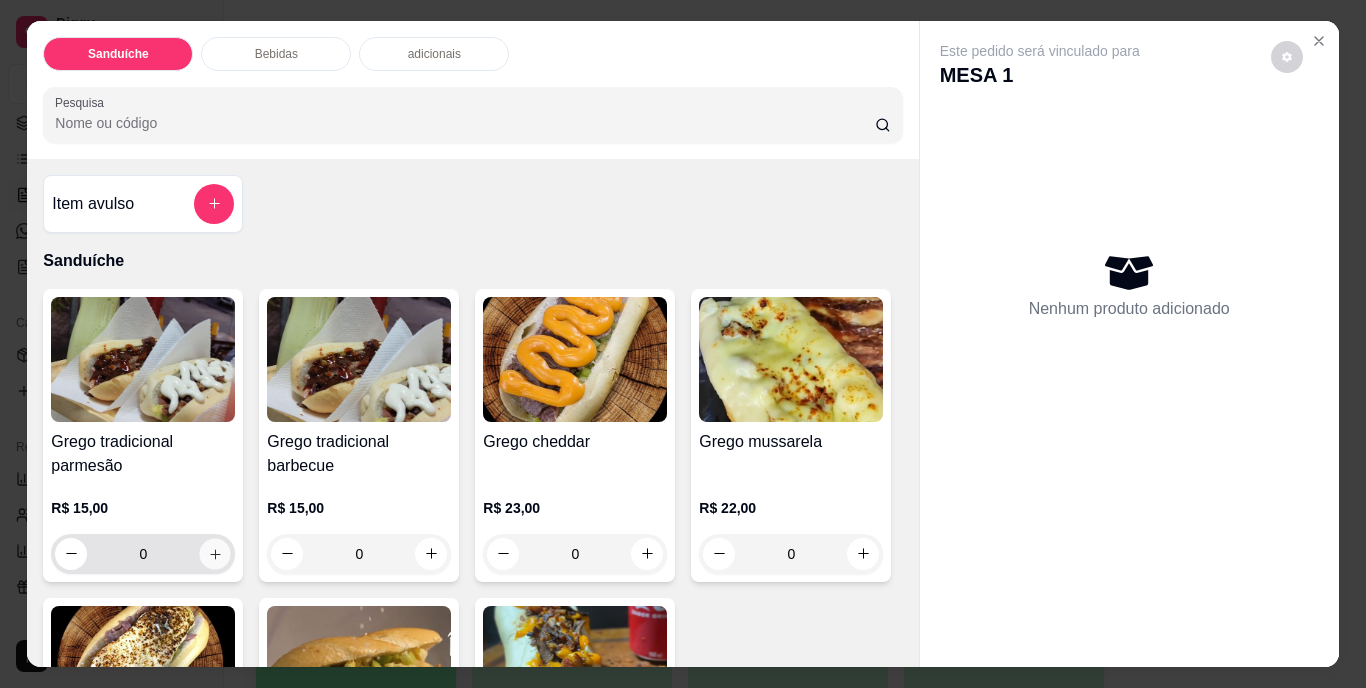 click 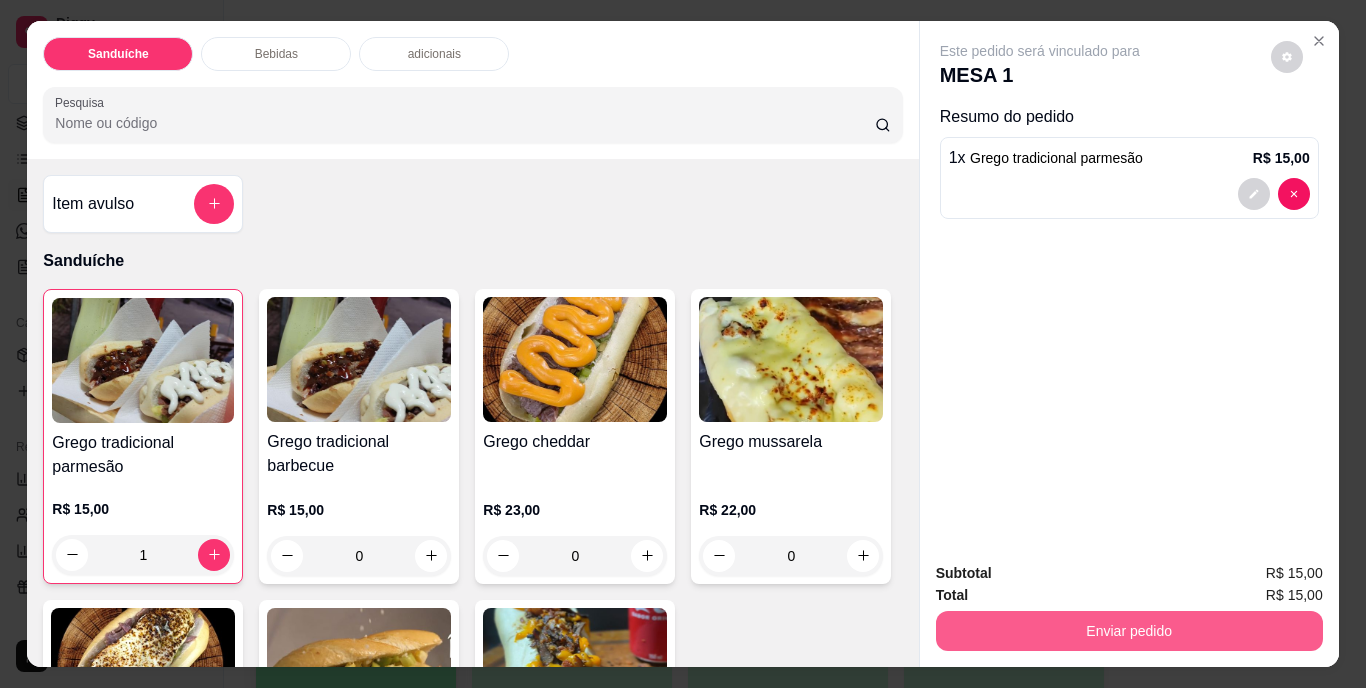 click on "Enviar pedido" at bounding box center (1129, 631) 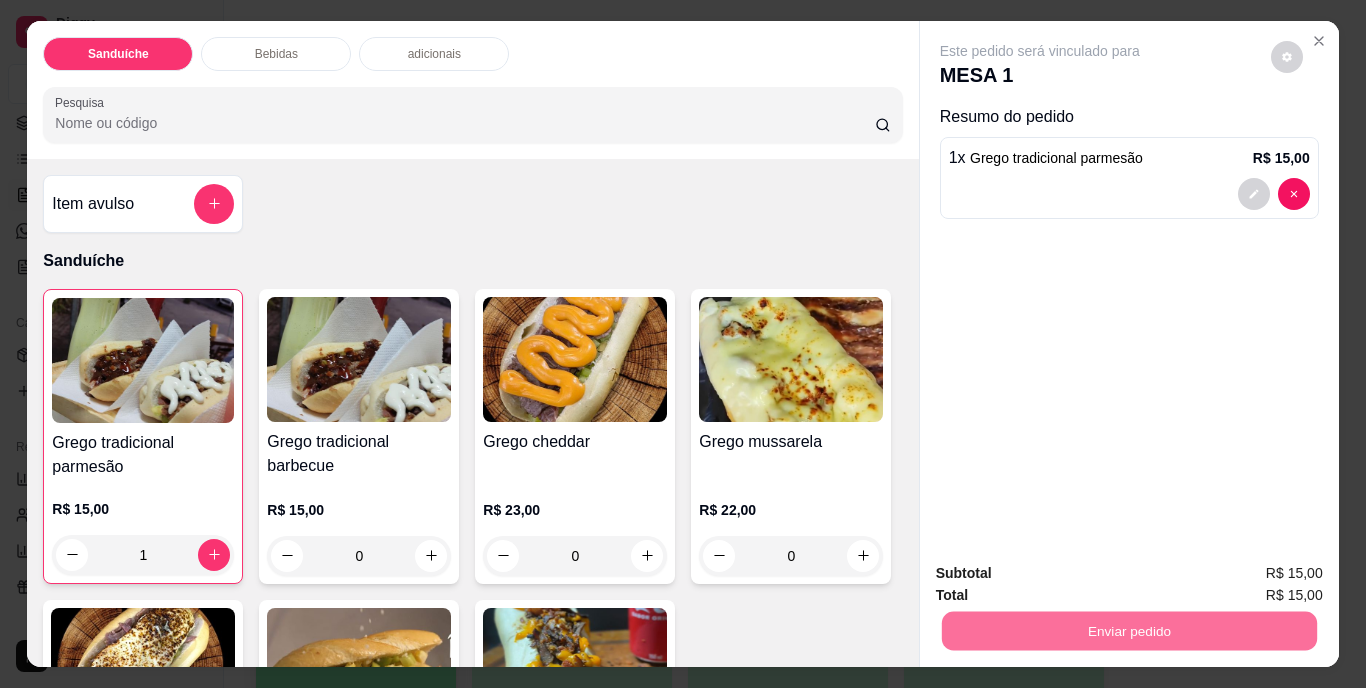 click on "Não registrar e enviar pedido" at bounding box center (1063, 574) 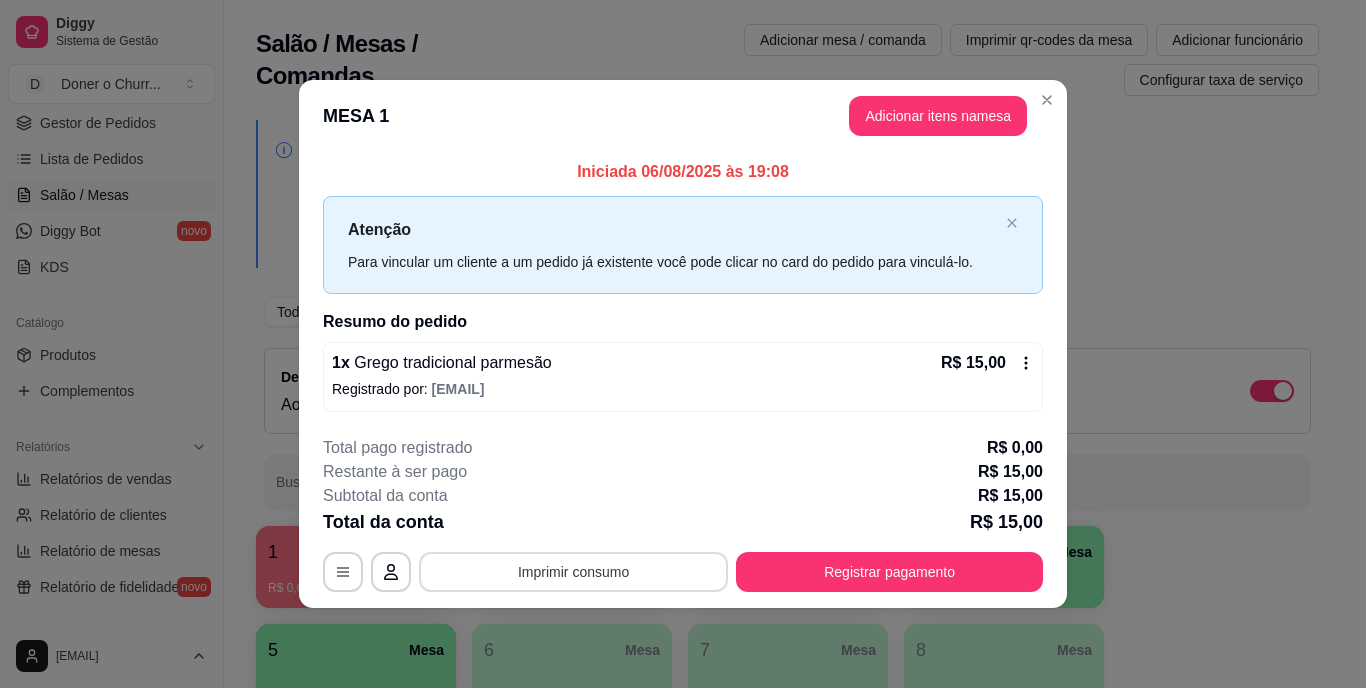 click on "Imprimir consumo" at bounding box center (573, 572) 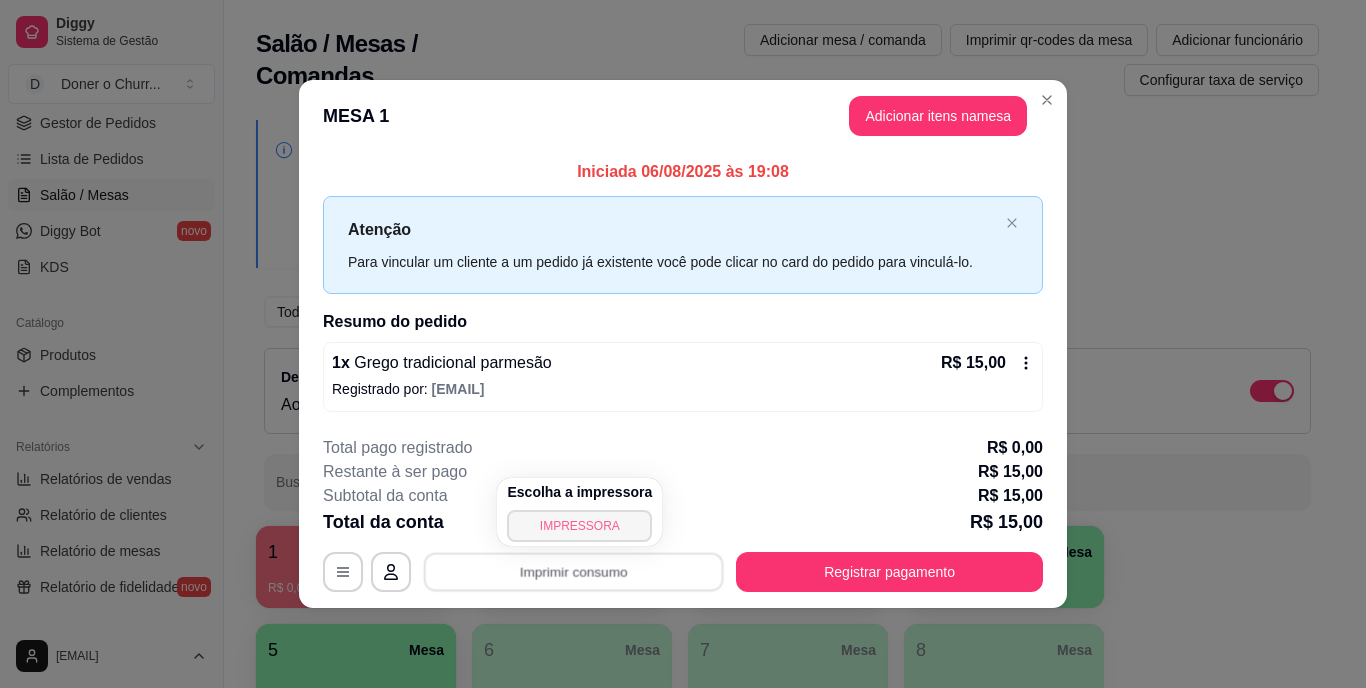 click on "IMPRESSORA" at bounding box center (579, 526) 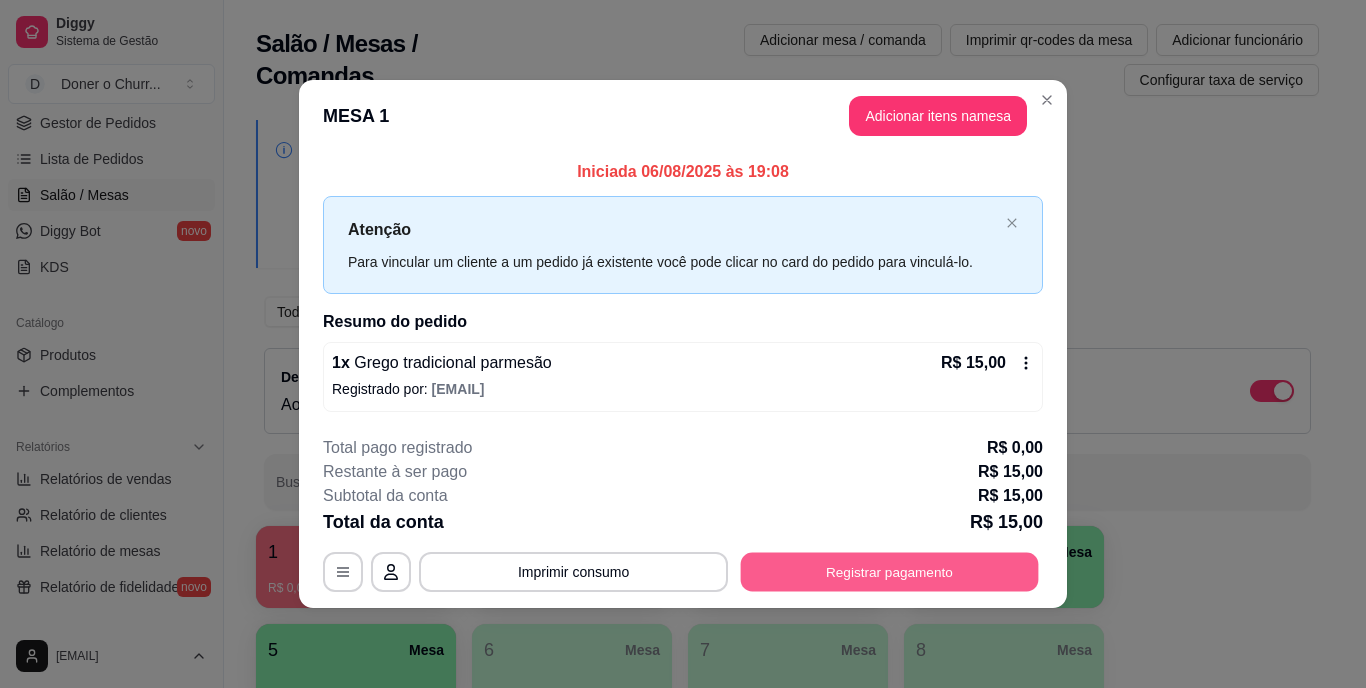 click on "Registrar pagamento" at bounding box center [890, 571] 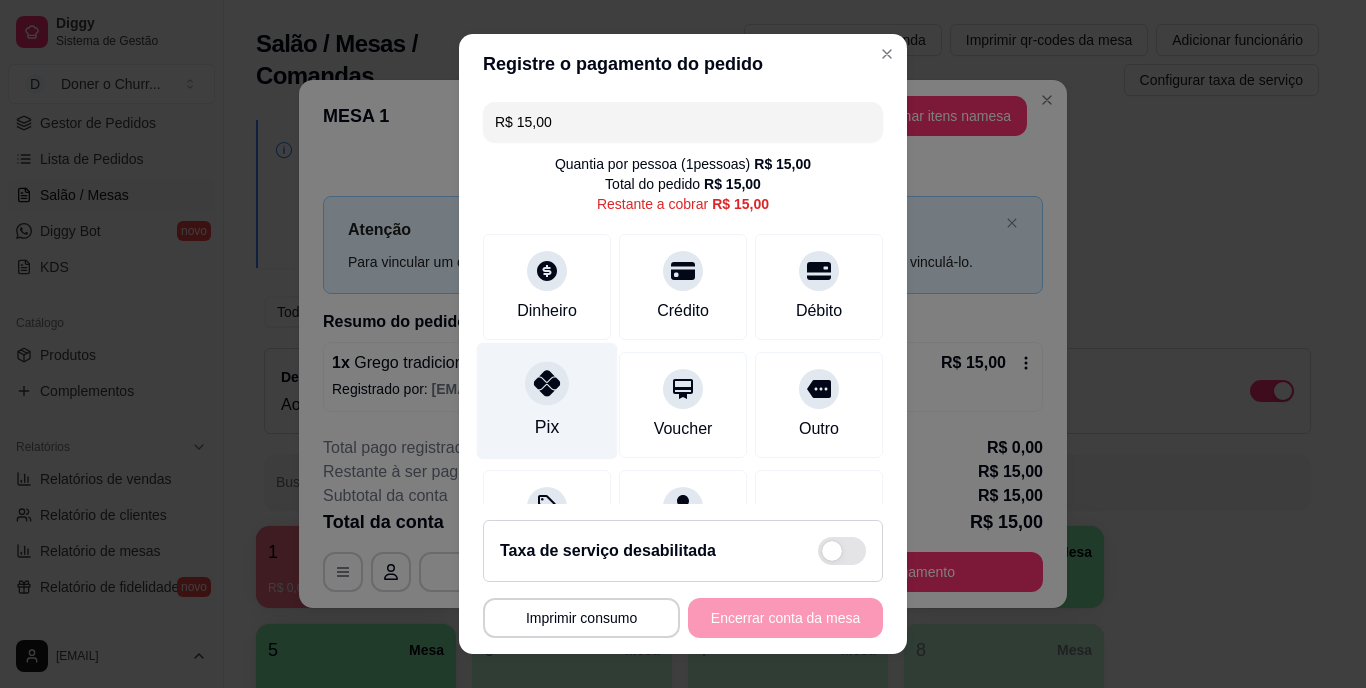 click on "Pix" at bounding box center [547, 401] 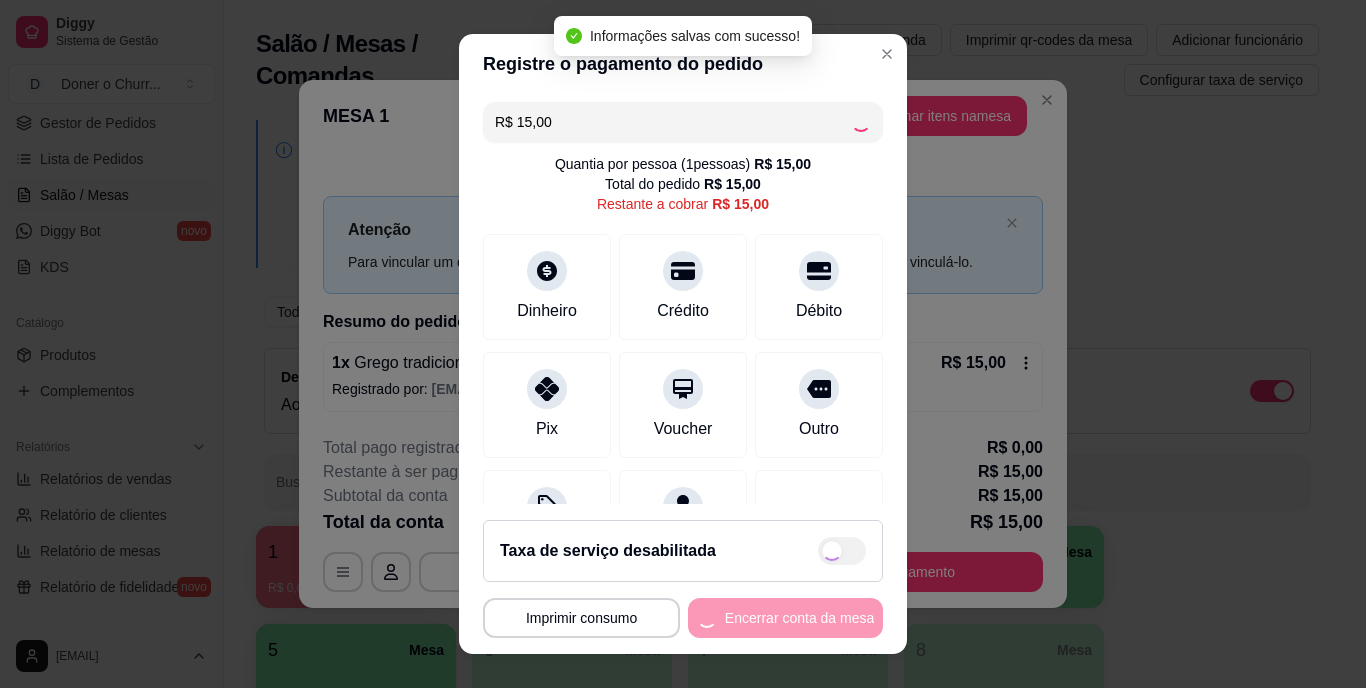type on "R$ 0,00" 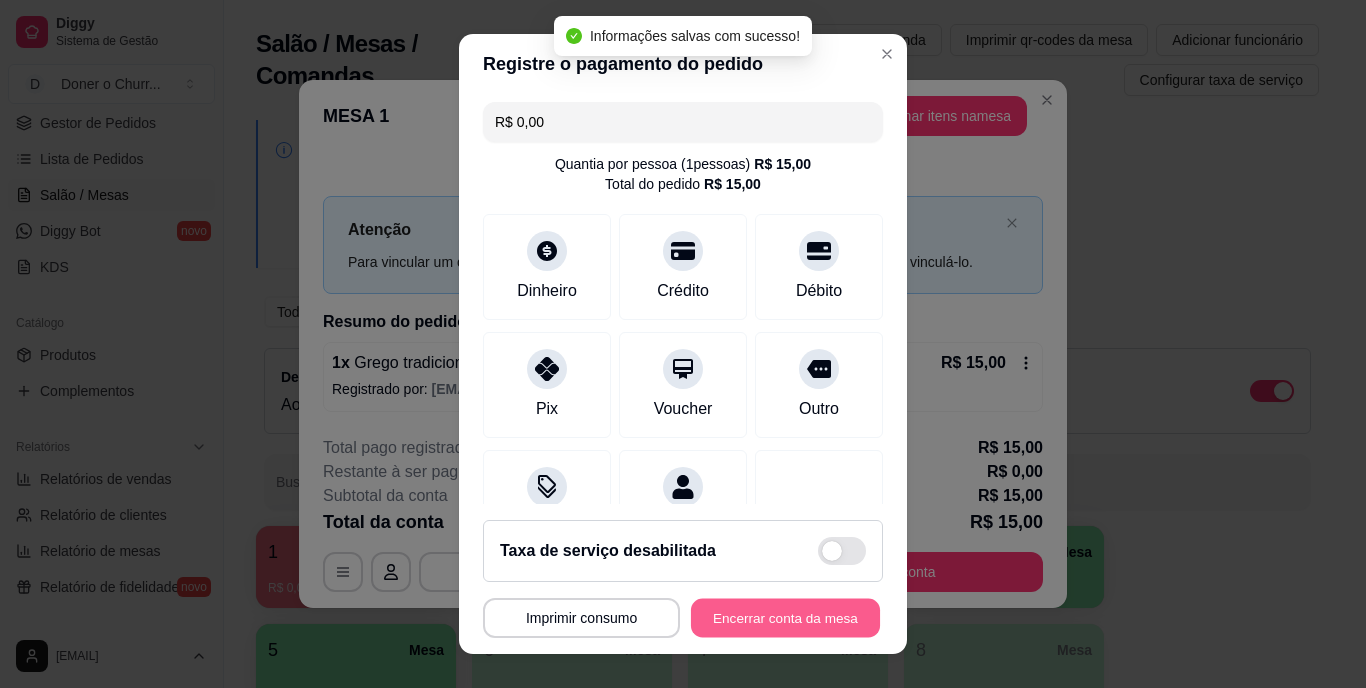click on "Encerrar conta da mesa" at bounding box center (785, 617) 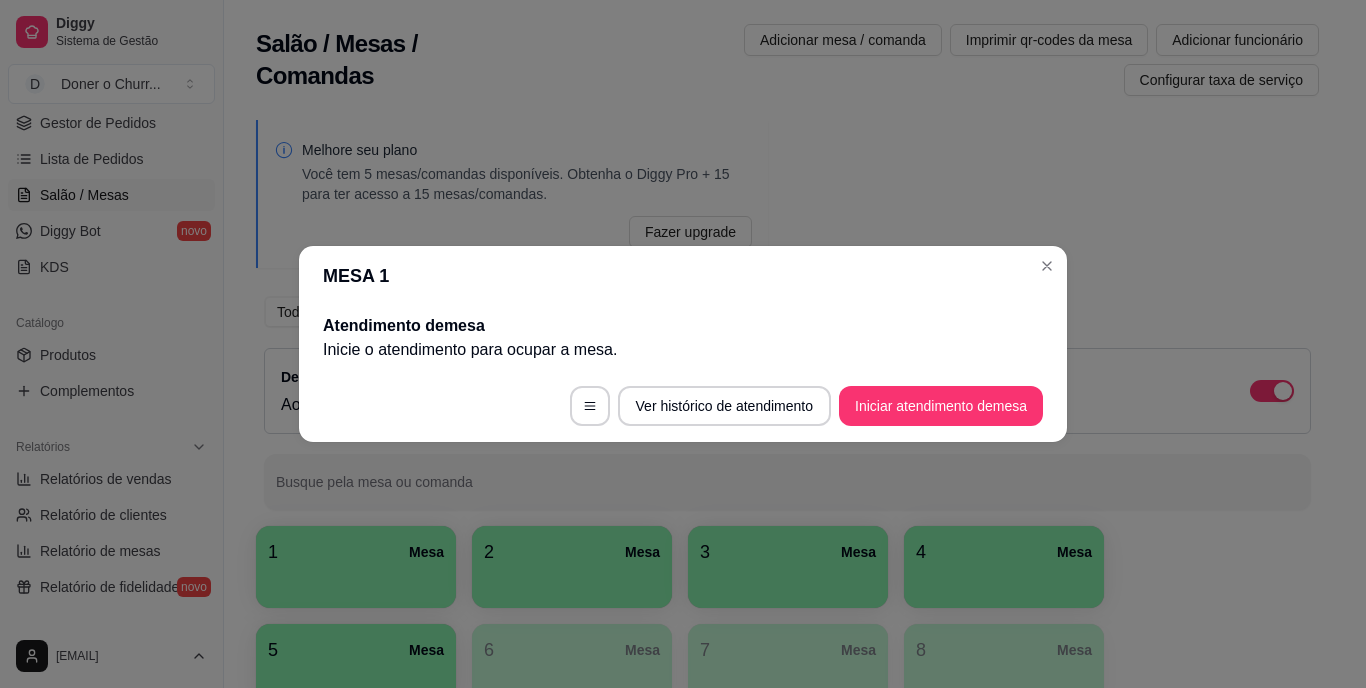 type 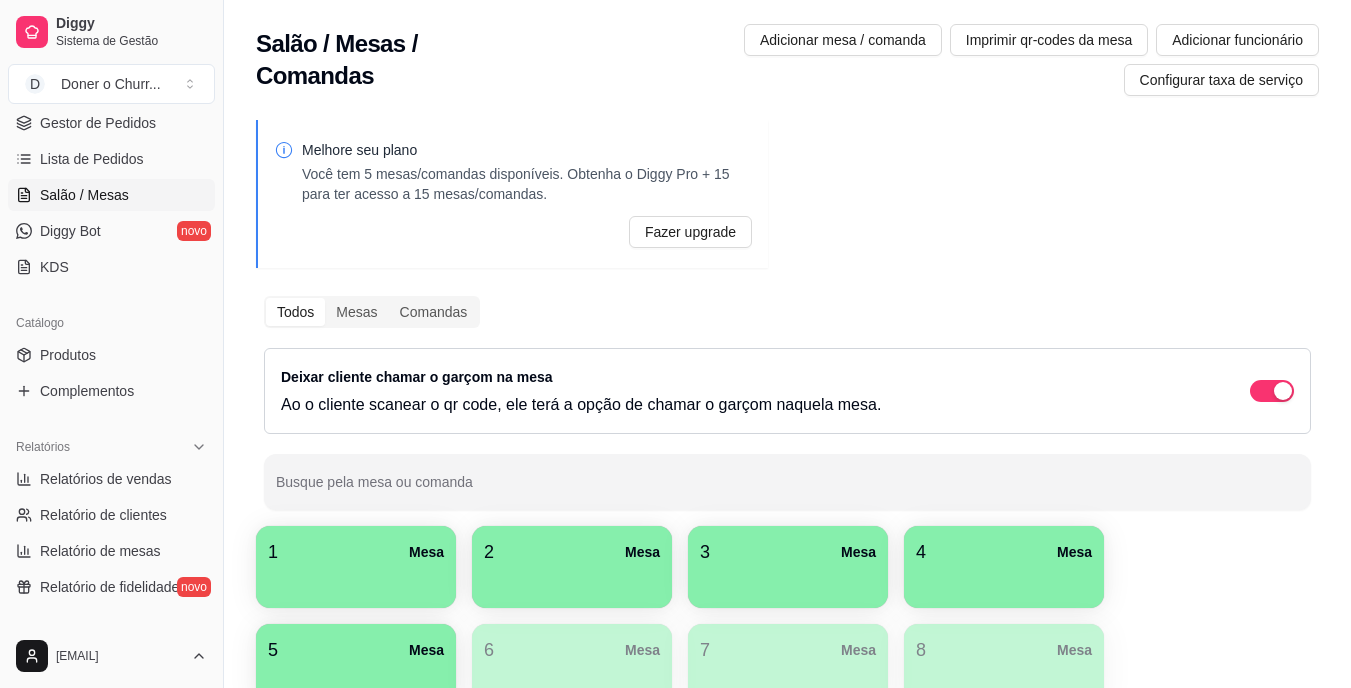 click on "Lista de Pedidos" at bounding box center (92, 159) 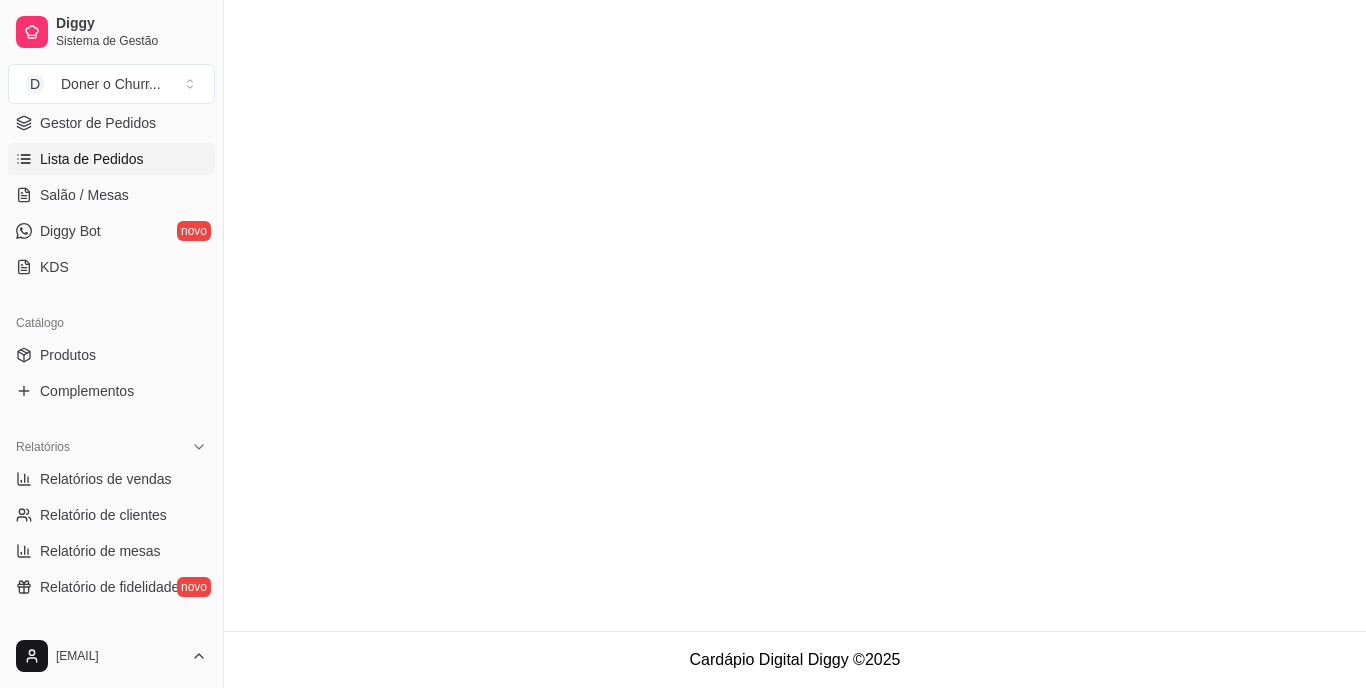 click on "Lista de Pedidos" at bounding box center [92, 159] 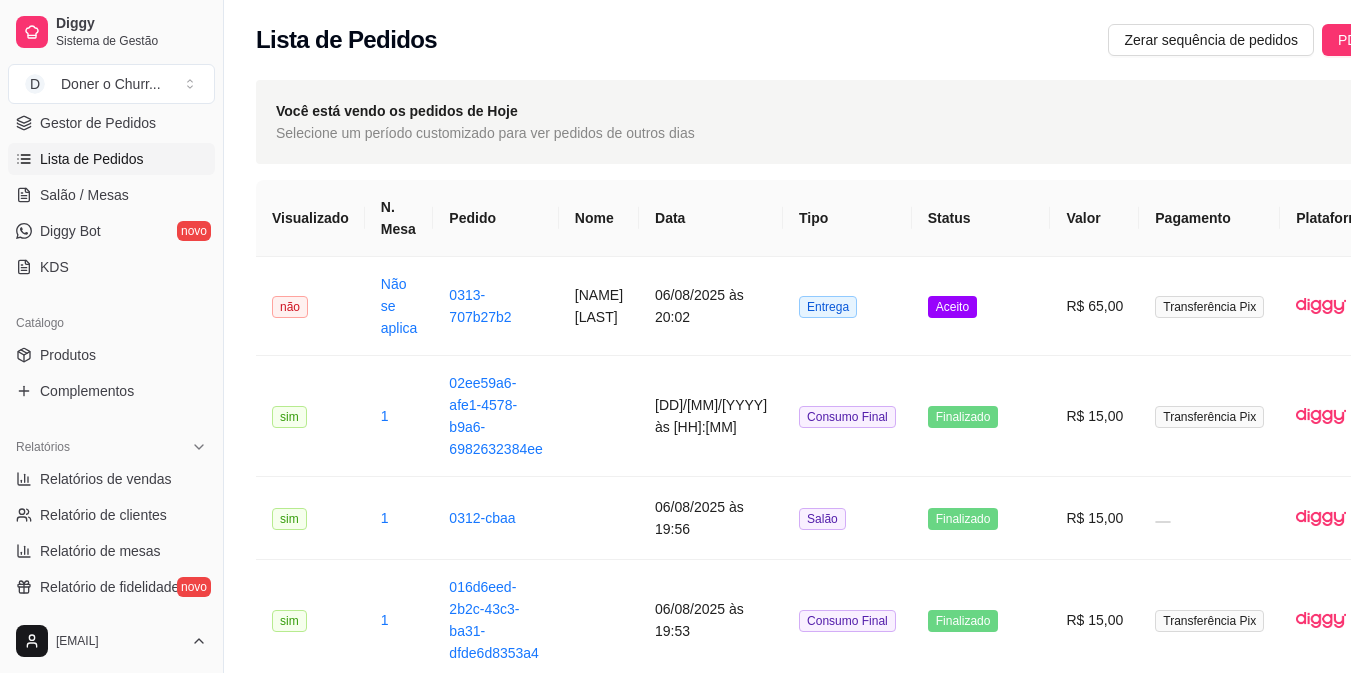 click on "Lista de Pedidos" at bounding box center [92, 159] 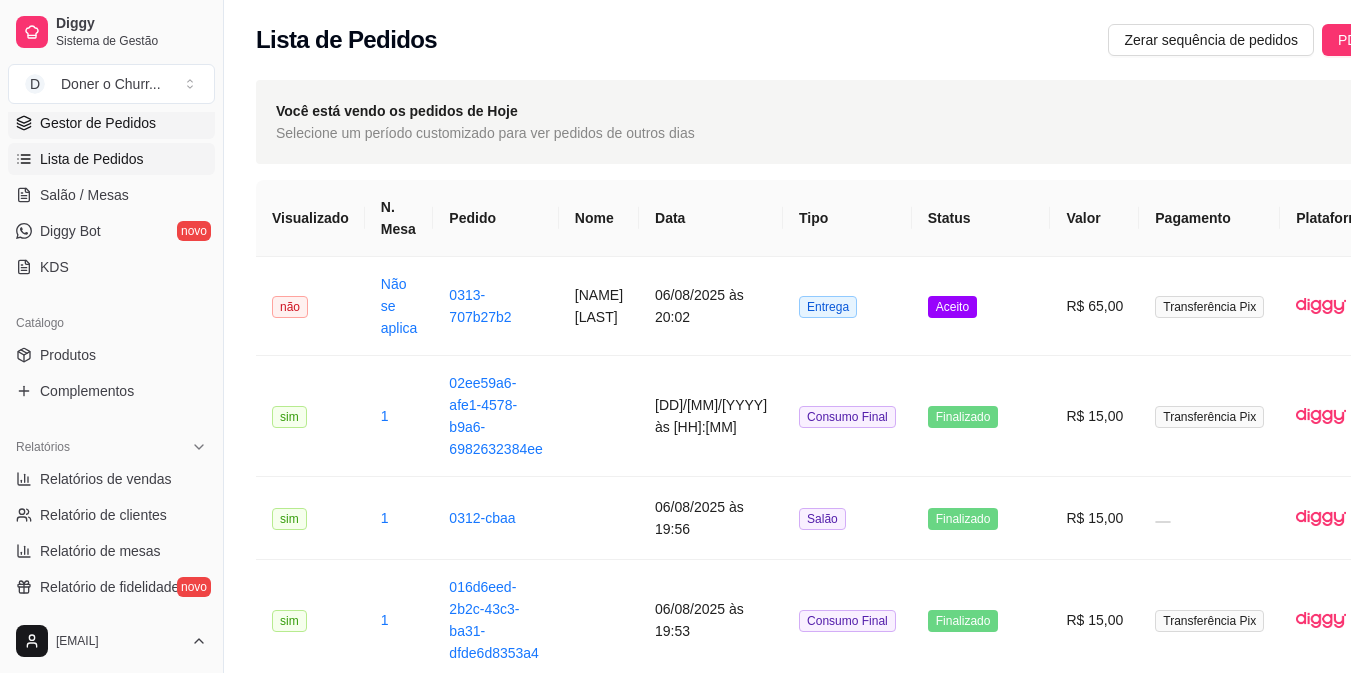 click on "Gestor de Pedidos" at bounding box center [111, 123] 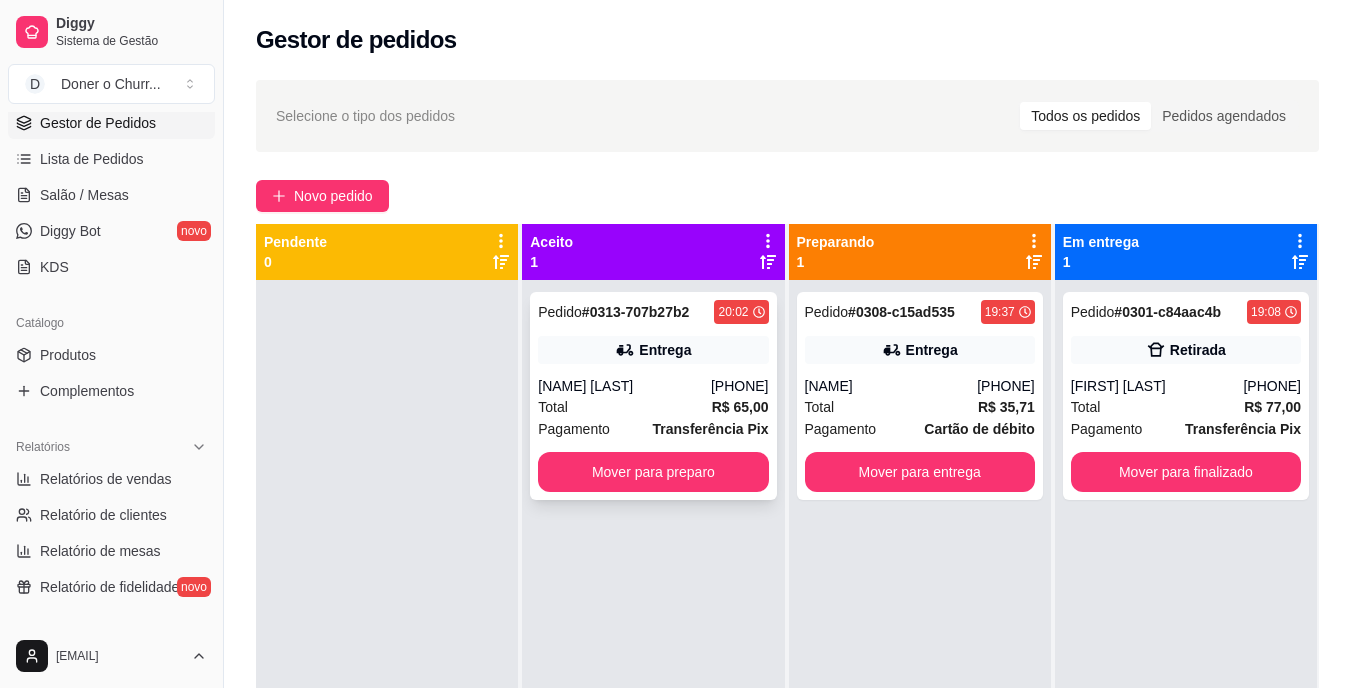 click on "[PHONE]" at bounding box center [740, 386] 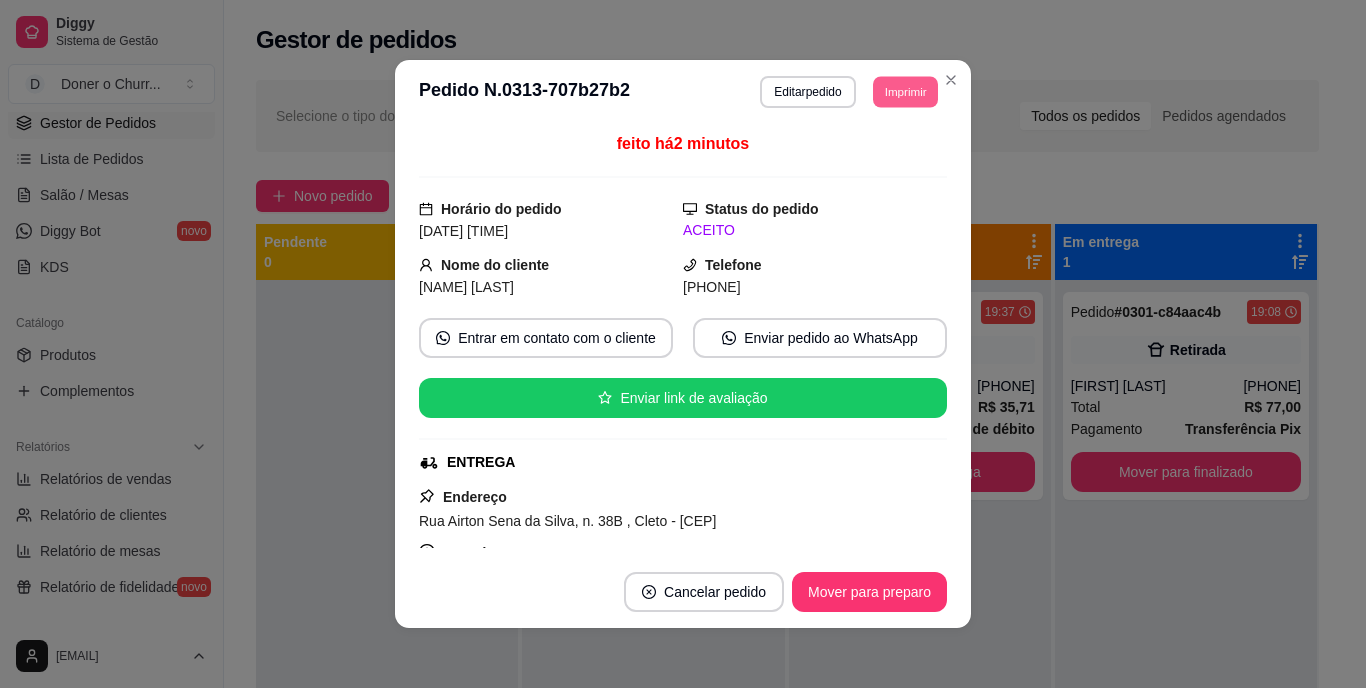 click on "Imprimir" at bounding box center (905, 91) 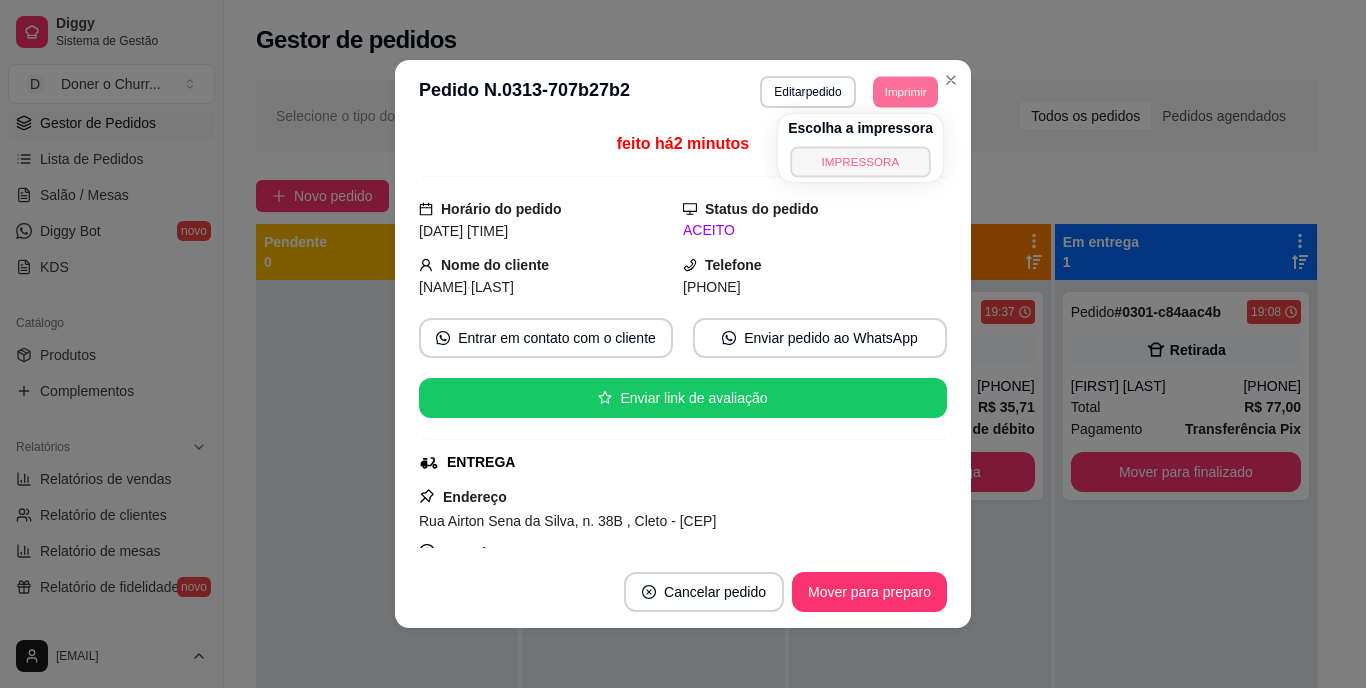 click on "IMPRESSORA" at bounding box center [860, 161] 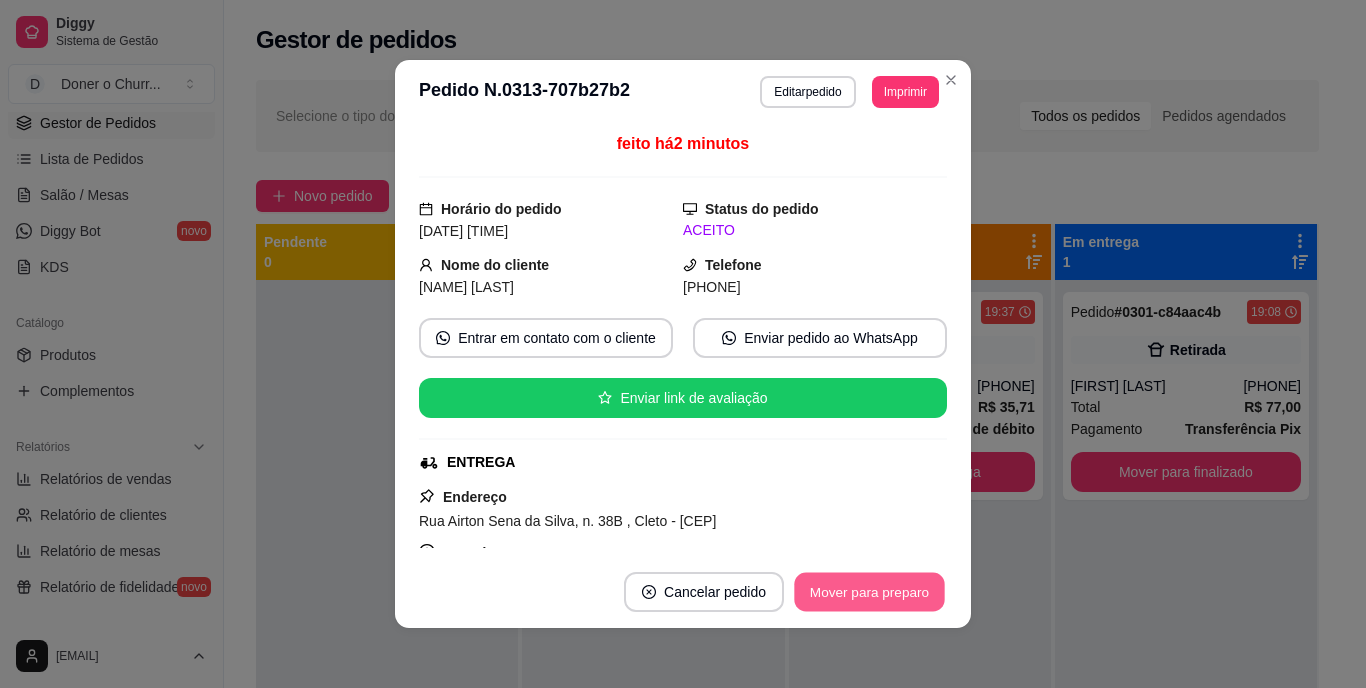 click on "Mover para preparo" at bounding box center [869, 592] 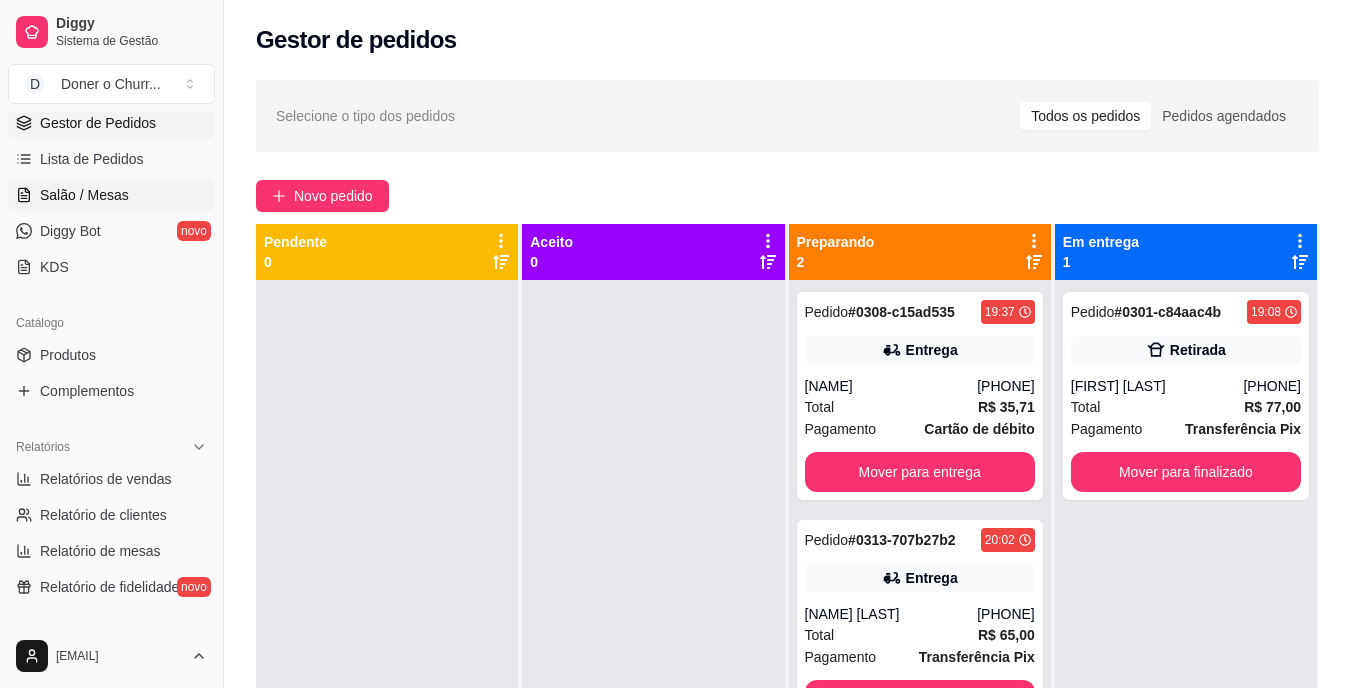 click on "Salão / Mesas" at bounding box center [111, 195] 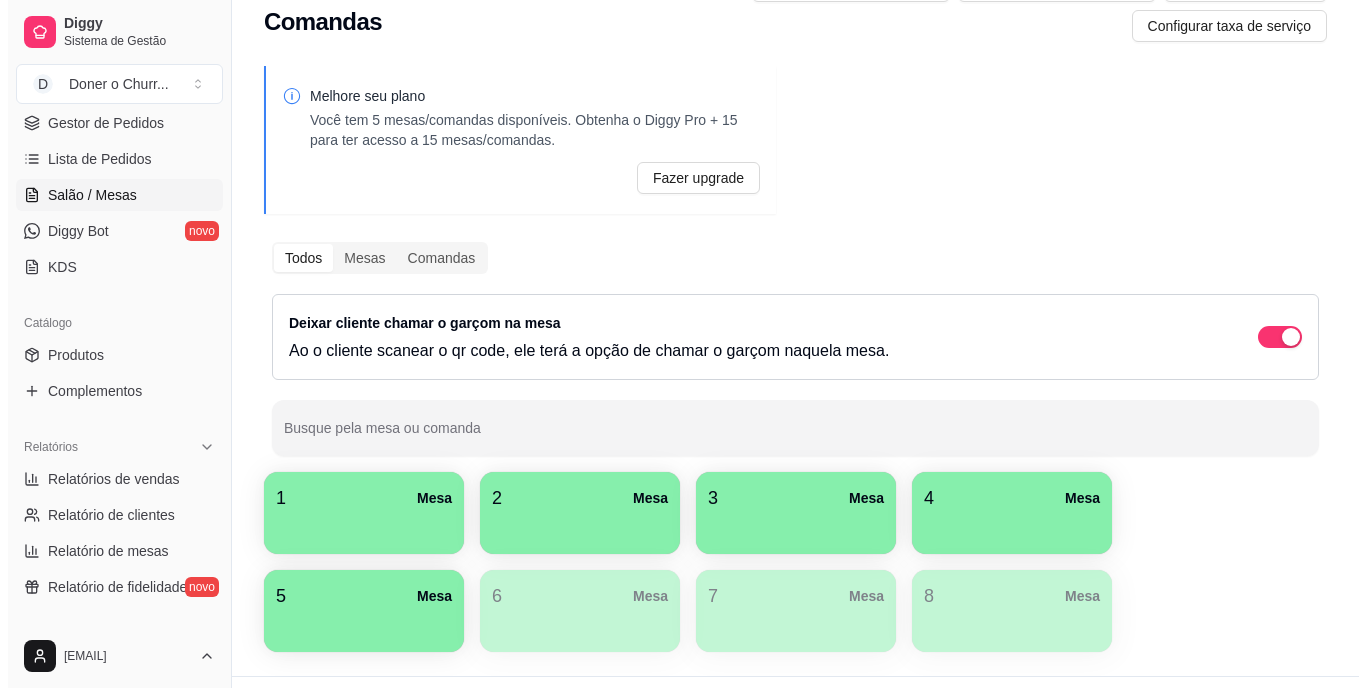 scroll, scrollTop: 99, scrollLeft: 0, axis: vertical 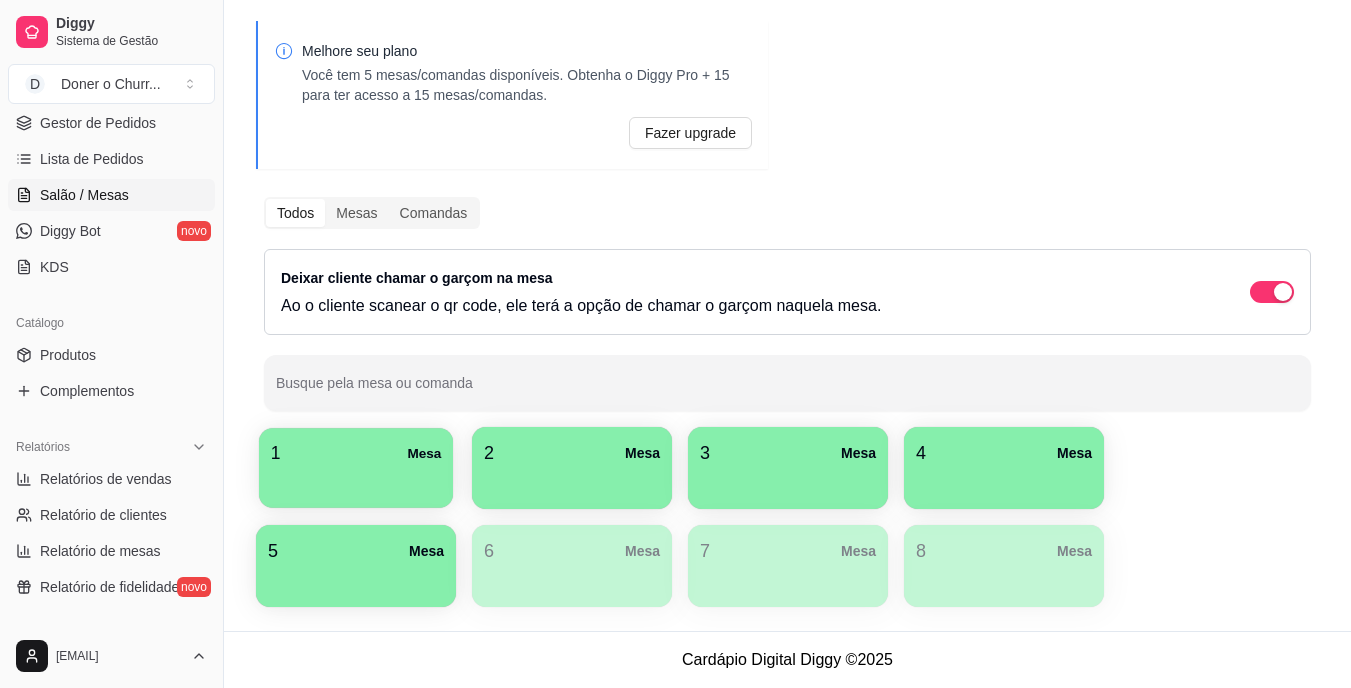 click at bounding box center (356, 481) 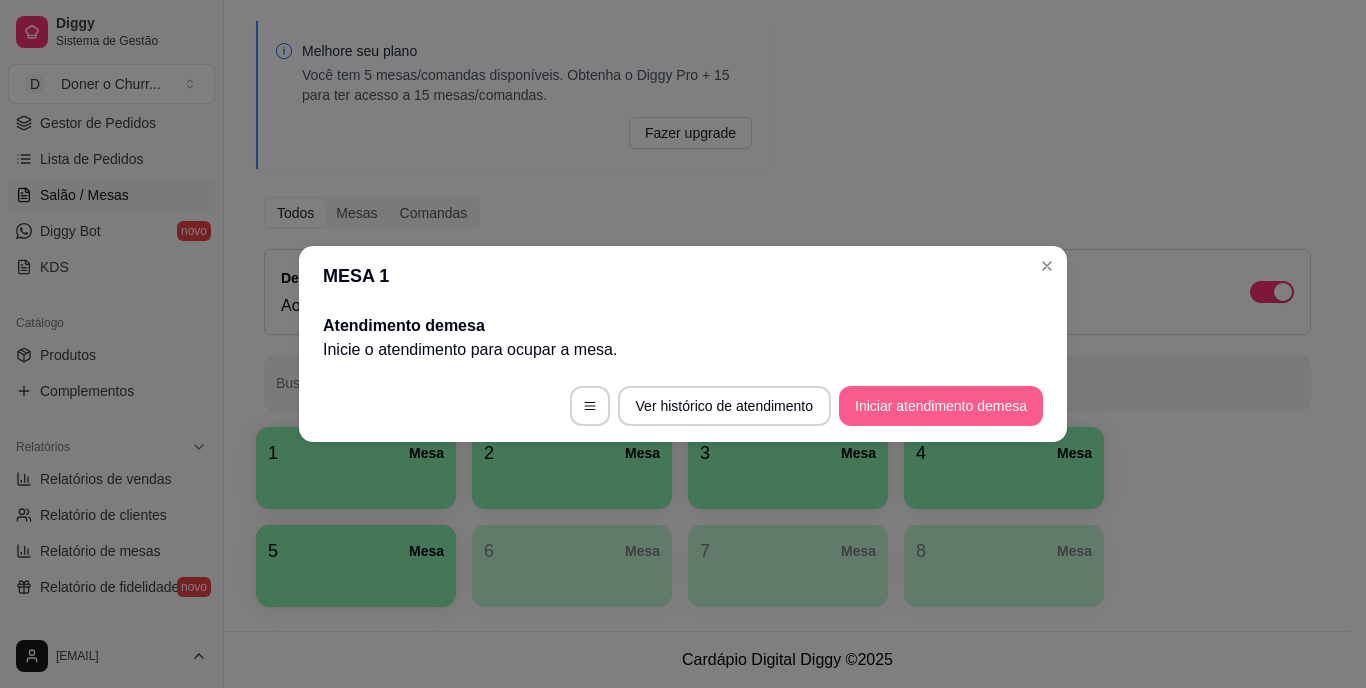 click on "Iniciar atendimento de  mesa" at bounding box center [941, 406] 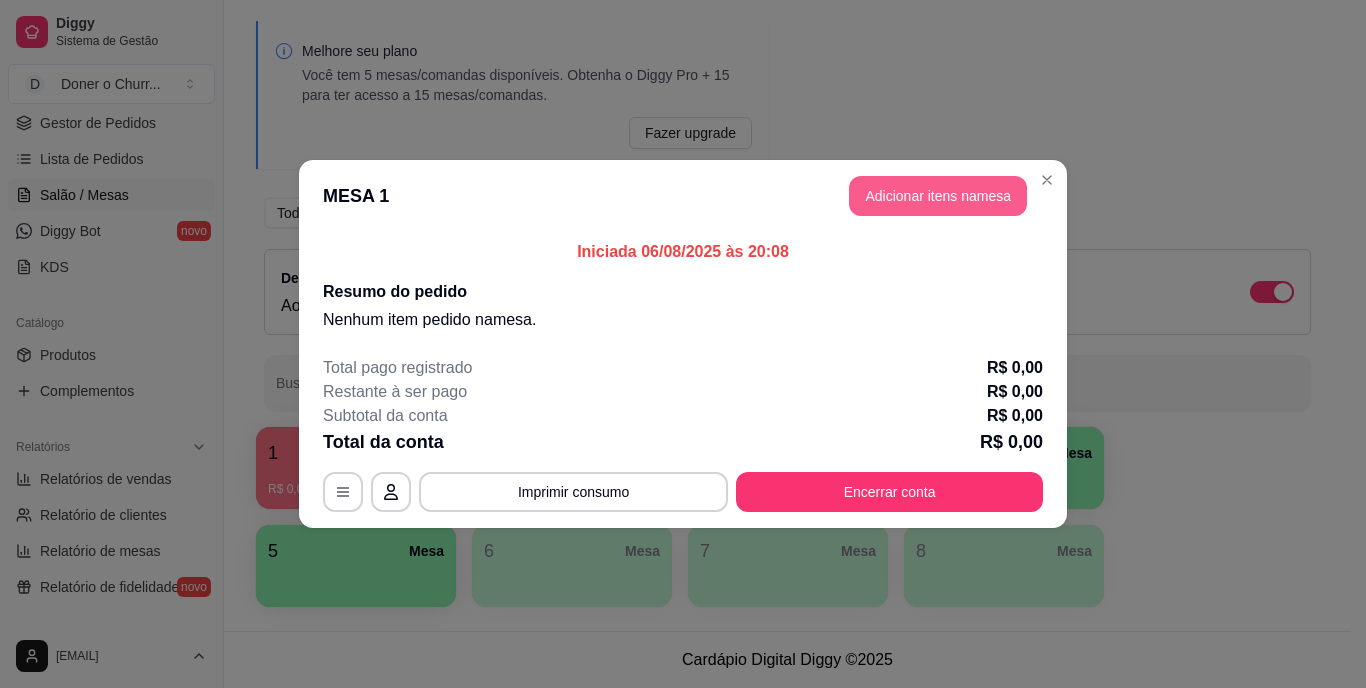 click on "Adicionar itens na  mesa" at bounding box center [938, 196] 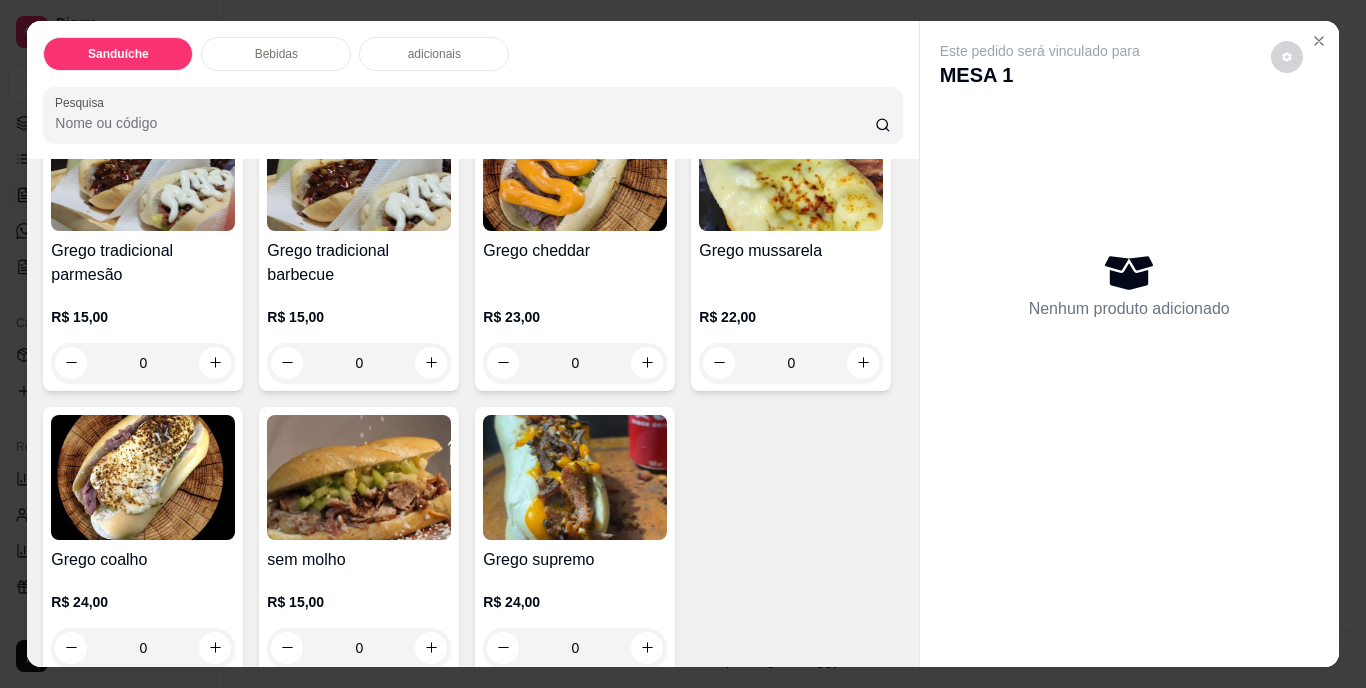 scroll, scrollTop: 200, scrollLeft: 0, axis: vertical 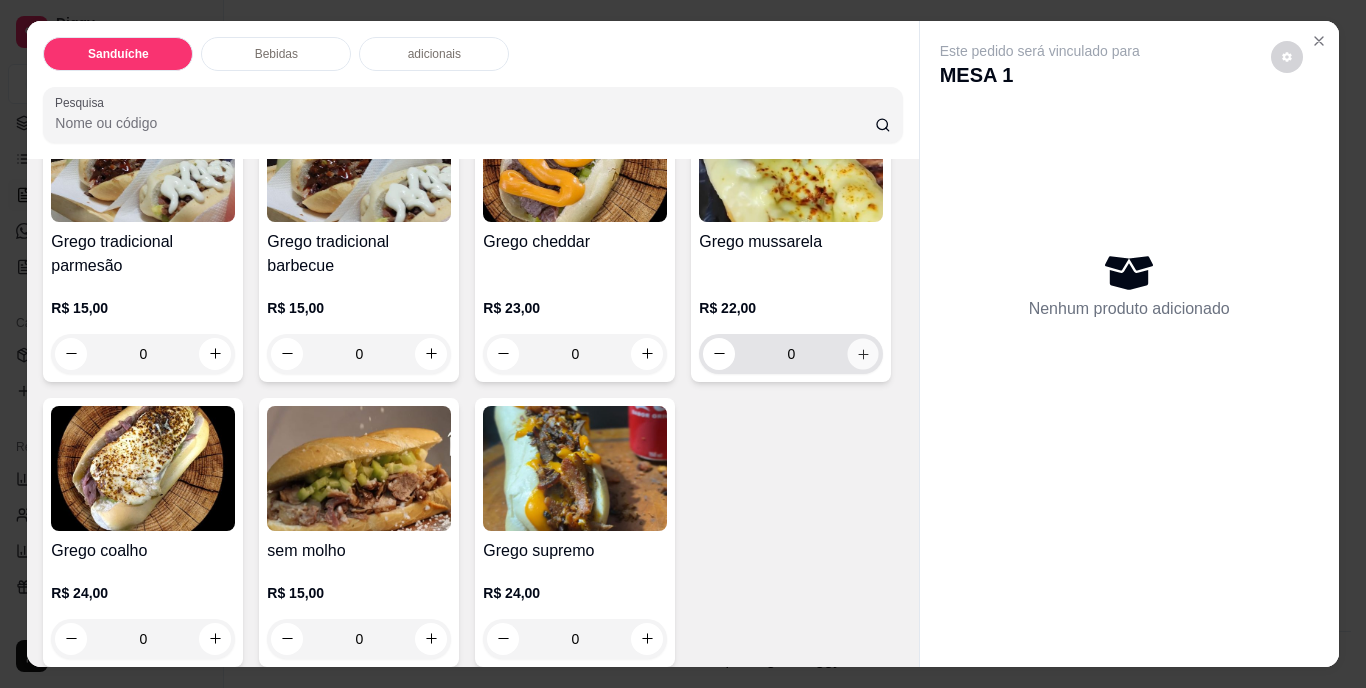 click 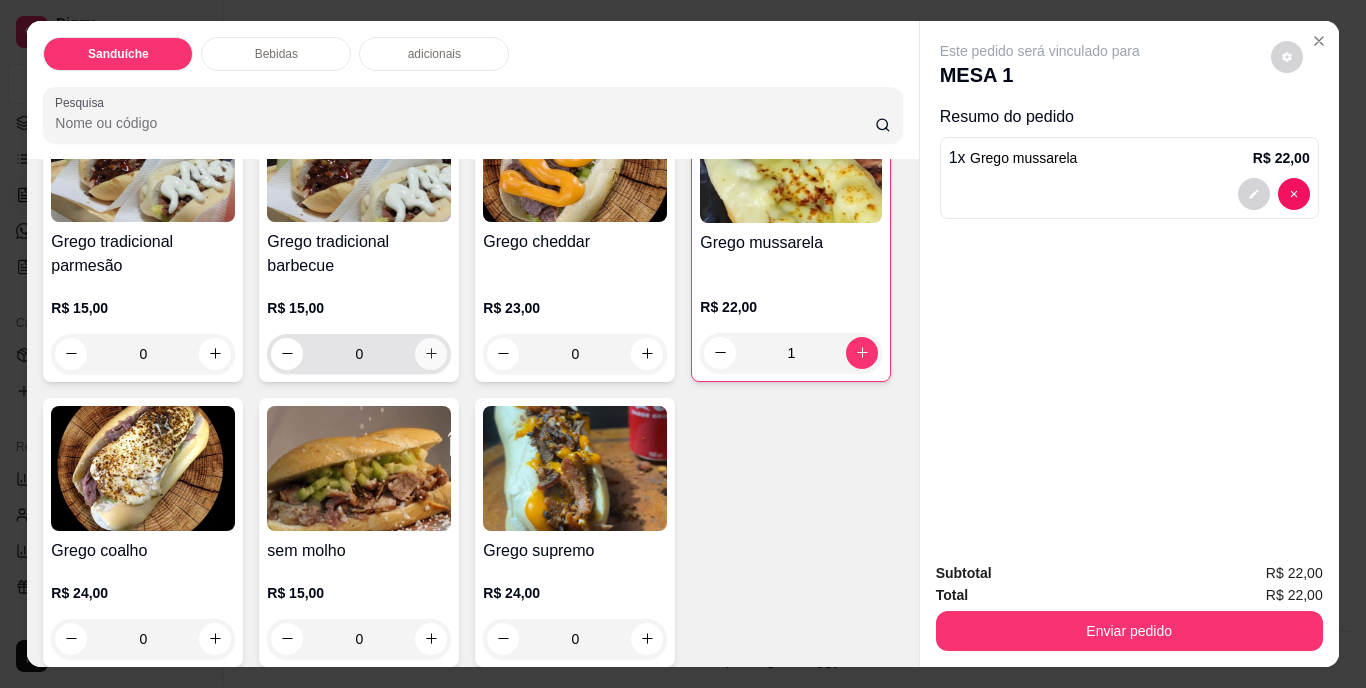click 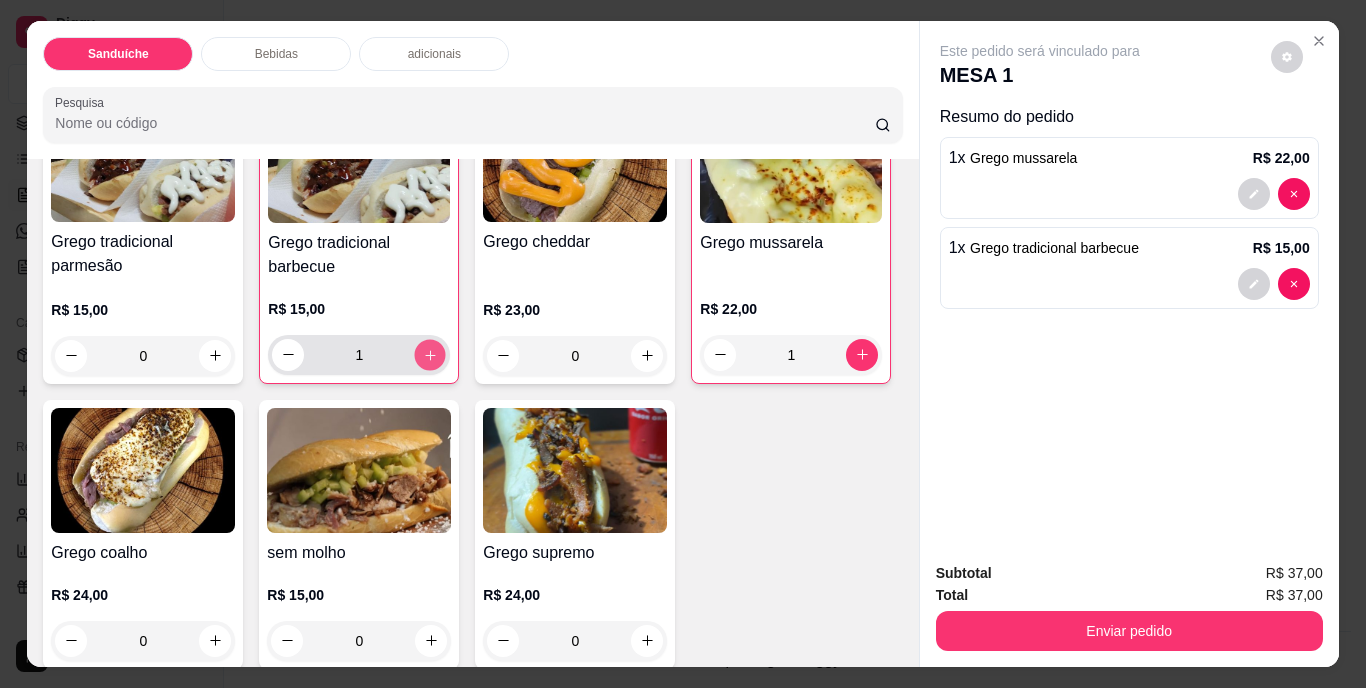click 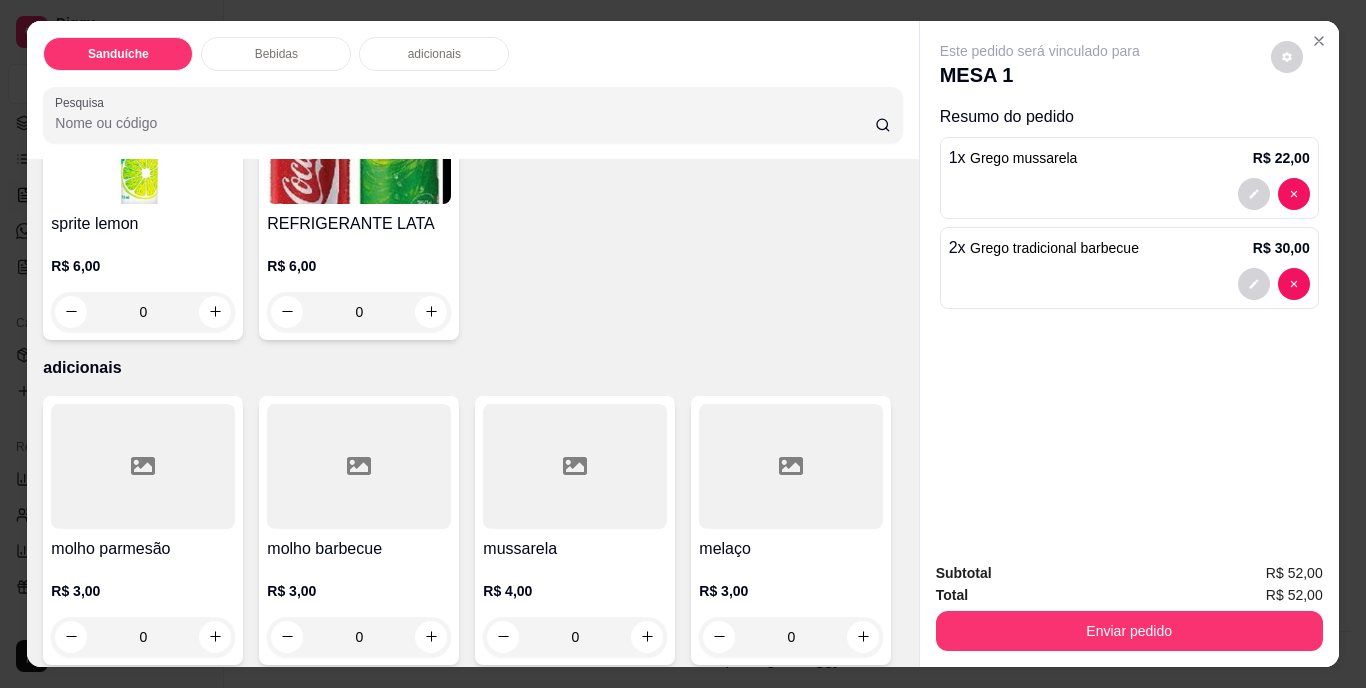 scroll, scrollTop: 1200, scrollLeft: 0, axis: vertical 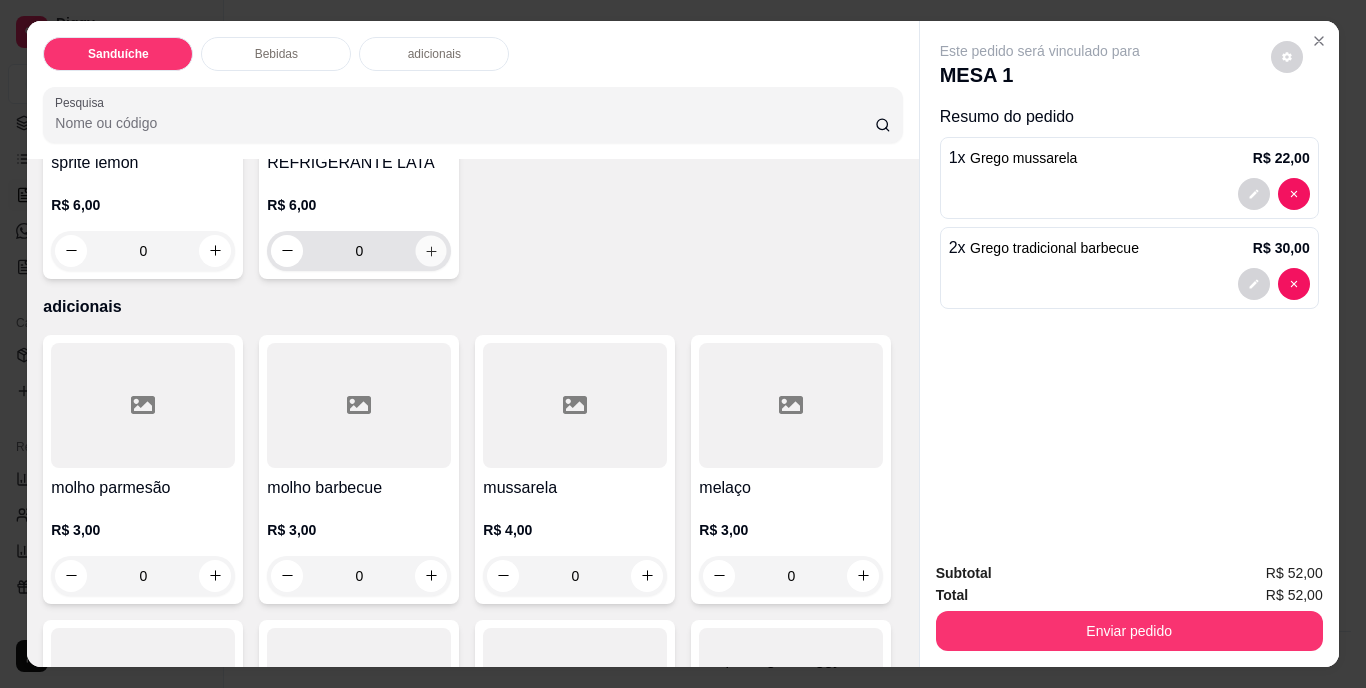 click 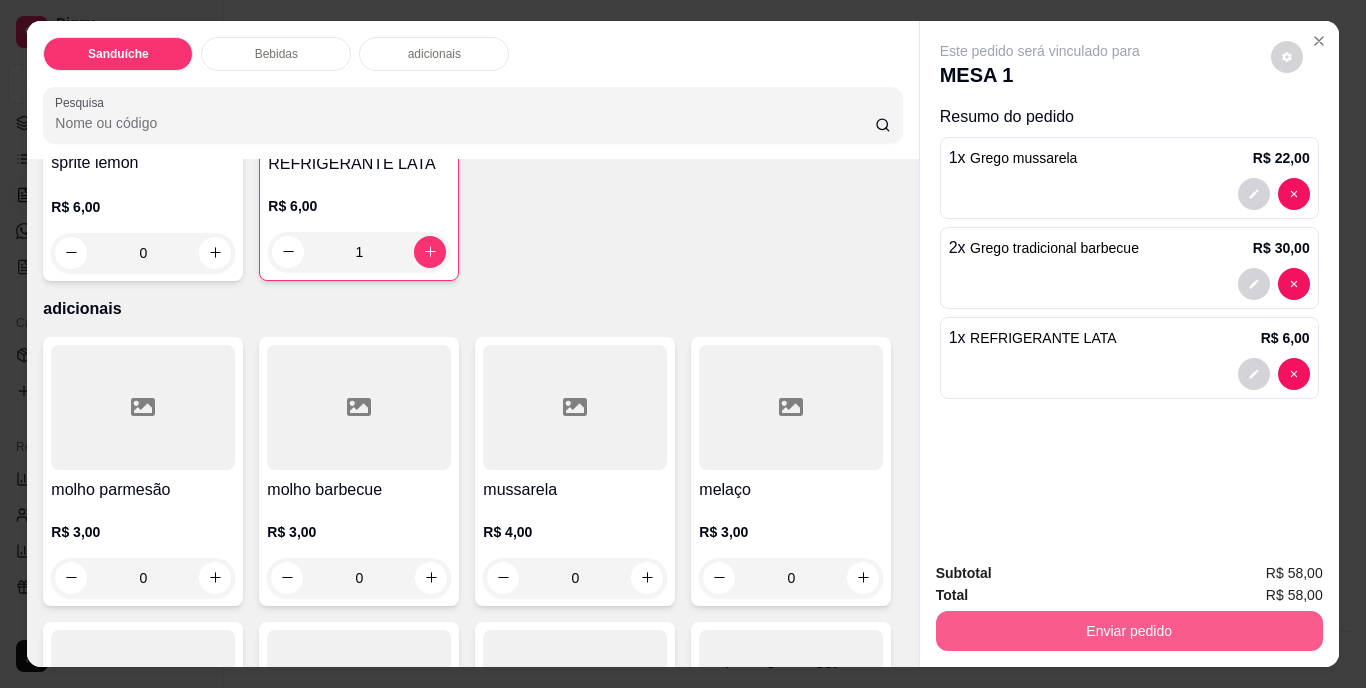 click on "Enviar pedido" at bounding box center [1129, 631] 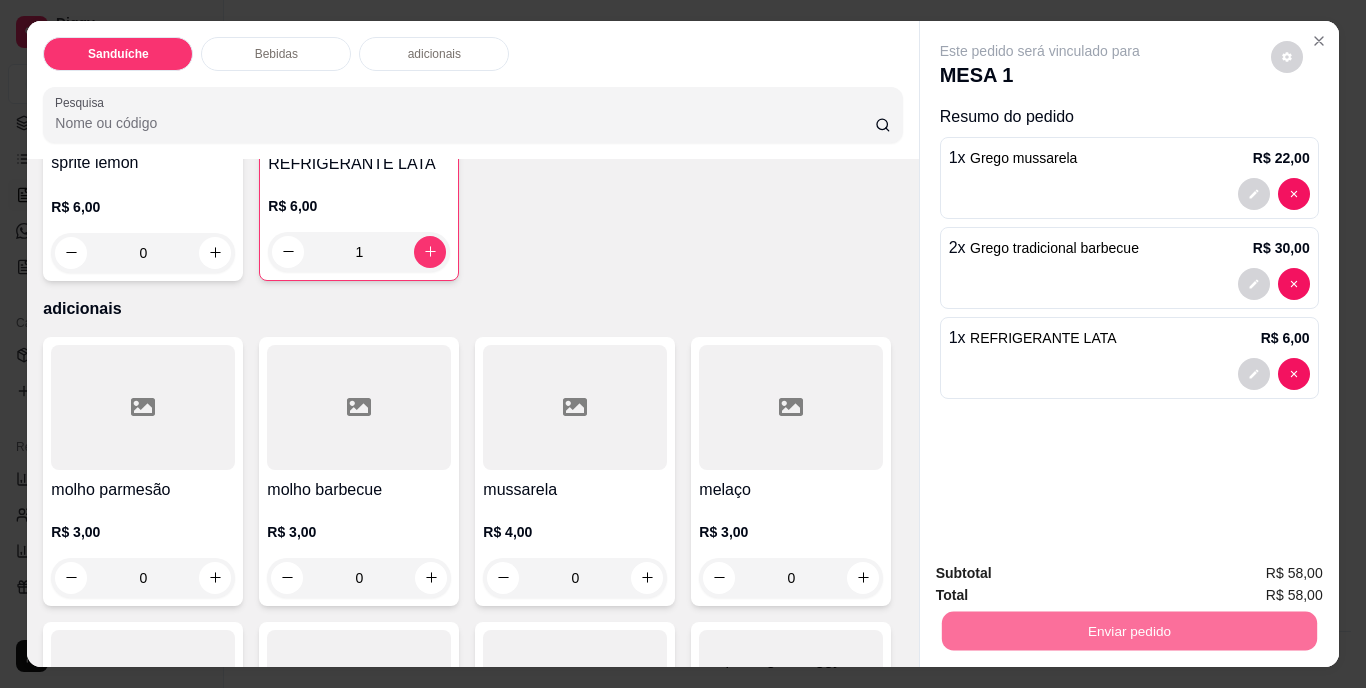 click on "Não registrar e enviar pedido" at bounding box center (1063, 575) 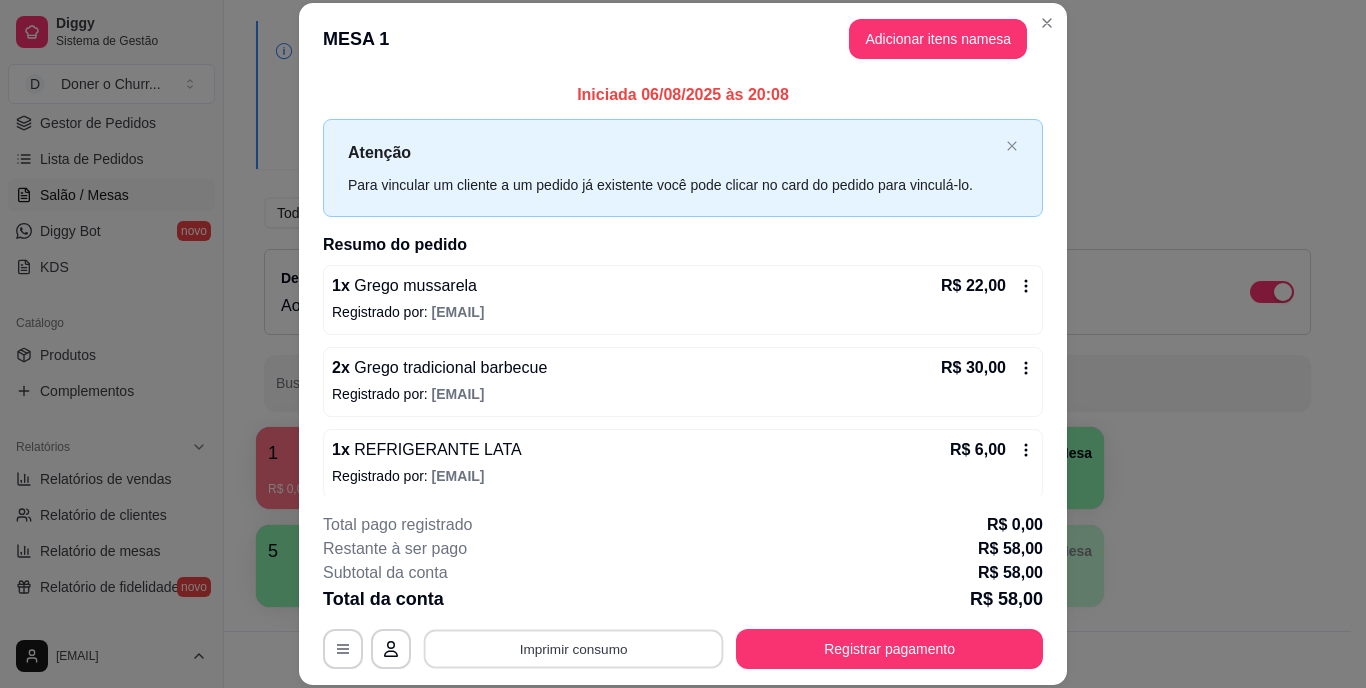 click on "Imprimir consumo" at bounding box center [574, 648] 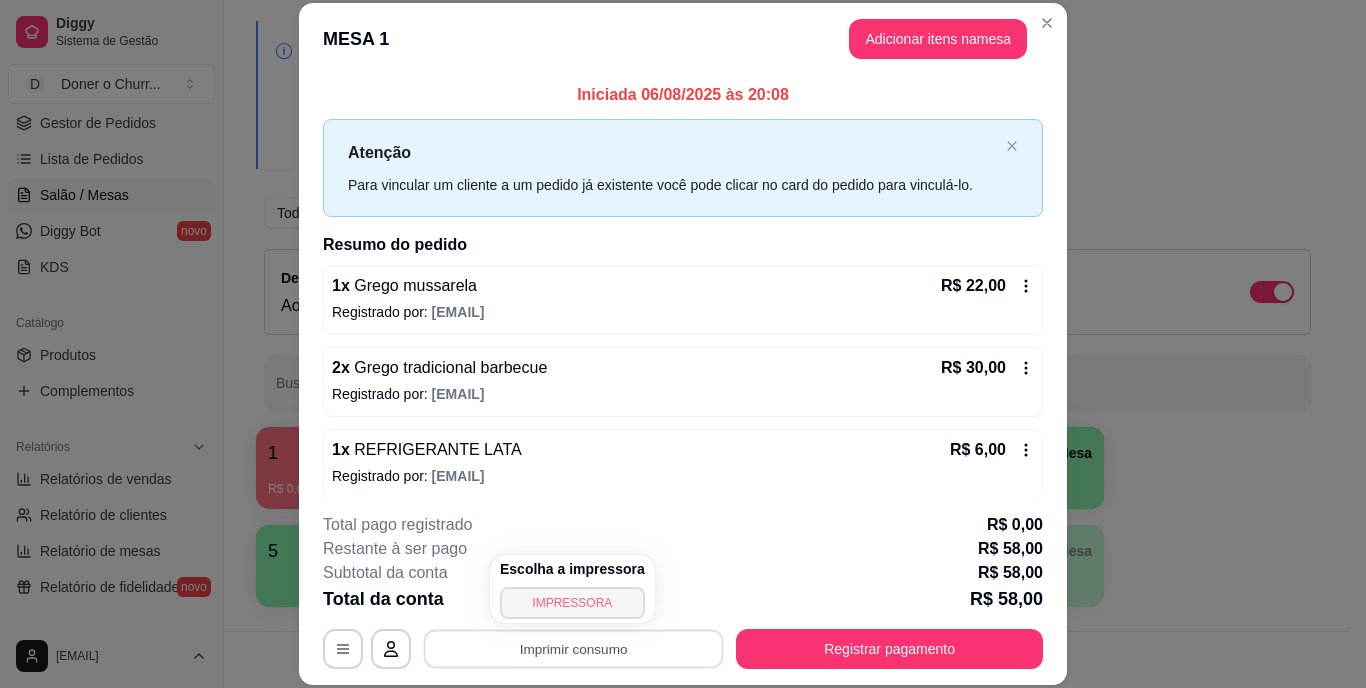 click on "IMPRESSORA" at bounding box center [572, 603] 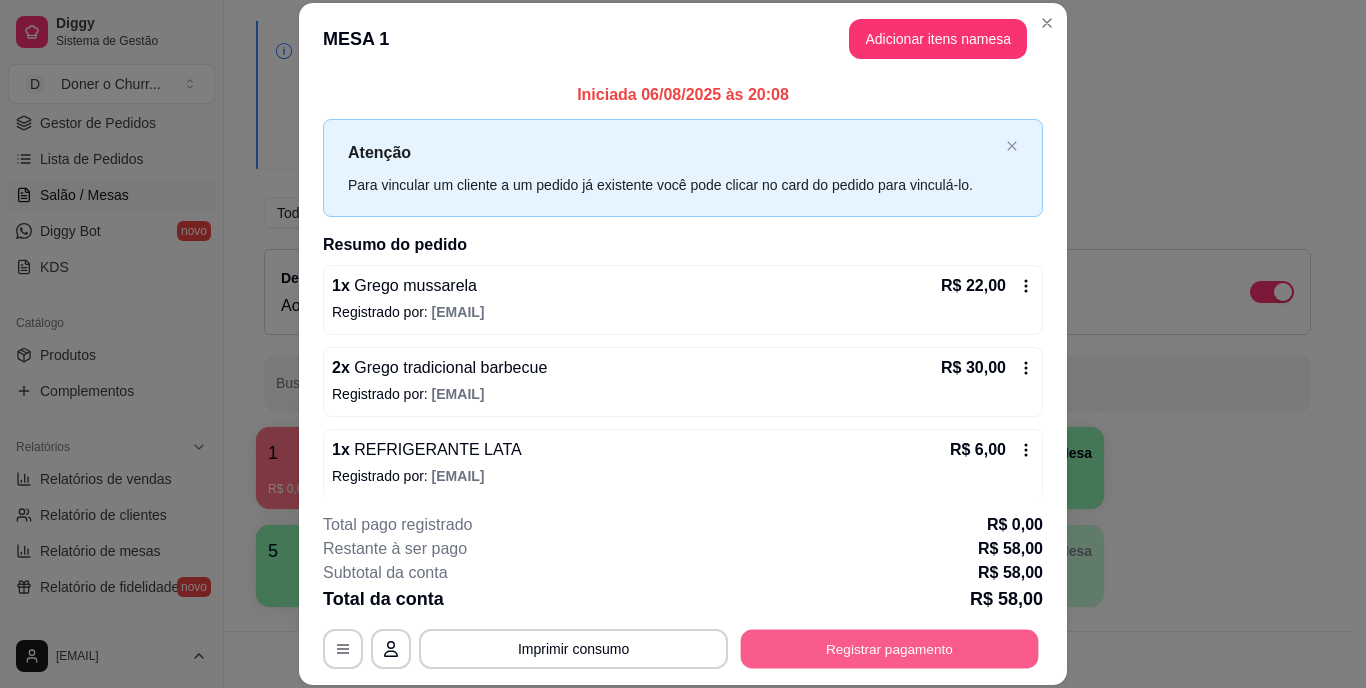 click on "Registrar pagamento" at bounding box center [890, 648] 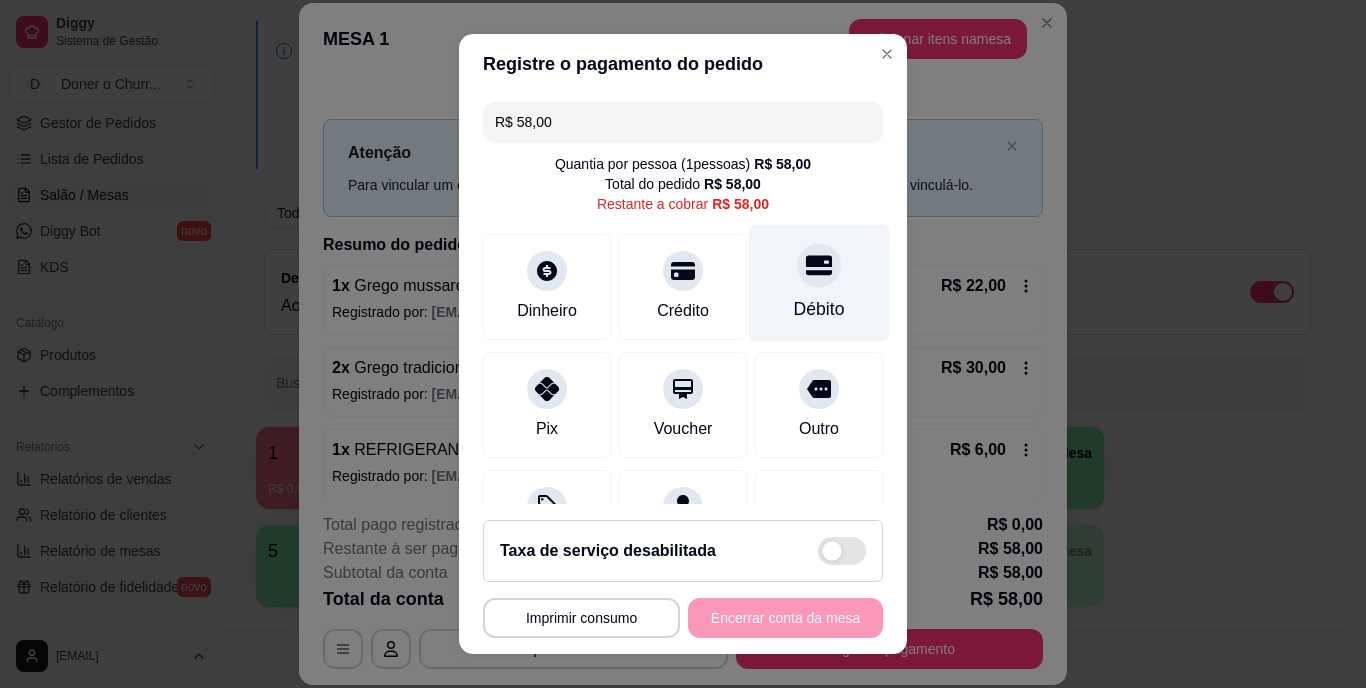 click on "Débito" at bounding box center (819, 310) 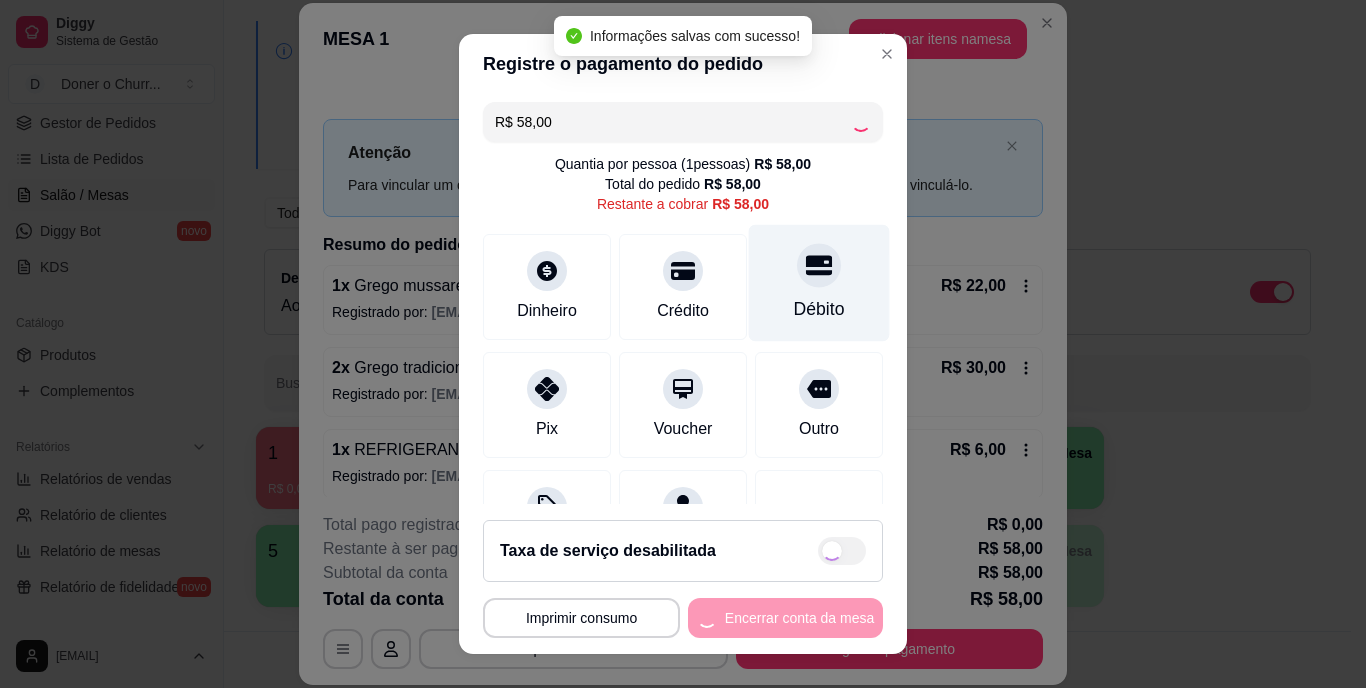 type on "R$ 0,00" 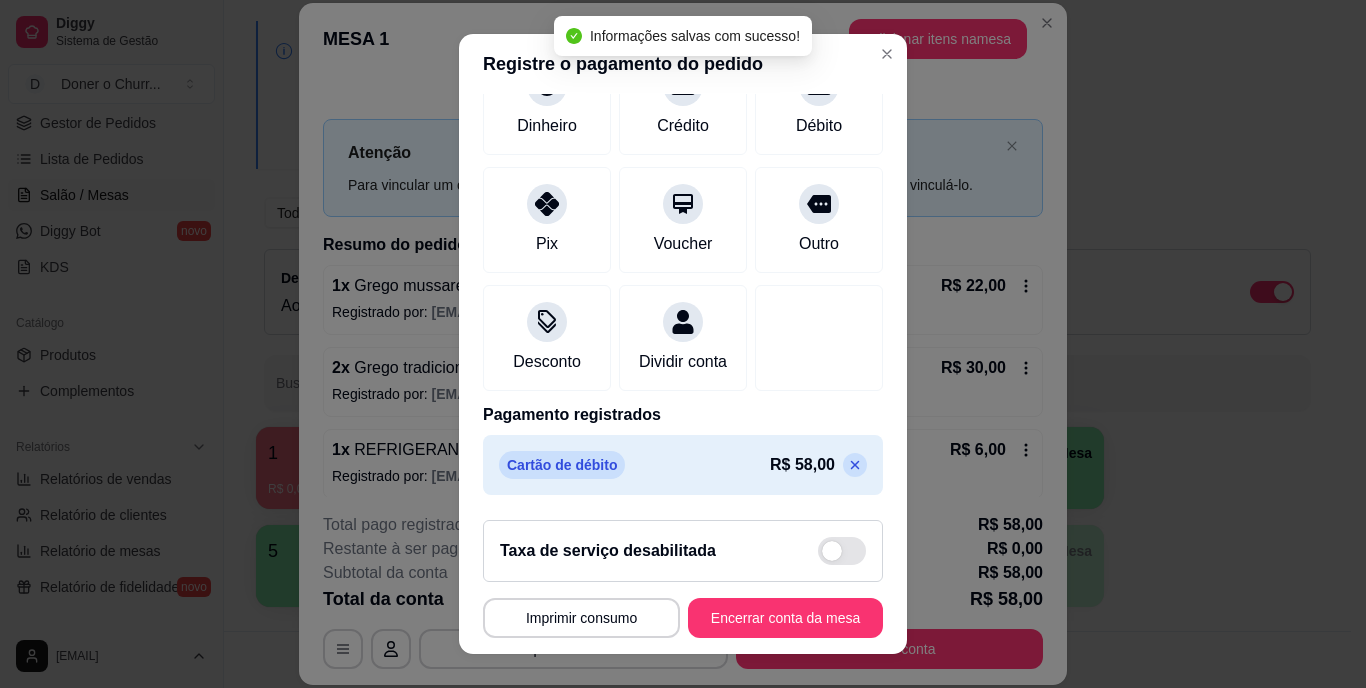 scroll, scrollTop: 188, scrollLeft: 0, axis: vertical 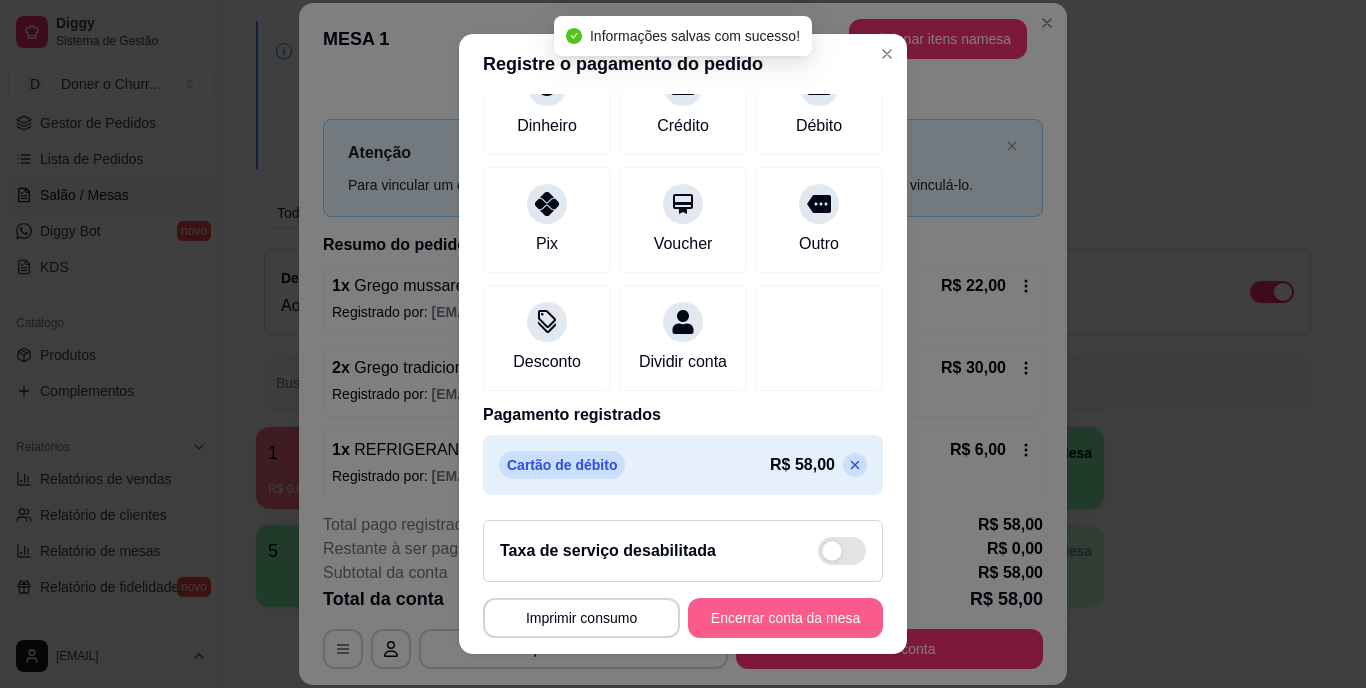 click on "Encerrar conta da mesa" at bounding box center [785, 618] 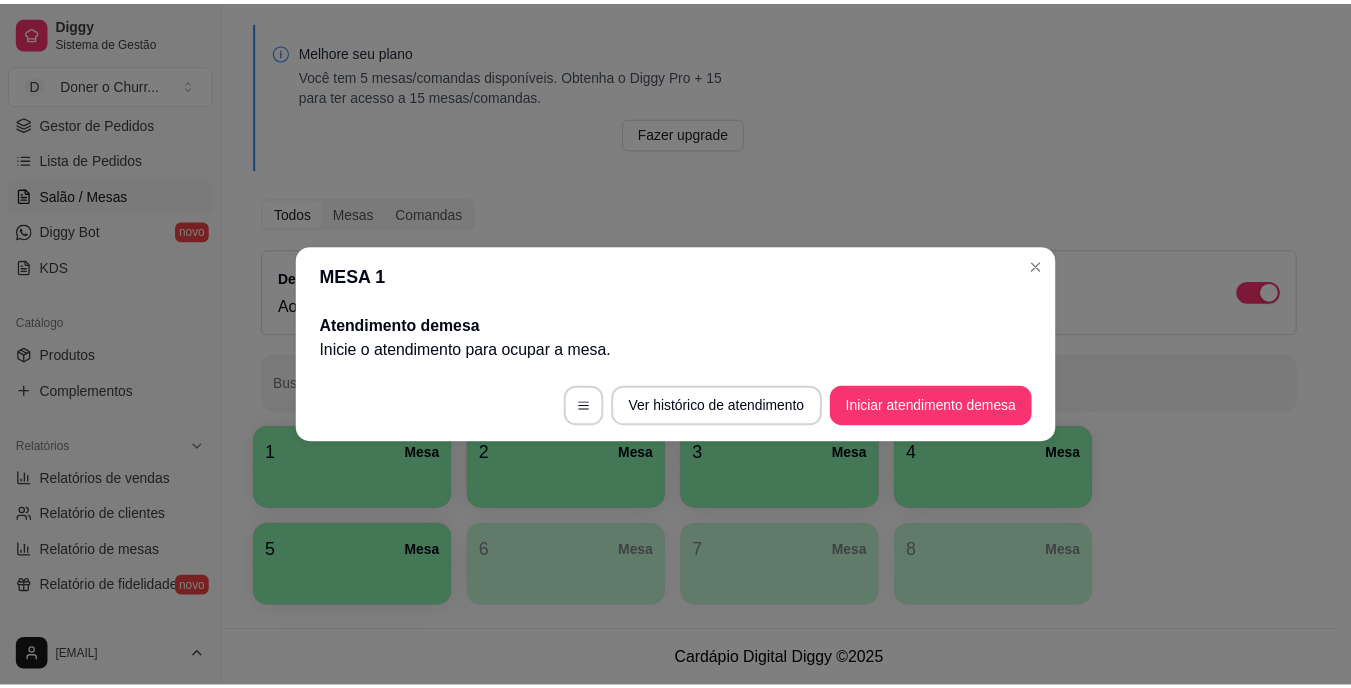 scroll, scrollTop: 59, scrollLeft: 0, axis: vertical 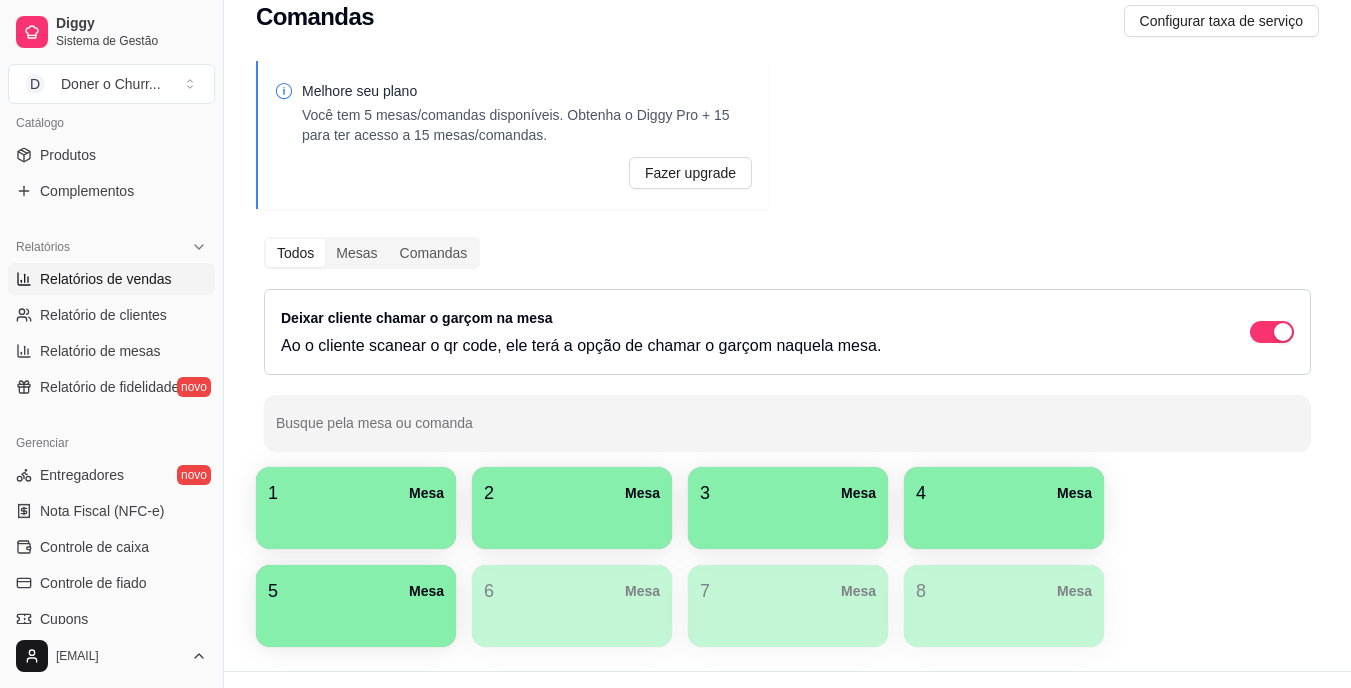 click on "Relatórios de vendas" at bounding box center [106, 279] 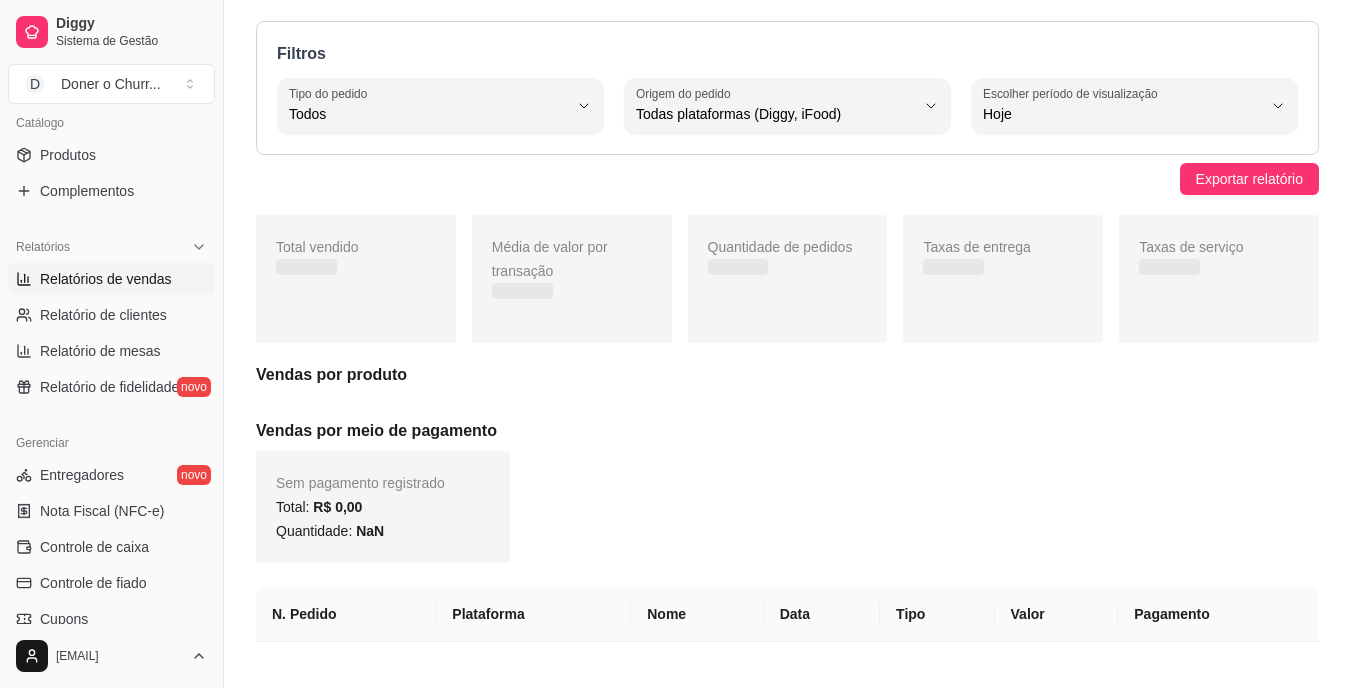 scroll, scrollTop: 0, scrollLeft: 0, axis: both 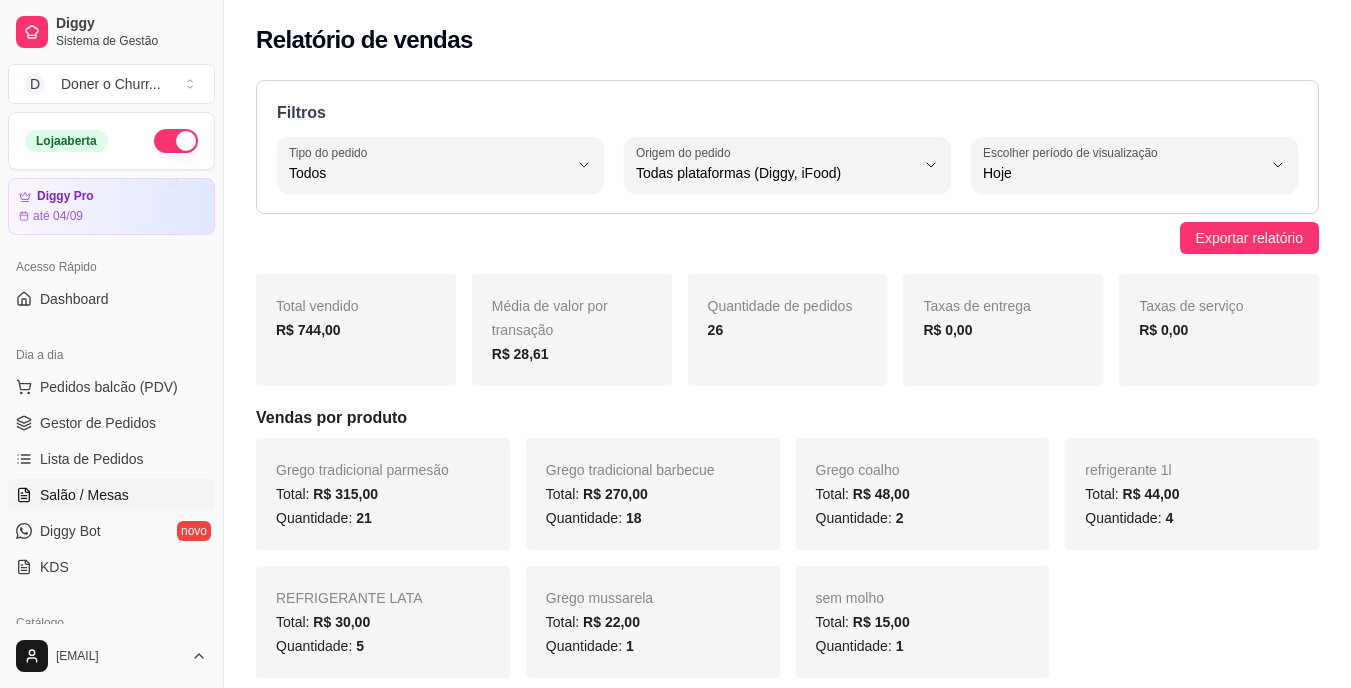 click on "Salão / Mesas" at bounding box center (84, 495) 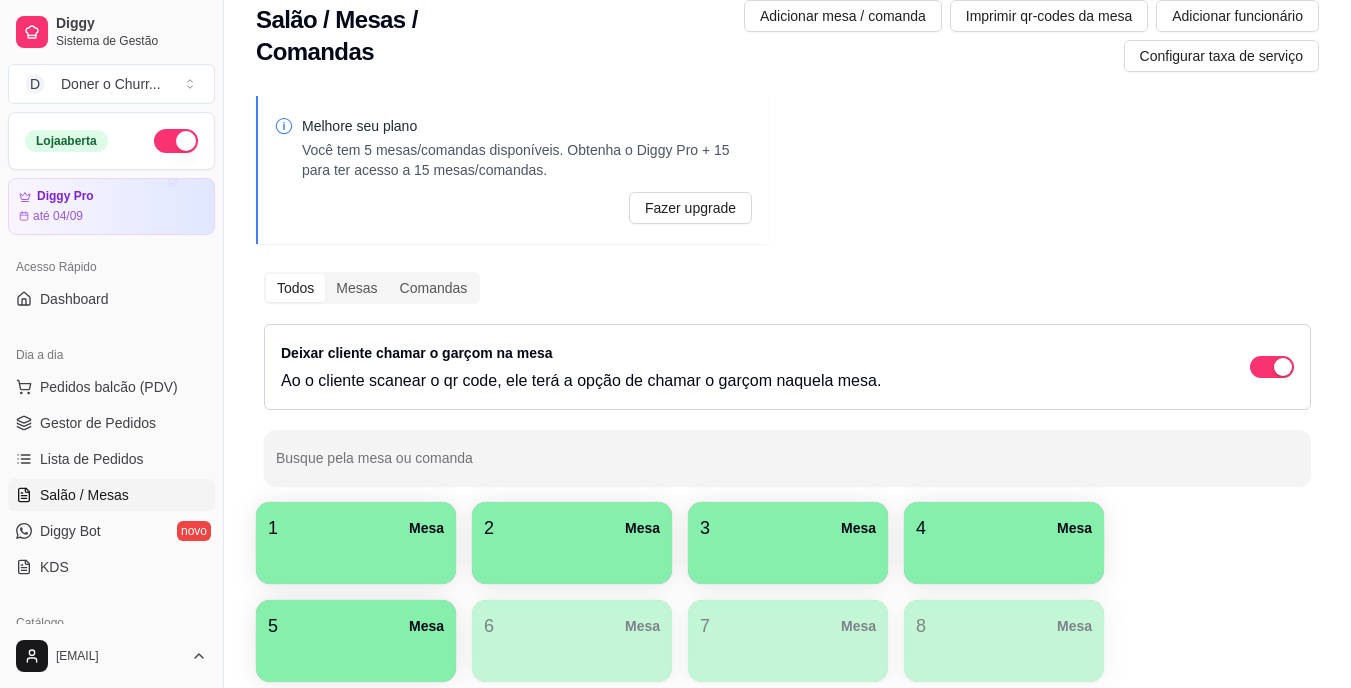 scroll, scrollTop: 99, scrollLeft: 0, axis: vertical 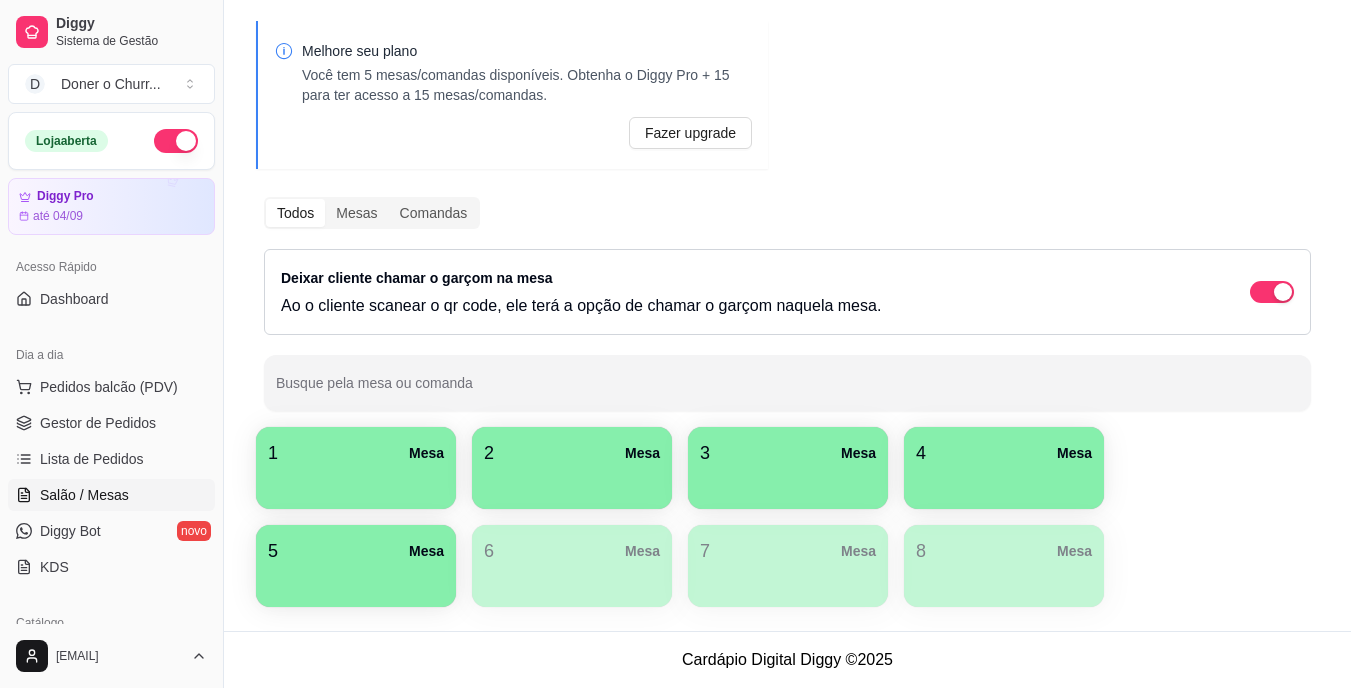 click on "Salão / Mesas" at bounding box center (111, 495) 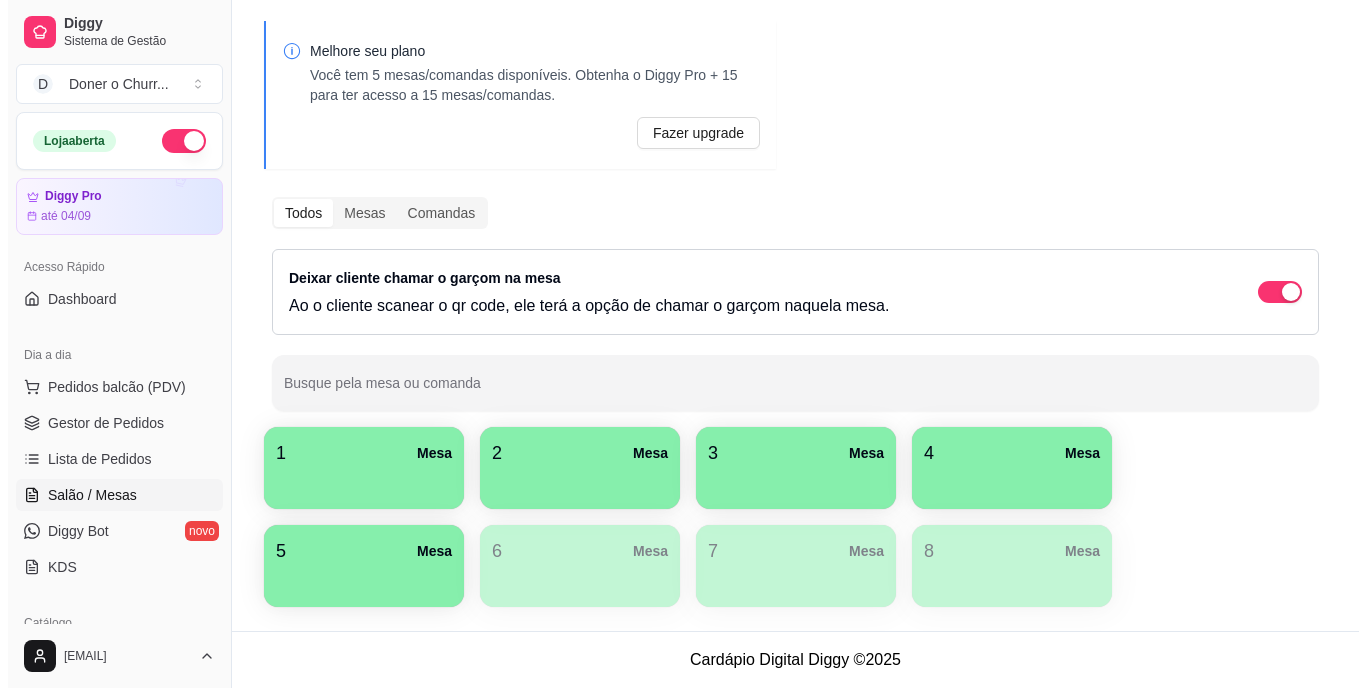 scroll, scrollTop: 0, scrollLeft: 0, axis: both 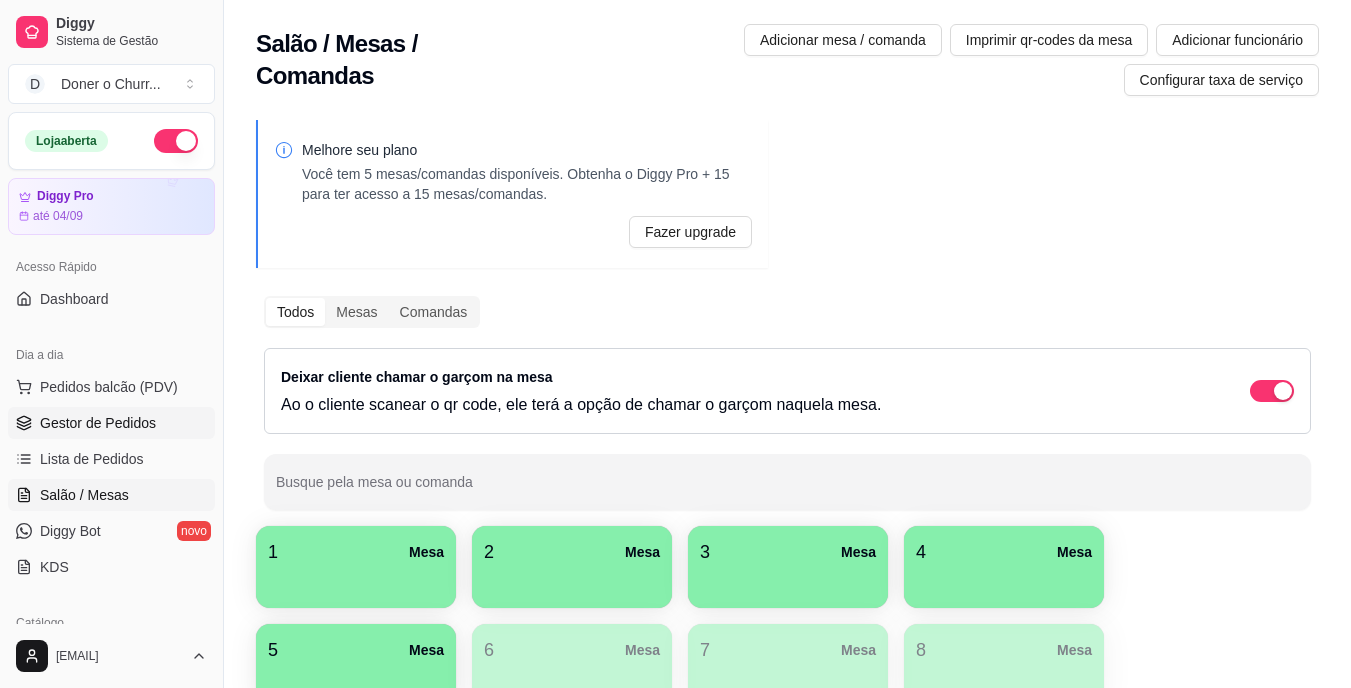 click on "Gestor de Pedidos" at bounding box center [111, 423] 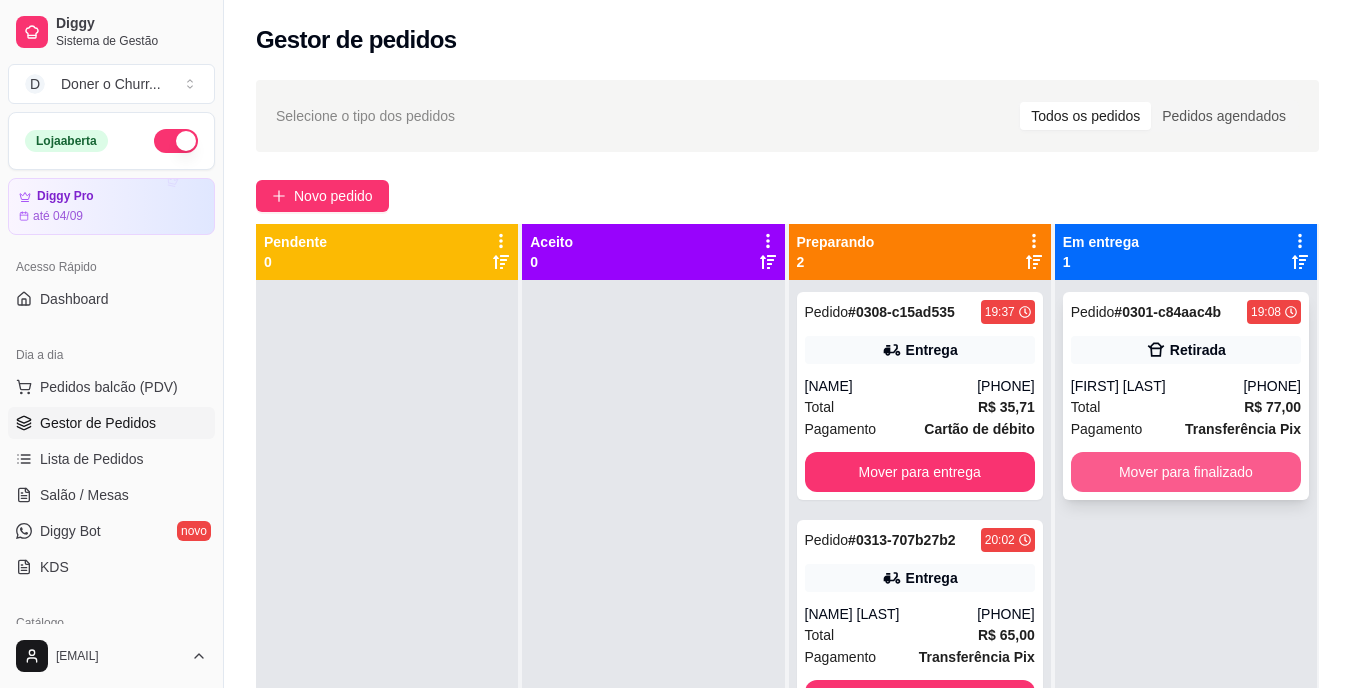 click on "Mover para finalizado" at bounding box center (1186, 472) 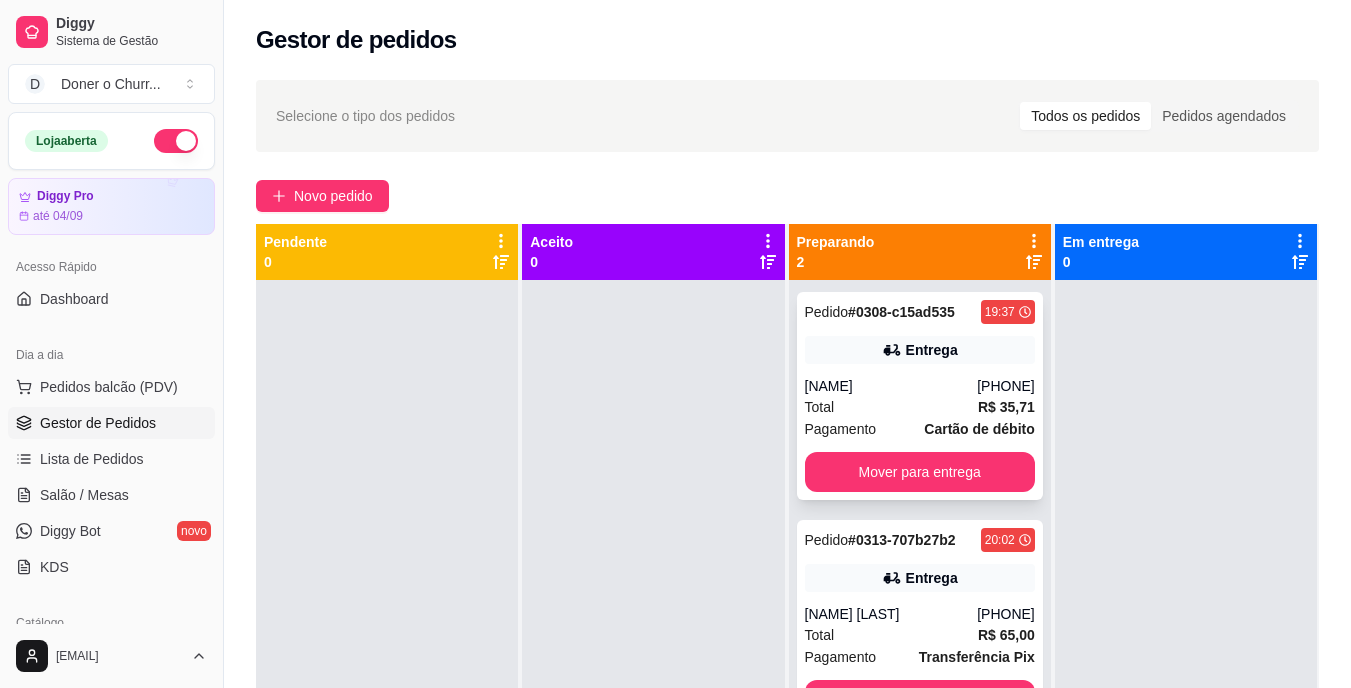 click on "Pedido  # 0308-c15ad535 [HH]:[MM] Entrega [NAME]  ([PHONE]) Total R$ 35,71 Pagamento Cartão de débito Mover para entrega" at bounding box center (920, 396) 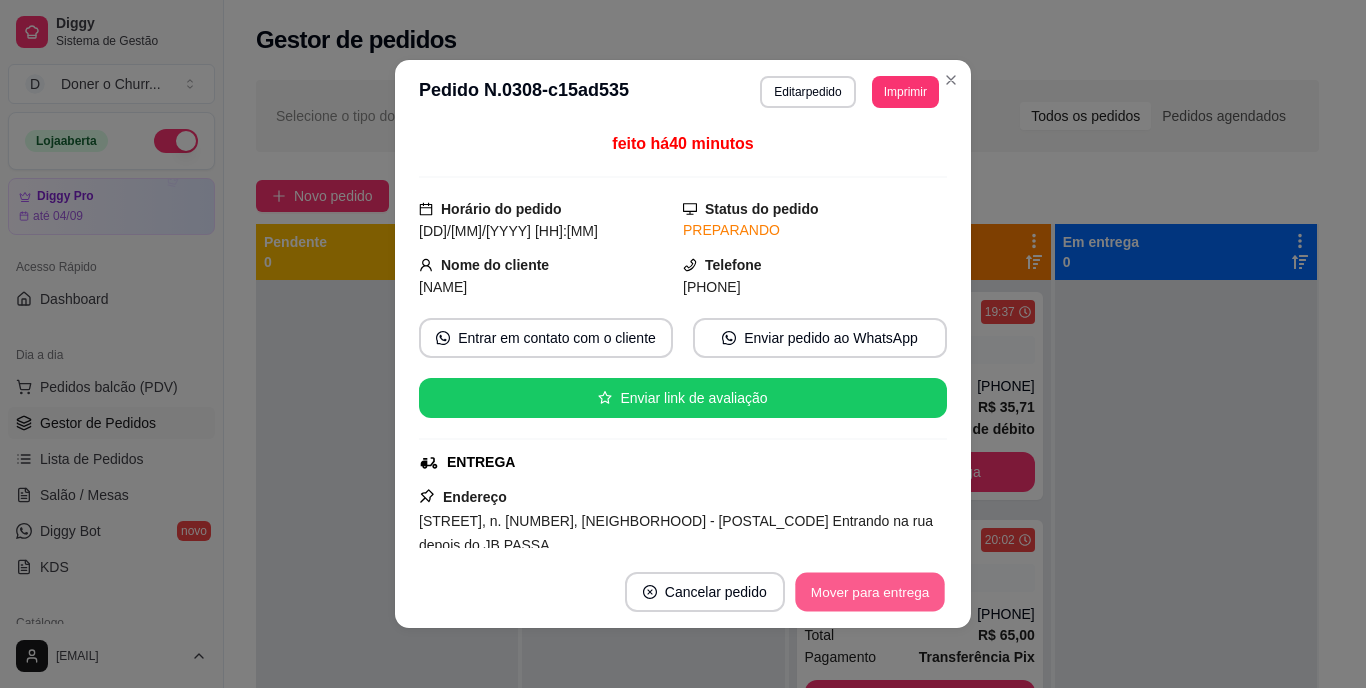 click on "Mover para entrega" at bounding box center (870, 592) 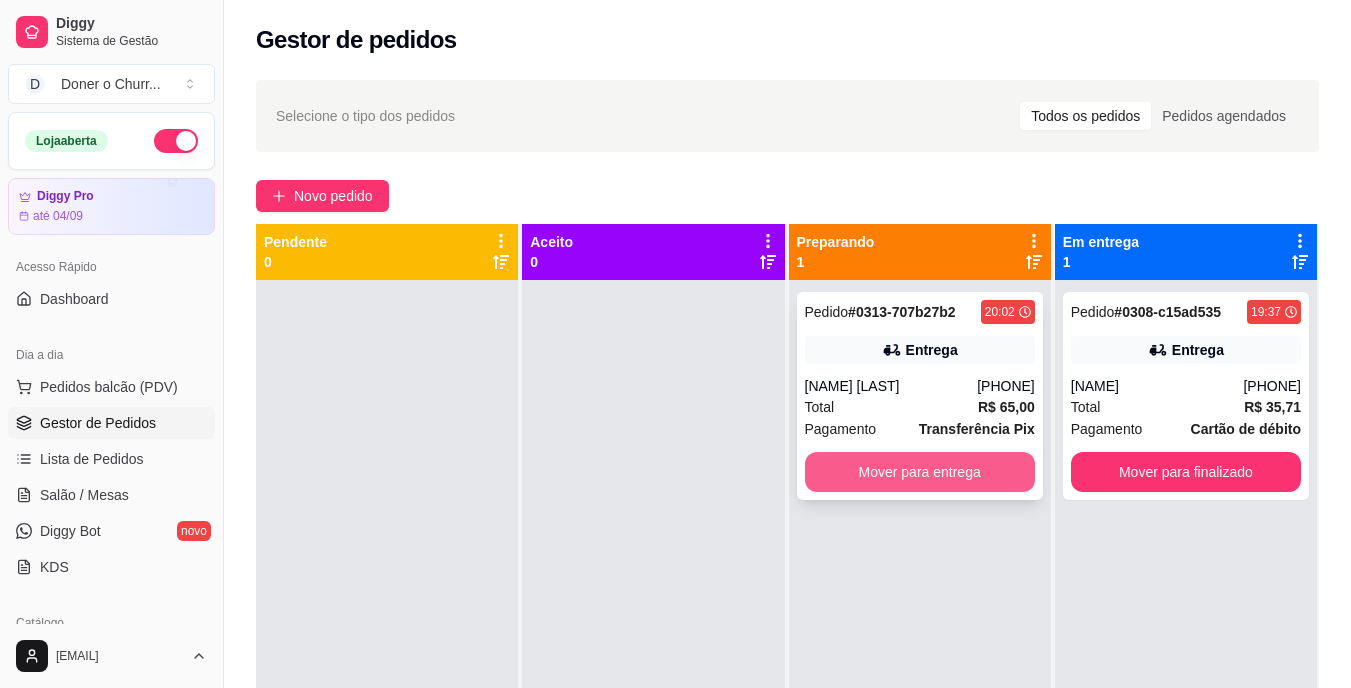 click on "Mover para entrega" at bounding box center [920, 472] 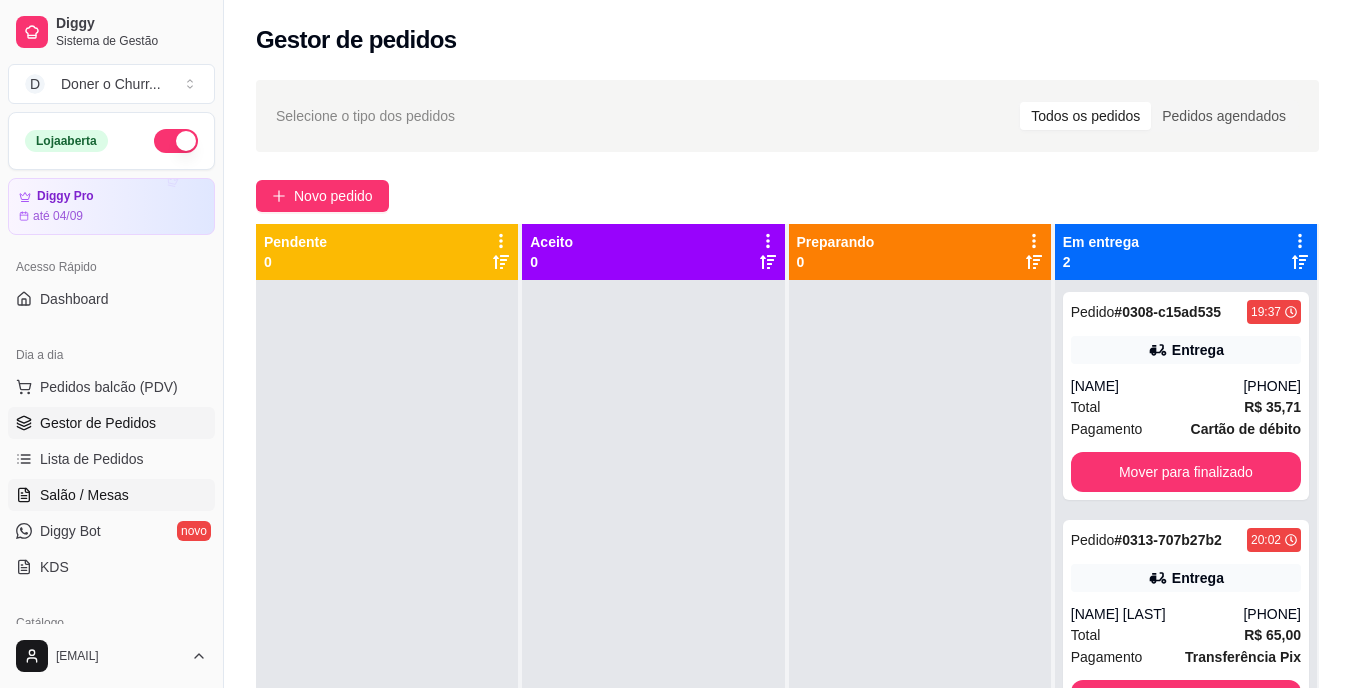 click on "Salão / Mesas" at bounding box center [84, 495] 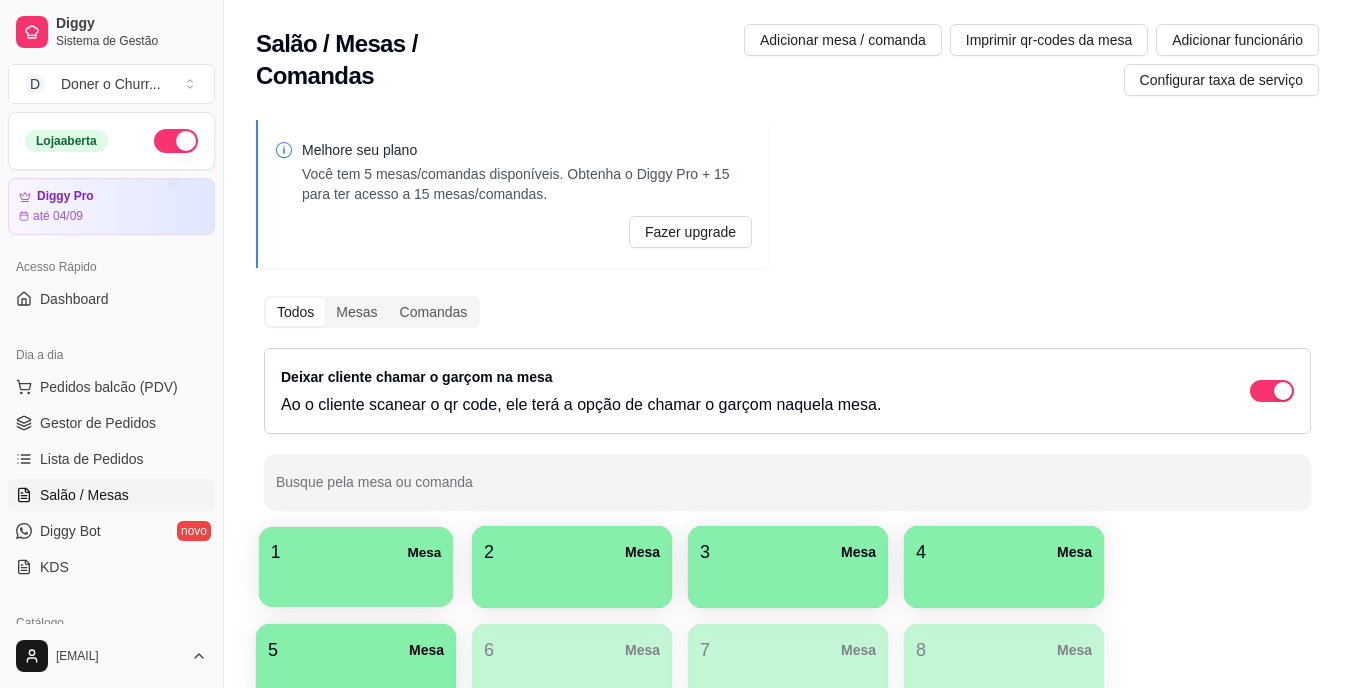 click on "1 Mesa" at bounding box center [356, 552] 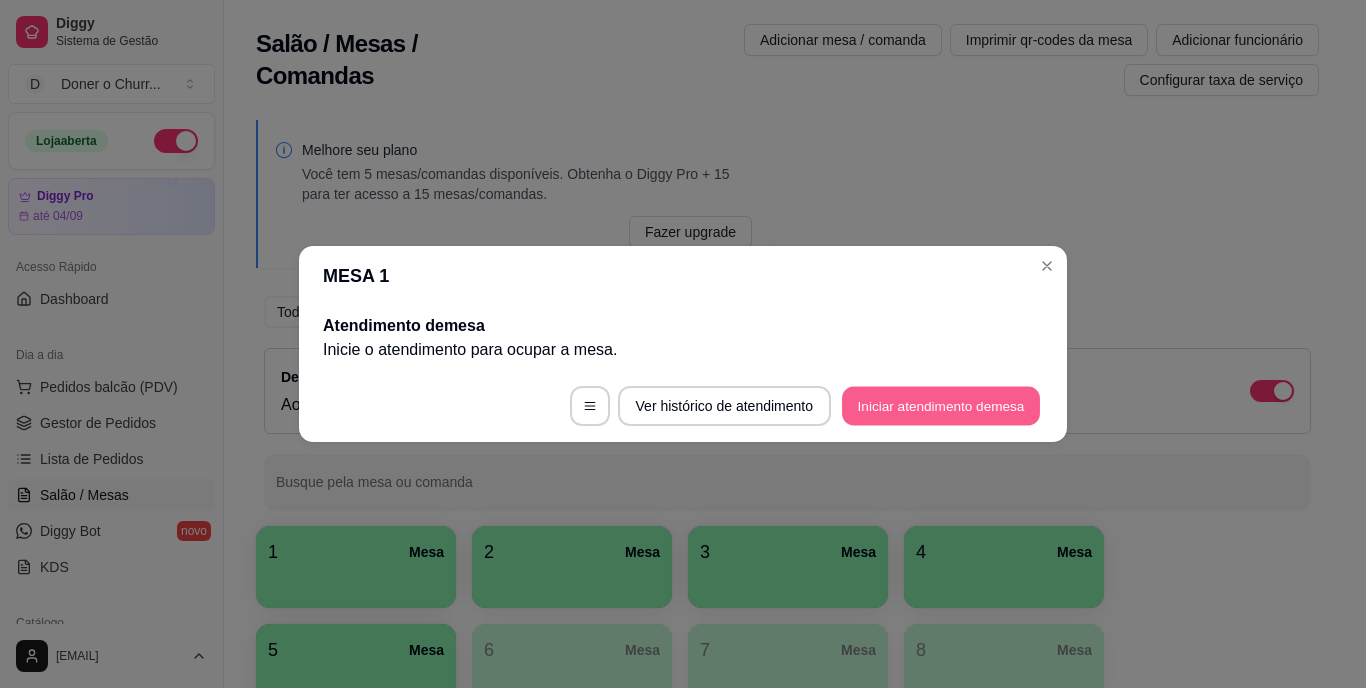 click on "Iniciar atendimento de  mesa" at bounding box center (941, 406) 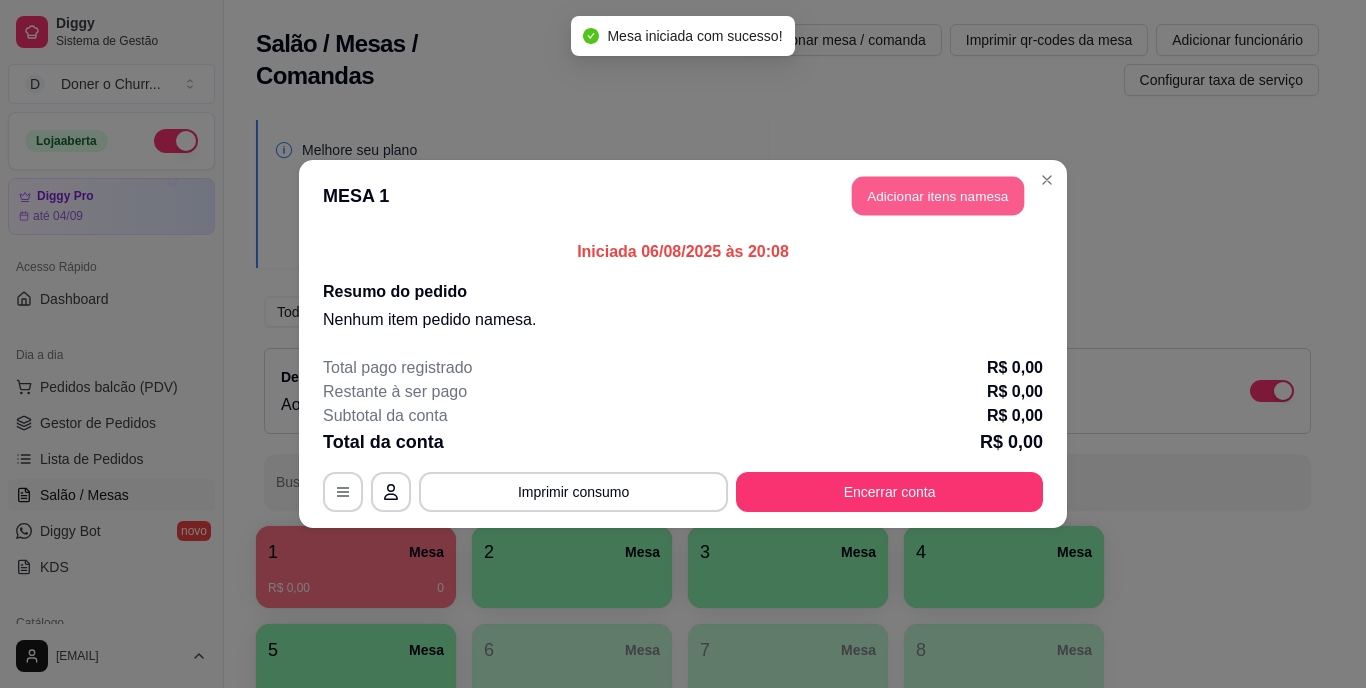 click on "Adicionar itens na  mesa" at bounding box center (938, 196) 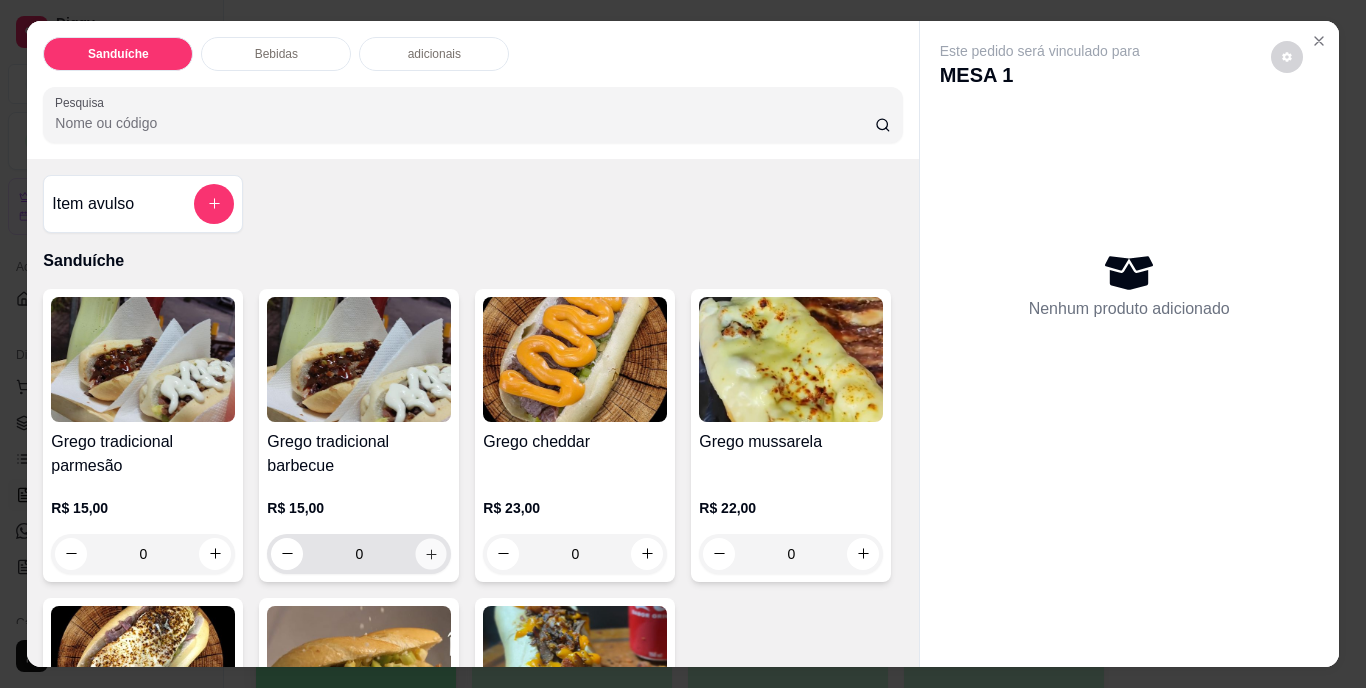 click 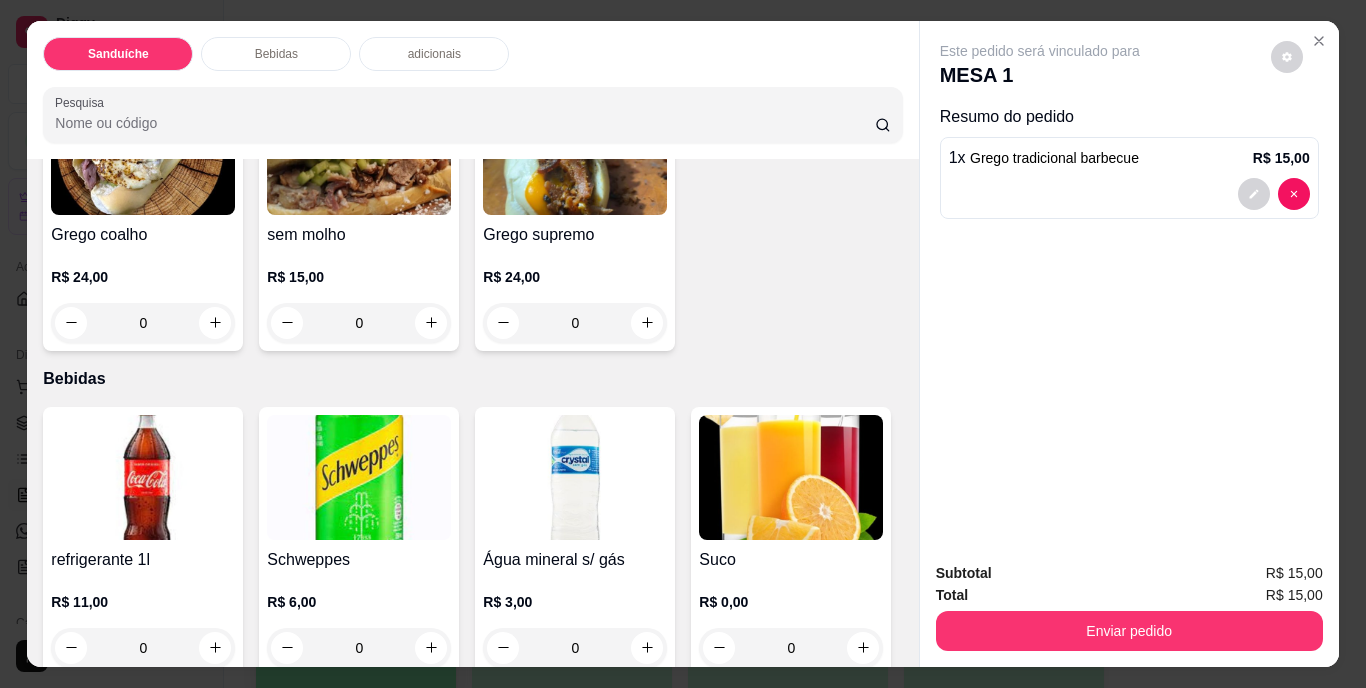 scroll, scrollTop: 500, scrollLeft: 0, axis: vertical 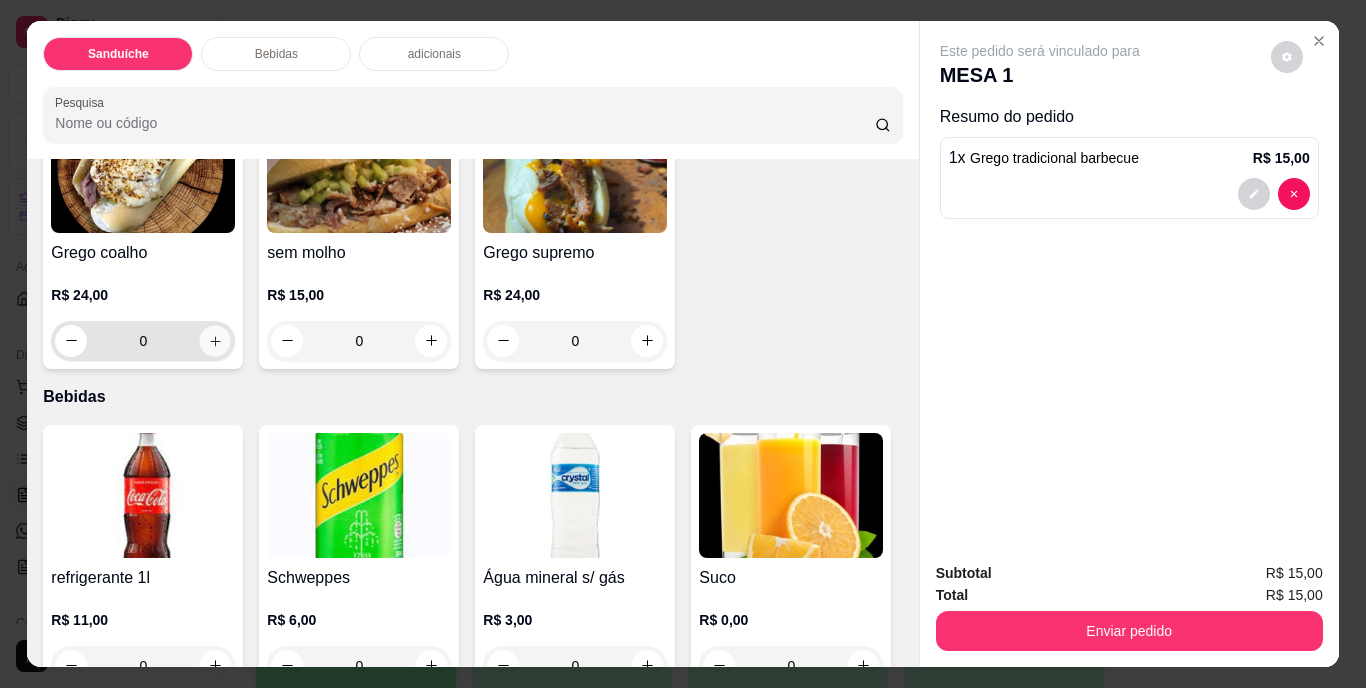 click 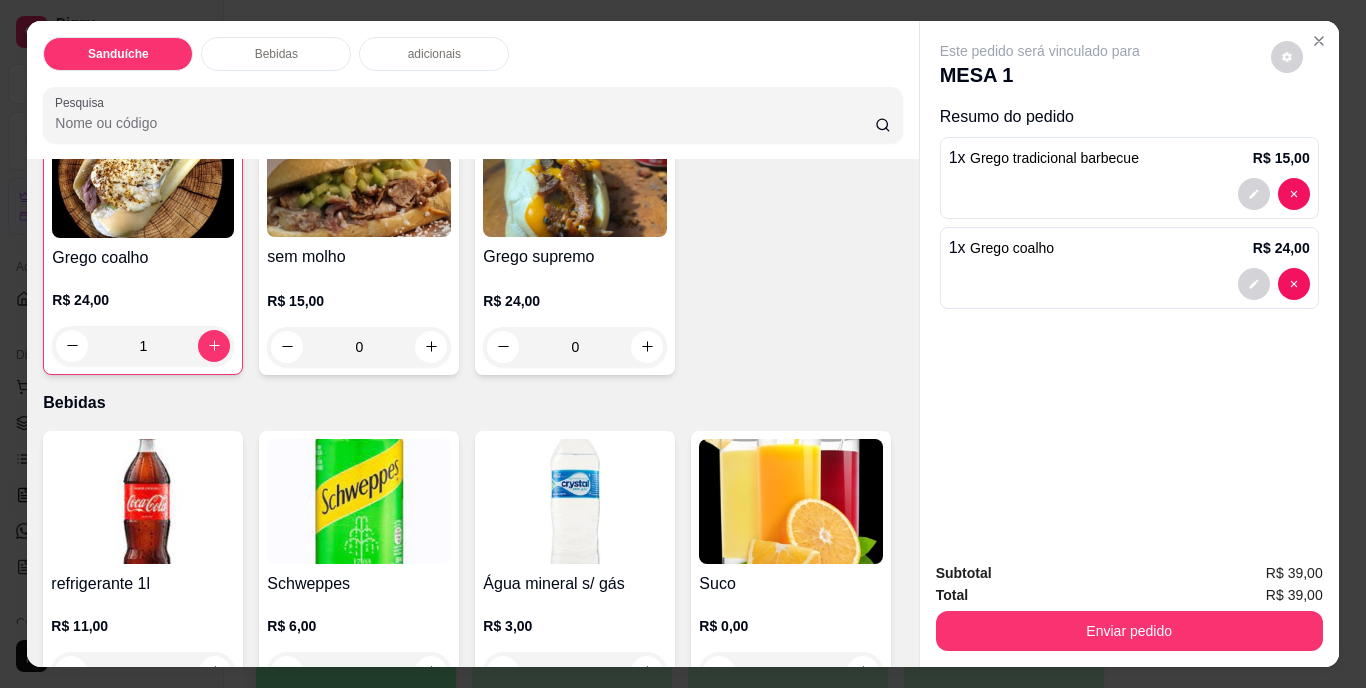 scroll, scrollTop: 500, scrollLeft: 0, axis: vertical 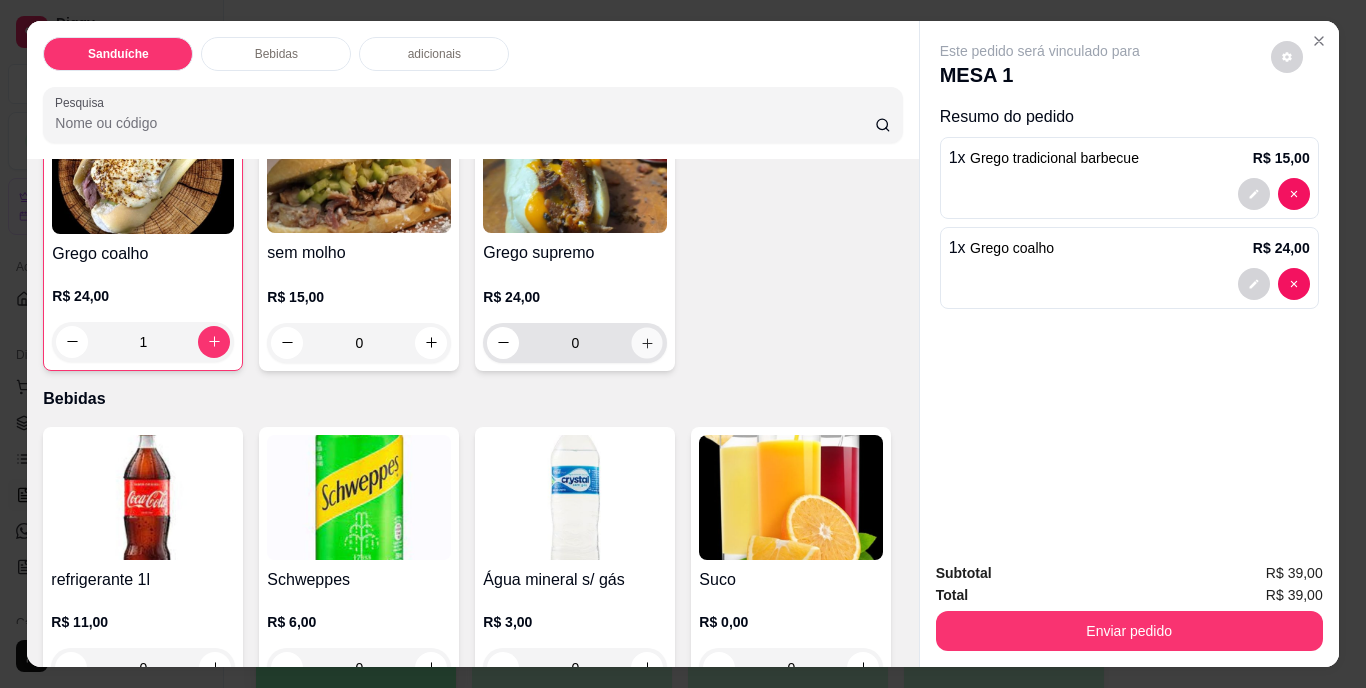 click 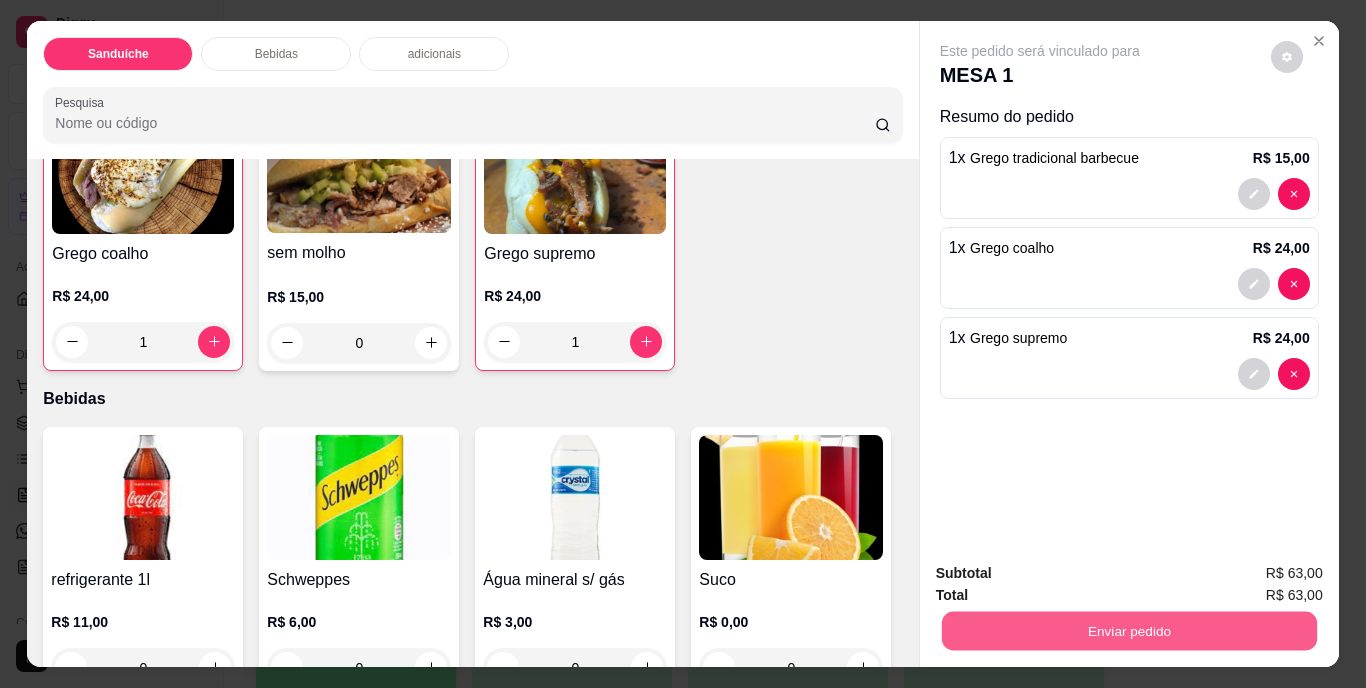 click on "Enviar pedido" at bounding box center (1128, 631) 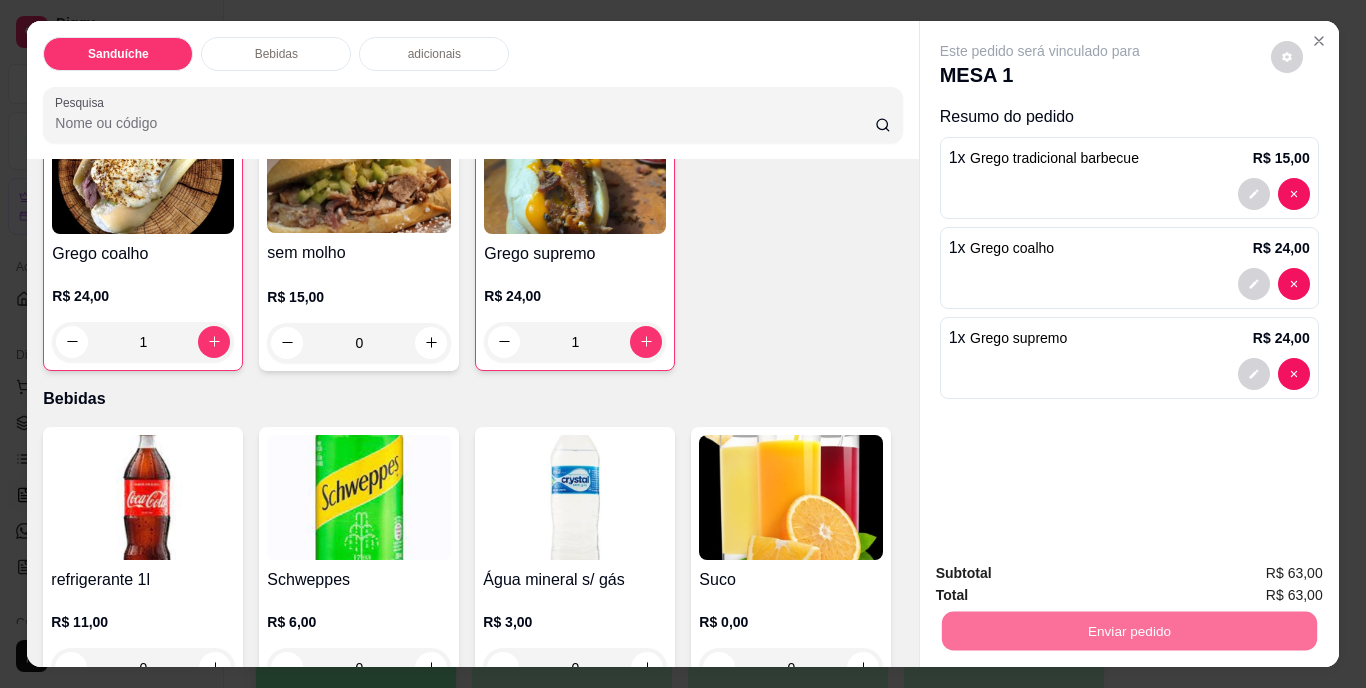 click on "Não registrar e enviar pedido" at bounding box center [1063, 575] 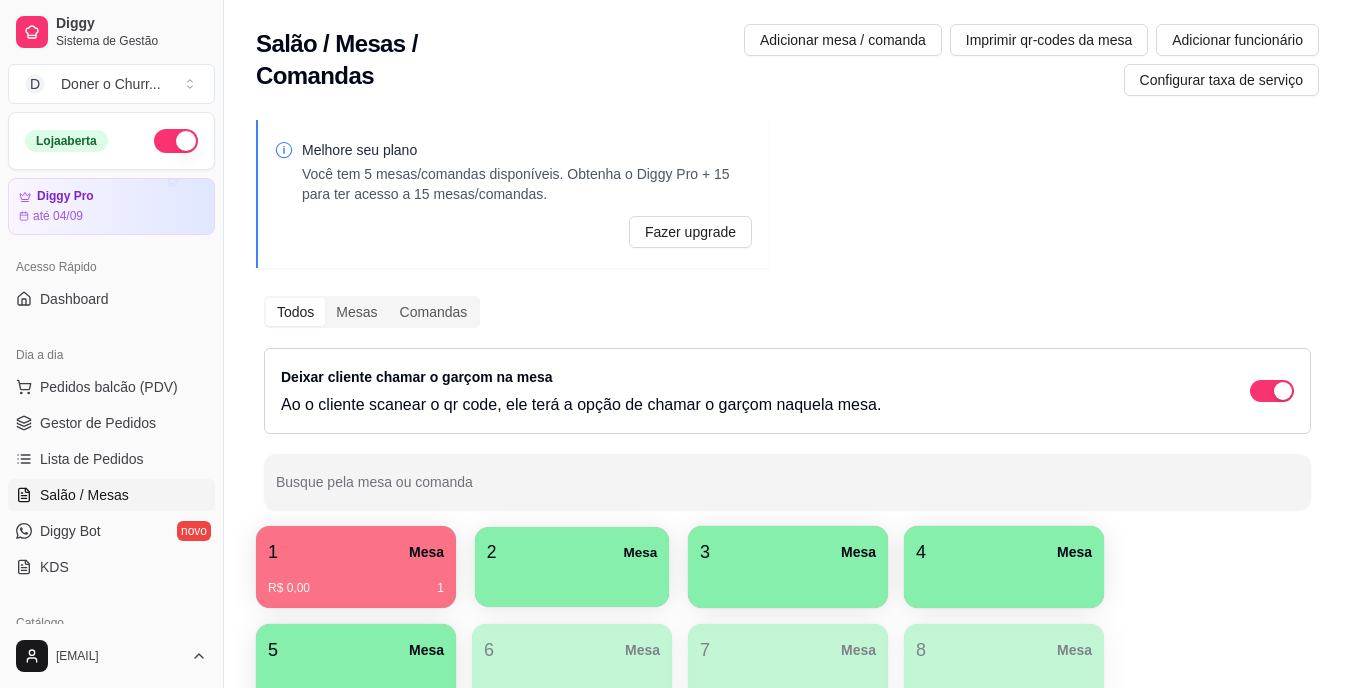 click on "2 Mesa" at bounding box center (572, 552) 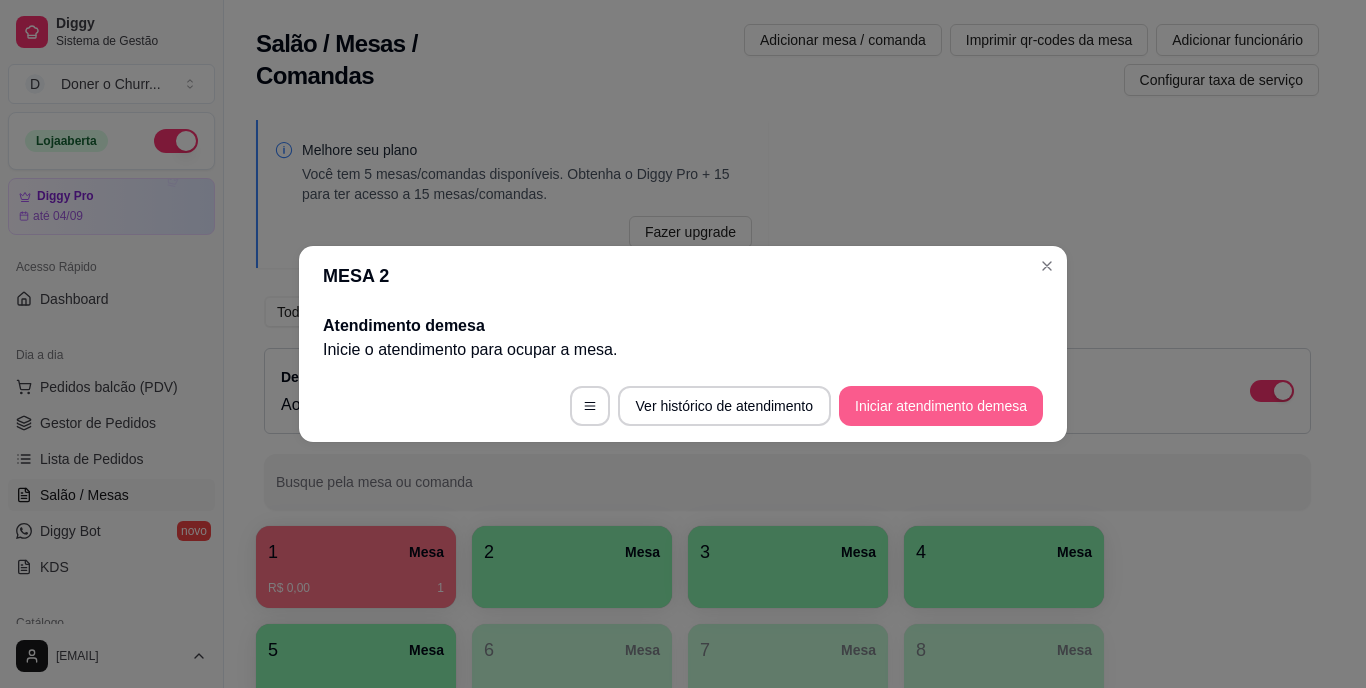click on "Iniciar atendimento de  mesa" at bounding box center [941, 406] 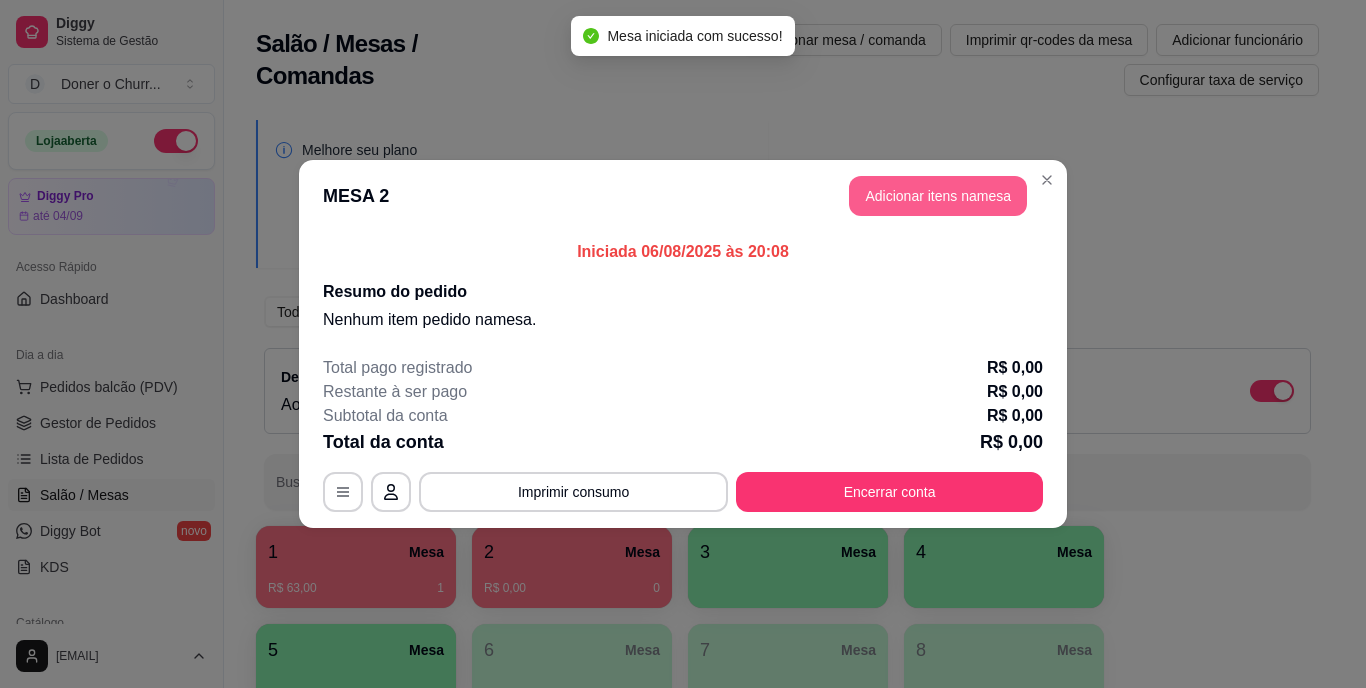 click on "Adicionar itens na  mesa" at bounding box center [938, 196] 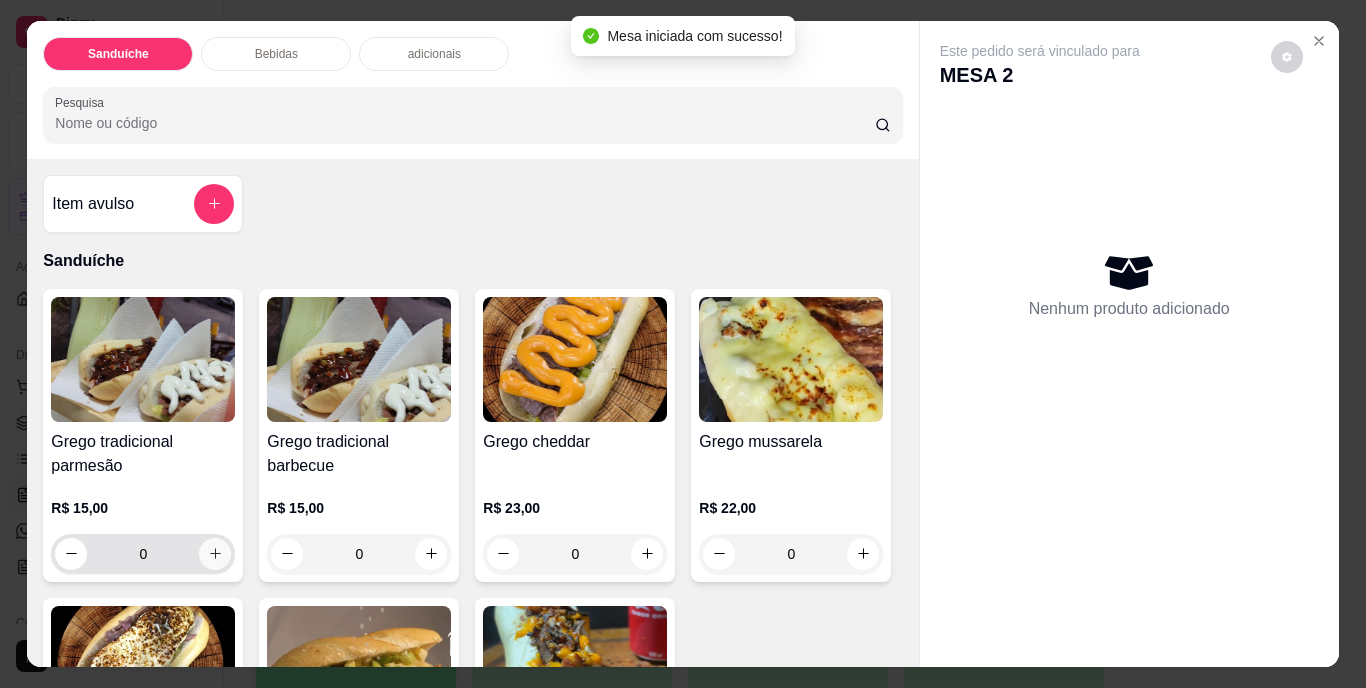 click at bounding box center [215, 554] 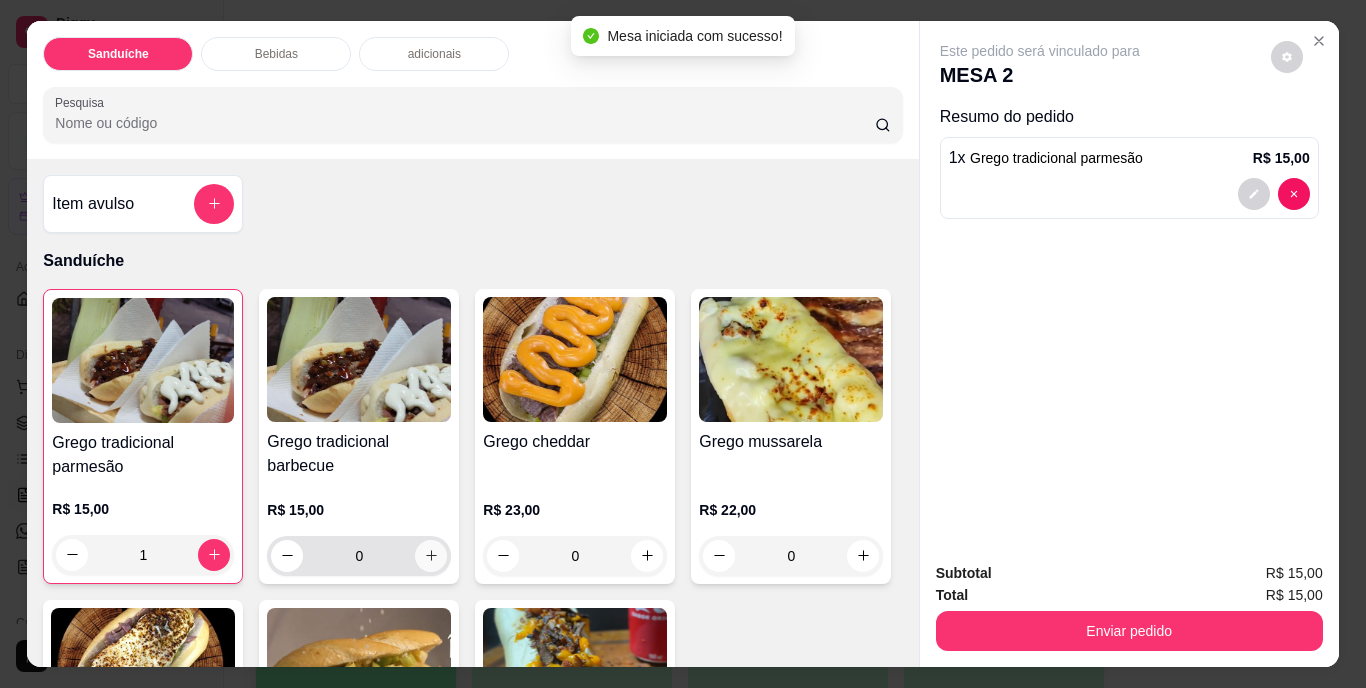 click 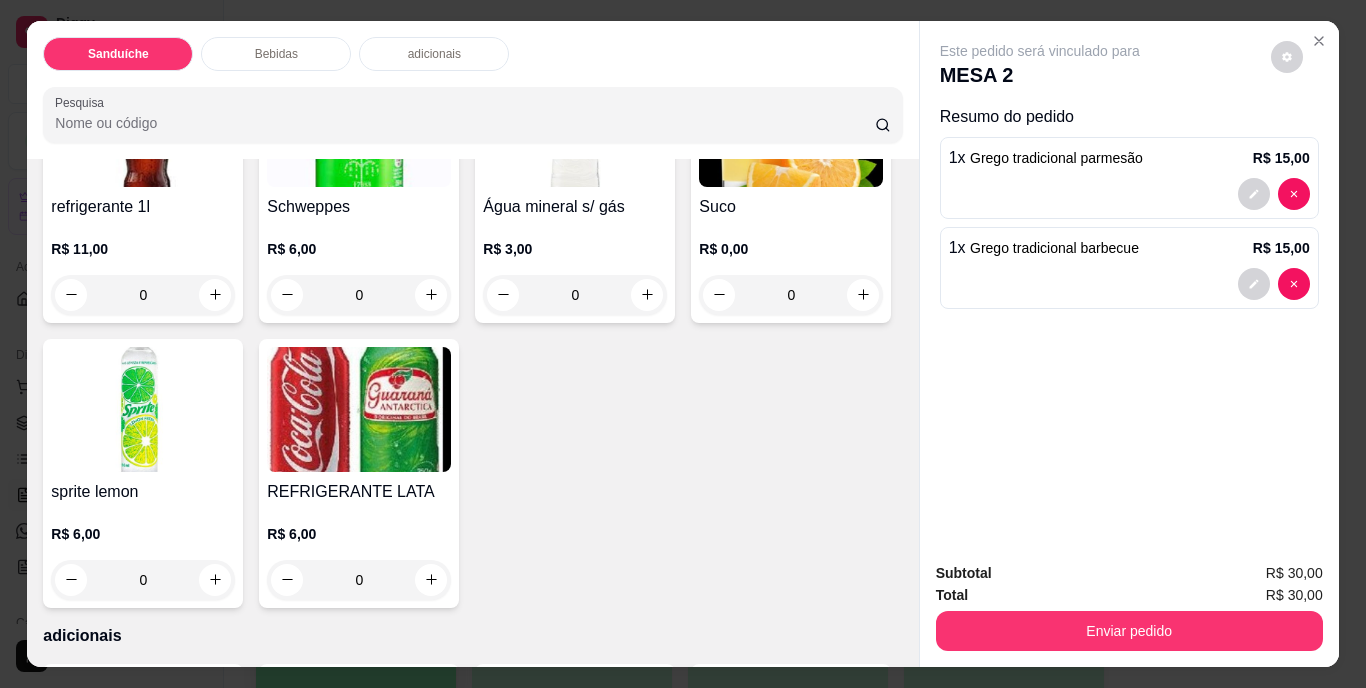 scroll, scrollTop: 900, scrollLeft: 0, axis: vertical 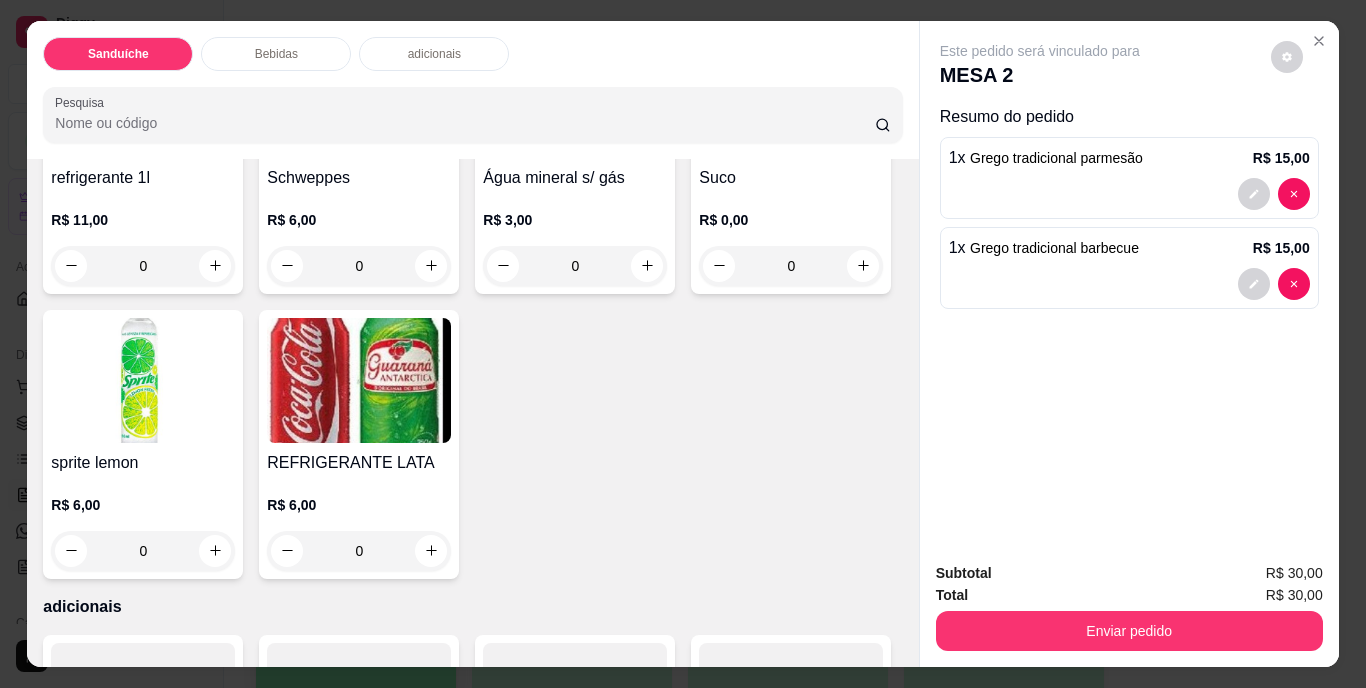 click 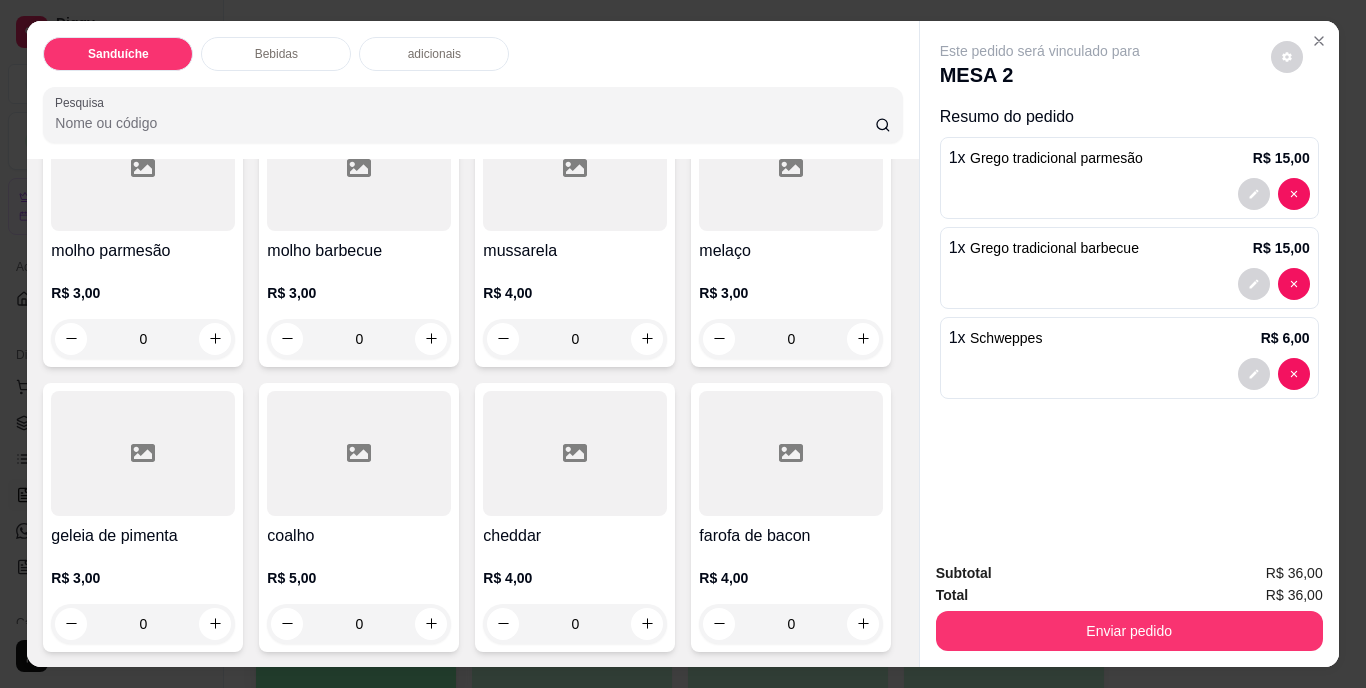 scroll, scrollTop: 2009, scrollLeft: 0, axis: vertical 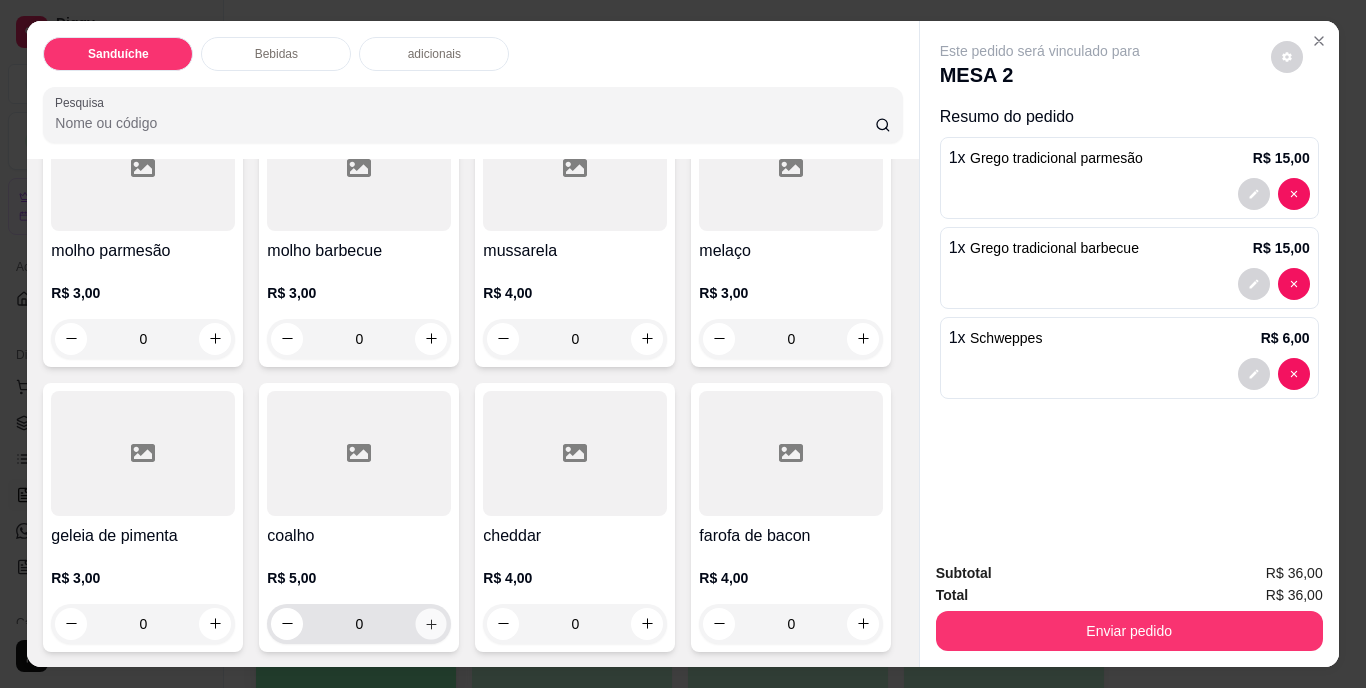 click 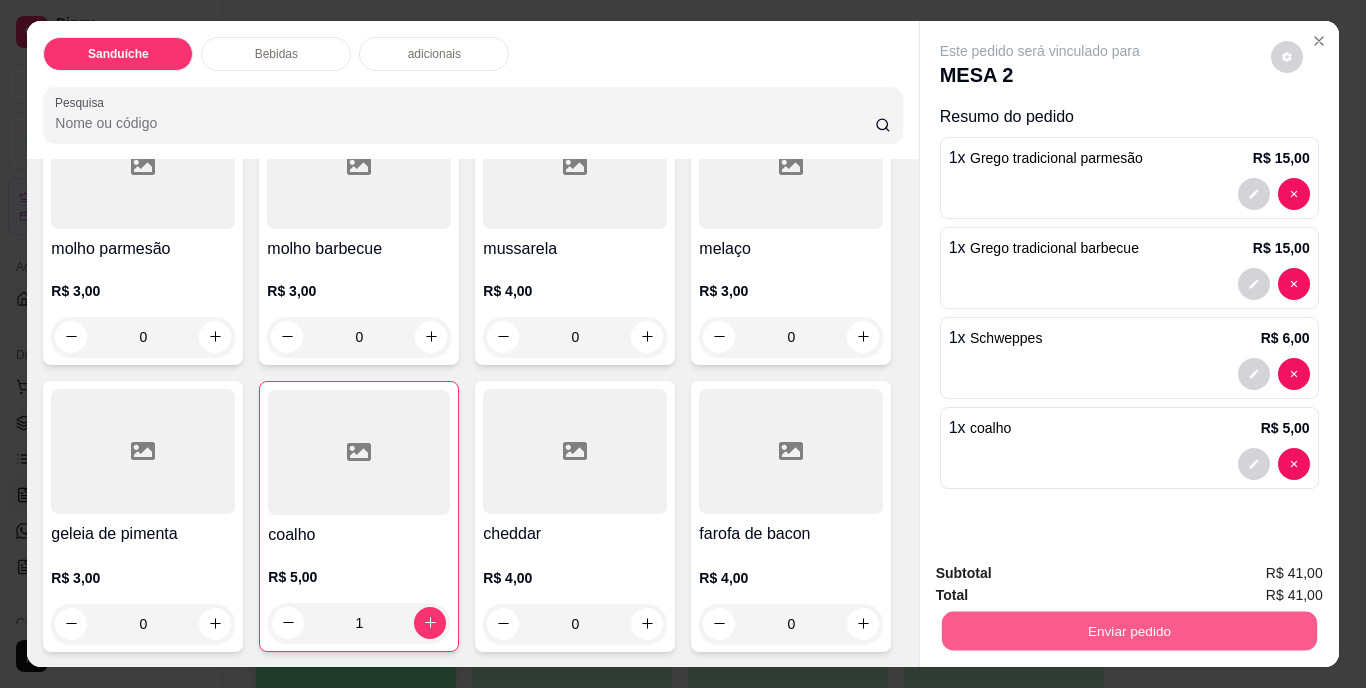 click on "Enviar pedido" at bounding box center [1128, 631] 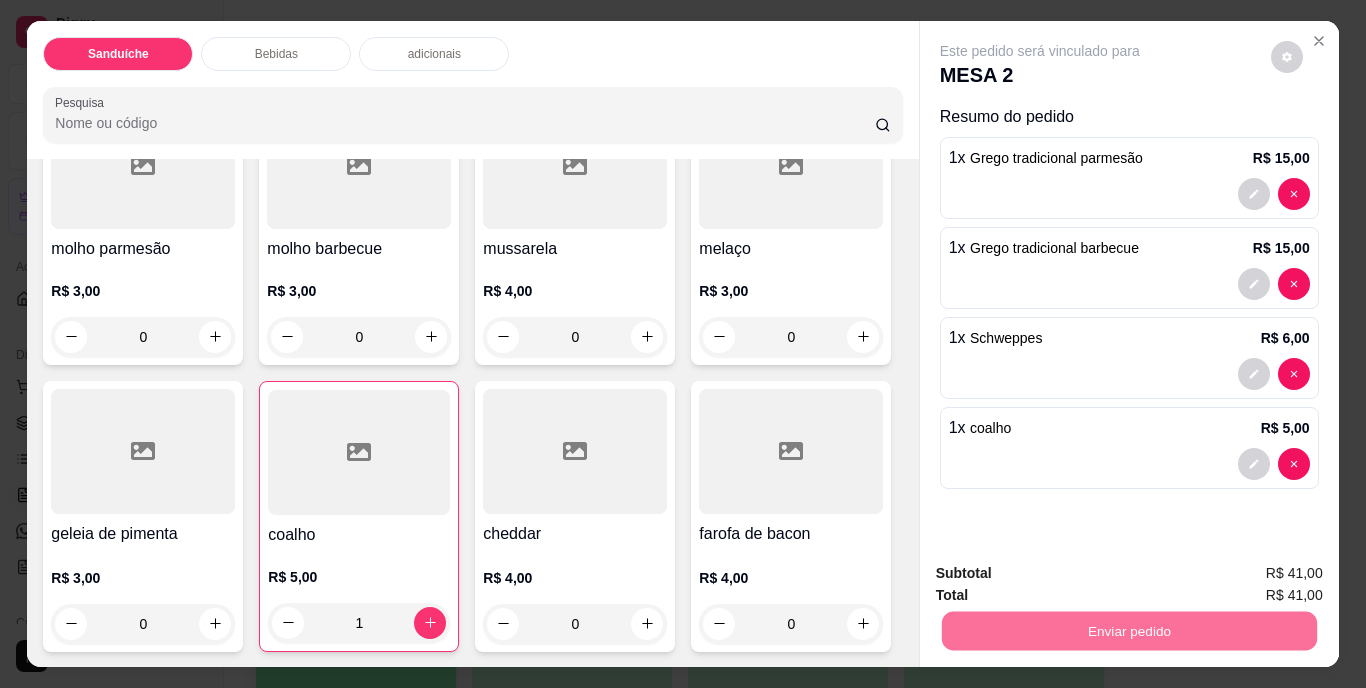 click on "Não registrar e enviar pedido" at bounding box center (1063, 574) 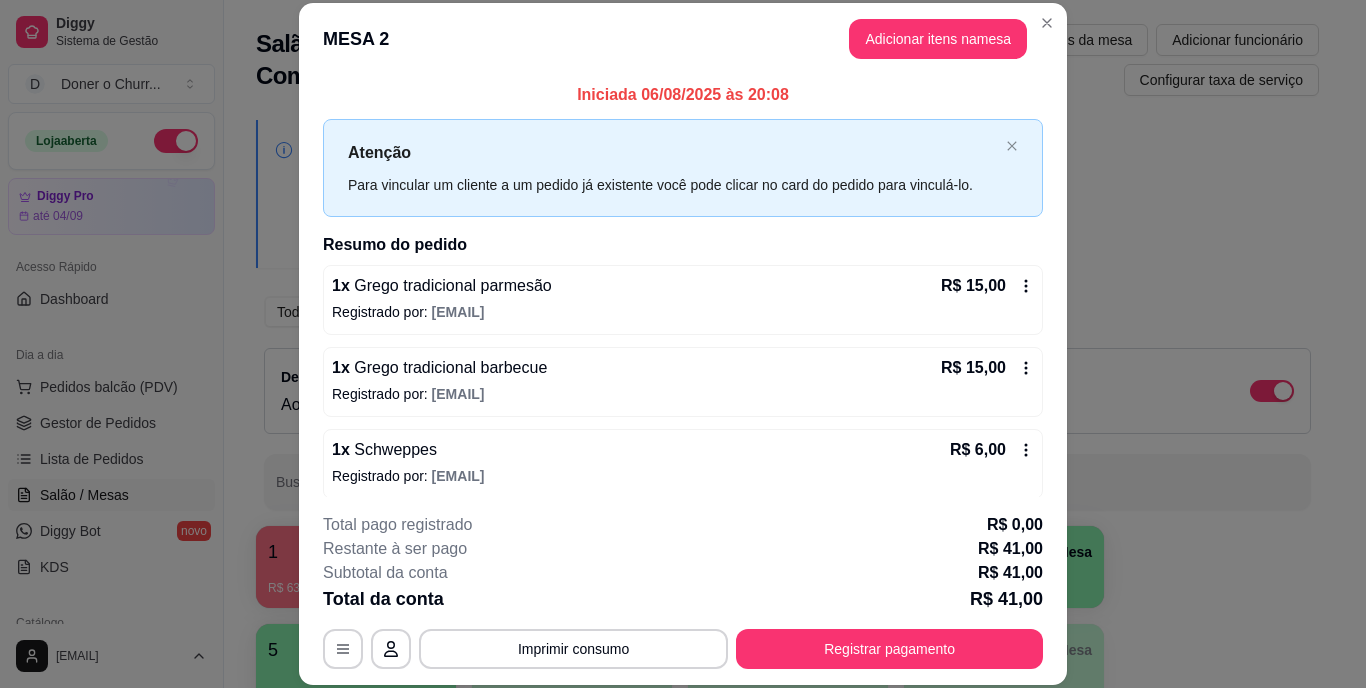 type 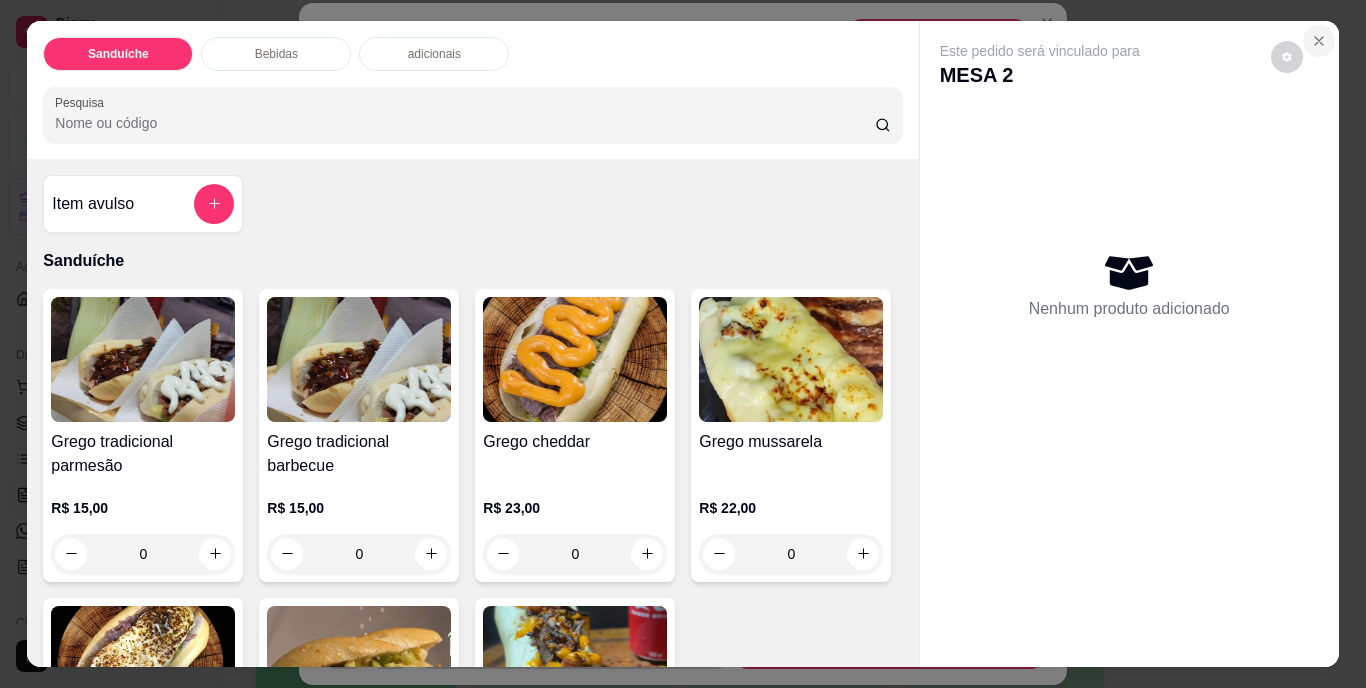 click 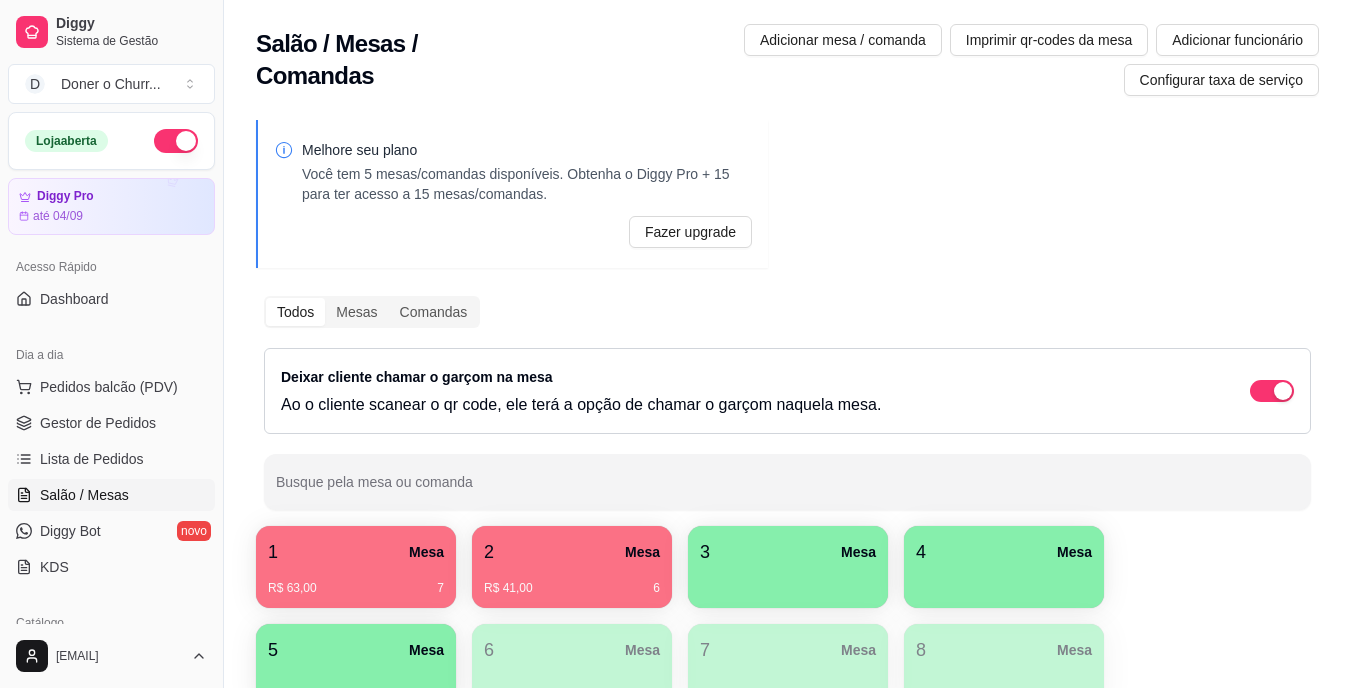click on "1 Mesa" at bounding box center (356, 552) 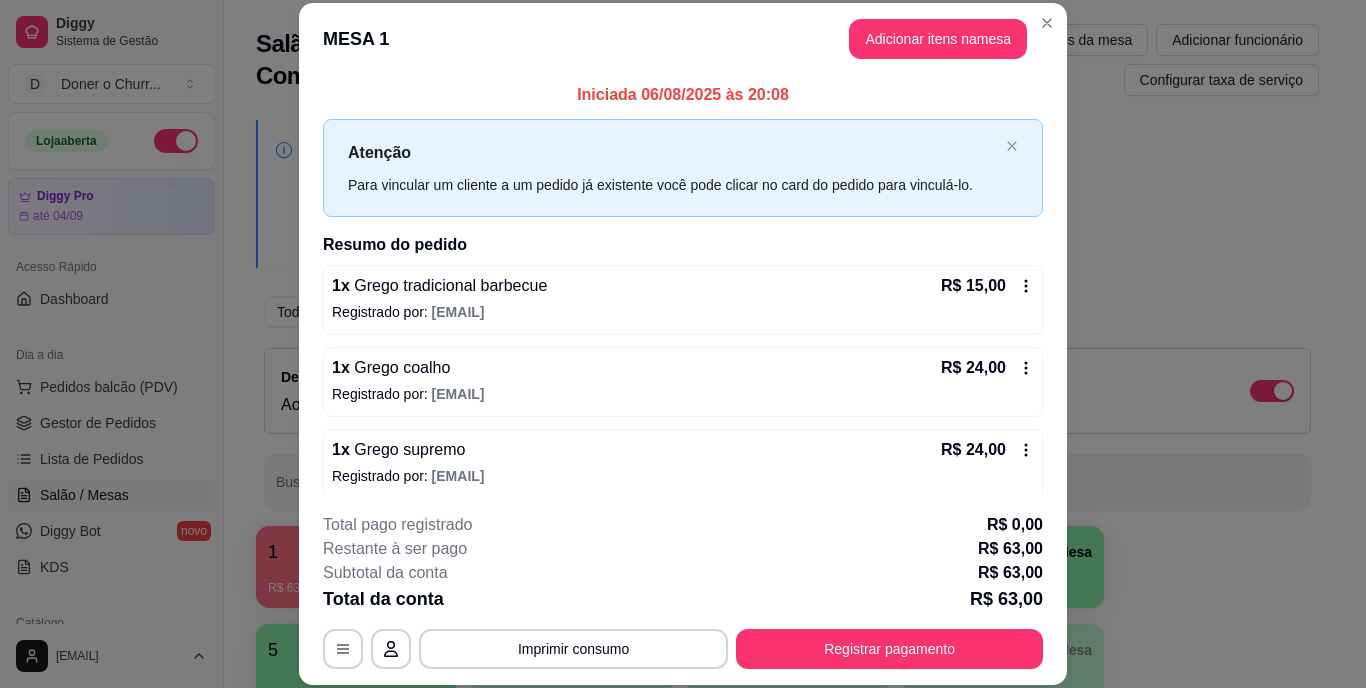 scroll, scrollTop: 10, scrollLeft: 0, axis: vertical 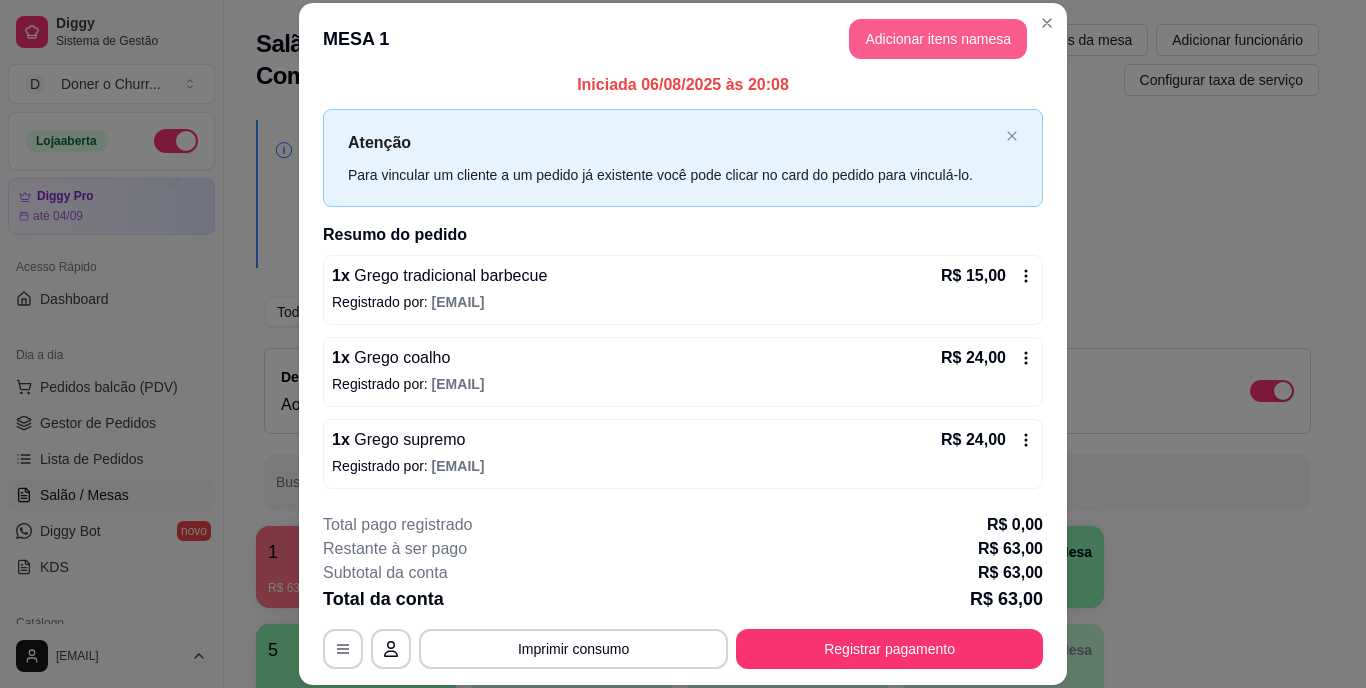 click on "Adicionar itens na  mesa" at bounding box center (938, 39) 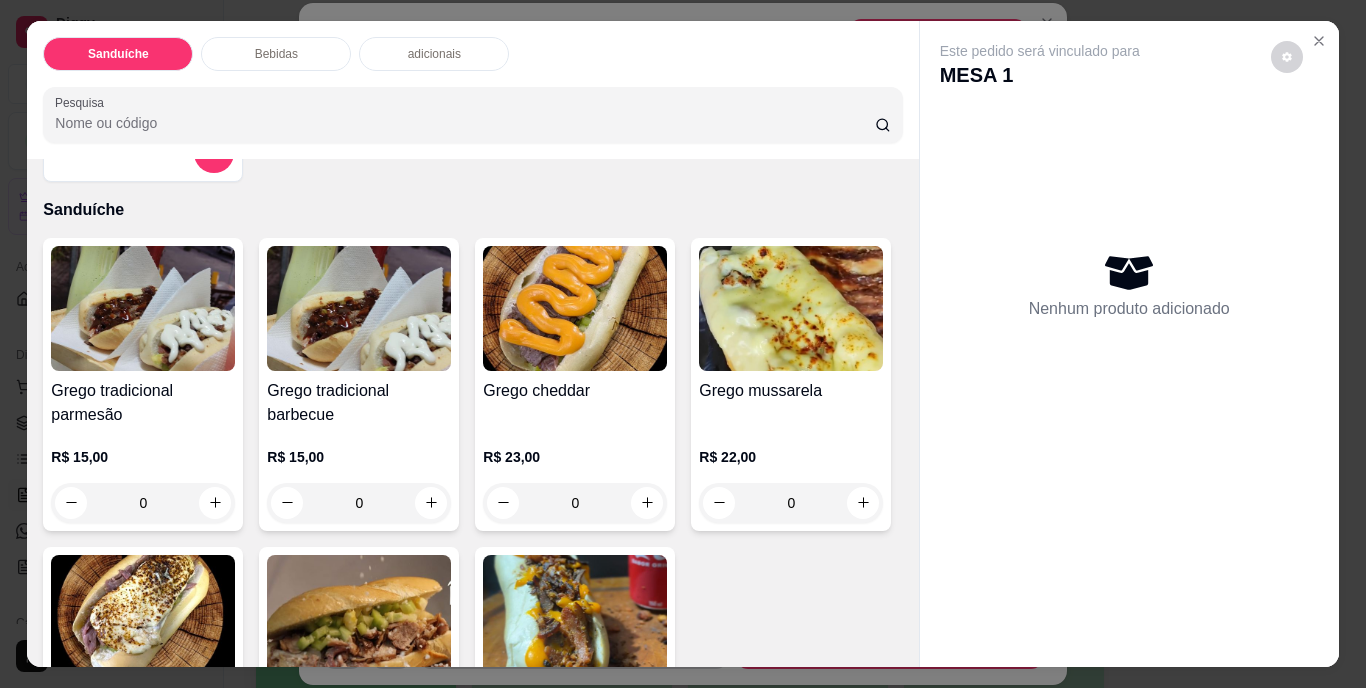 scroll, scrollTop: 100, scrollLeft: 0, axis: vertical 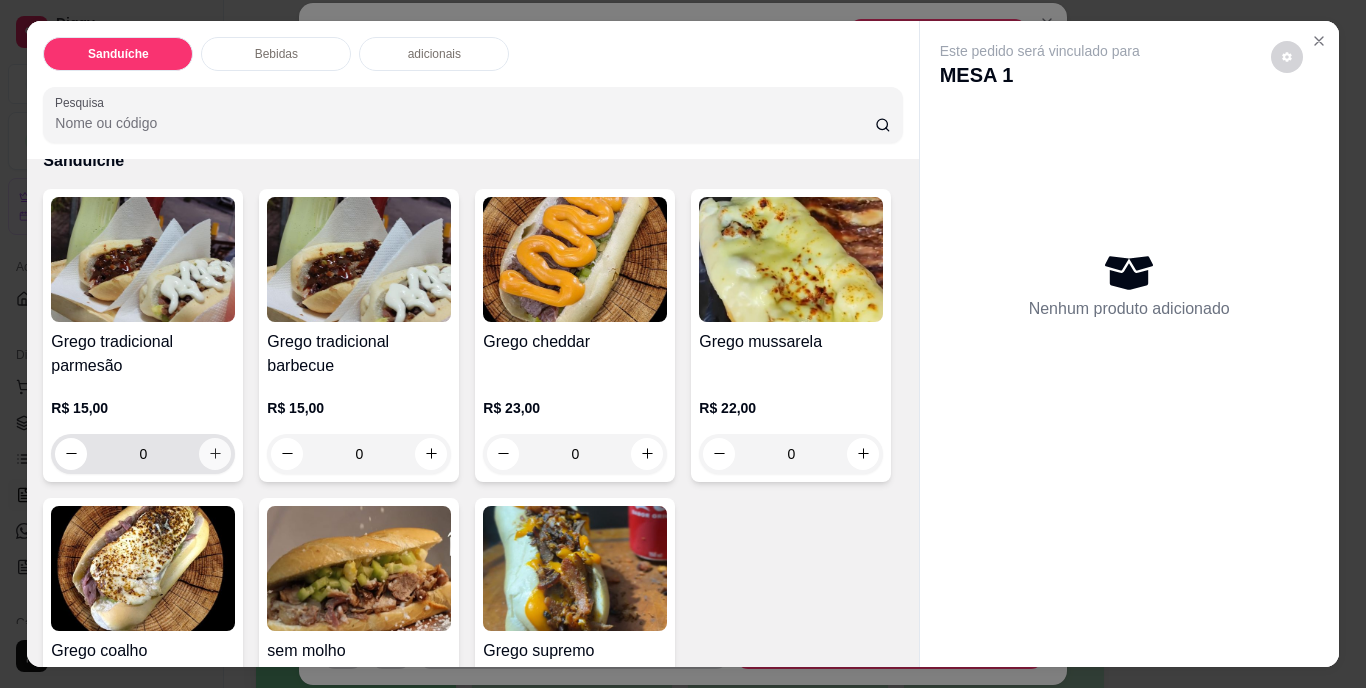 click on "0" at bounding box center (143, 454) 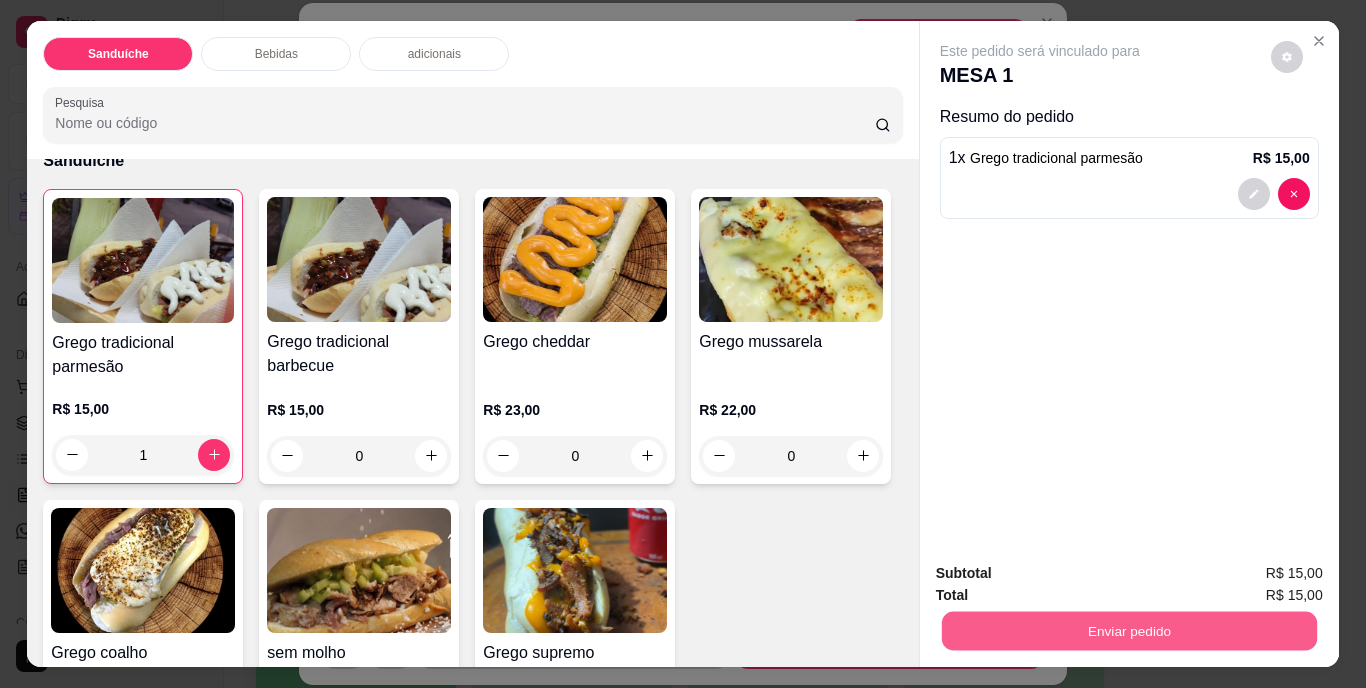 click on "Enviar pedido" at bounding box center [1128, 631] 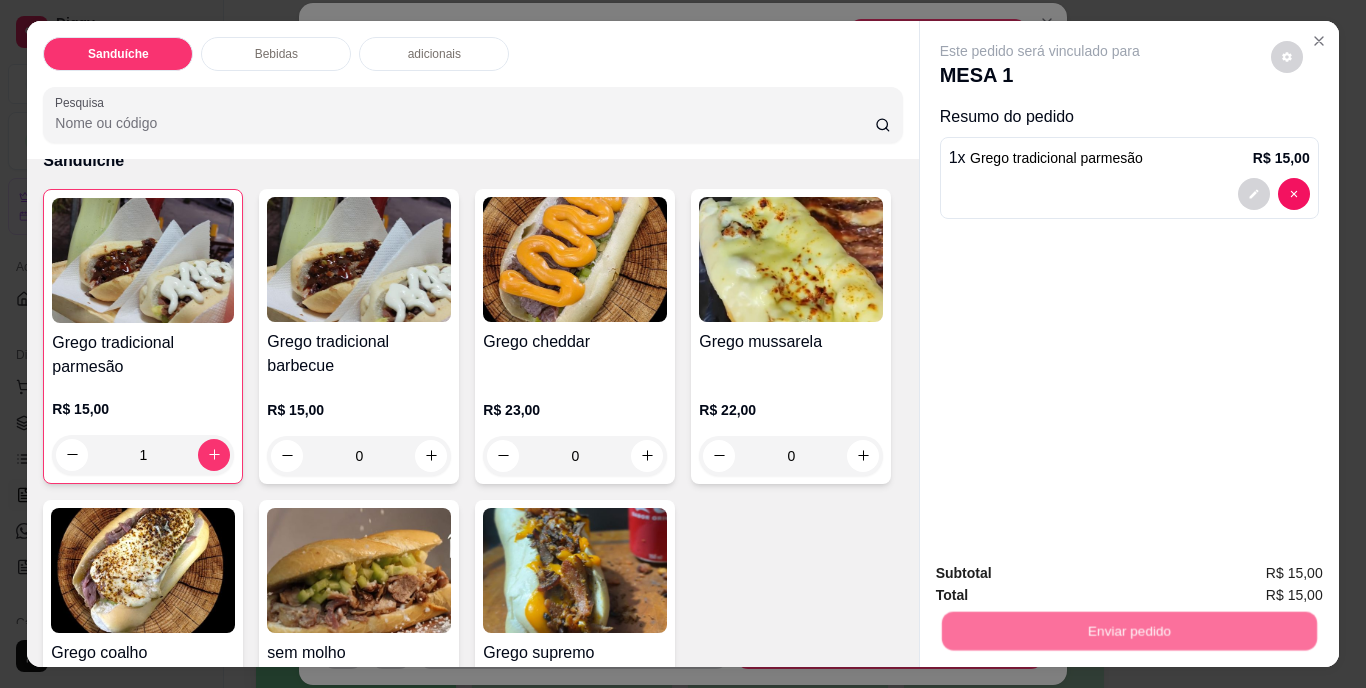 click on "Não registrar e enviar pedido" at bounding box center (1063, 575) 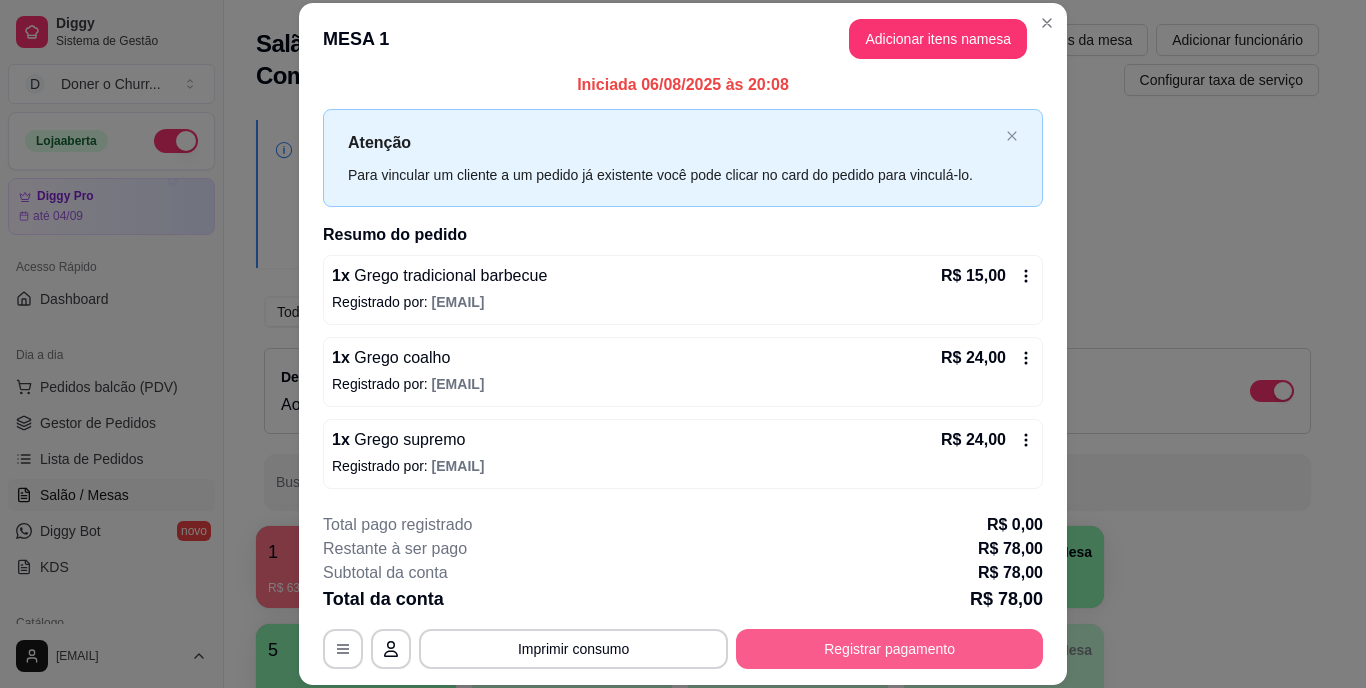 click on "Registrar pagamento" at bounding box center (889, 649) 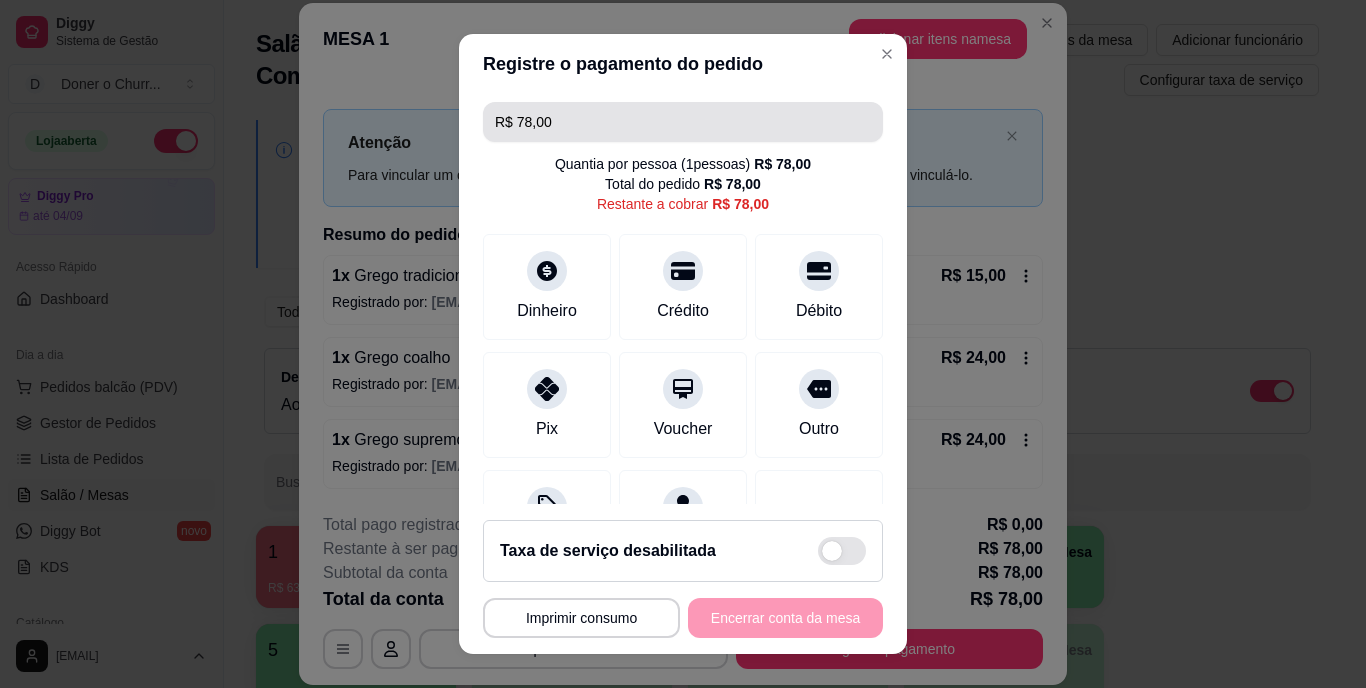 click on "R$ 78,00" at bounding box center [683, 122] 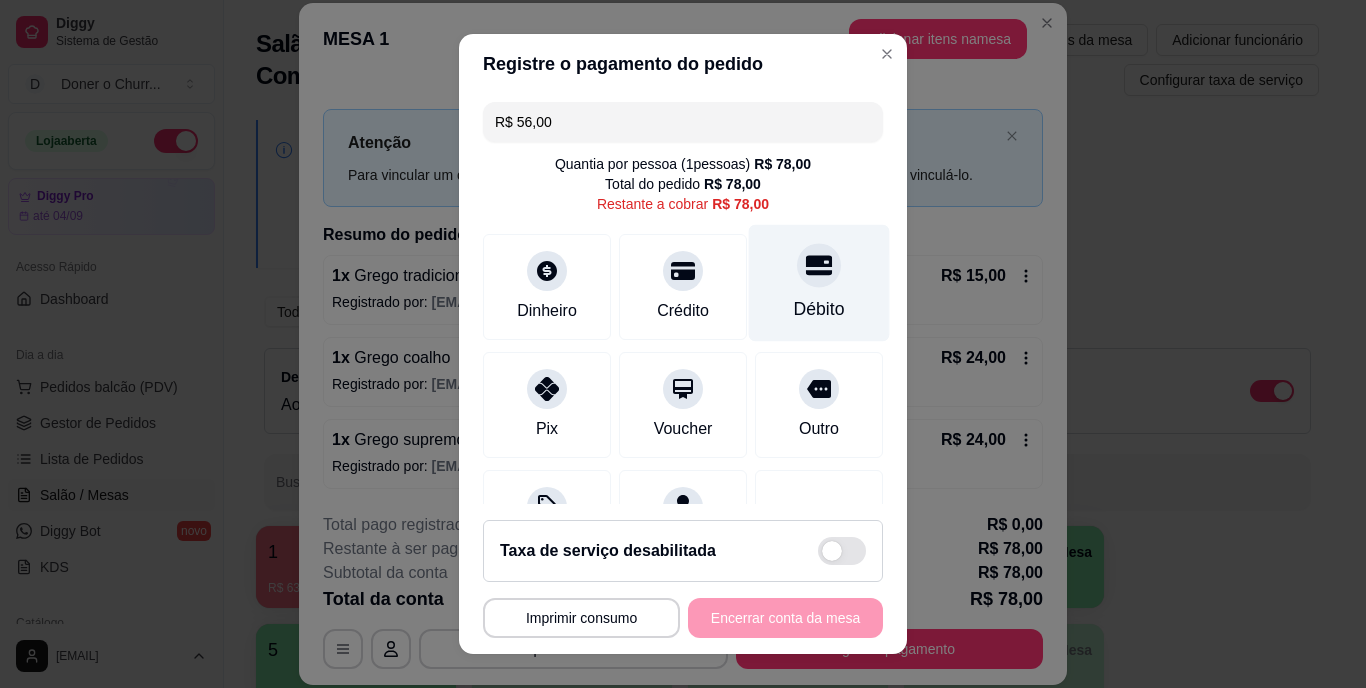 click on "Débito" at bounding box center (819, 283) 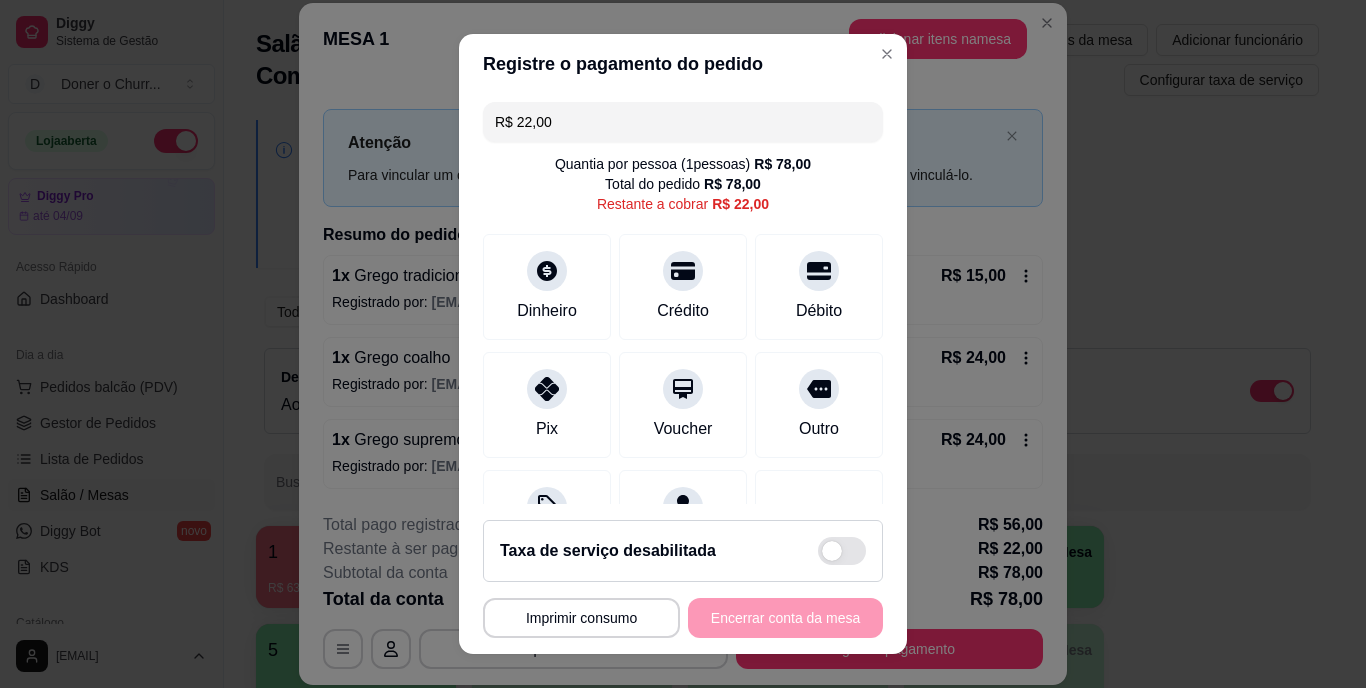 scroll, scrollTop: 208, scrollLeft: 0, axis: vertical 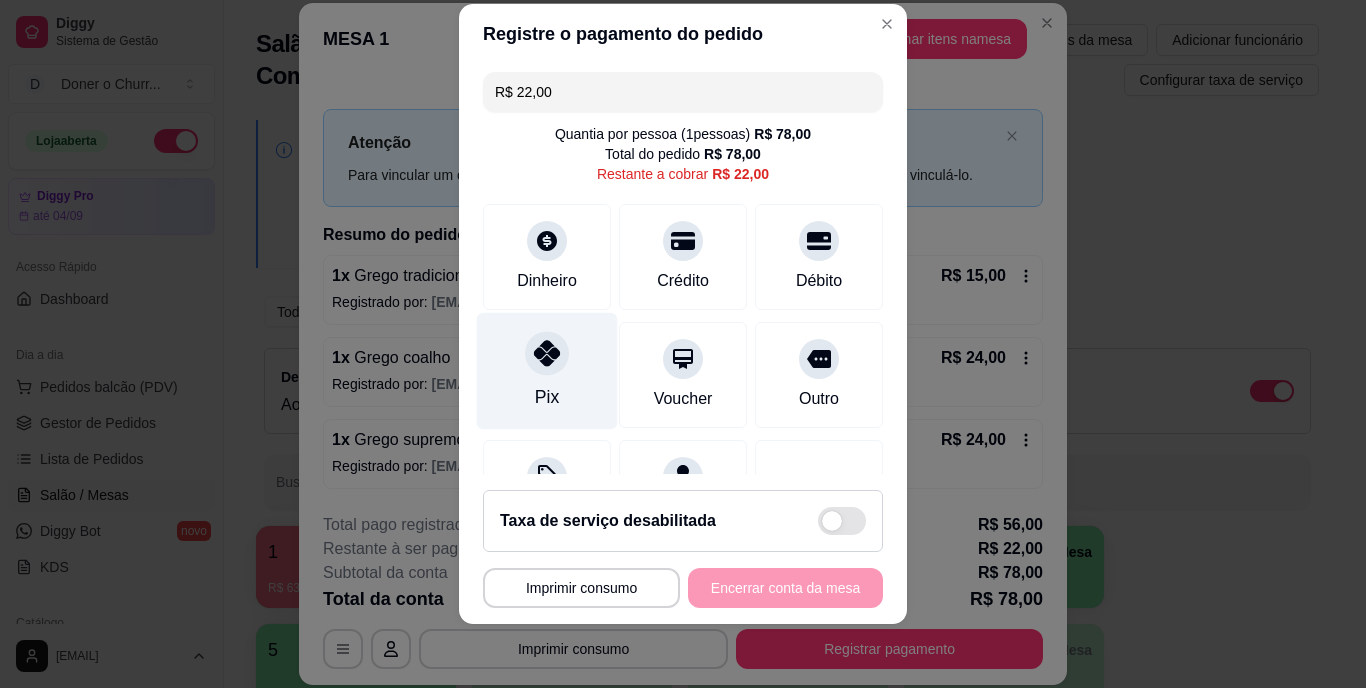 click on "Pix" at bounding box center (547, 371) 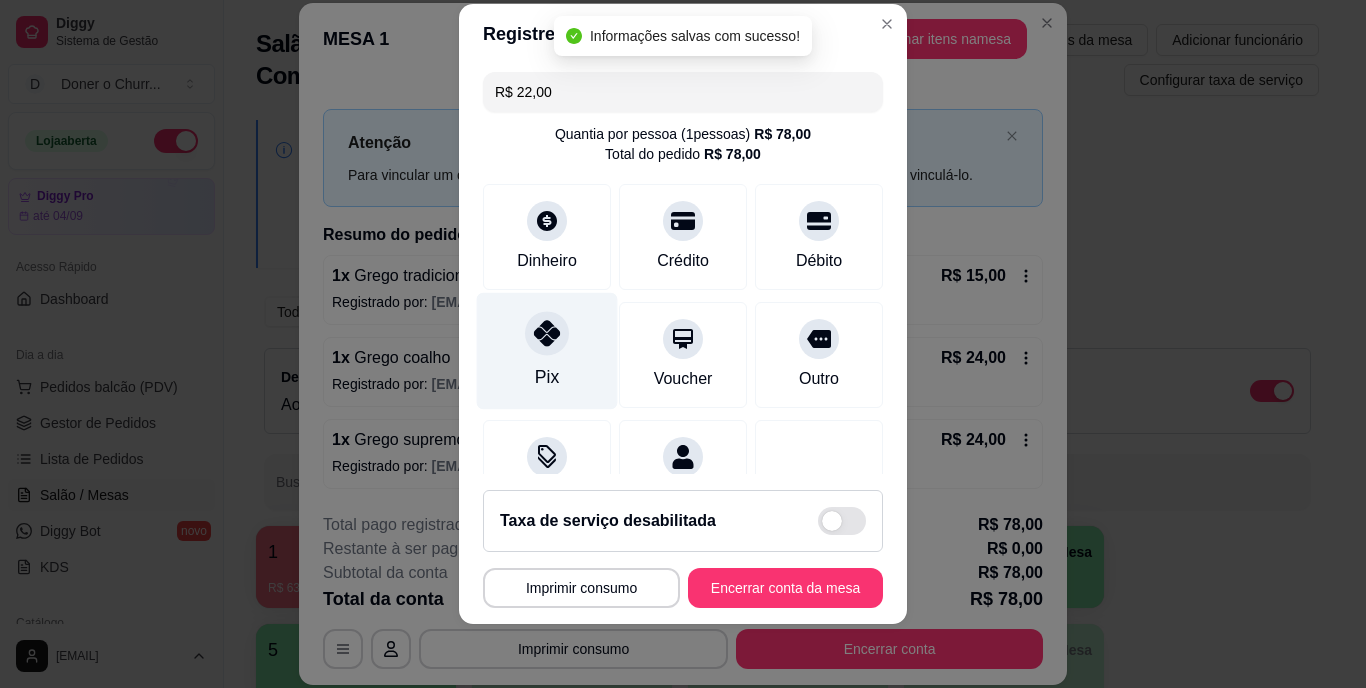 type on "R$ 0,00" 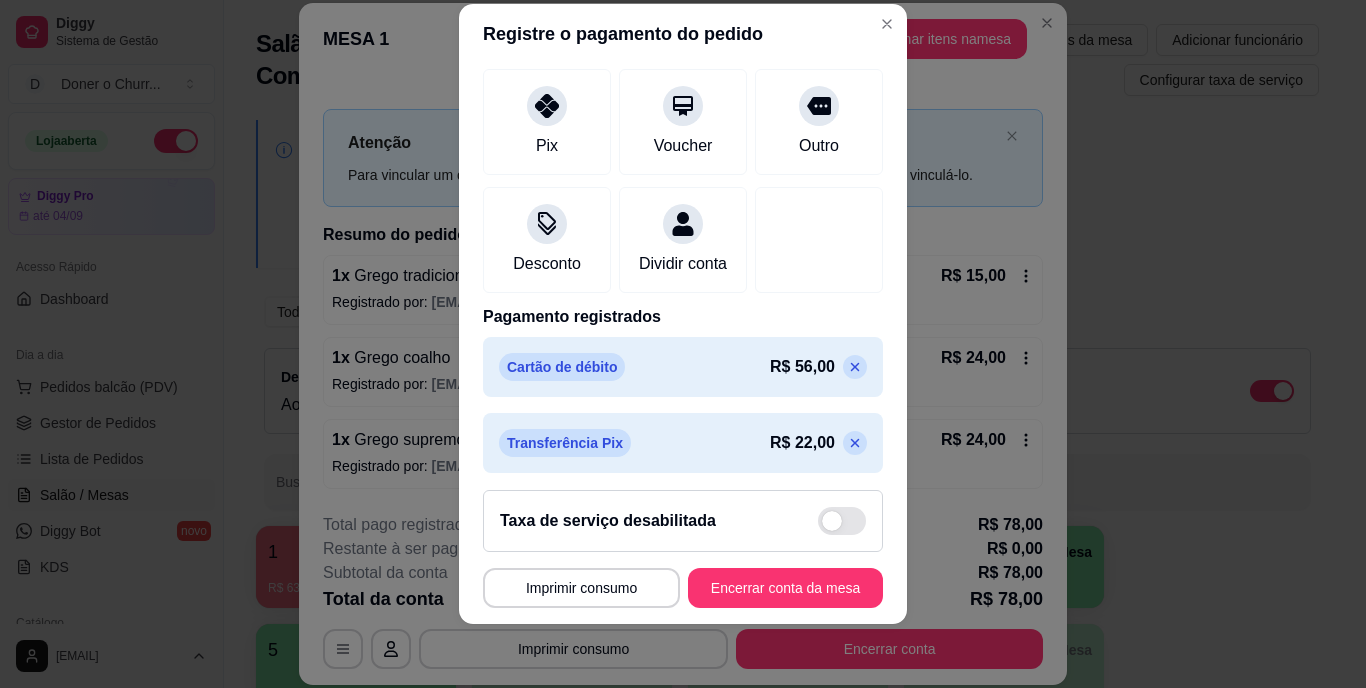 scroll, scrollTop: 264, scrollLeft: 0, axis: vertical 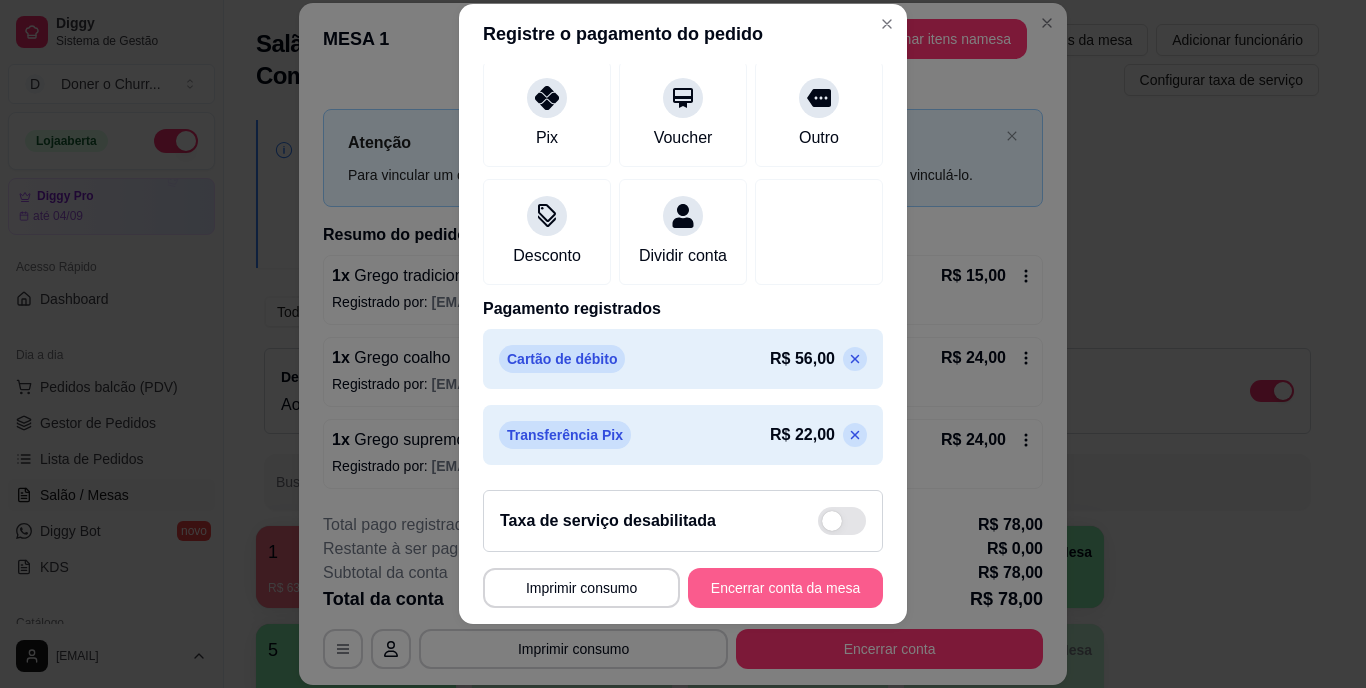 click on "Encerrar conta da mesa" at bounding box center [785, 588] 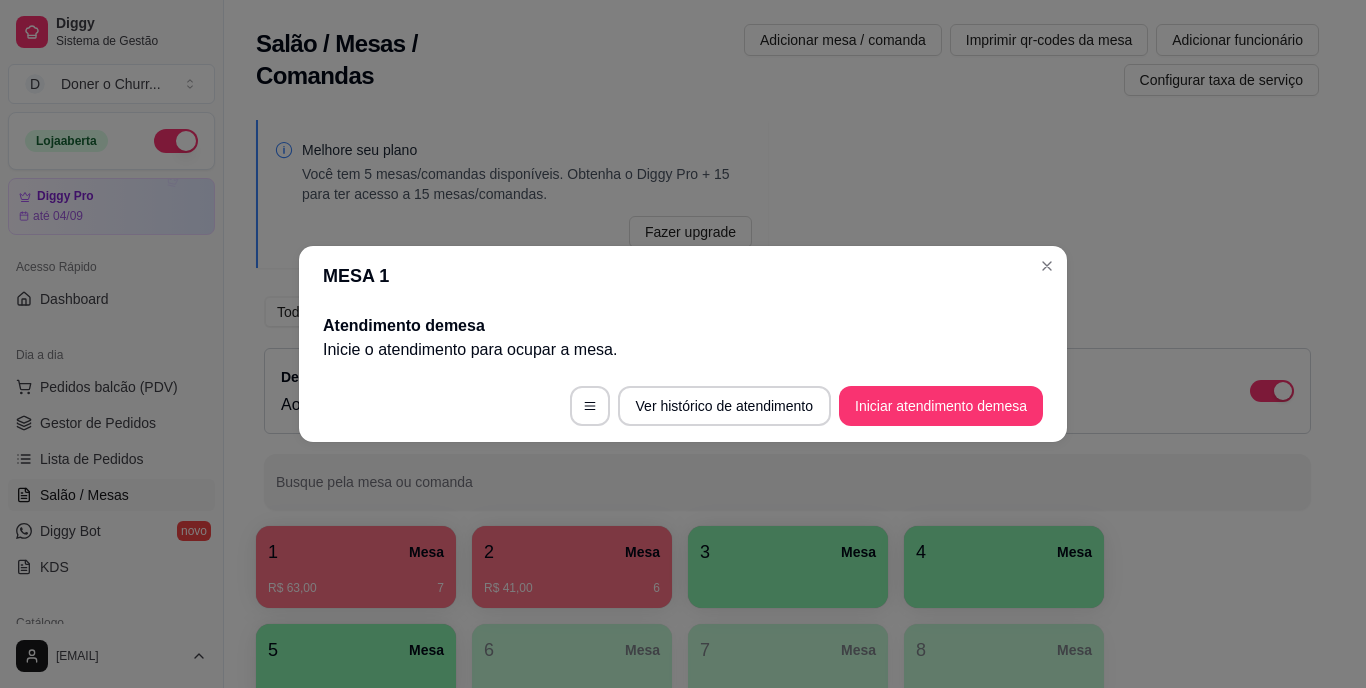 scroll, scrollTop: 0, scrollLeft: 0, axis: both 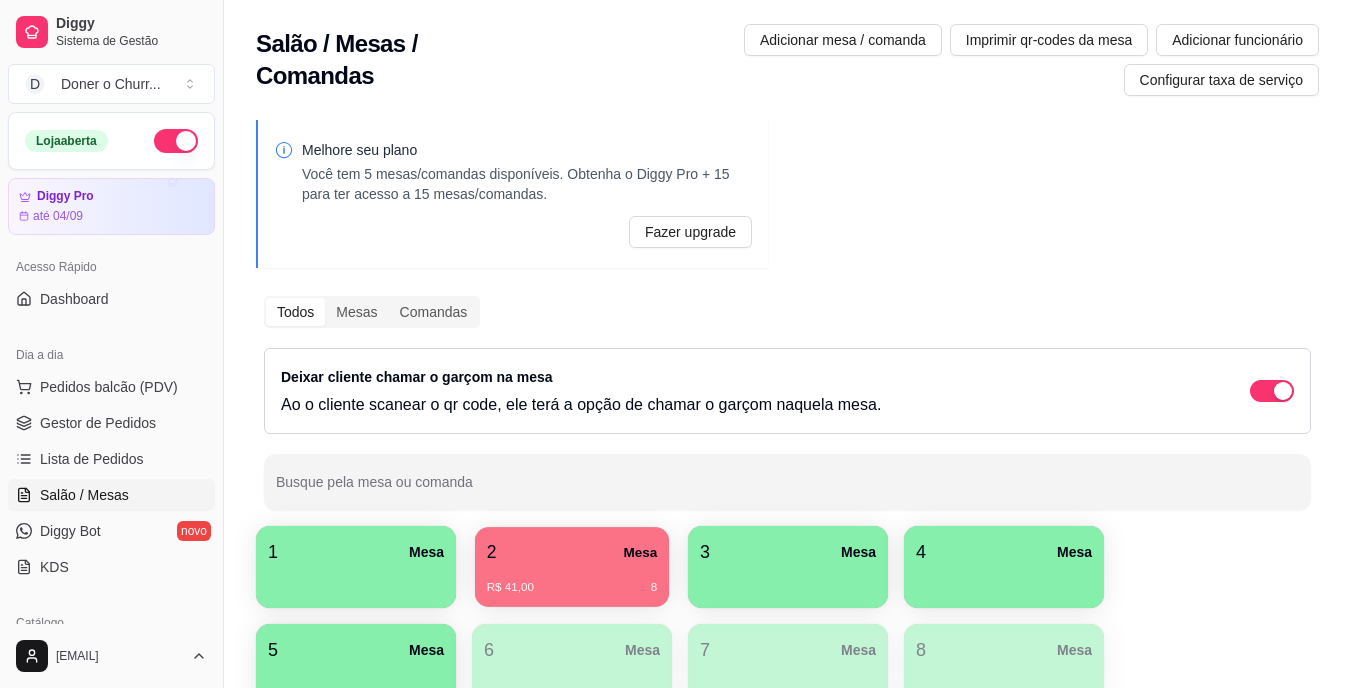 click on "R$ 41,00 8" at bounding box center (572, 580) 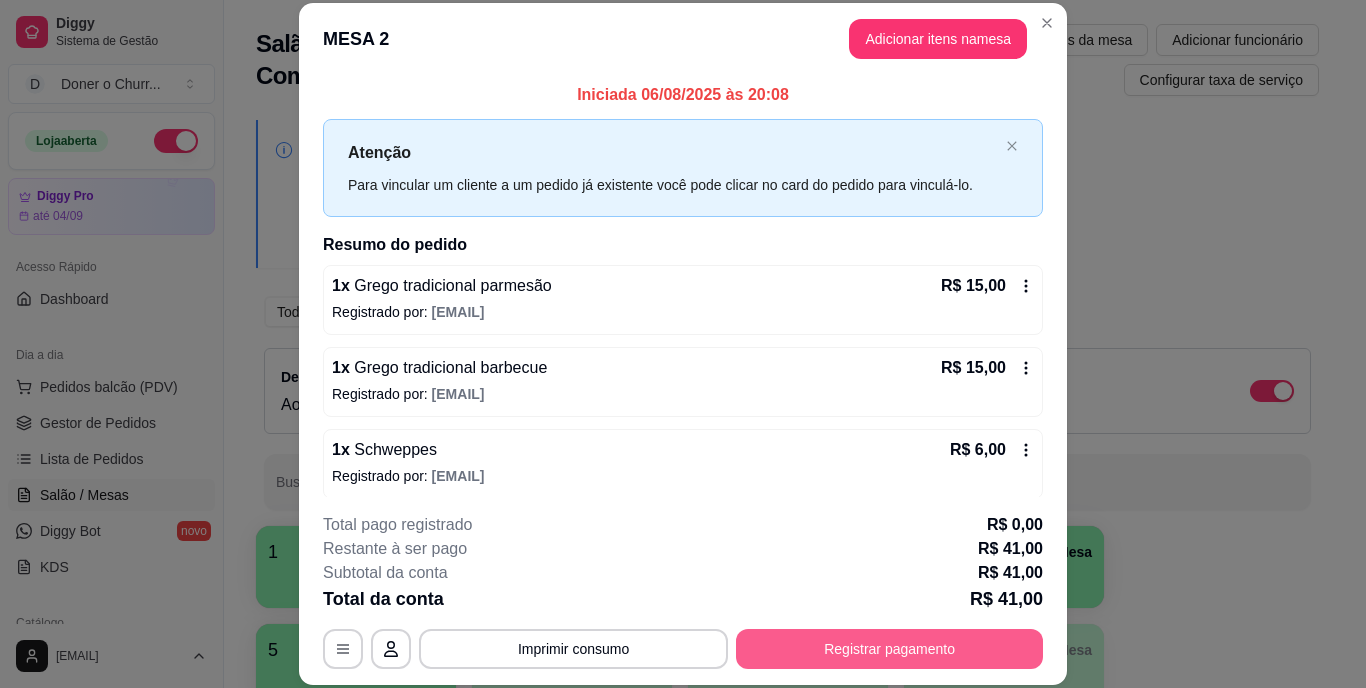 click on "Registrar pagamento" at bounding box center [889, 649] 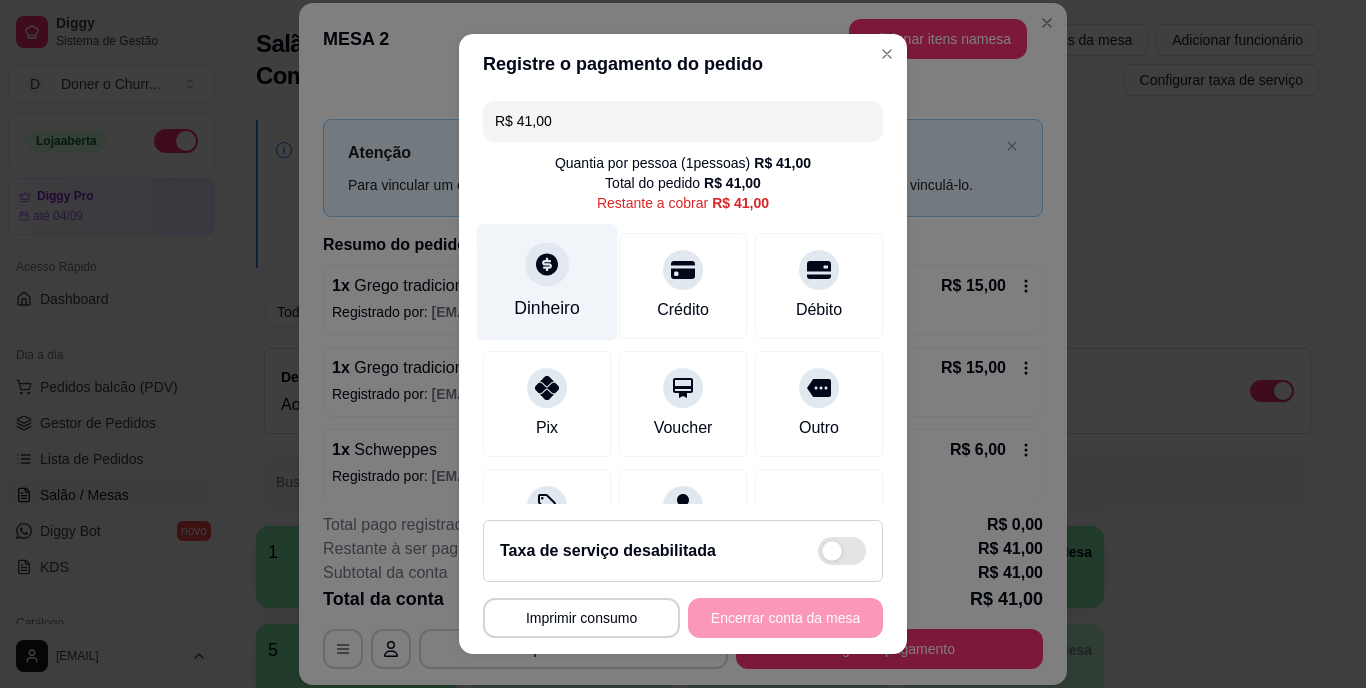 scroll, scrollTop: 0, scrollLeft: 0, axis: both 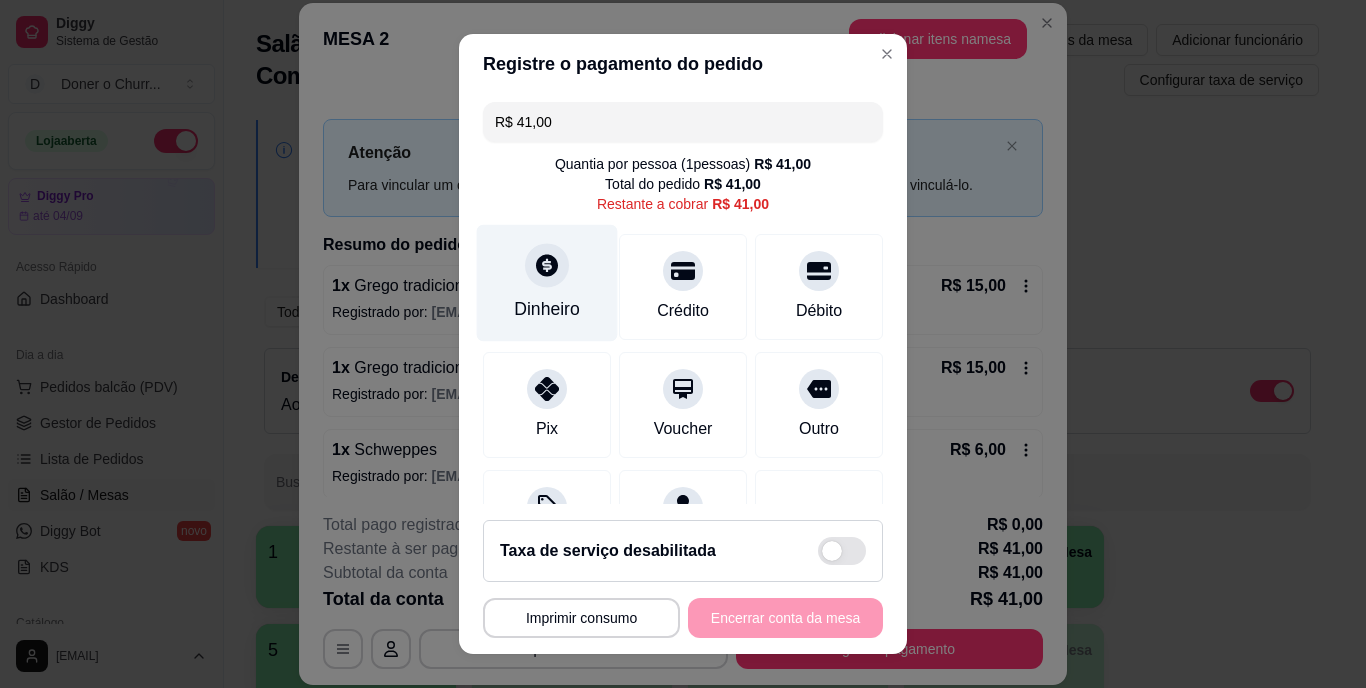 click on "Dinheiro" at bounding box center [547, 310] 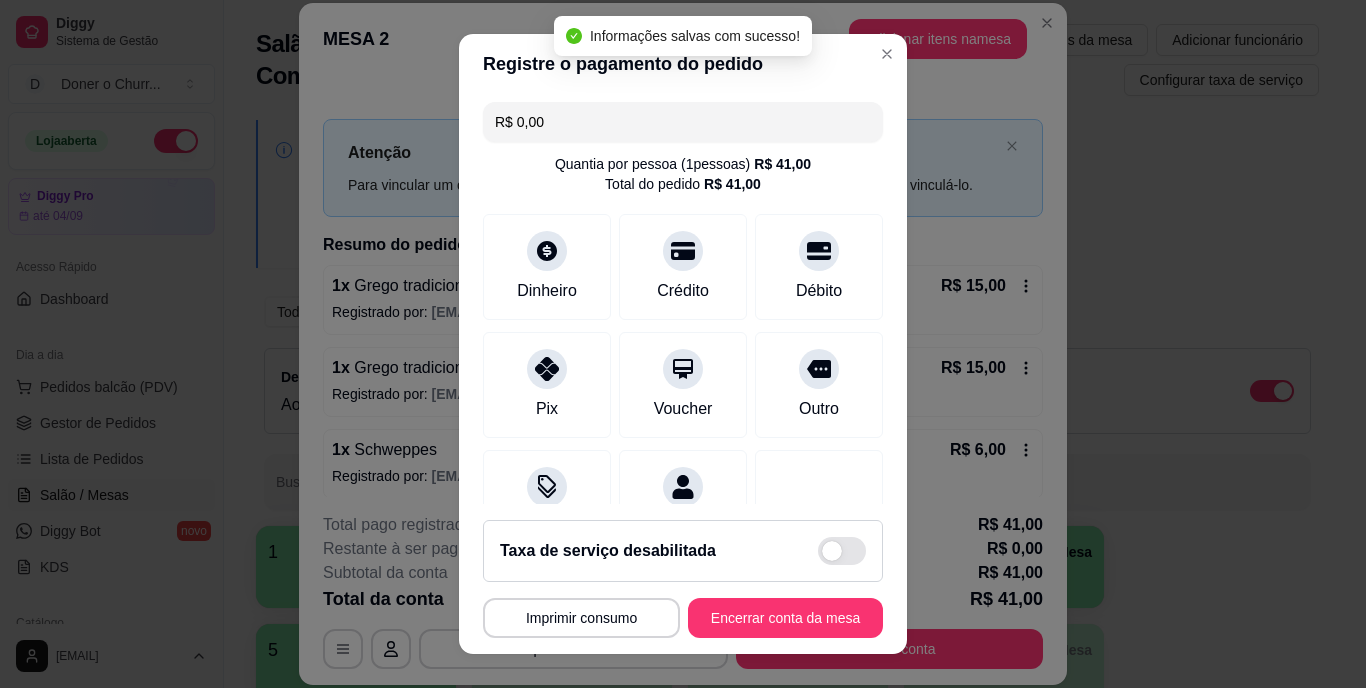 type on "R$ 0,00" 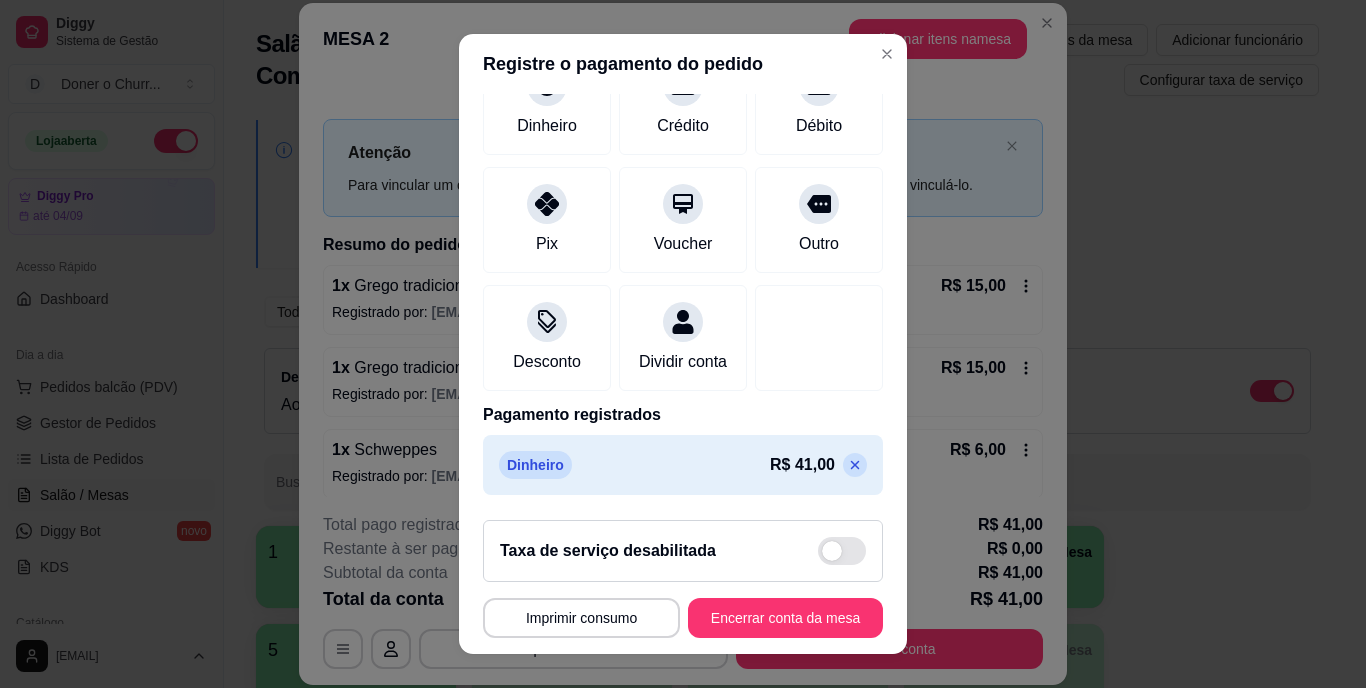 scroll, scrollTop: 188, scrollLeft: 0, axis: vertical 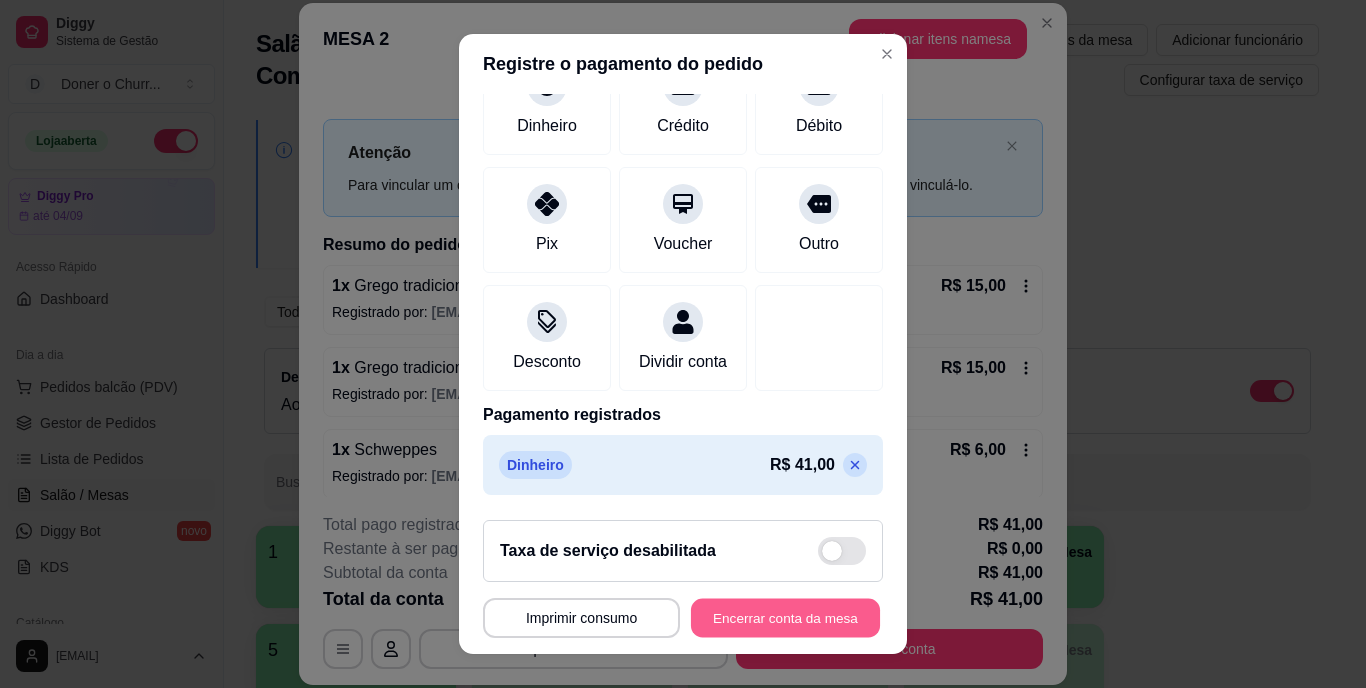 click on "Encerrar conta da mesa" at bounding box center [785, 617] 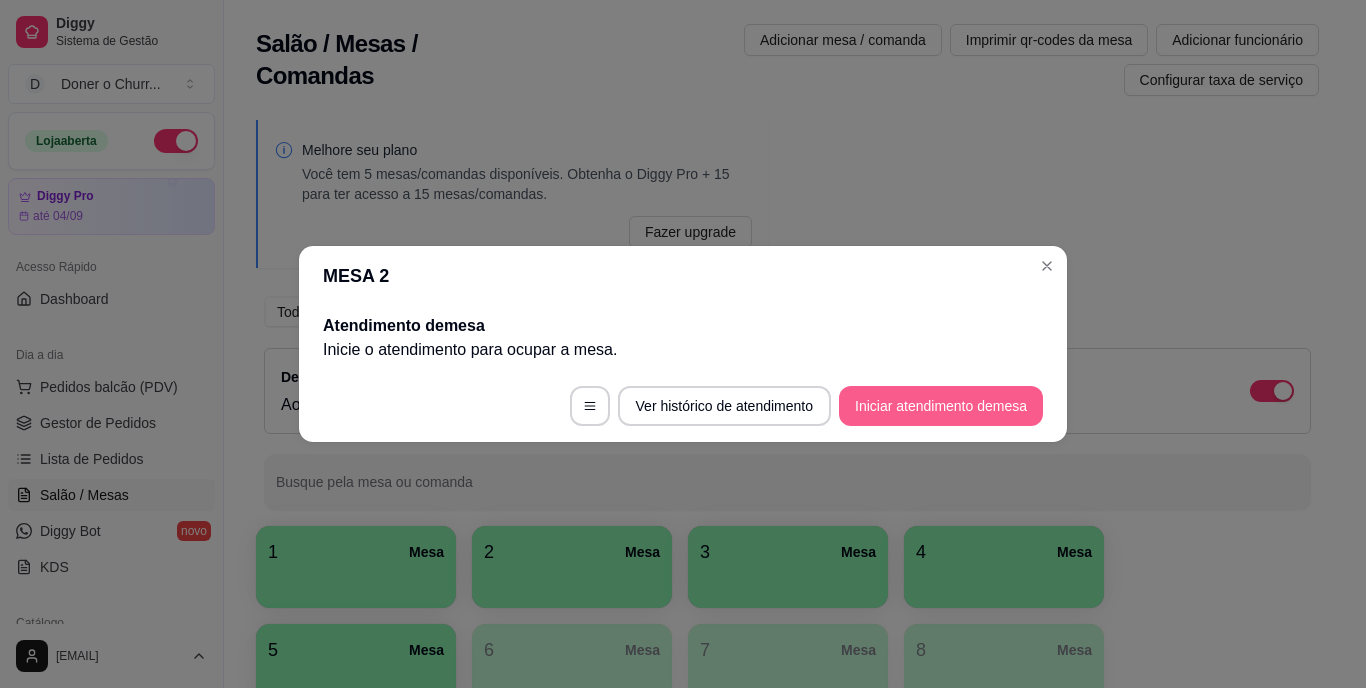 click on "Iniciar atendimento de  mesa" at bounding box center [941, 406] 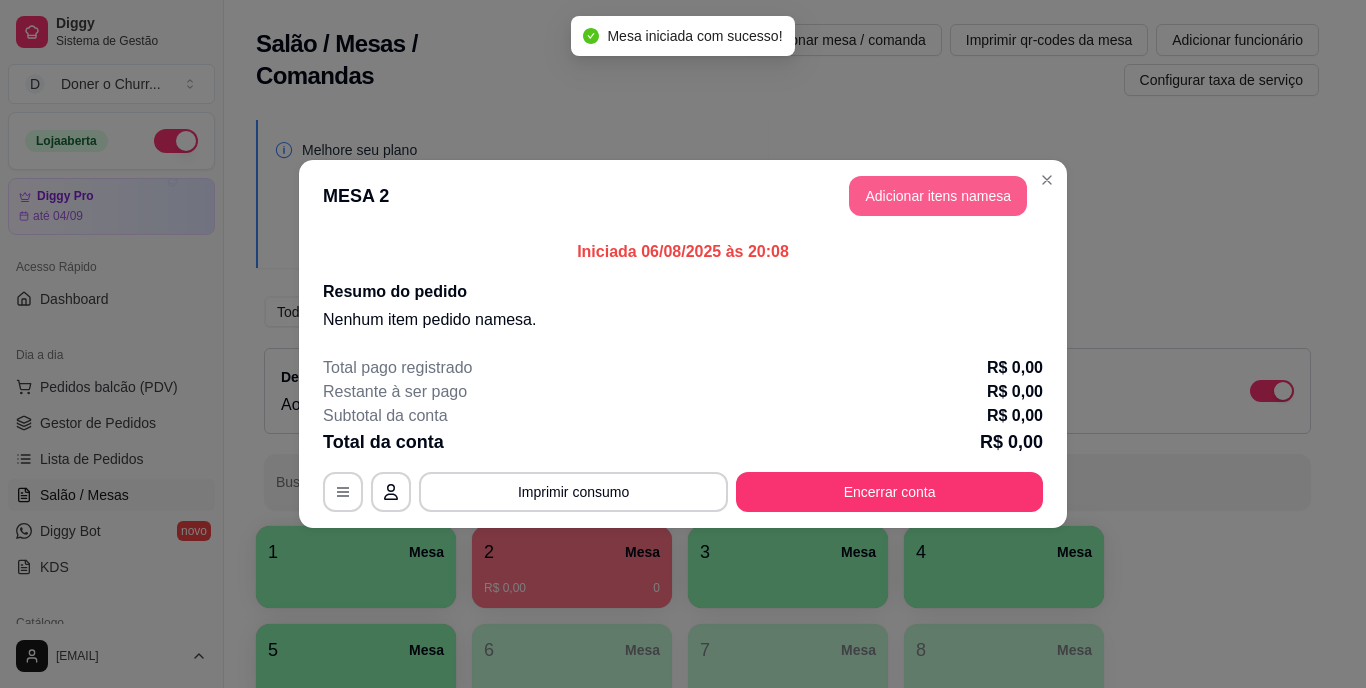 click on "Adicionar itens na  mesa" at bounding box center (938, 196) 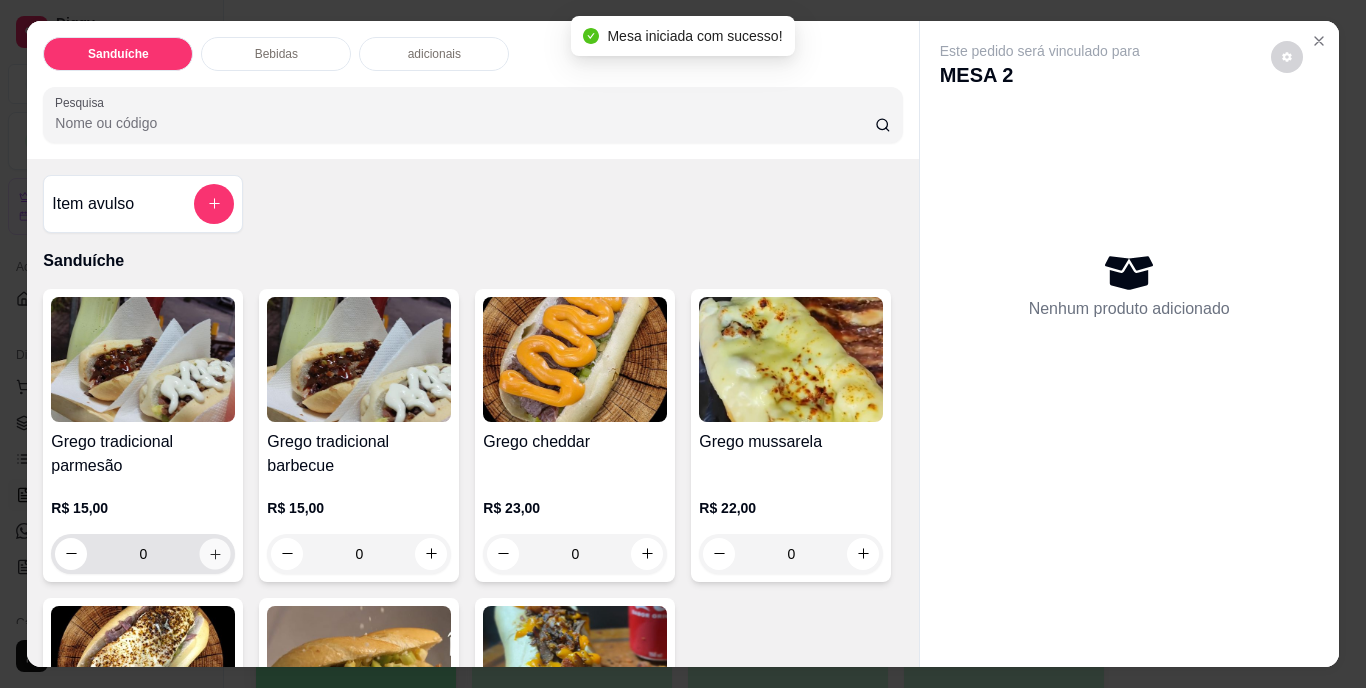 click 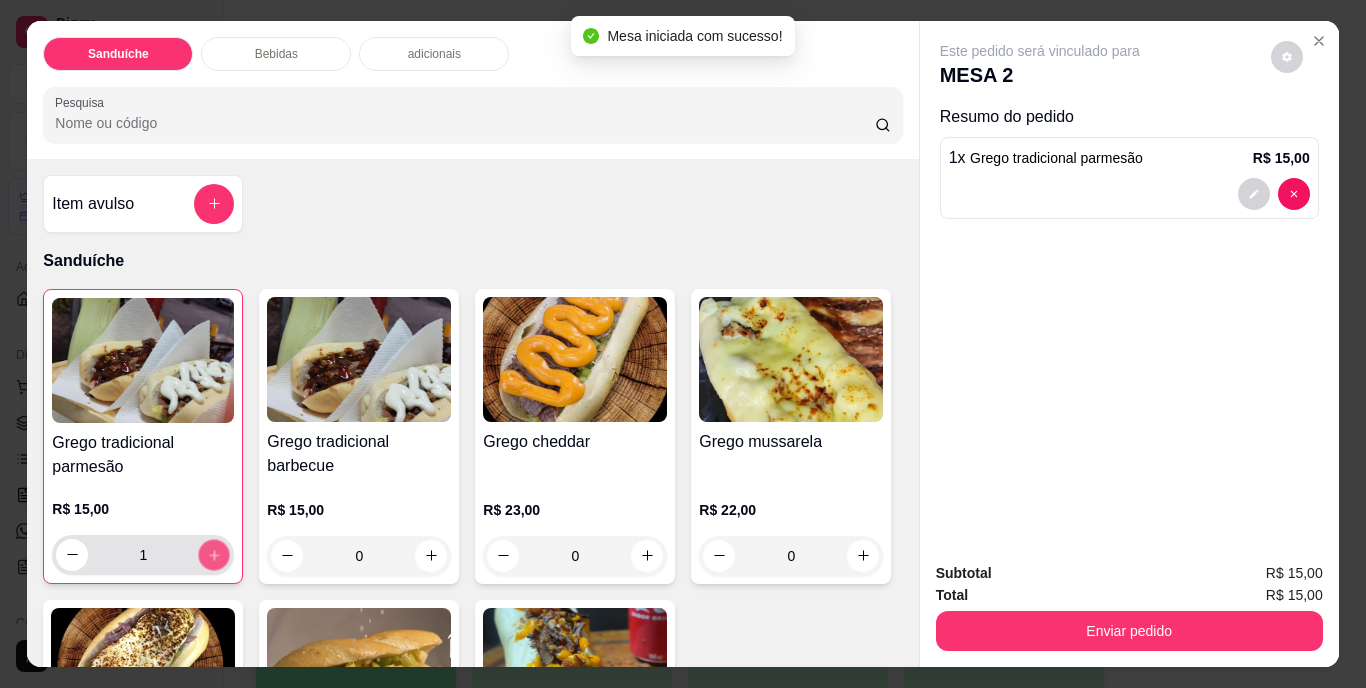 click 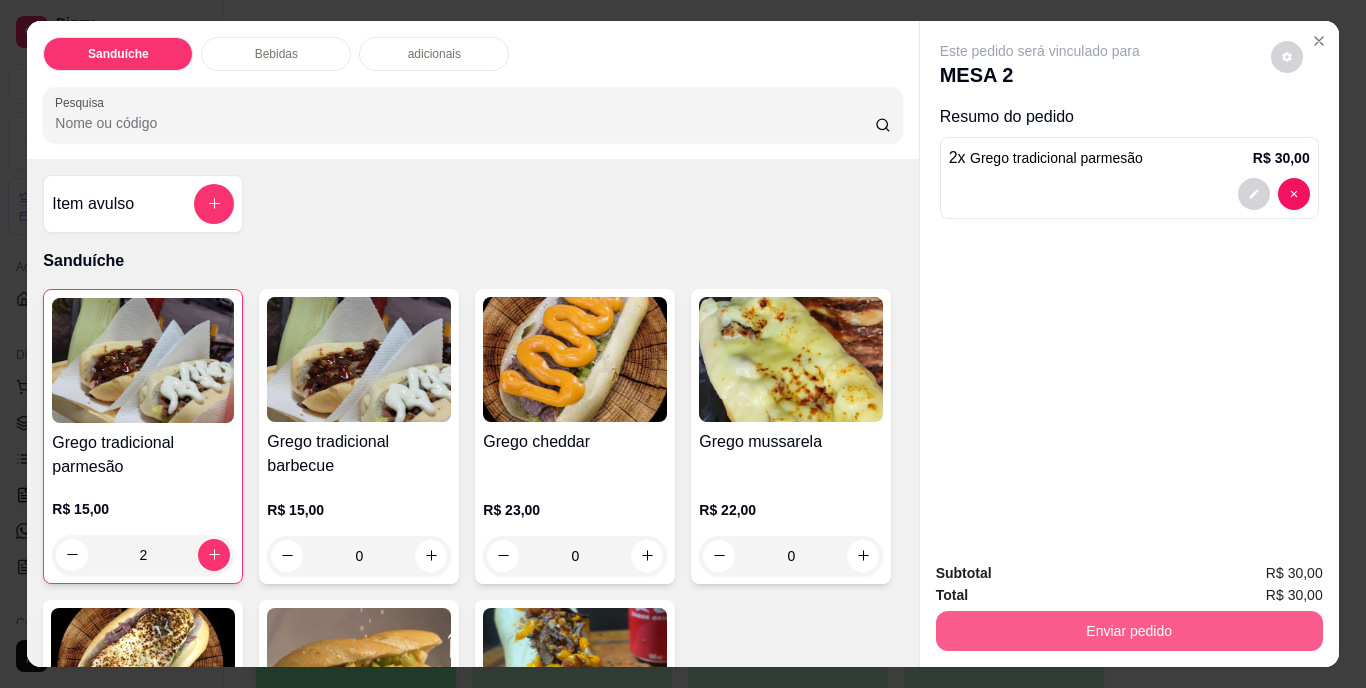 click on "Enviar pedido" at bounding box center (1129, 631) 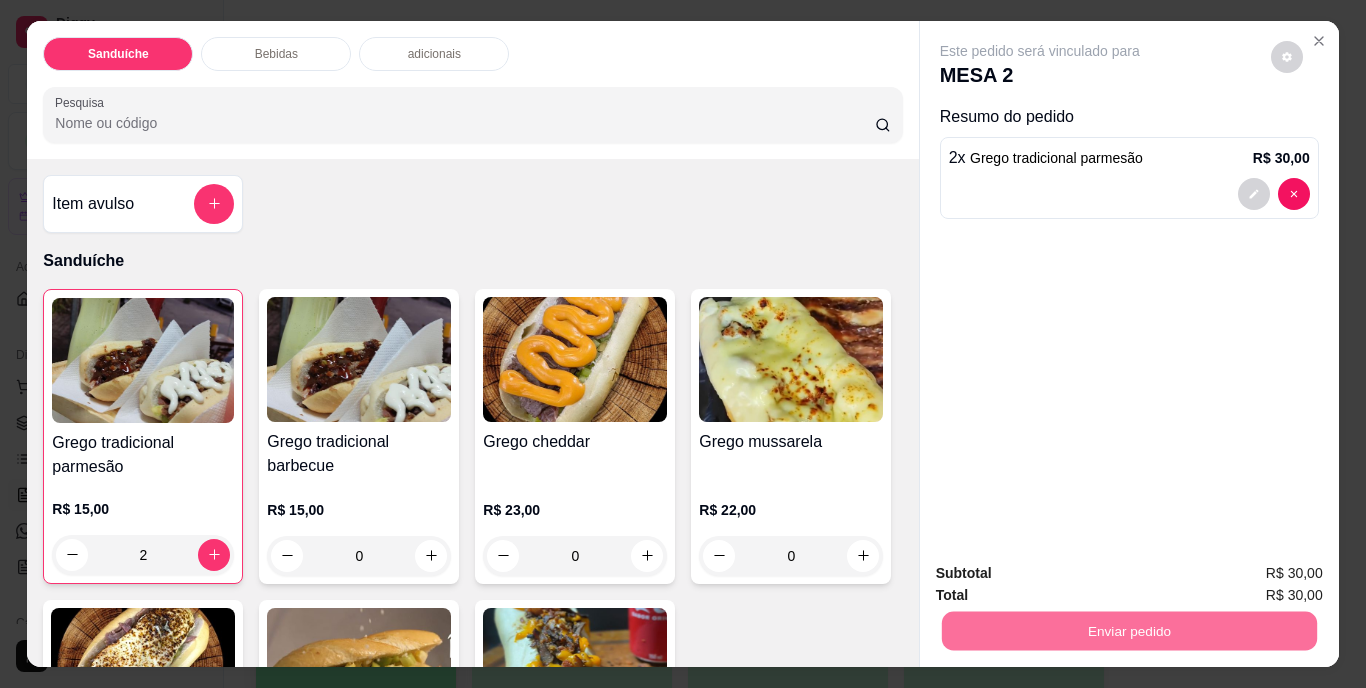 click on "Não registrar e enviar pedido" at bounding box center (1063, 575) 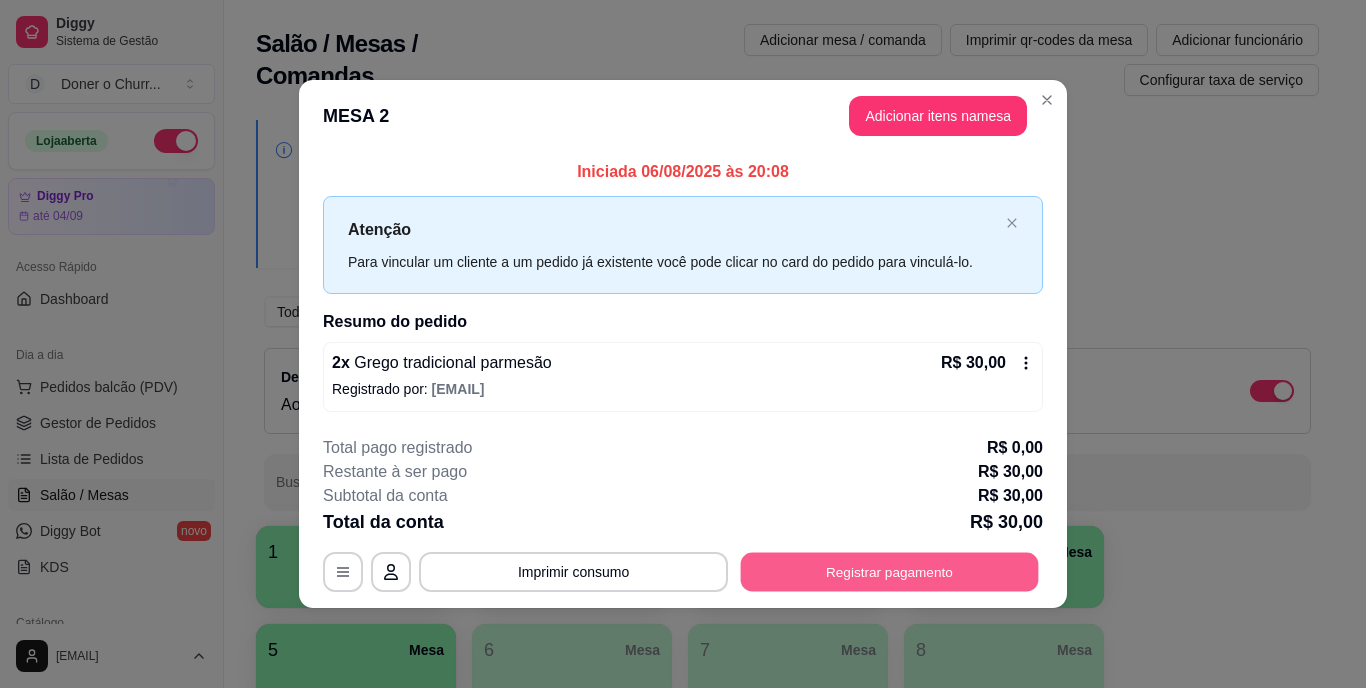 click on "Registrar pagamento" at bounding box center [890, 571] 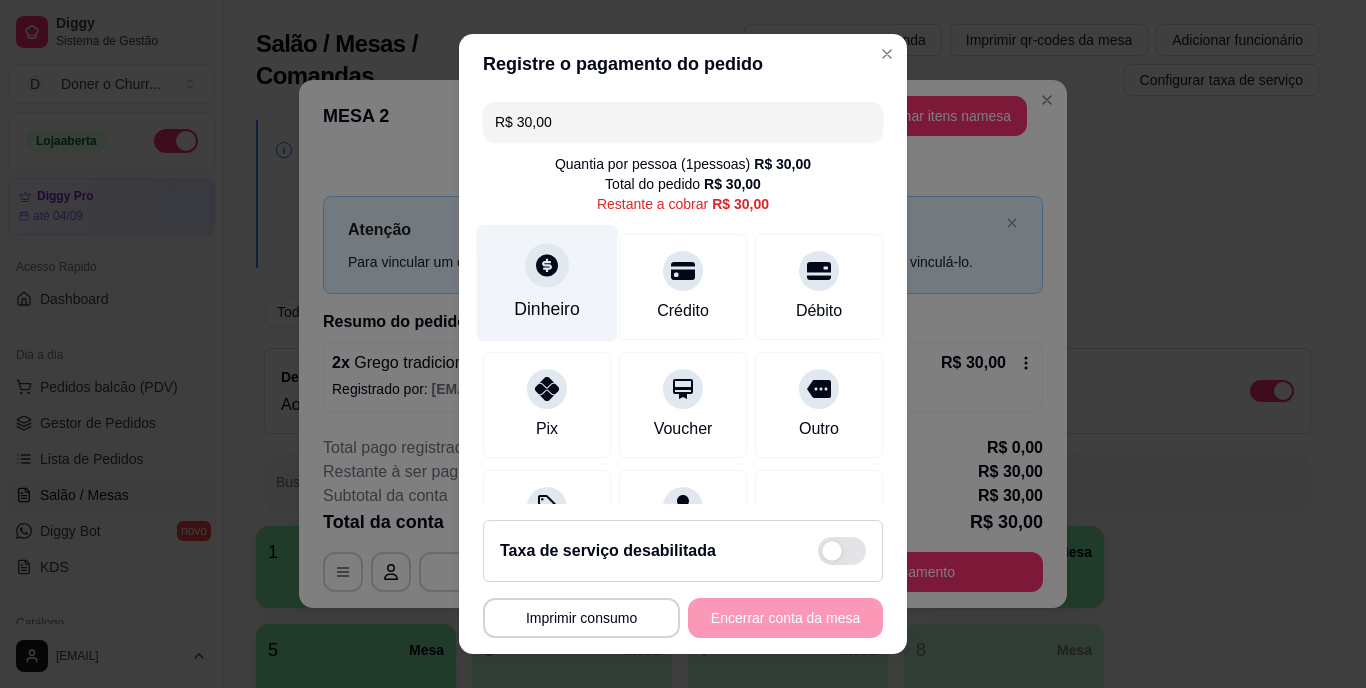 click on "Dinheiro" at bounding box center [547, 283] 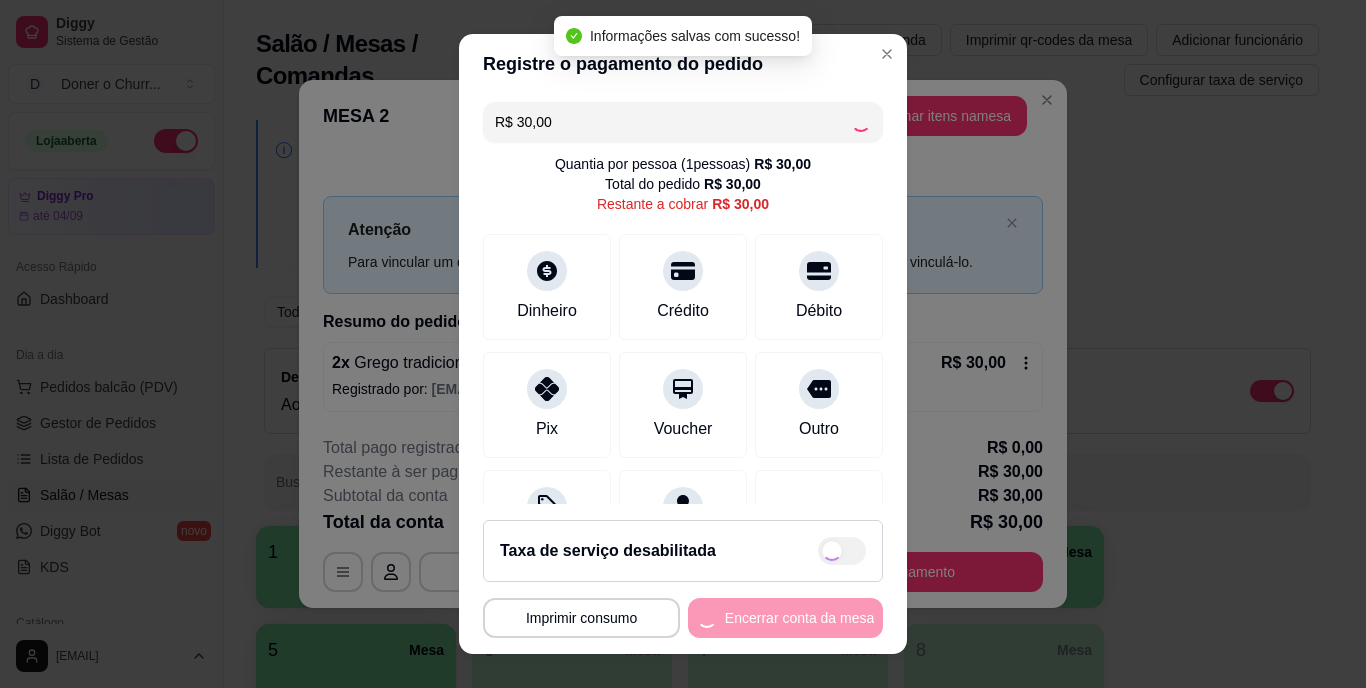 type on "R$ 0,00" 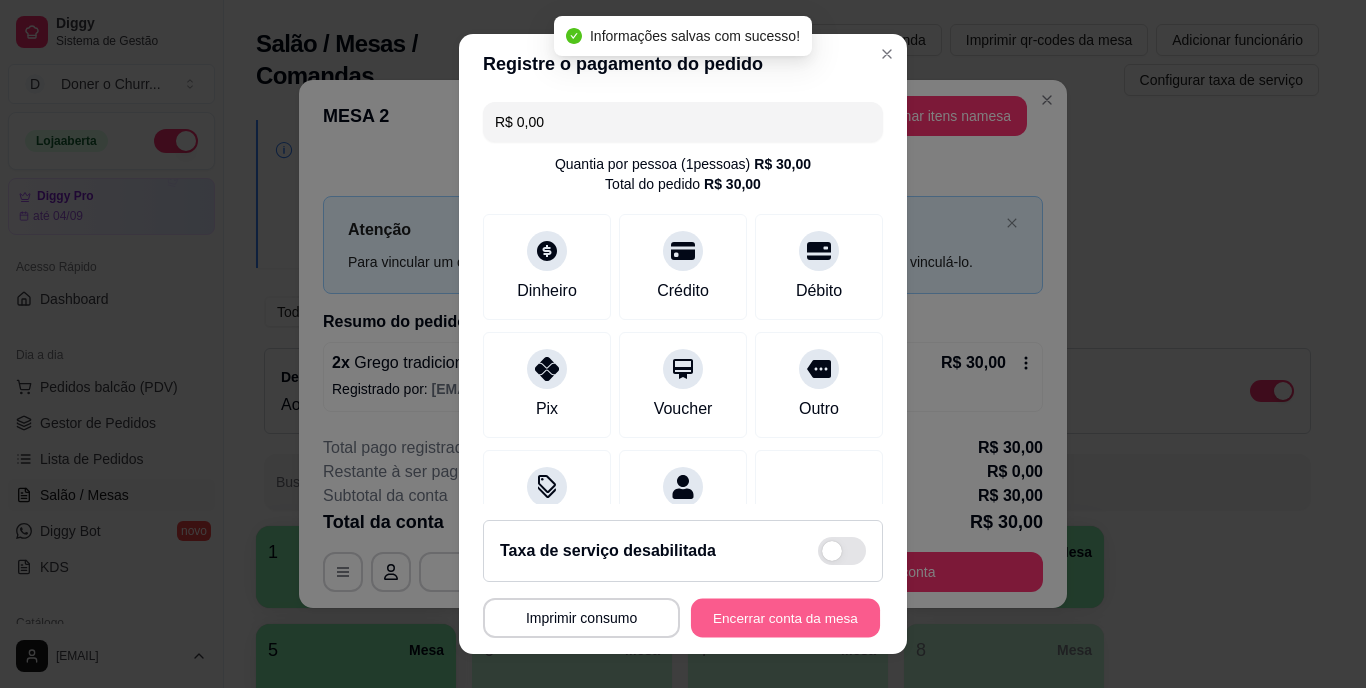 click on "Encerrar conta da mesa" at bounding box center (785, 617) 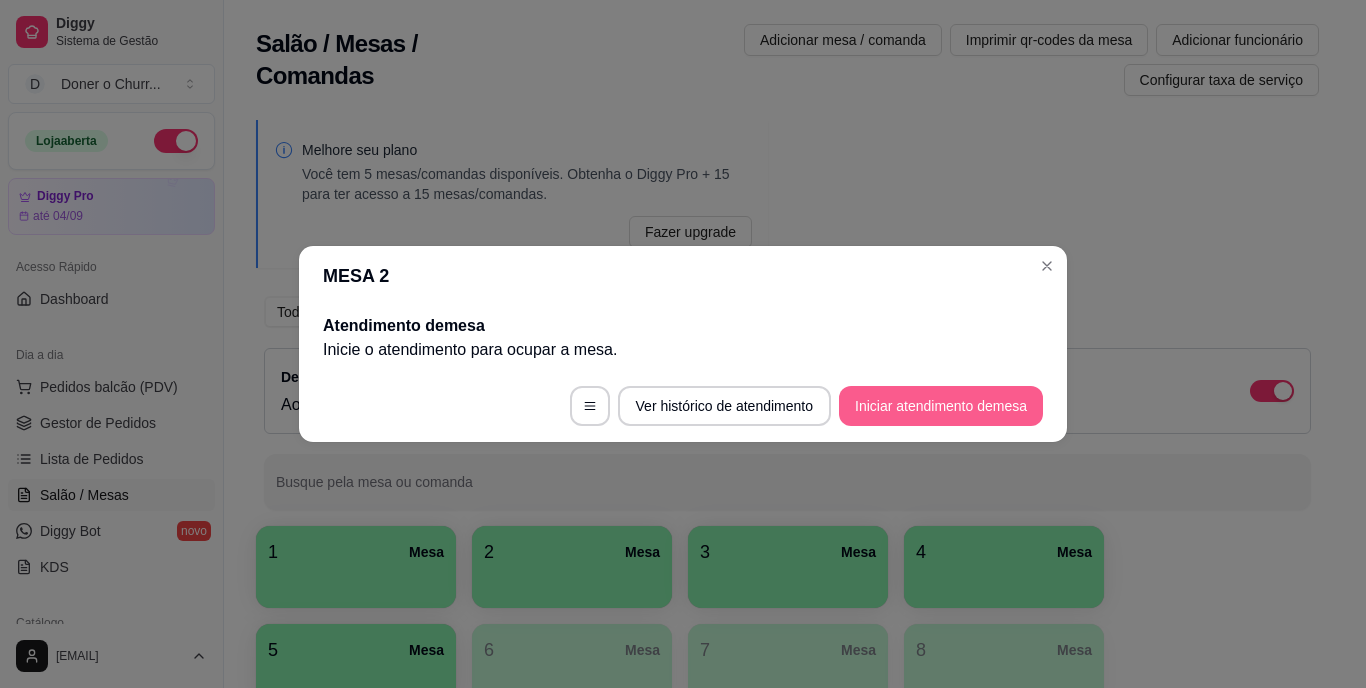click on "Iniciar atendimento de  mesa" at bounding box center [941, 406] 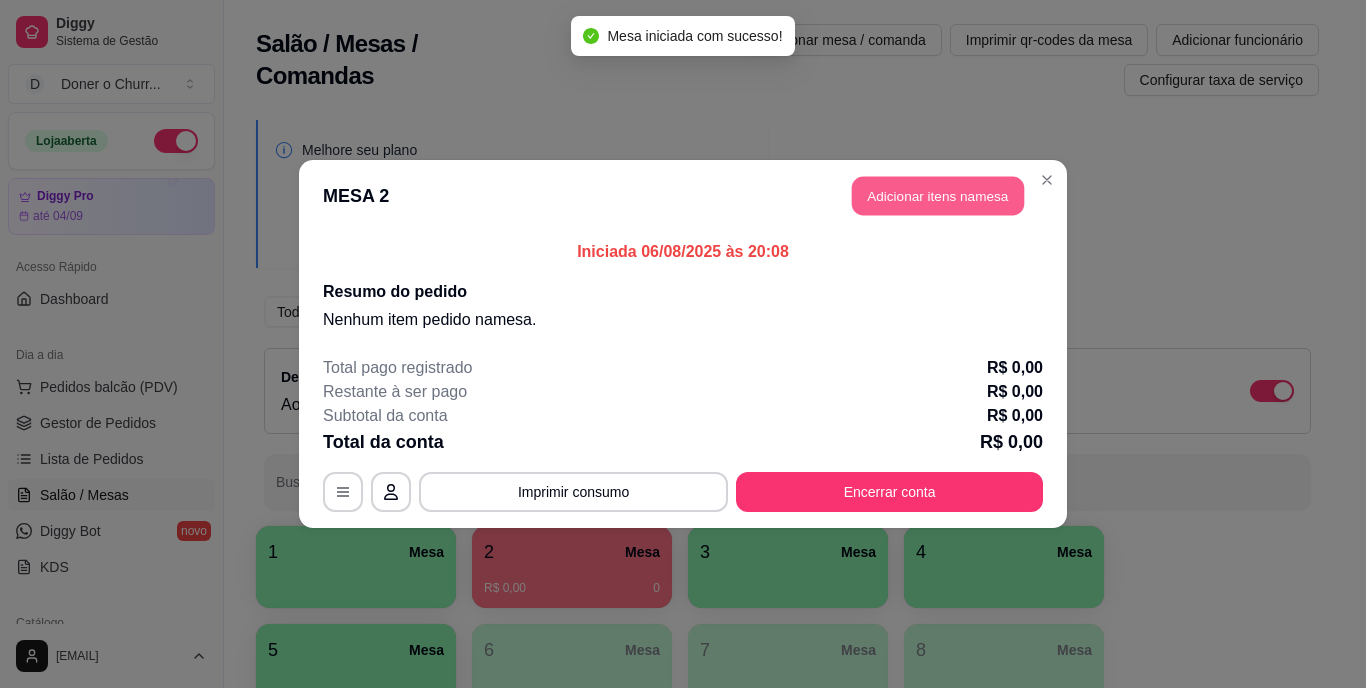 click on "Adicionar itens na  mesa" at bounding box center (938, 196) 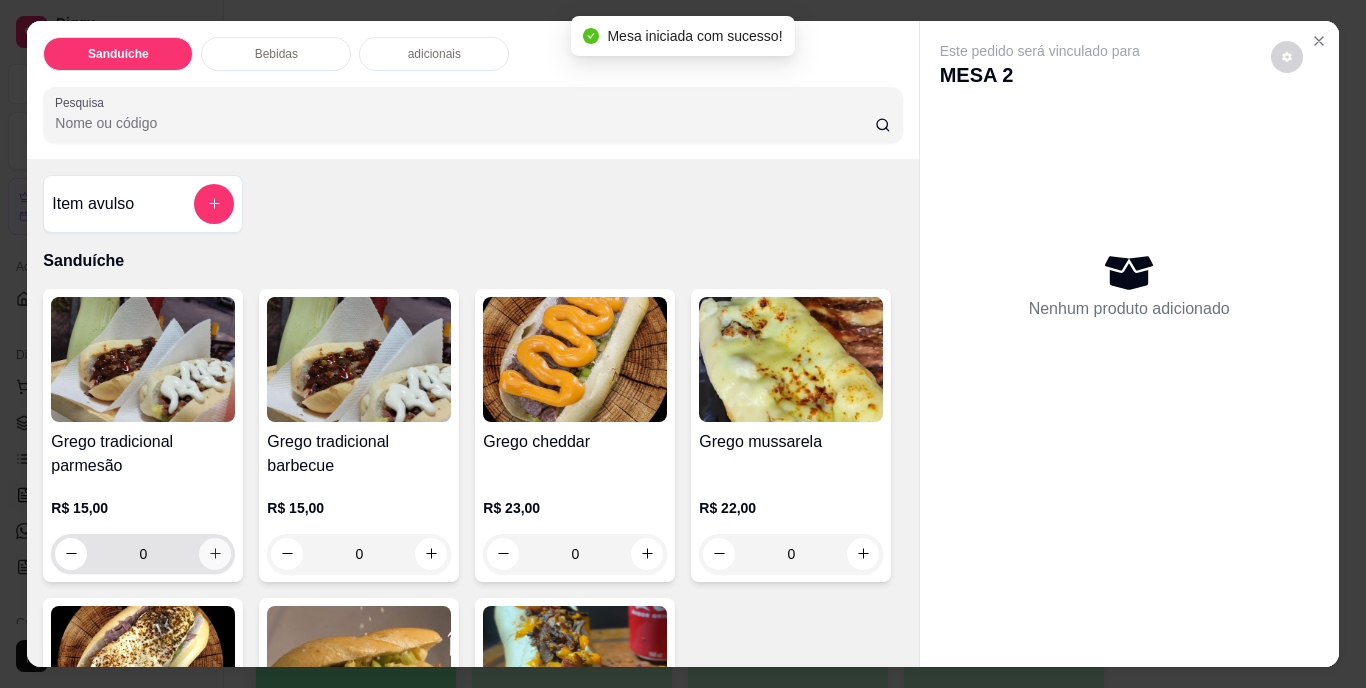 click at bounding box center (215, 554) 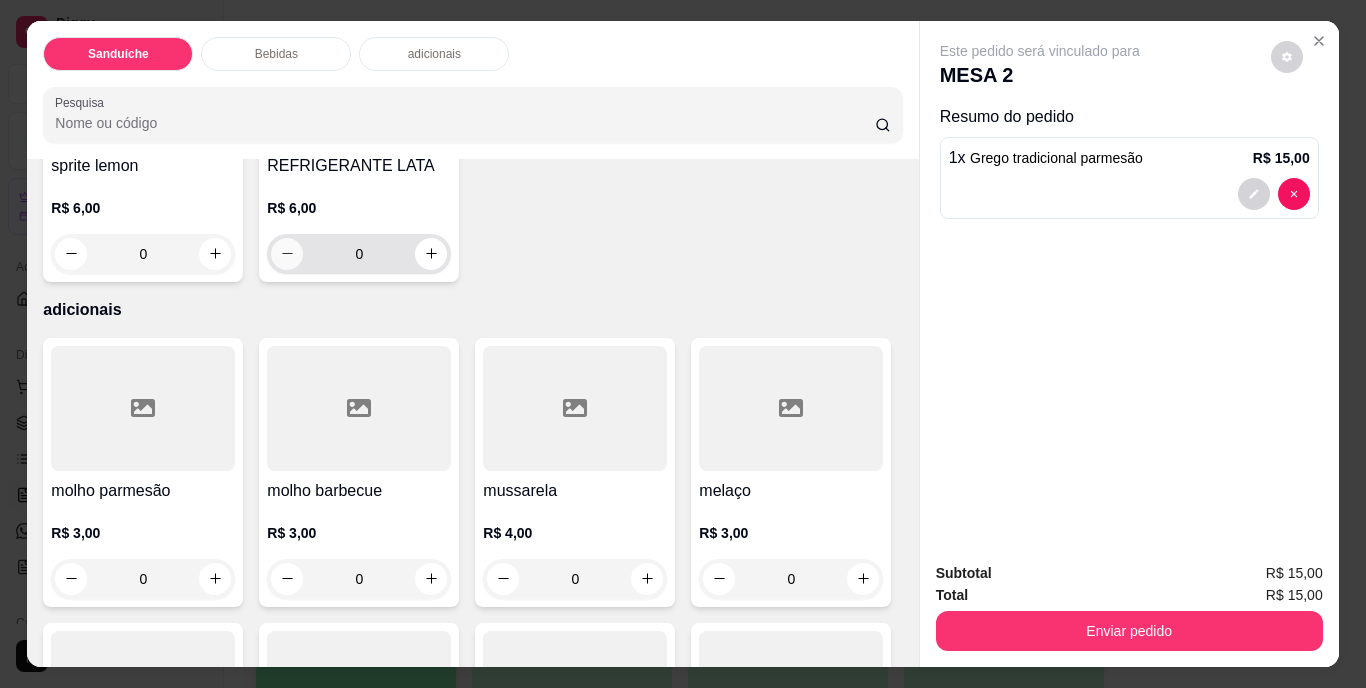scroll, scrollTop: 1200, scrollLeft: 0, axis: vertical 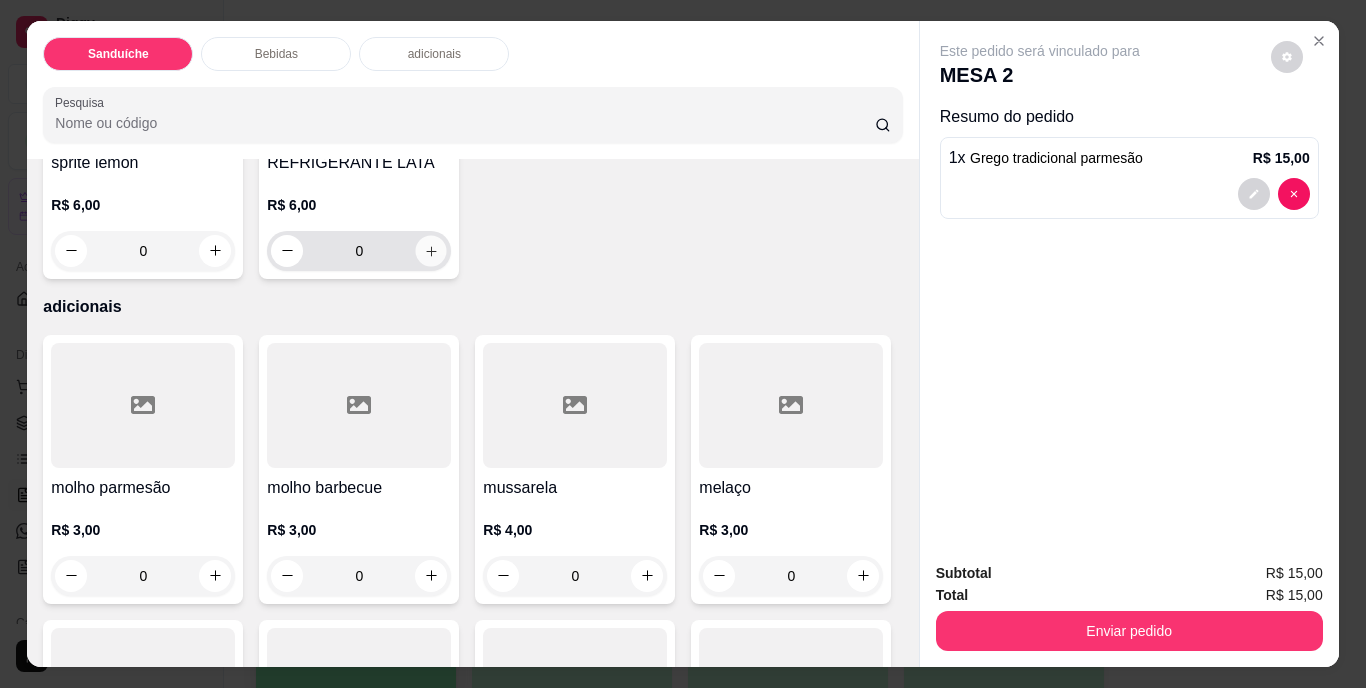 click at bounding box center (431, 250) 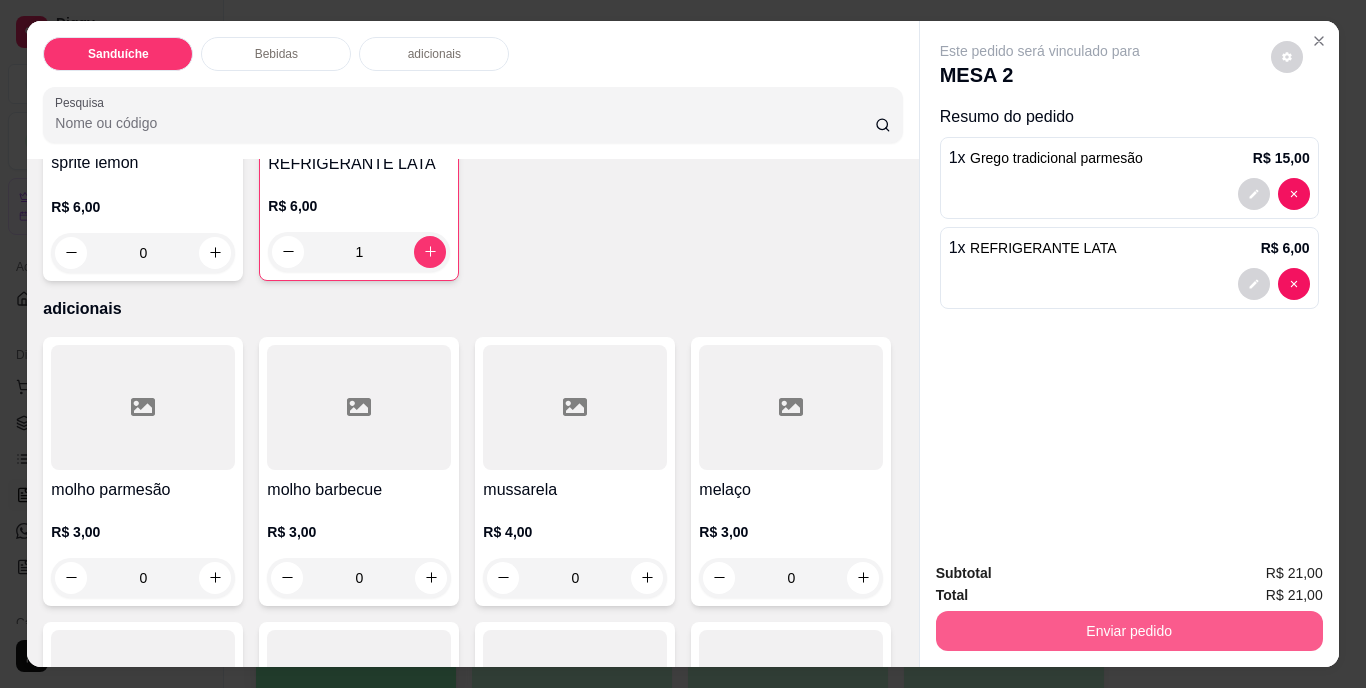 click on "Enviar pedido" at bounding box center [1129, 631] 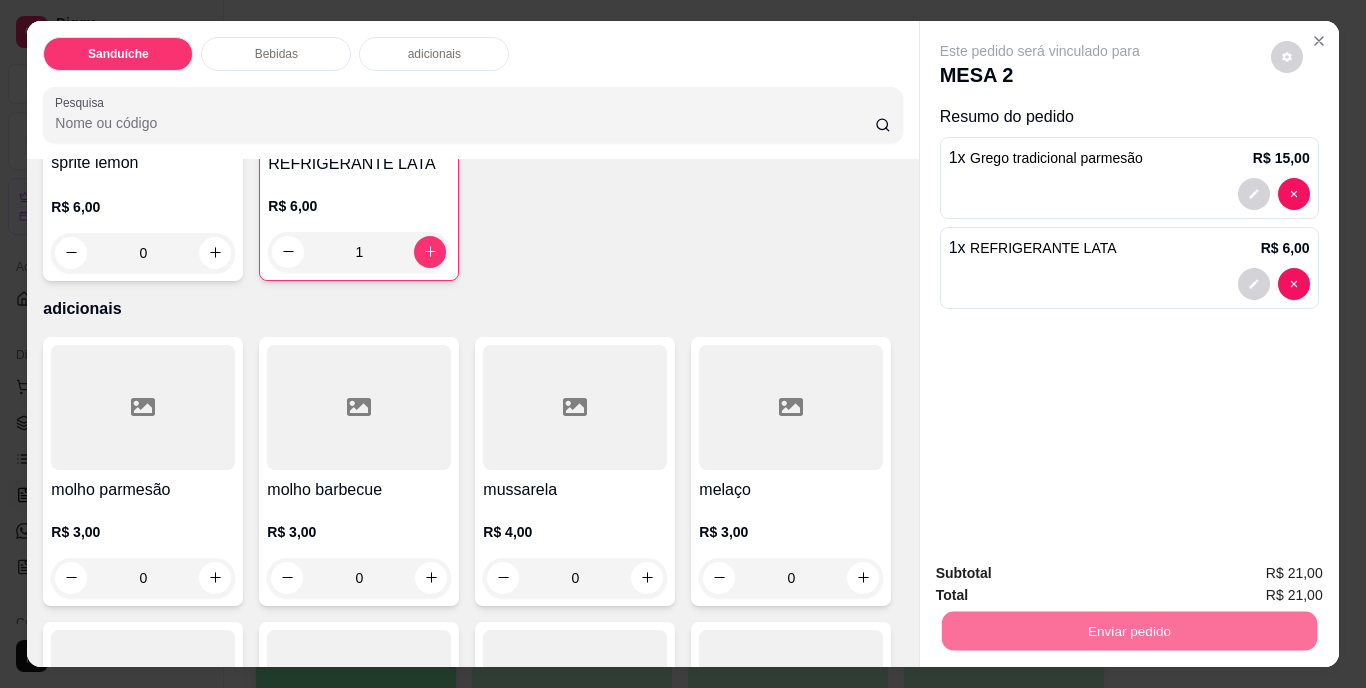 click on "Não registrar e enviar pedido" at bounding box center (1063, 575) 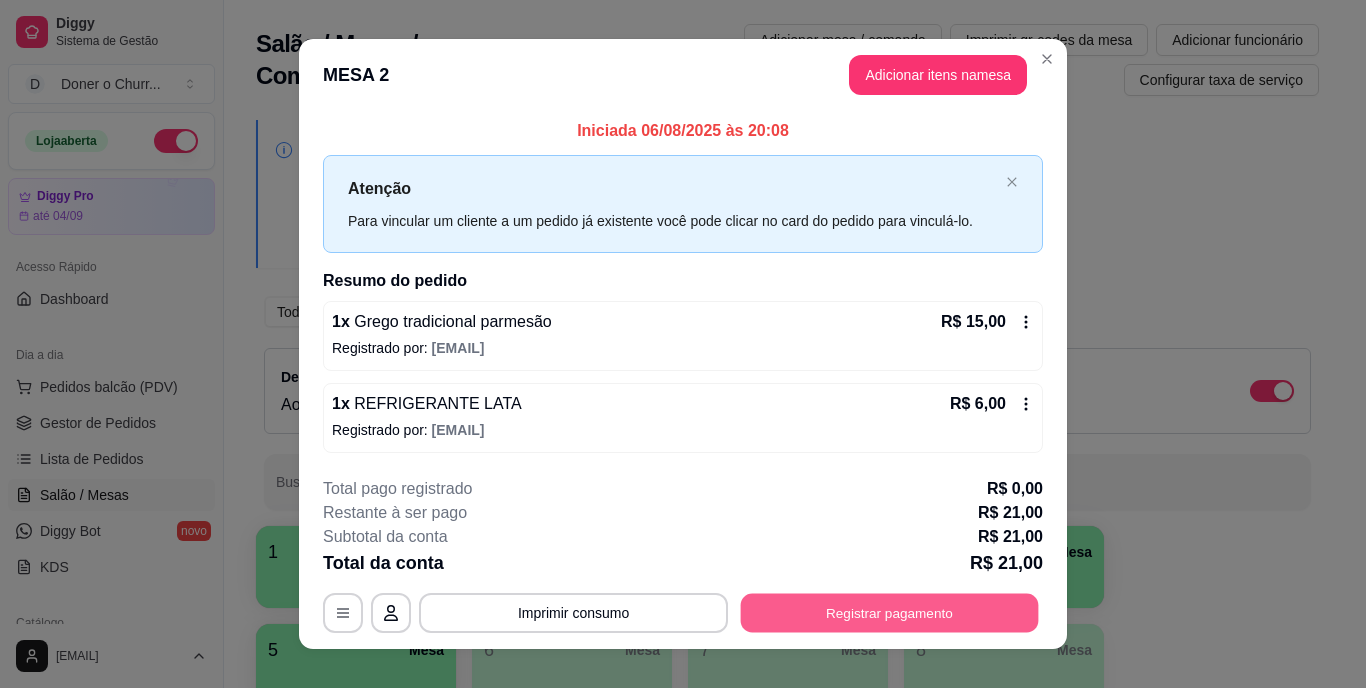 click on "Registrar pagamento" at bounding box center [890, 612] 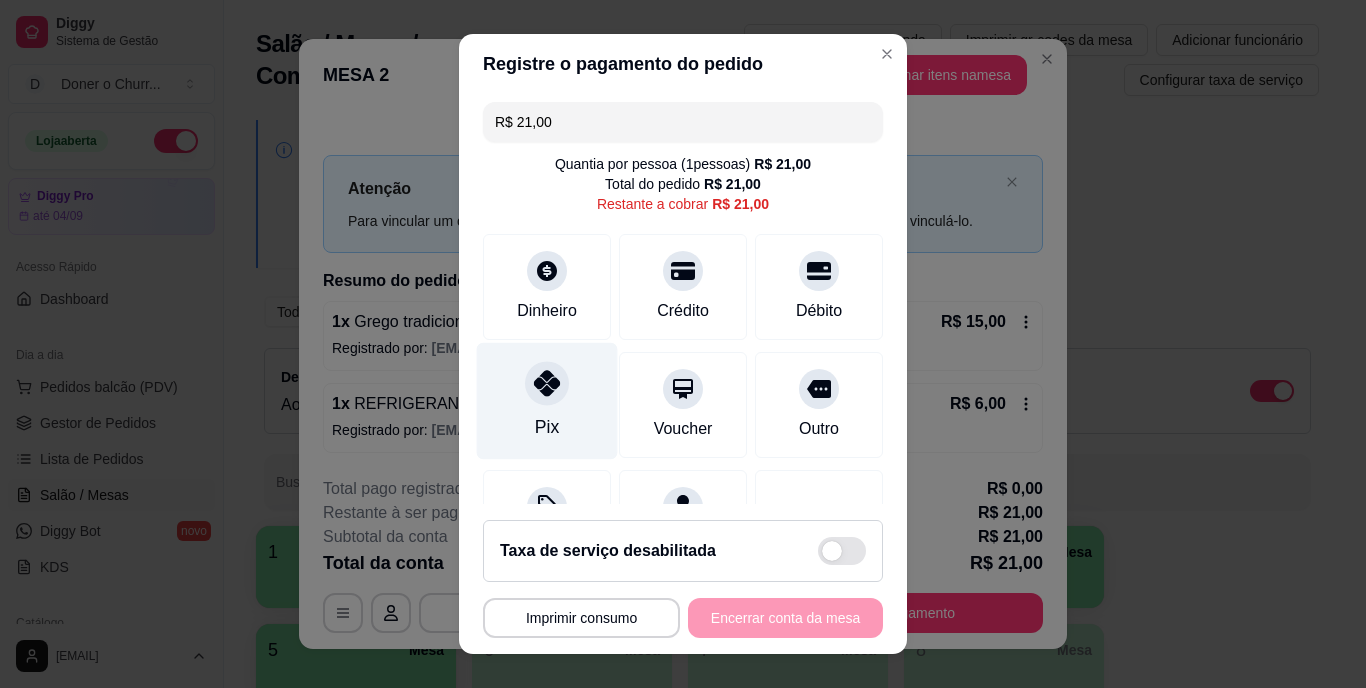 click at bounding box center (547, 384) 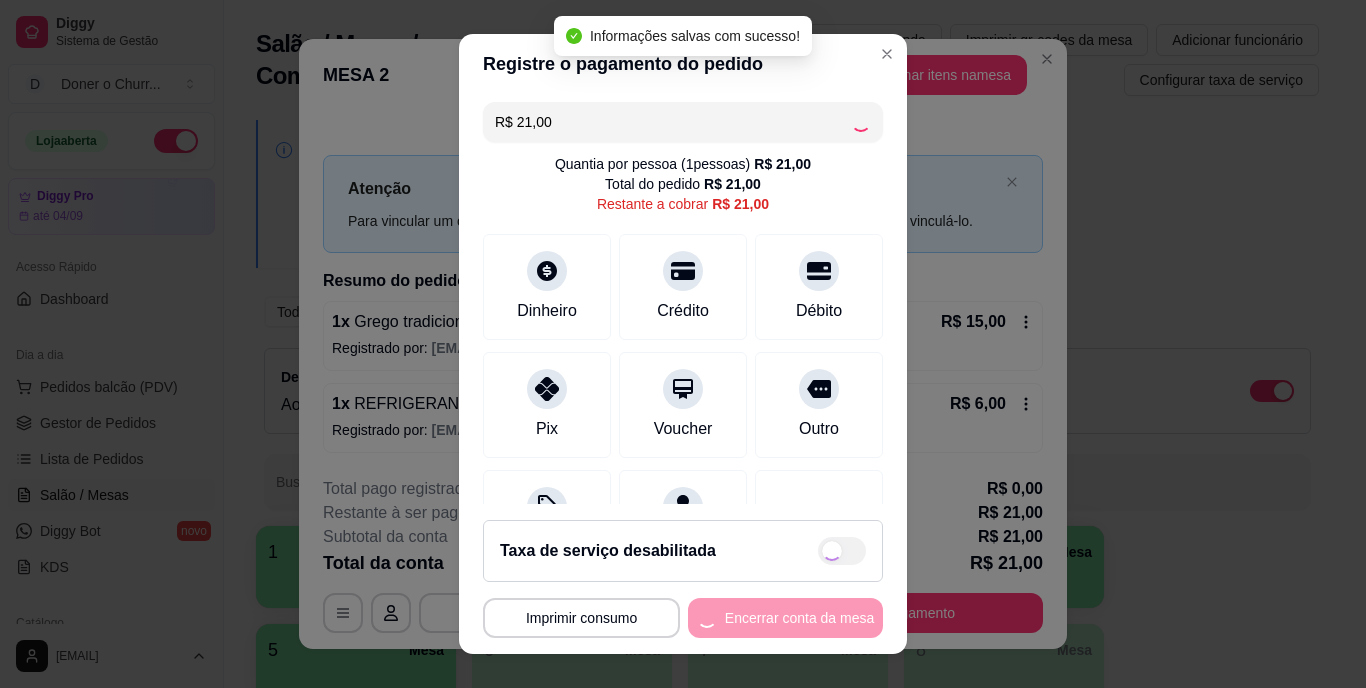 type on "R$ 0,00" 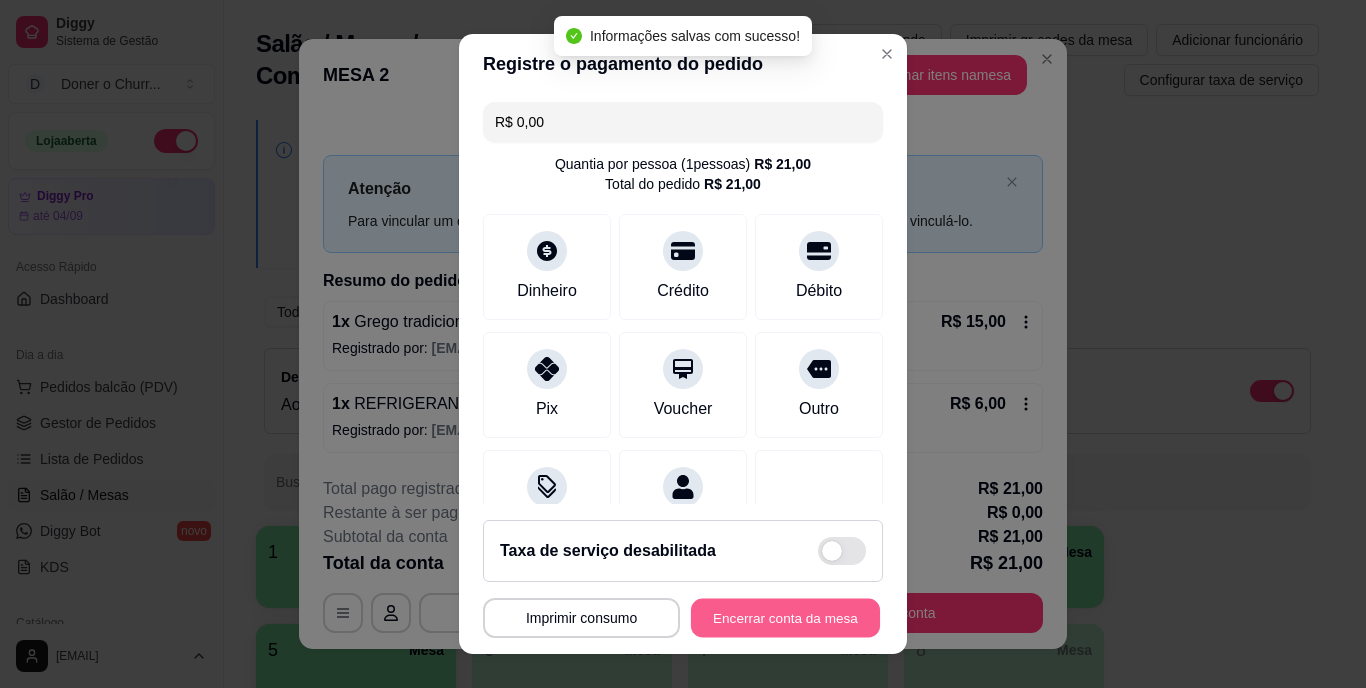 click on "Encerrar conta da mesa" at bounding box center [785, 617] 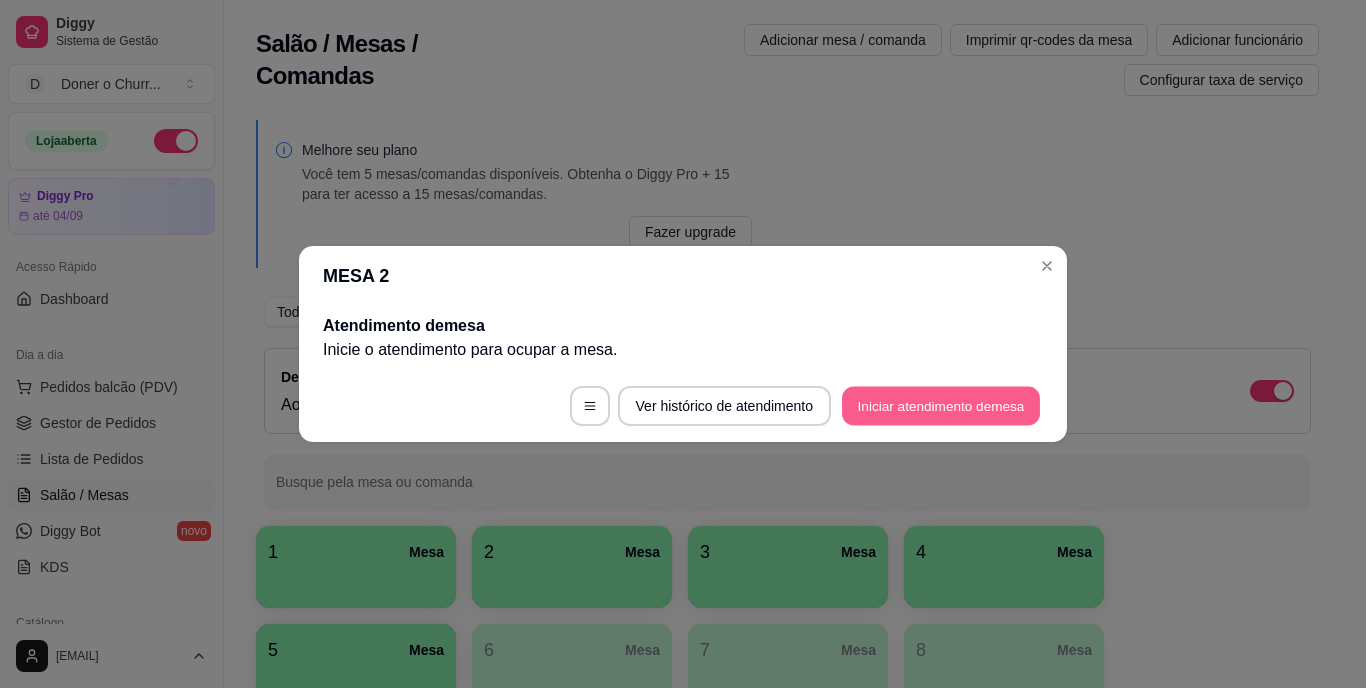 click on "Iniciar atendimento de  mesa" at bounding box center [941, 406] 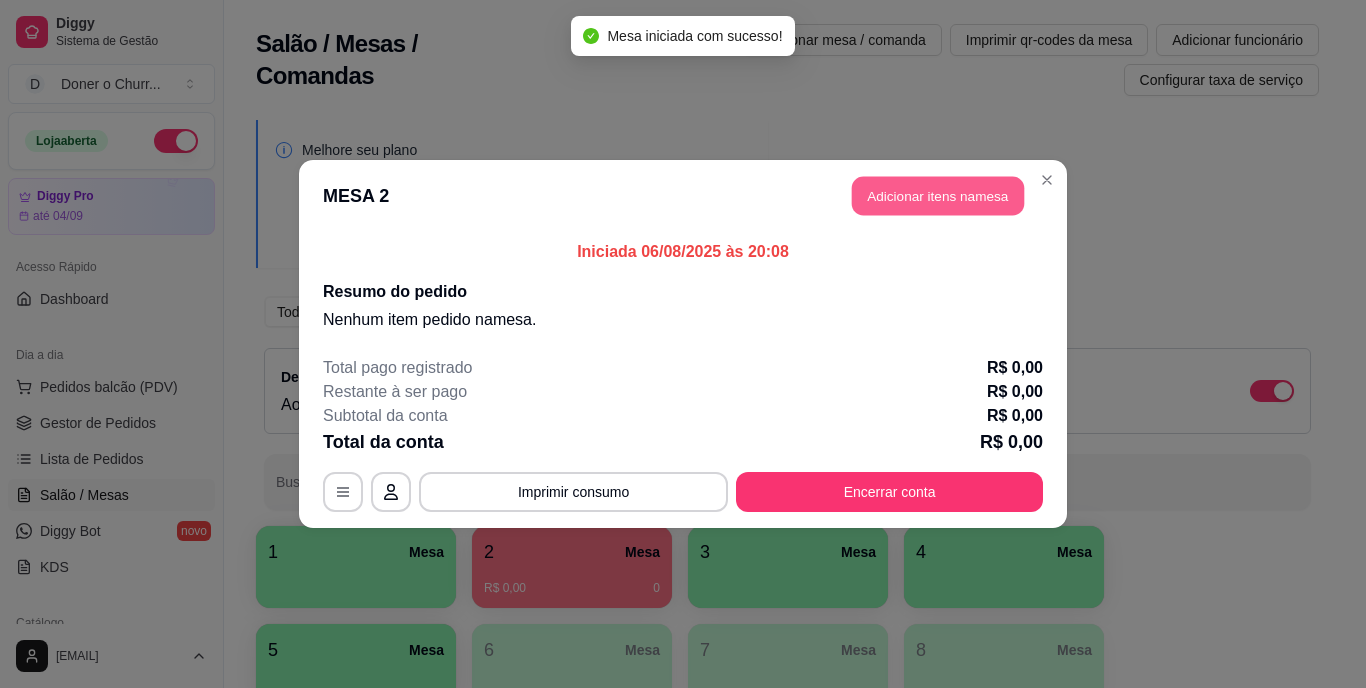 click on "Adicionar itens na  mesa" at bounding box center [938, 196] 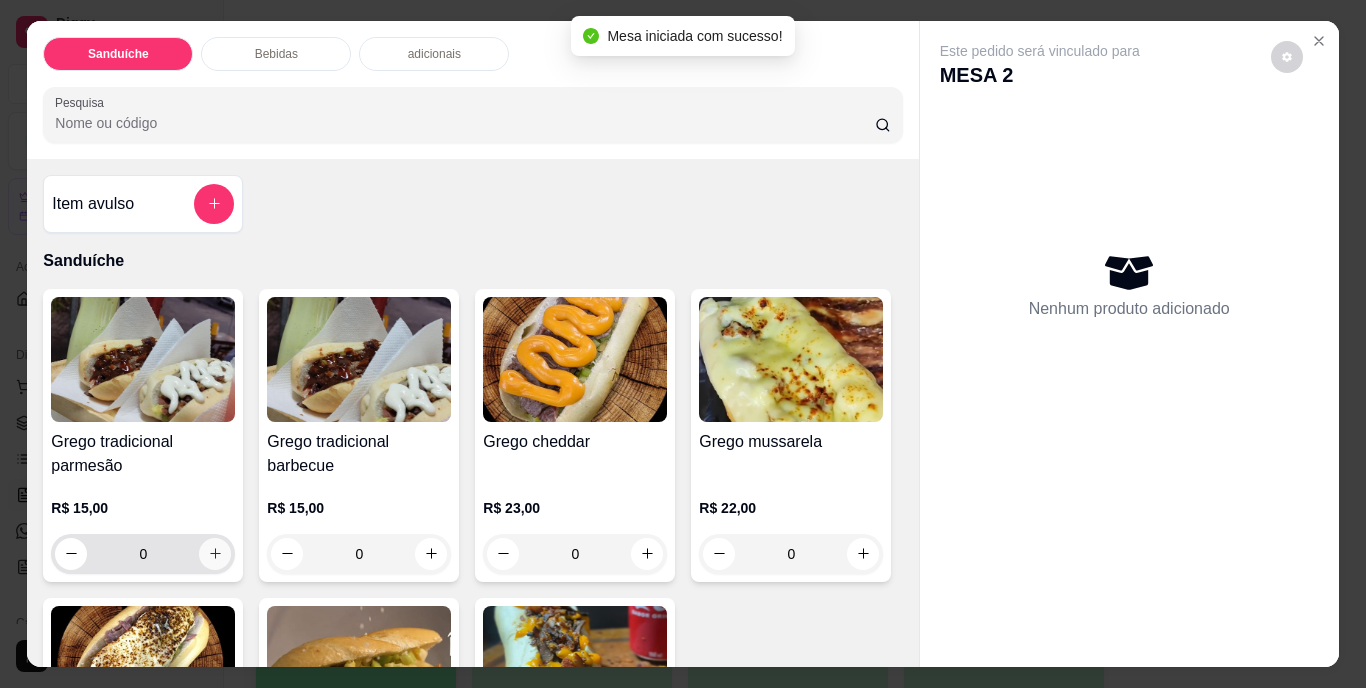 click at bounding box center (215, 554) 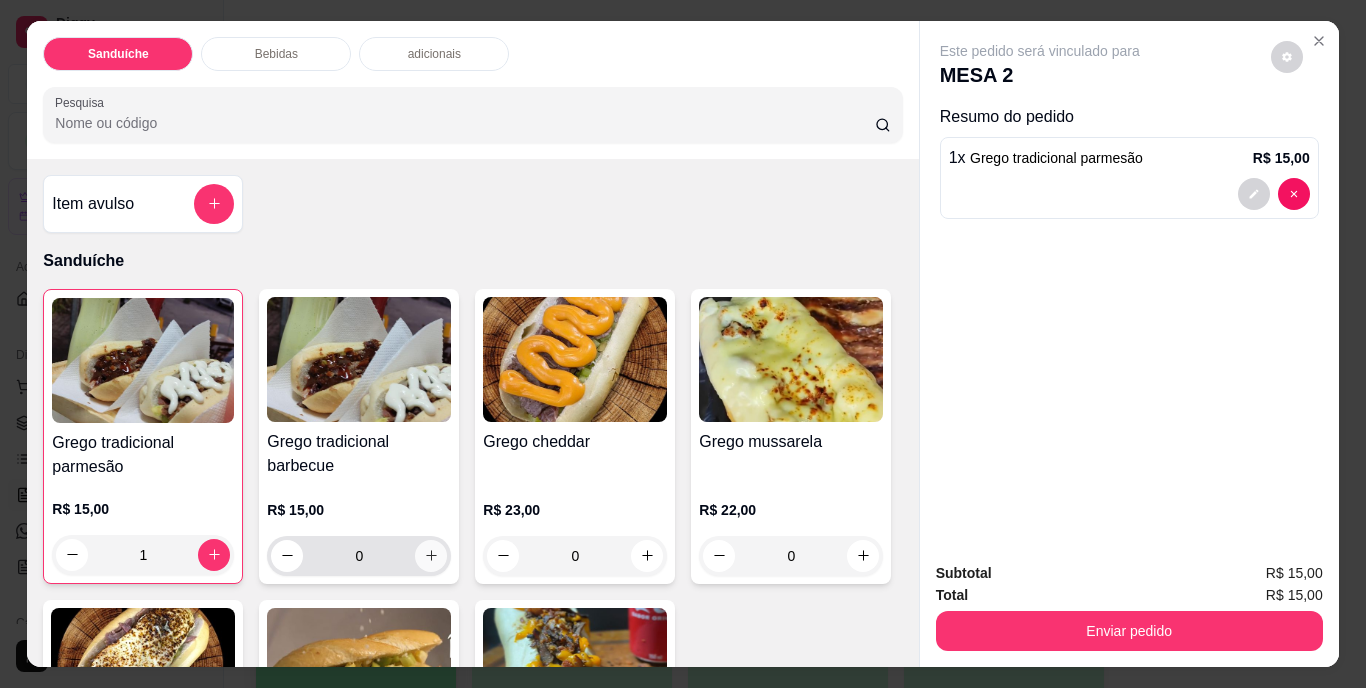 click 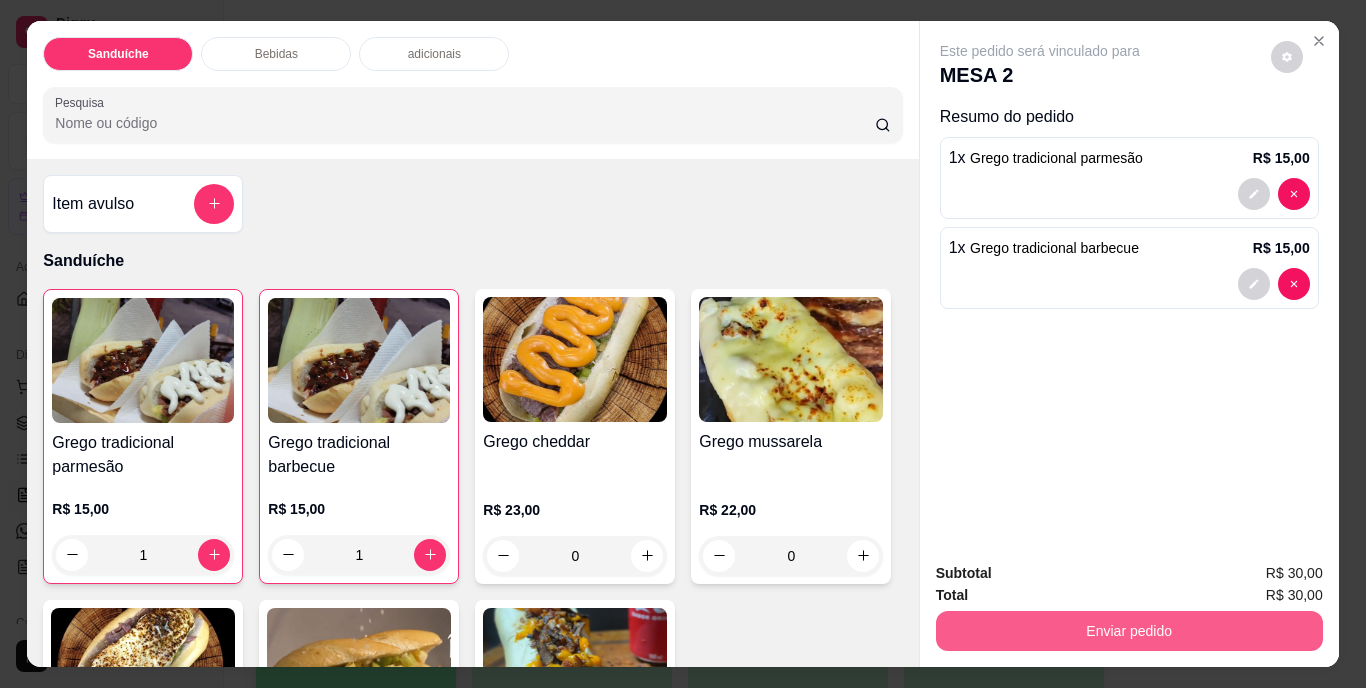 click on "Enviar pedido" at bounding box center (1129, 631) 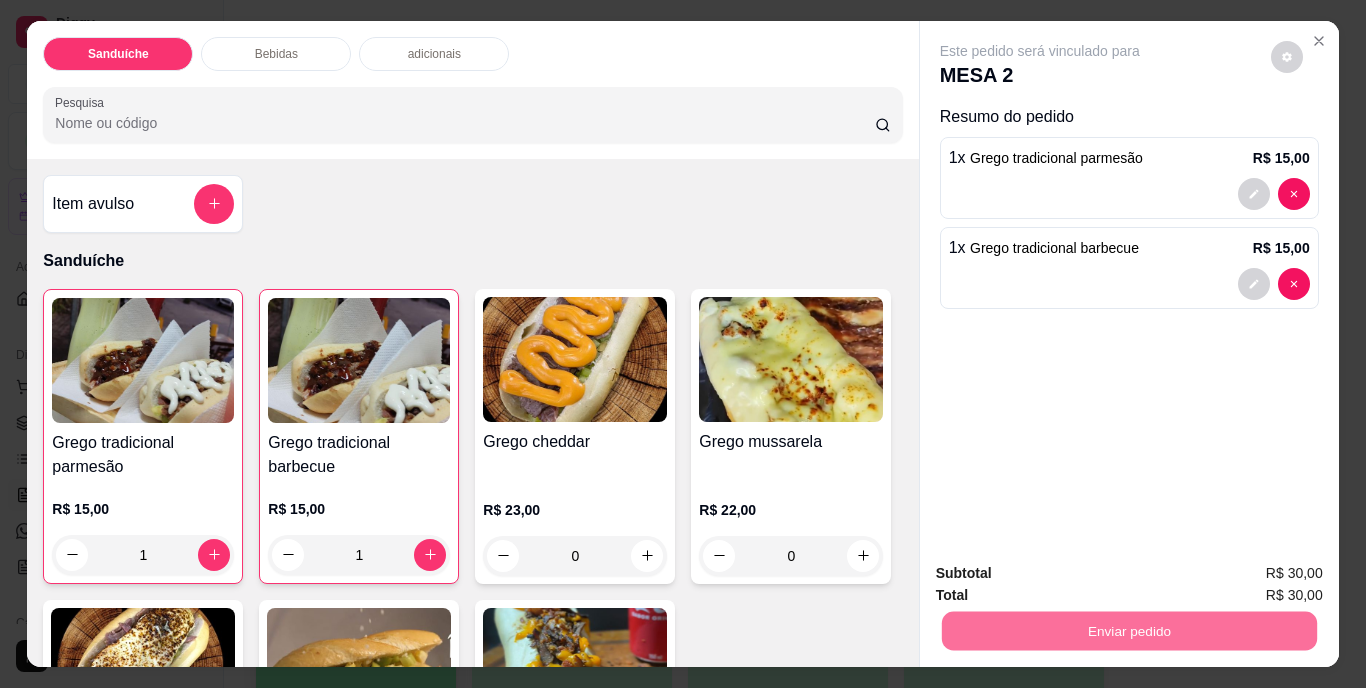 click on "Não registrar e enviar pedido" at bounding box center (1063, 574) 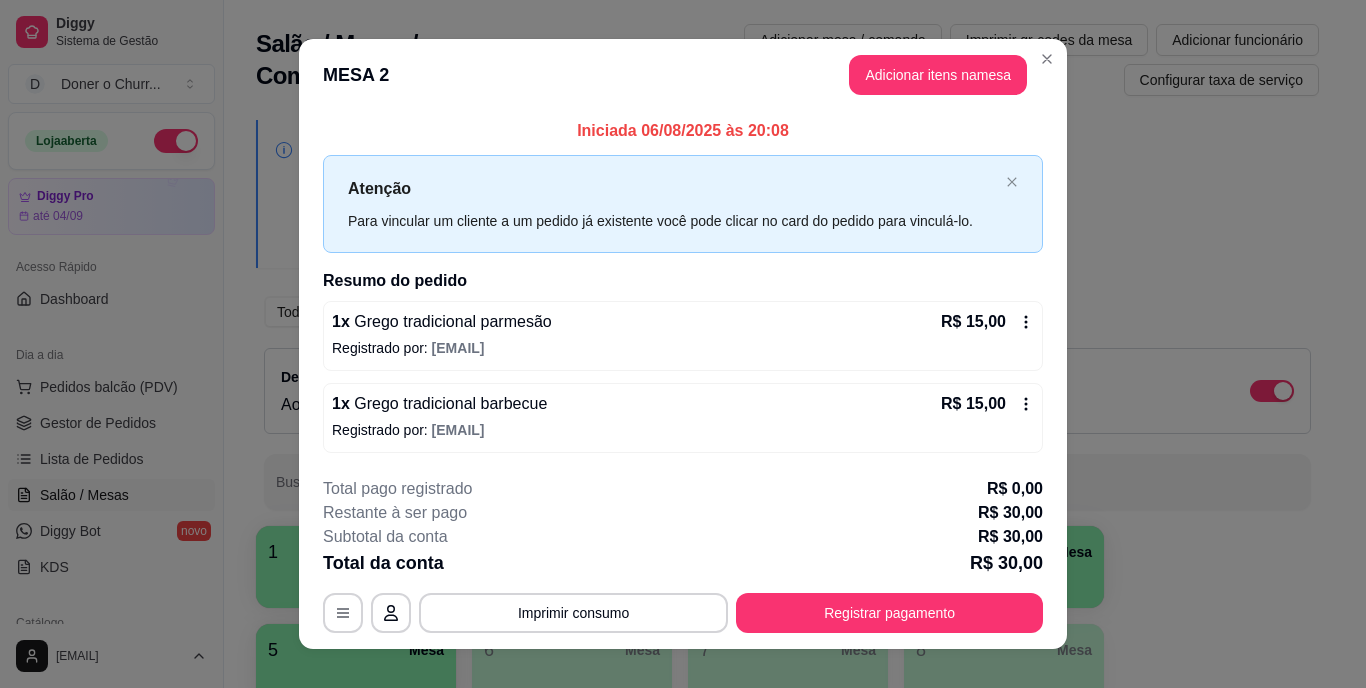 type 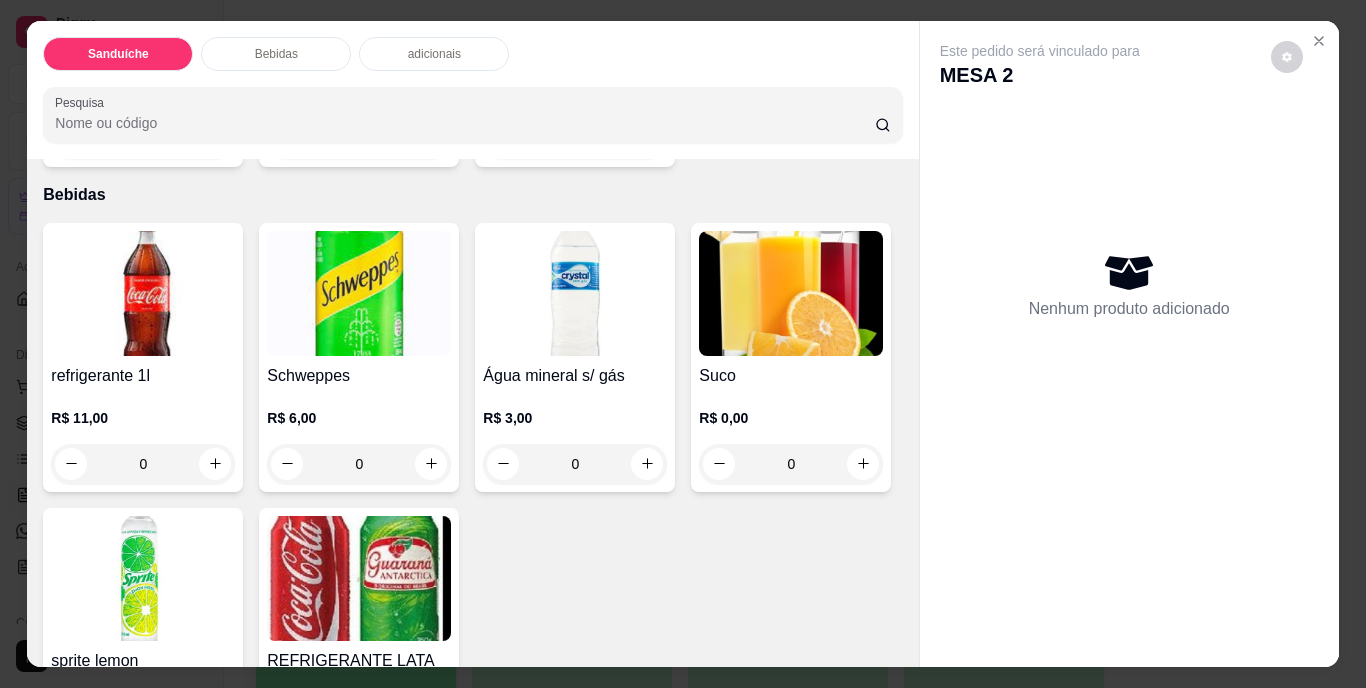 scroll, scrollTop: 100, scrollLeft: 0, axis: vertical 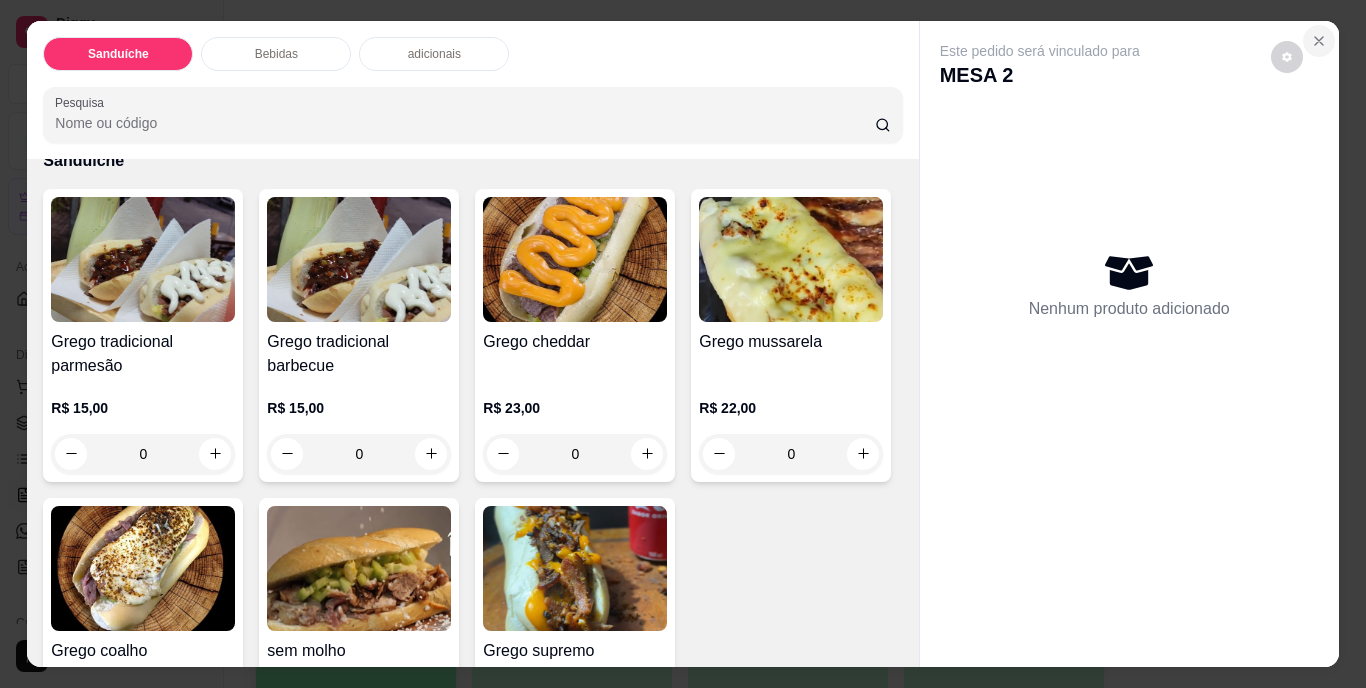 click 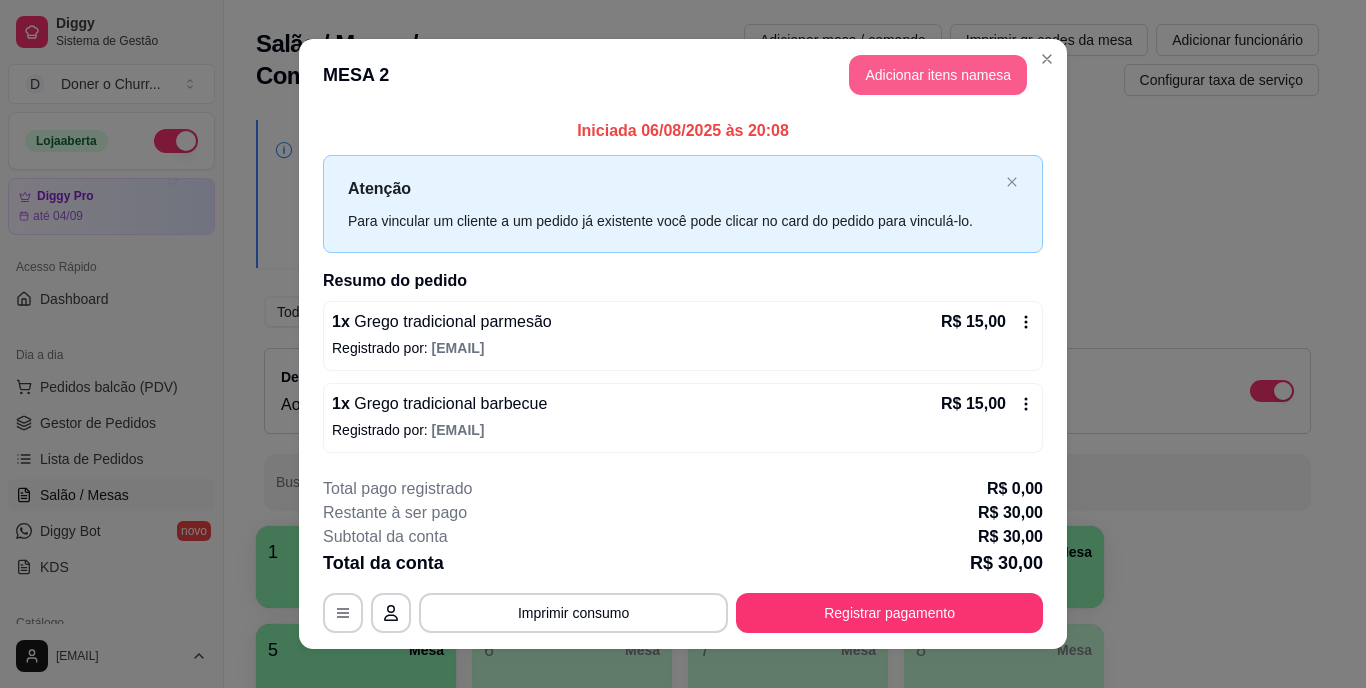click on "Adicionar itens na  mesa" at bounding box center [938, 75] 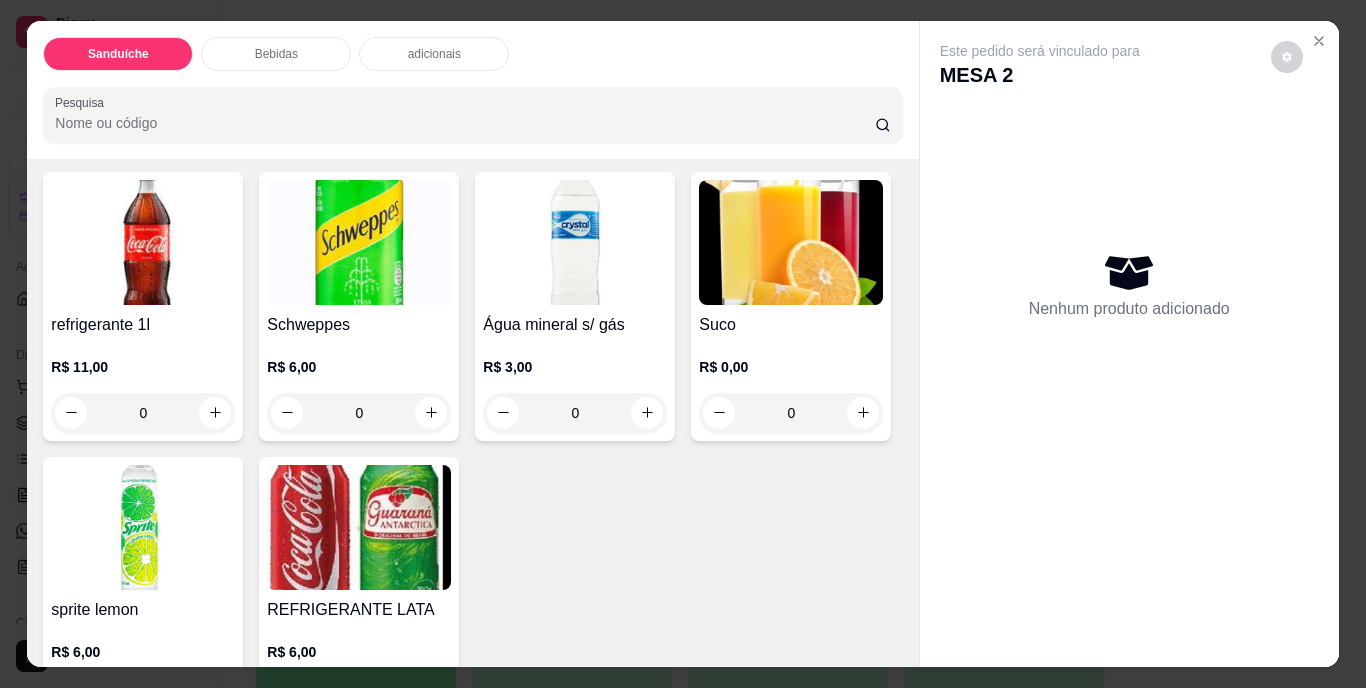 scroll, scrollTop: 900, scrollLeft: 0, axis: vertical 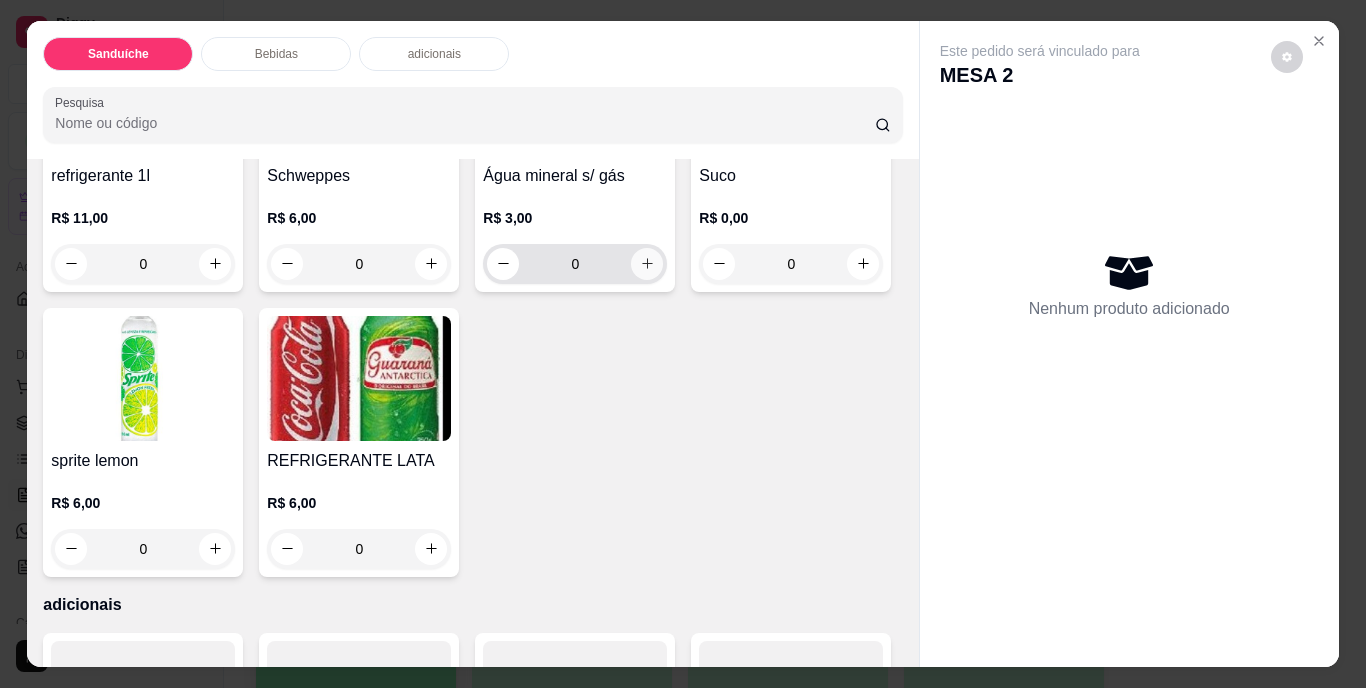 click 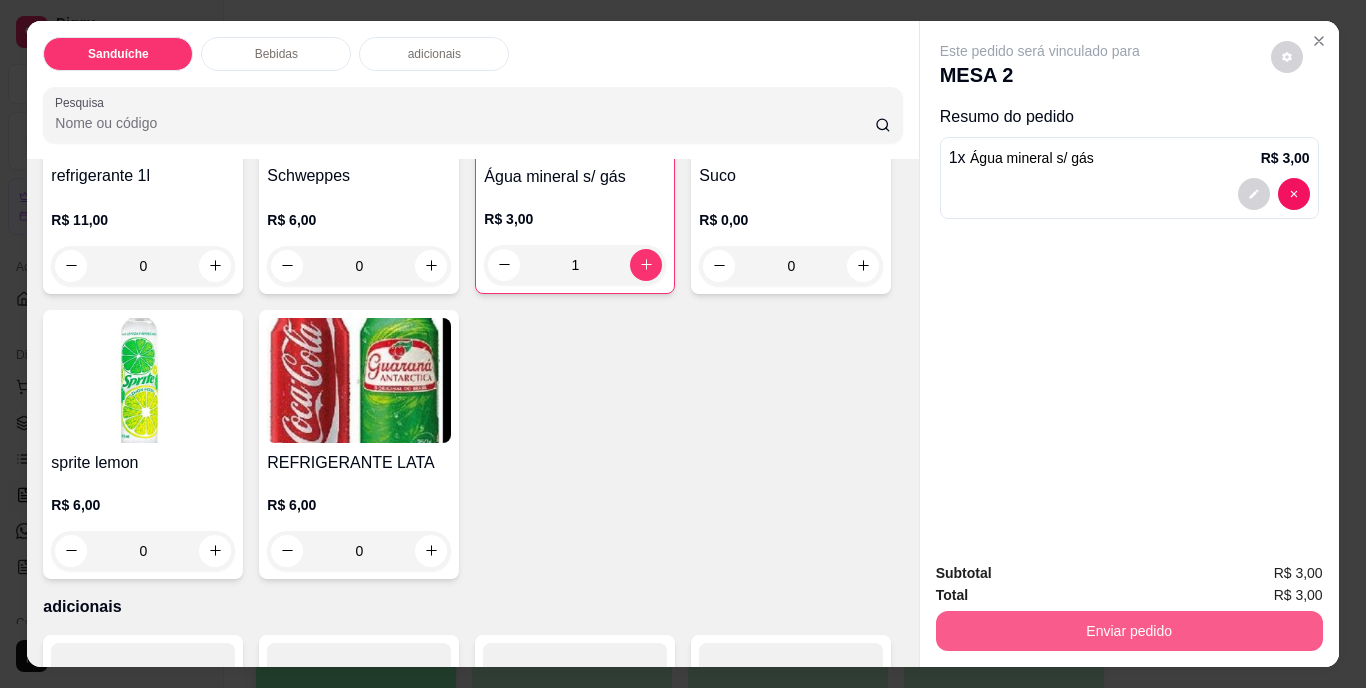 click on "Enviar pedido" at bounding box center (1129, 631) 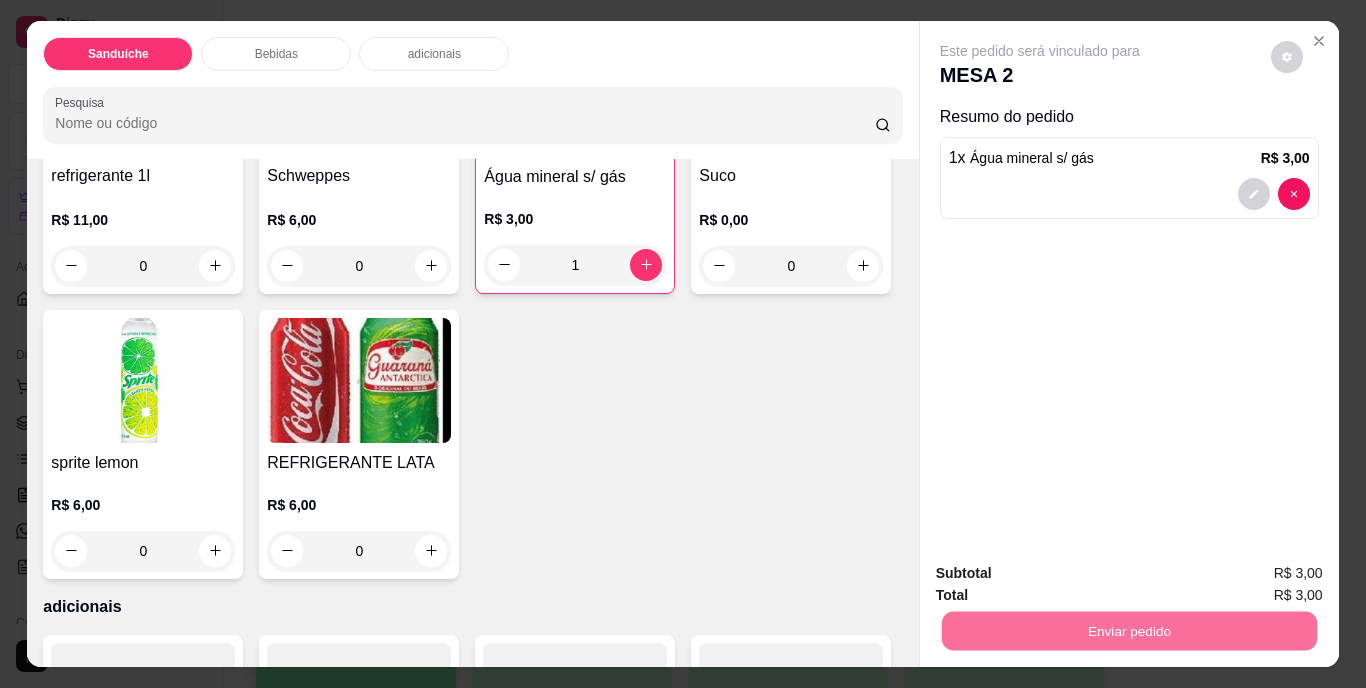 click on "Não registrar e enviar pedido" at bounding box center (1063, 575) 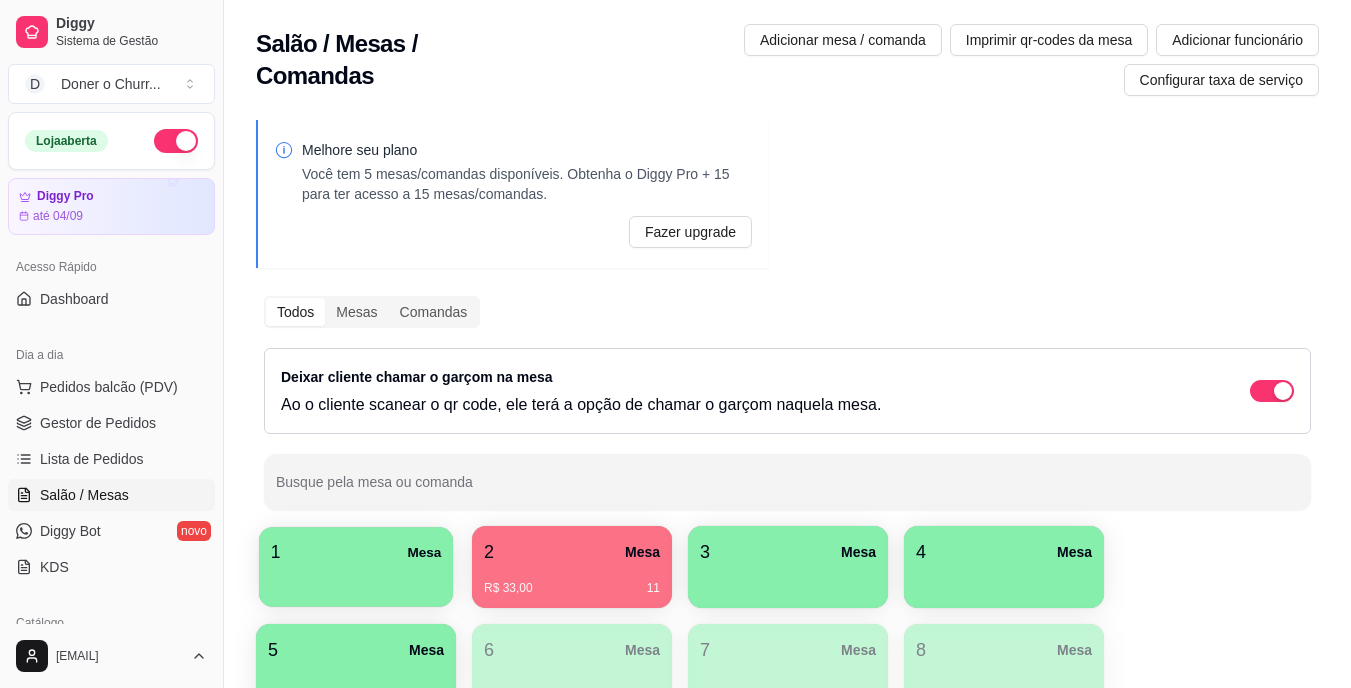 click at bounding box center (356, 580) 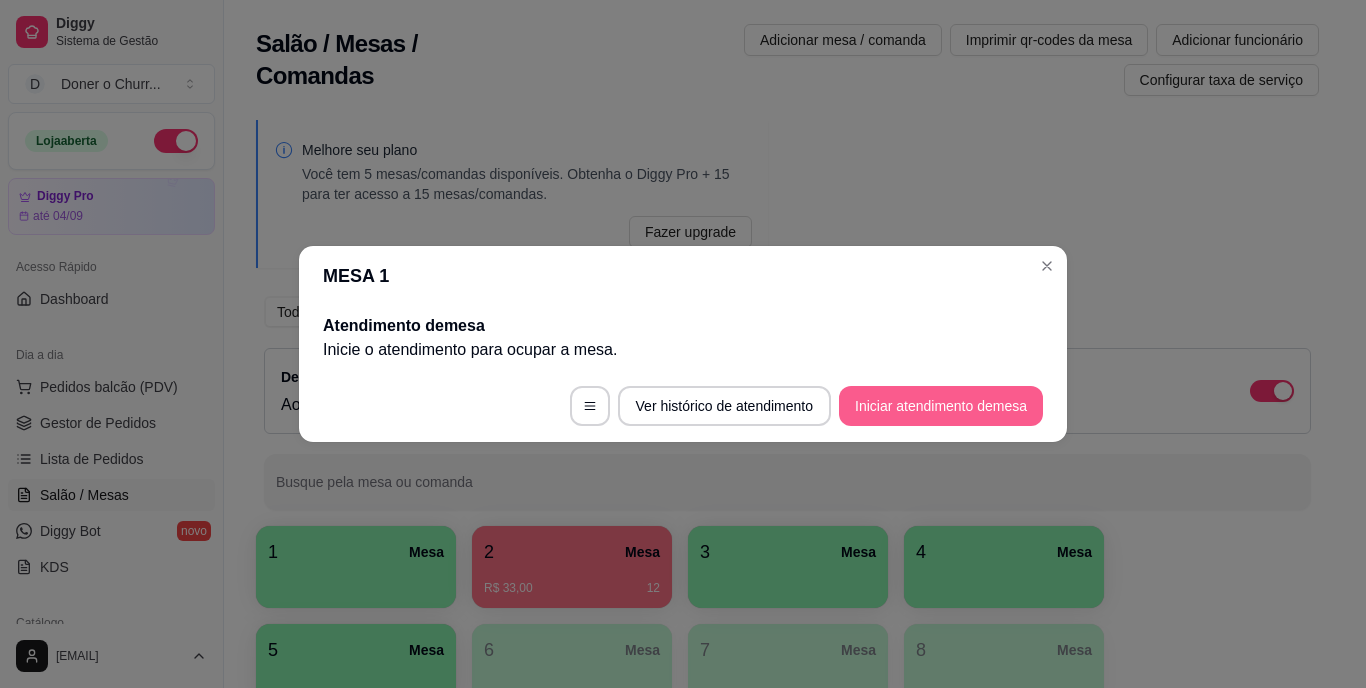 click on "Iniciar atendimento de  mesa" at bounding box center (941, 406) 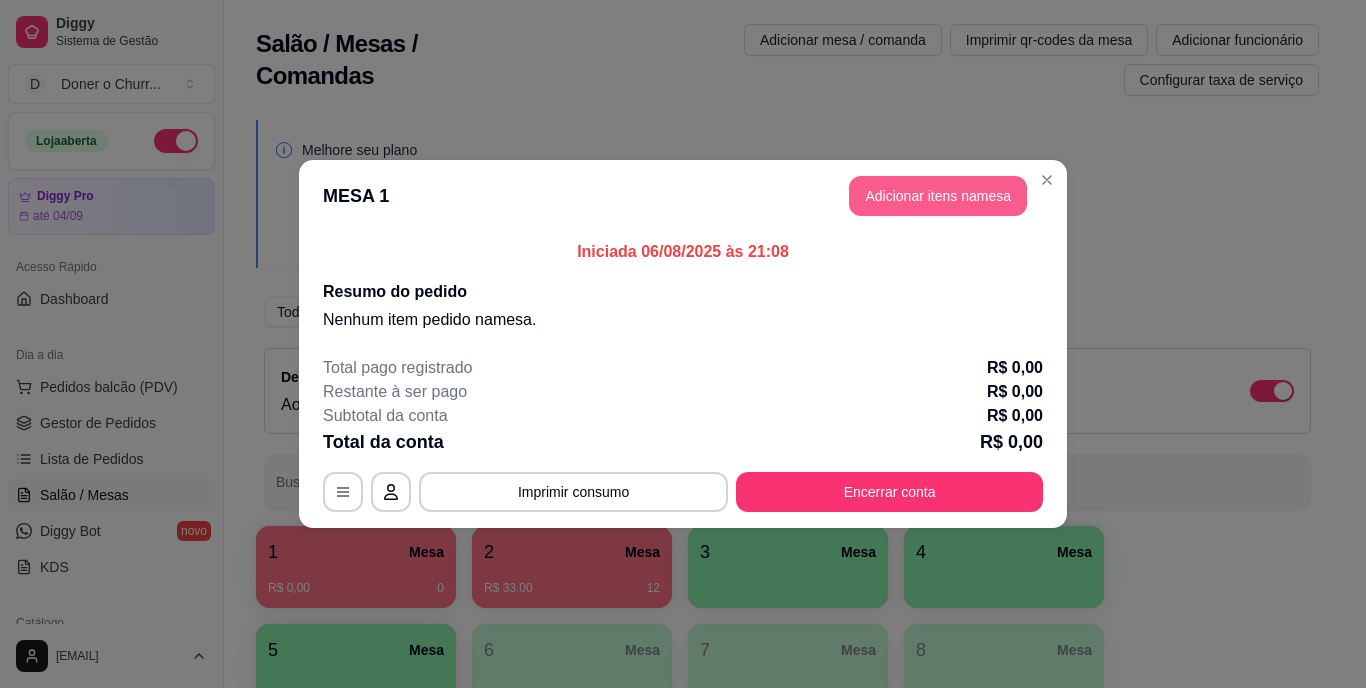 click on "Adicionar itens na  mesa" at bounding box center (938, 196) 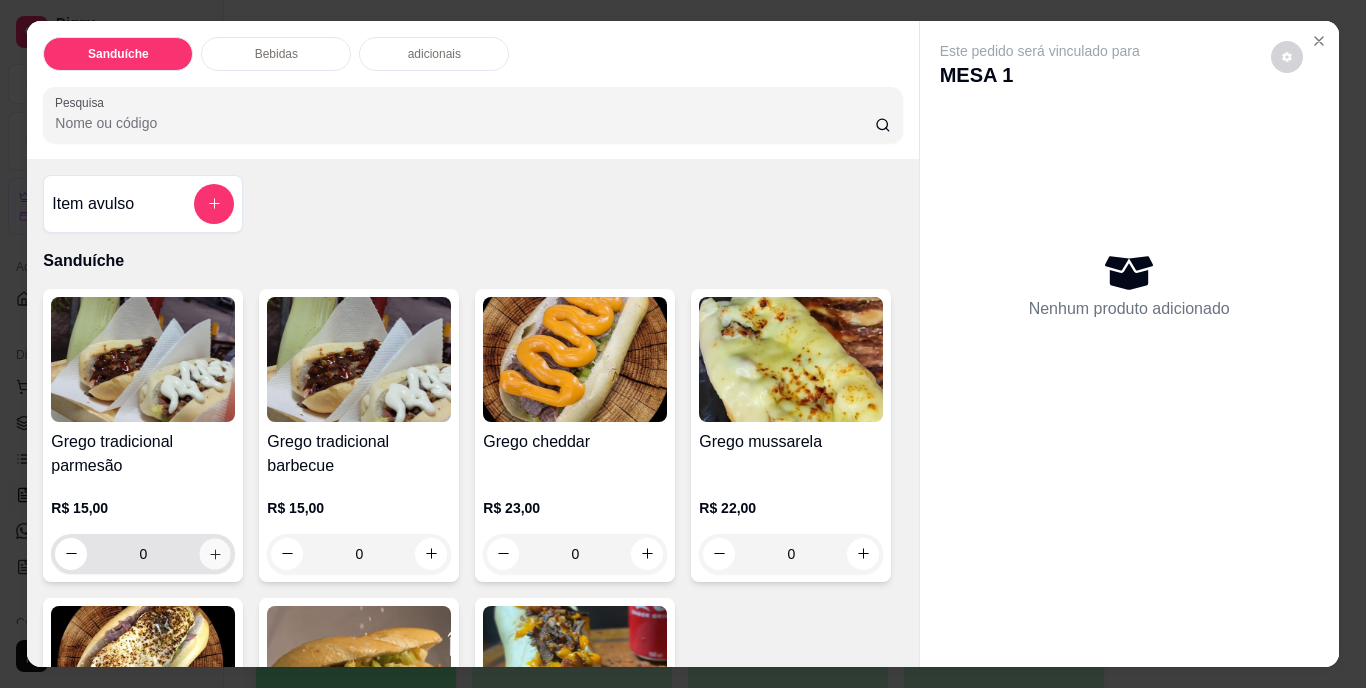 click 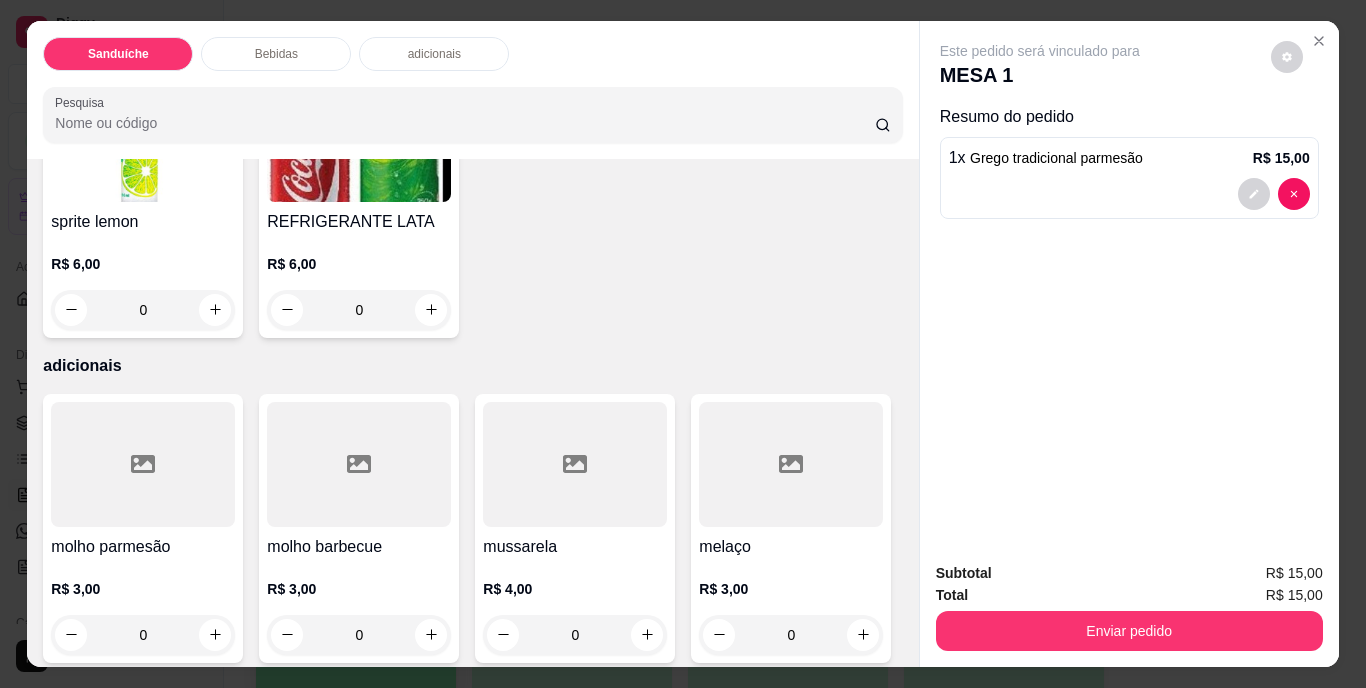 scroll, scrollTop: 1200, scrollLeft: 0, axis: vertical 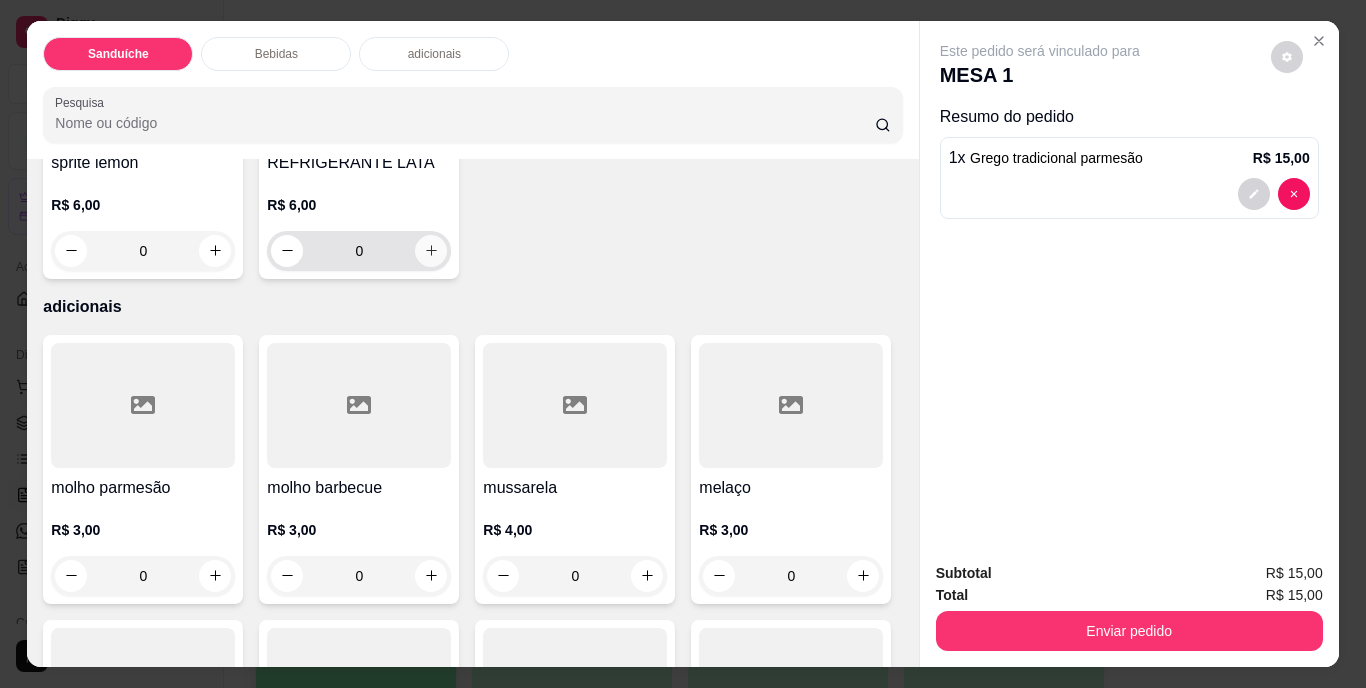 click 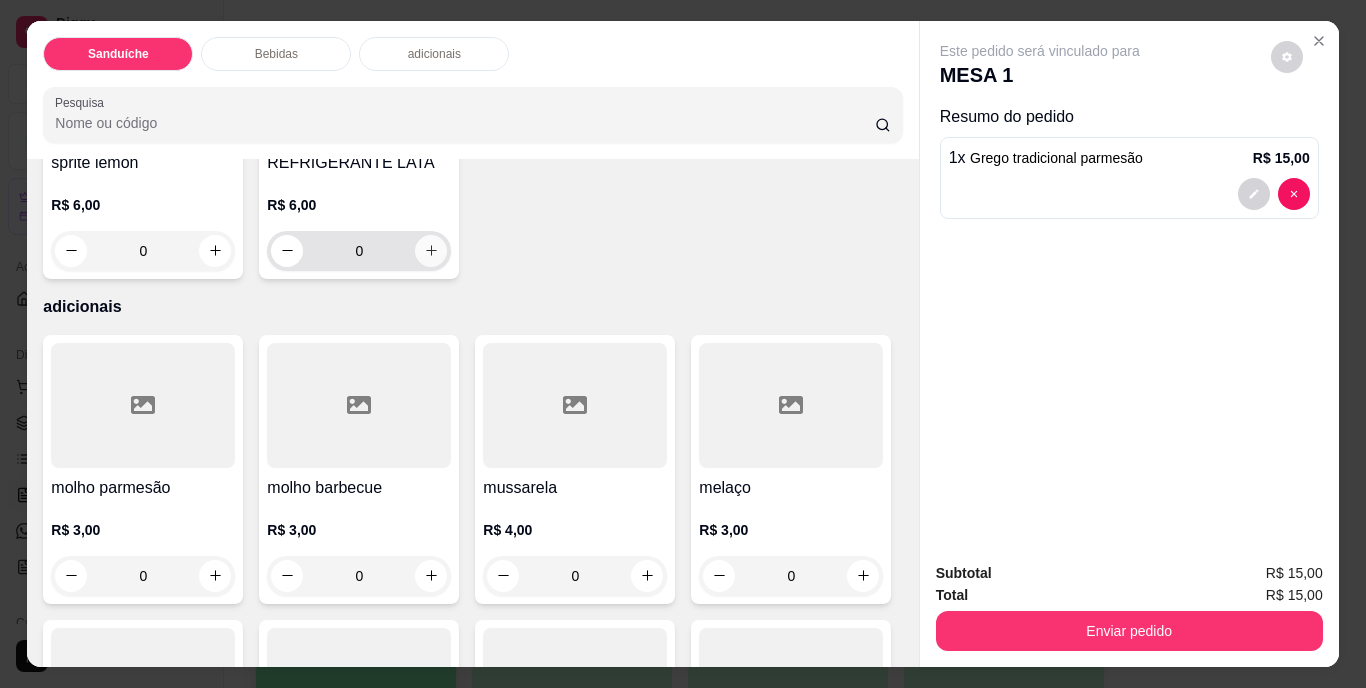 type on "1" 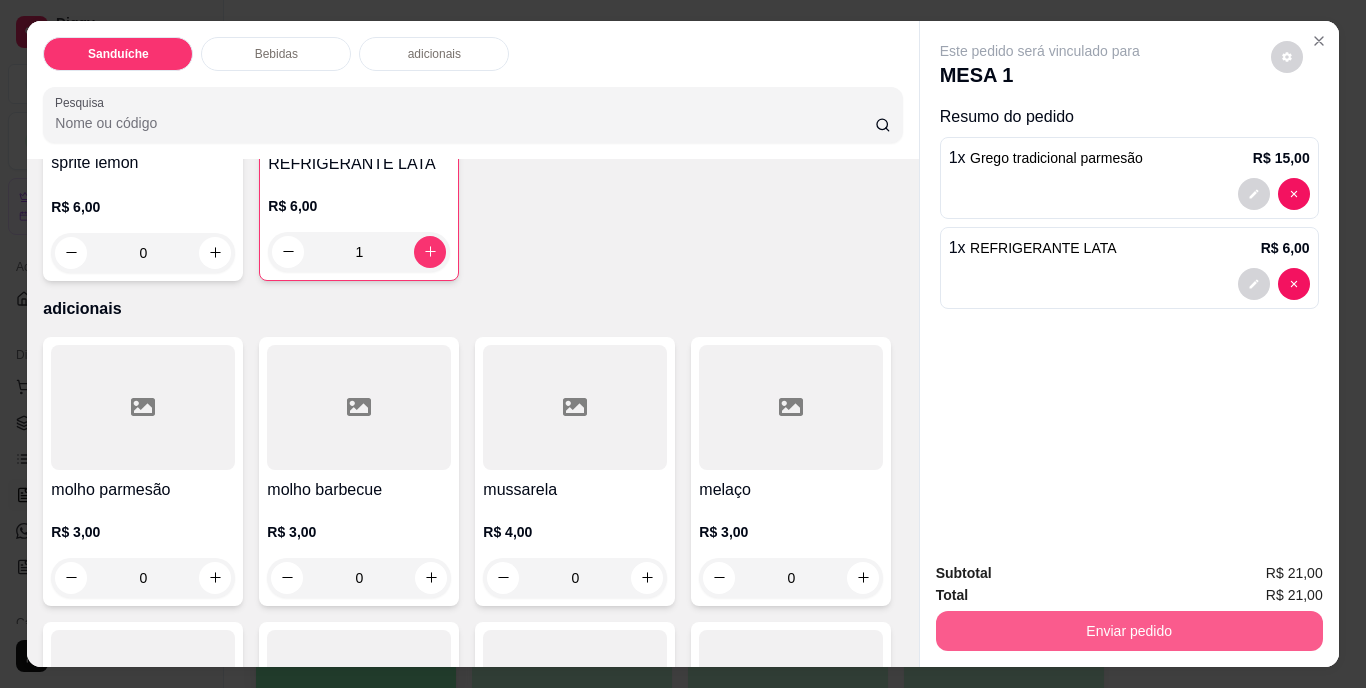click on "Enviar pedido" at bounding box center (1129, 631) 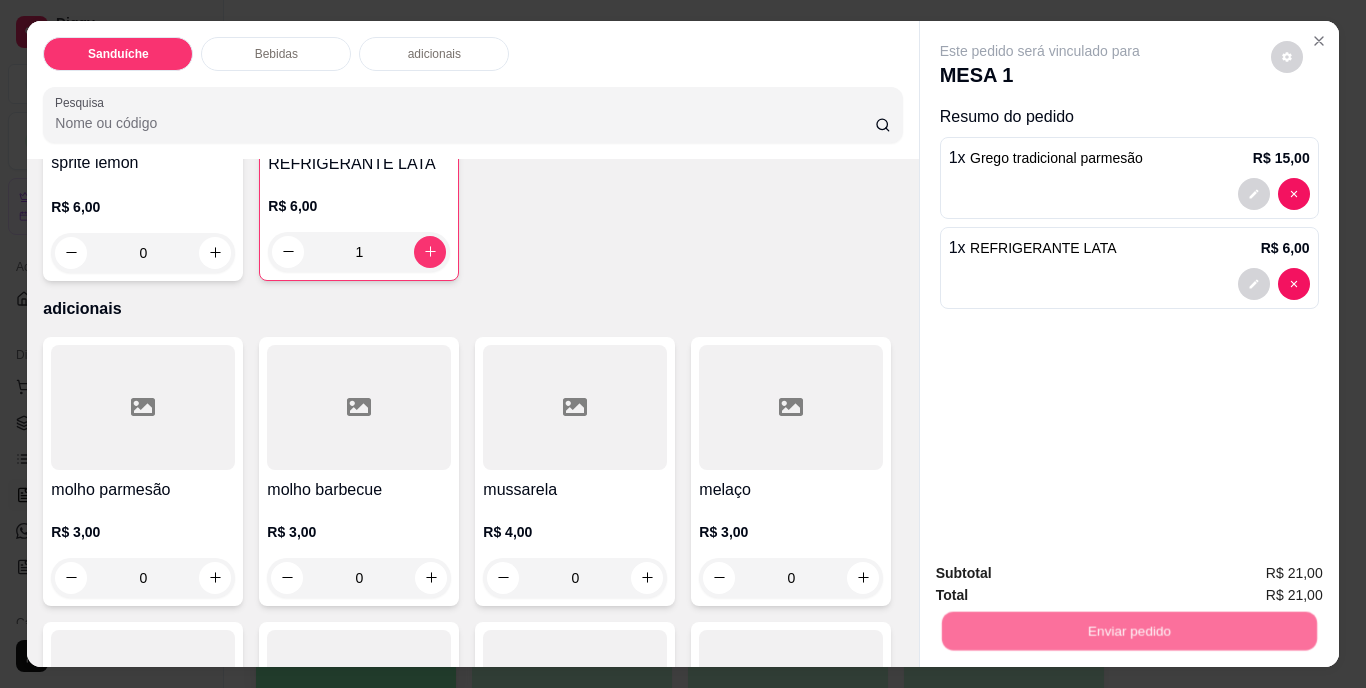 click on "Não registrar e enviar pedido" at bounding box center [1063, 574] 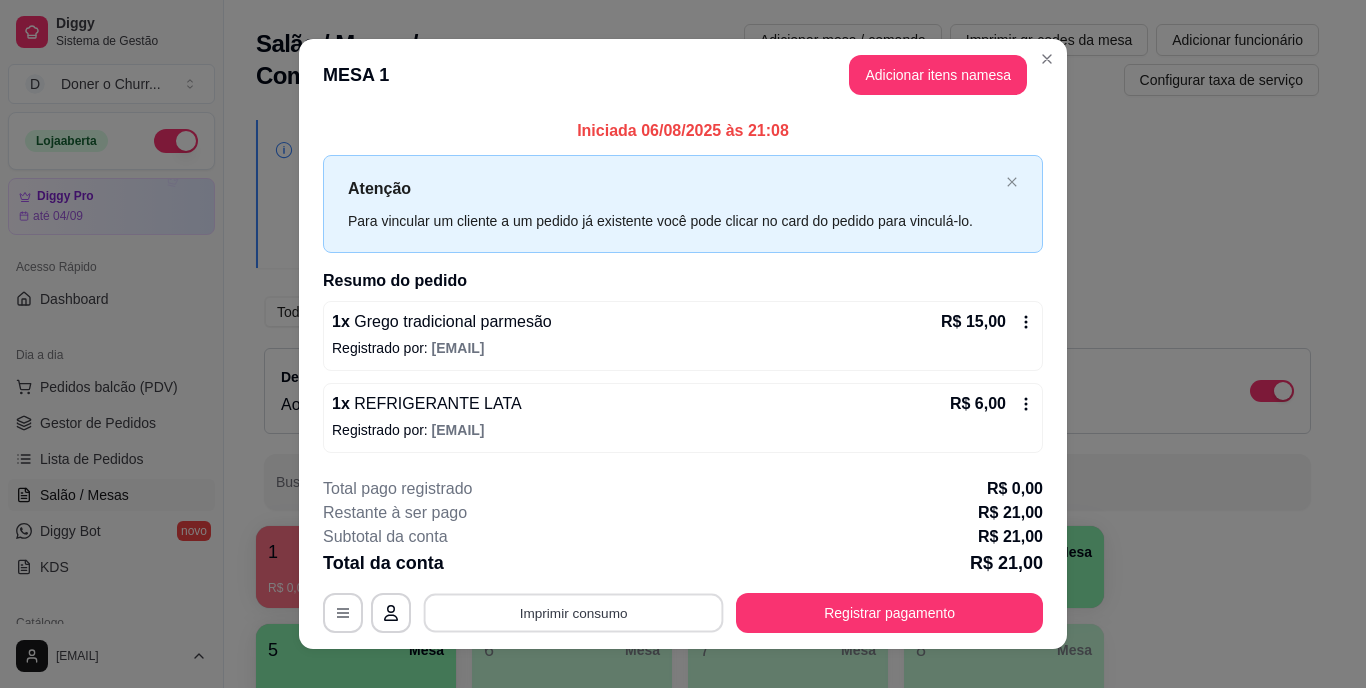click on "Imprimir consumo" at bounding box center [574, 612] 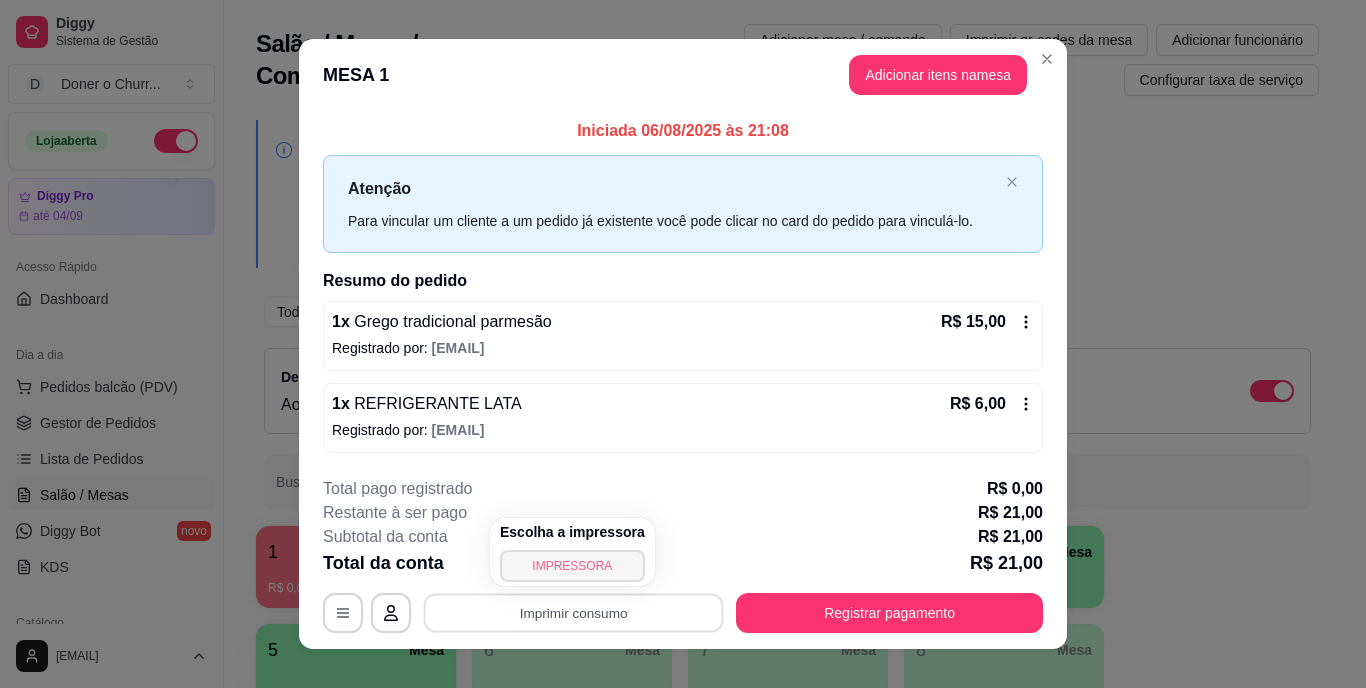 click on "IMPRESSORA" at bounding box center [572, 566] 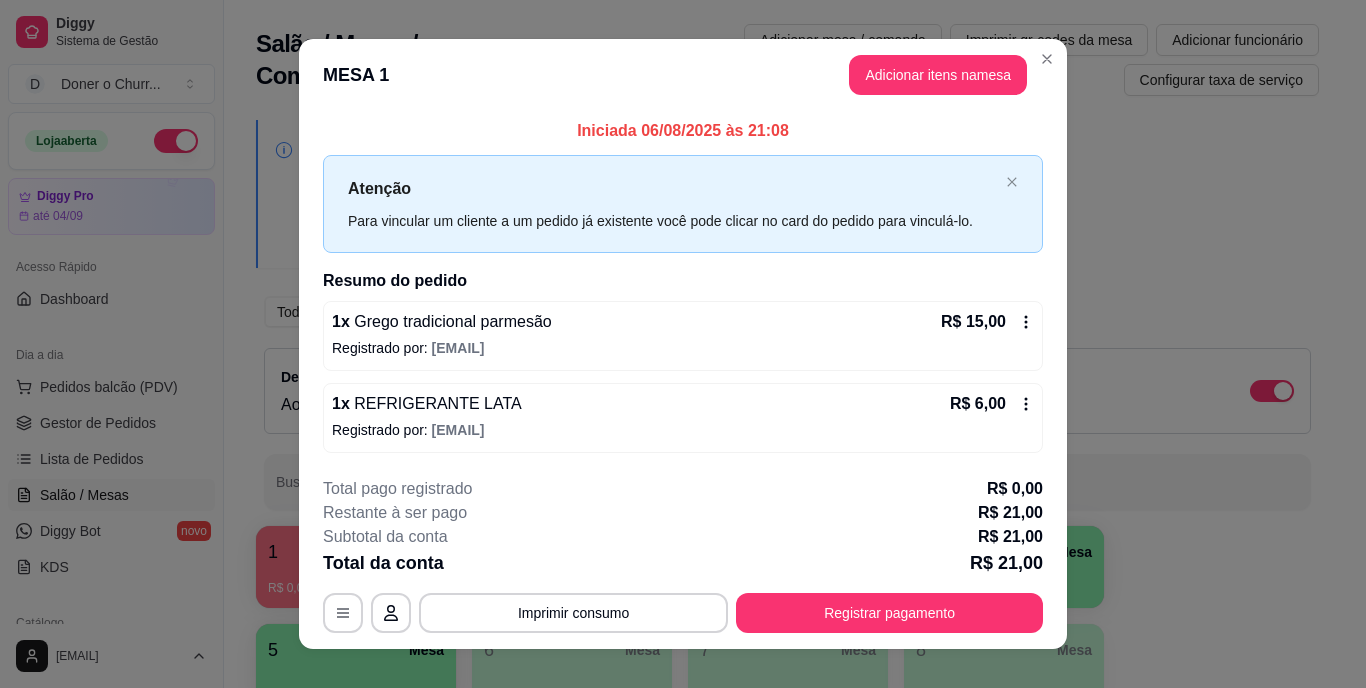 drag, startPoint x: 473, startPoint y: 377, endPoint x: 482, endPoint y: 386, distance: 12.727922 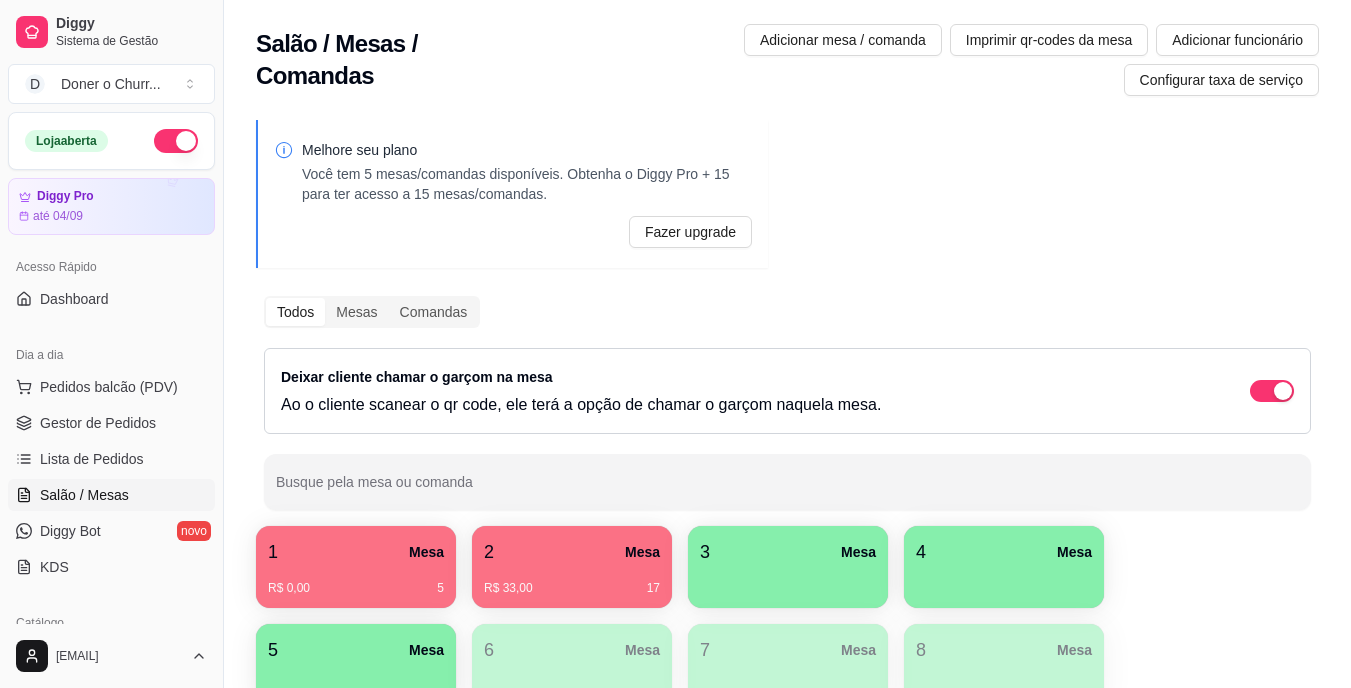 click on "R$ 33,00 17" at bounding box center (572, 581) 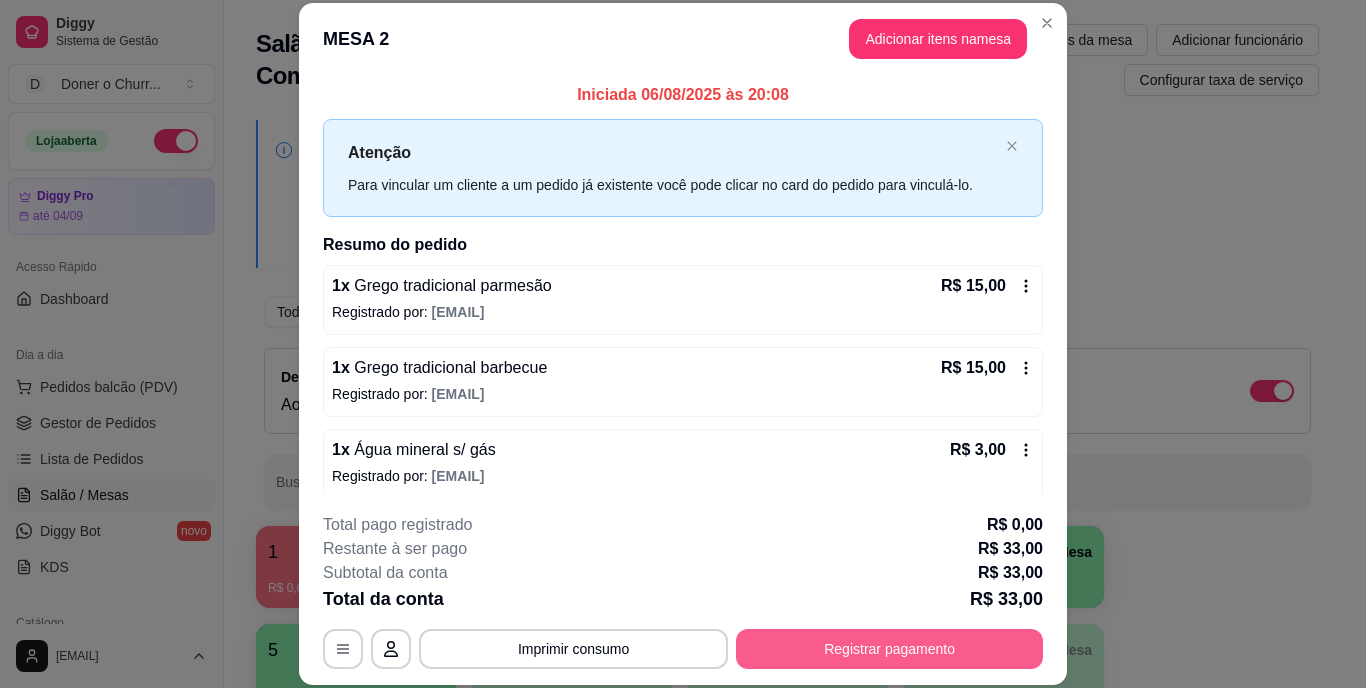 click on "Registrar pagamento" at bounding box center [889, 649] 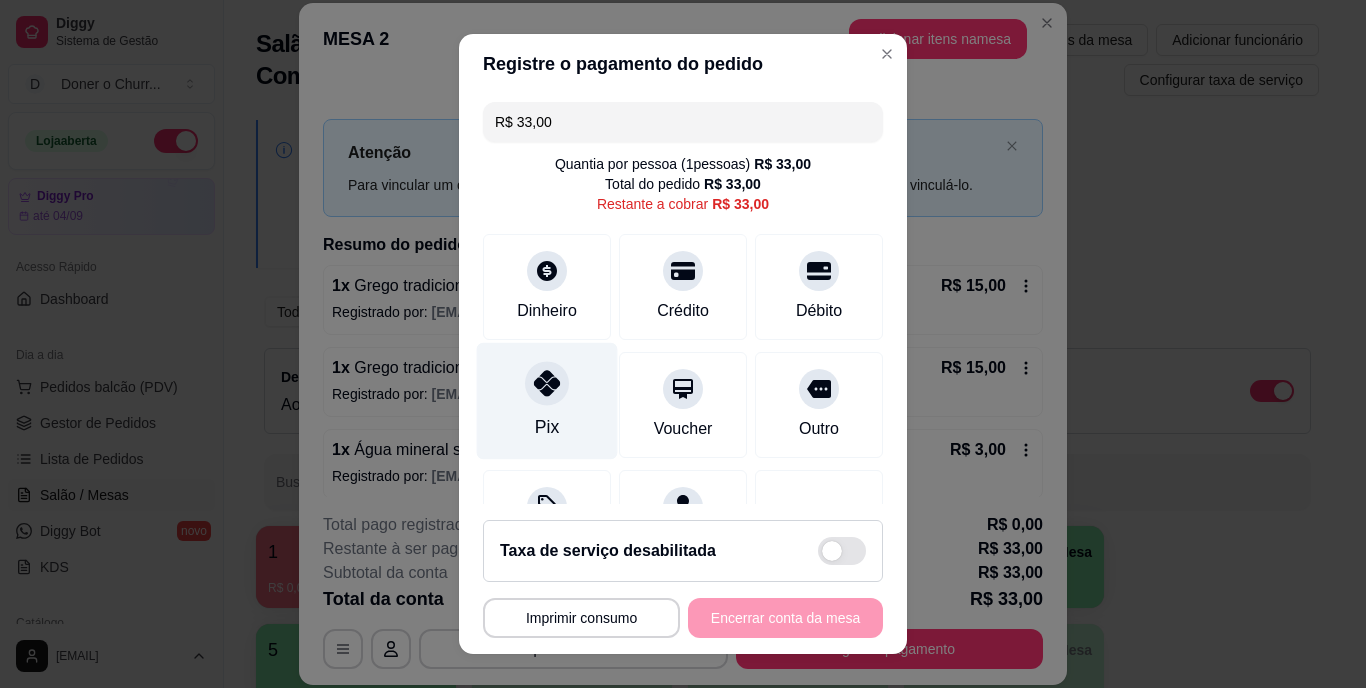 click on "Pix" at bounding box center [547, 401] 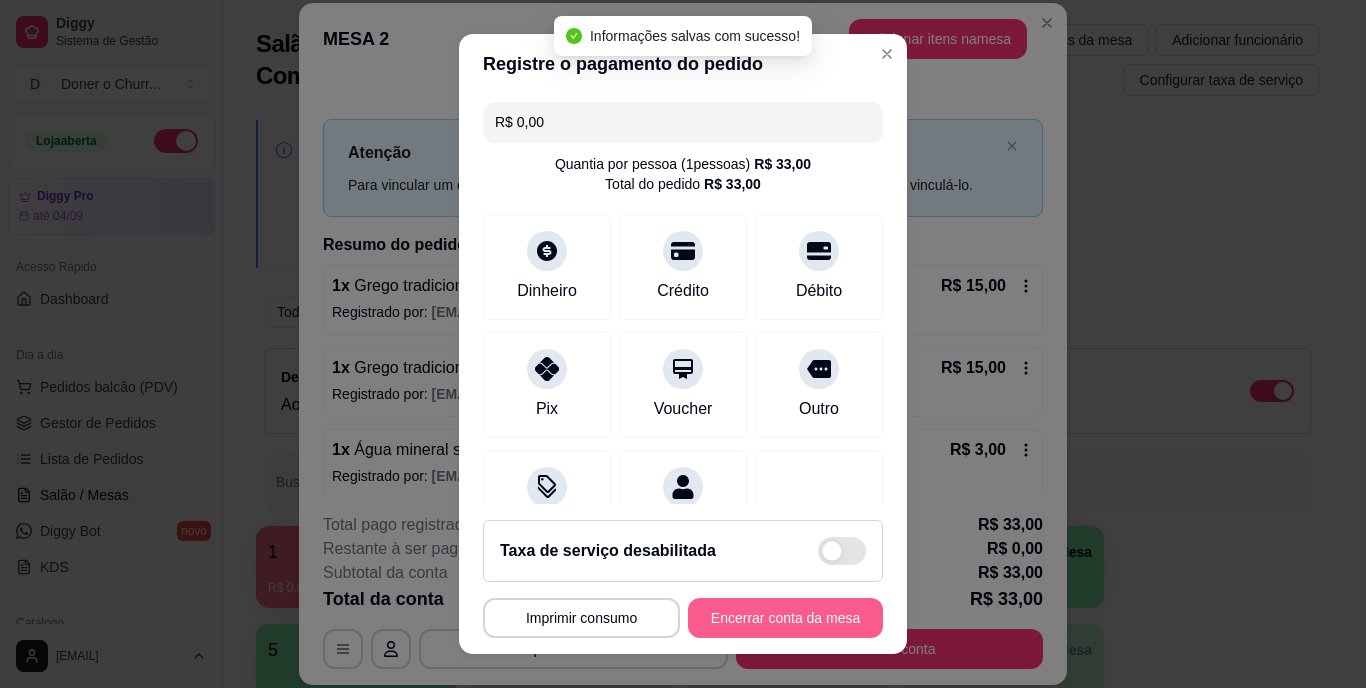 type on "R$ 0,00" 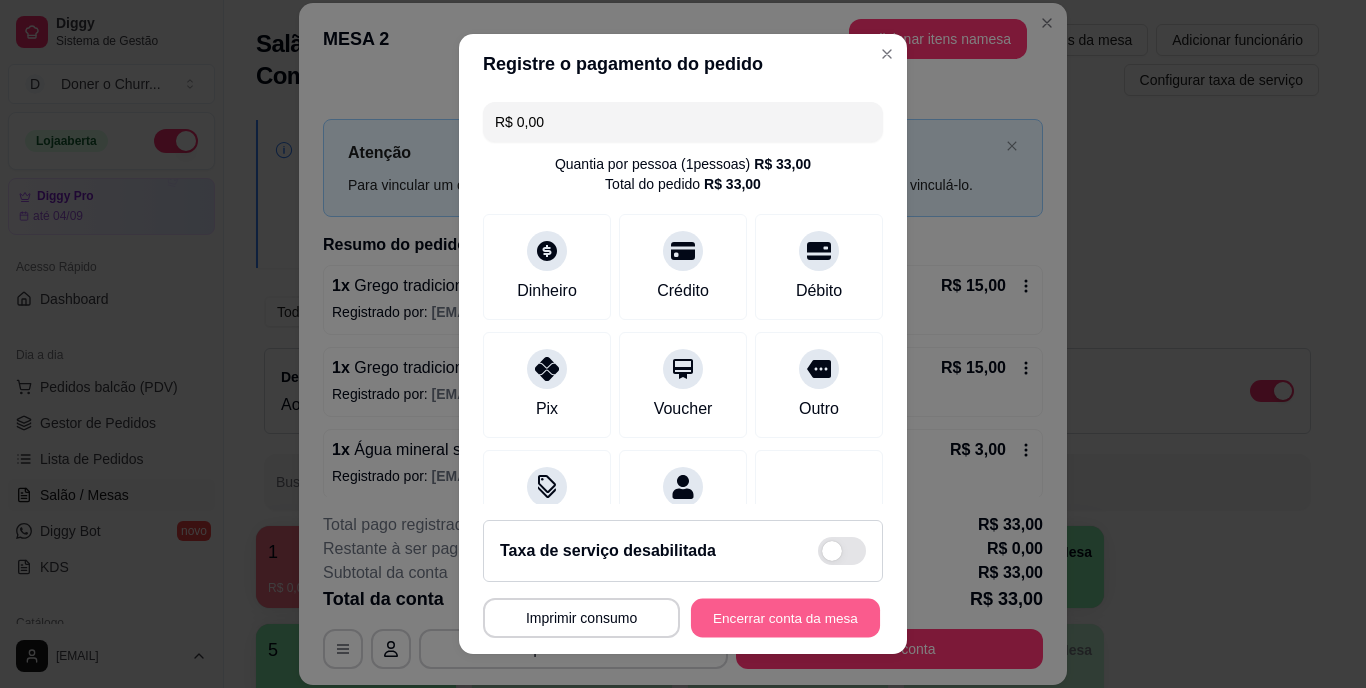 click on "Encerrar conta da mesa" at bounding box center (785, 617) 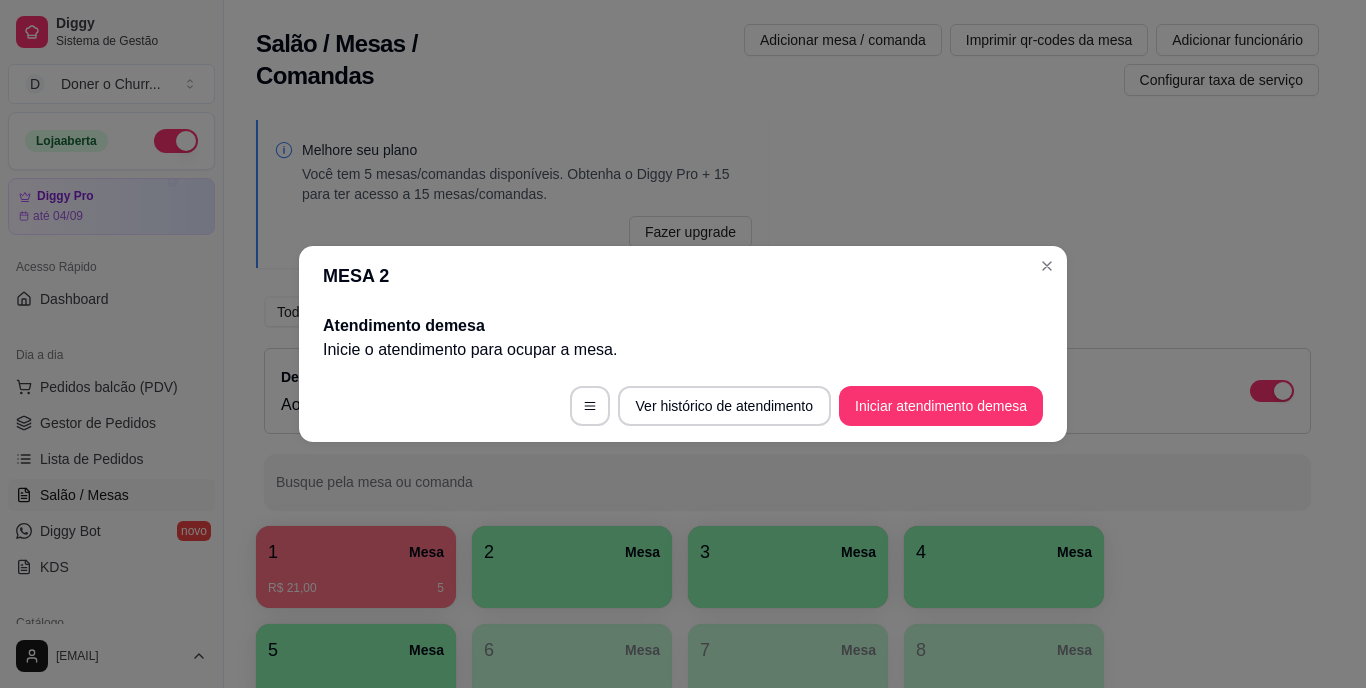 type 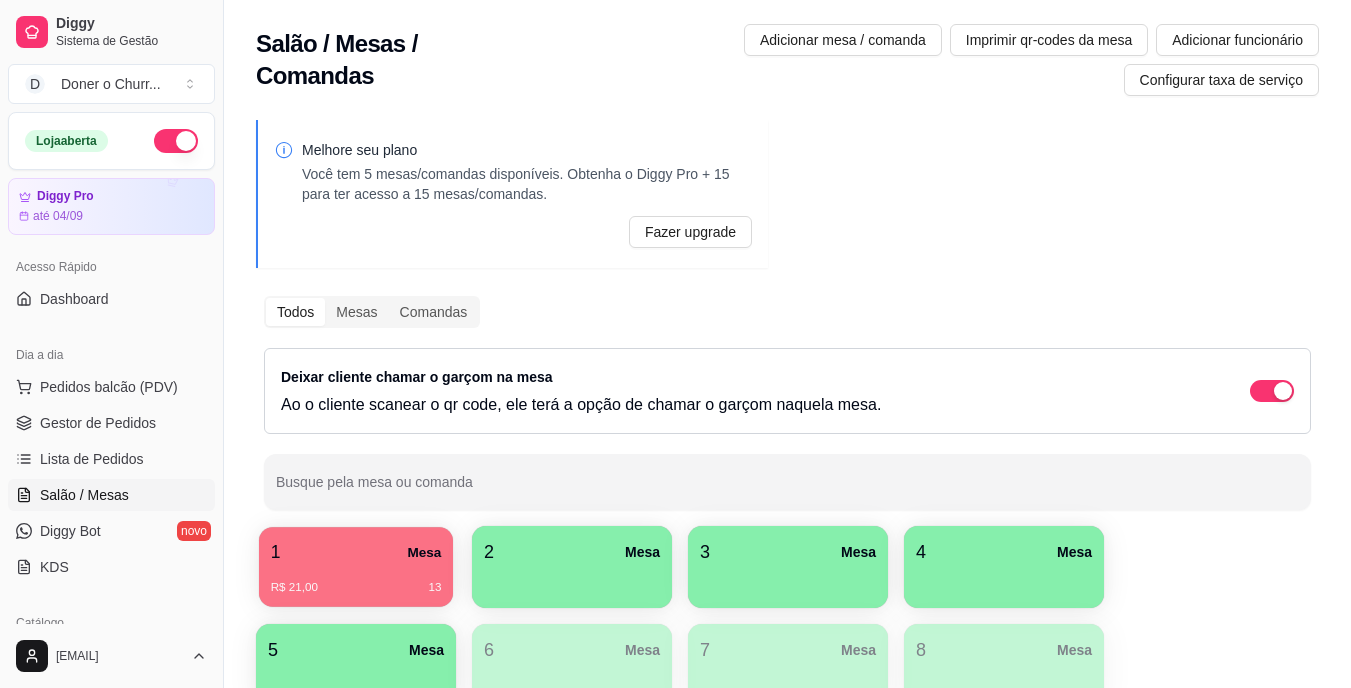 click on "1 Mesa" at bounding box center (356, 552) 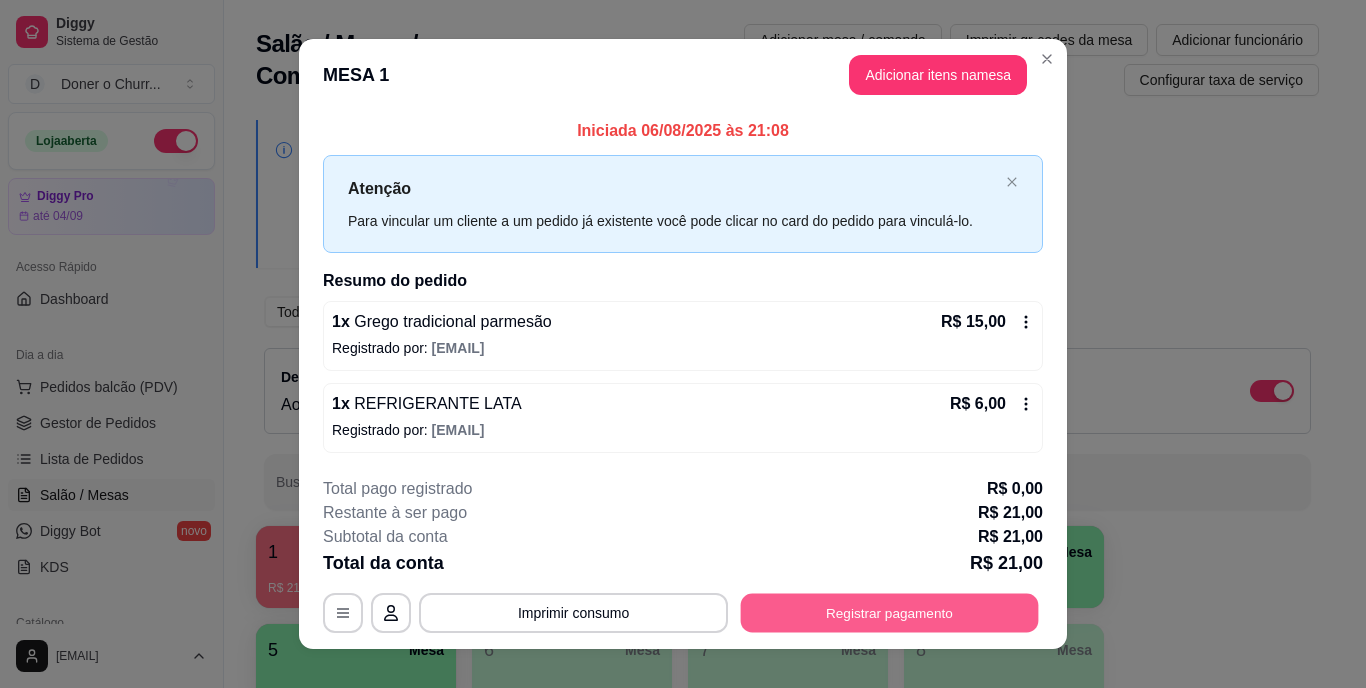 click on "Registrar pagamento" at bounding box center (890, 612) 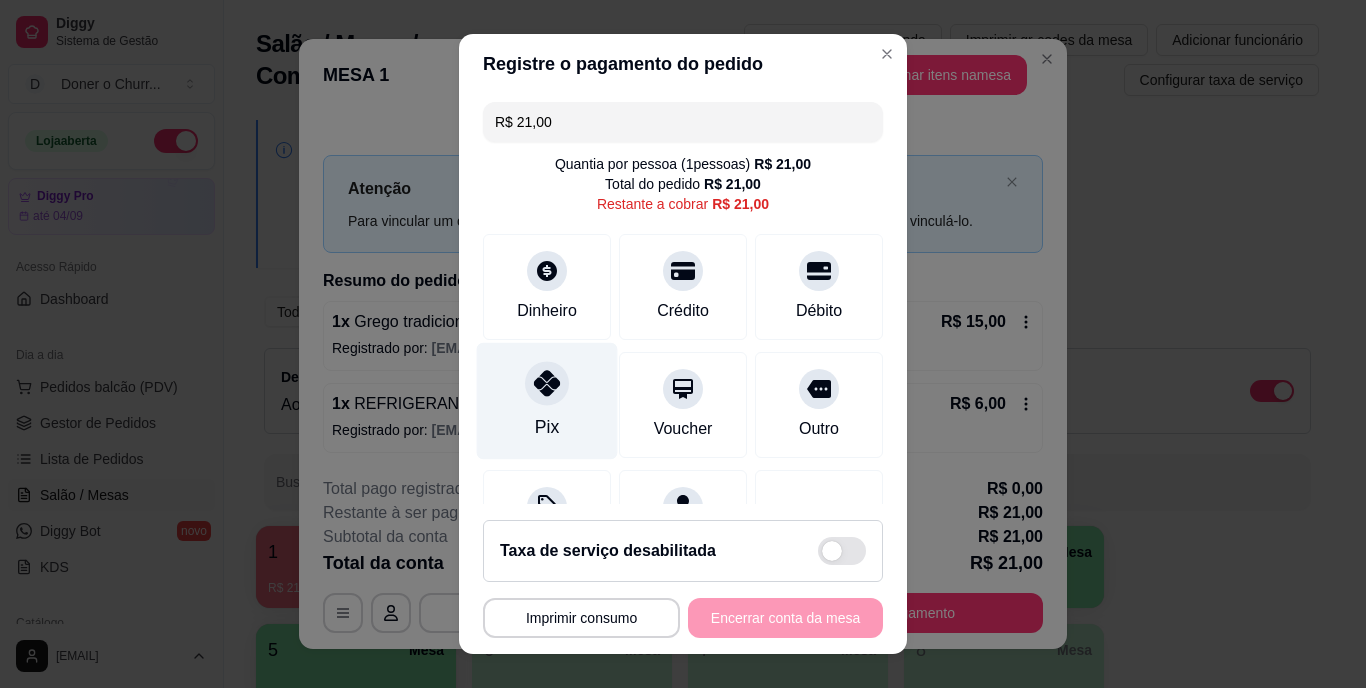 click on "Pix" at bounding box center (547, 401) 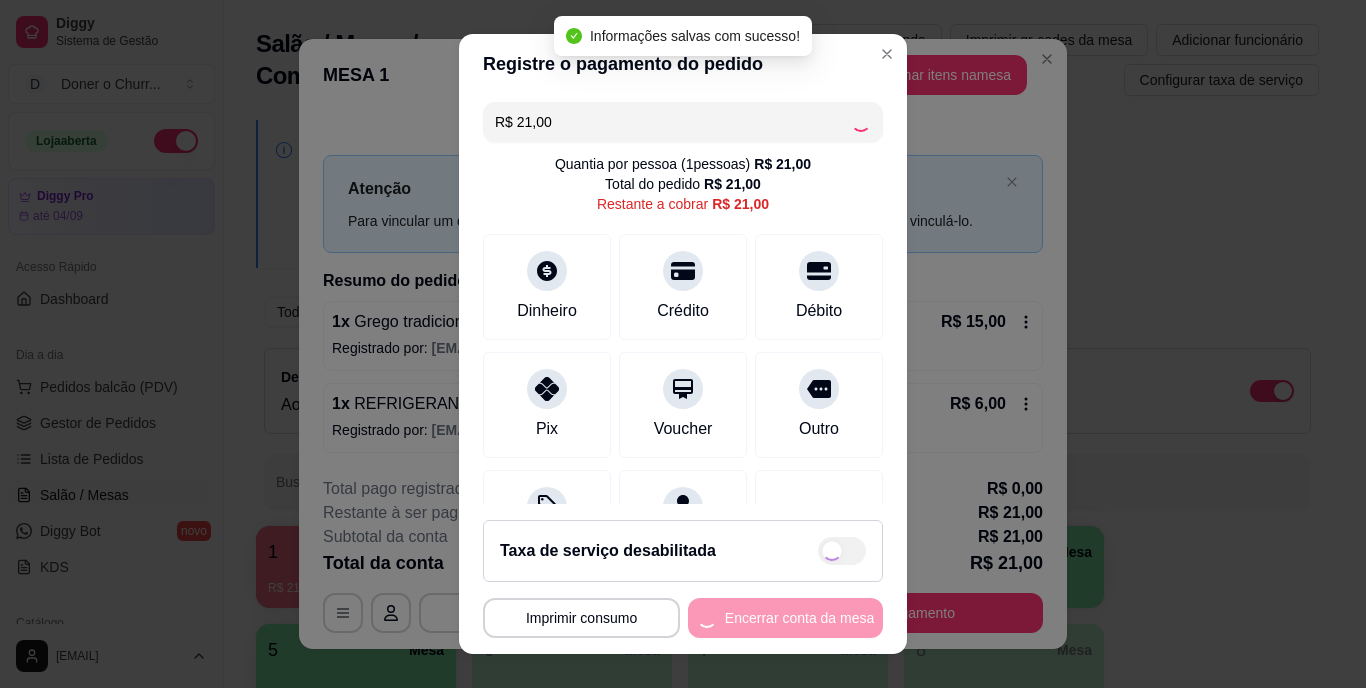 type on "R$ 0,00" 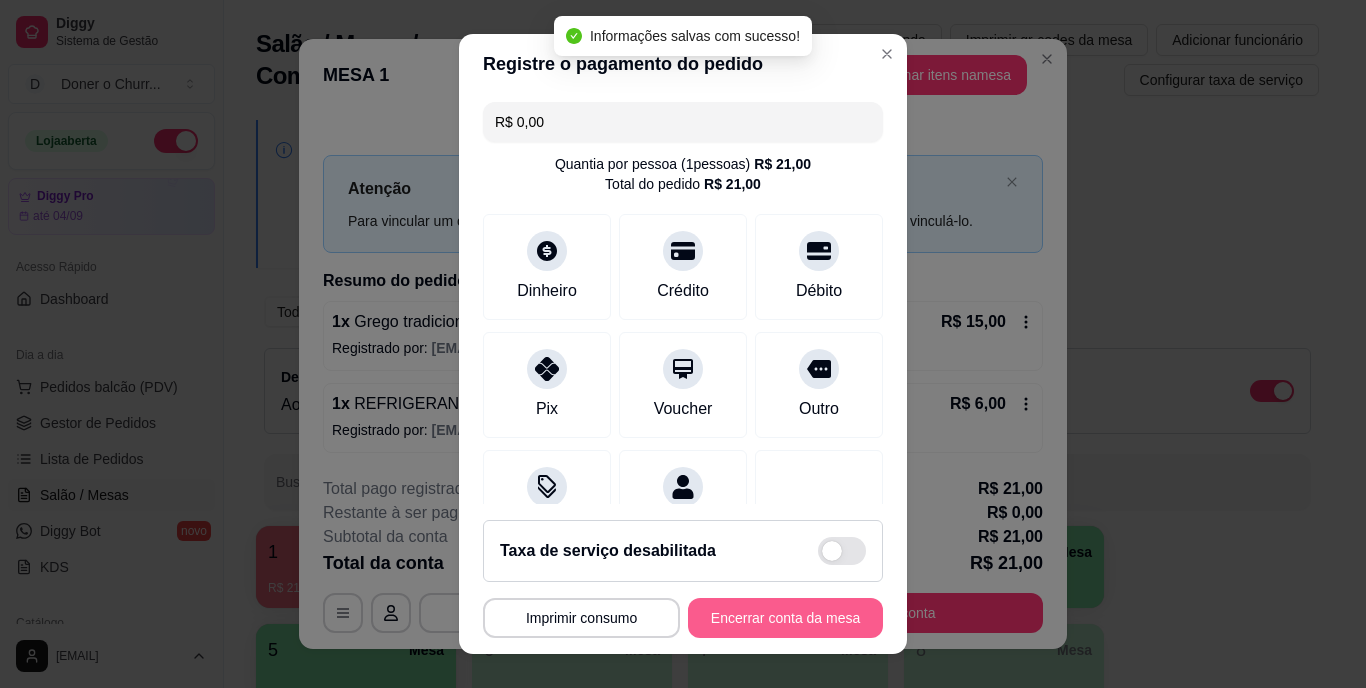 click on "Encerrar conta da mesa" at bounding box center [785, 618] 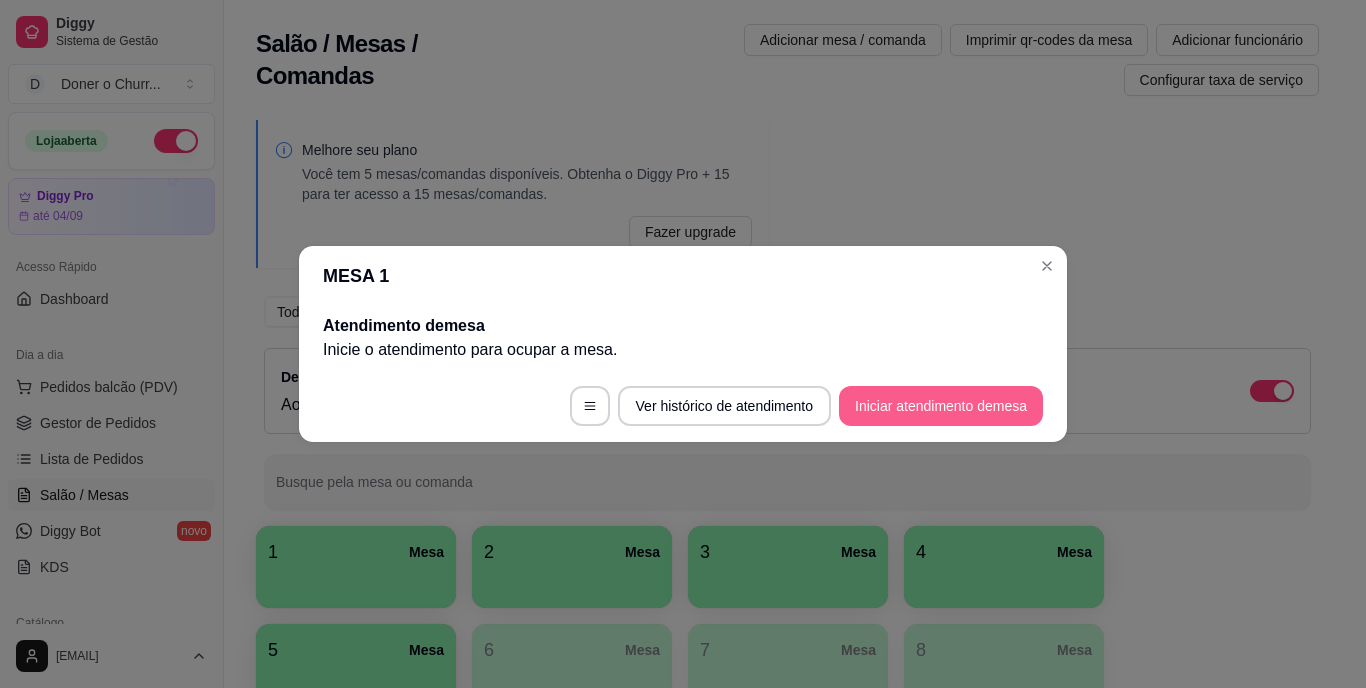 click on "Iniciar atendimento de  mesa" at bounding box center [941, 406] 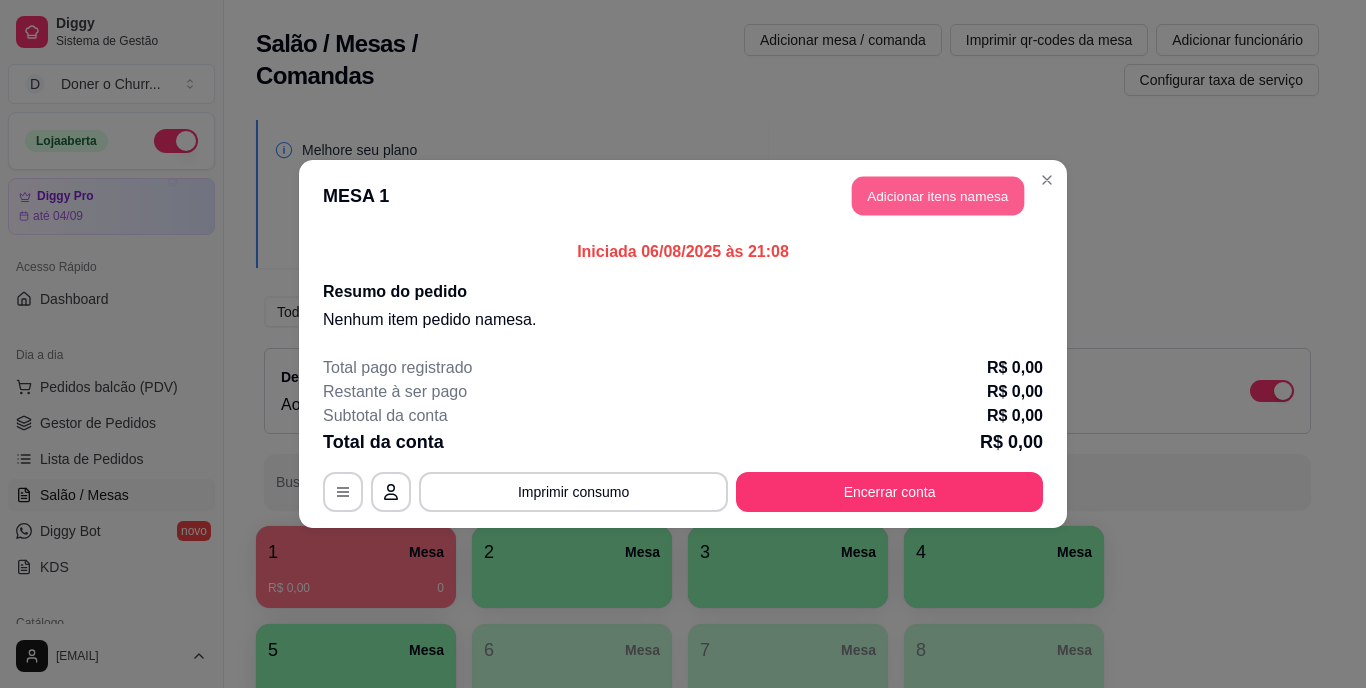 click on "Adicionar itens na  mesa" at bounding box center [938, 196] 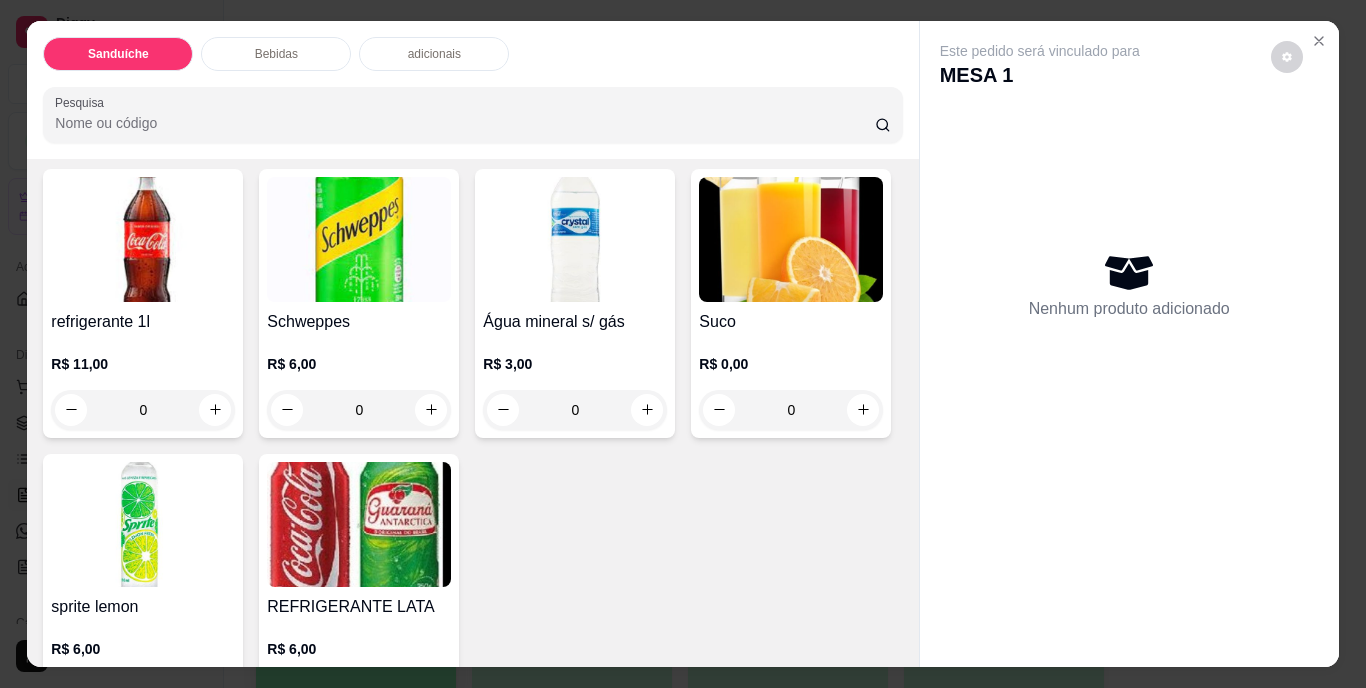 scroll, scrollTop: 800, scrollLeft: 0, axis: vertical 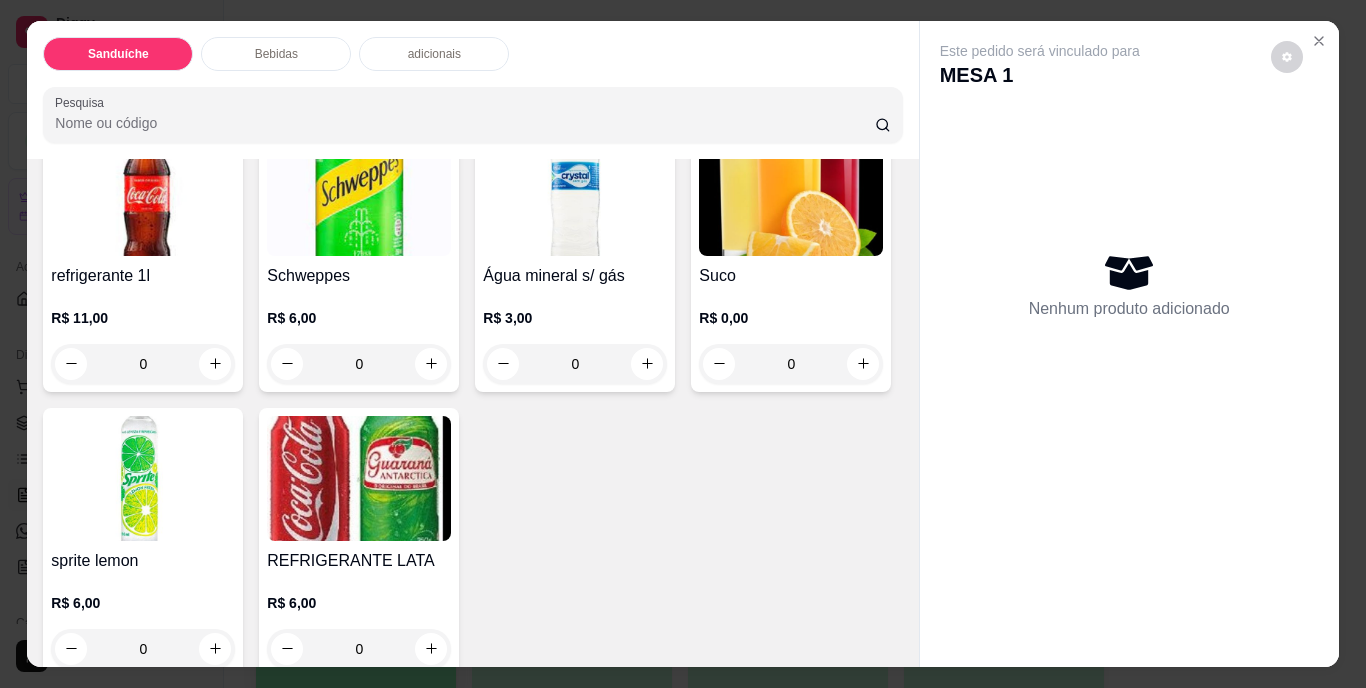 click 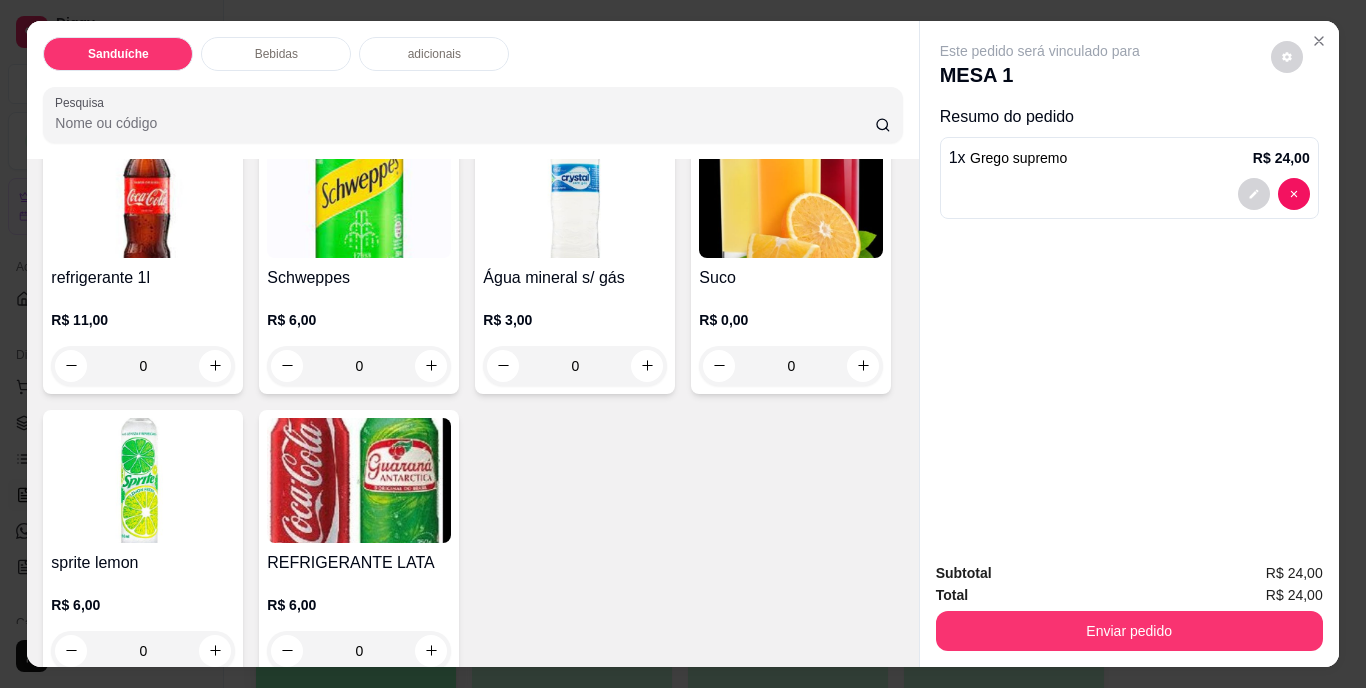 scroll, scrollTop: 801, scrollLeft: 0, axis: vertical 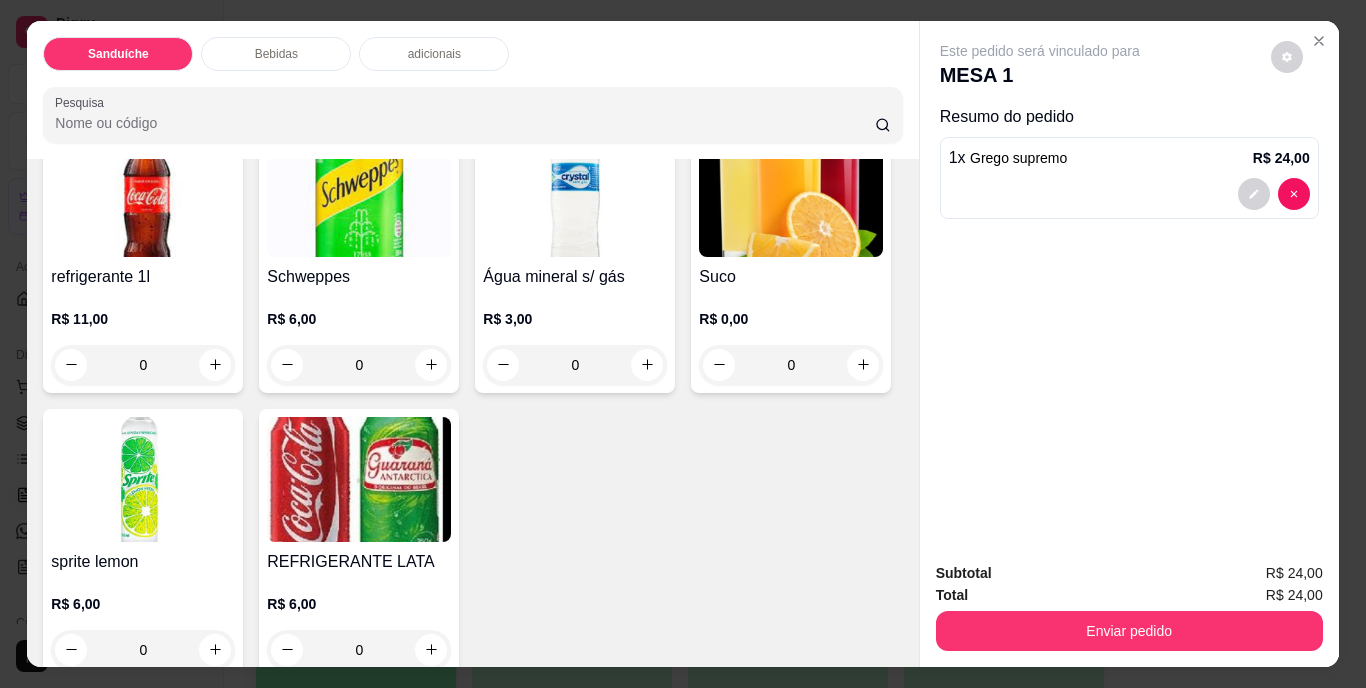 click 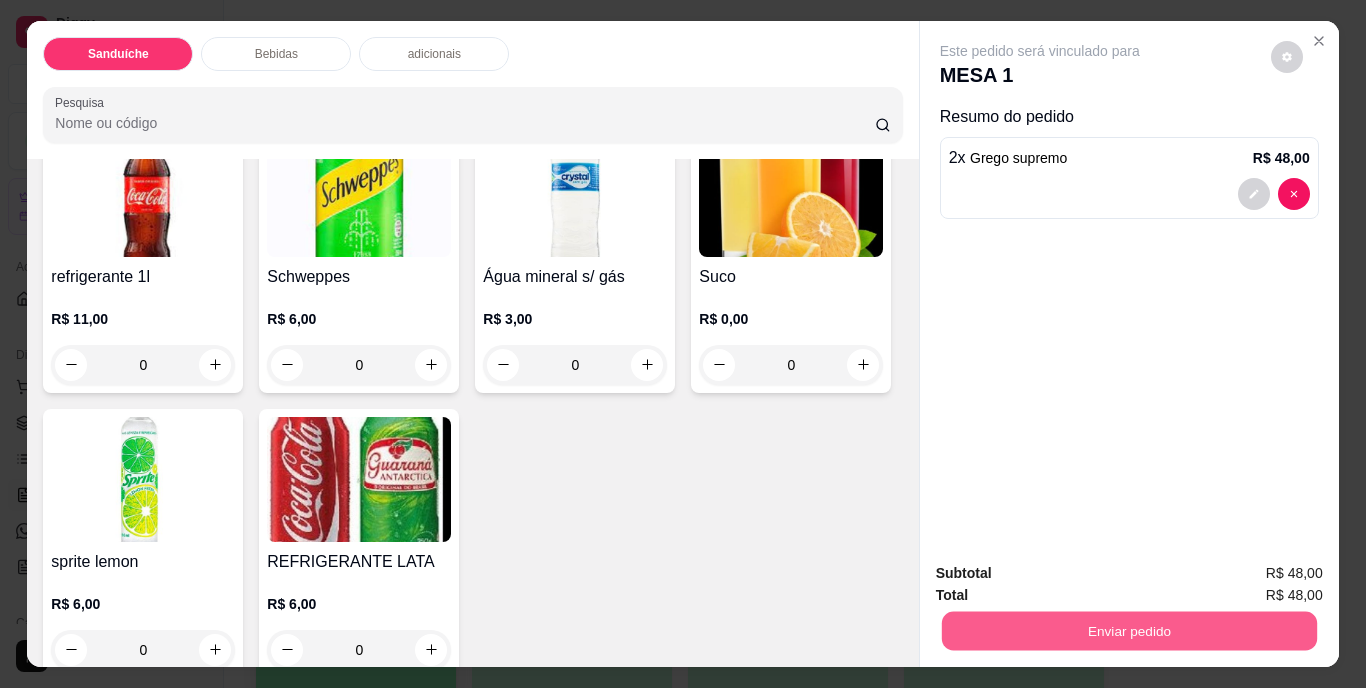 click on "Enviar pedido" at bounding box center (1128, 631) 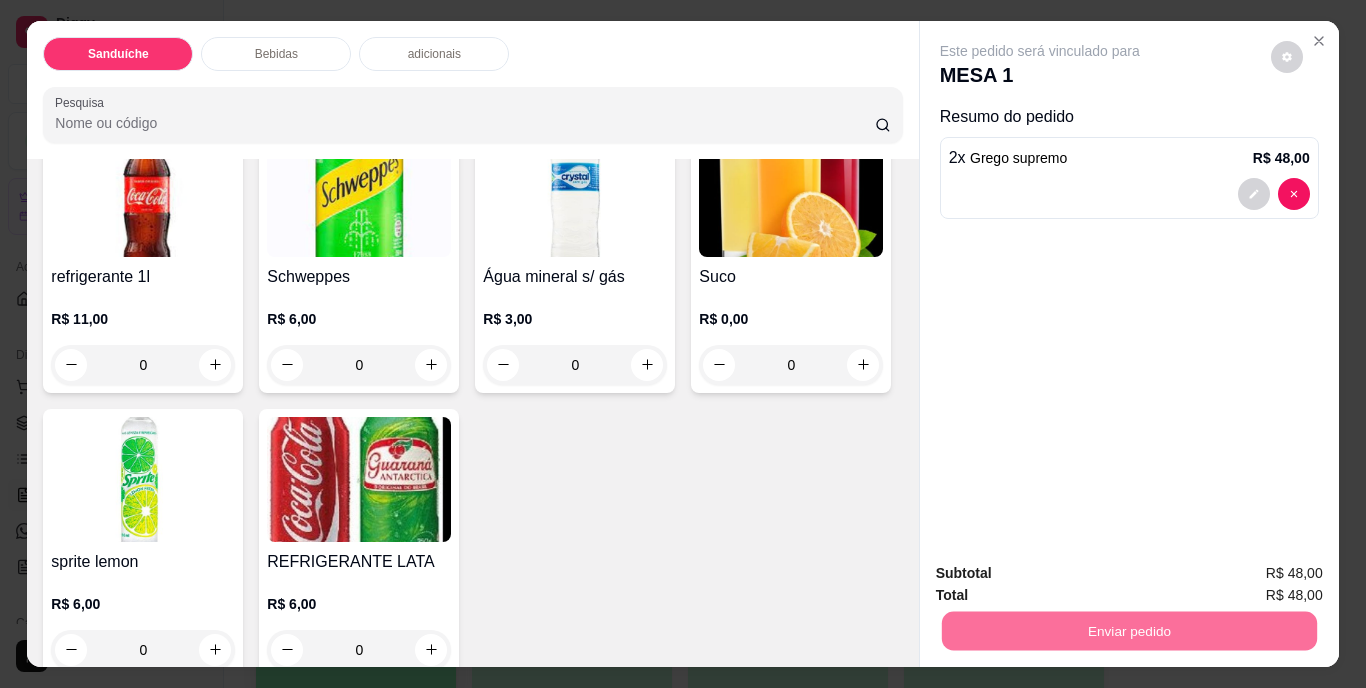 click on "Não registrar e enviar pedido" at bounding box center [1063, 574] 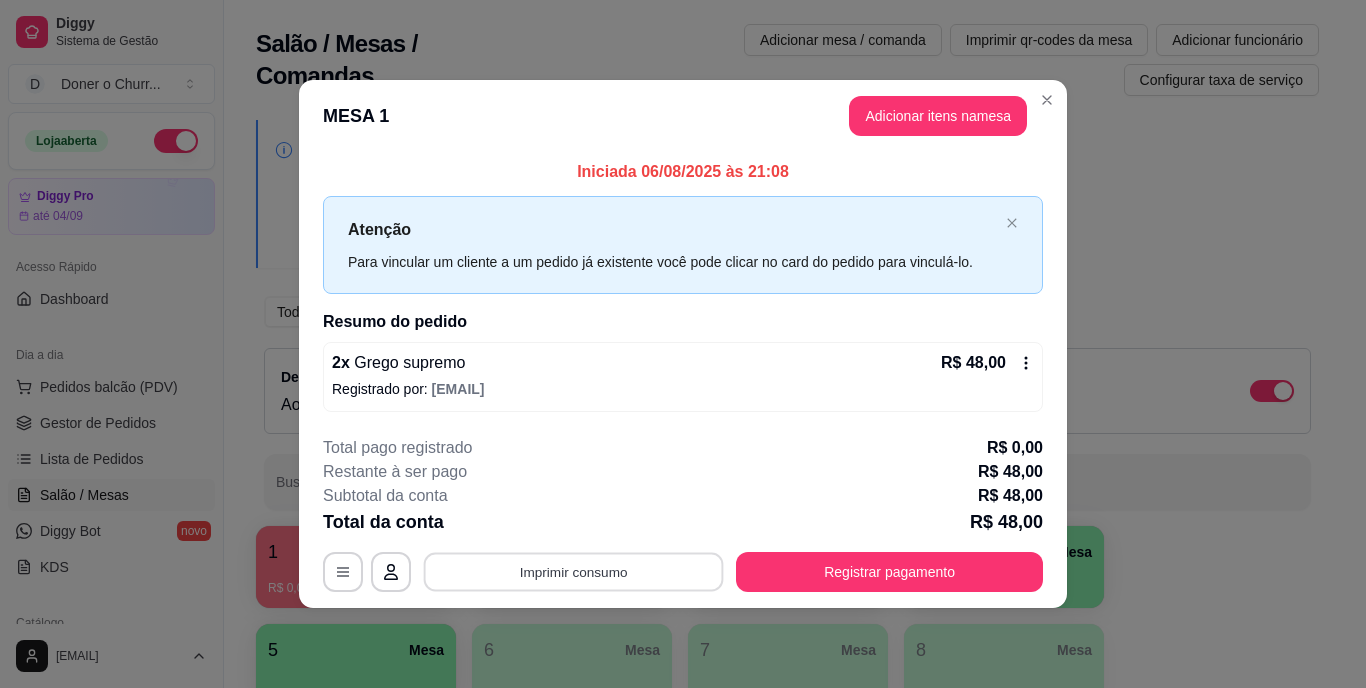 click on "Imprimir consumo" at bounding box center (574, 571) 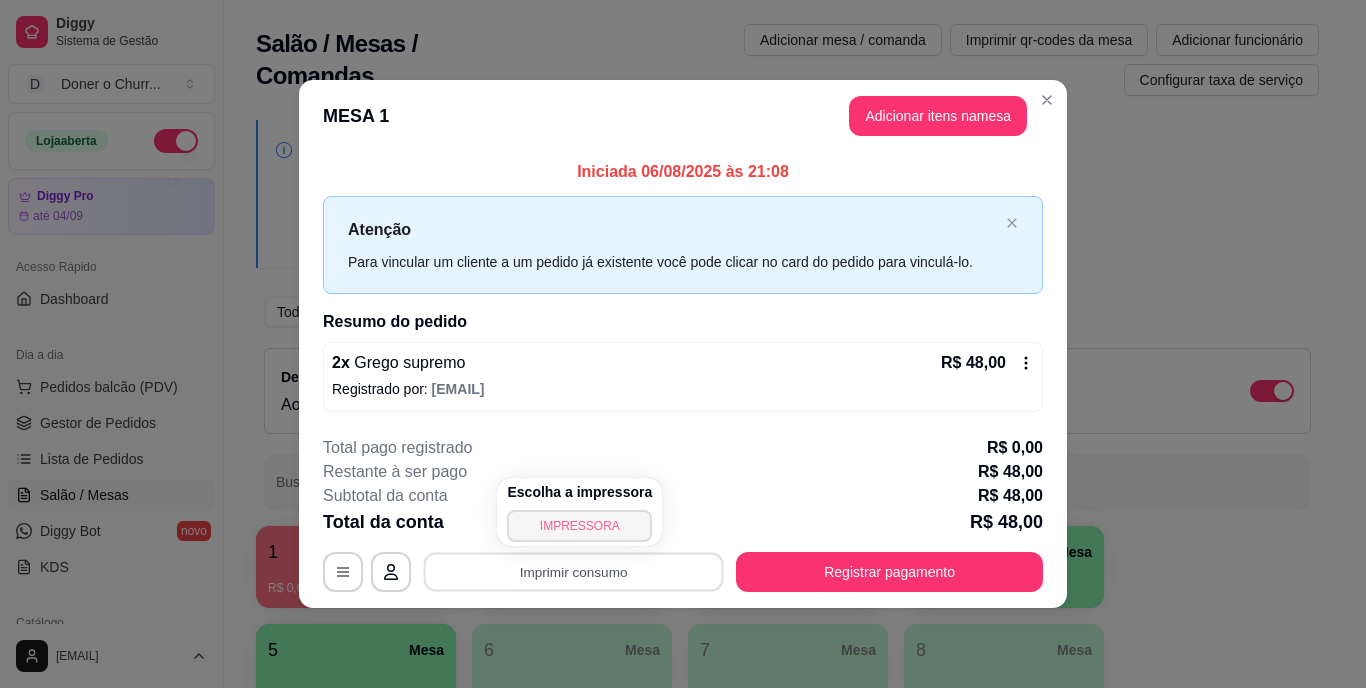 click on "IMPRESSORA" at bounding box center [579, 526] 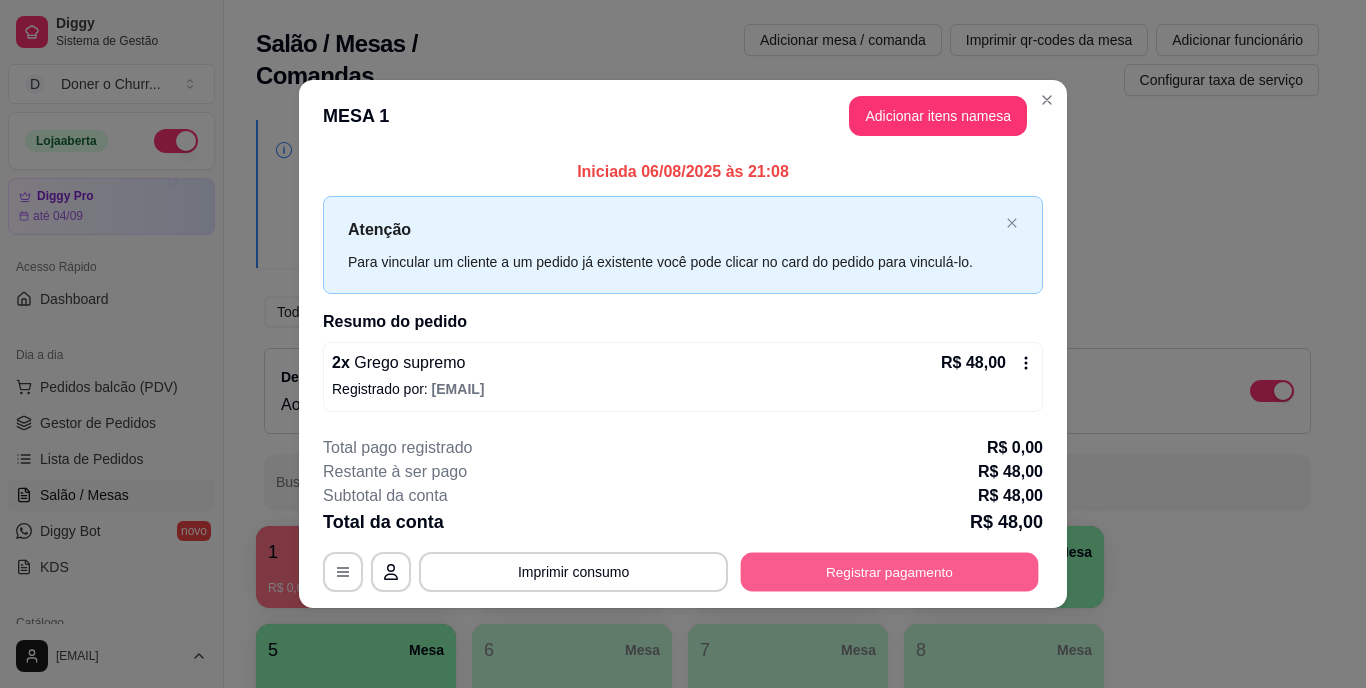 click on "Registrar pagamento" at bounding box center [890, 571] 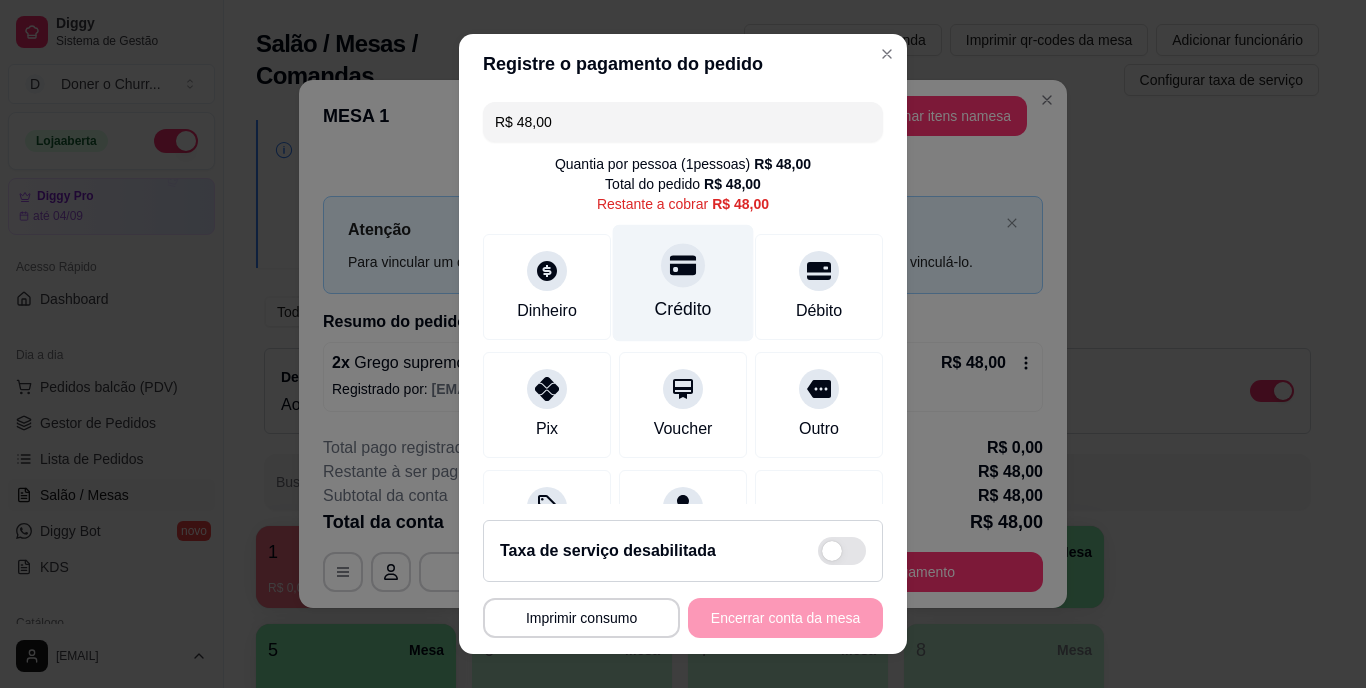 click on "Crédito" at bounding box center [683, 310] 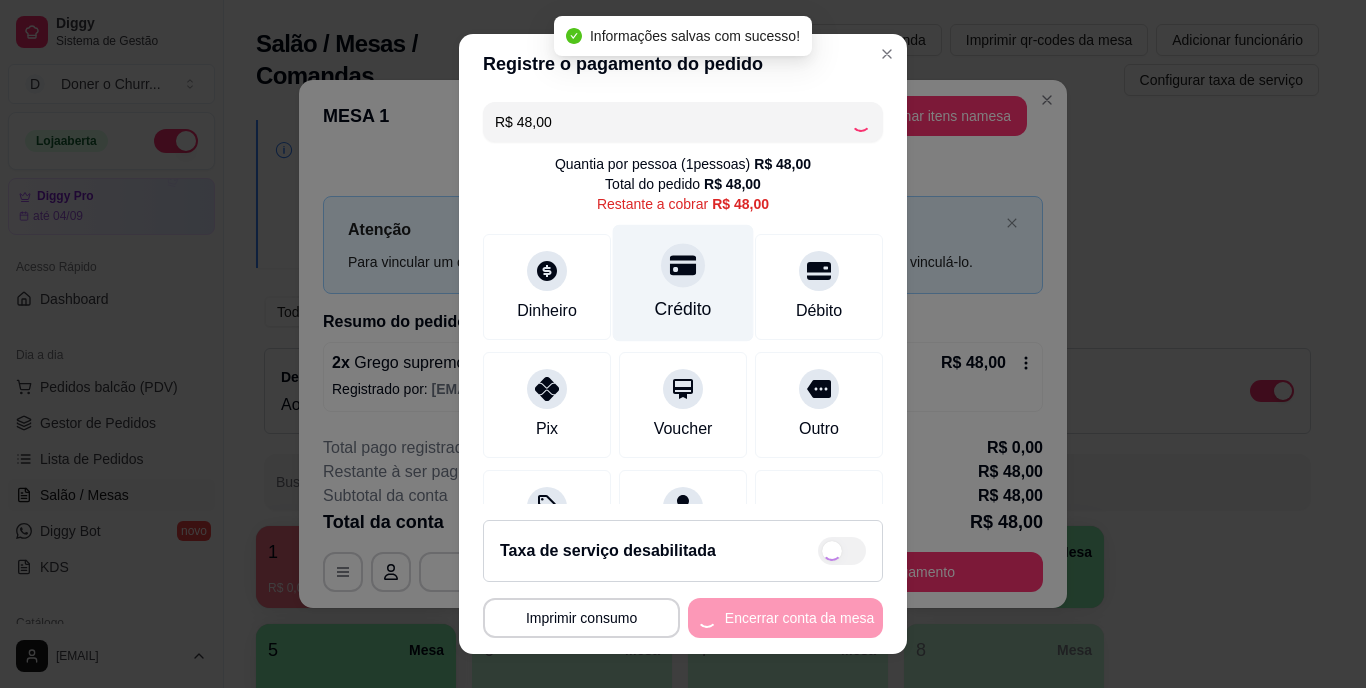 type on "R$ 0,00" 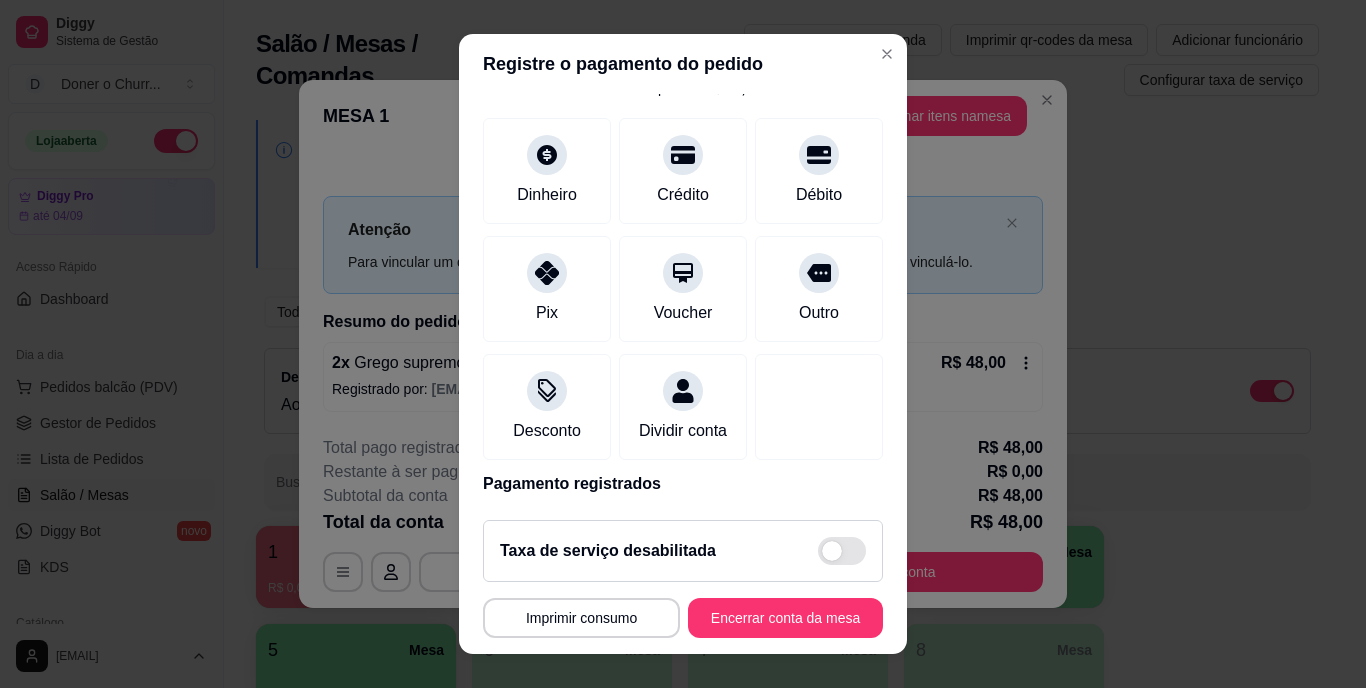scroll, scrollTop: 188, scrollLeft: 0, axis: vertical 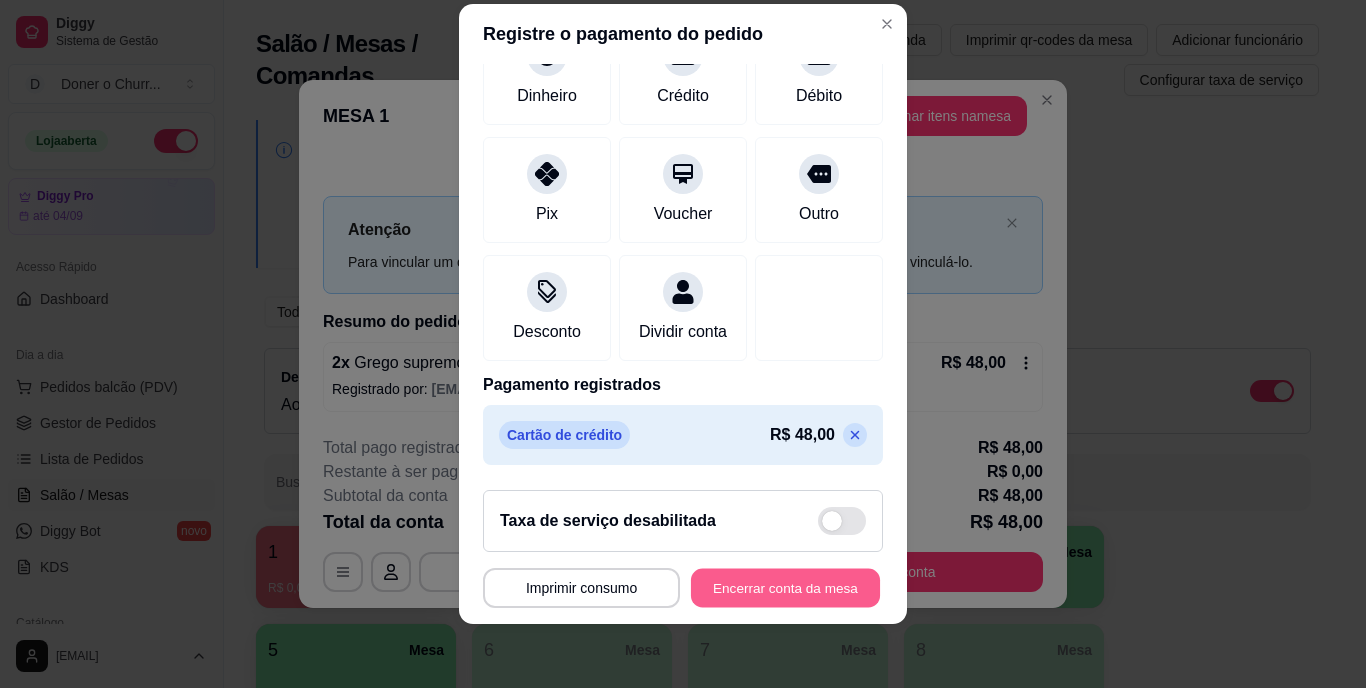 click on "Encerrar conta da mesa" at bounding box center (785, 587) 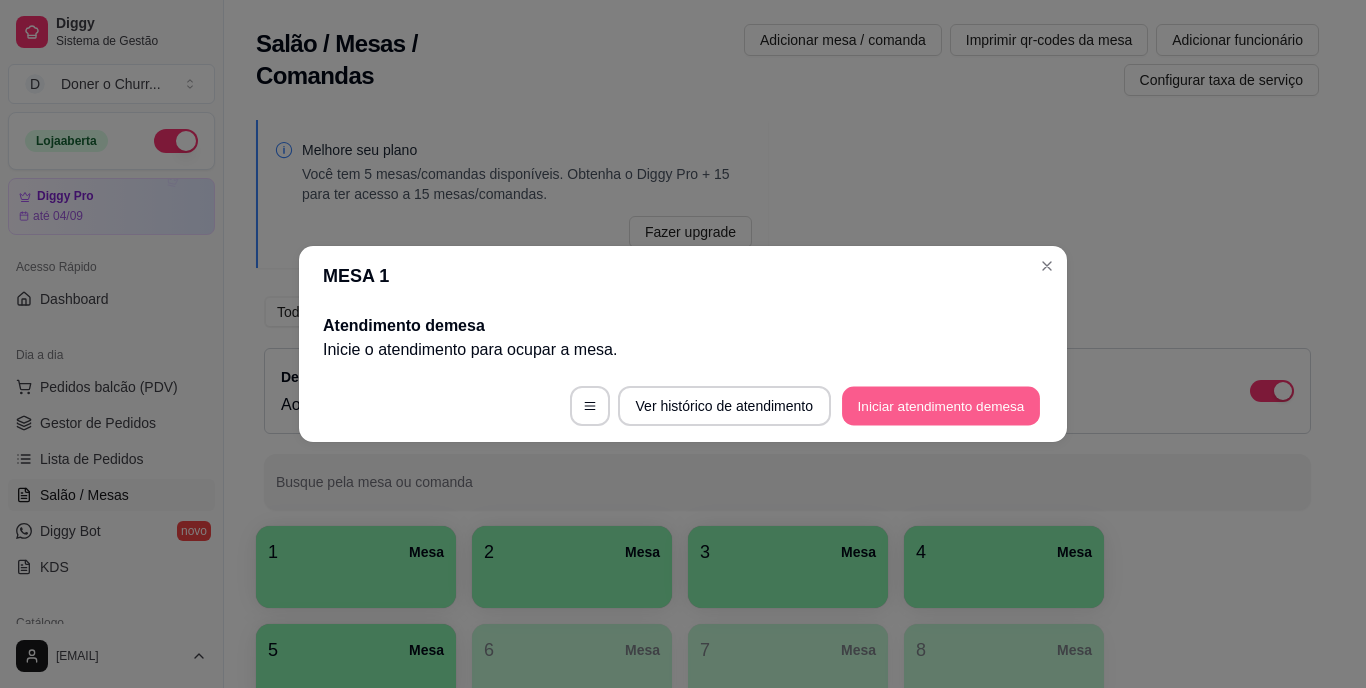 click on "Iniciar atendimento de  mesa" at bounding box center (941, 406) 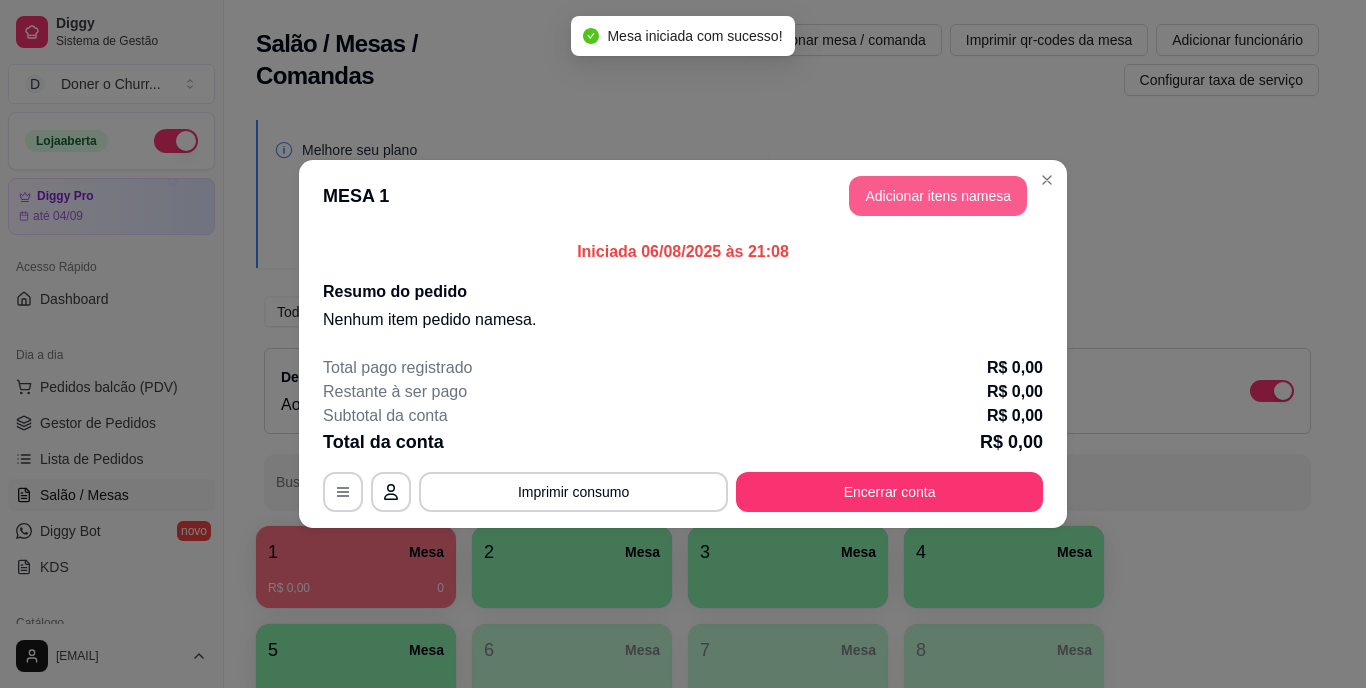 click on "Adicionar itens na  mesa" at bounding box center (938, 196) 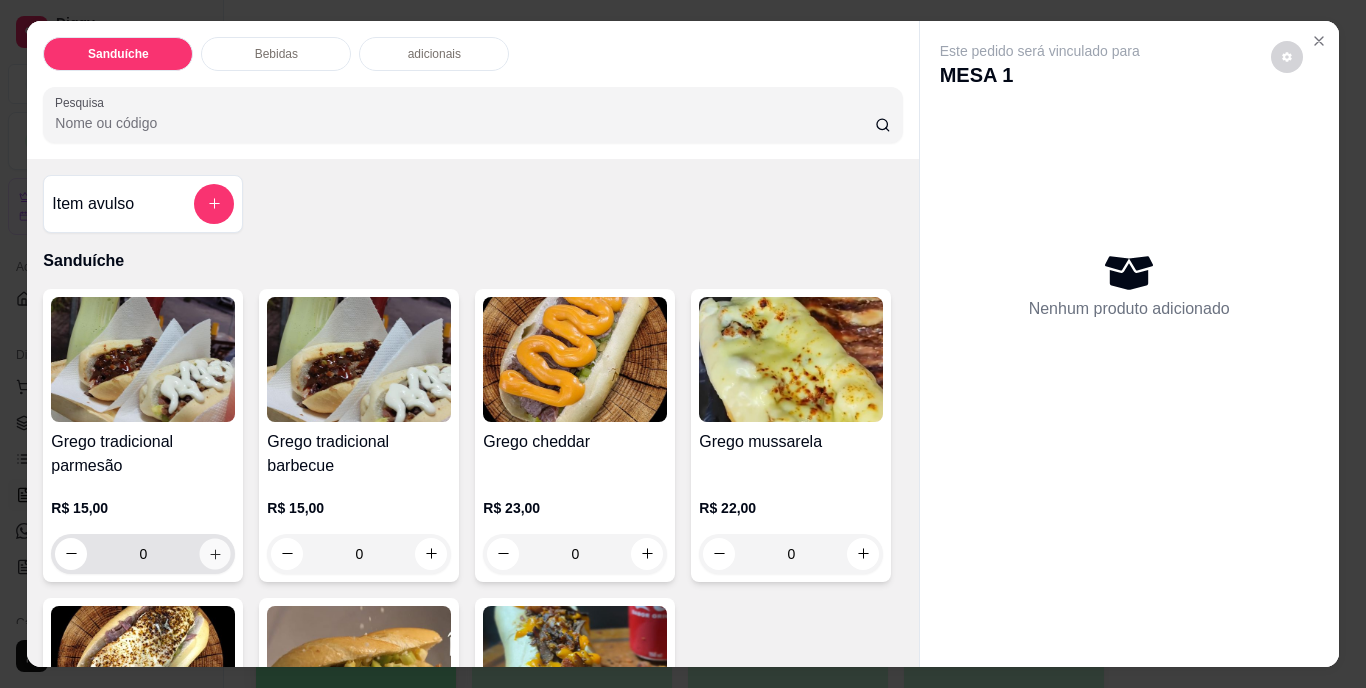 click at bounding box center [215, 553] 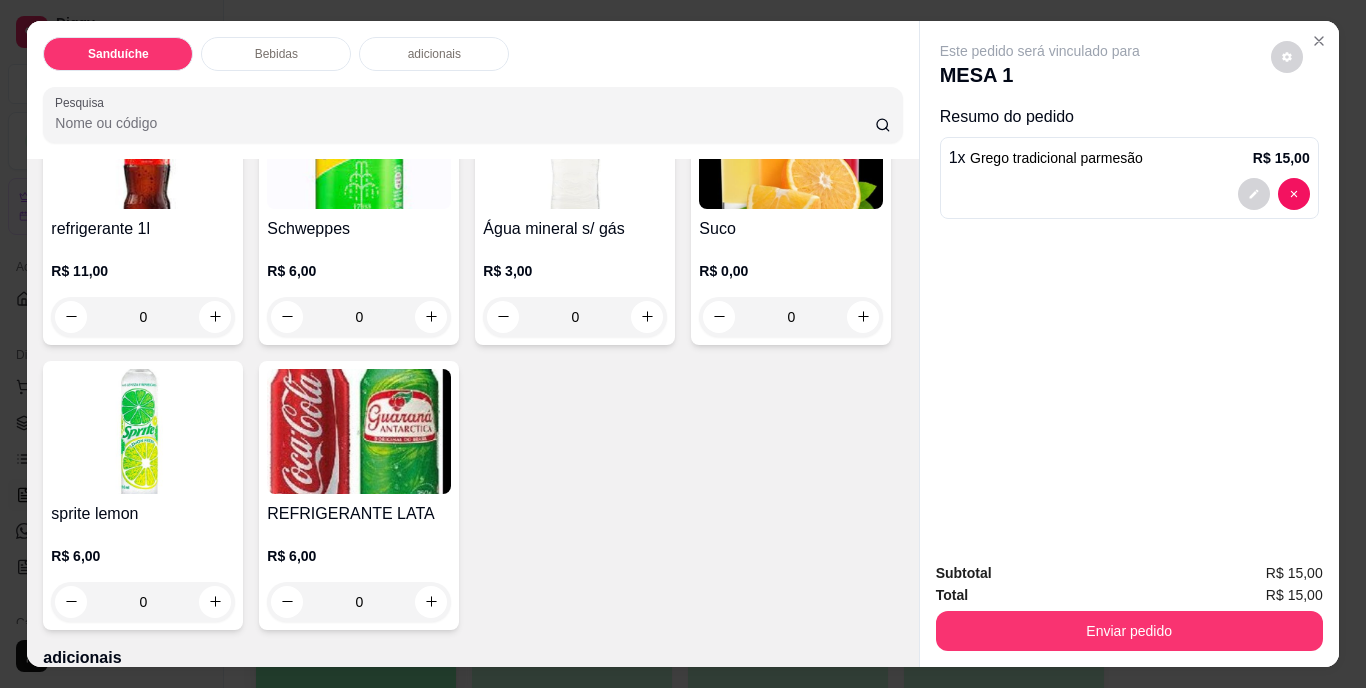 scroll, scrollTop: 1000, scrollLeft: 0, axis: vertical 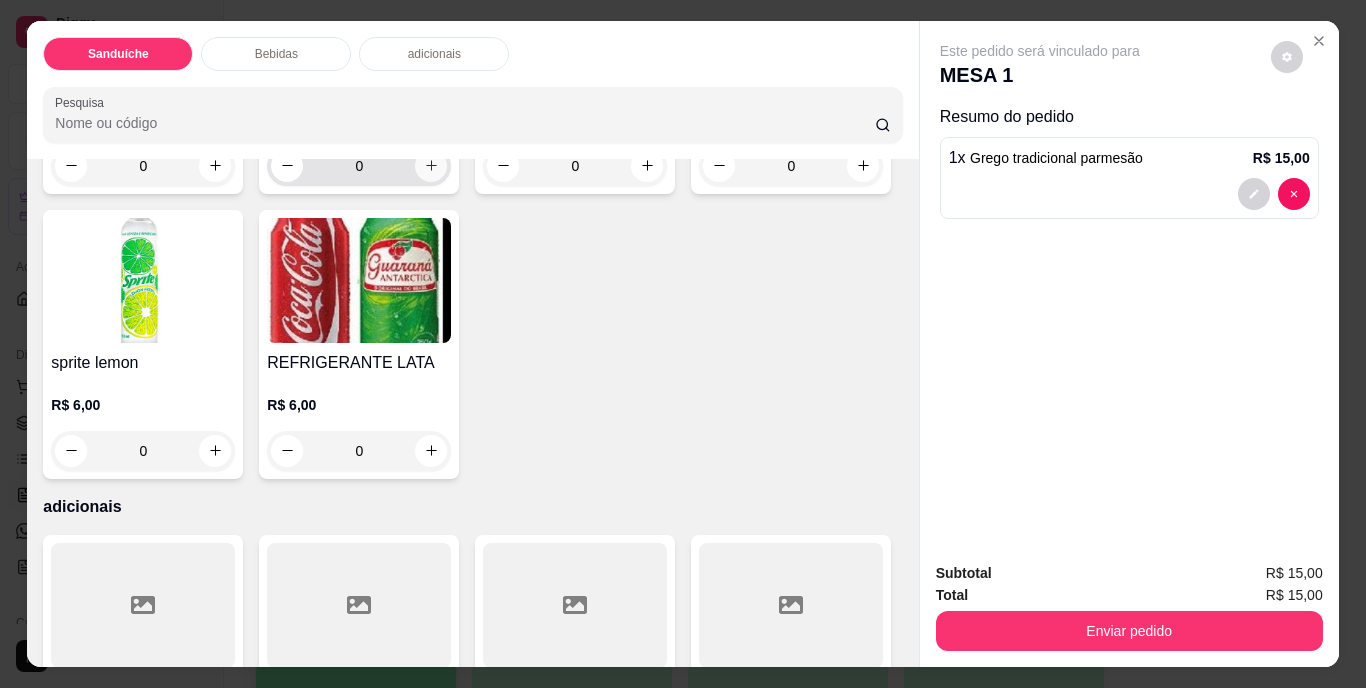 click 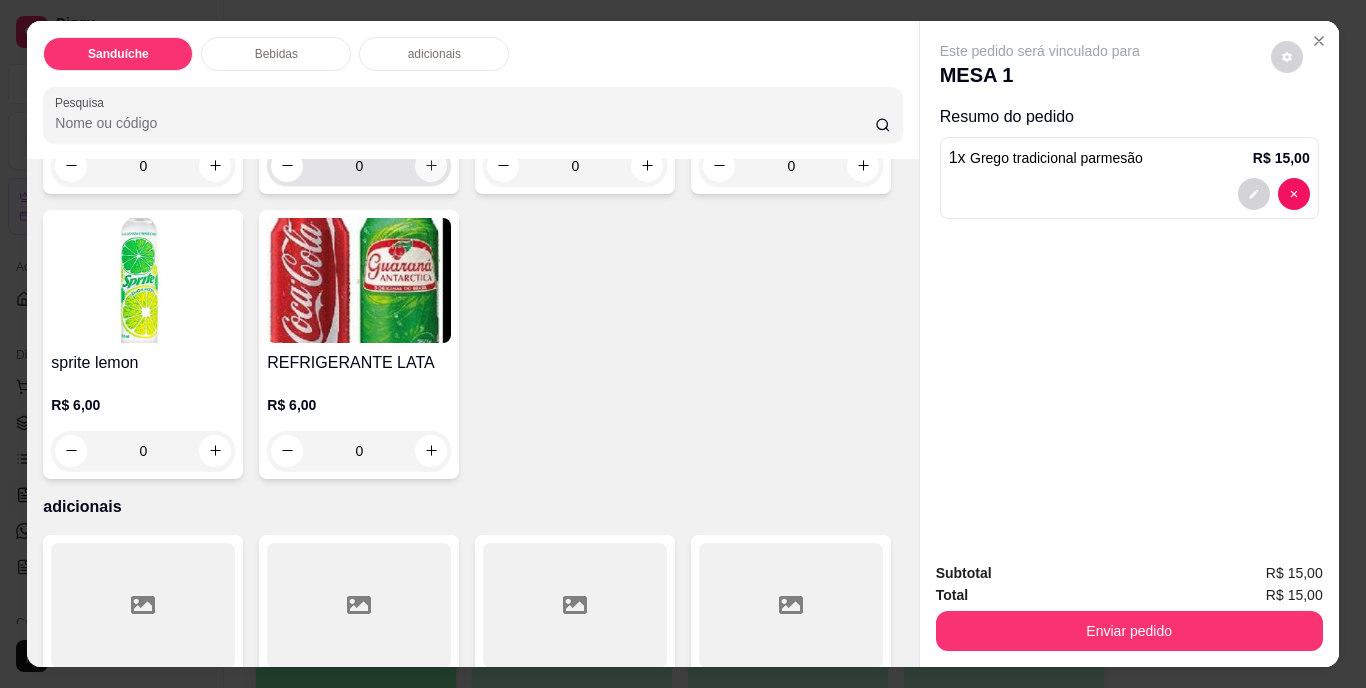 type on "1" 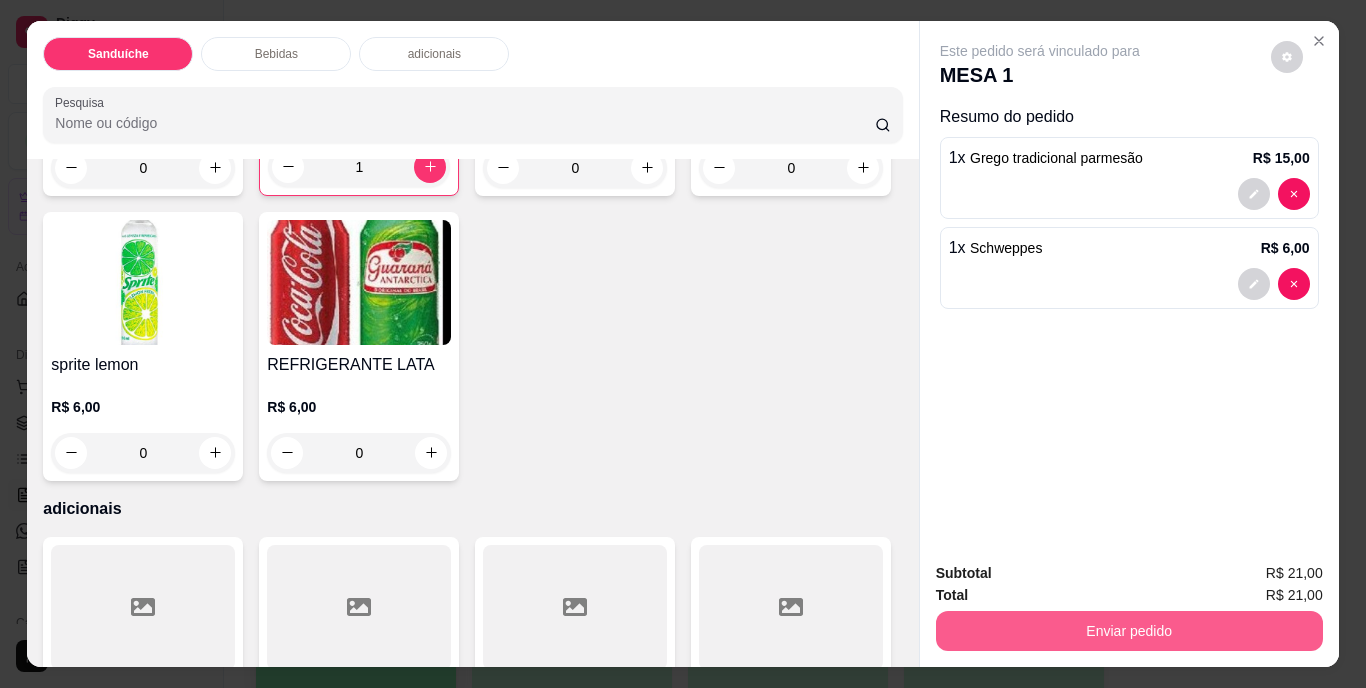 click on "Enviar pedido" at bounding box center (1129, 631) 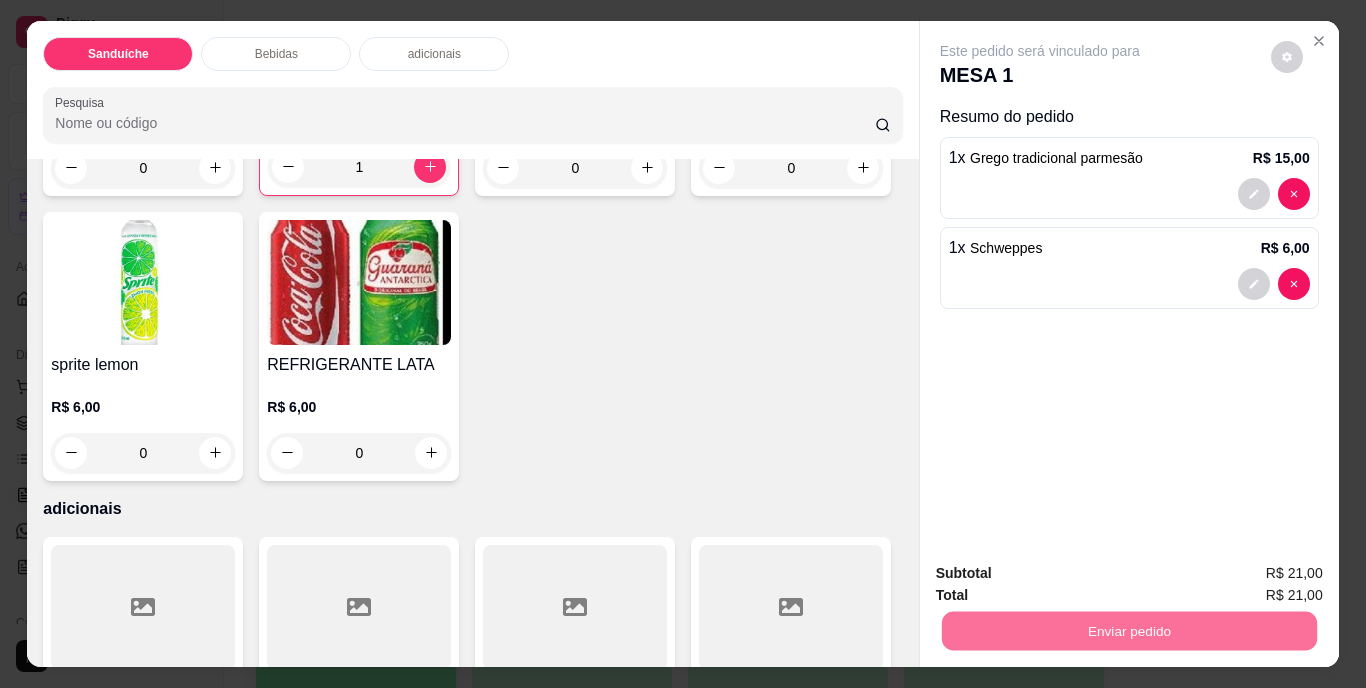 click on "Não registrar e enviar pedido" at bounding box center [1063, 574] 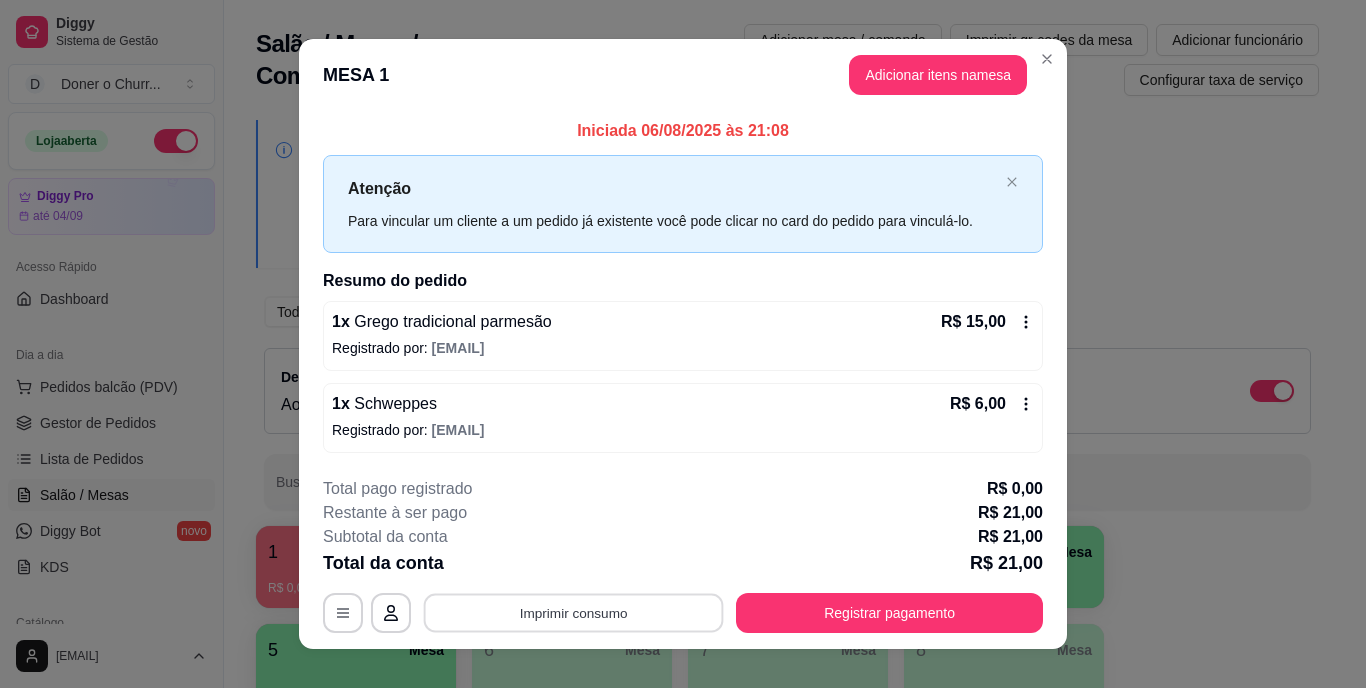 click on "Imprimir consumo" at bounding box center (574, 612) 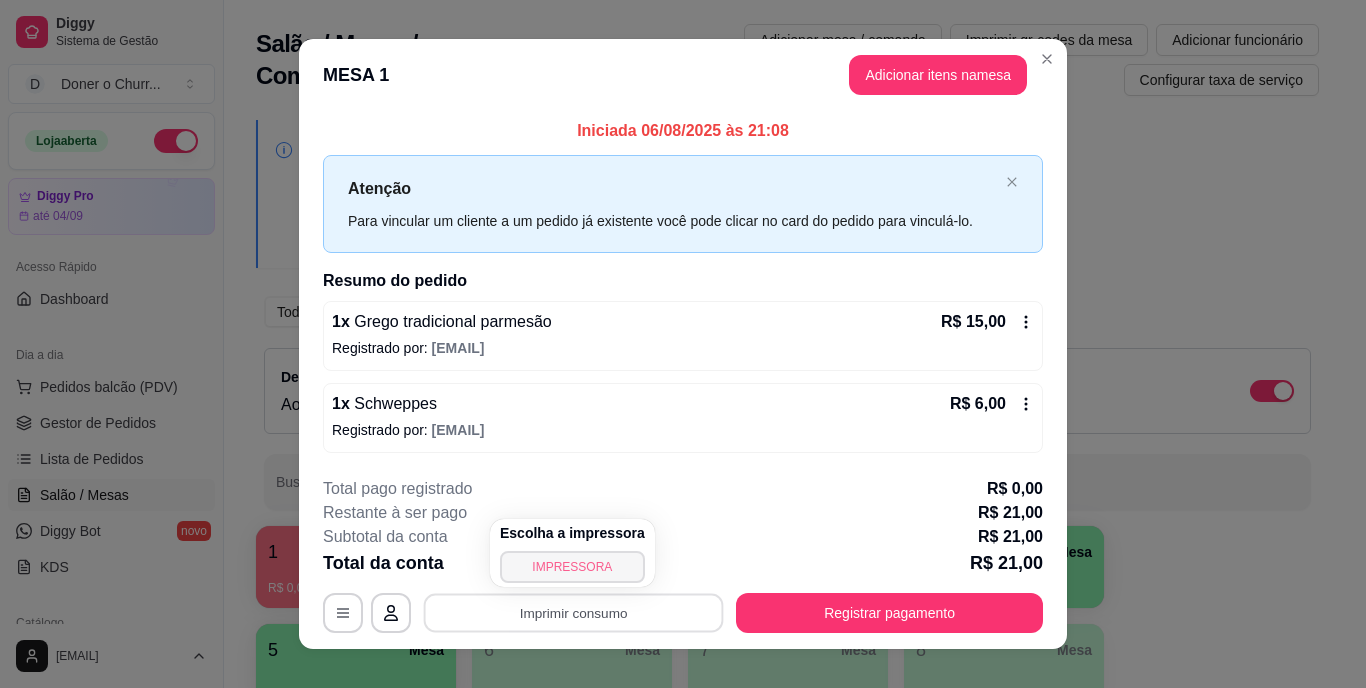 click on "IMPRESSORA" at bounding box center (572, 567) 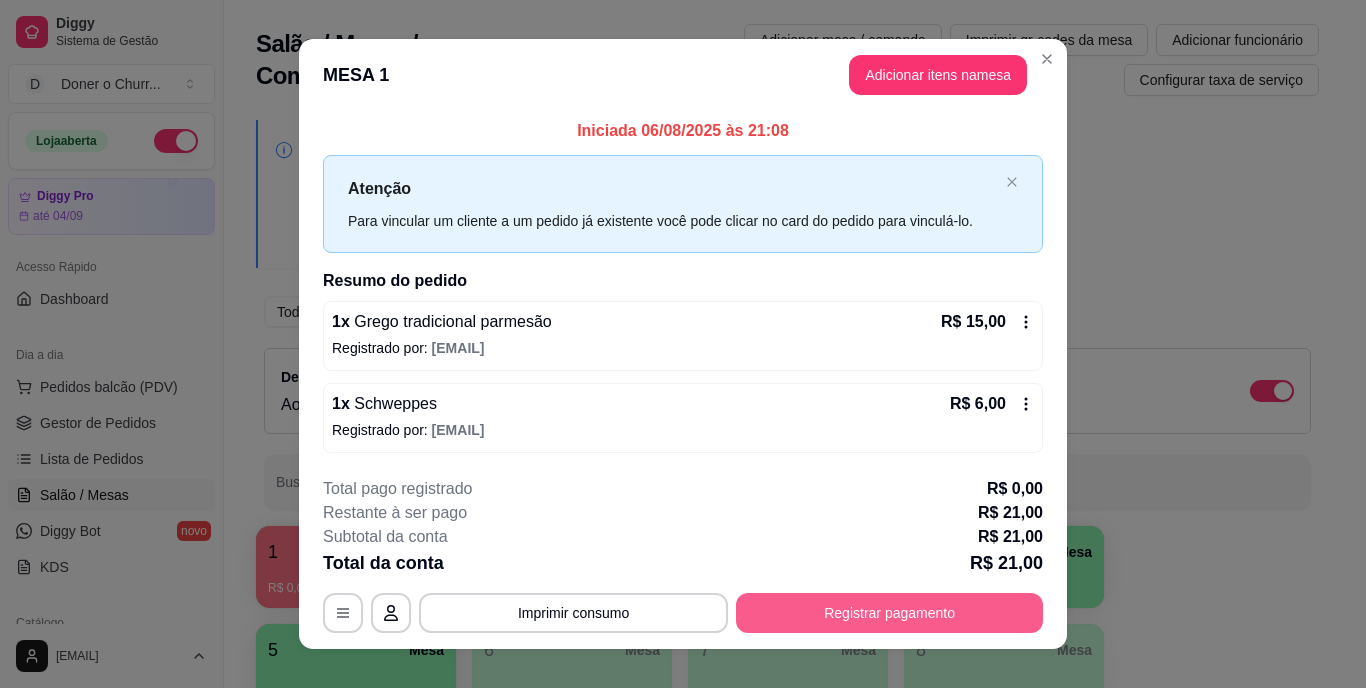 click on "Registrar pagamento" at bounding box center (889, 613) 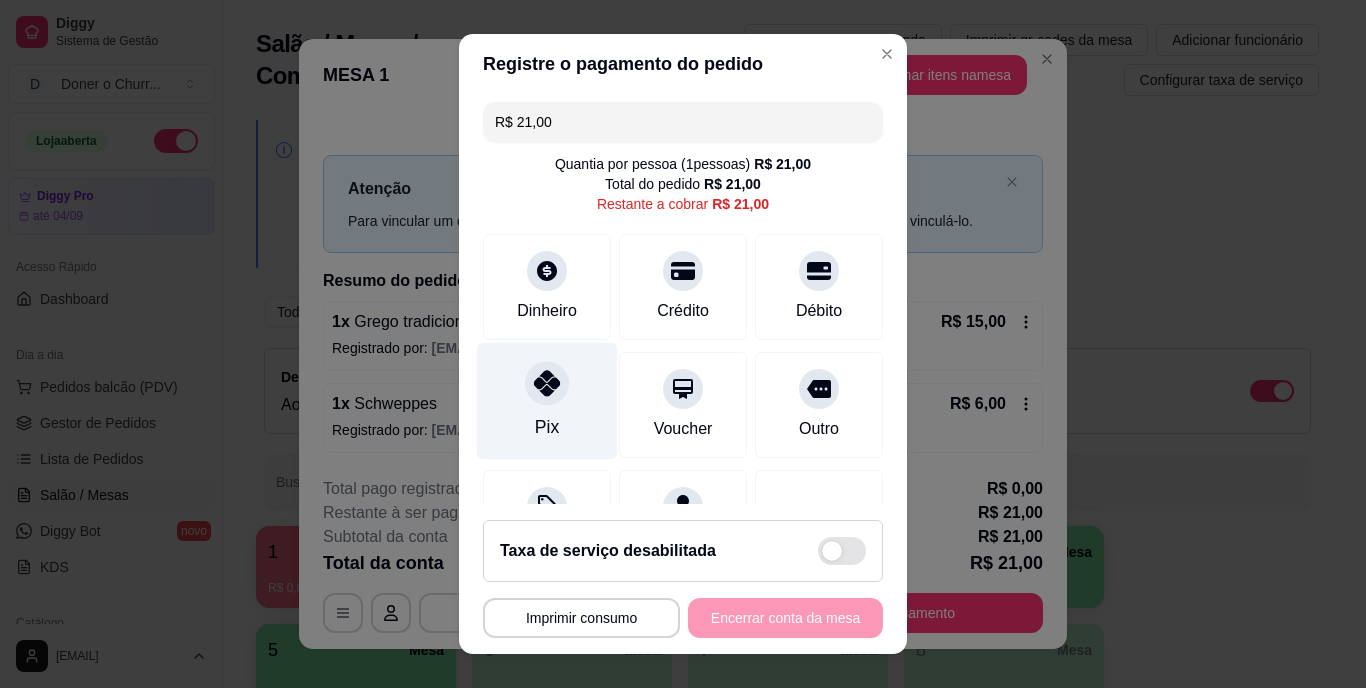 click 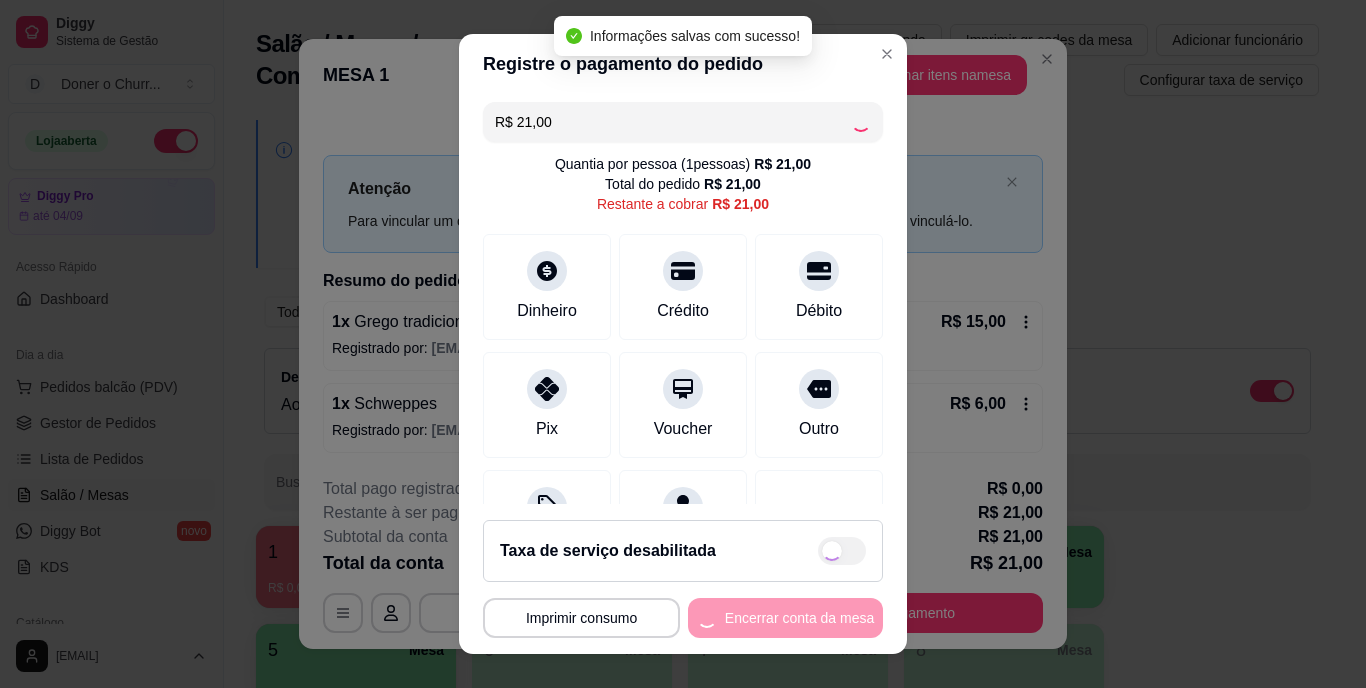 type on "R$ 0,00" 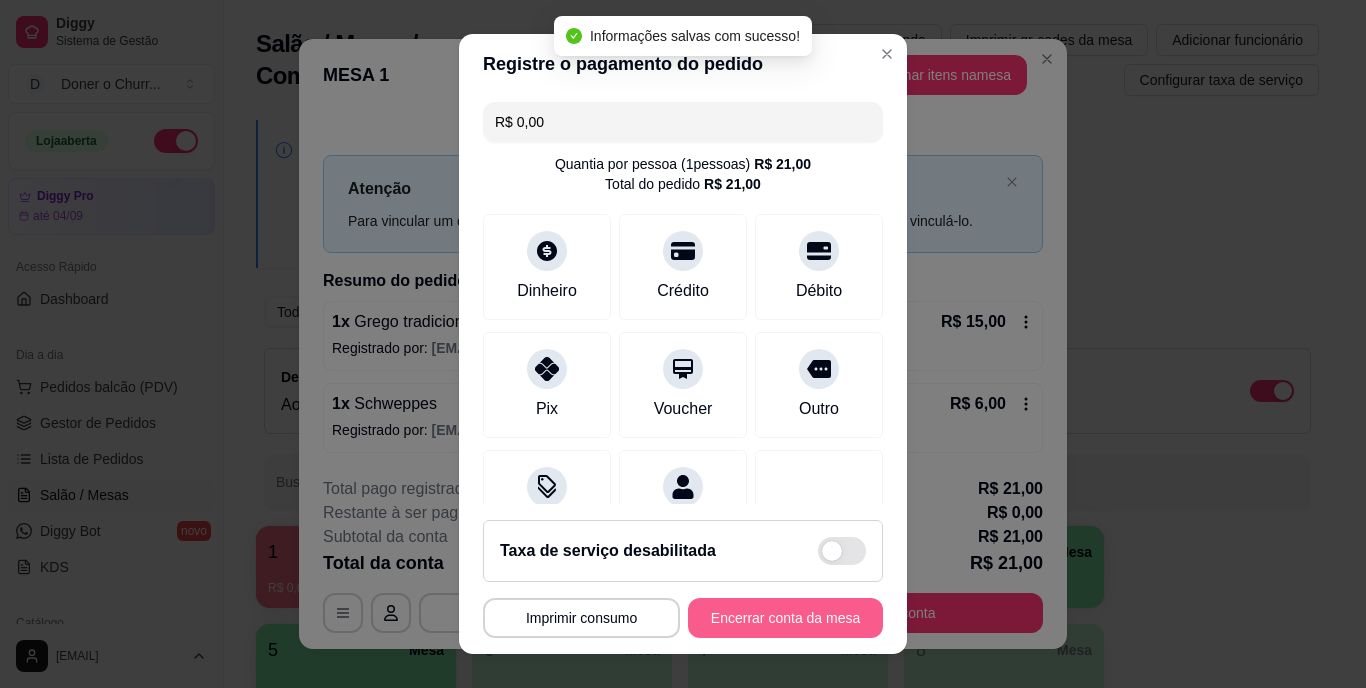 click on "Encerrar conta da mesa" at bounding box center (785, 618) 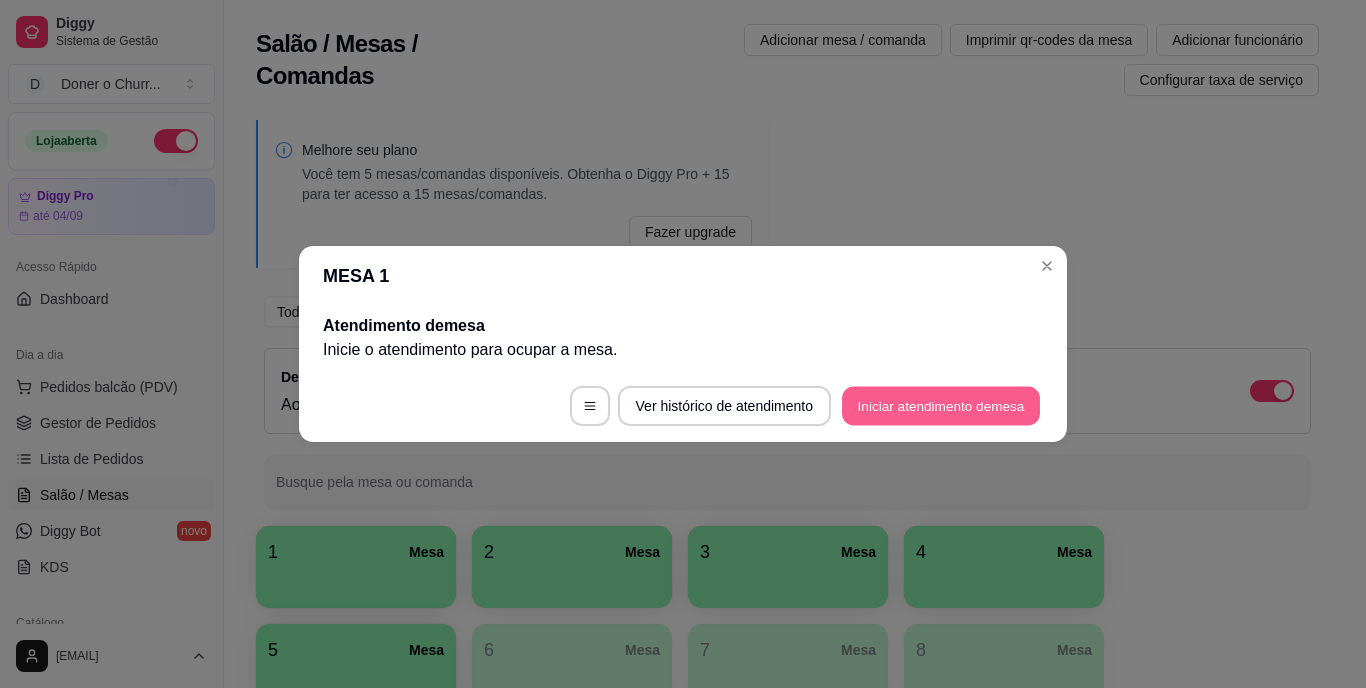 click on "Iniciar atendimento de  mesa" at bounding box center [941, 406] 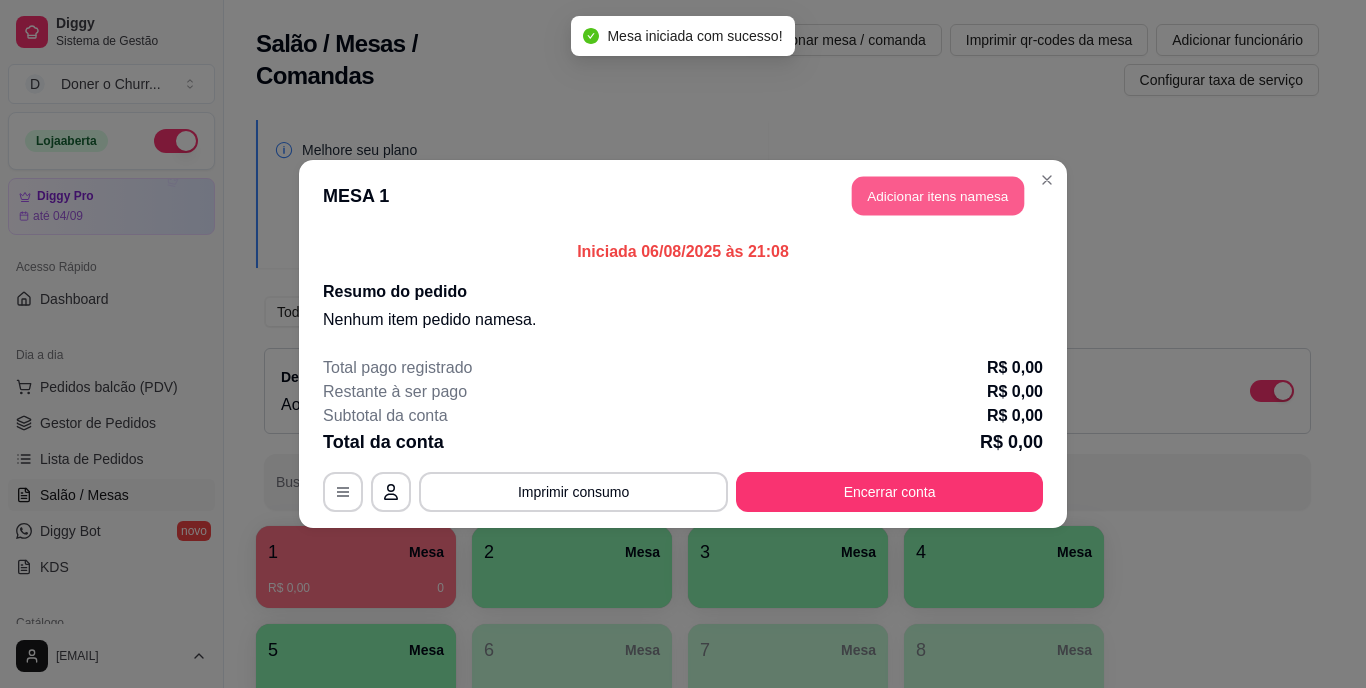 click on "Adicionar itens na  mesa" at bounding box center (938, 196) 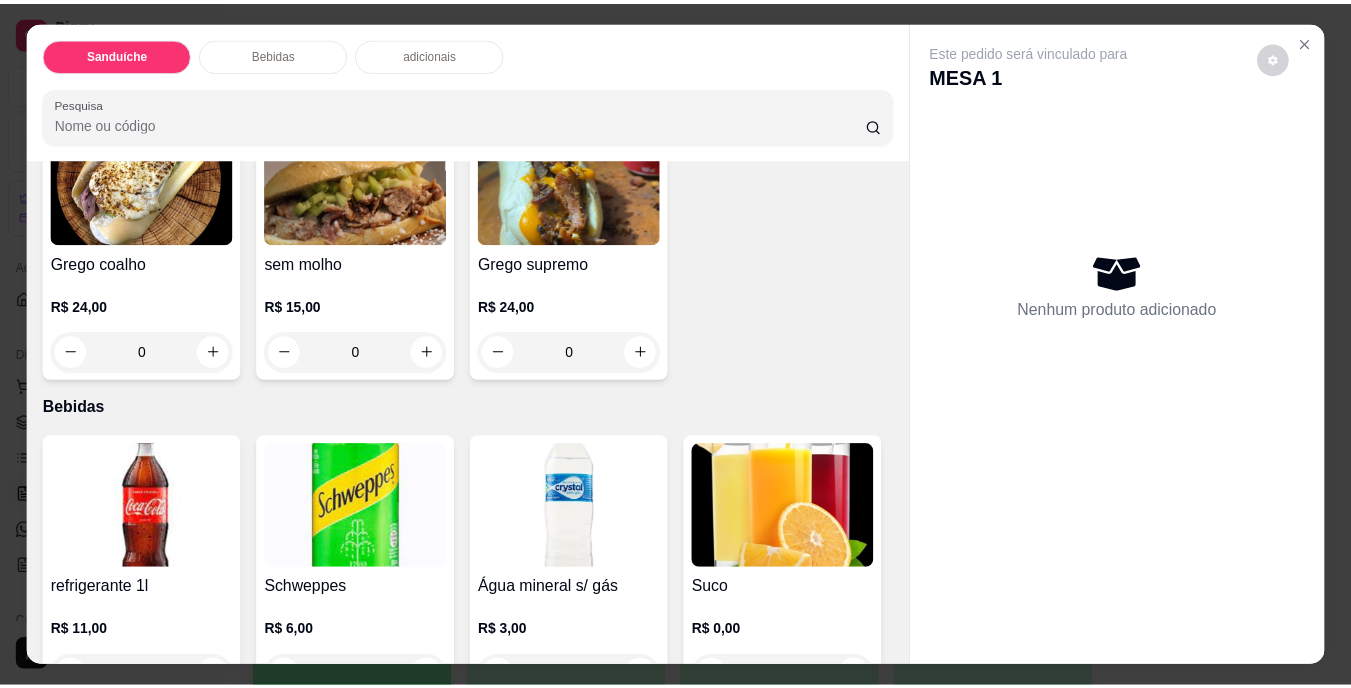 scroll, scrollTop: 500, scrollLeft: 0, axis: vertical 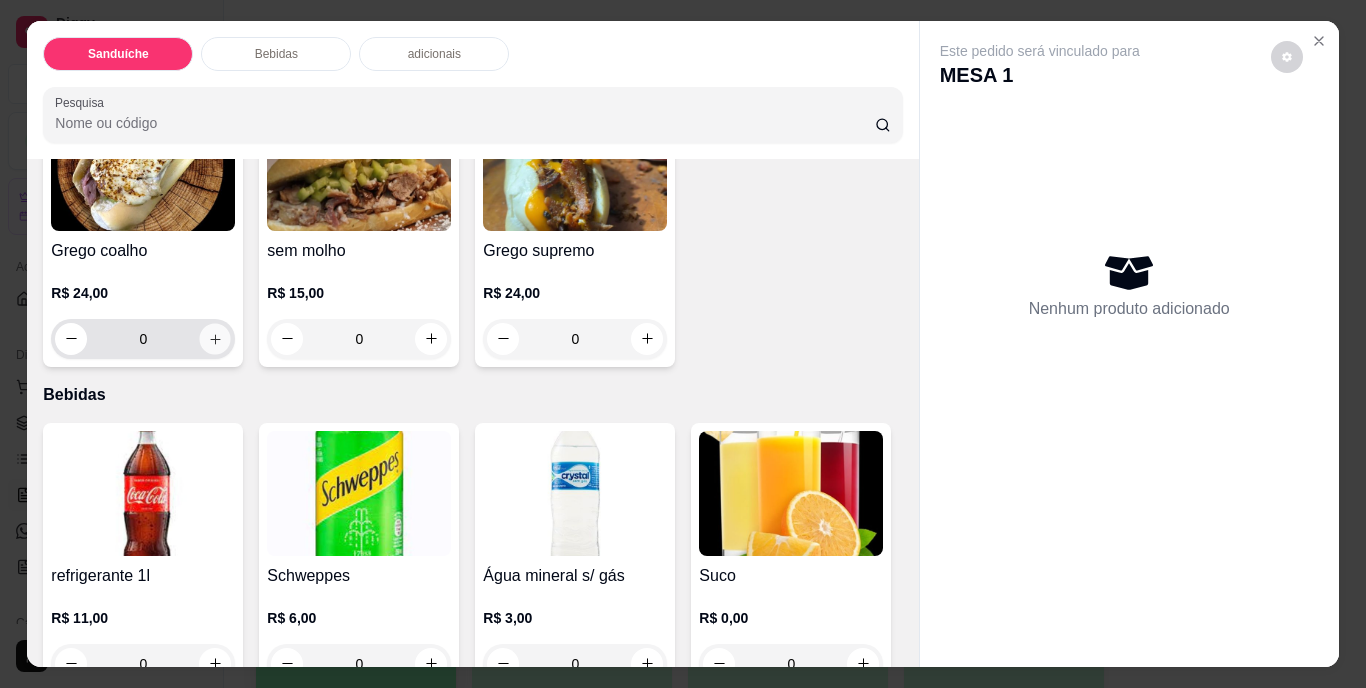 click 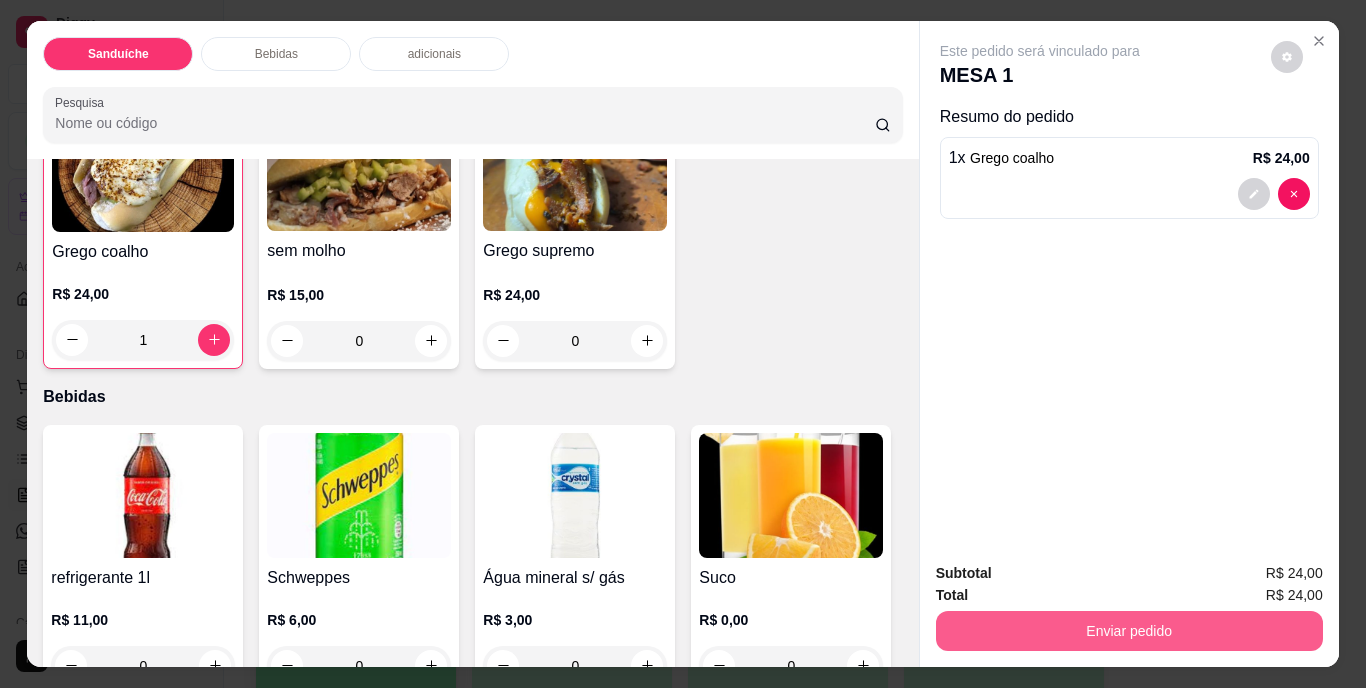 click on "Enviar pedido" at bounding box center [1129, 628] 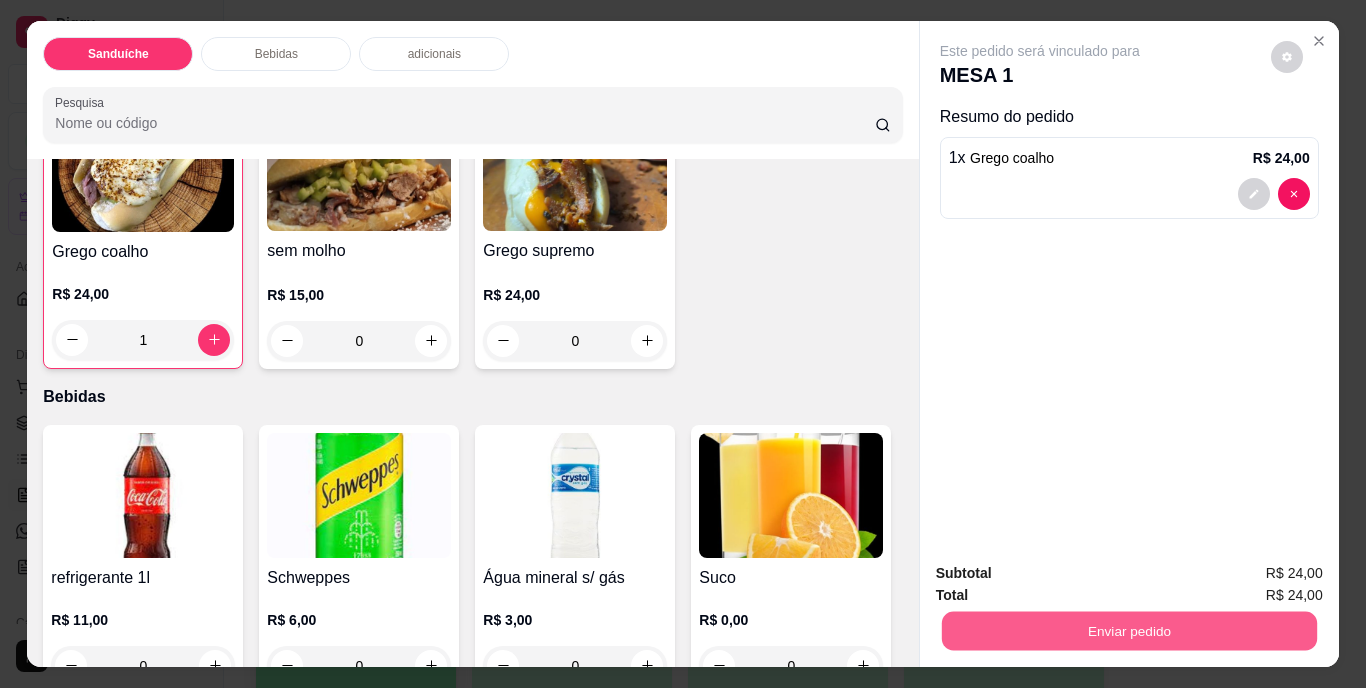 click on "Enviar pedido" at bounding box center [1128, 631] 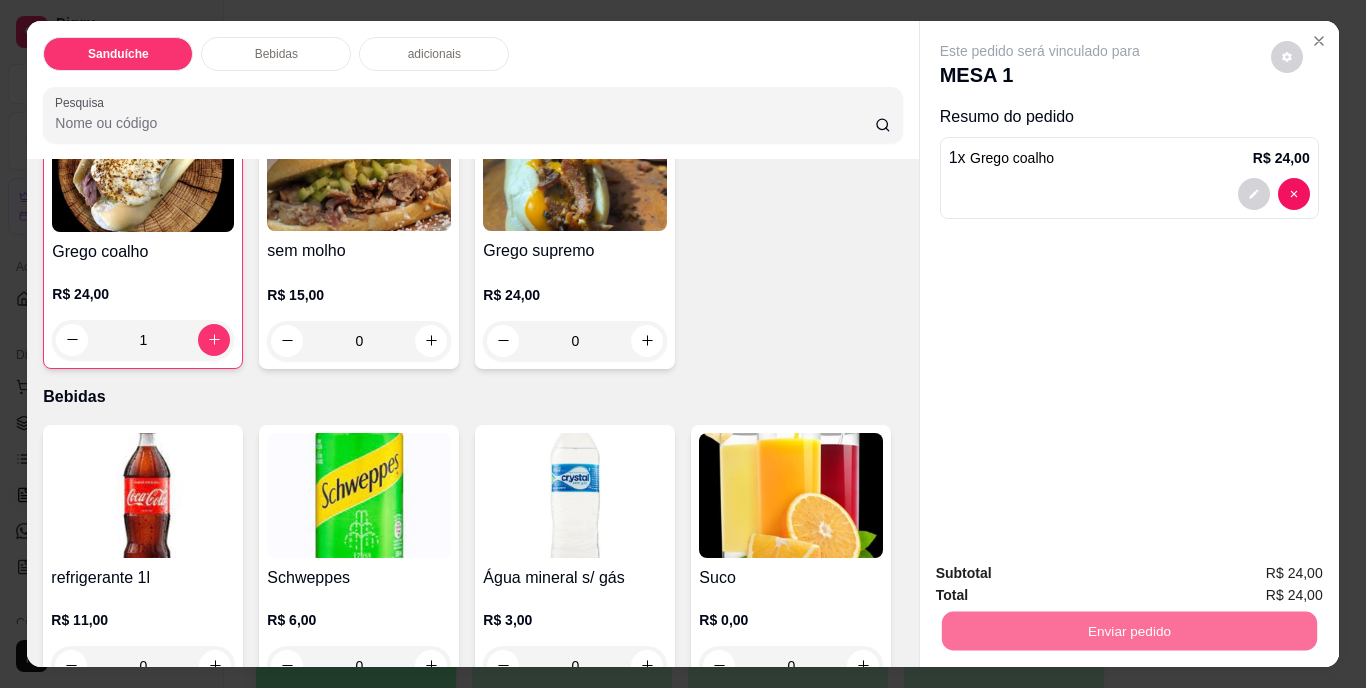 click on "Não registrar e enviar pedido" at bounding box center (1063, 575) 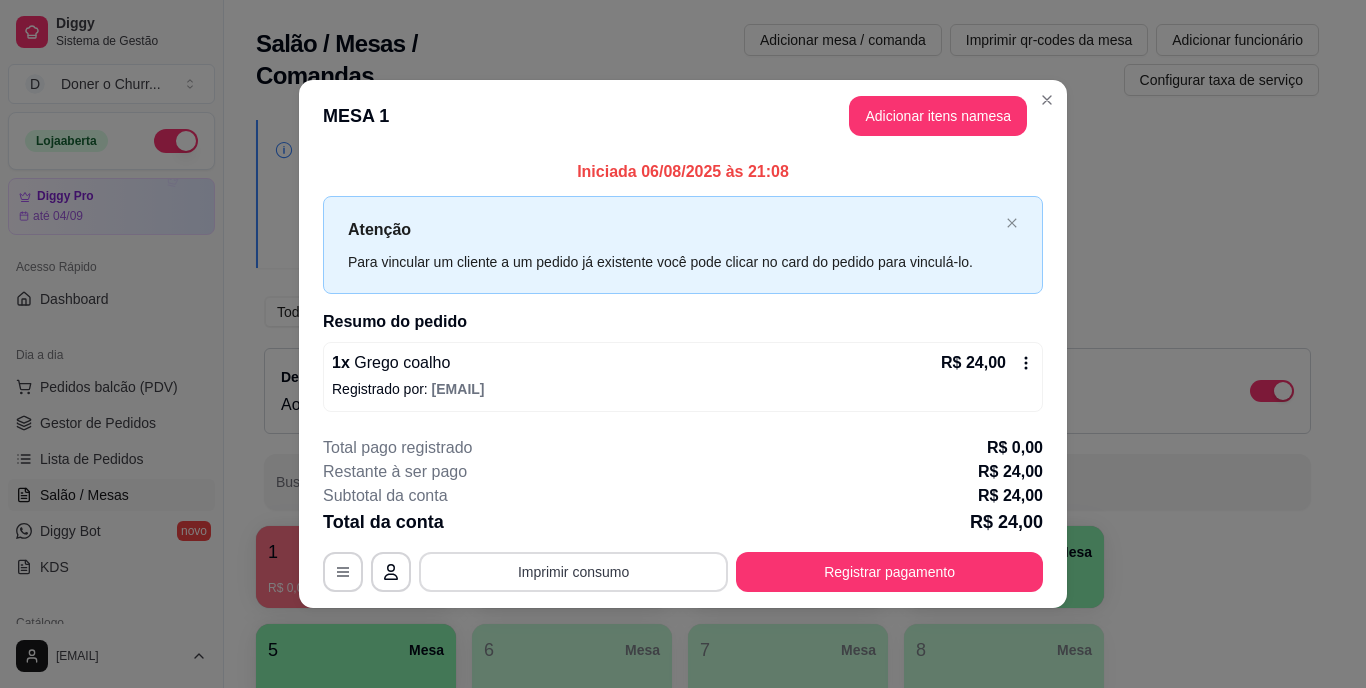 click on "Imprimir consumo" at bounding box center (573, 572) 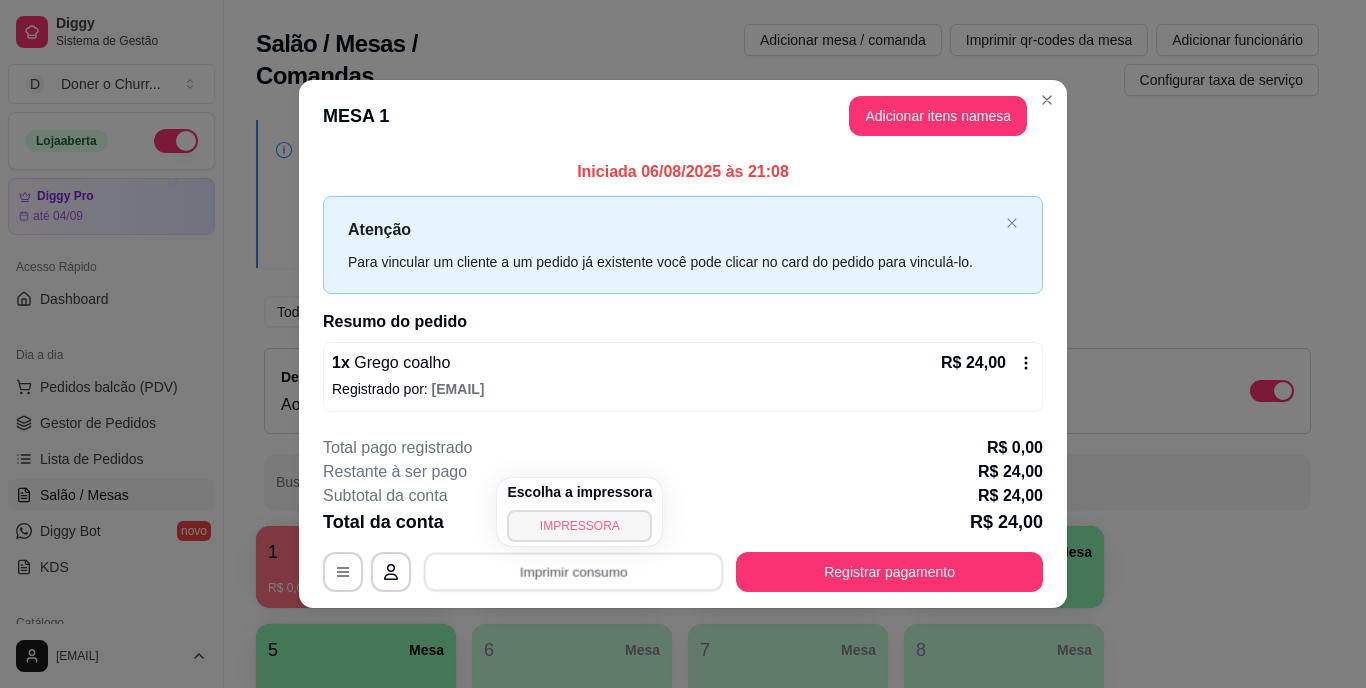 click on "IMPRESSORA" at bounding box center [579, 526] 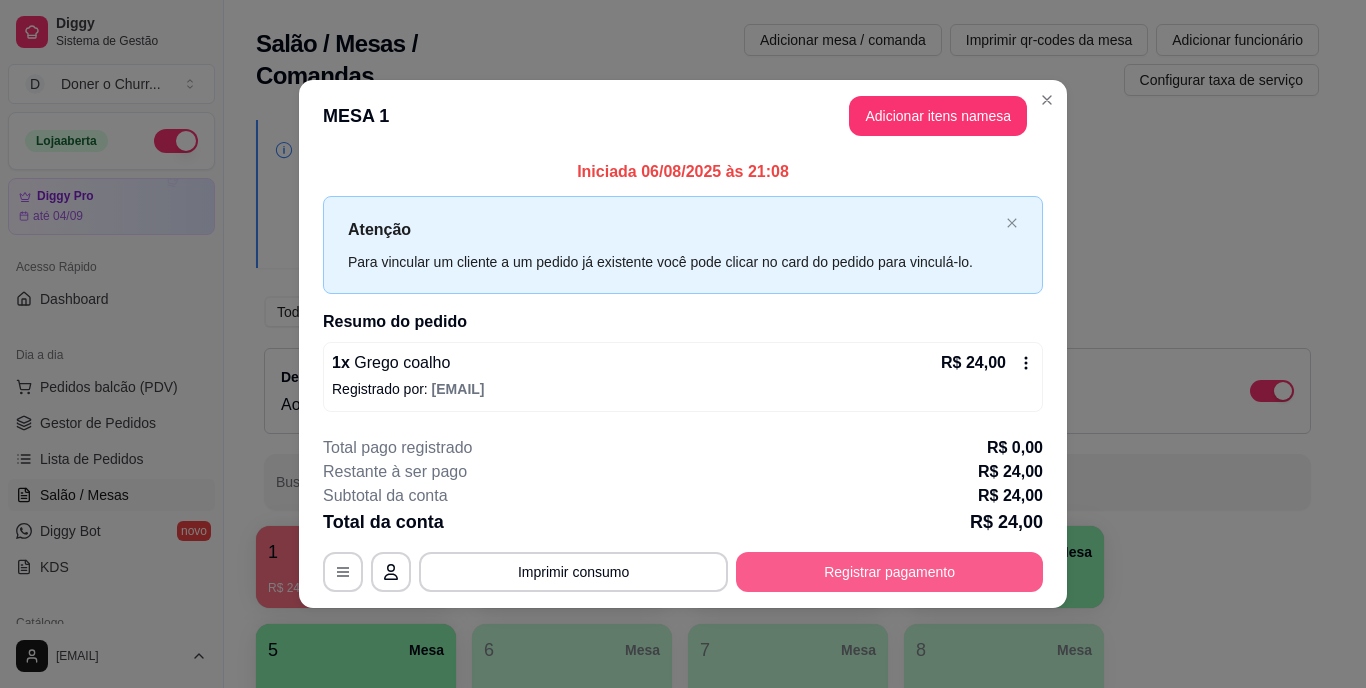 click on "**********" at bounding box center (683, 514) 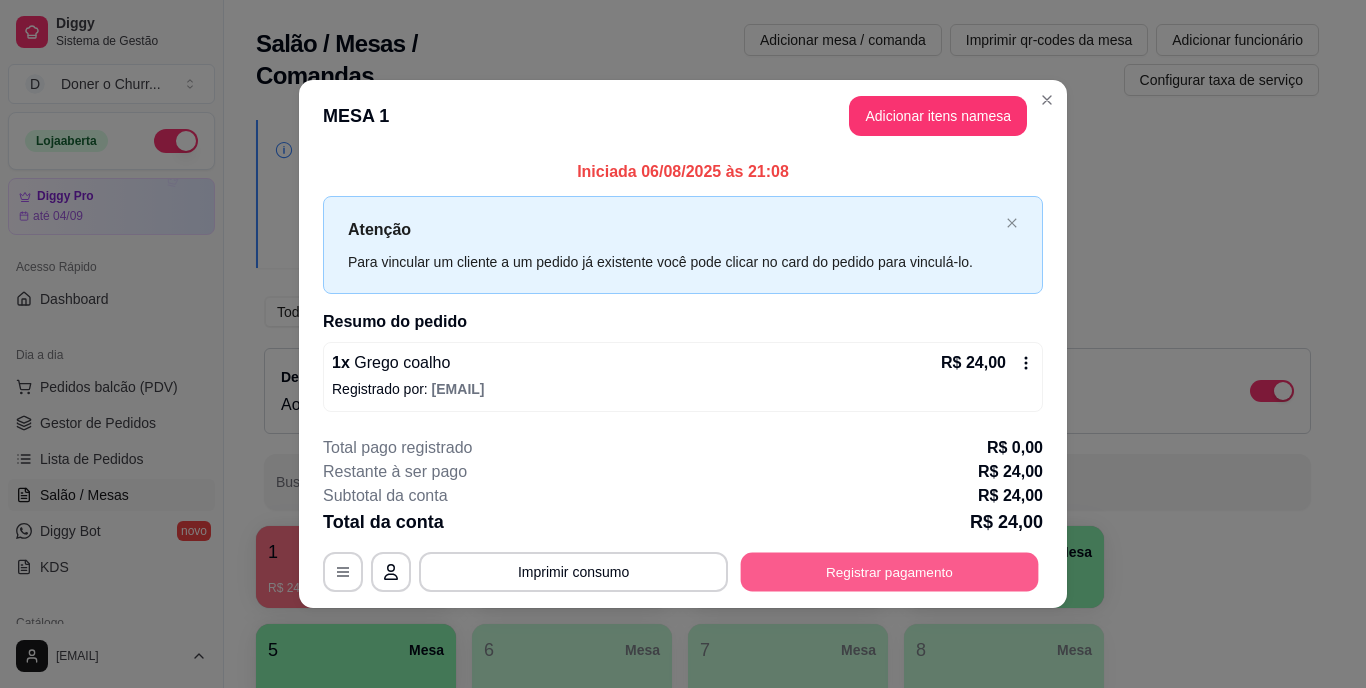 click on "Registrar pagamento" at bounding box center (890, 571) 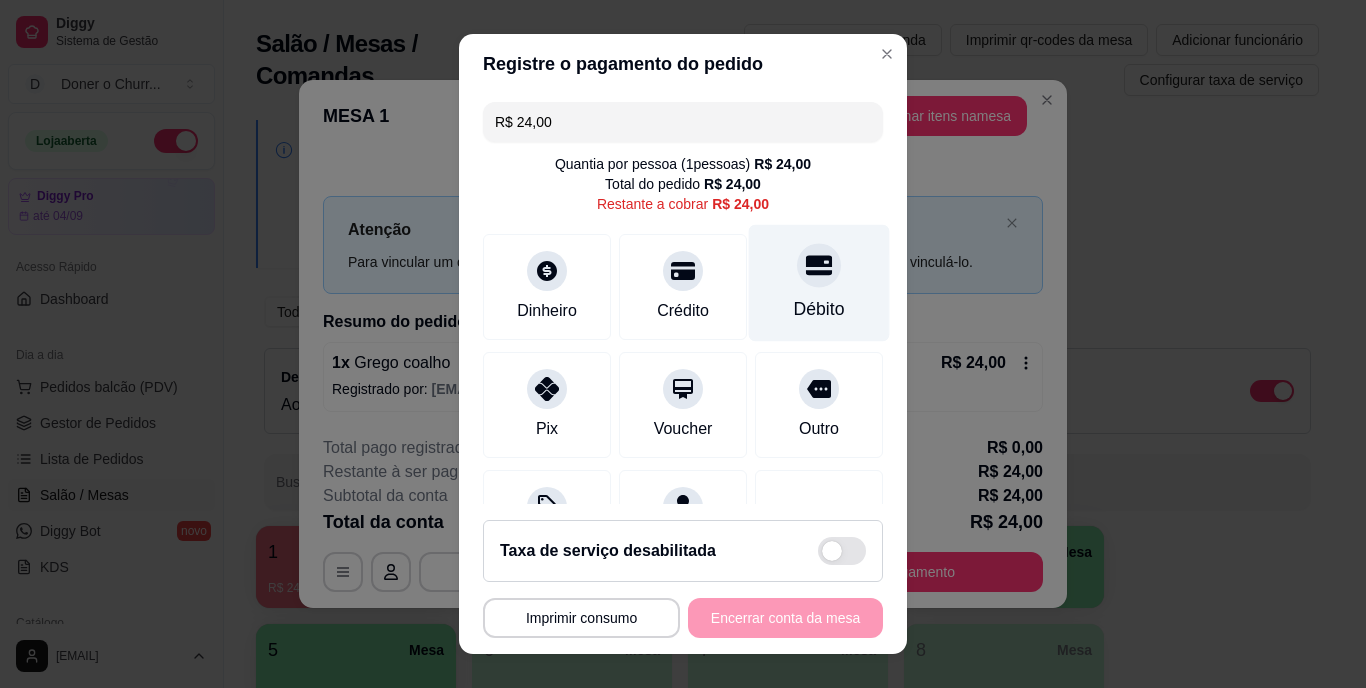 click on "Débito" at bounding box center (819, 310) 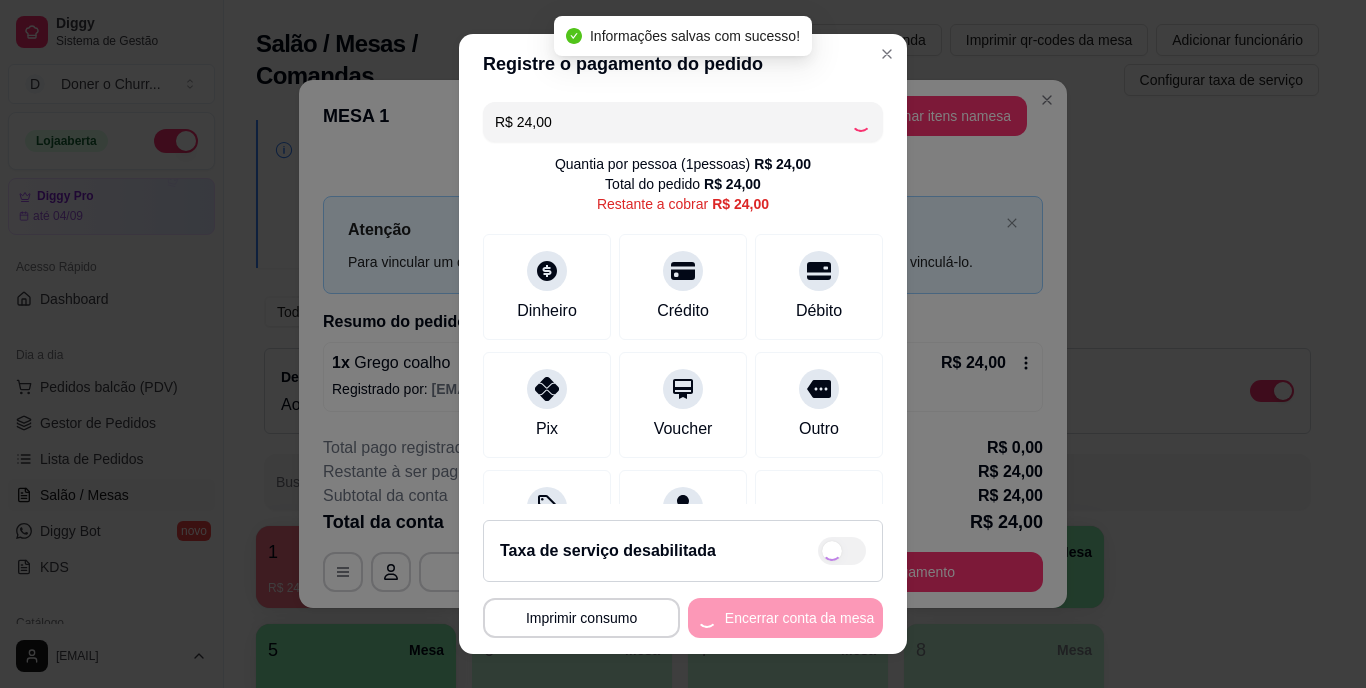 type on "R$ 0,00" 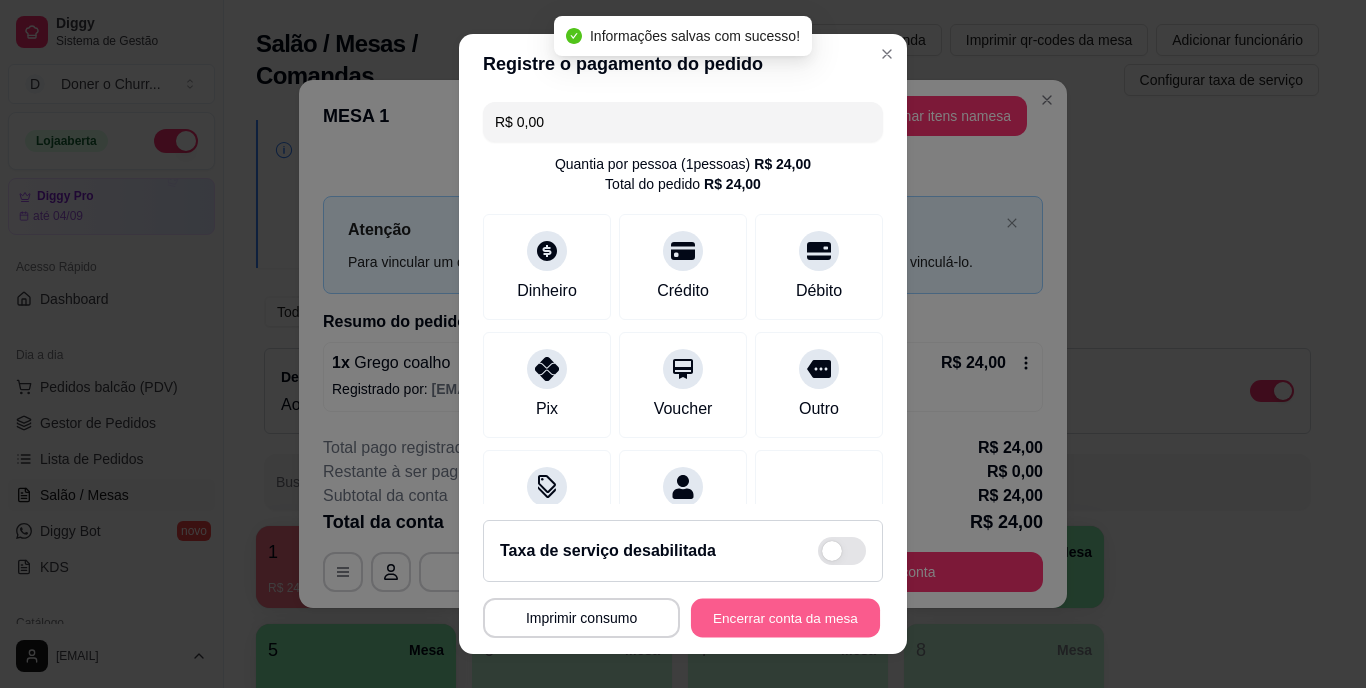 click on "Encerrar conta da mesa" at bounding box center (785, 617) 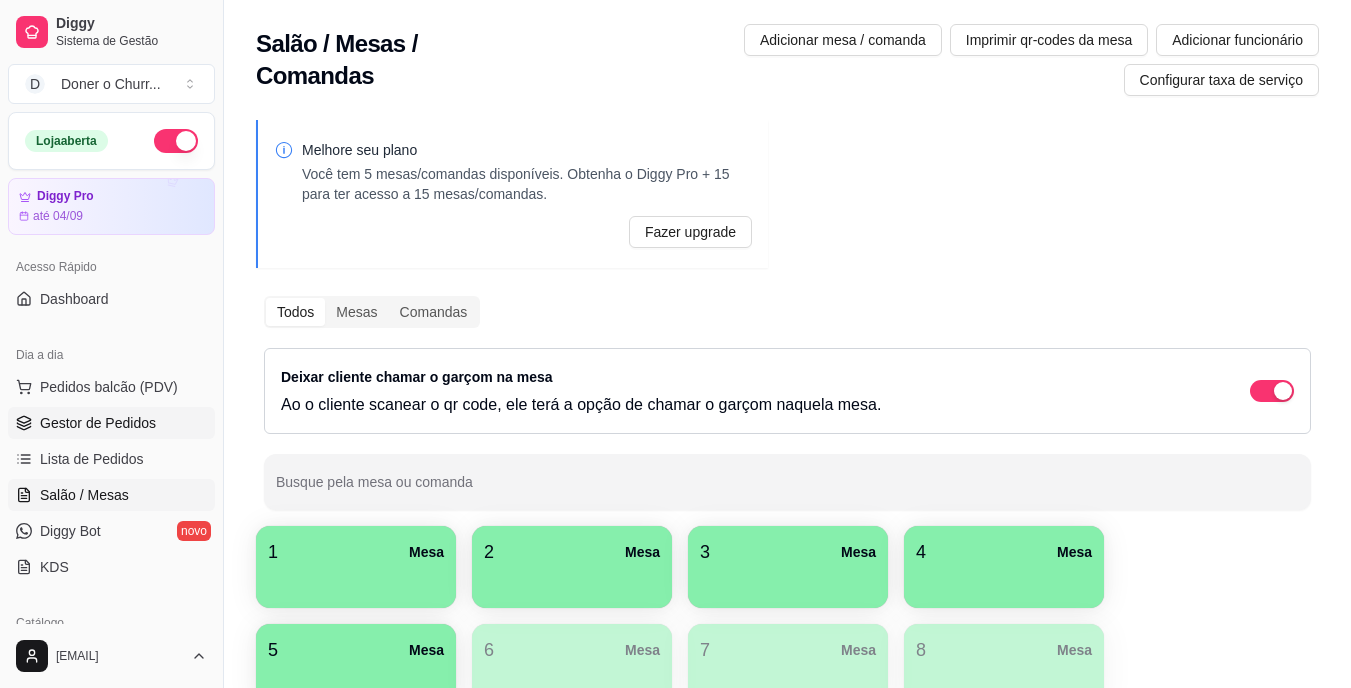 click on "Gestor de Pedidos" at bounding box center [98, 423] 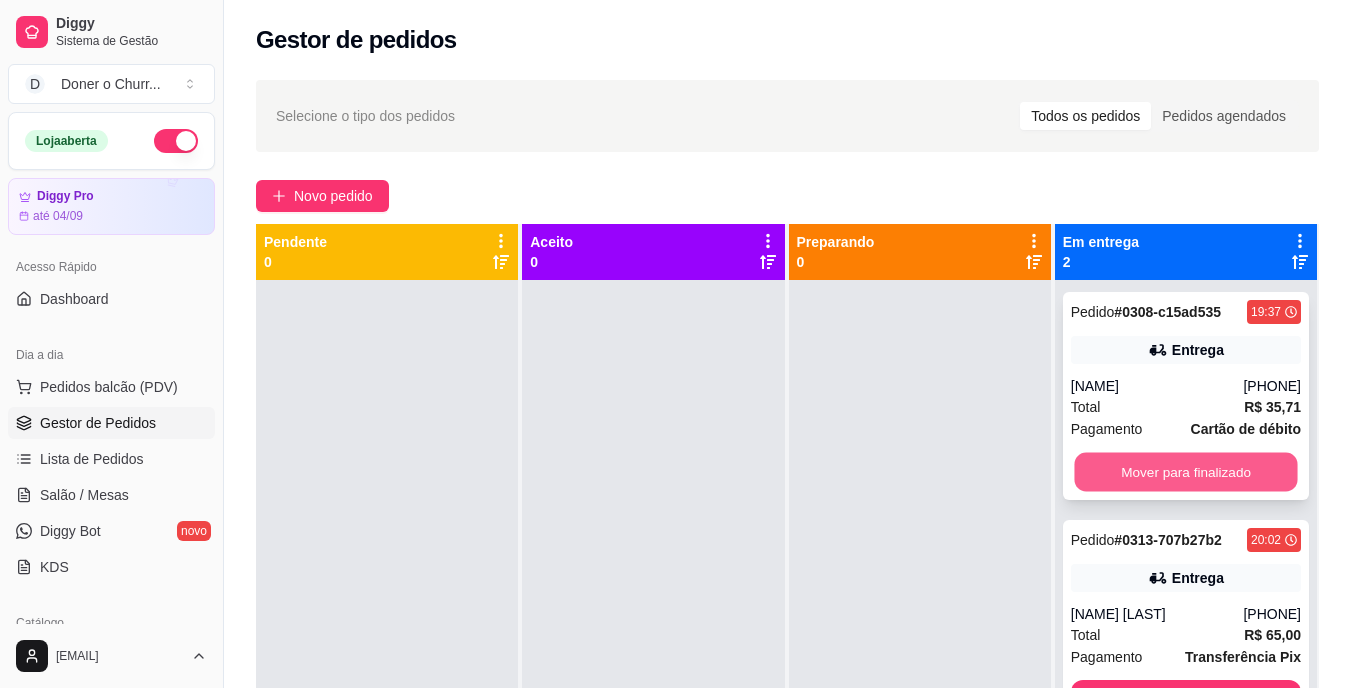 click on "Mover para finalizado" at bounding box center [1185, 472] 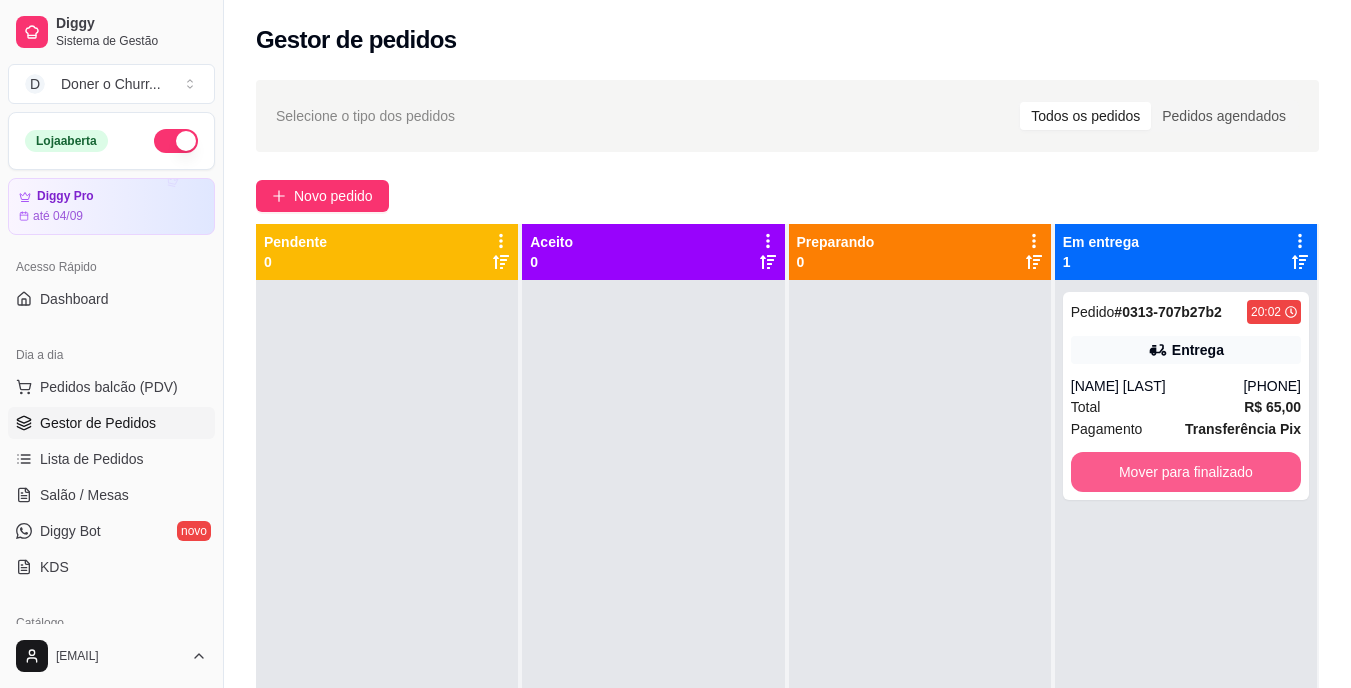click on "Mover para finalizado" at bounding box center [1186, 472] 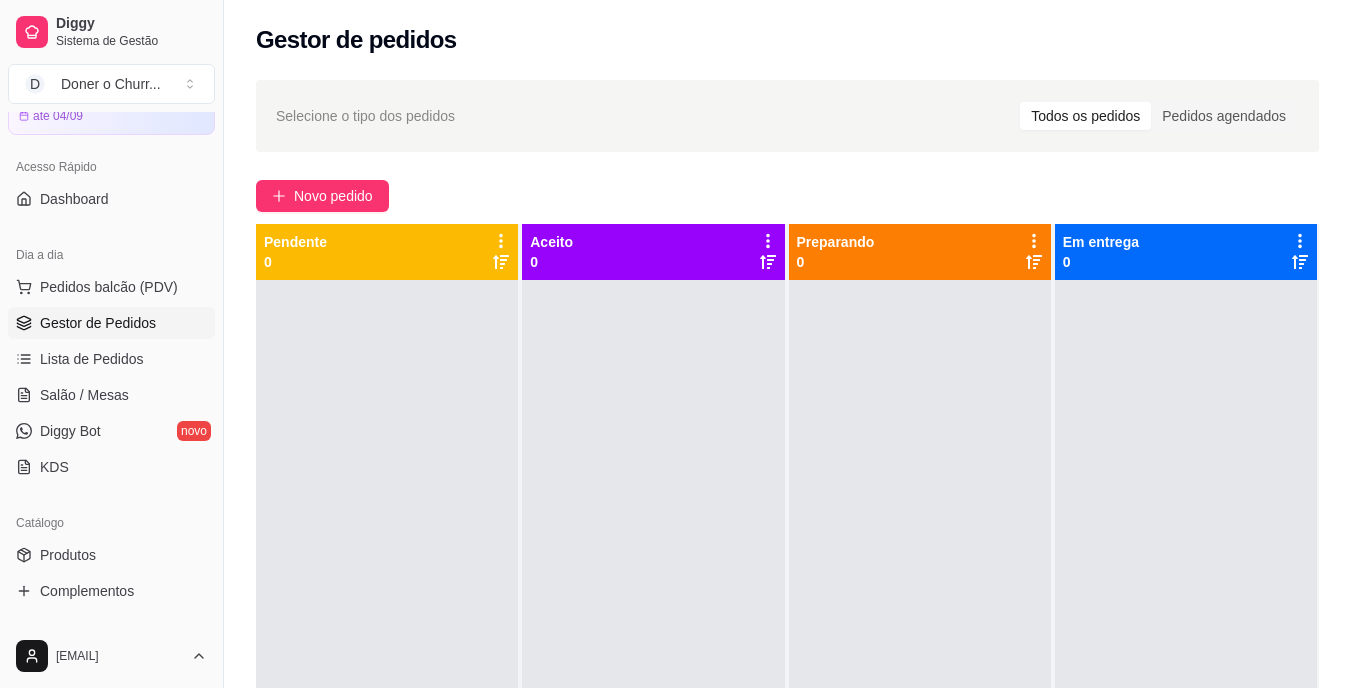 scroll, scrollTop: 751, scrollLeft: 0, axis: vertical 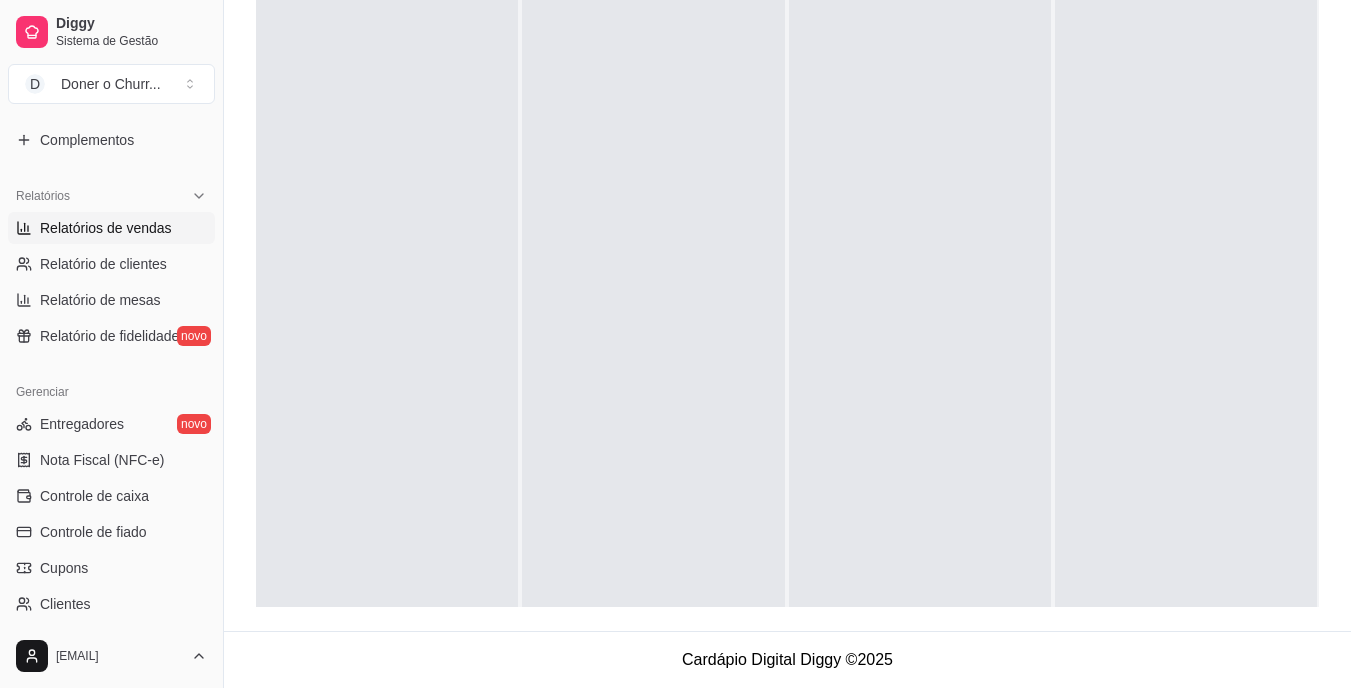 click on "Relatórios de vendas" at bounding box center [106, 228] 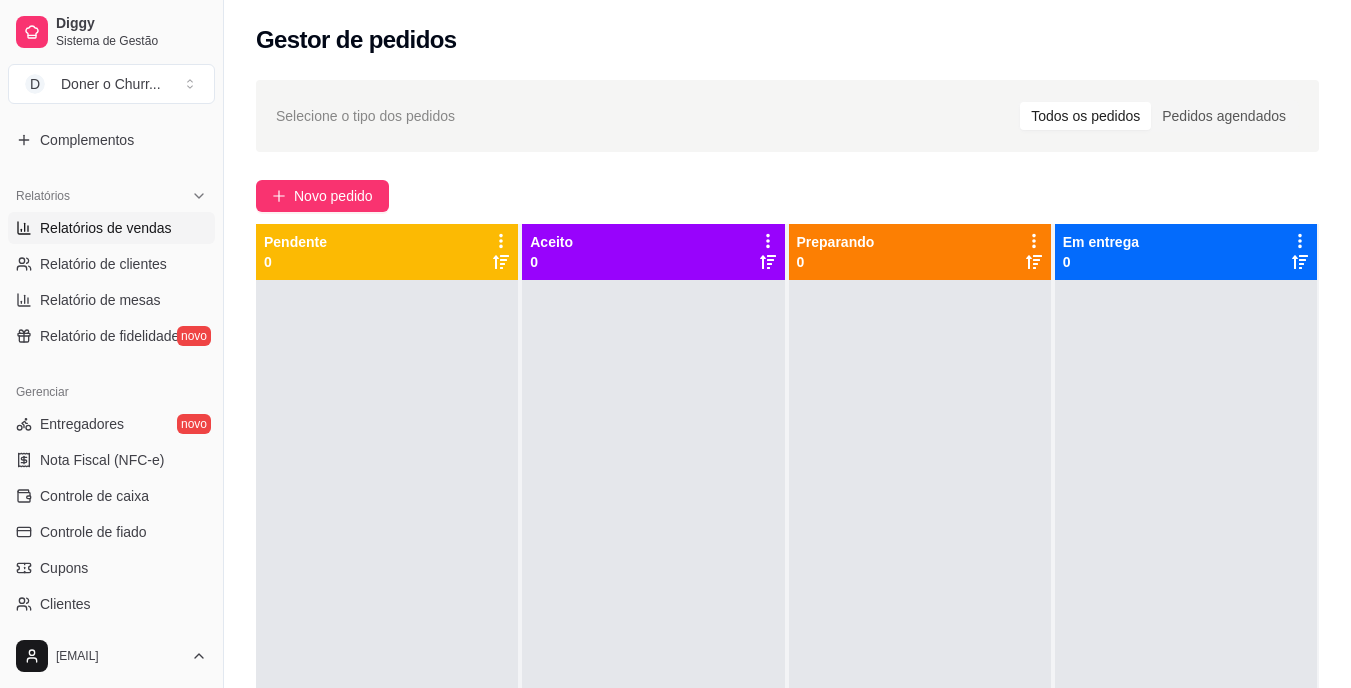 select on "ALL" 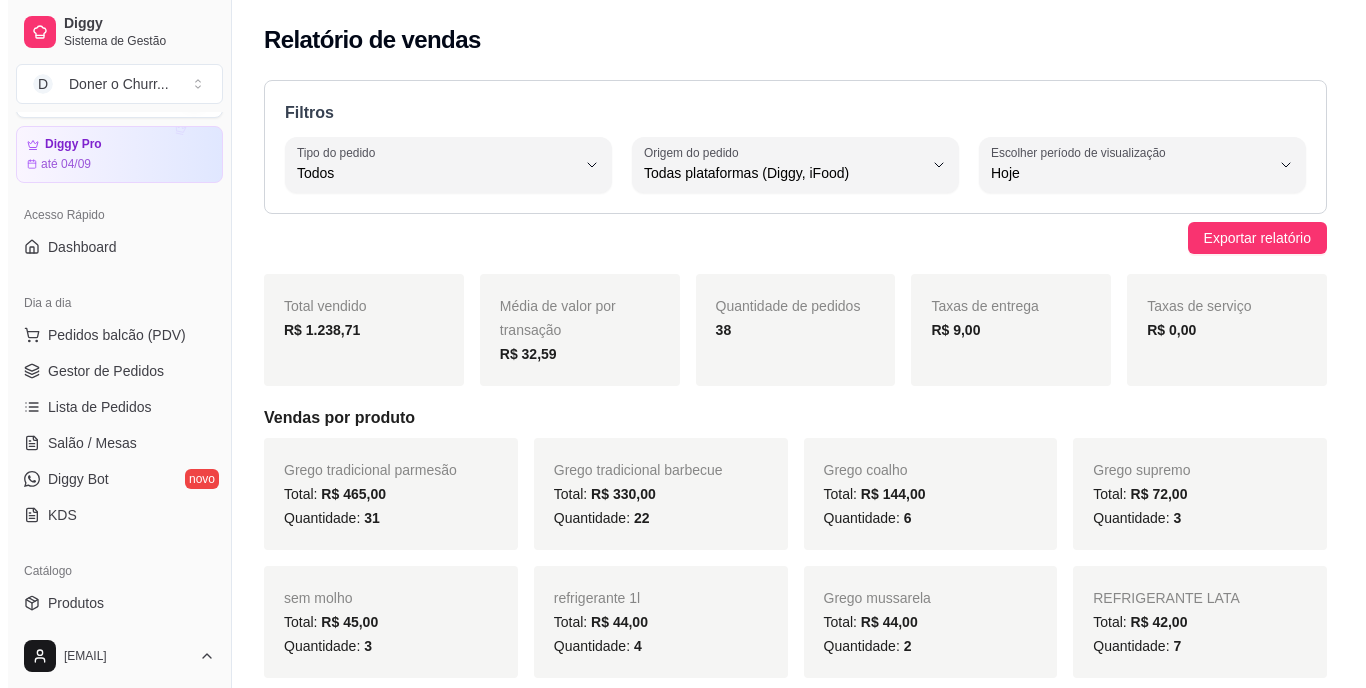 scroll, scrollTop: 51, scrollLeft: 0, axis: vertical 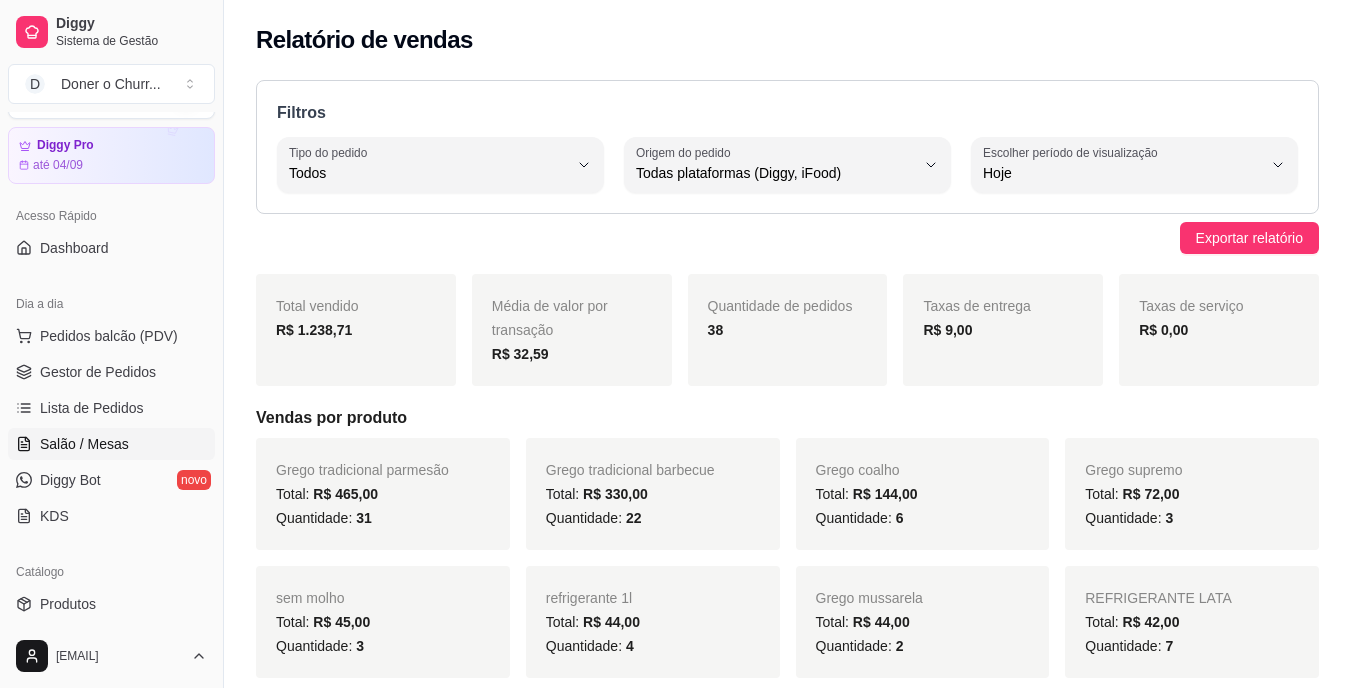 click on "Salão / Mesas" at bounding box center [111, 444] 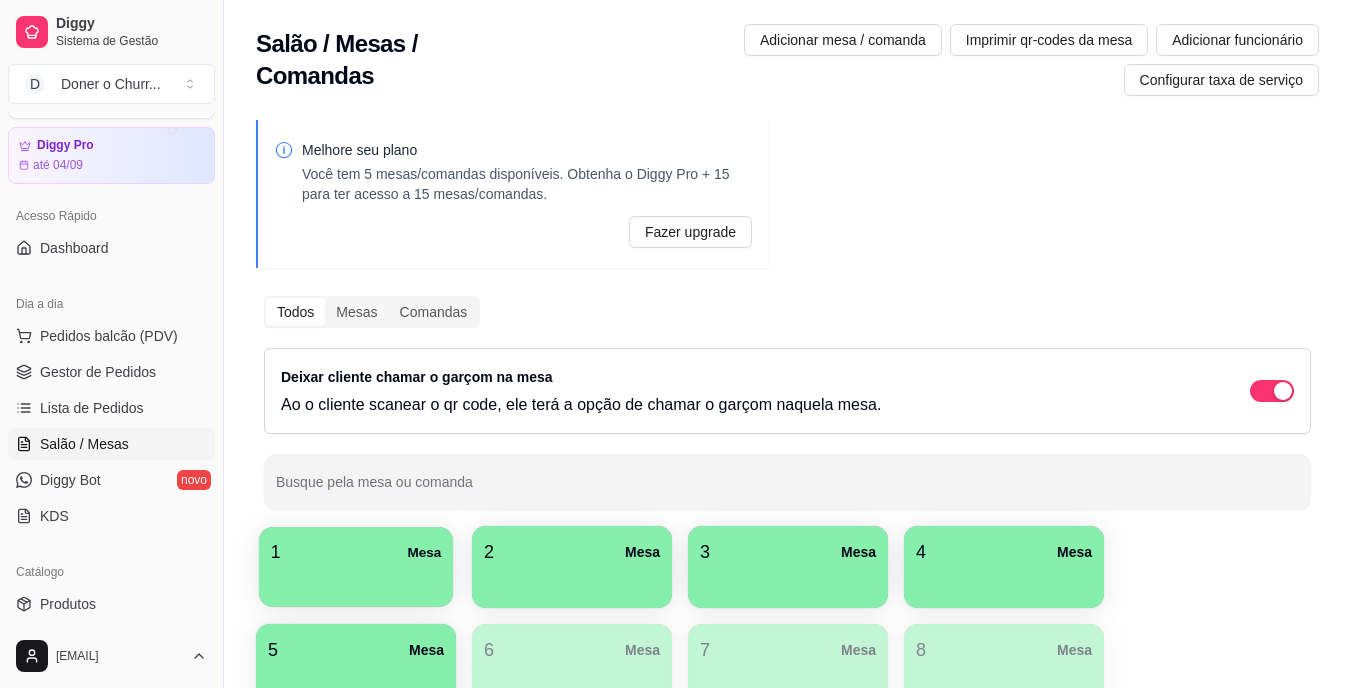 click at bounding box center [356, 580] 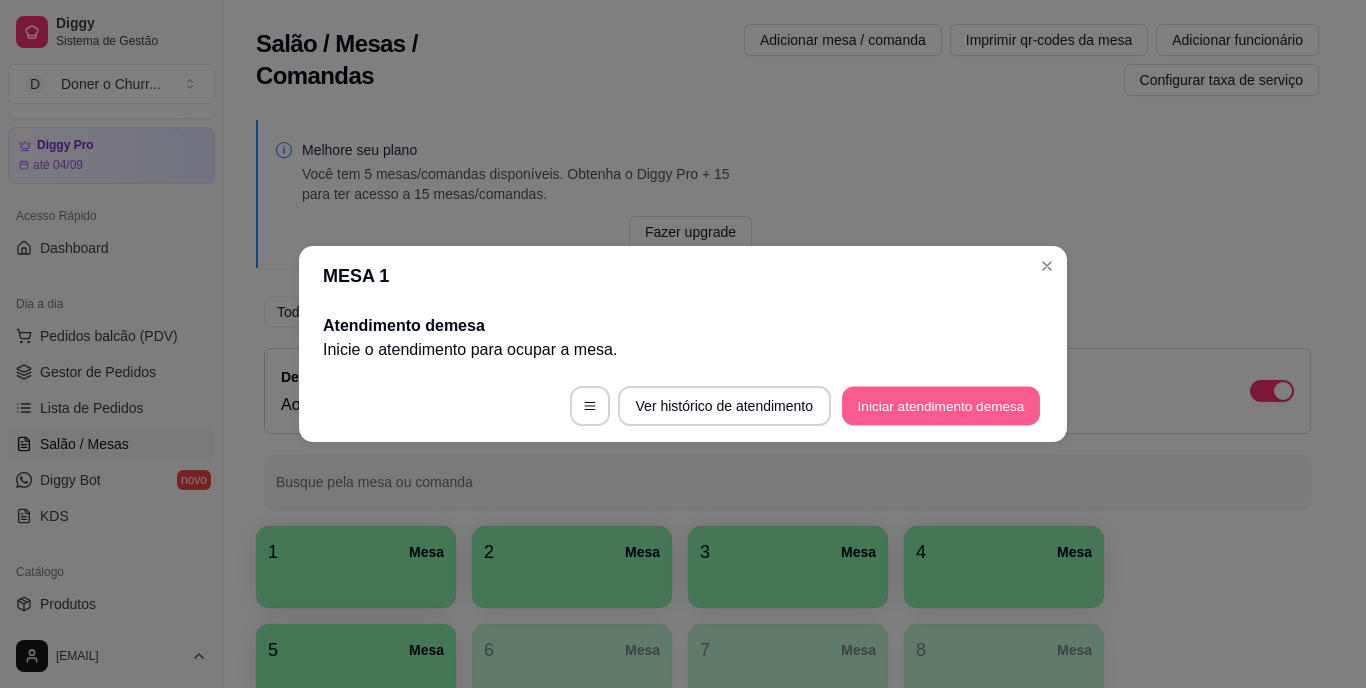 click on "Iniciar atendimento de  mesa" at bounding box center (941, 406) 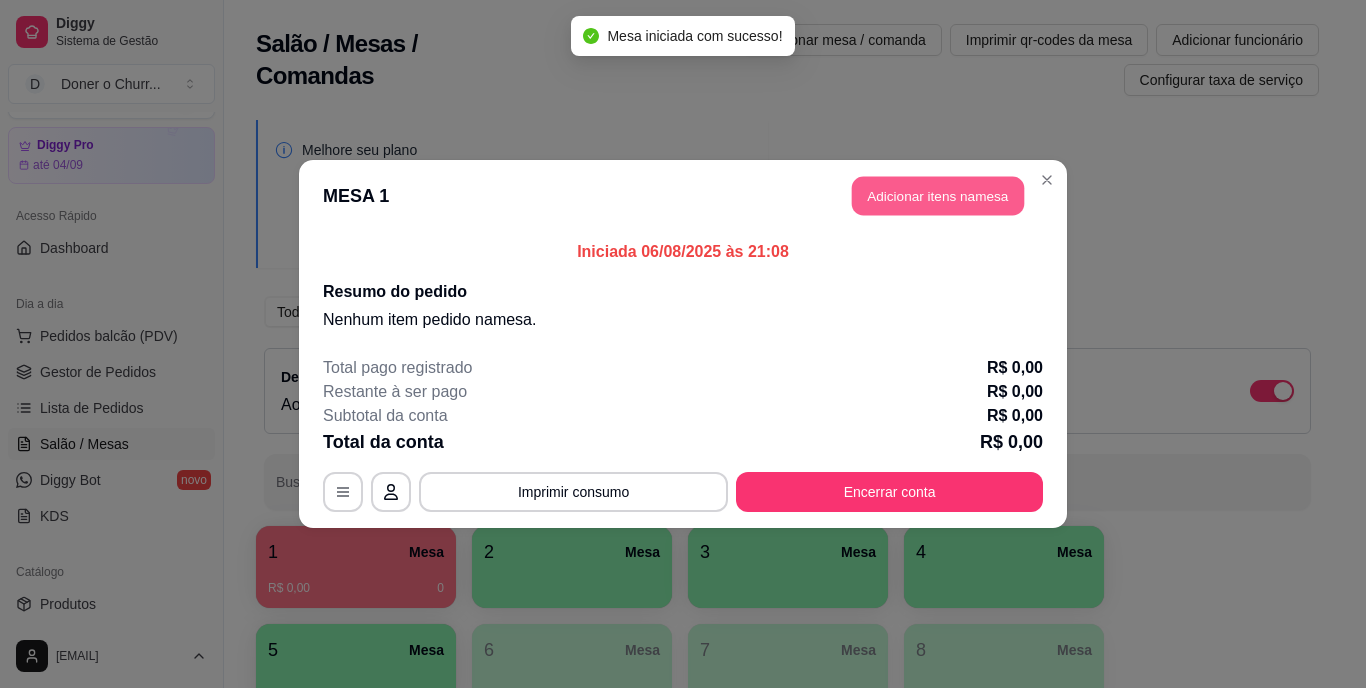 click on "Adicionar itens na  mesa" at bounding box center [938, 196] 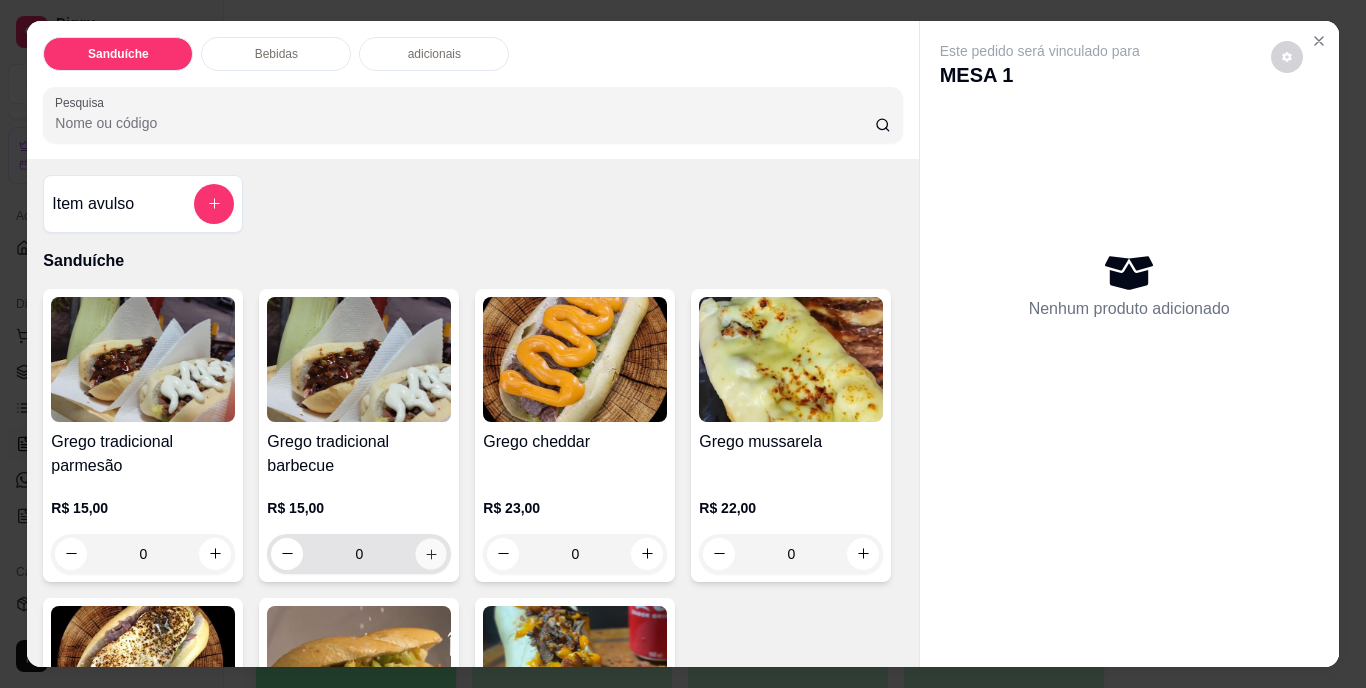 click 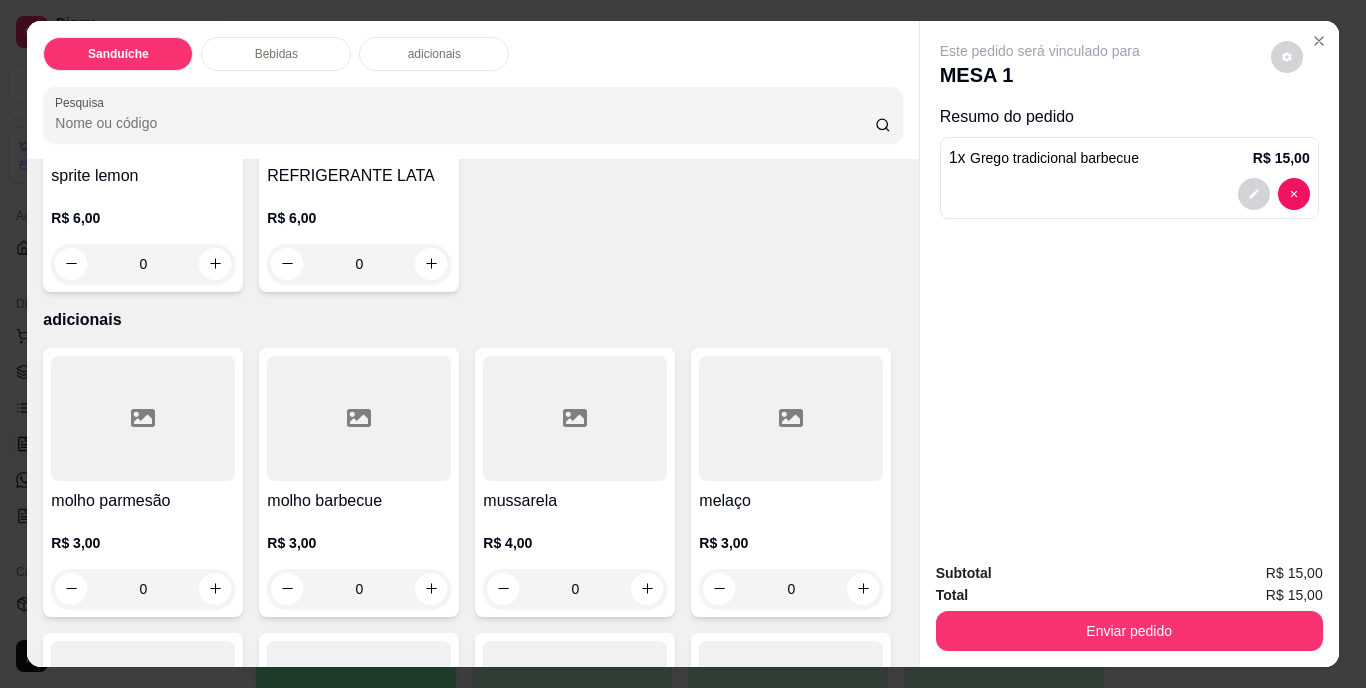 scroll, scrollTop: 1320, scrollLeft: 0, axis: vertical 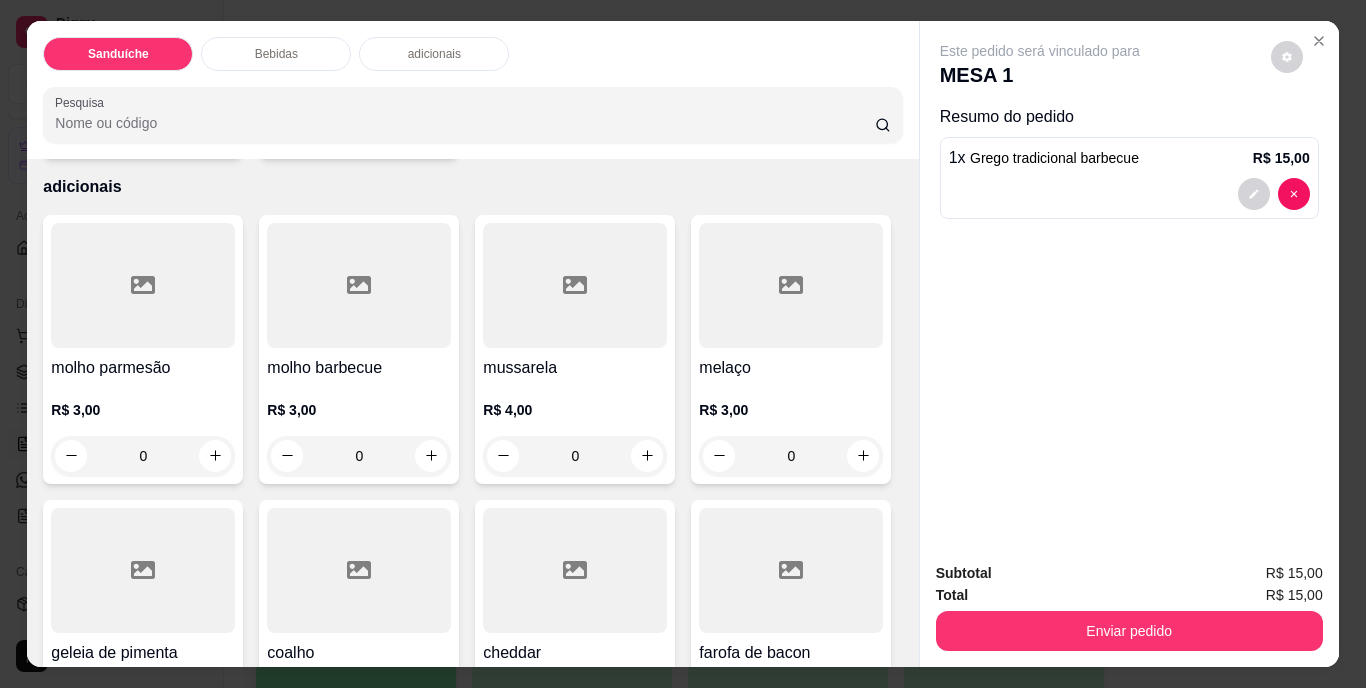 click 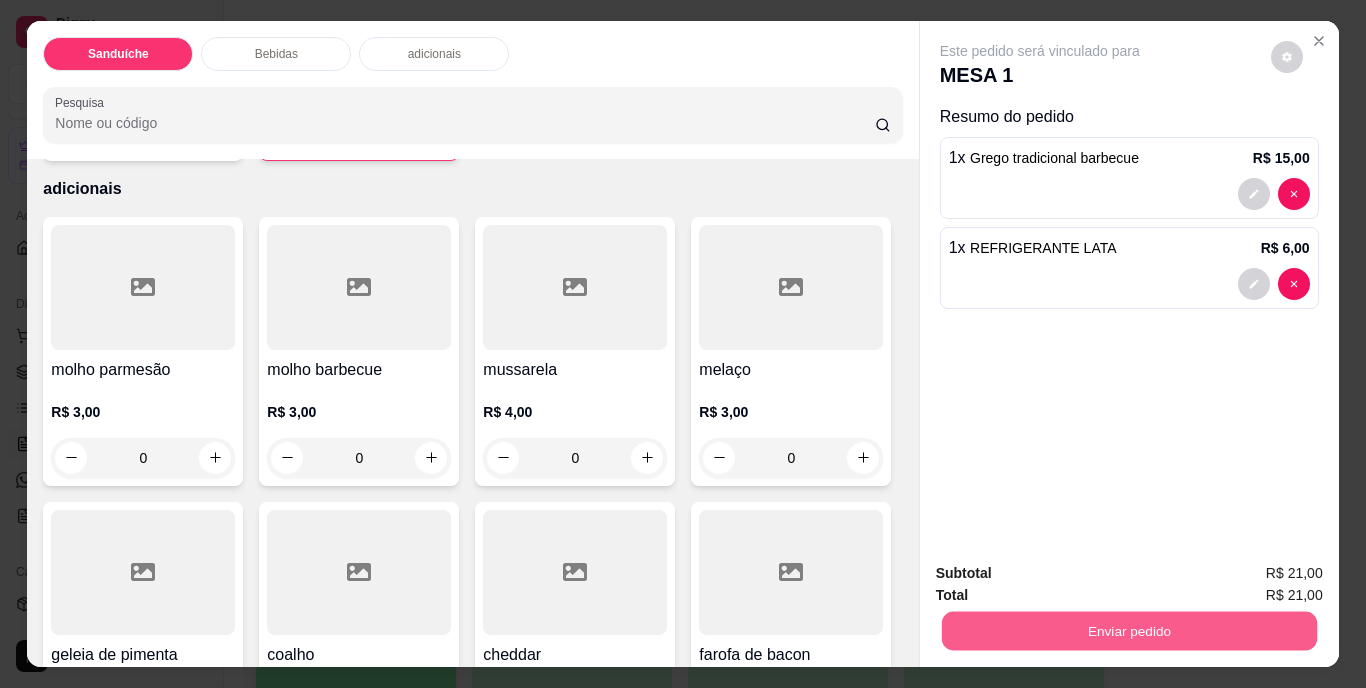 click on "Enviar pedido" at bounding box center [1128, 631] 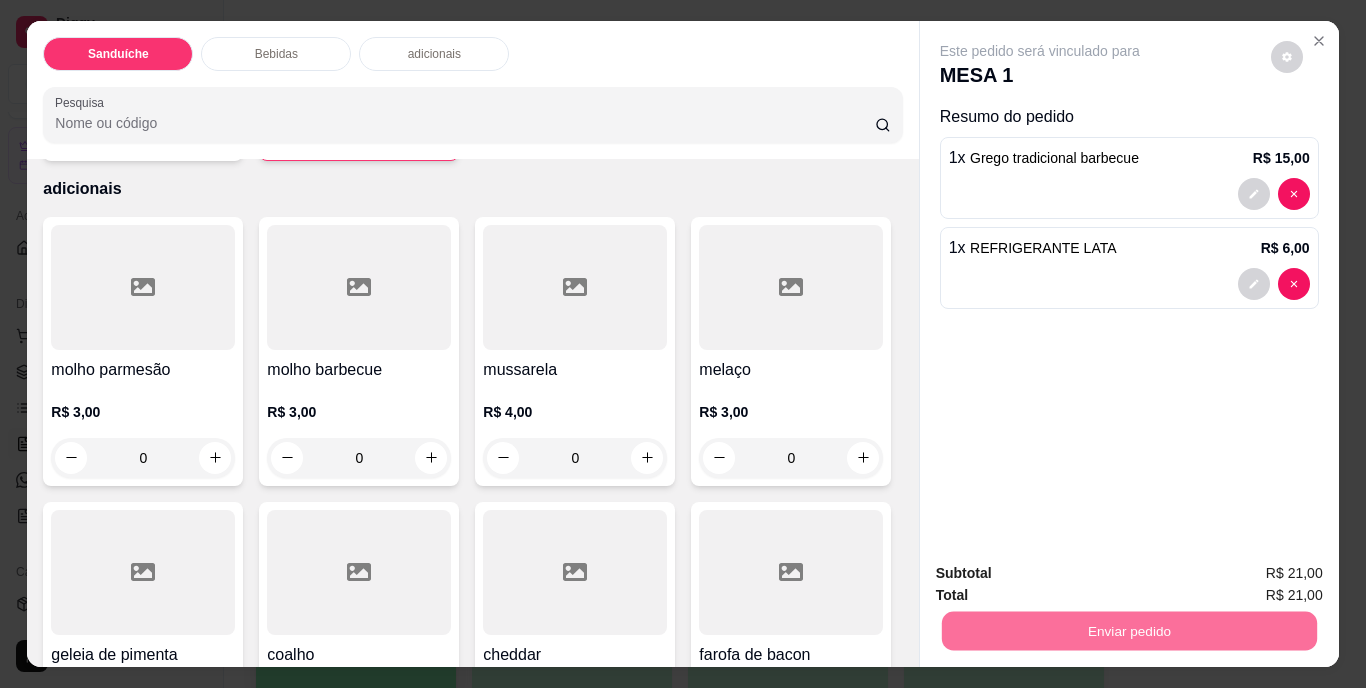 click on "Não registrar e enviar pedido" at bounding box center (1063, 575) 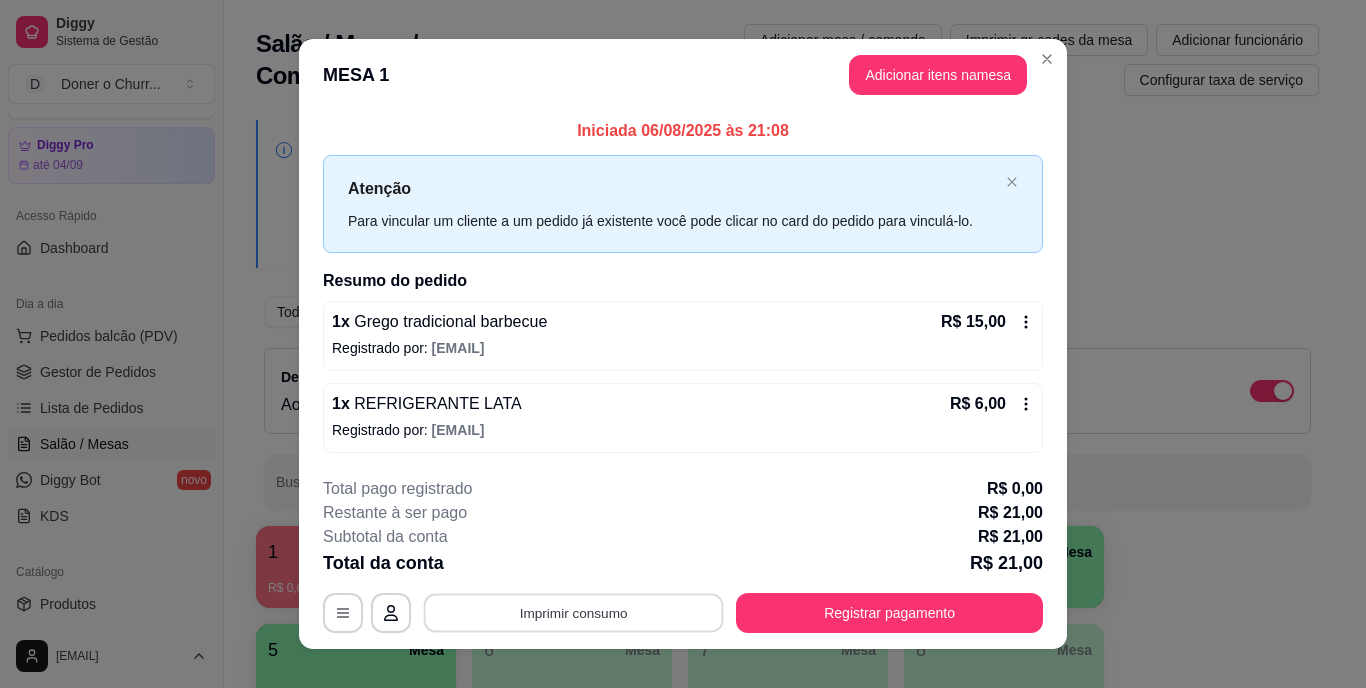 click on "Imprimir consumo" at bounding box center [574, 612] 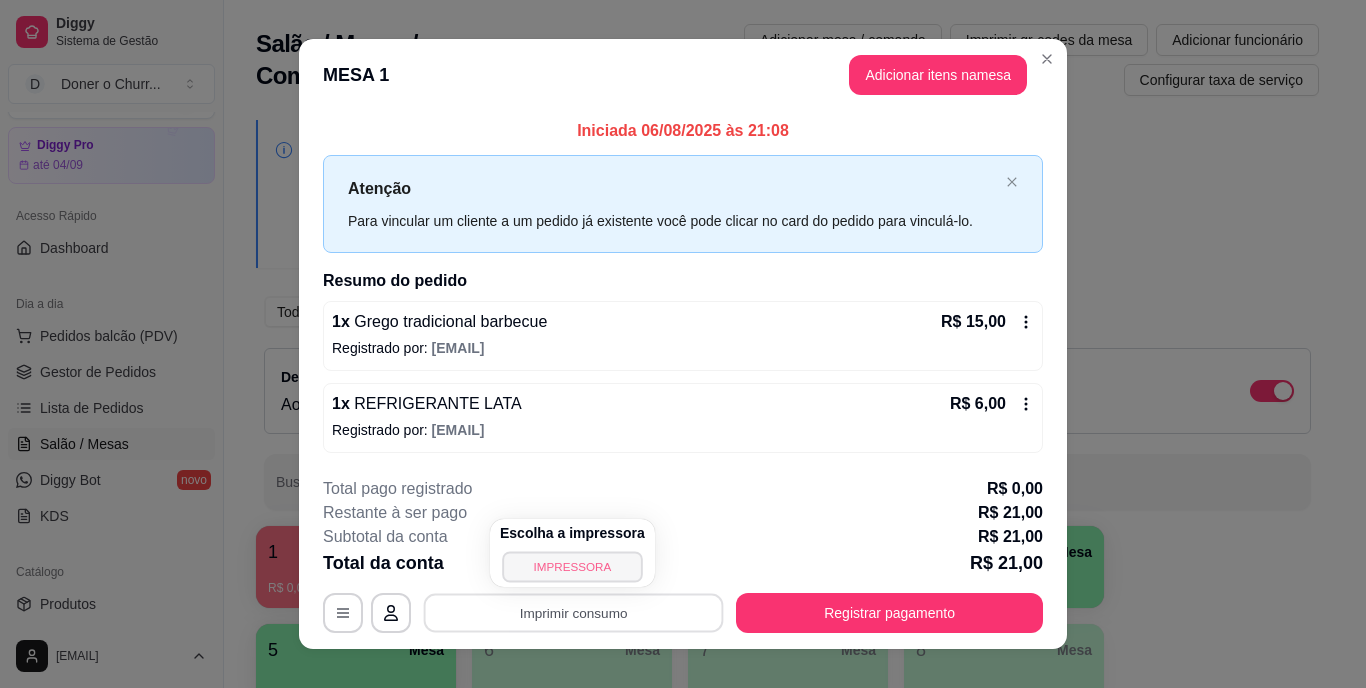 click on "IMPRESSORA" at bounding box center [572, 566] 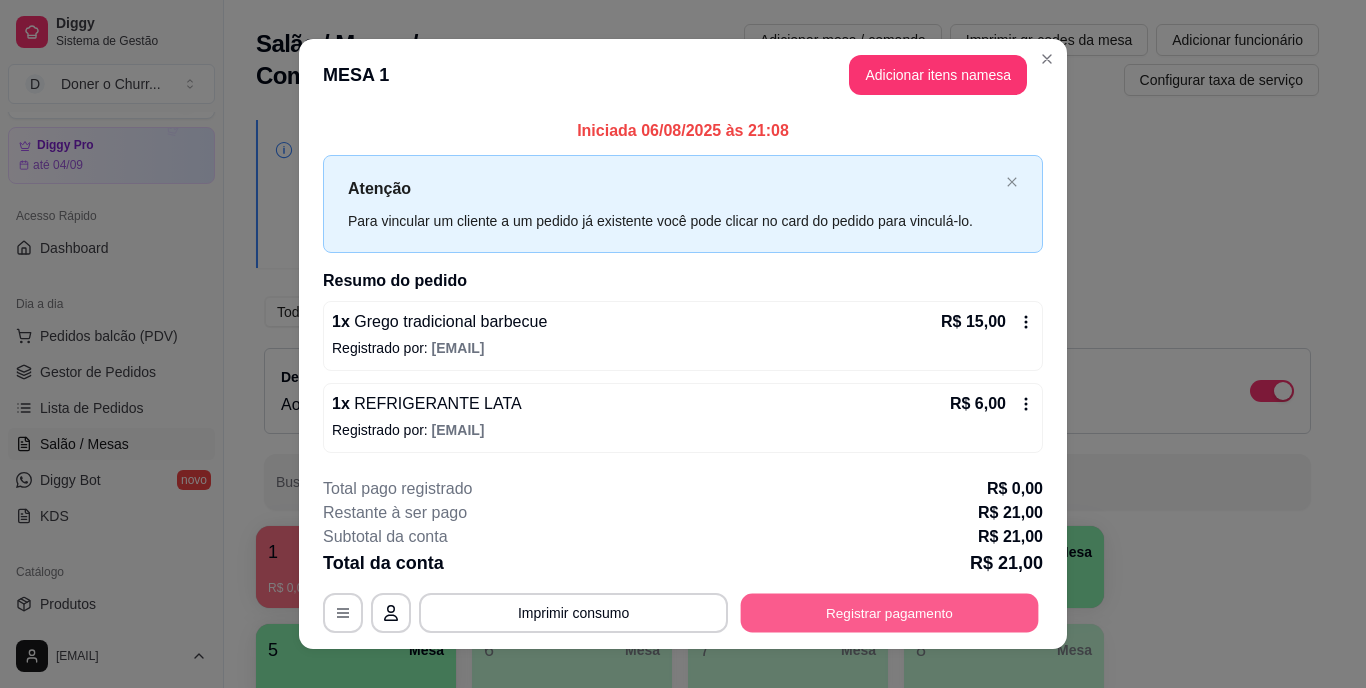 click on "Registrar pagamento" at bounding box center (890, 612) 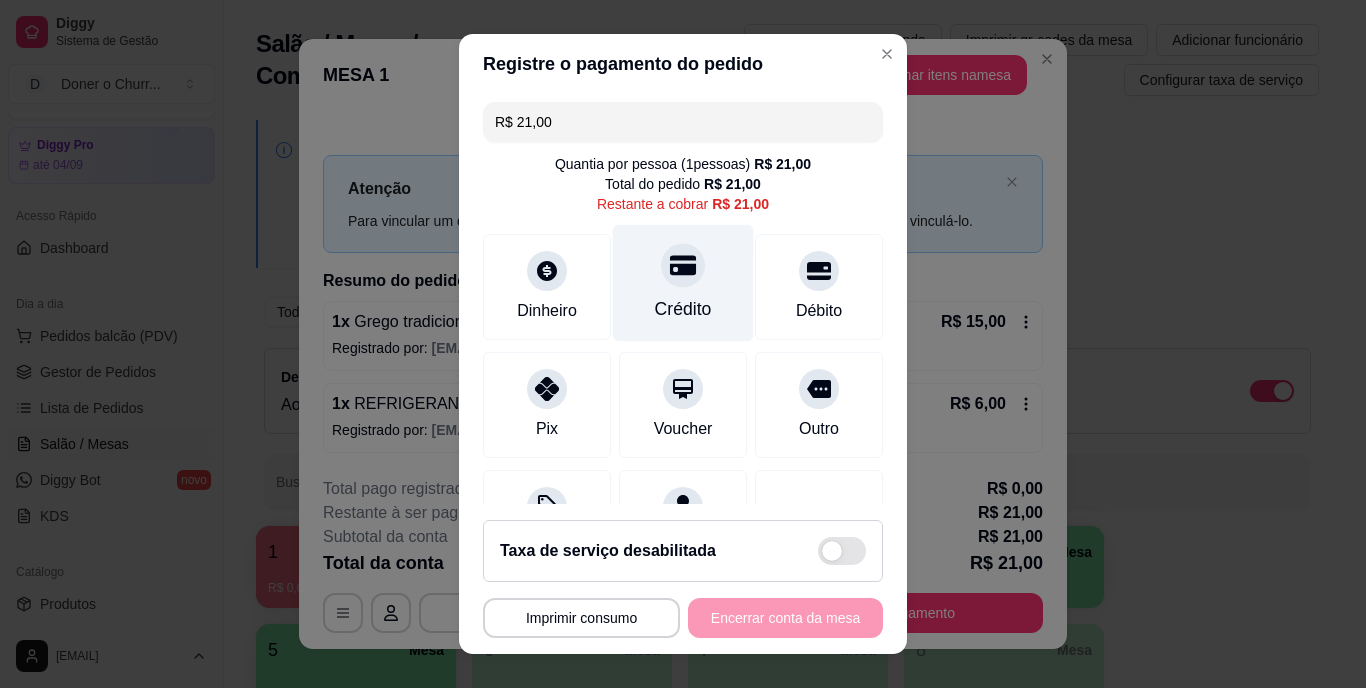 click on "Crédito" at bounding box center [683, 310] 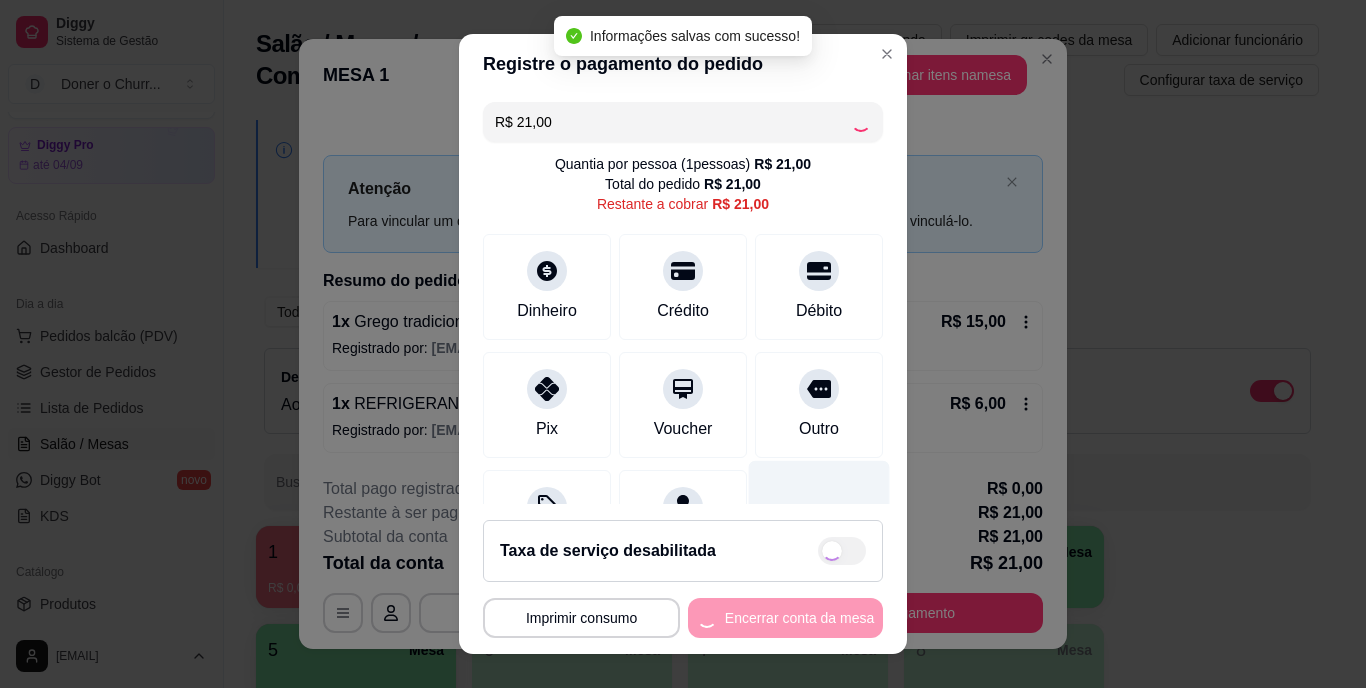 type on "R$ 0,00" 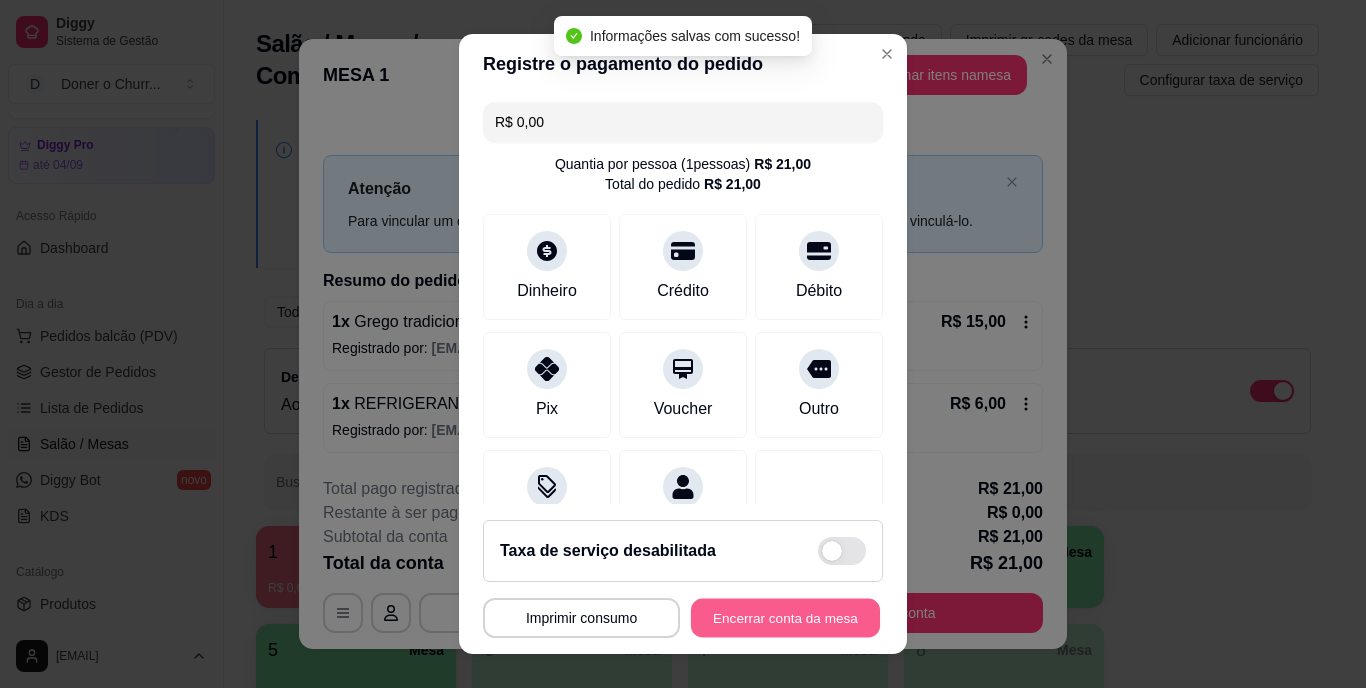 click on "Encerrar conta da mesa" at bounding box center [785, 617] 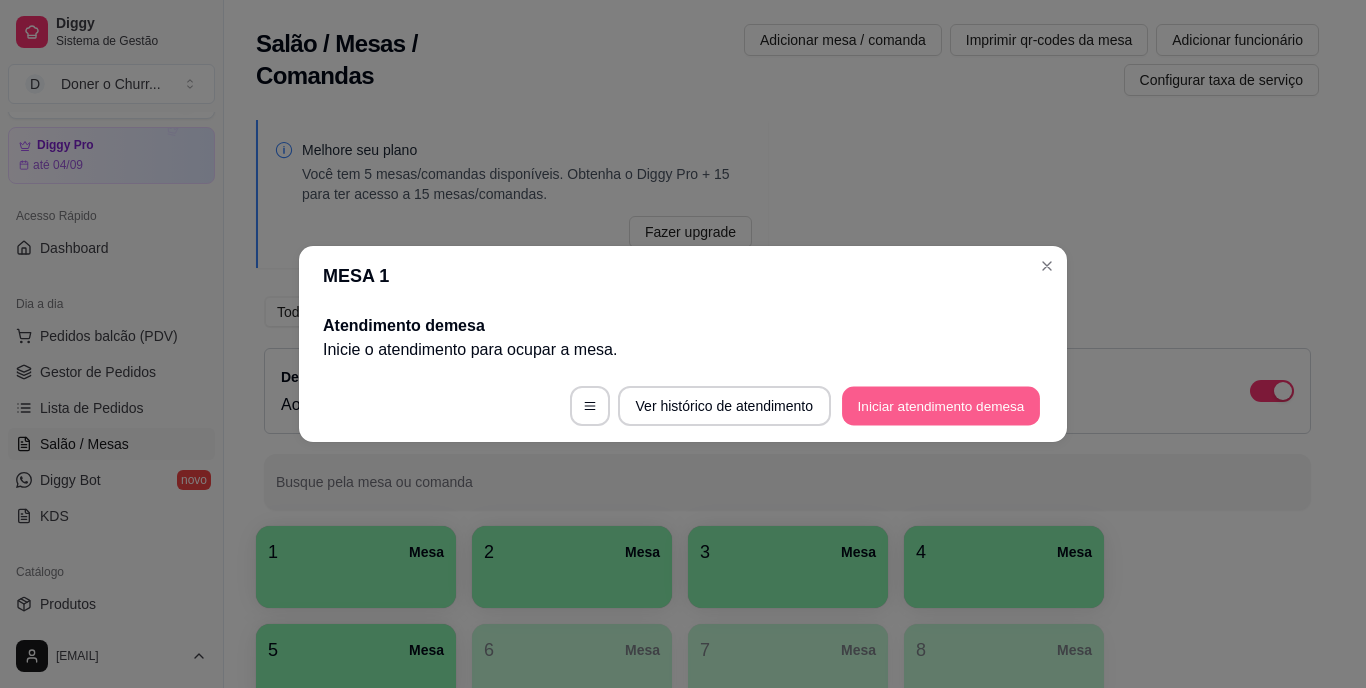 click on "Iniciar atendimento de  mesa" at bounding box center [941, 406] 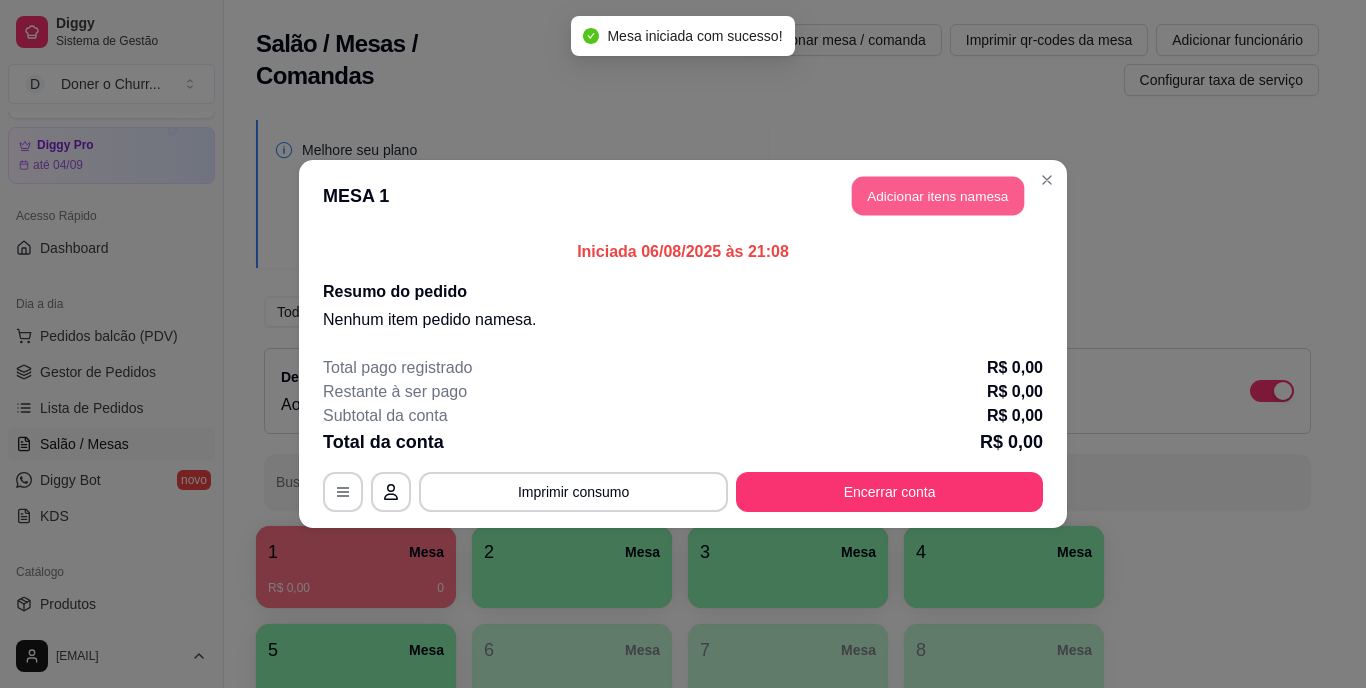 click on "Adicionar itens na  mesa" at bounding box center [938, 196] 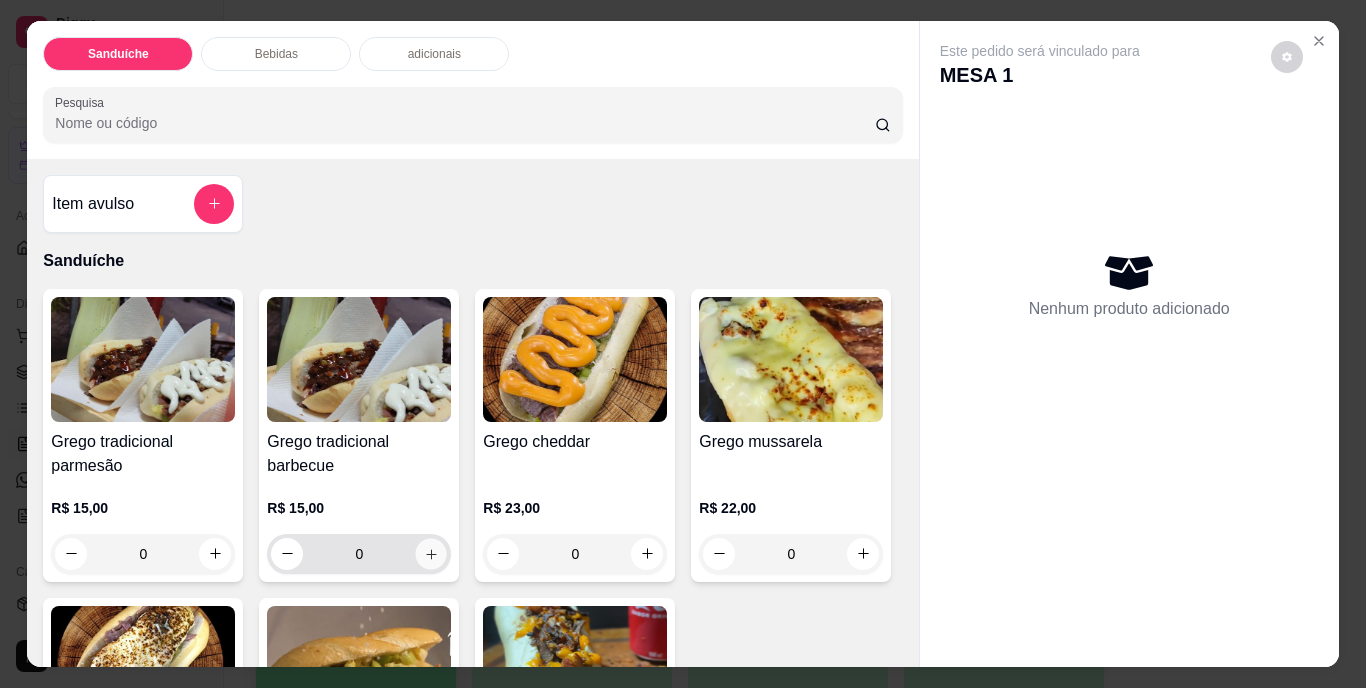 click 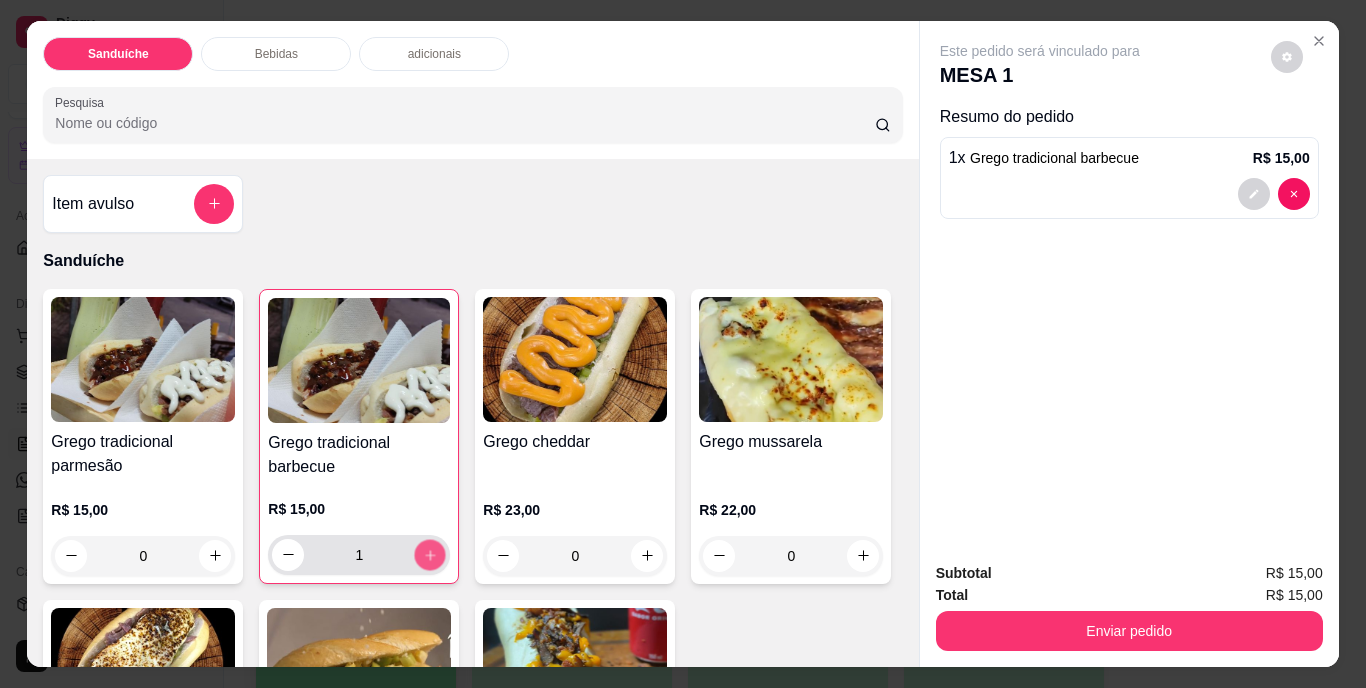 click 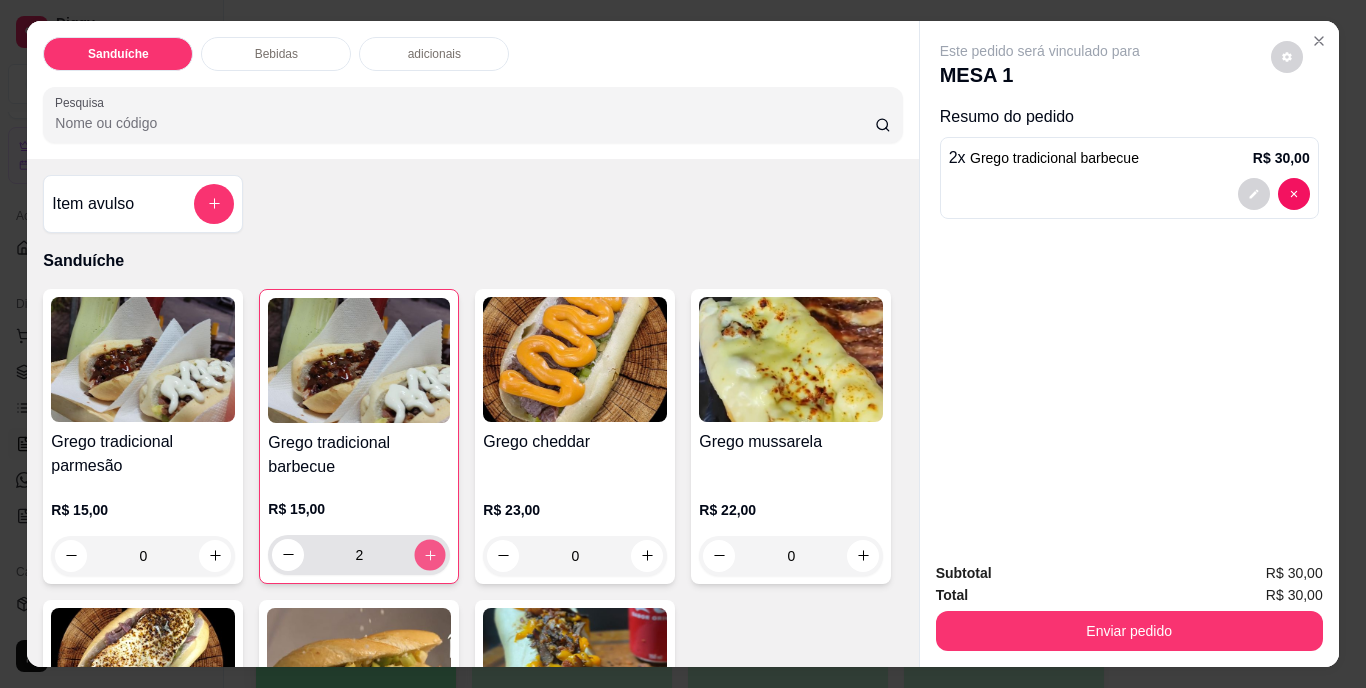 click 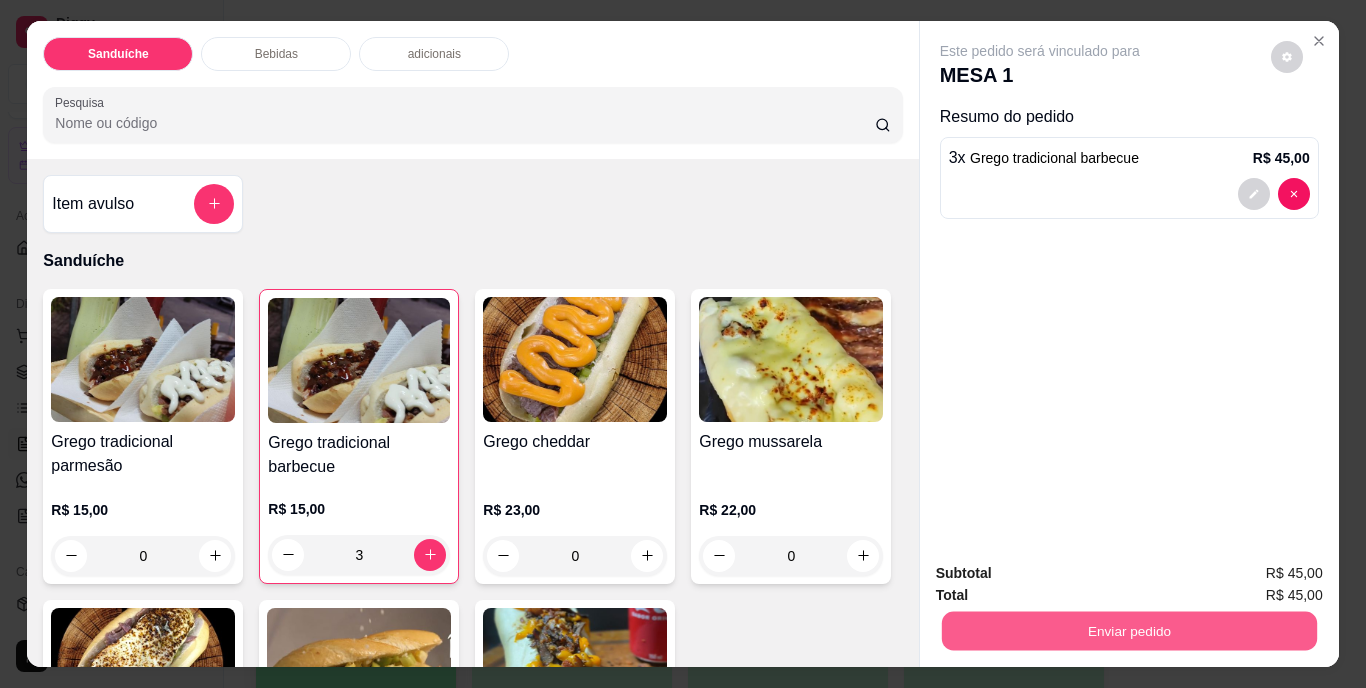 click on "Enviar pedido" at bounding box center (1128, 631) 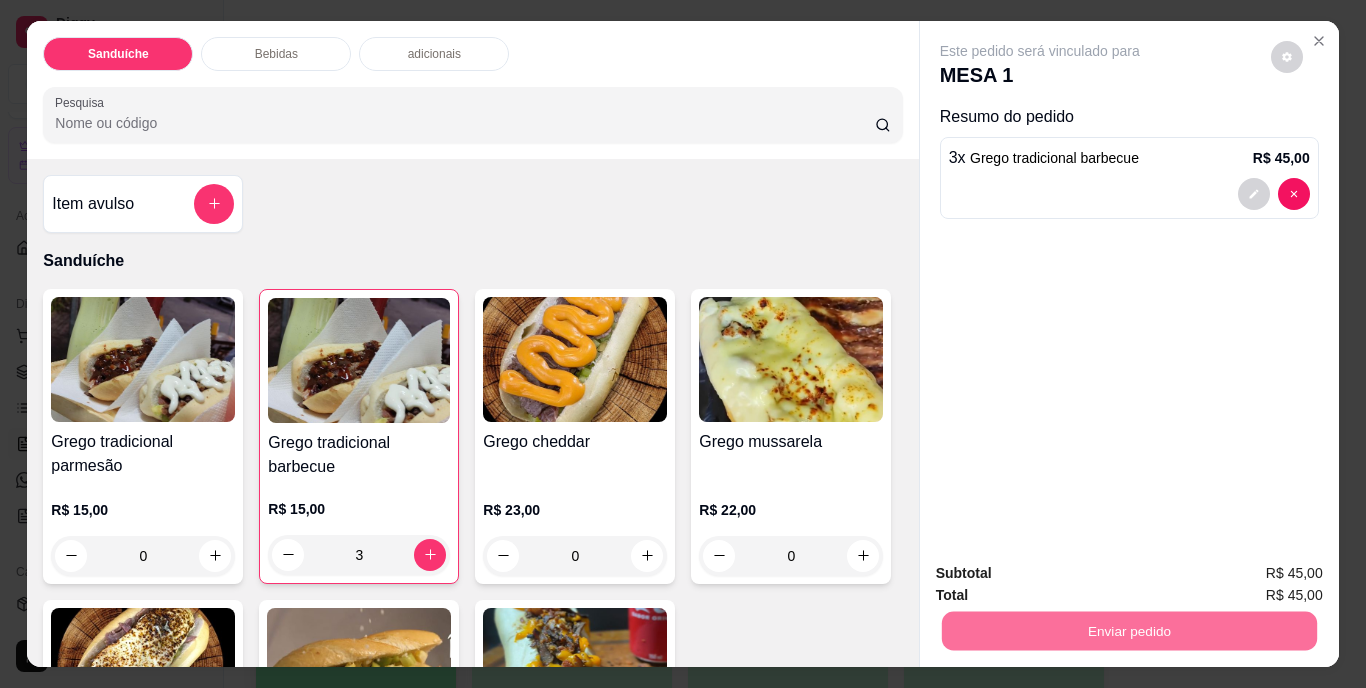 click on "Não registrar e enviar pedido" at bounding box center [1063, 574] 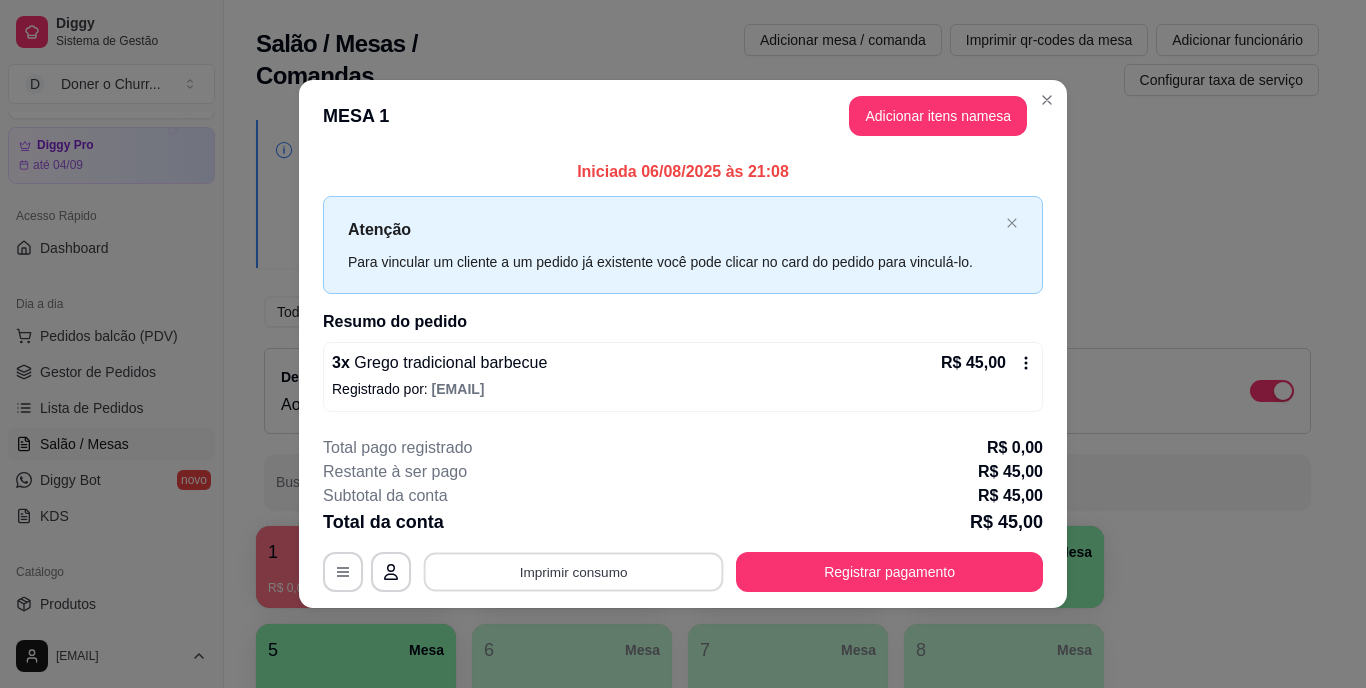 click on "Imprimir consumo" at bounding box center [574, 571] 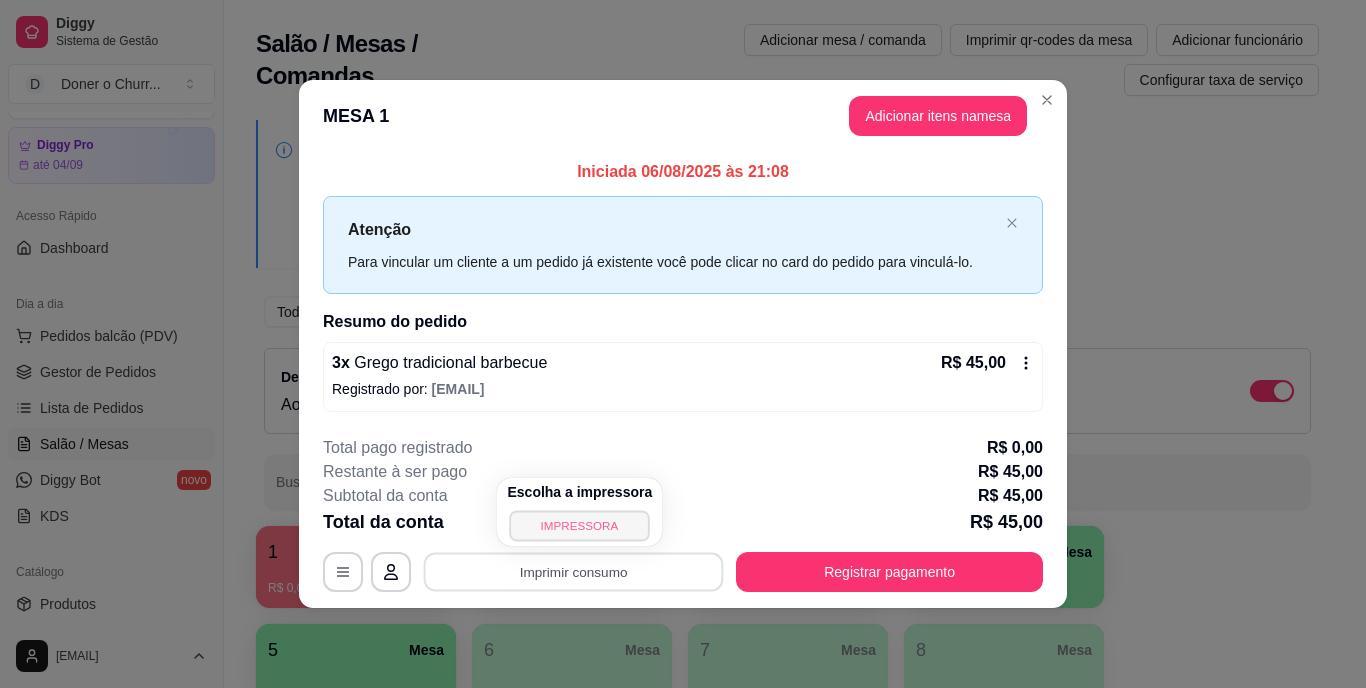 click on "IMPRESSORA" at bounding box center (580, 525) 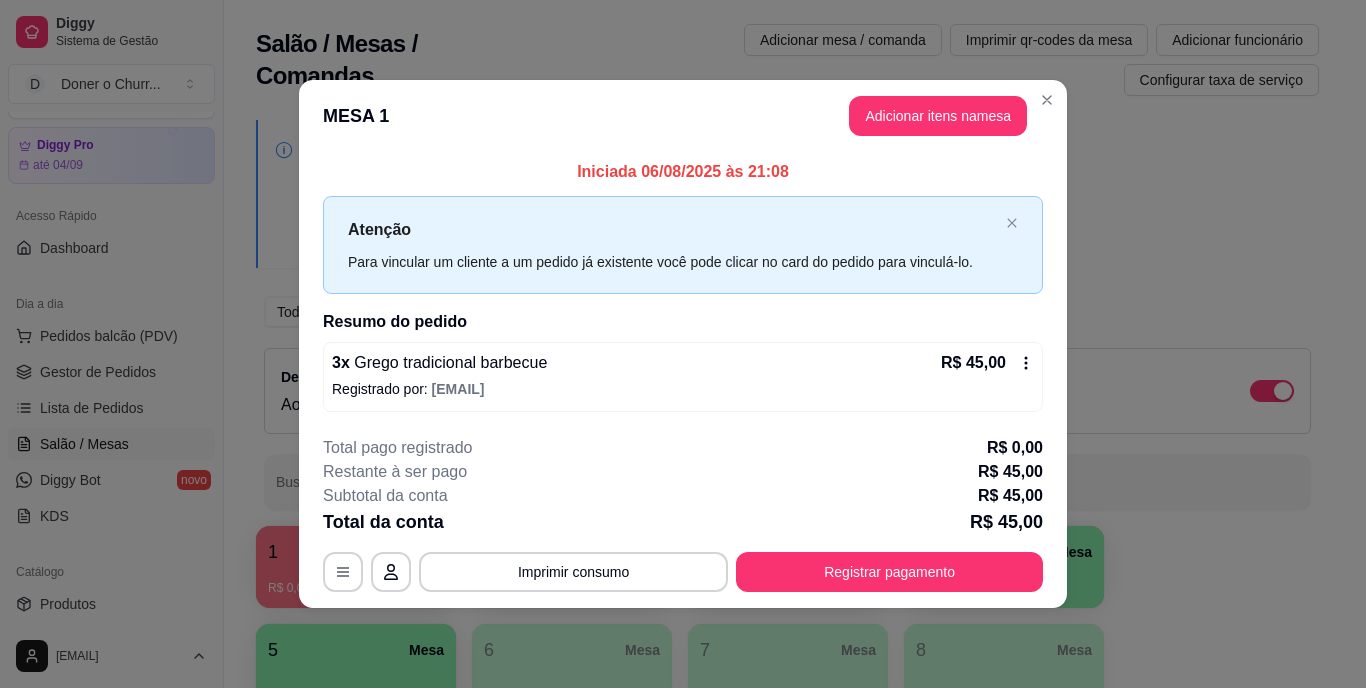 type 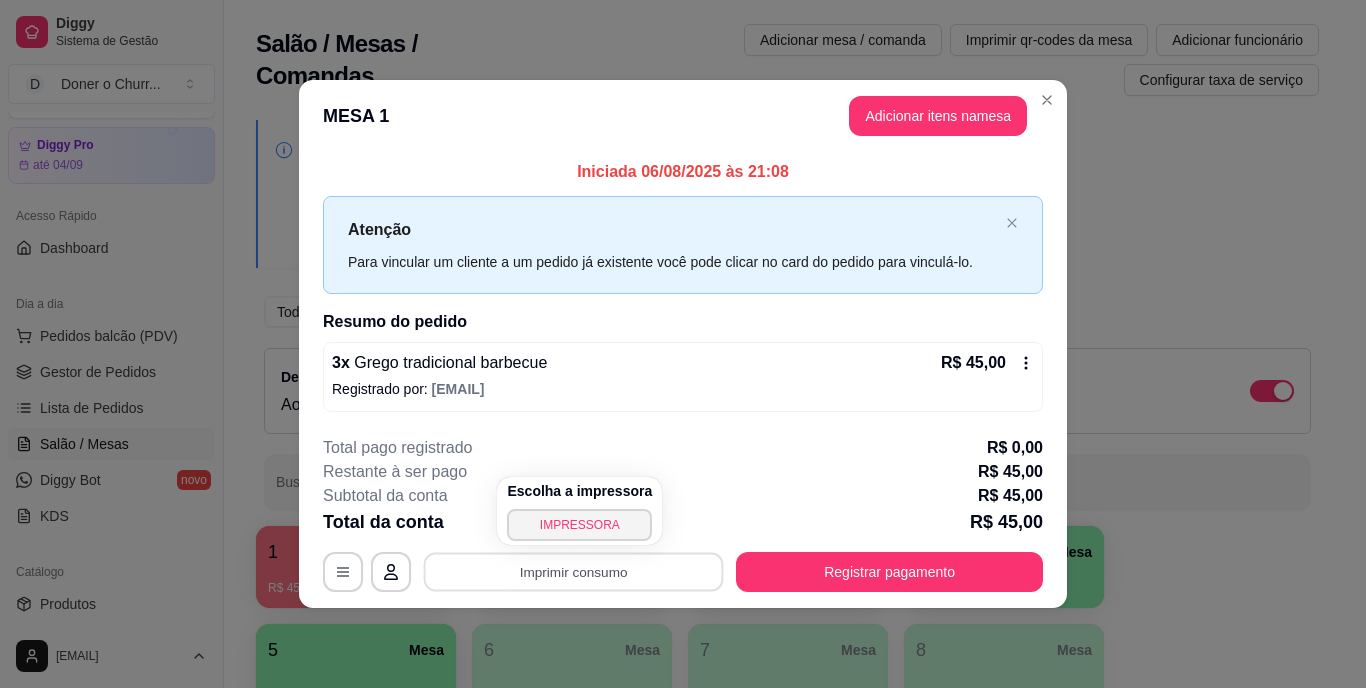 click on "**********" at bounding box center (683, 344) 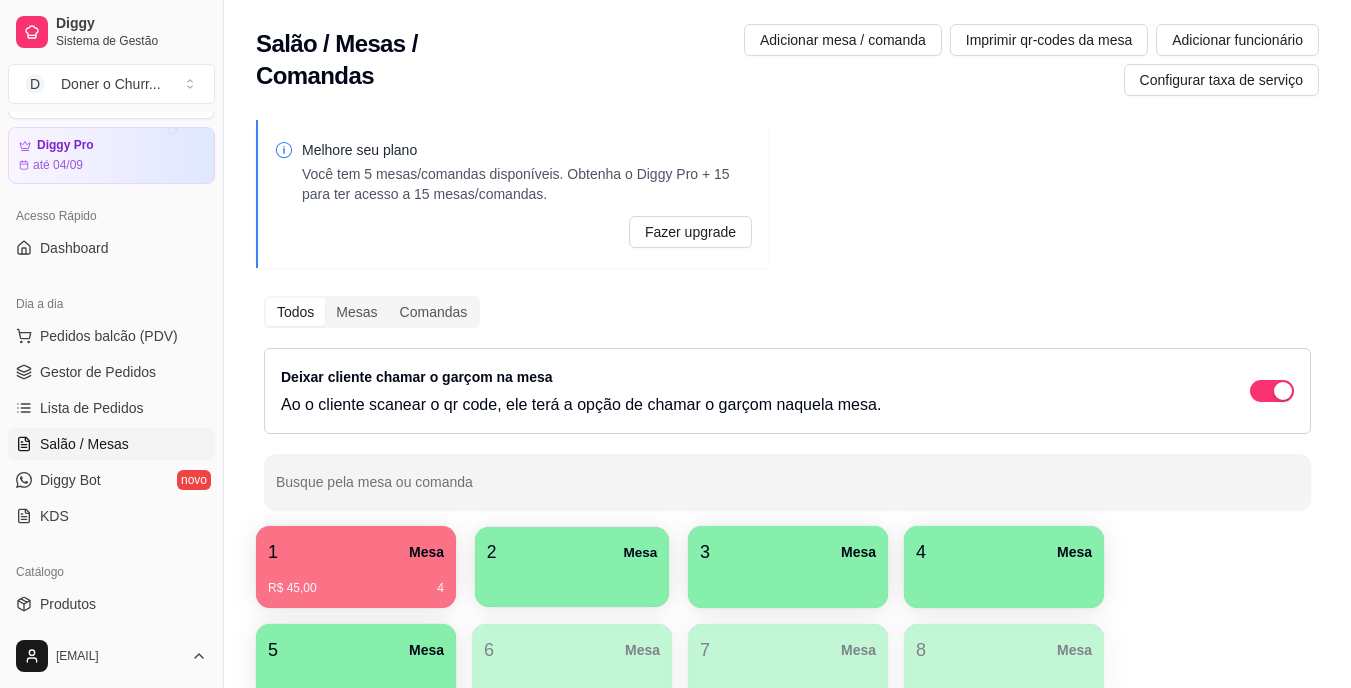 click at bounding box center (572, 580) 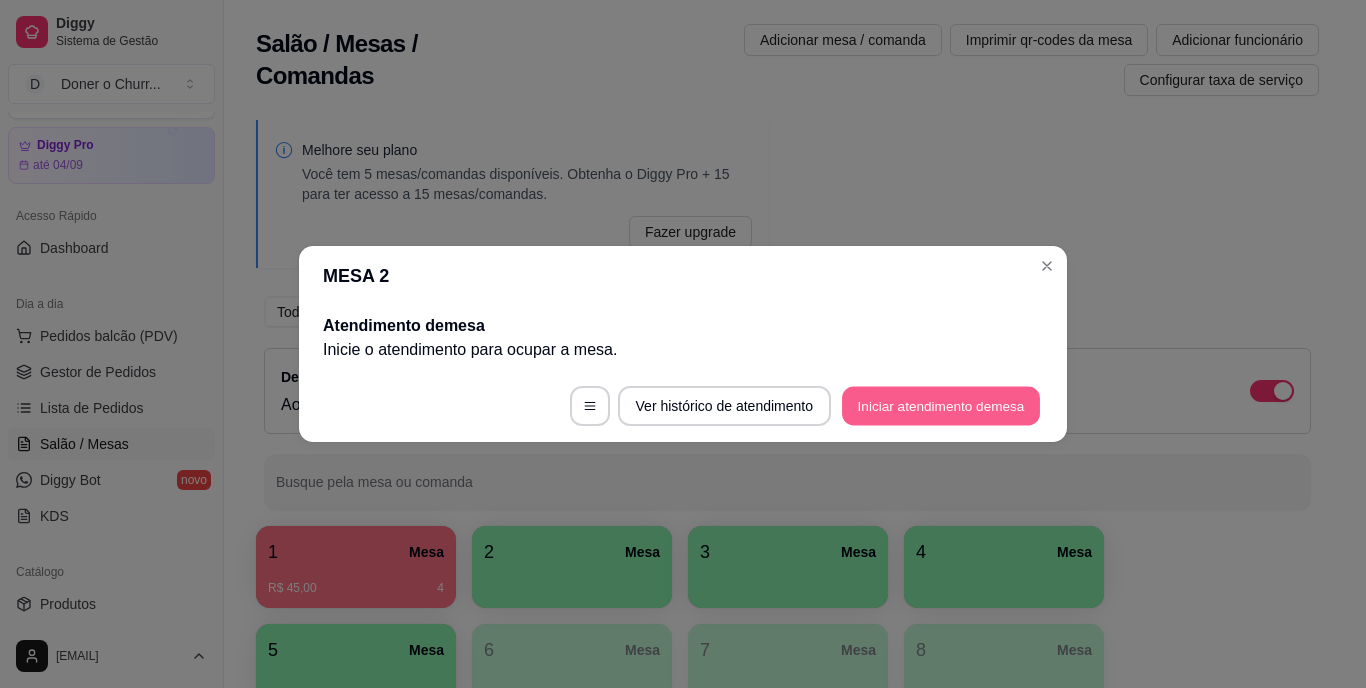 click on "Iniciar atendimento de  mesa" at bounding box center [941, 406] 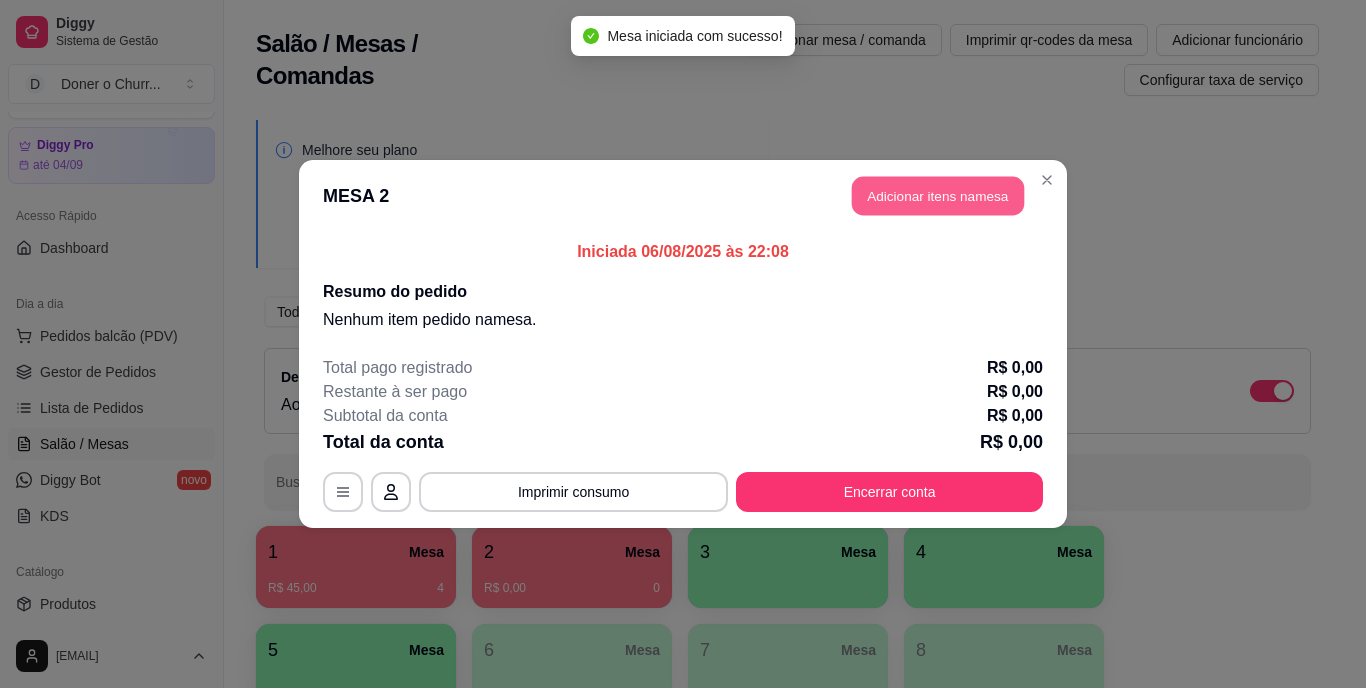 click on "Adicionar itens na  mesa" at bounding box center [938, 196] 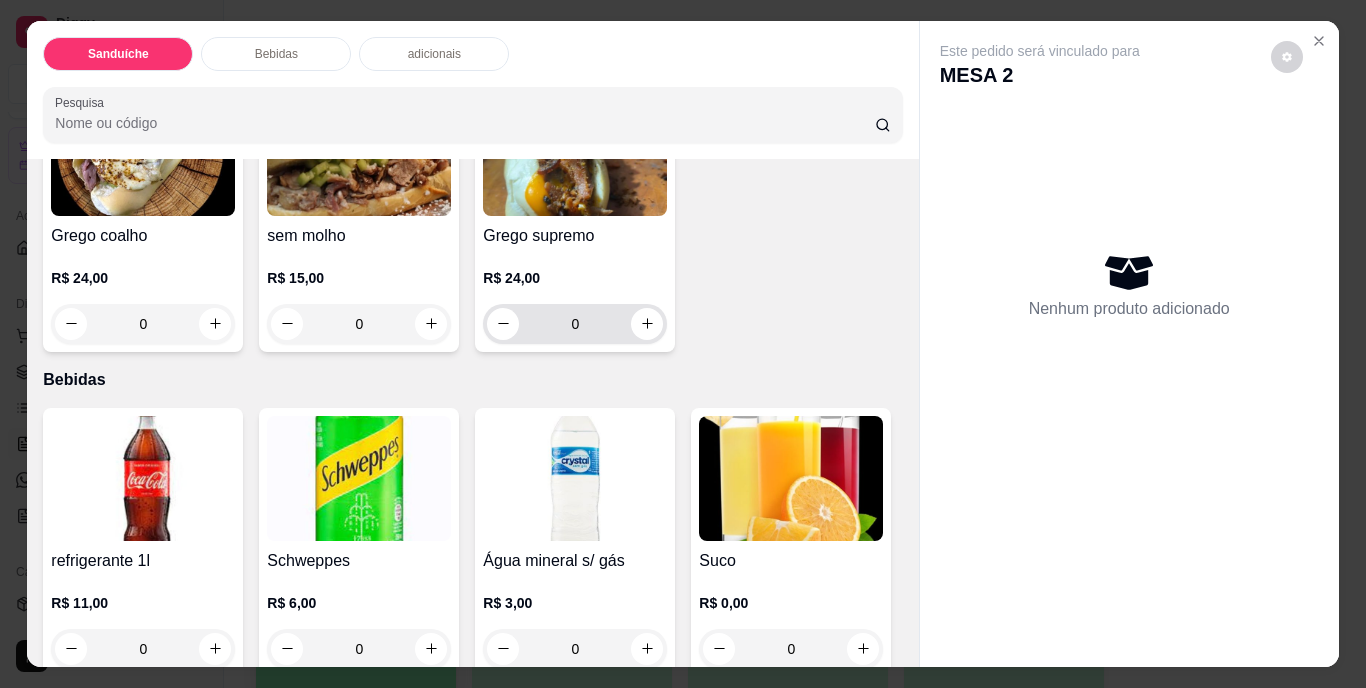 scroll, scrollTop: 516, scrollLeft: 0, axis: vertical 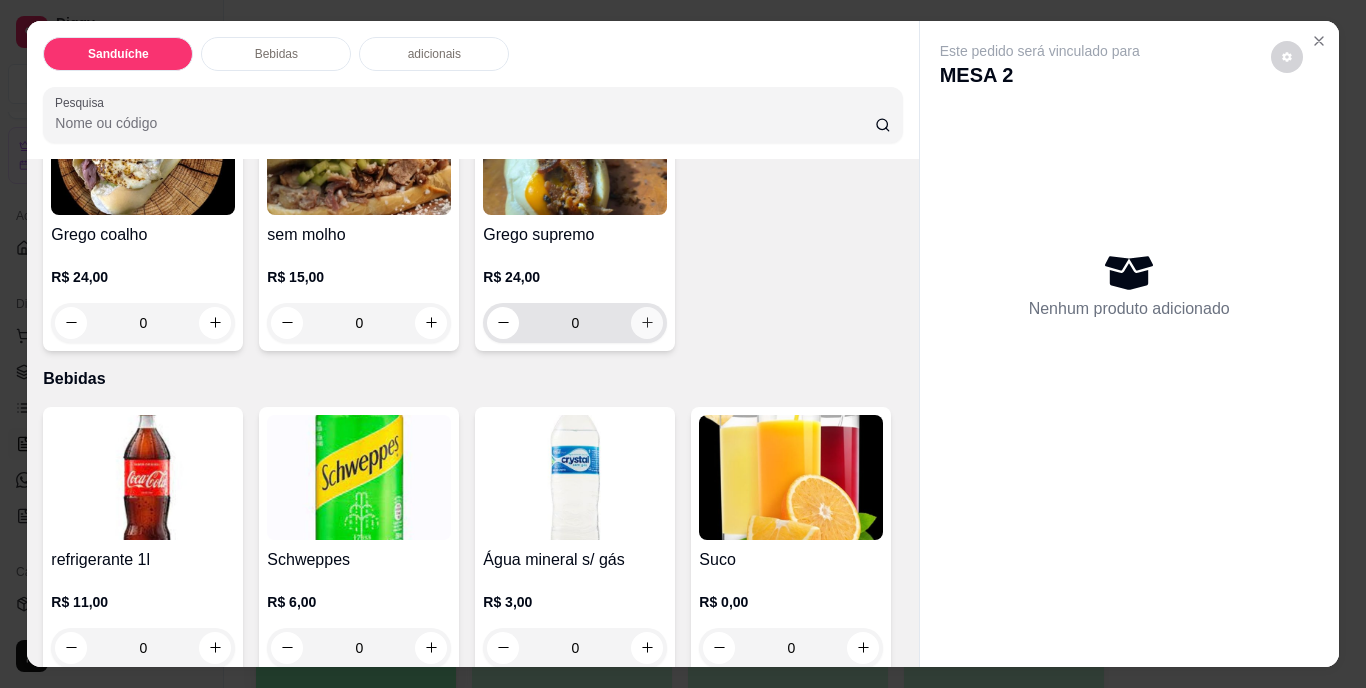 click 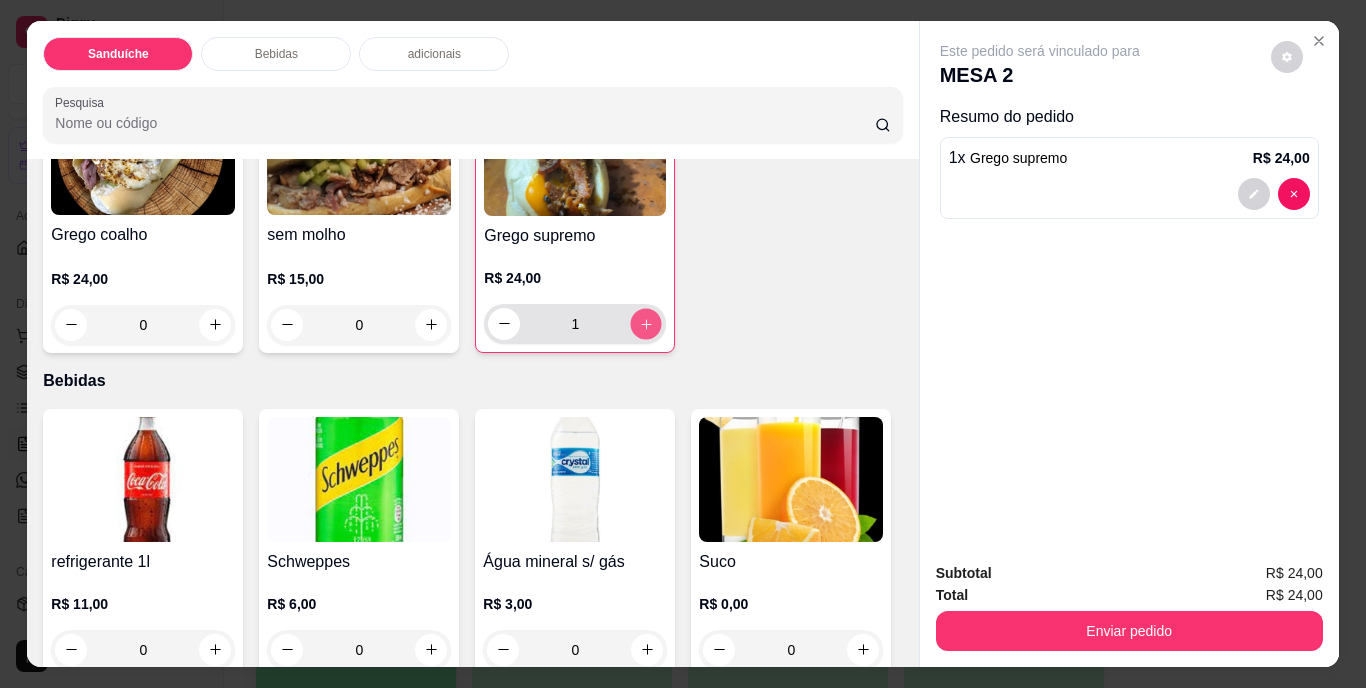 click 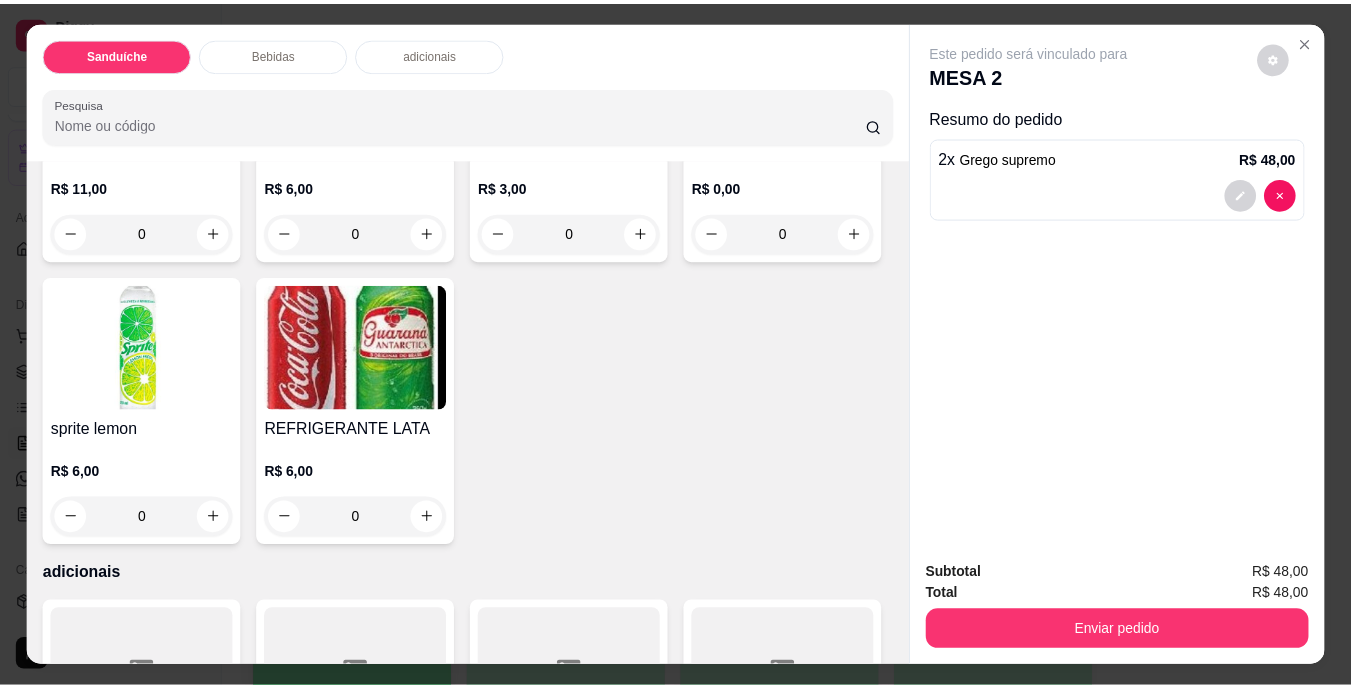 scroll, scrollTop: 956, scrollLeft: 0, axis: vertical 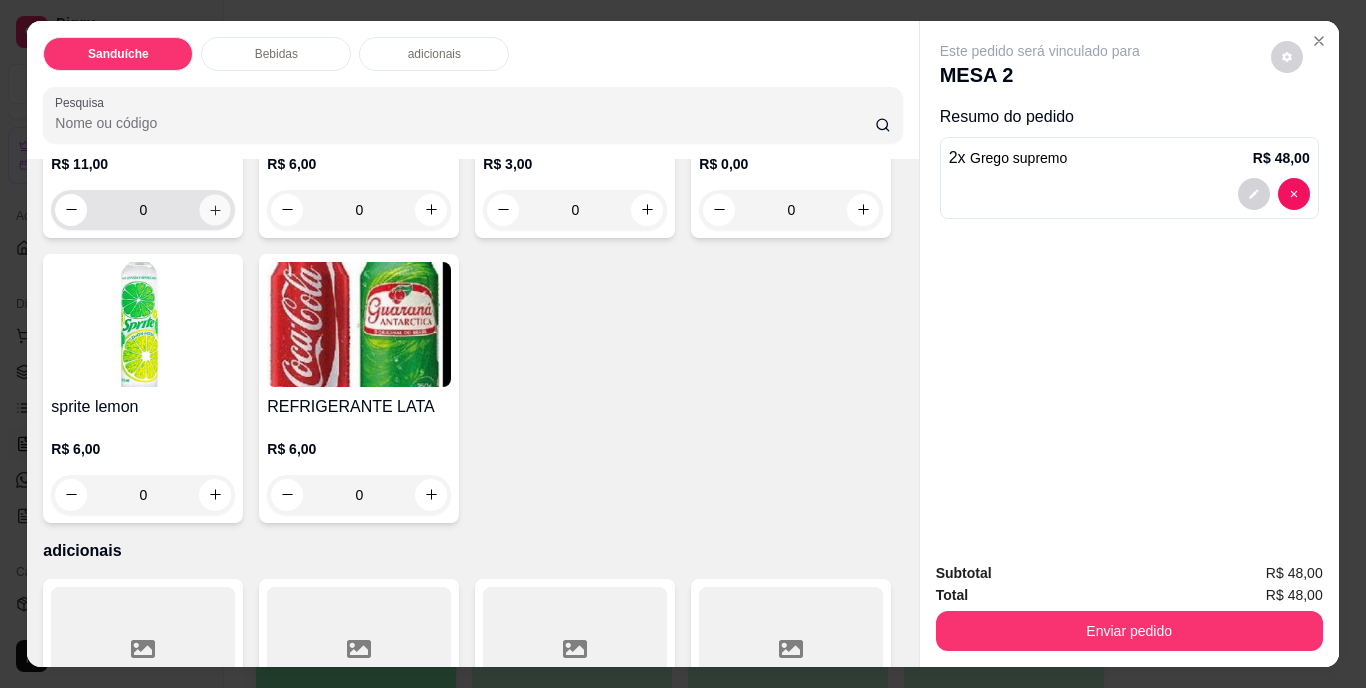 click 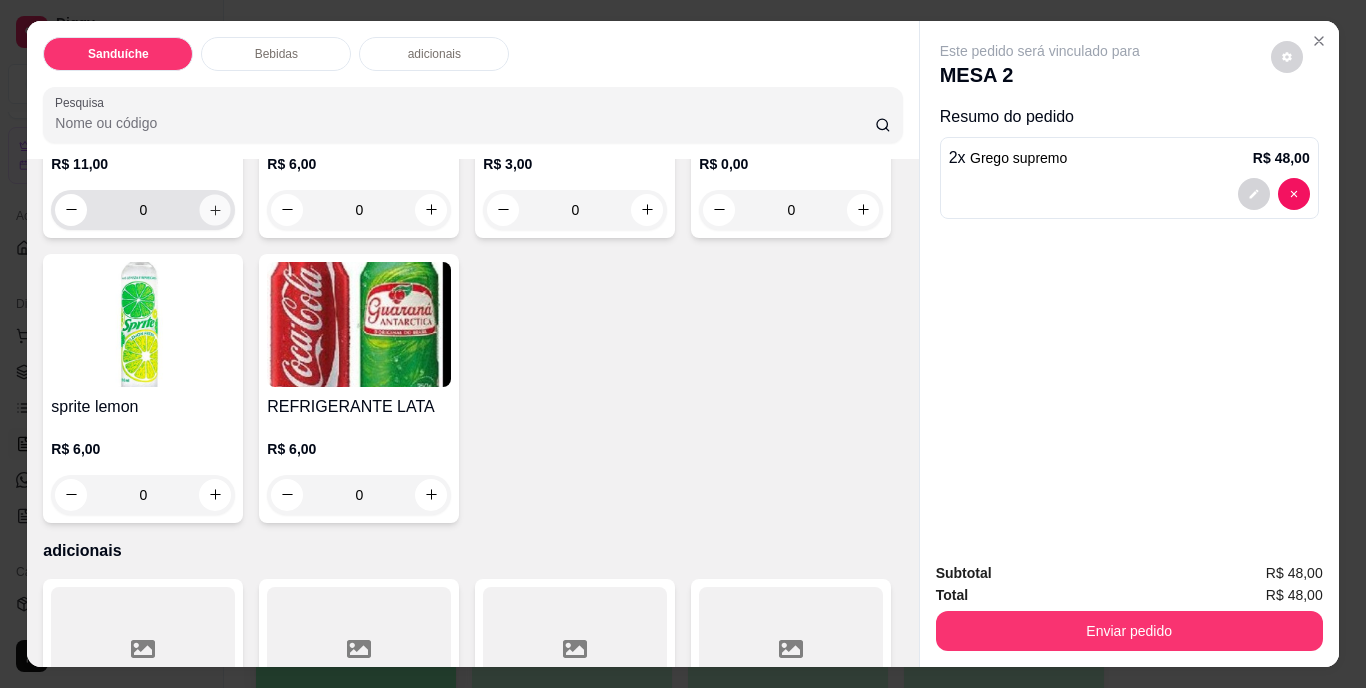 type on "1" 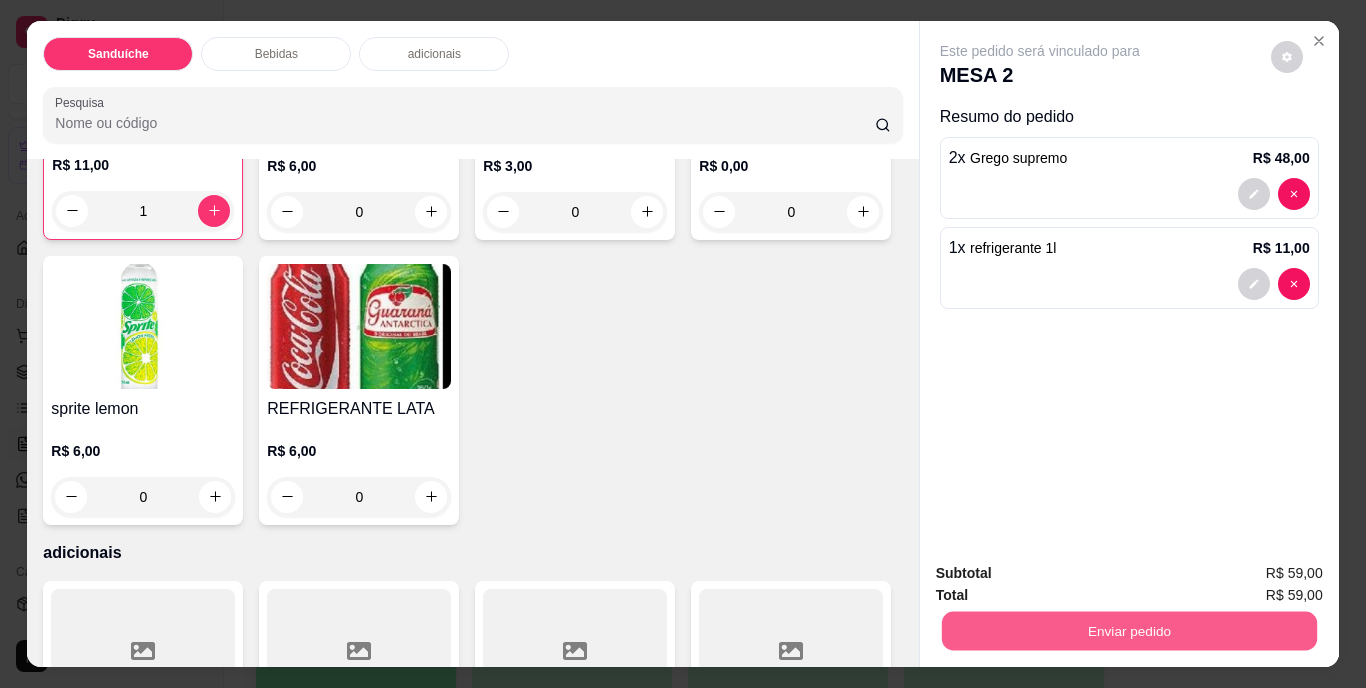 click on "Enviar pedido" at bounding box center (1128, 631) 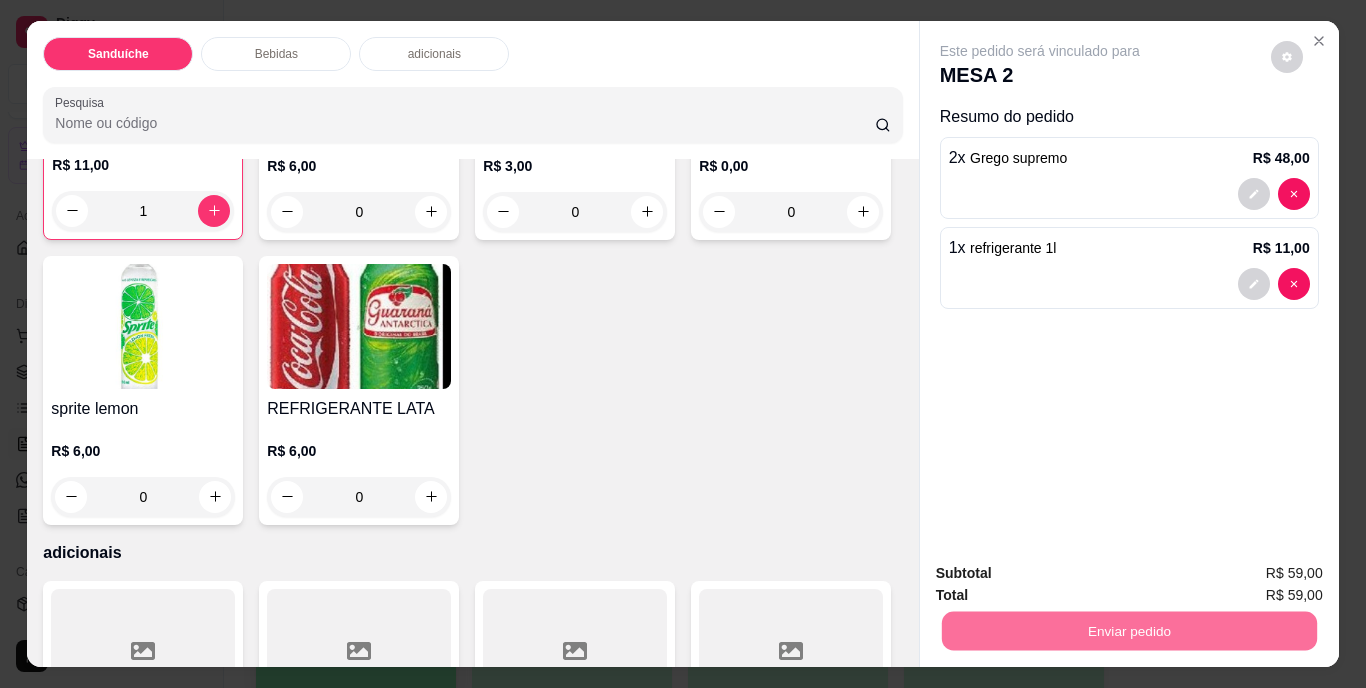 click on "Não registrar e enviar pedido" at bounding box center (1063, 574) 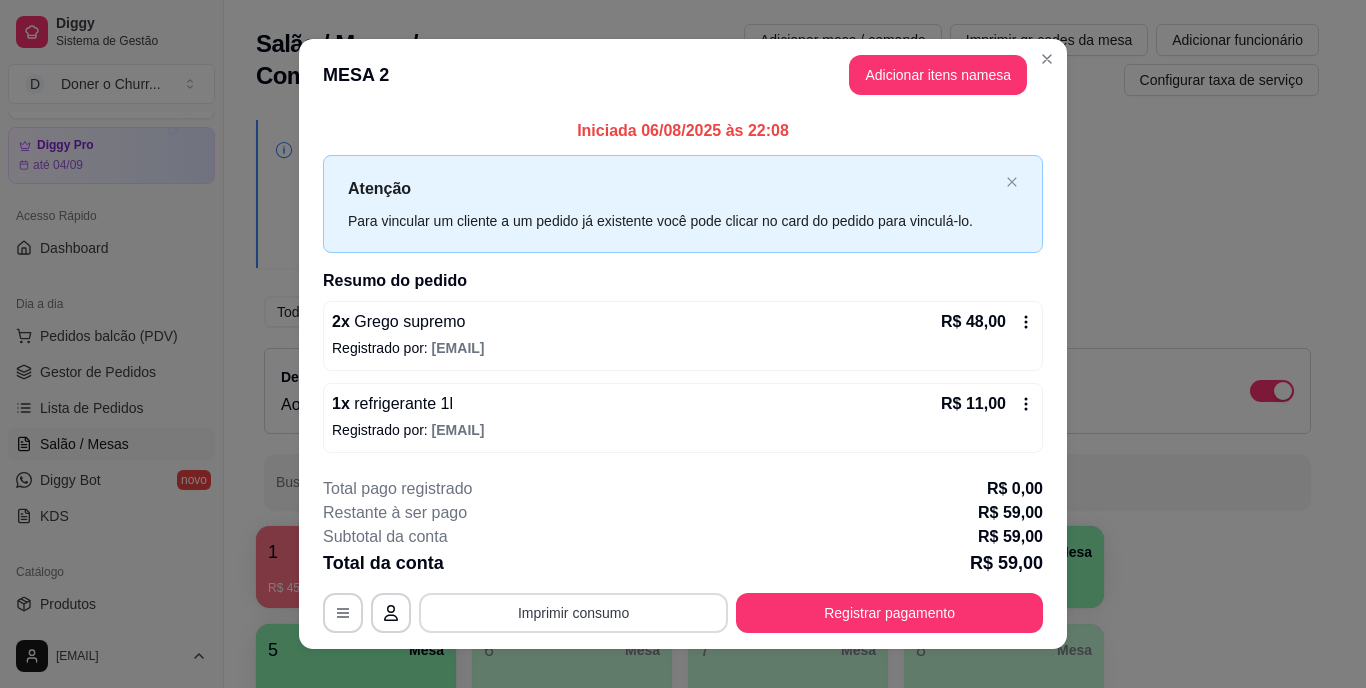 click on "Imprimir consumo" at bounding box center (573, 613) 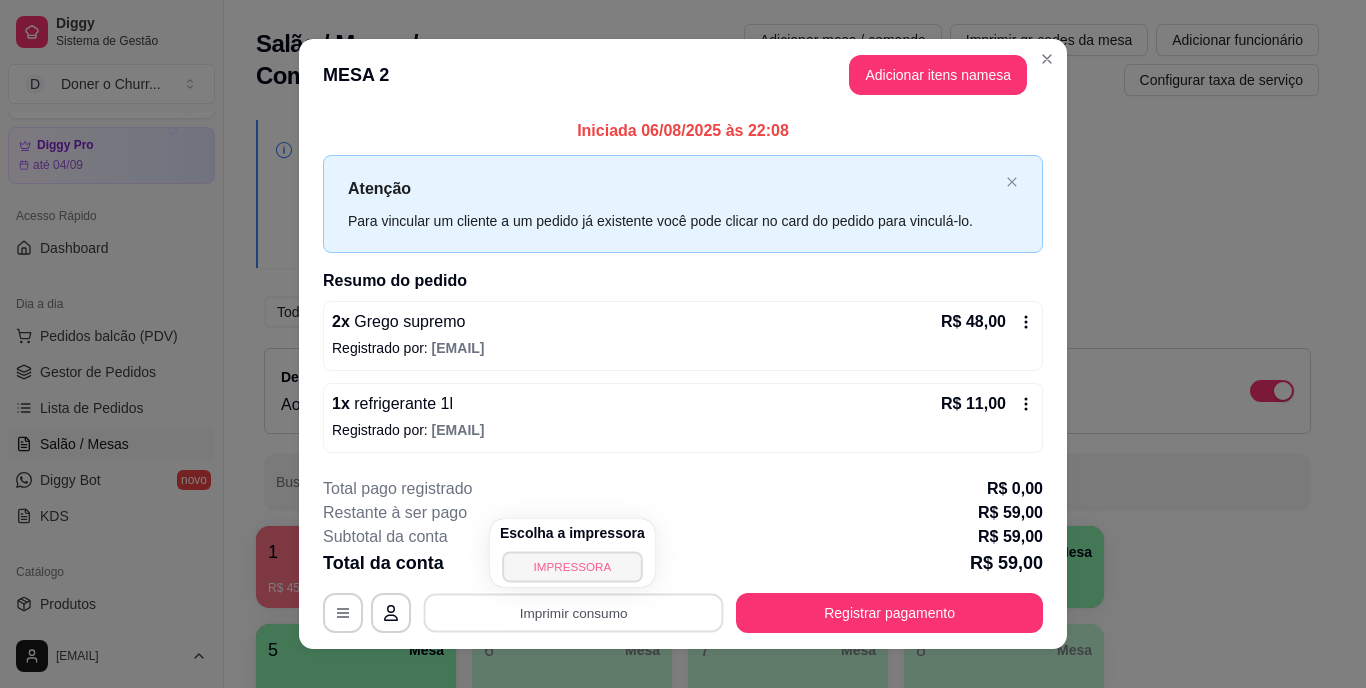 click on "IMPRESSORA" at bounding box center [572, 566] 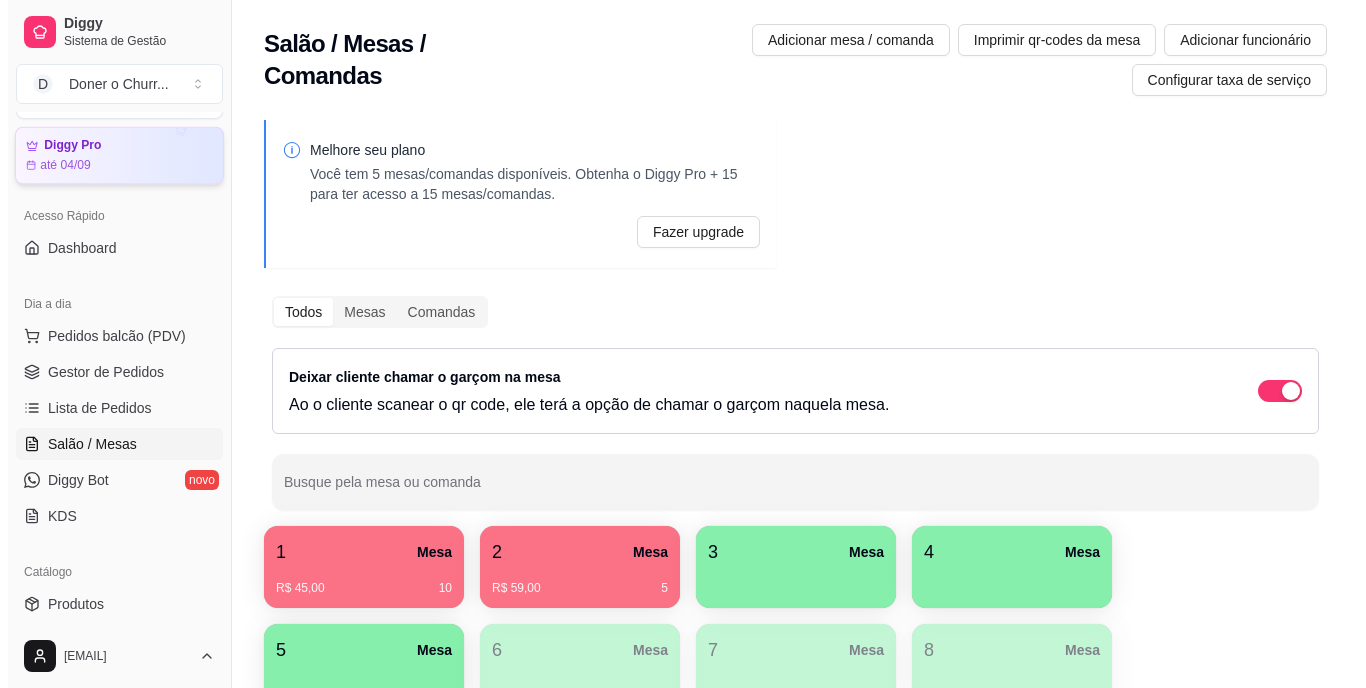 scroll, scrollTop: 0, scrollLeft: 0, axis: both 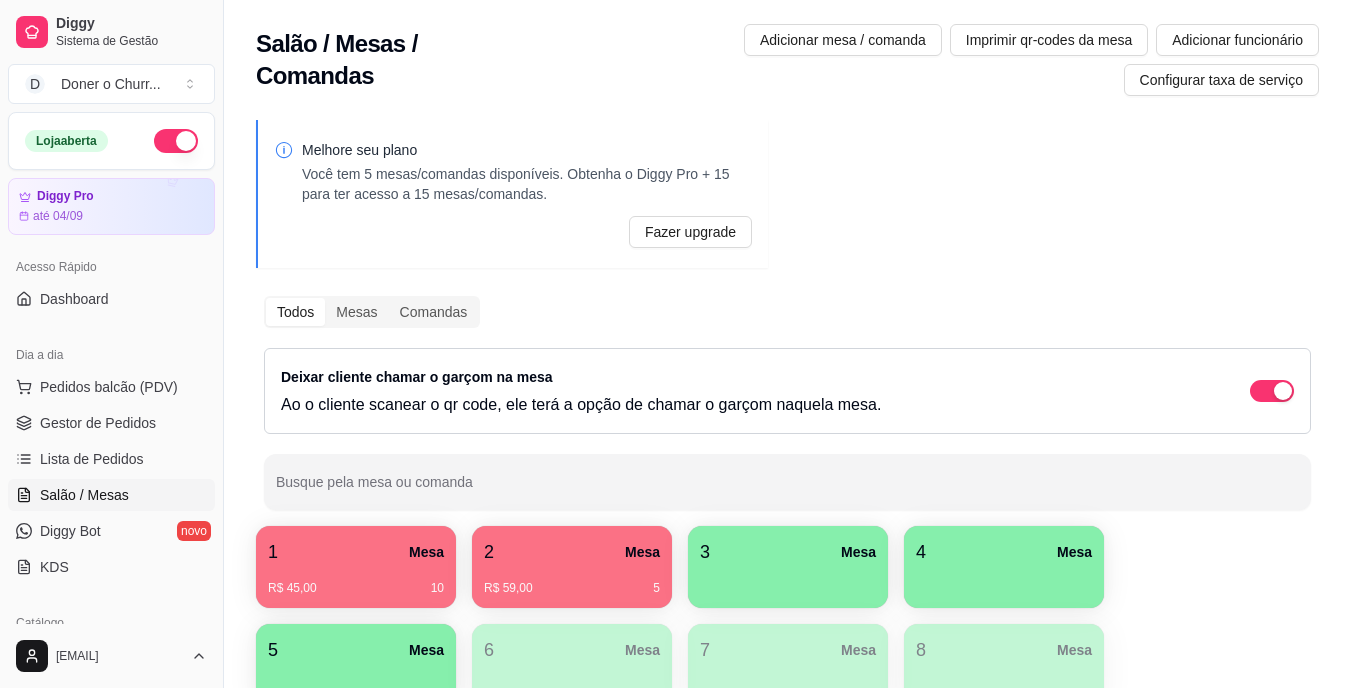 click at bounding box center [176, 141] 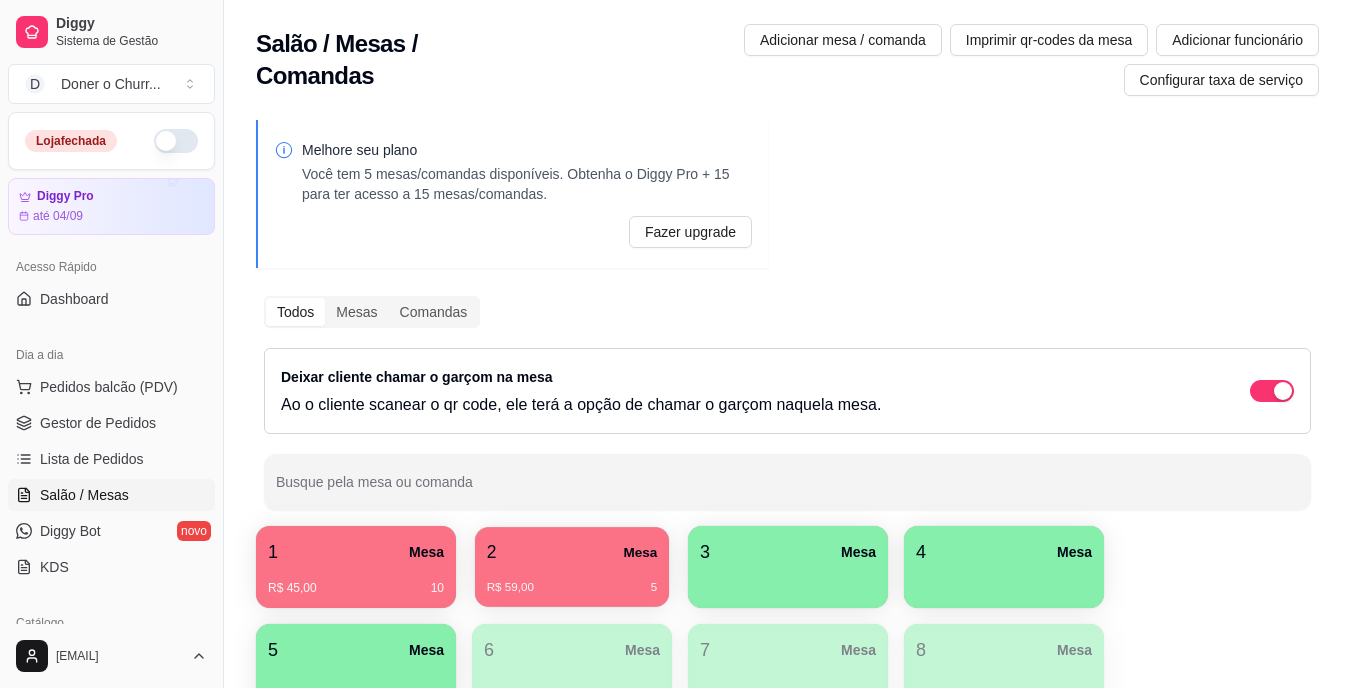 click on "R$ 59,00 5" at bounding box center [572, 588] 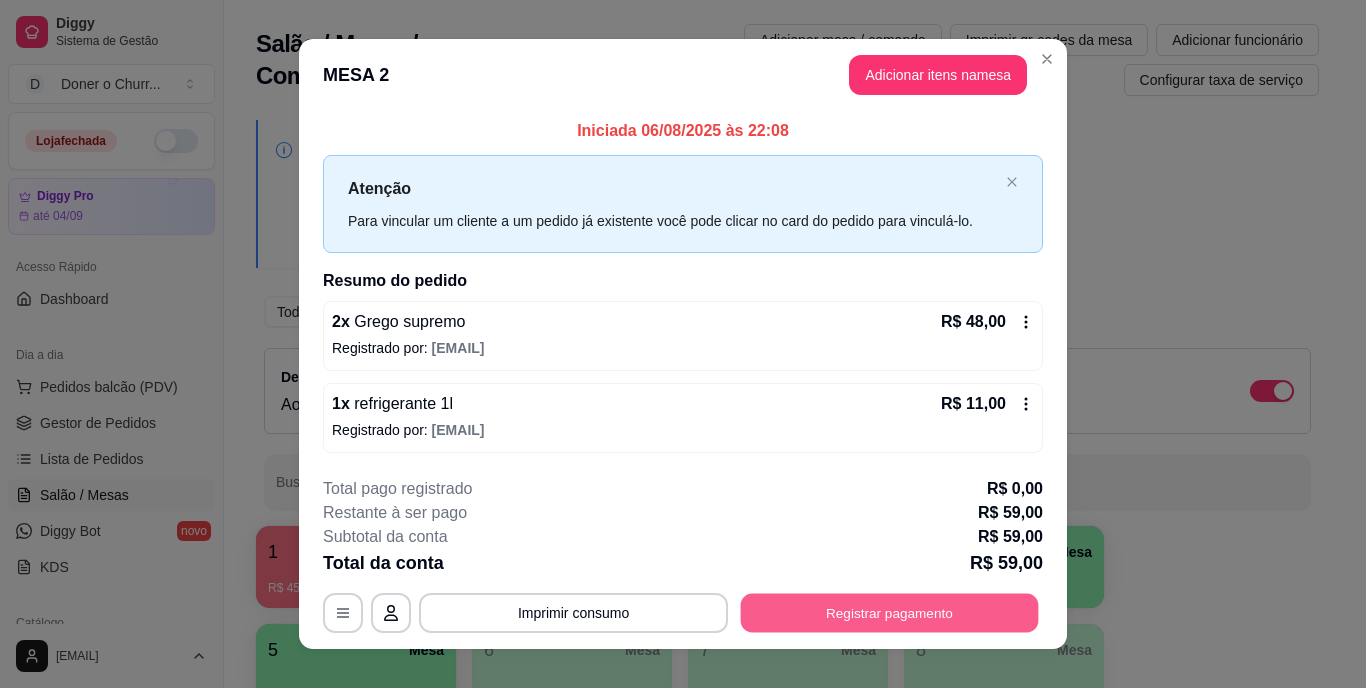 click on "Registrar pagamento" at bounding box center [890, 612] 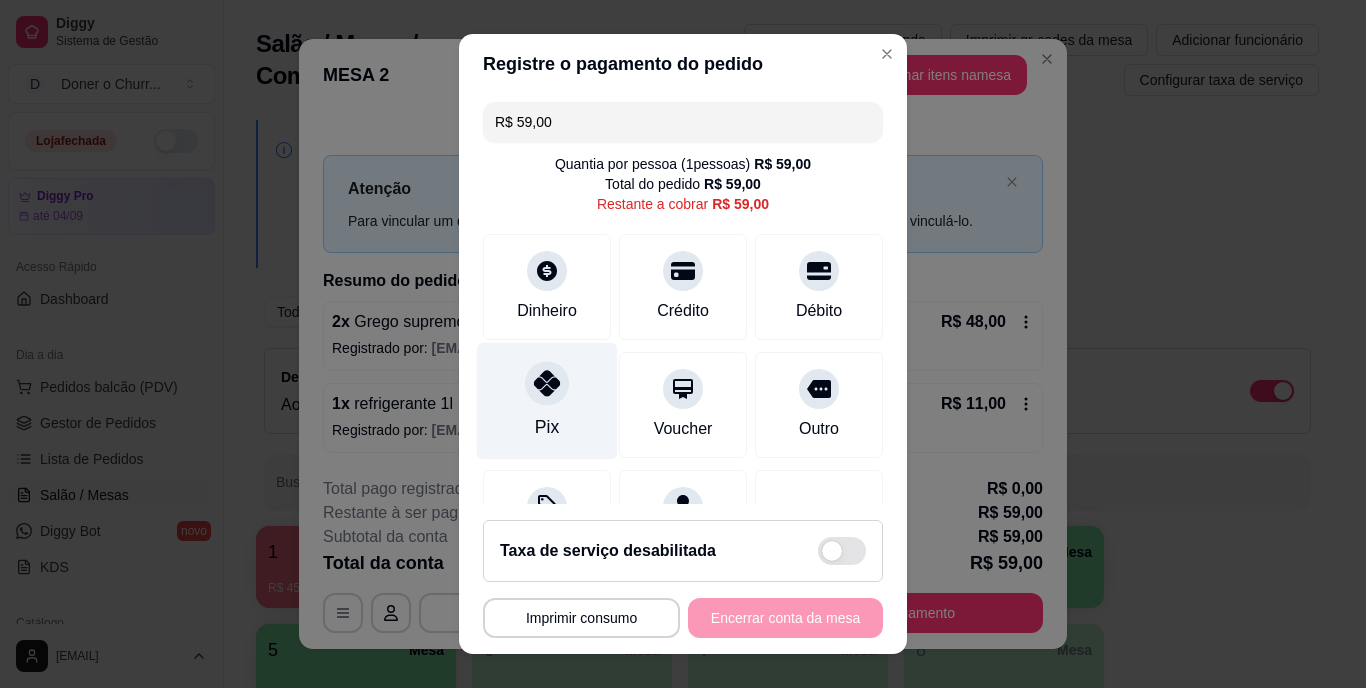 click at bounding box center [547, 384] 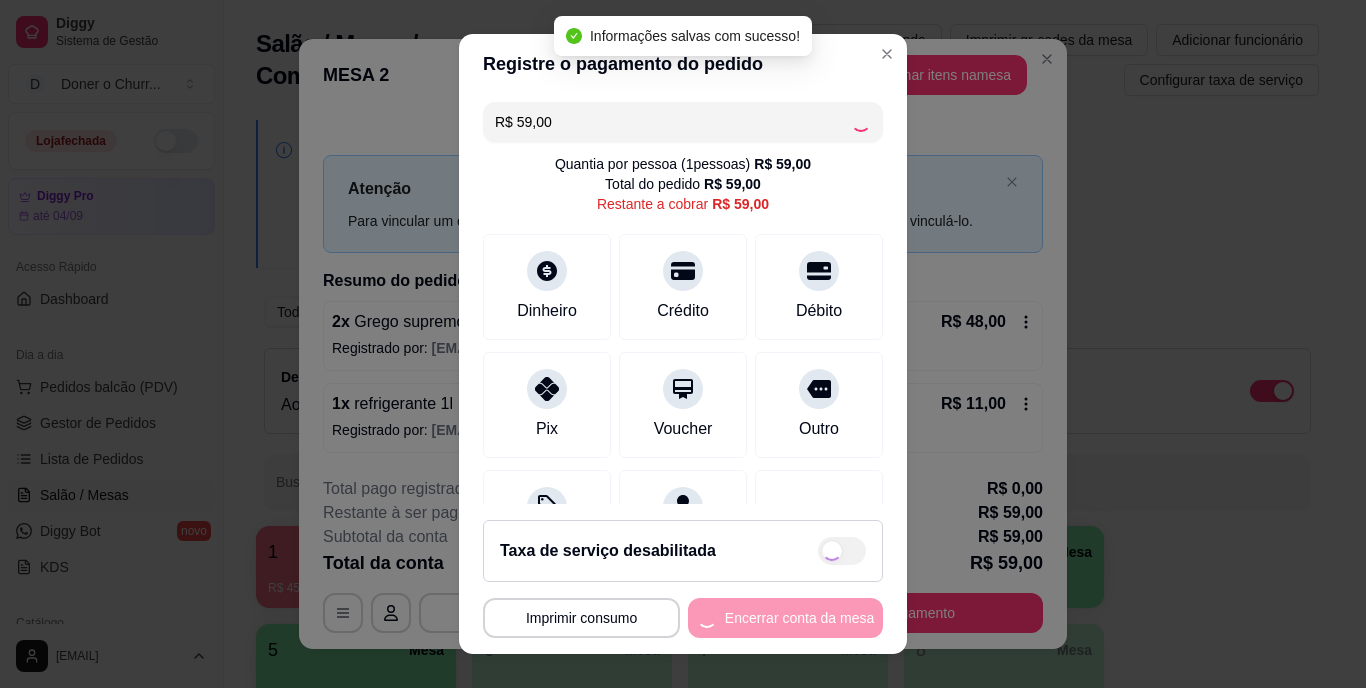 type on "R$ 0,00" 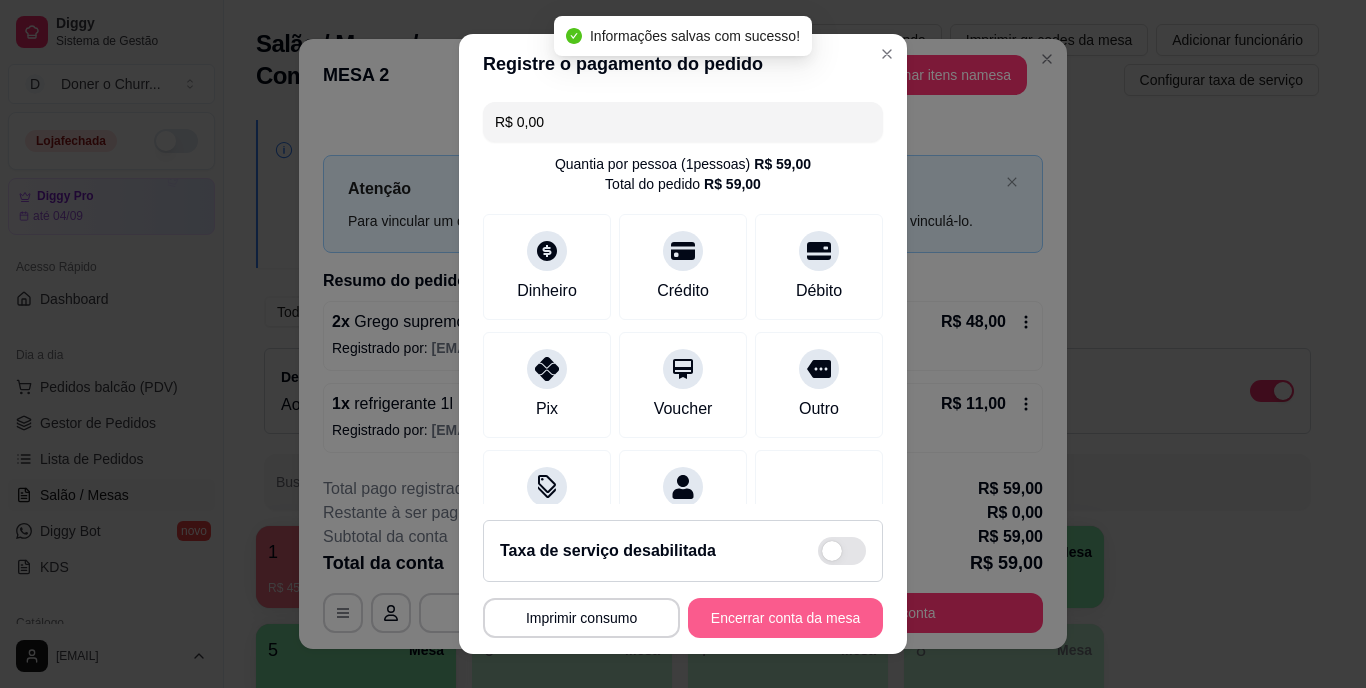 click on "Encerrar conta da mesa" at bounding box center (785, 618) 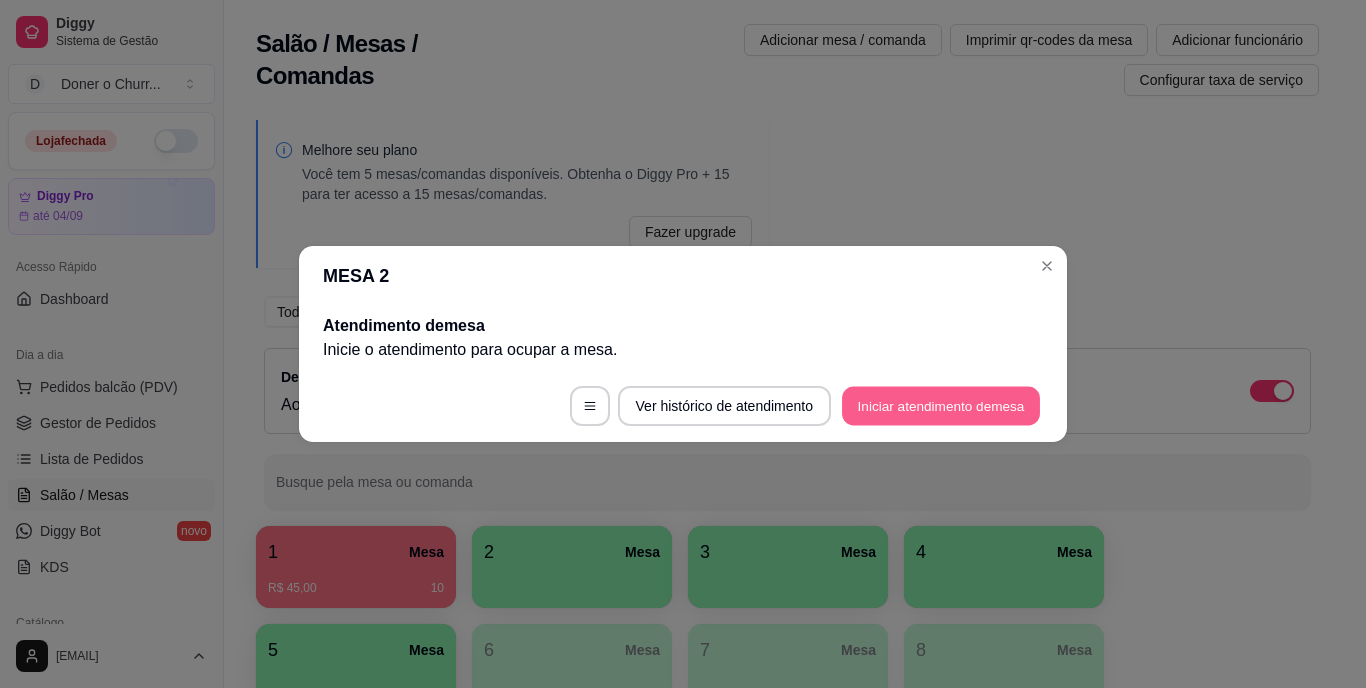 click on "Iniciar atendimento de  mesa" at bounding box center (941, 406) 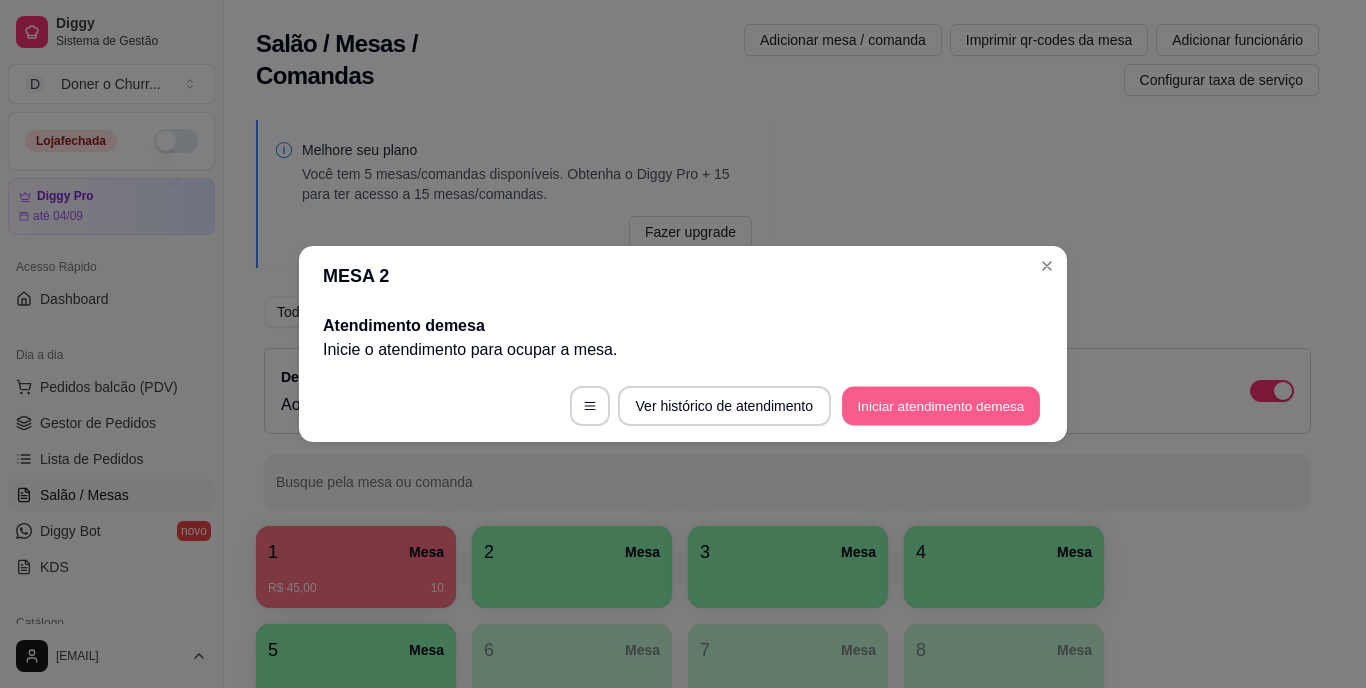 click on "Iniciar atendimento de  mesa" at bounding box center [941, 406] 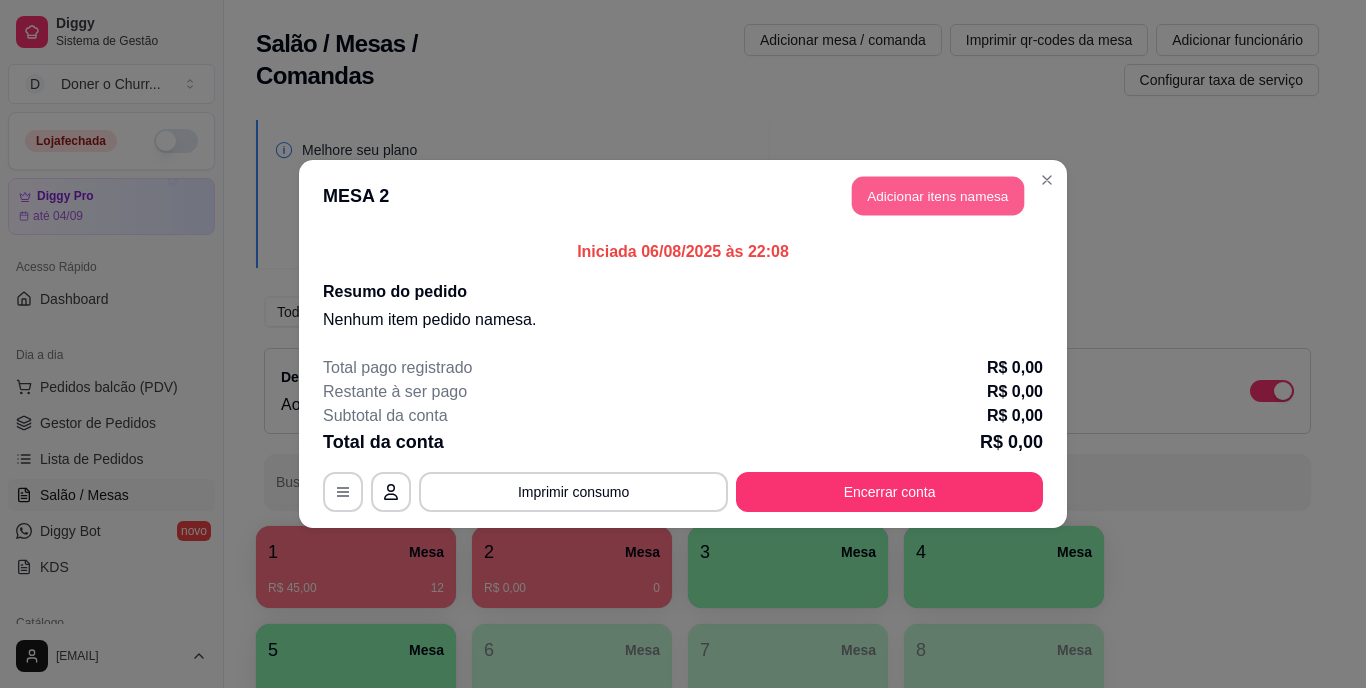 click on "Adicionar itens na  mesa" at bounding box center [938, 196] 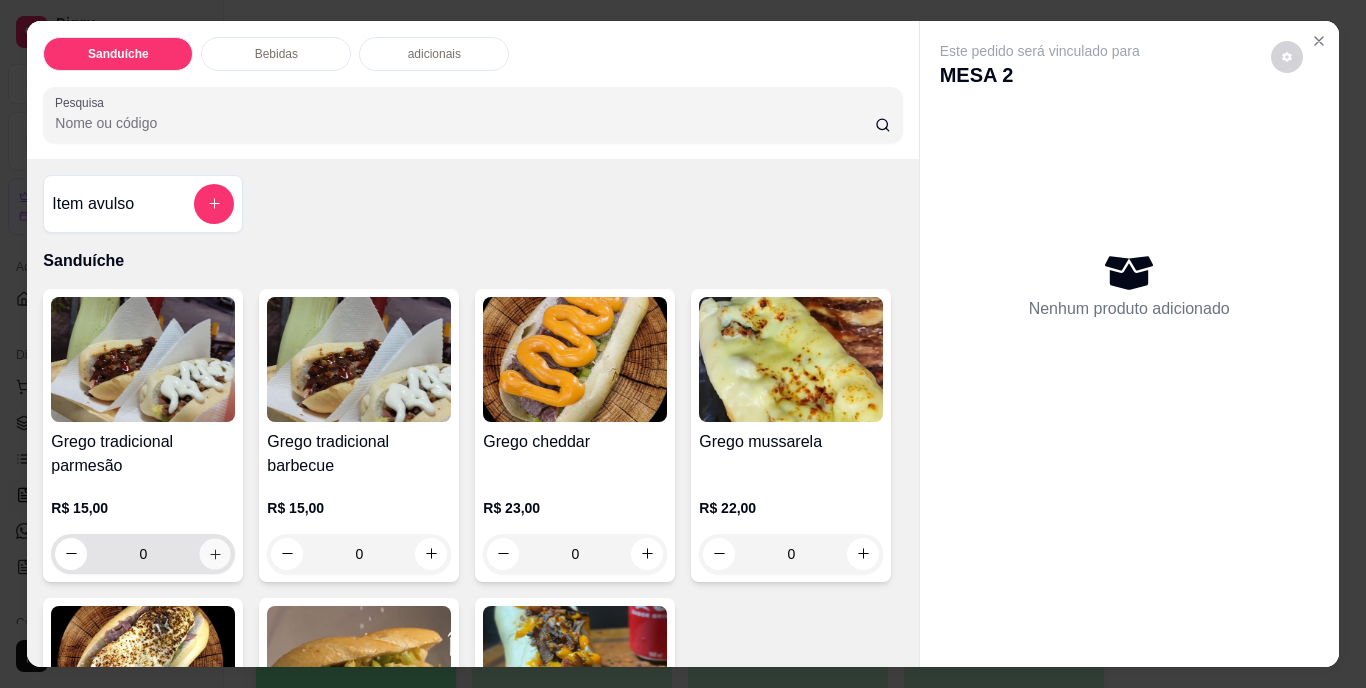 click 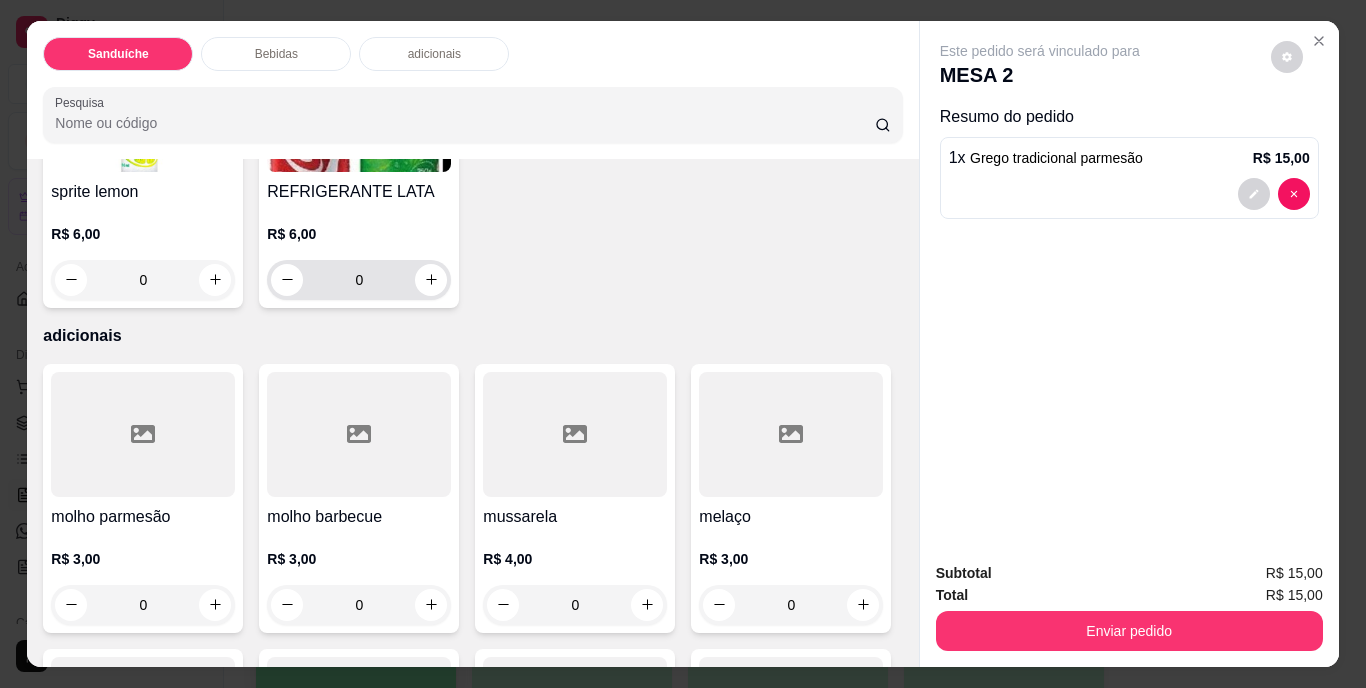 scroll, scrollTop: 1200, scrollLeft: 0, axis: vertical 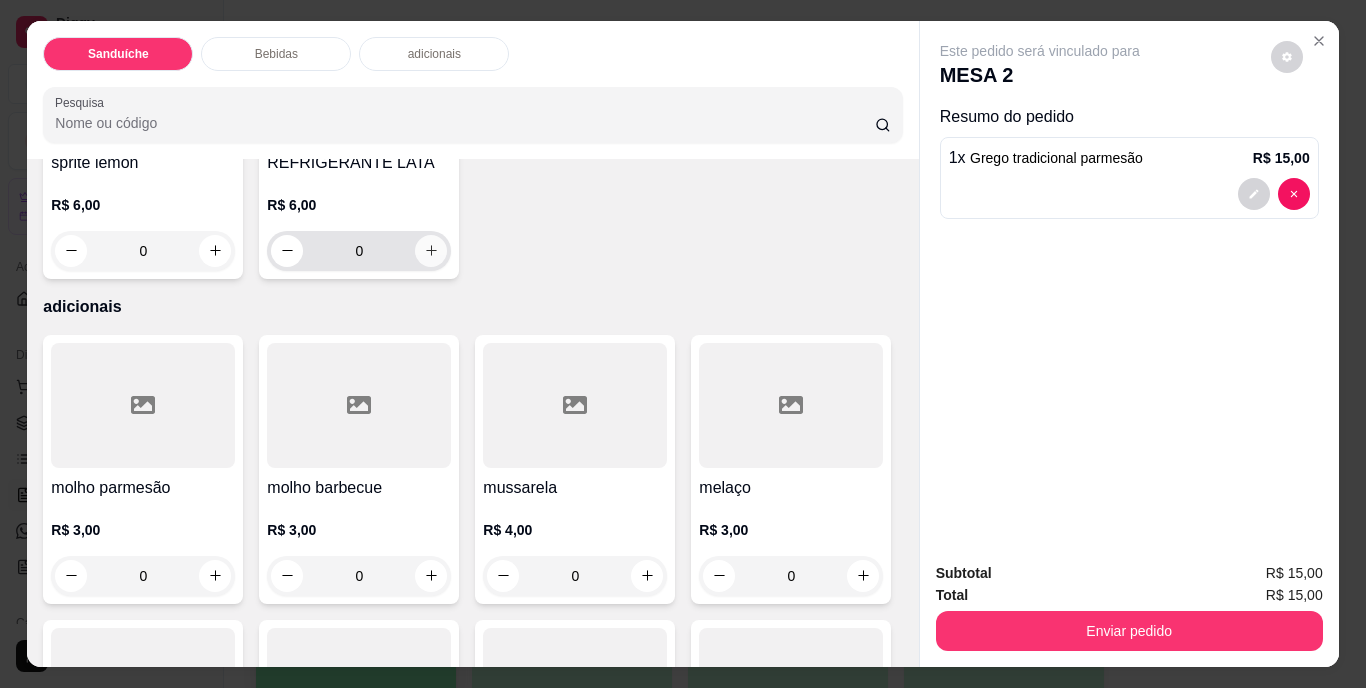 click 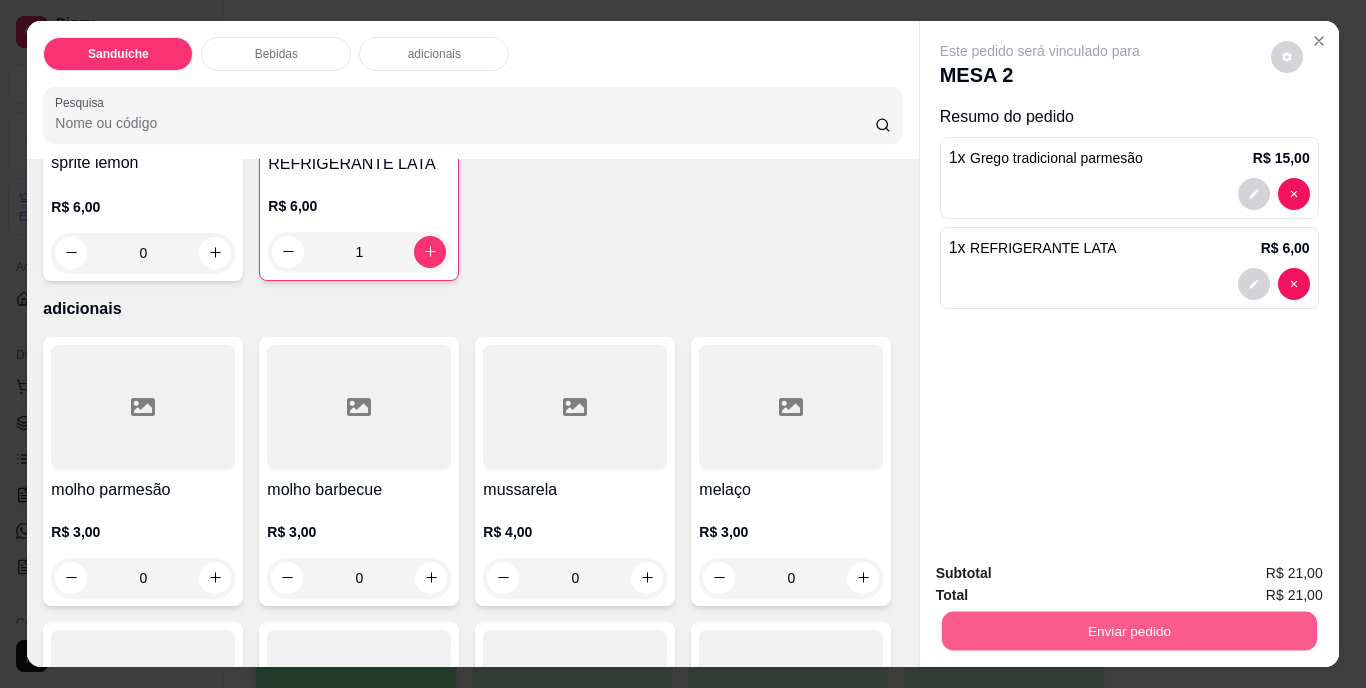 click on "Enviar pedido" at bounding box center [1128, 631] 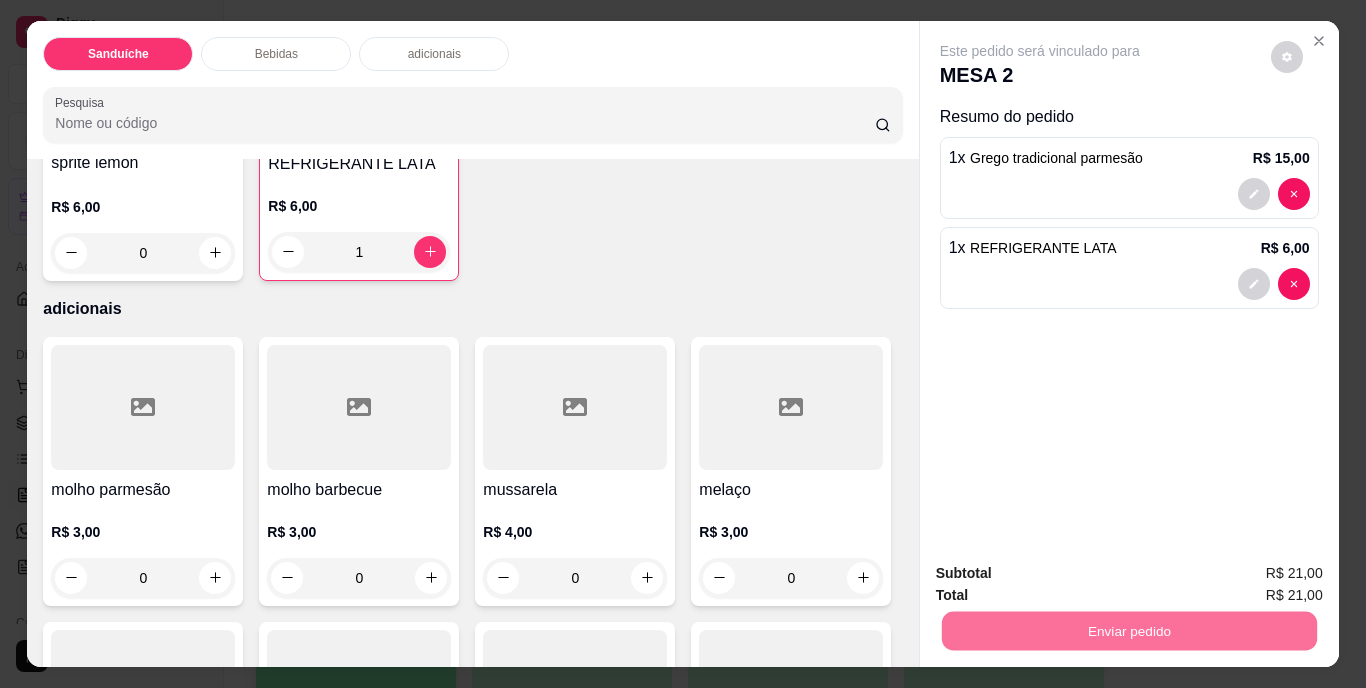click on "Não registrar e enviar pedido" at bounding box center [1063, 575] 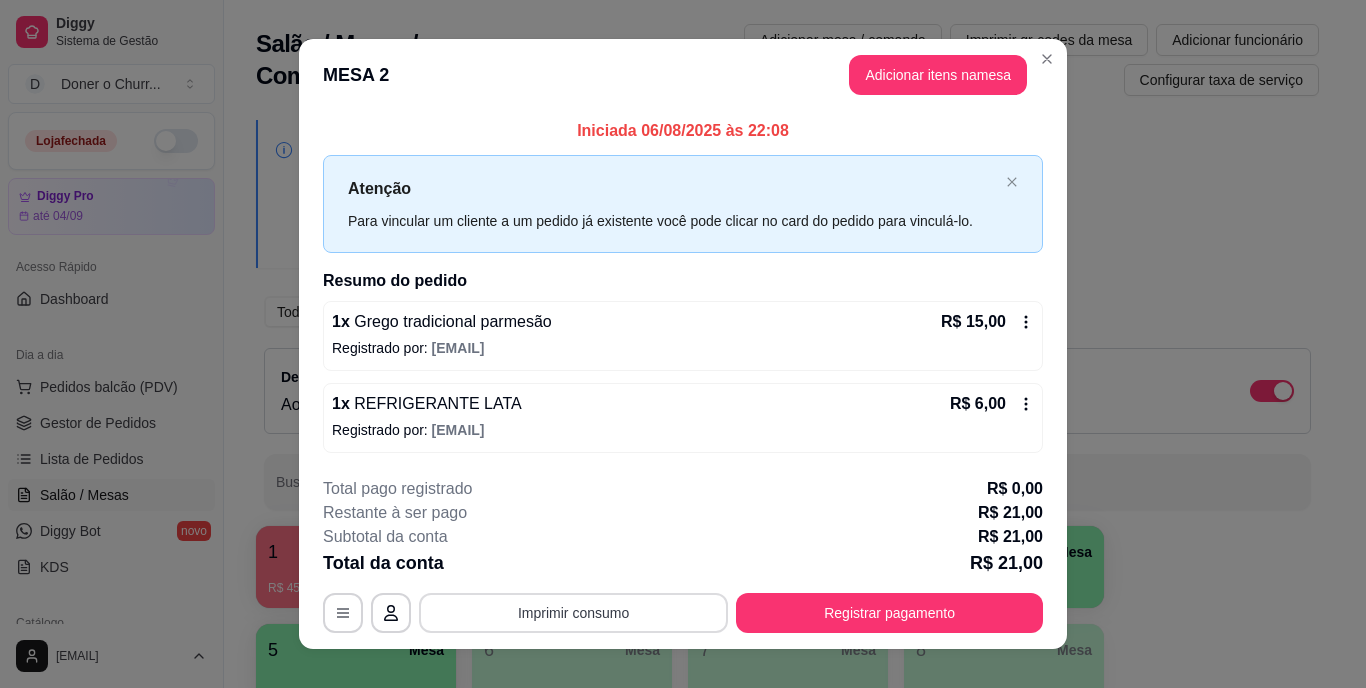click on "Imprimir consumo" at bounding box center (573, 613) 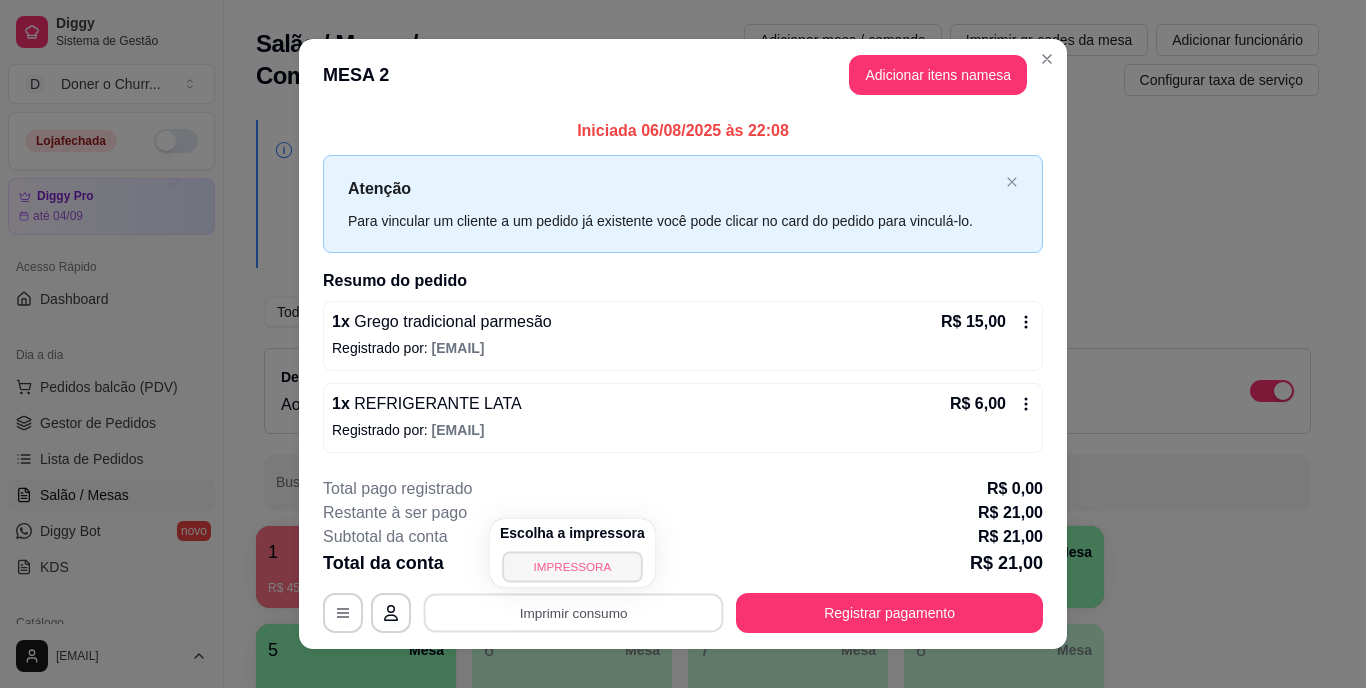 click on "IMPRESSORA" at bounding box center (572, 566) 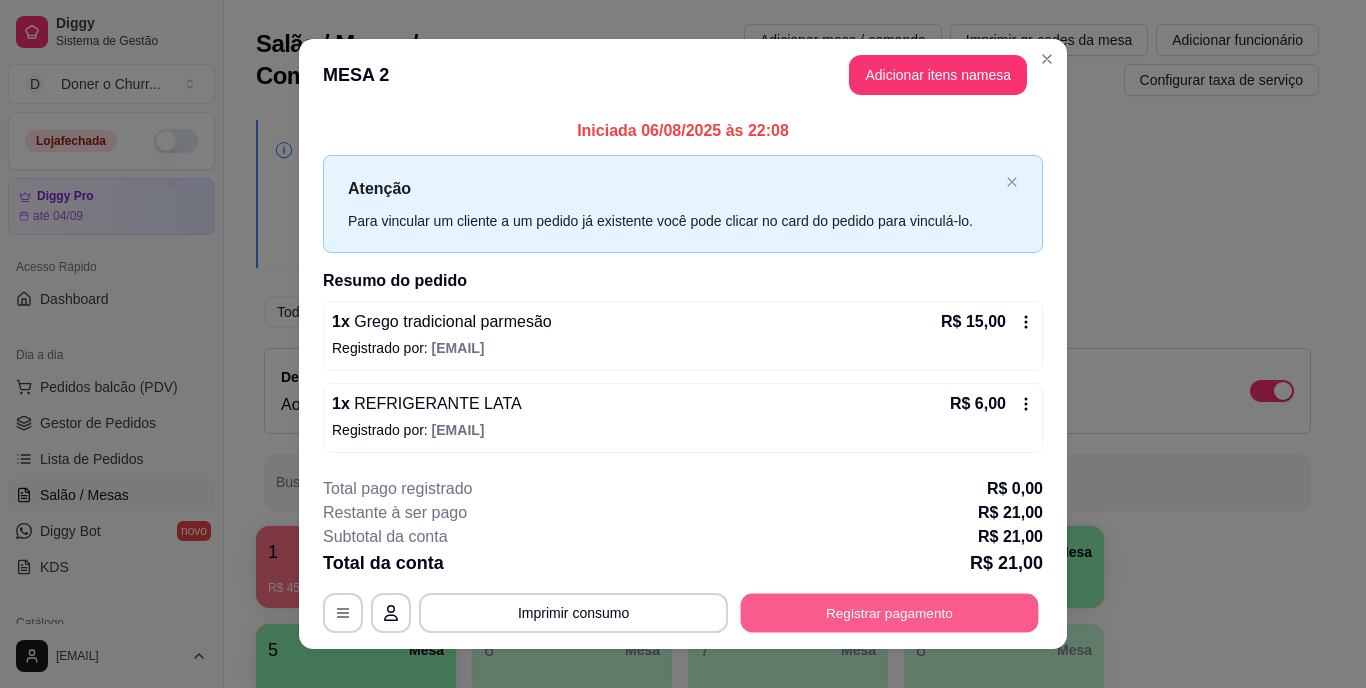 click on "Registrar pagamento" at bounding box center (890, 612) 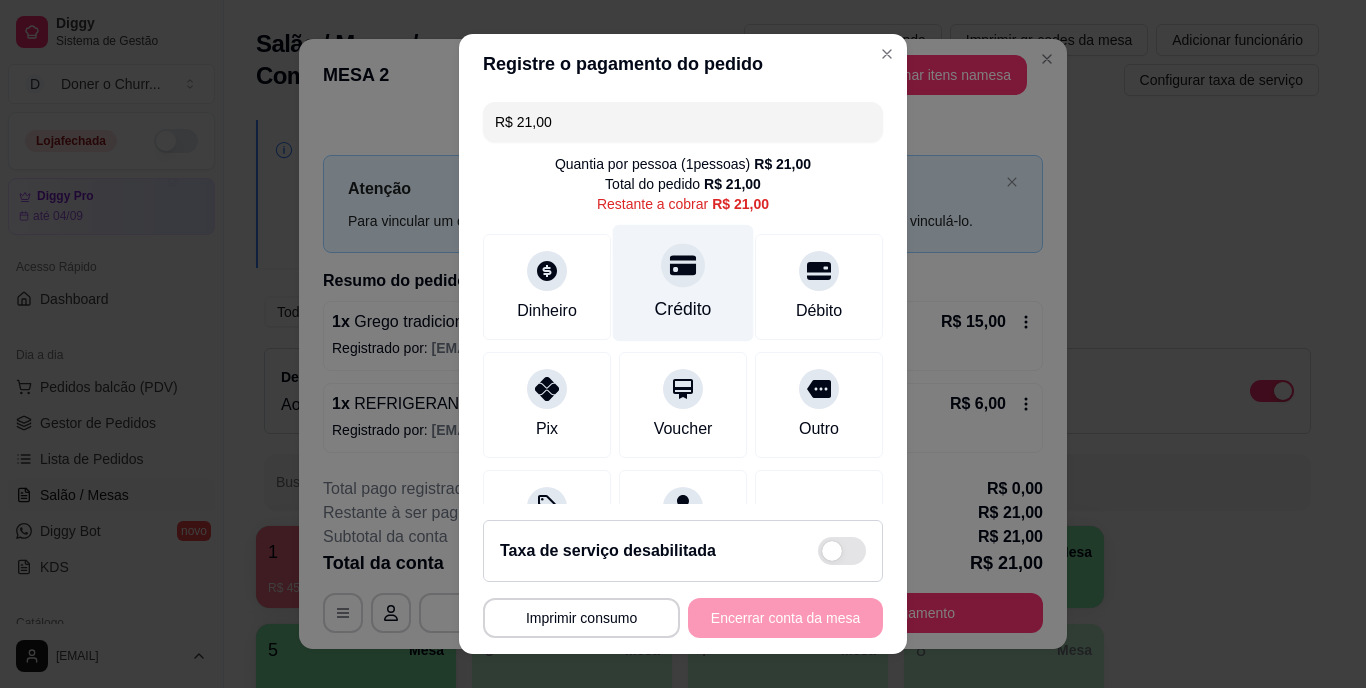 click on "Crédito" at bounding box center (683, 283) 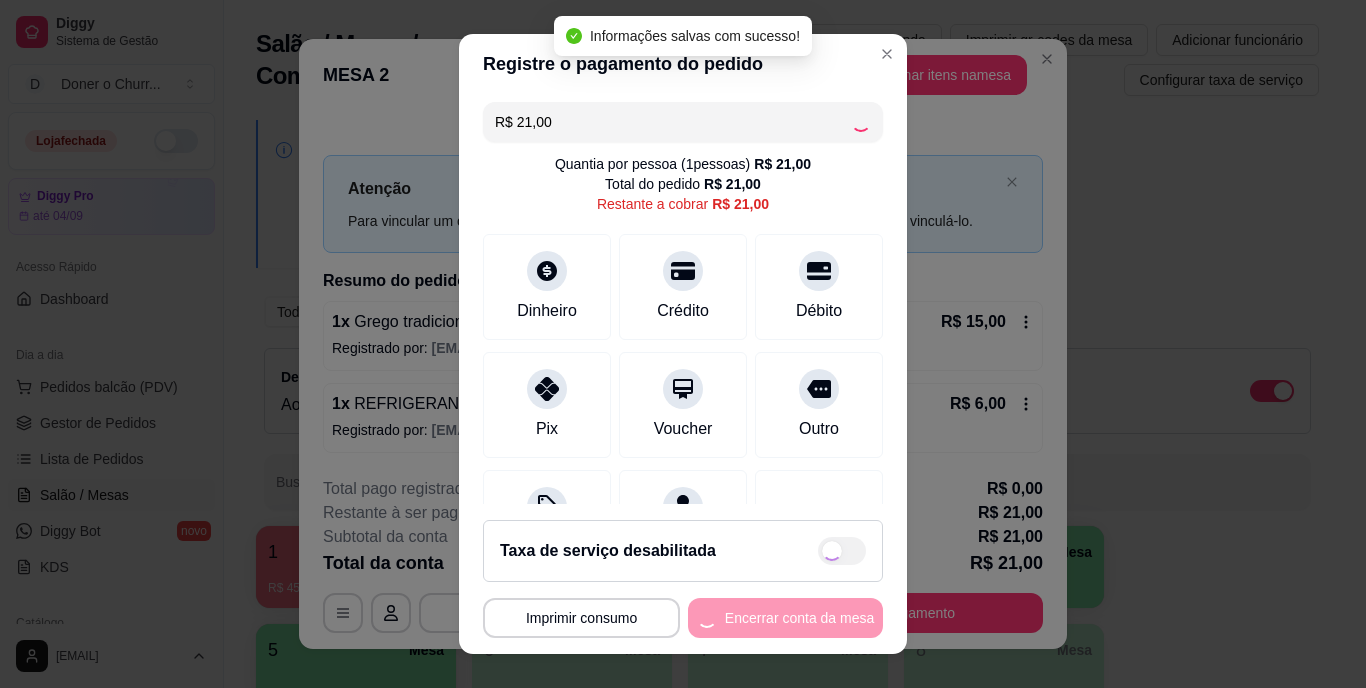 type on "R$ 0,00" 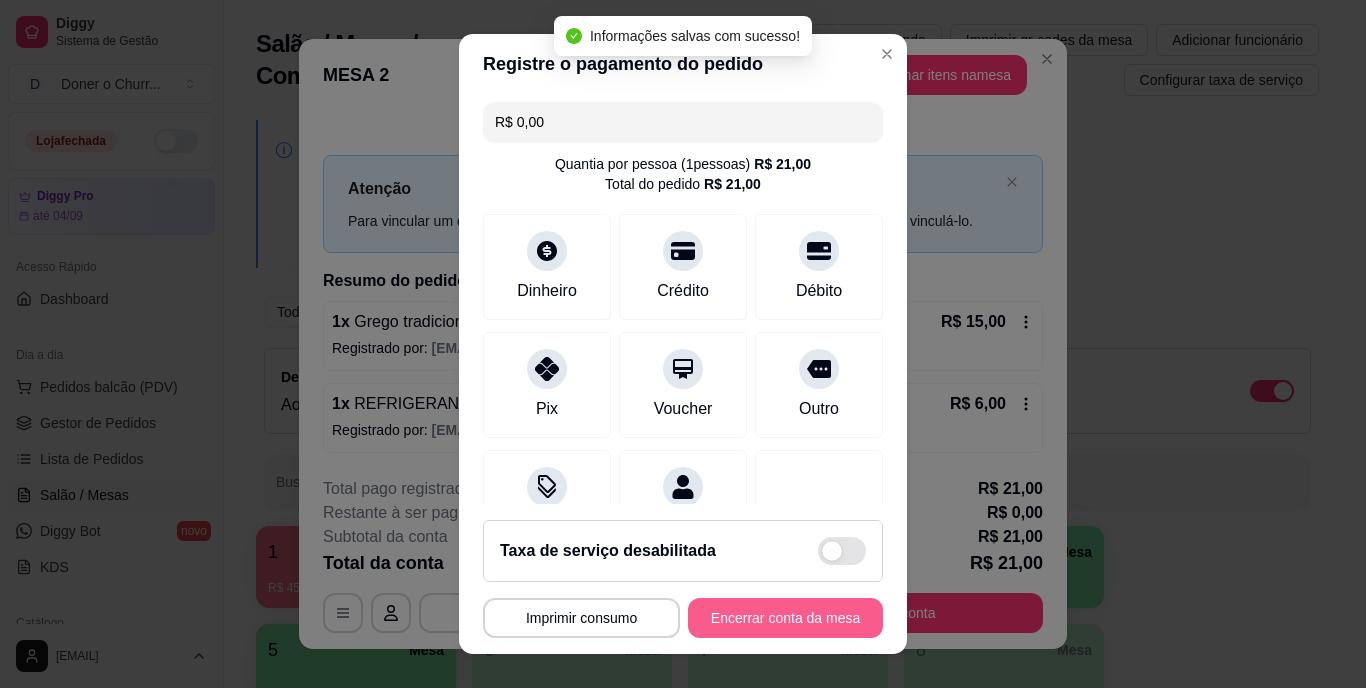 click on "Encerrar conta da mesa" at bounding box center (785, 618) 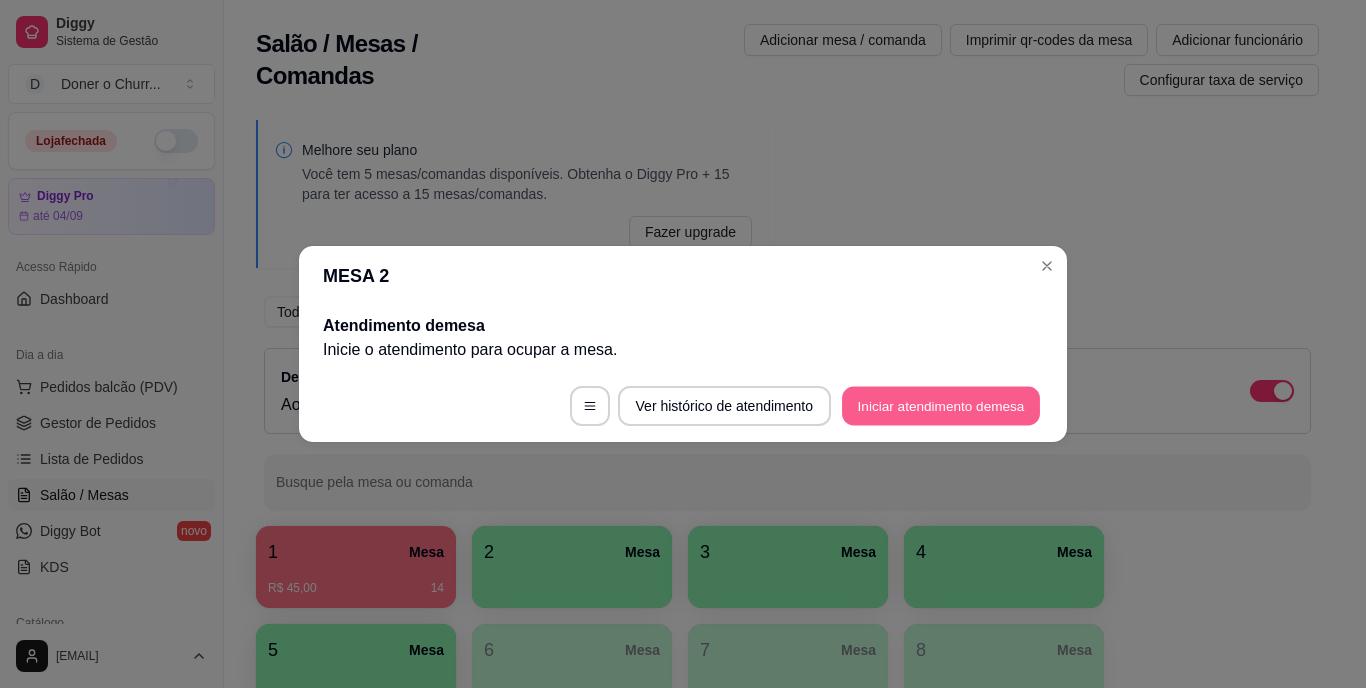 click on "Iniciar atendimento de  mesa" at bounding box center [941, 406] 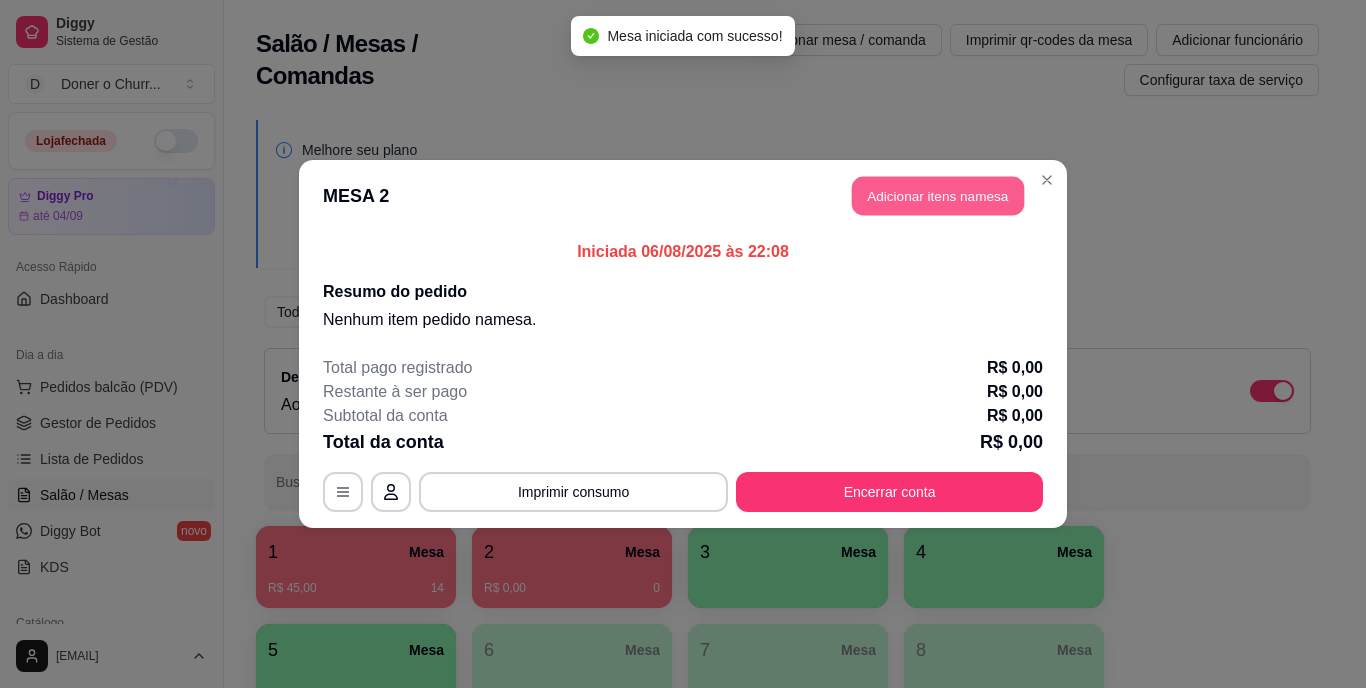 click on "Adicionar itens na  mesa" at bounding box center (938, 196) 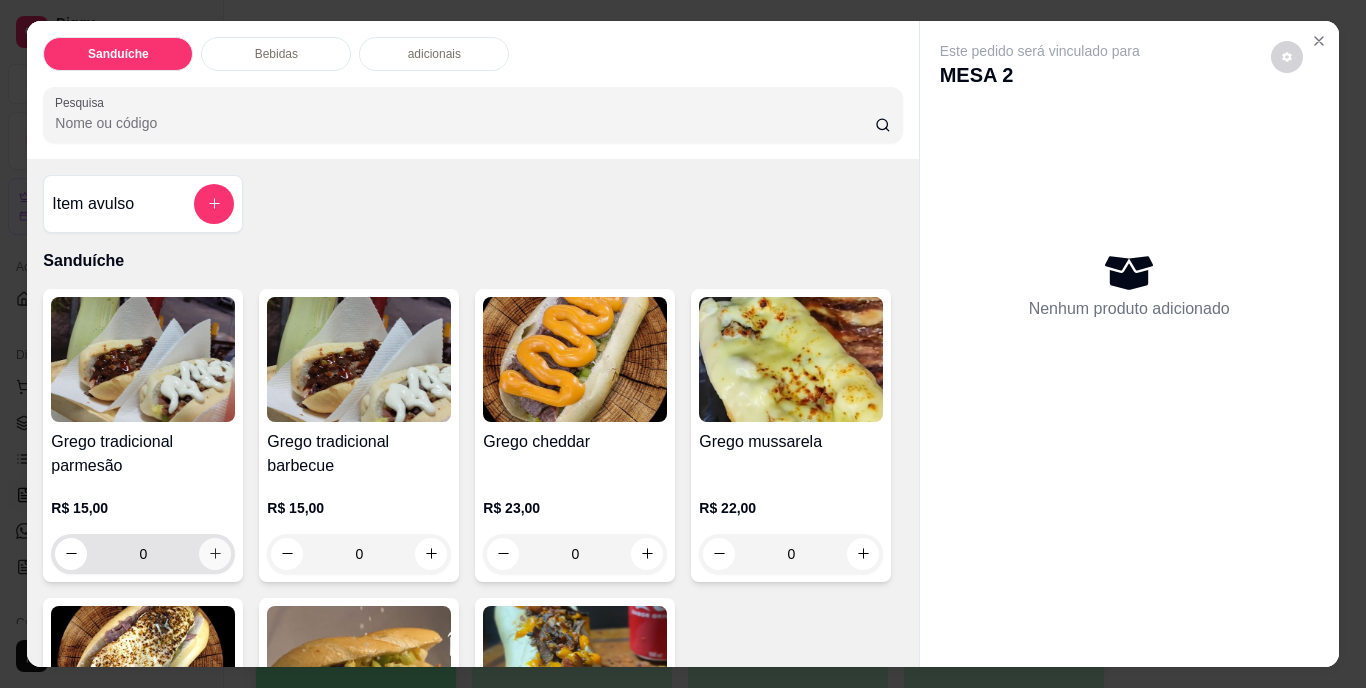click 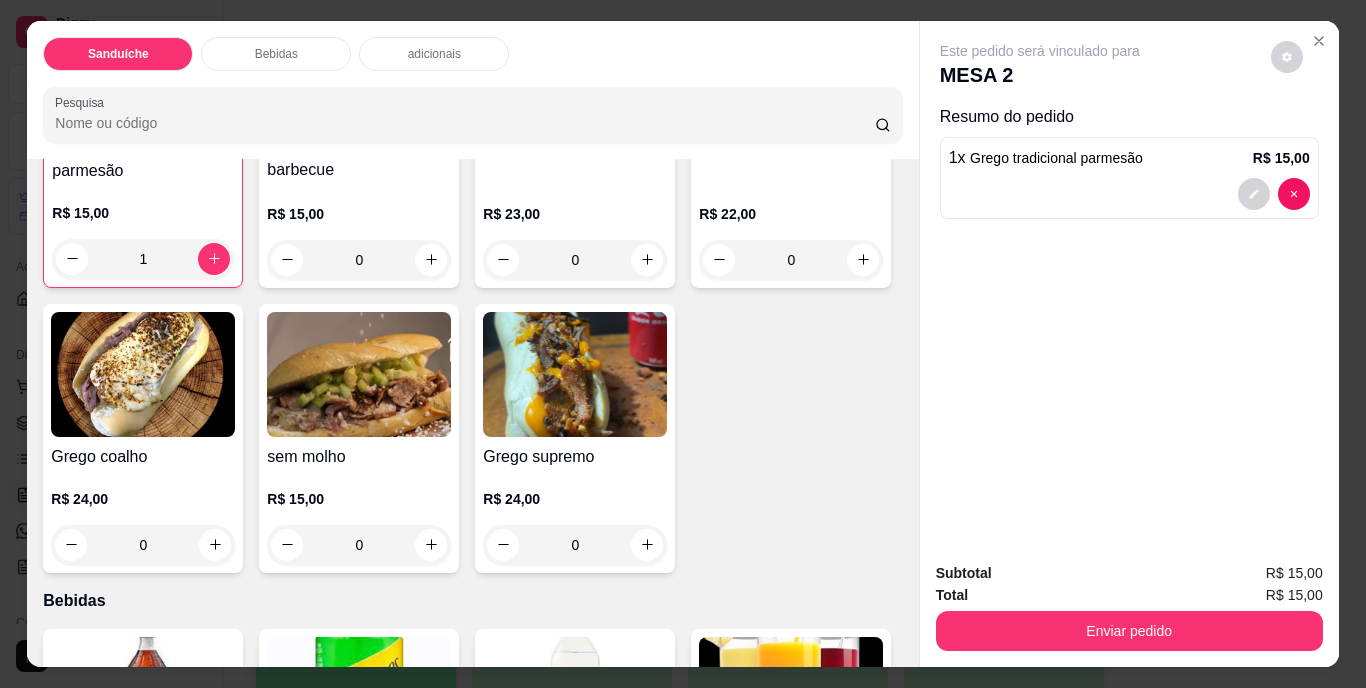 scroll, scrollTop: 300, scrollLeft: 0, axis: vertical 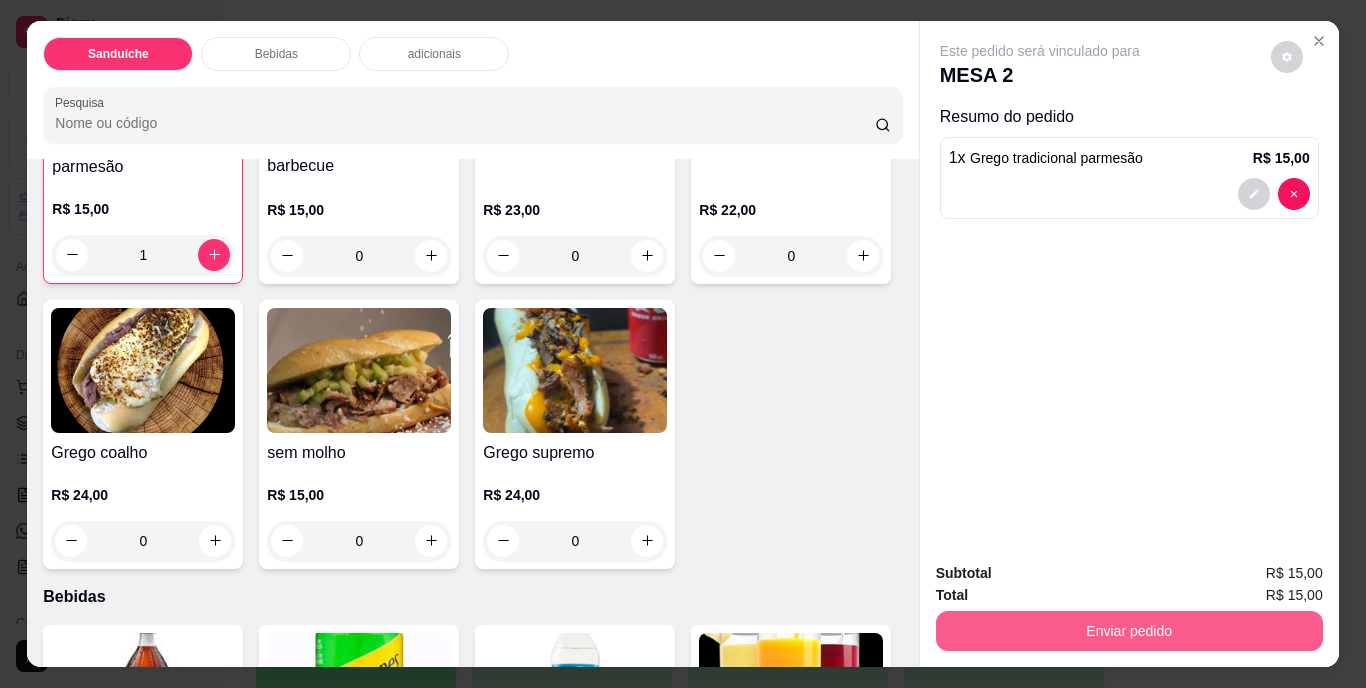 click on "Enviar pedido" at bounding box center [1129, 631] 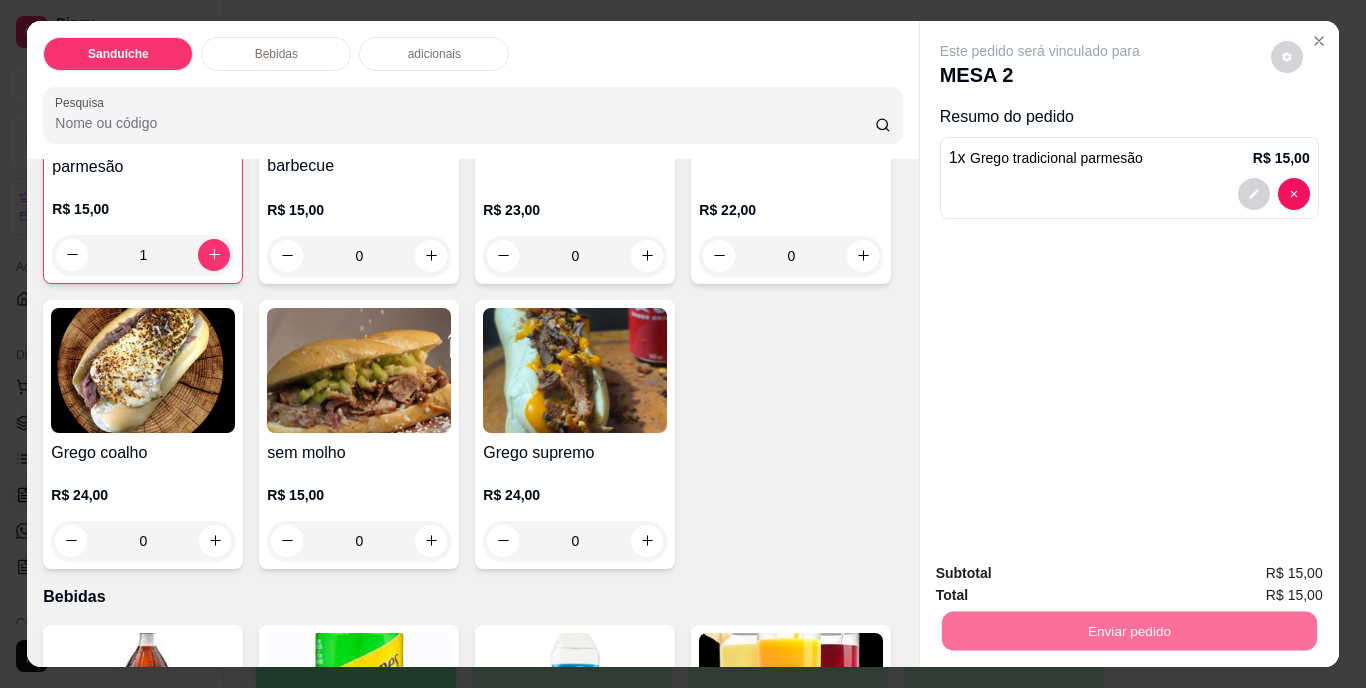 click on "Não registrar e enviar pedido" at bounding box center [1063, 575] 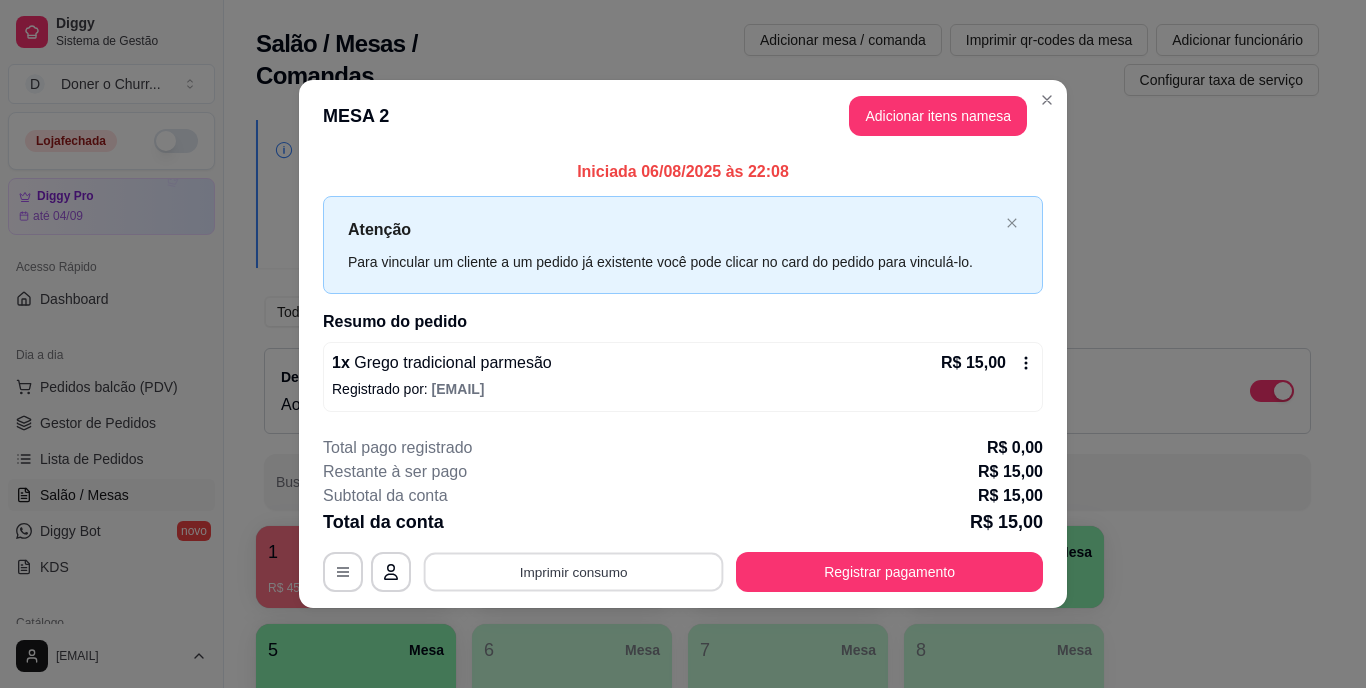 click on "Imprimir consumo" at bounding box center (574, 571) 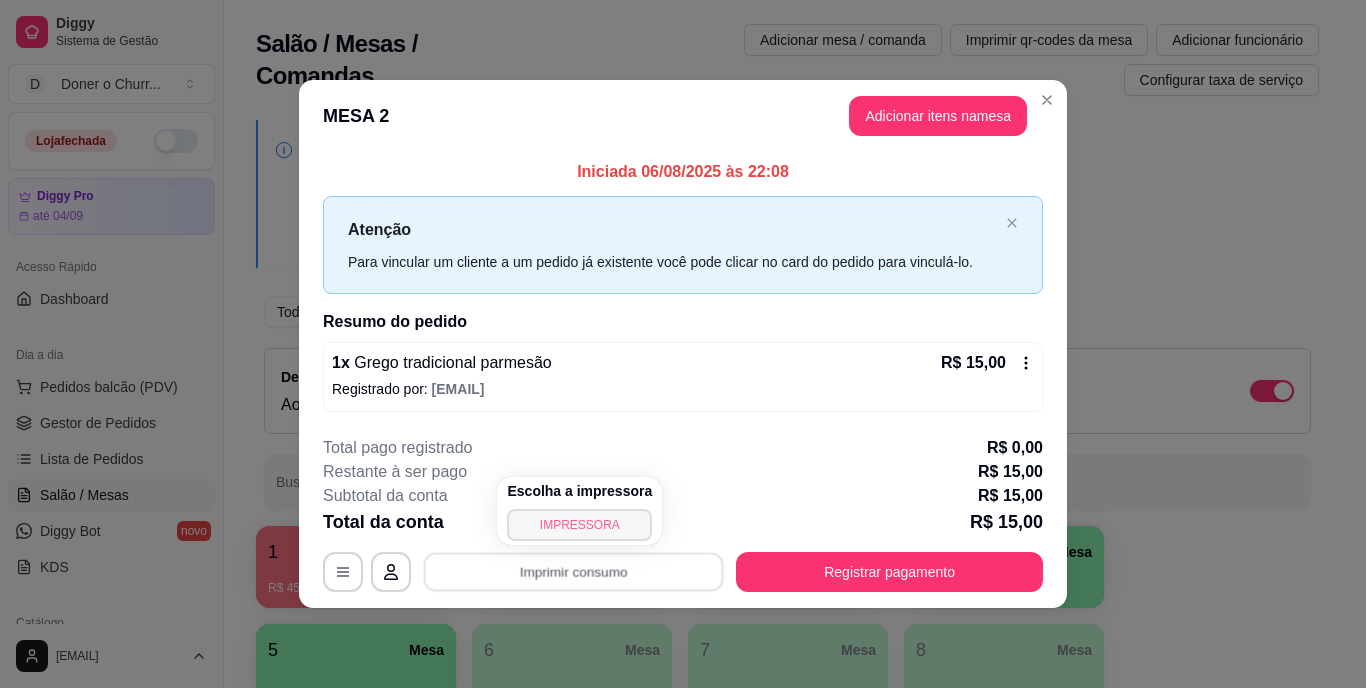 click on "IMPRESSORA" at bounding box center [579, 525] 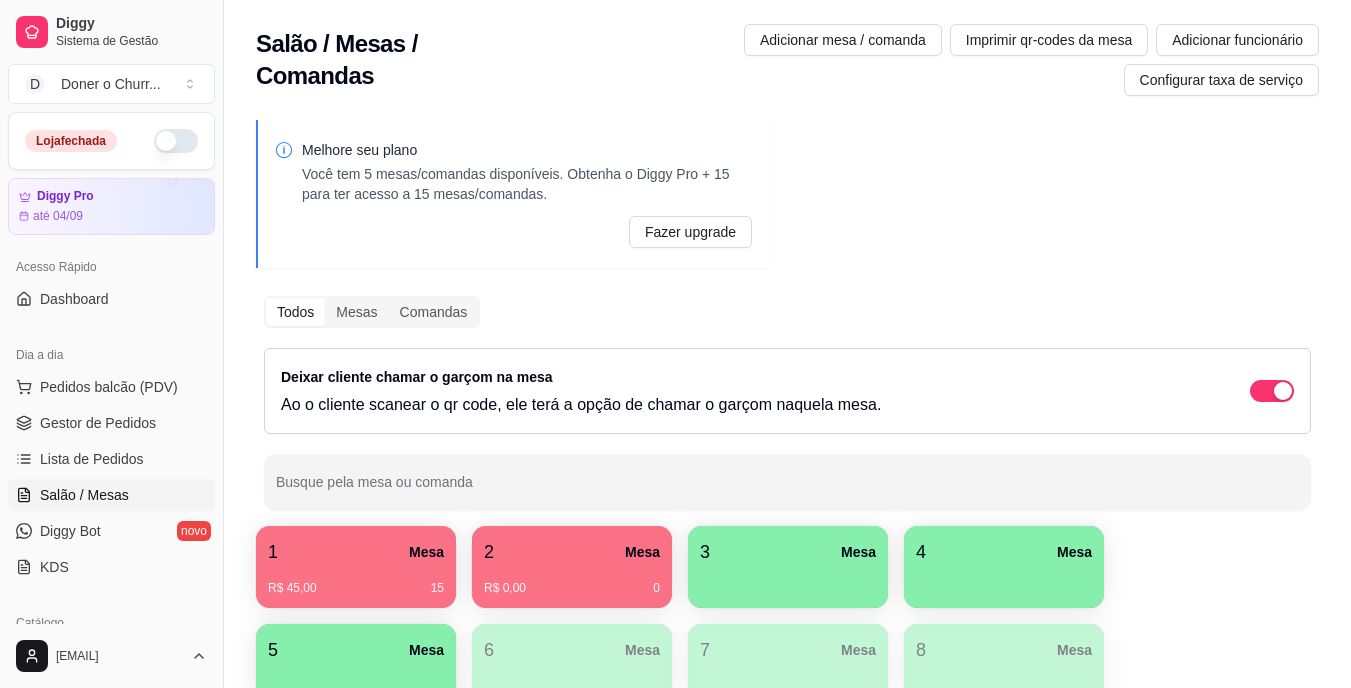 click on "R$ 45,00 15" at bounding box center (356, 588) 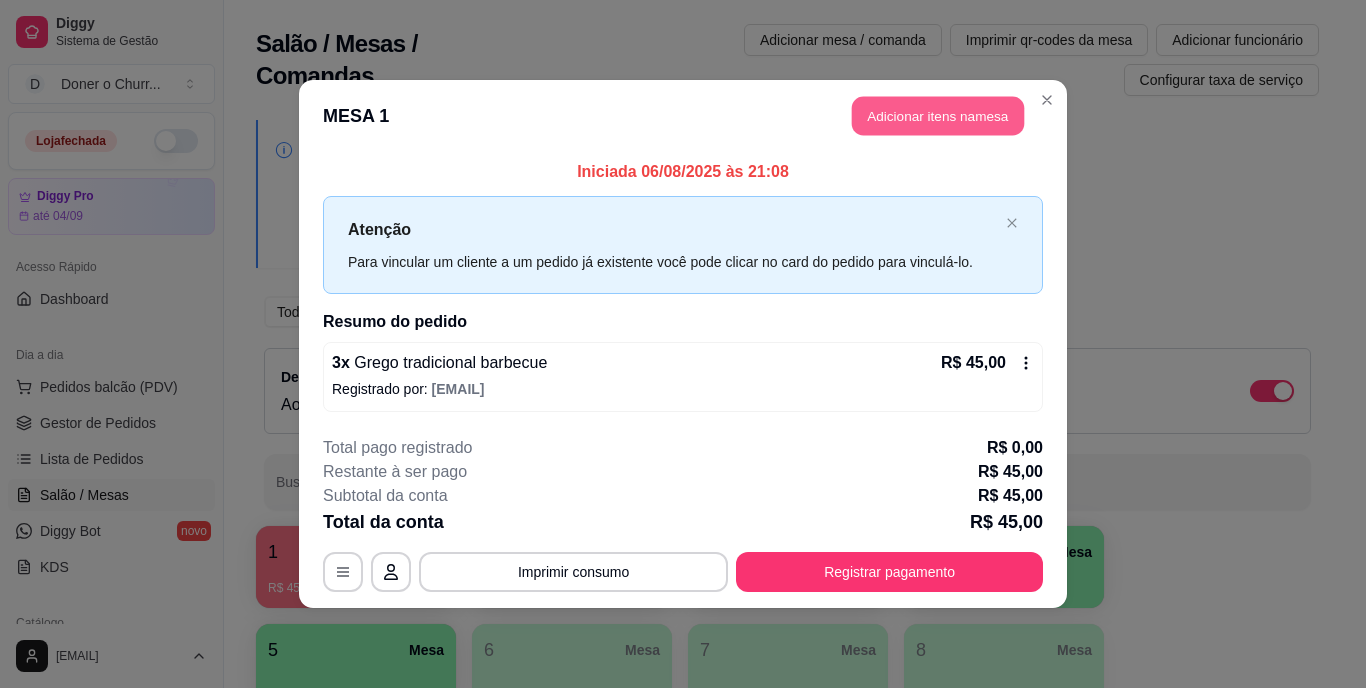 click on "Adicionar itens na  mesa" at bounding box center [938, 116] 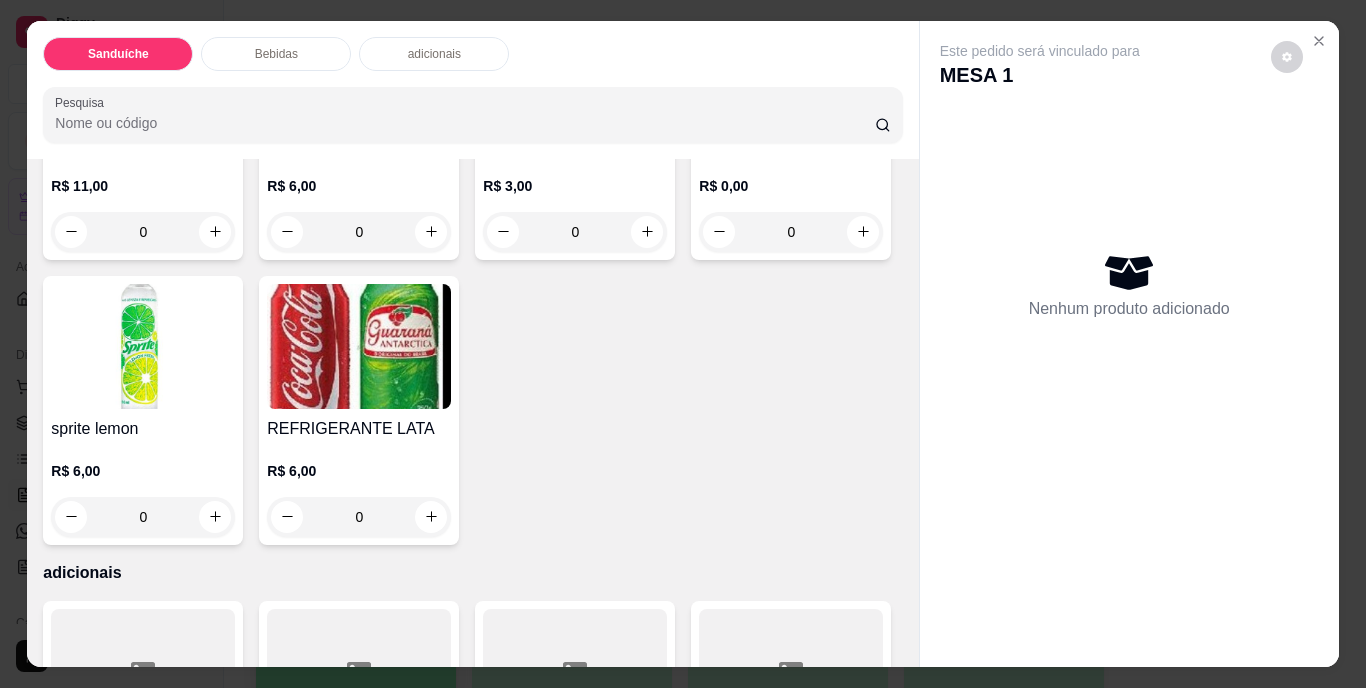 scroll, scrollTop: 1000, scrollLeft: 0, axis: vertical 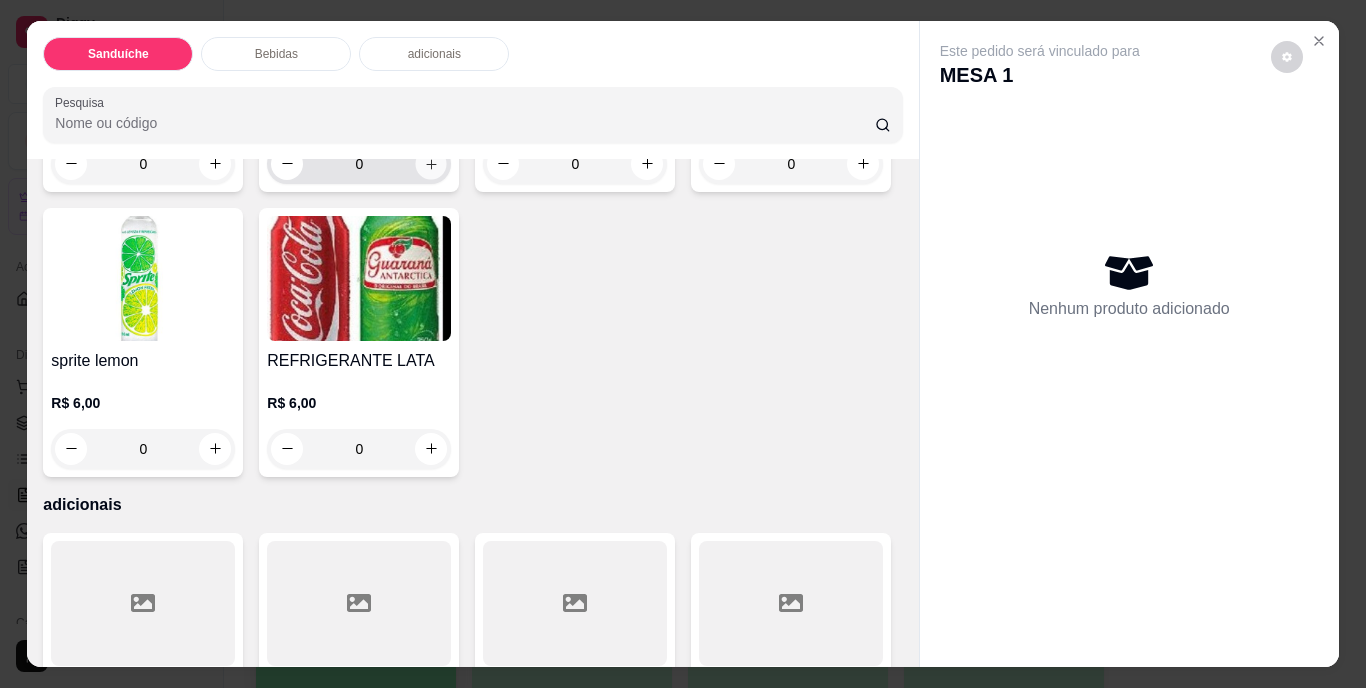 click 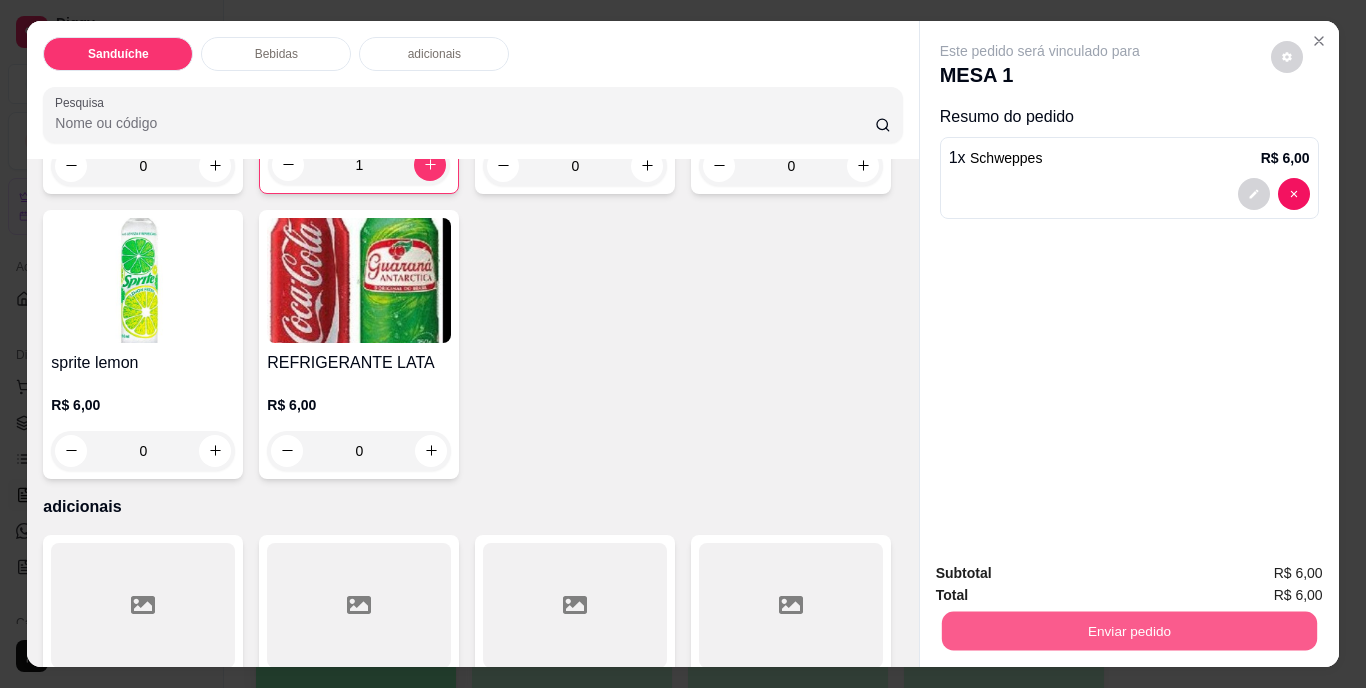 click on "Enviar pedido" at bounding box center [1128, 631] 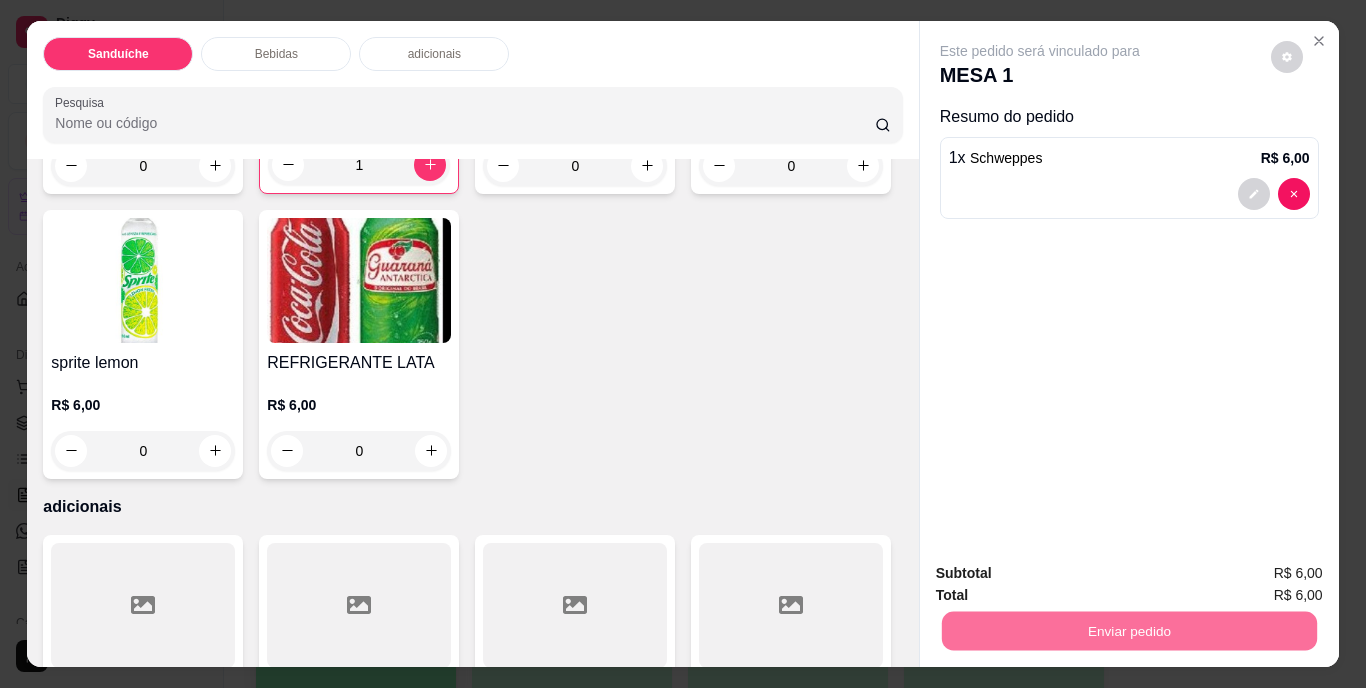 click on "Não registrar e enviar pedido" at bounding box center [1063, 574] 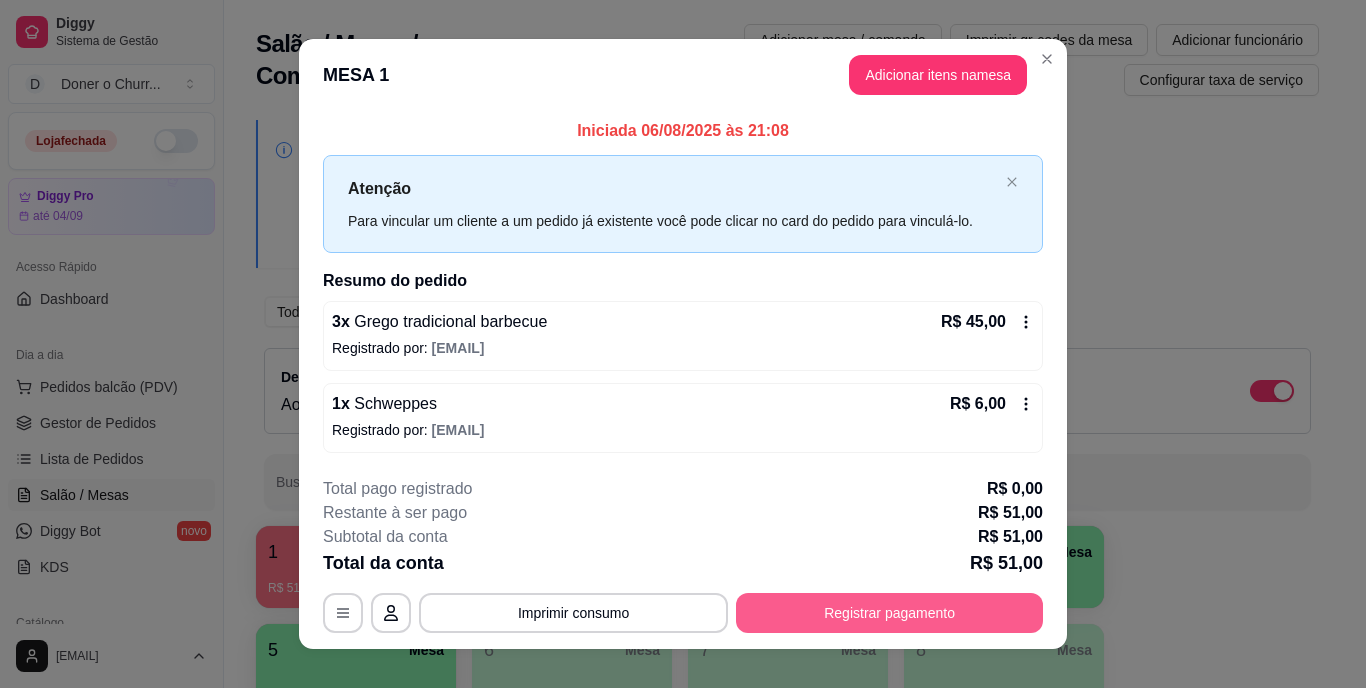 click on "Registrar pagamento" at bounding box center [889, 613] 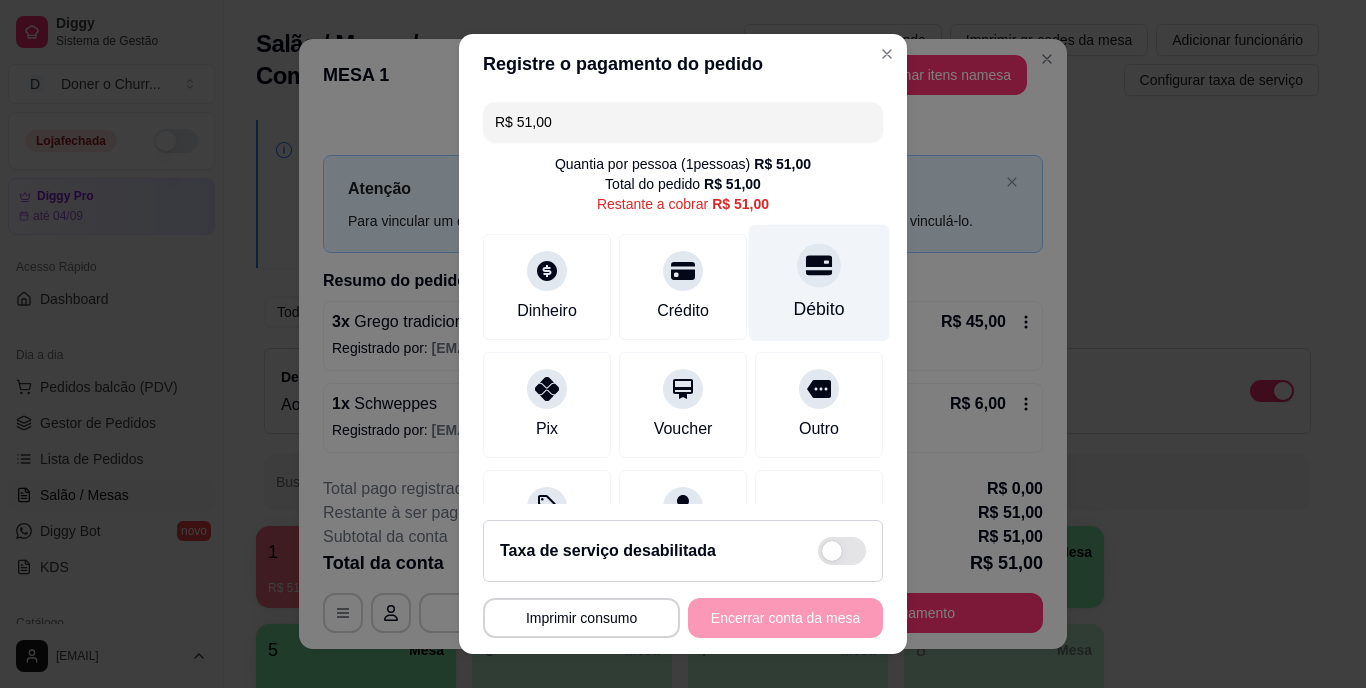 click on "Débito" at bounding box center (819, 283) 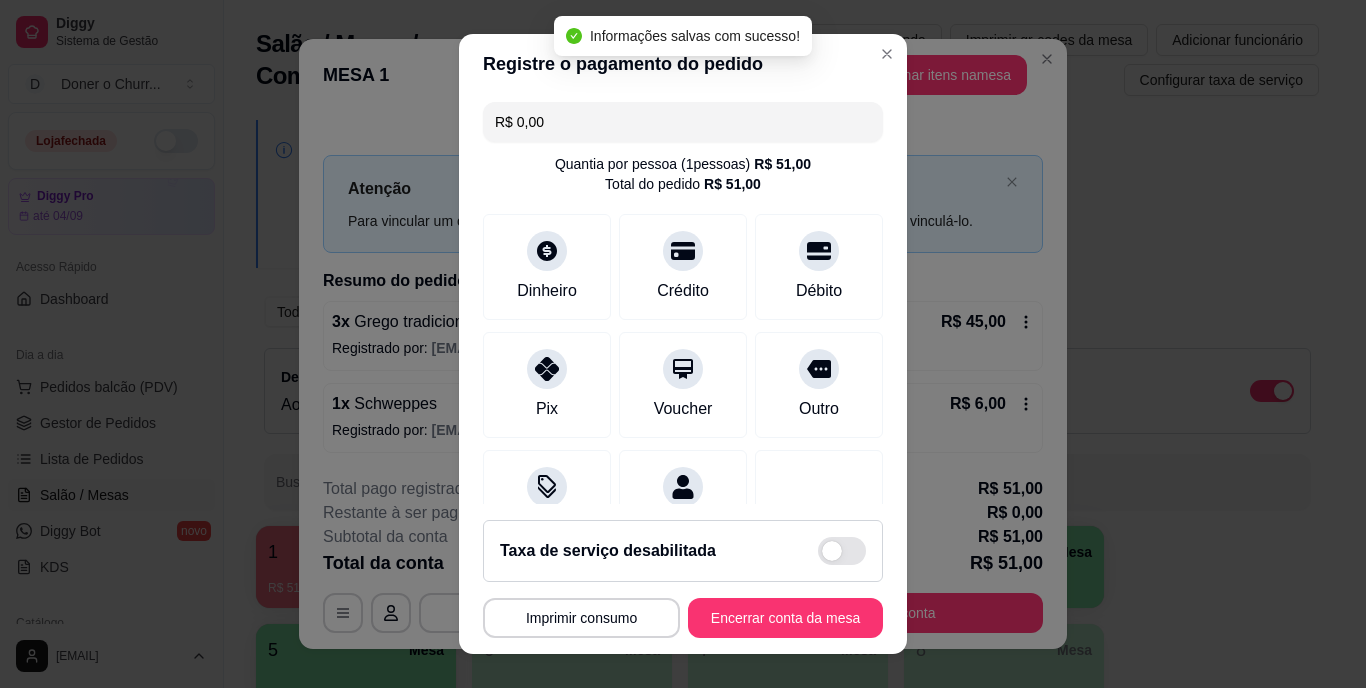 type on "R$ 0,00" 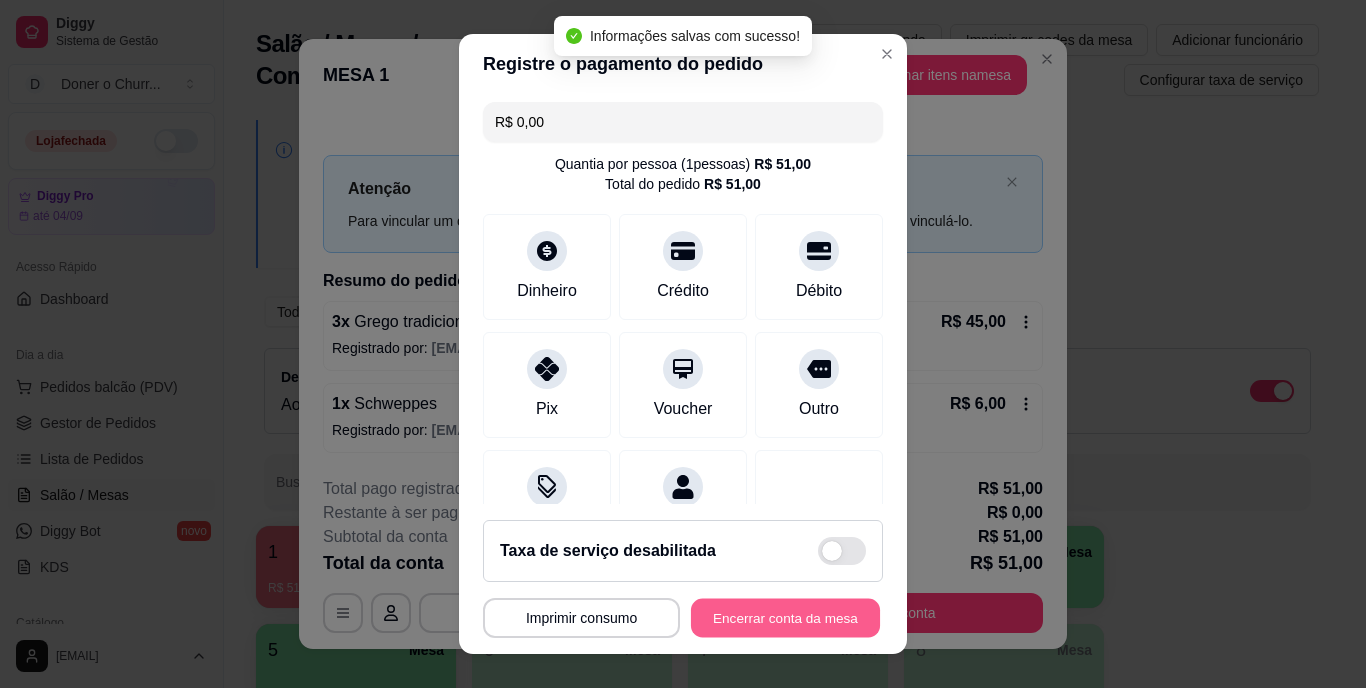 click on "Encerrar conta da mesa" at bounding box center (785, 617) 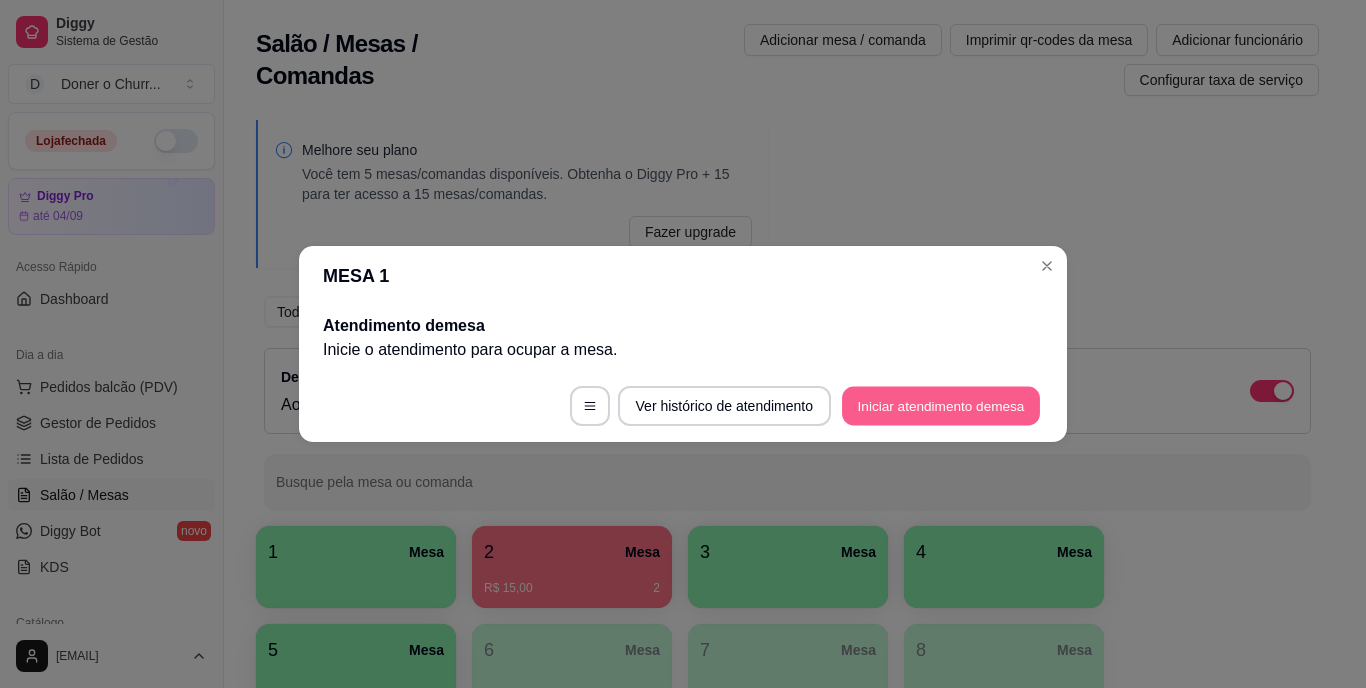 click on "Iniciar atendimento de  mesa" at bounding box center [941, 406] 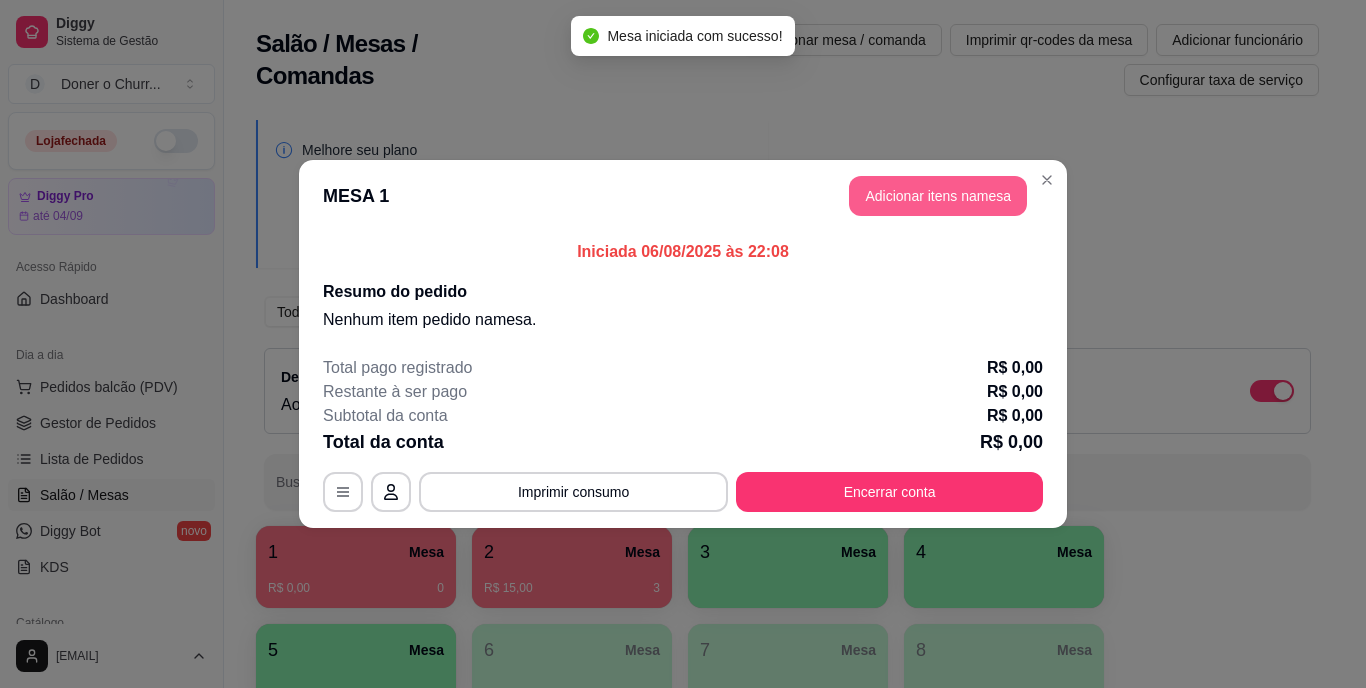 click on "Adicionar itens na  mesa" at bounding box center [938, 196] 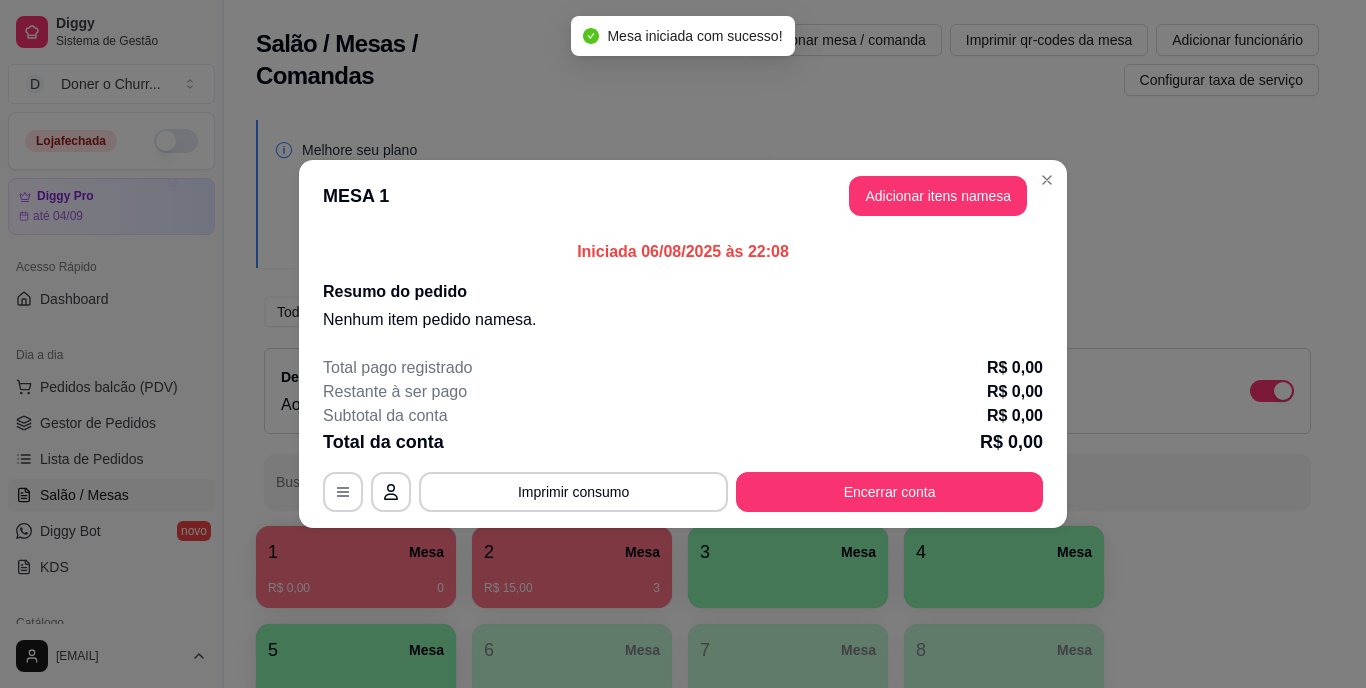 click on "Nenhum produto adicionado" at bounding box center (1133, 284) 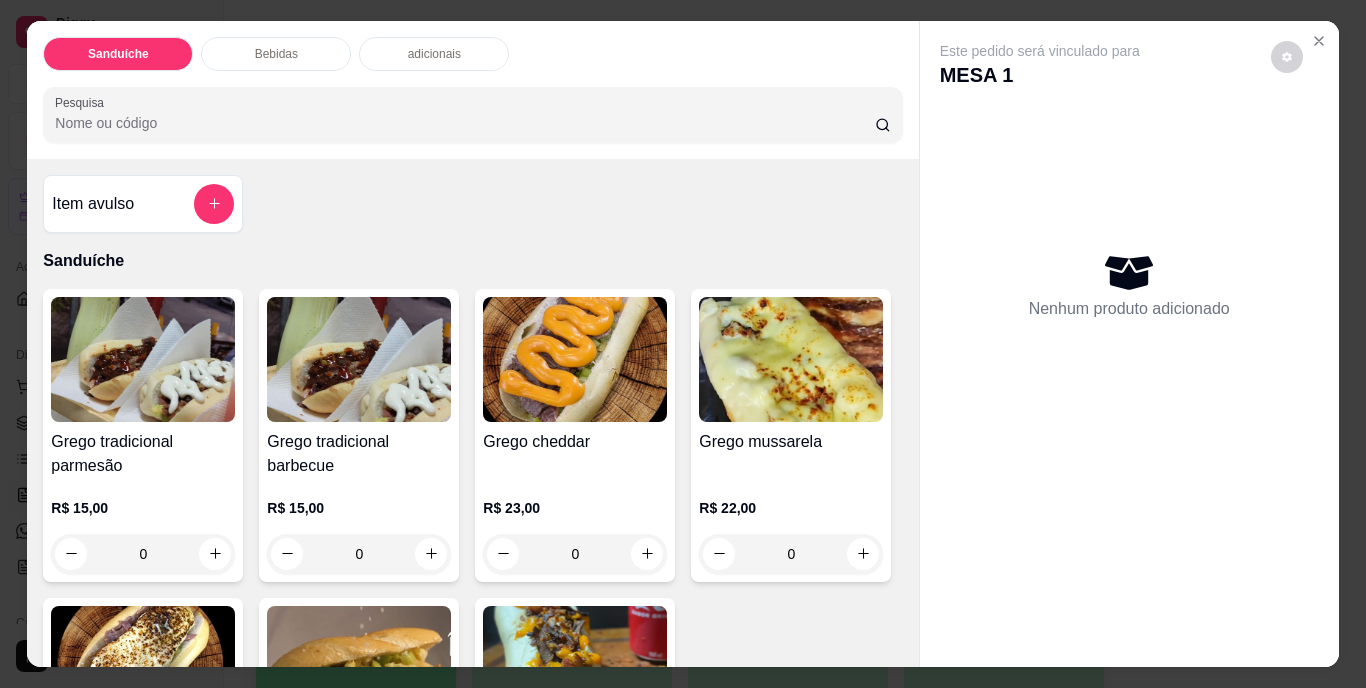 drag, startPoint x: 937, startPoint y: 201, endPoint x: 775, endPoint y: 372, distance: 235.55254 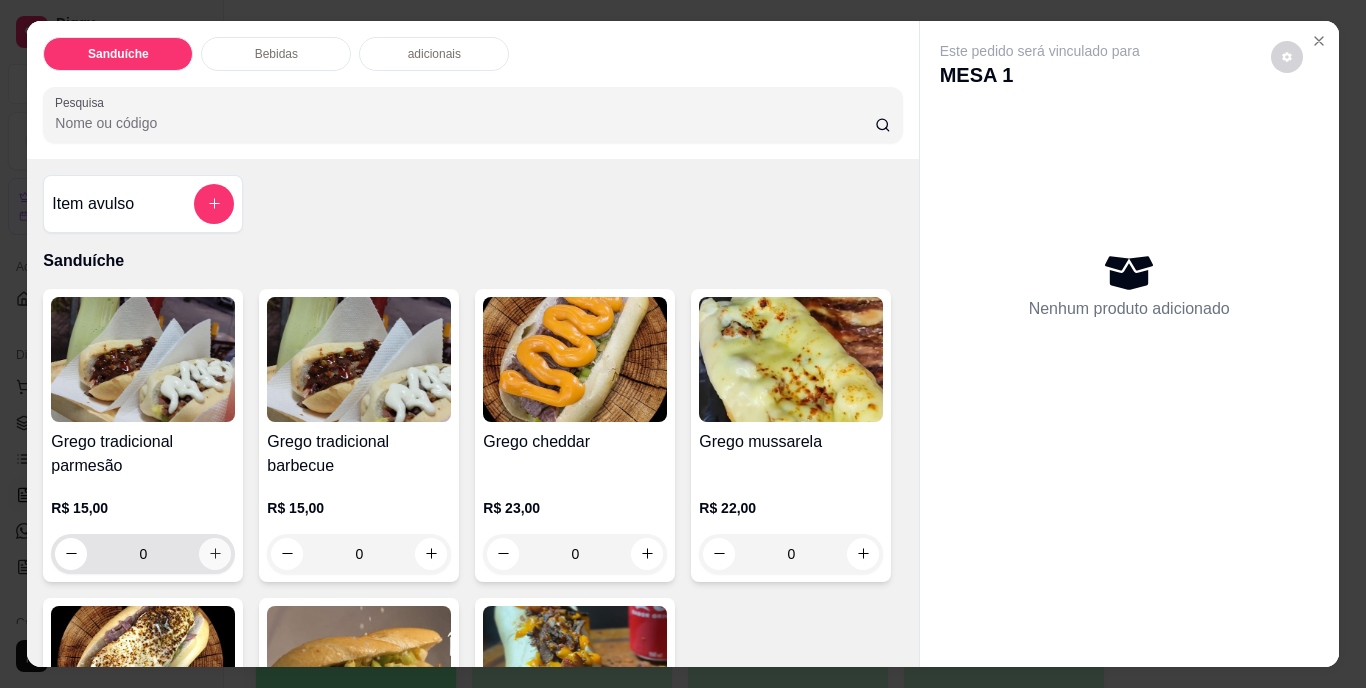 click 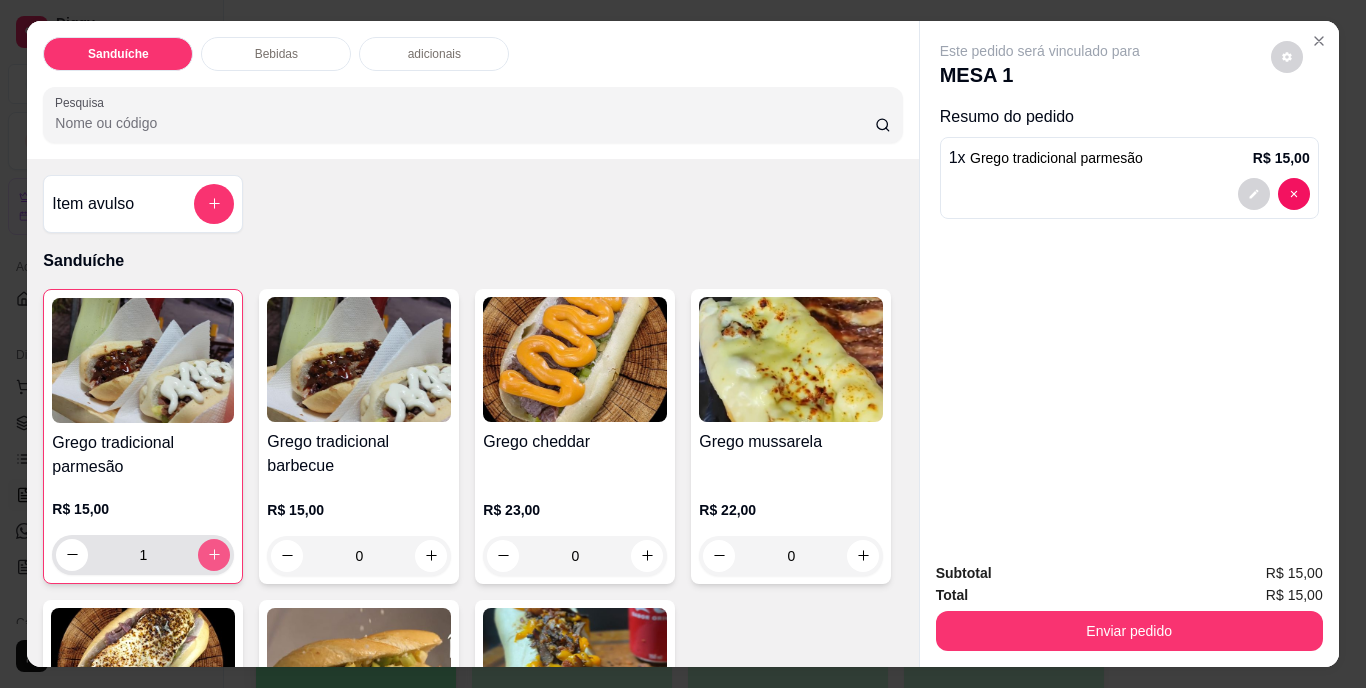 click at bounding box center [214, 555] 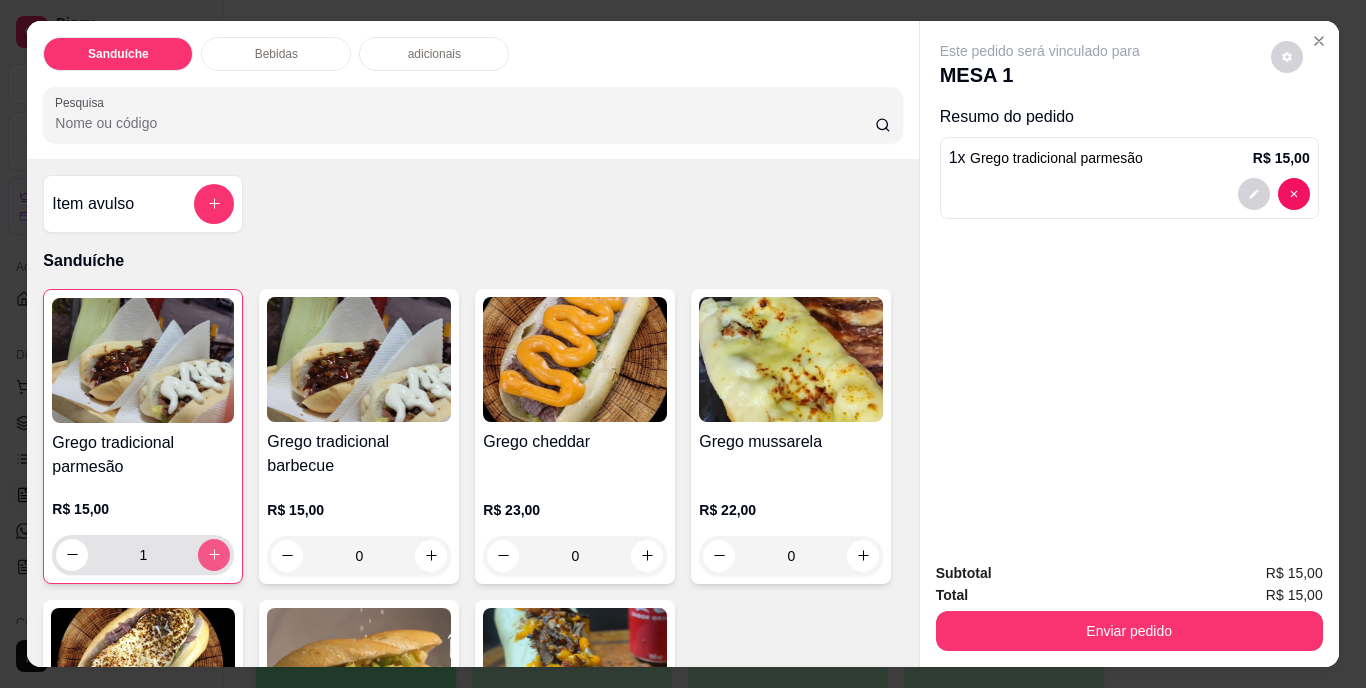 type on "2" 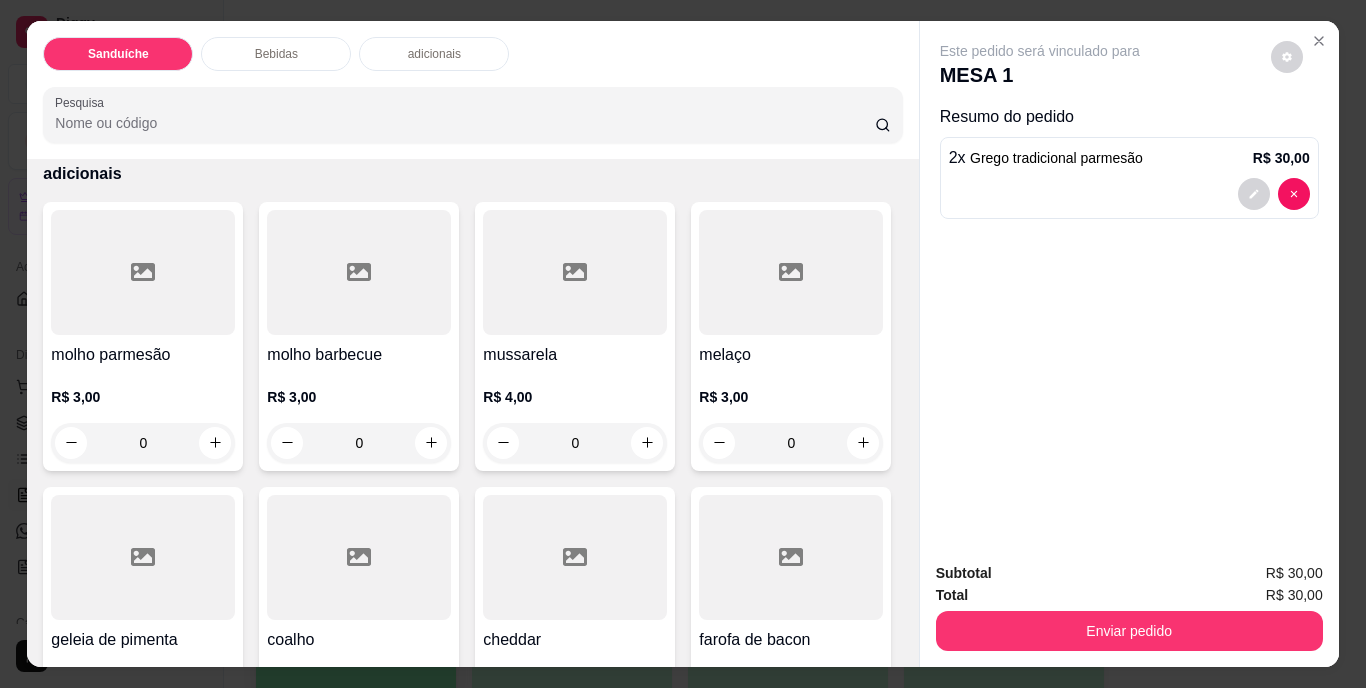 scroll, scrollTop: 1000, scrollLeft: 0, axis: vertical 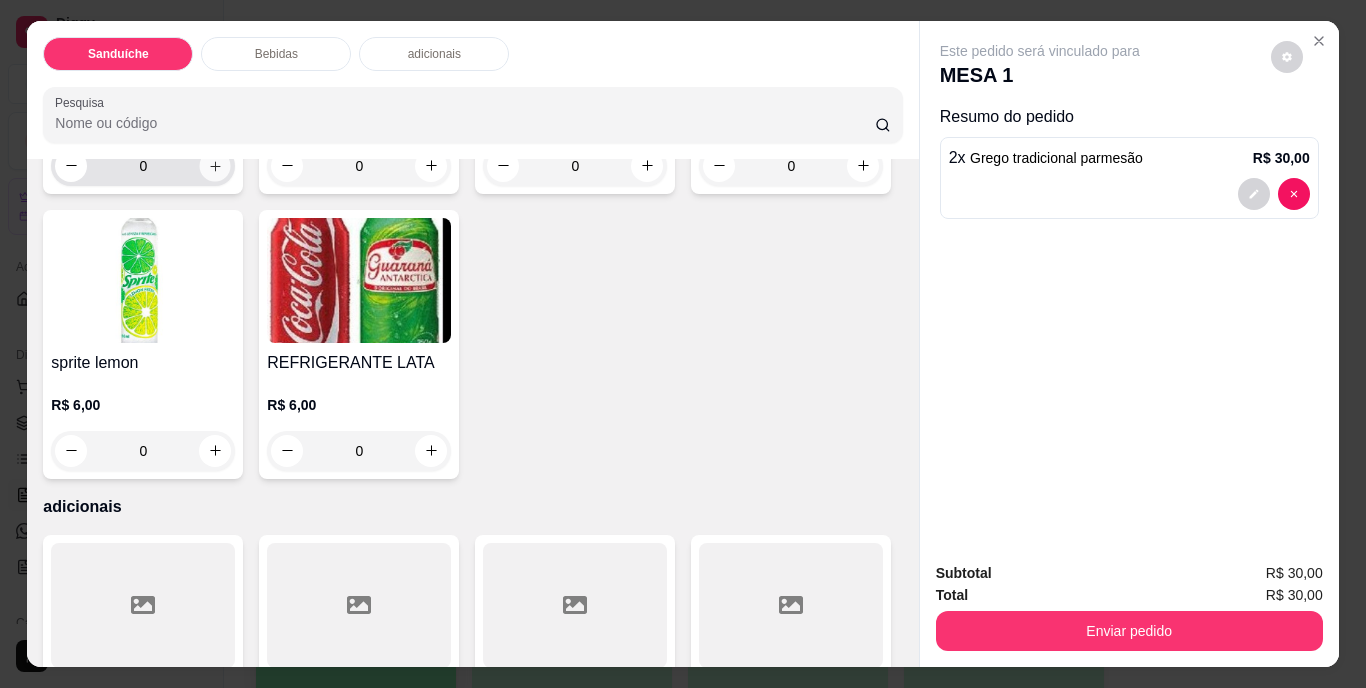 click 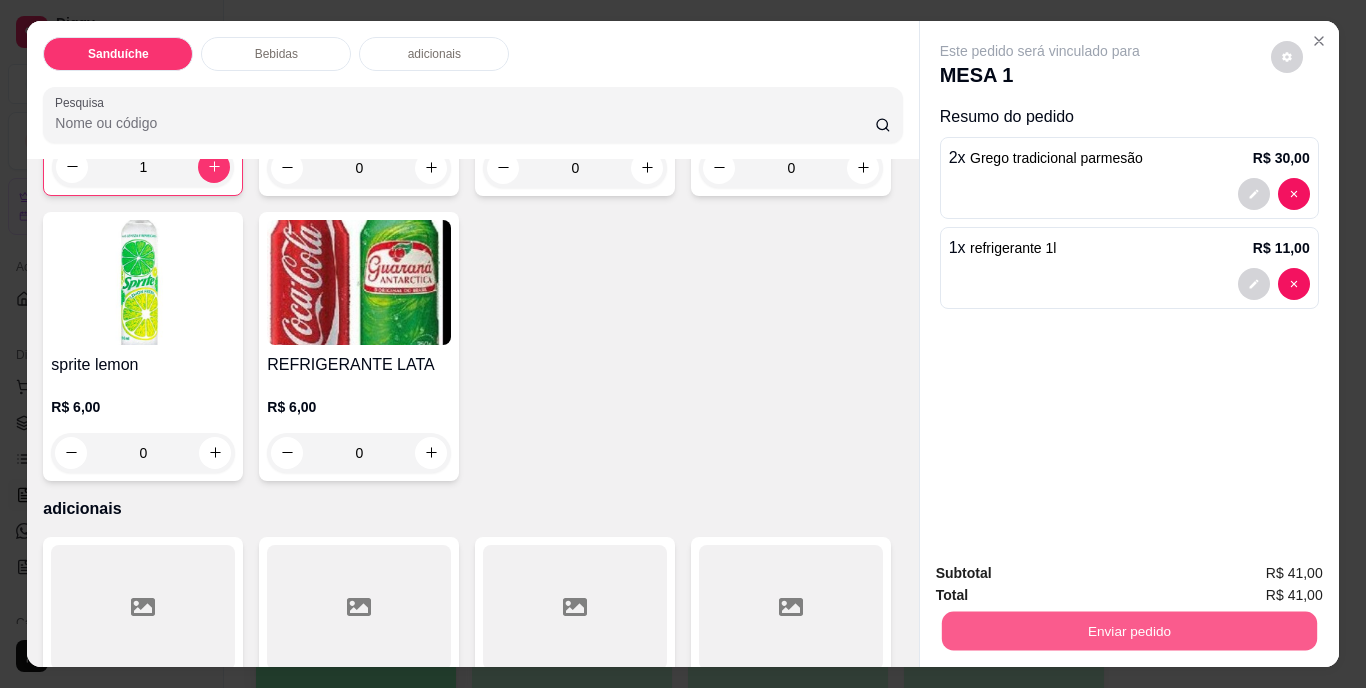 click on "Enviar pedido" at bounding box center (1128, 631) 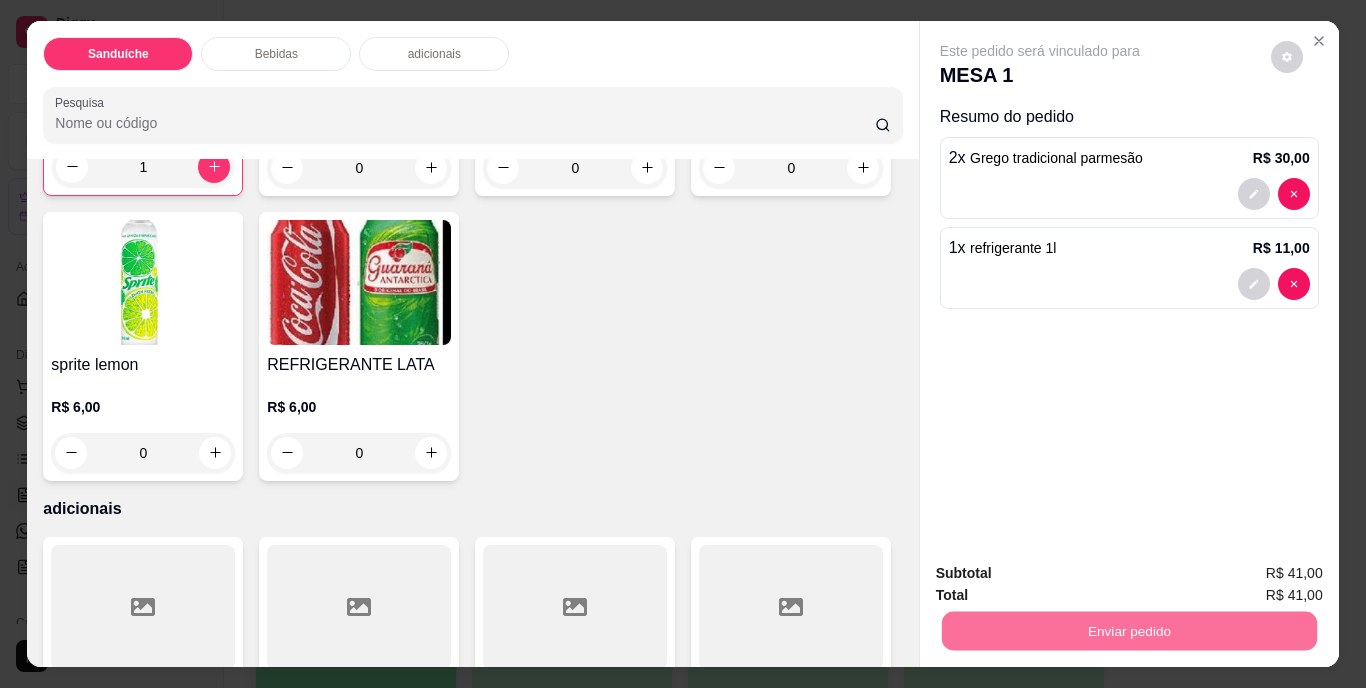 click on "Não registrar e enviar pedido" at bounding box center (1063, 574) 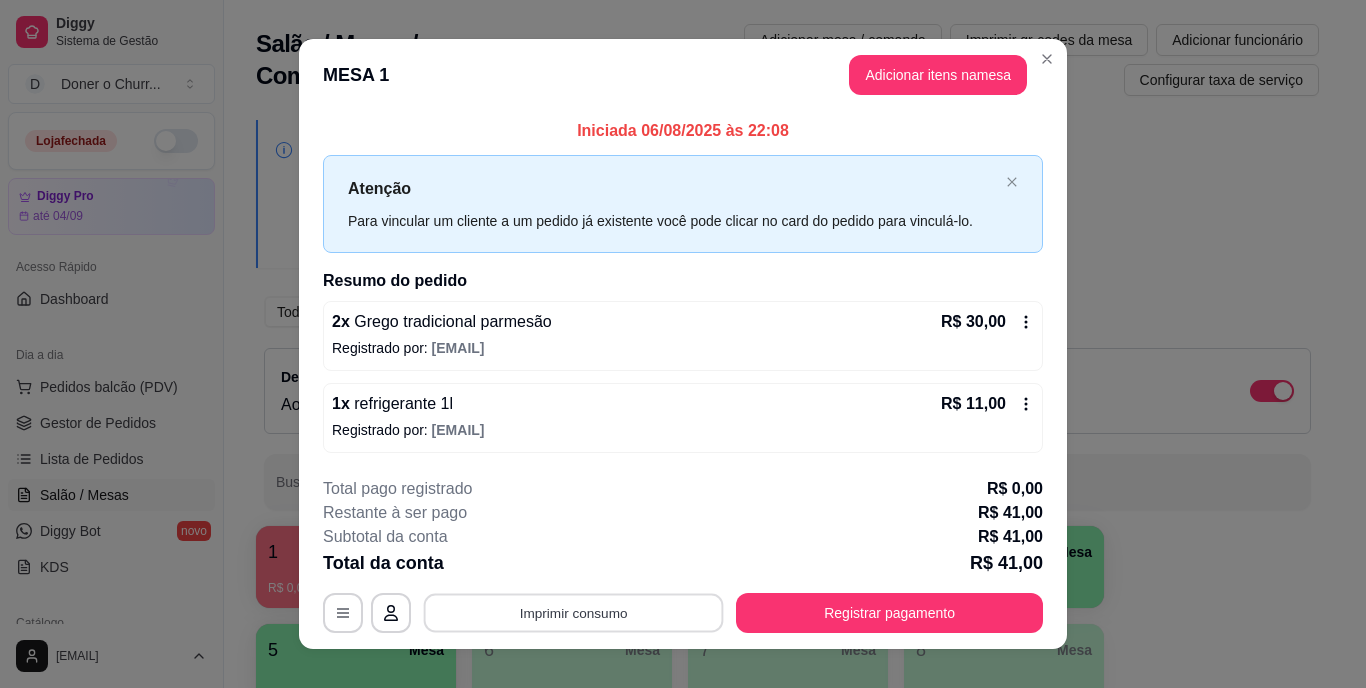 click on "Imprimir consumo" at bounding box center (574, 612) 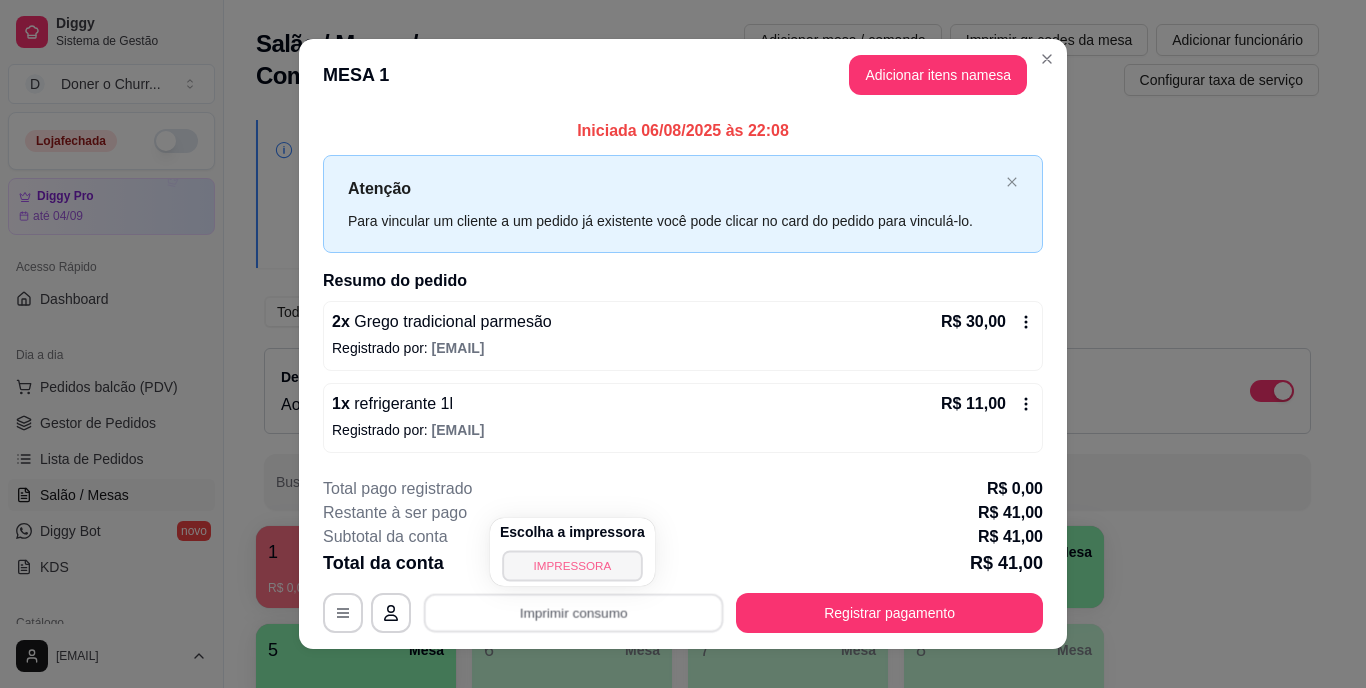 click on "IMPRESSORA" at bounding box center (572, 565) 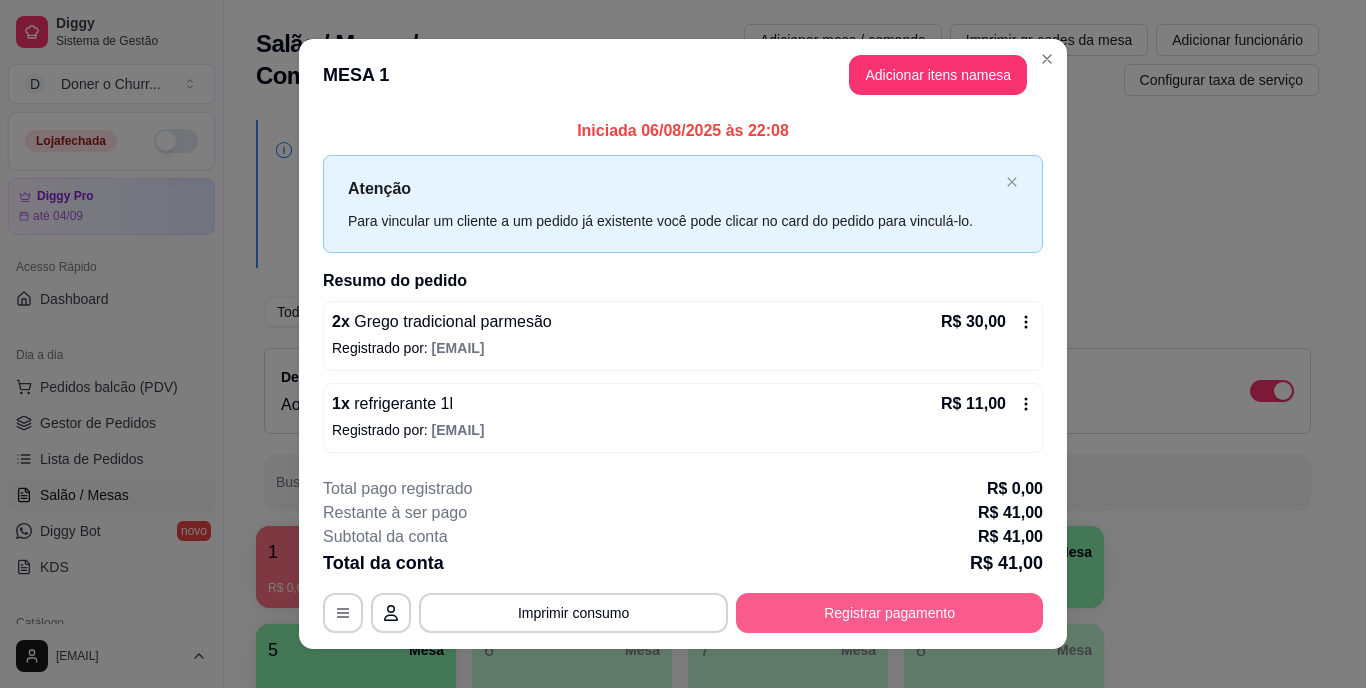 click on "Registrar pagamento" at bounding box center [889, 613] 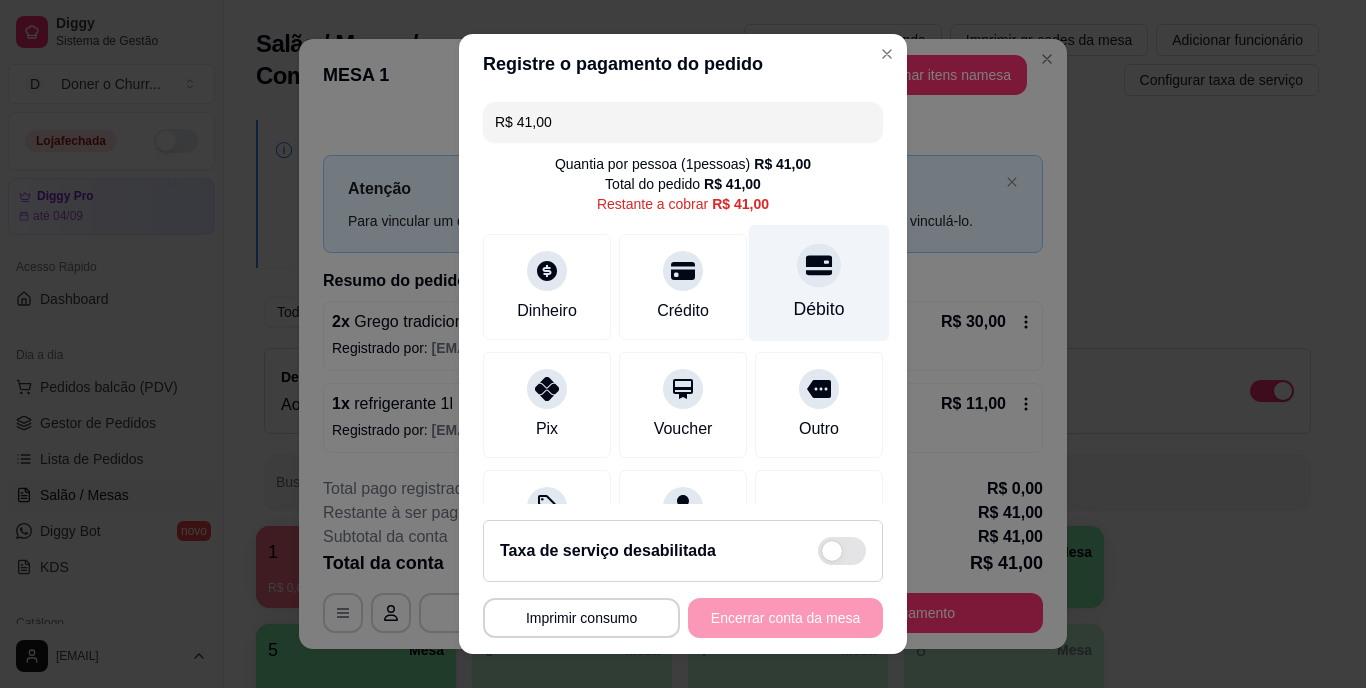 drag, startPoint x: 773, startPoint y: 282, endPoint x: 781, endPoint y: 267, distance: 17 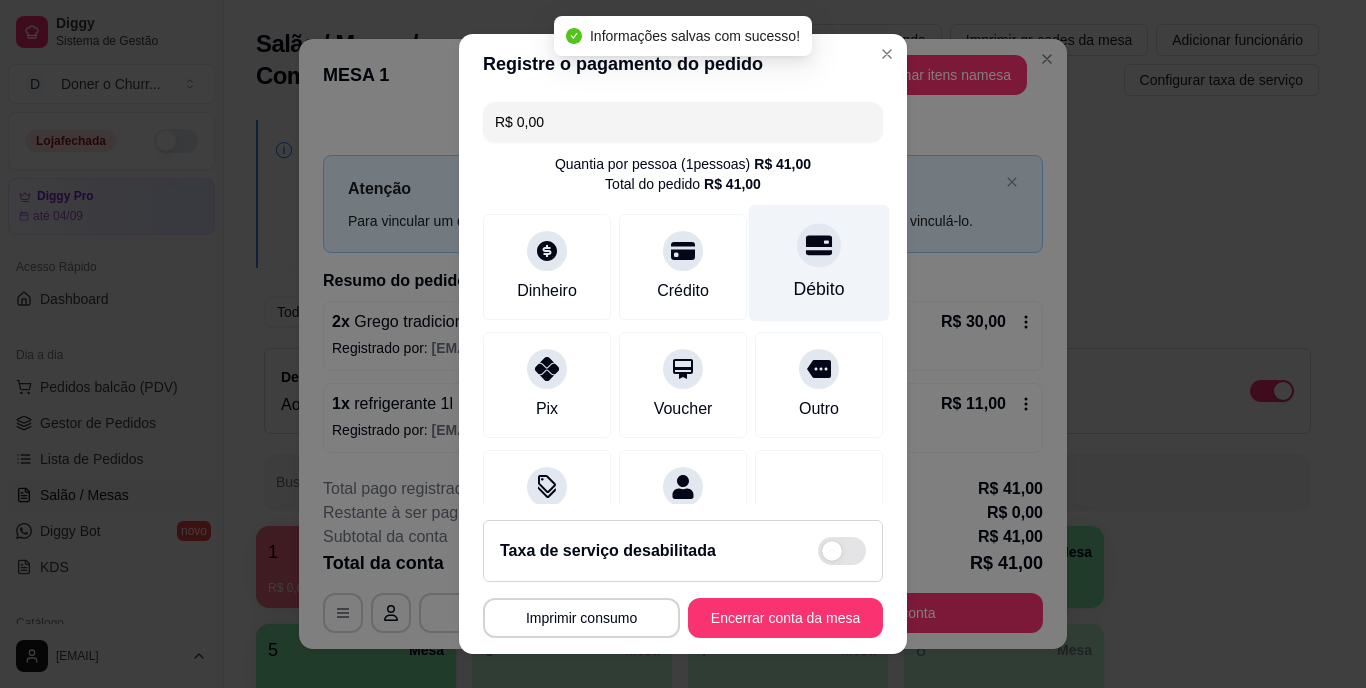 type on "R$ 0,00" 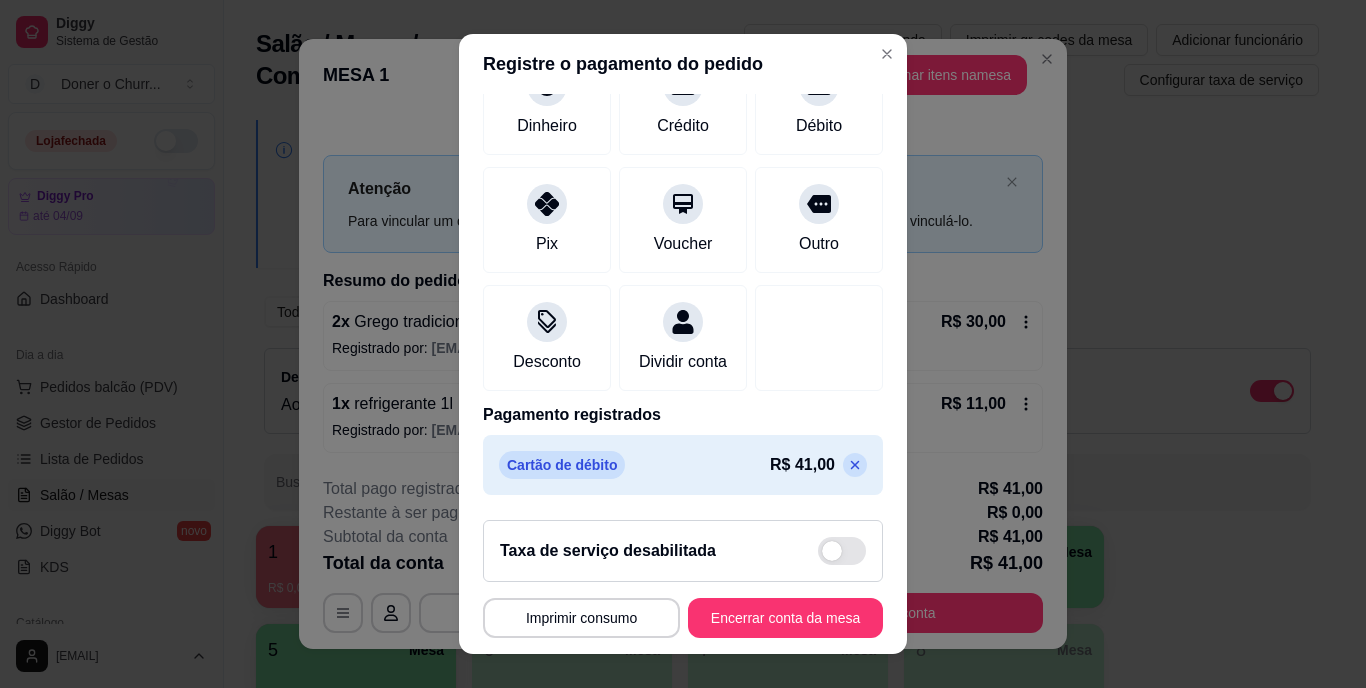 scroll, scrollTop: 188, scrollLeft: 0, axis: vertical 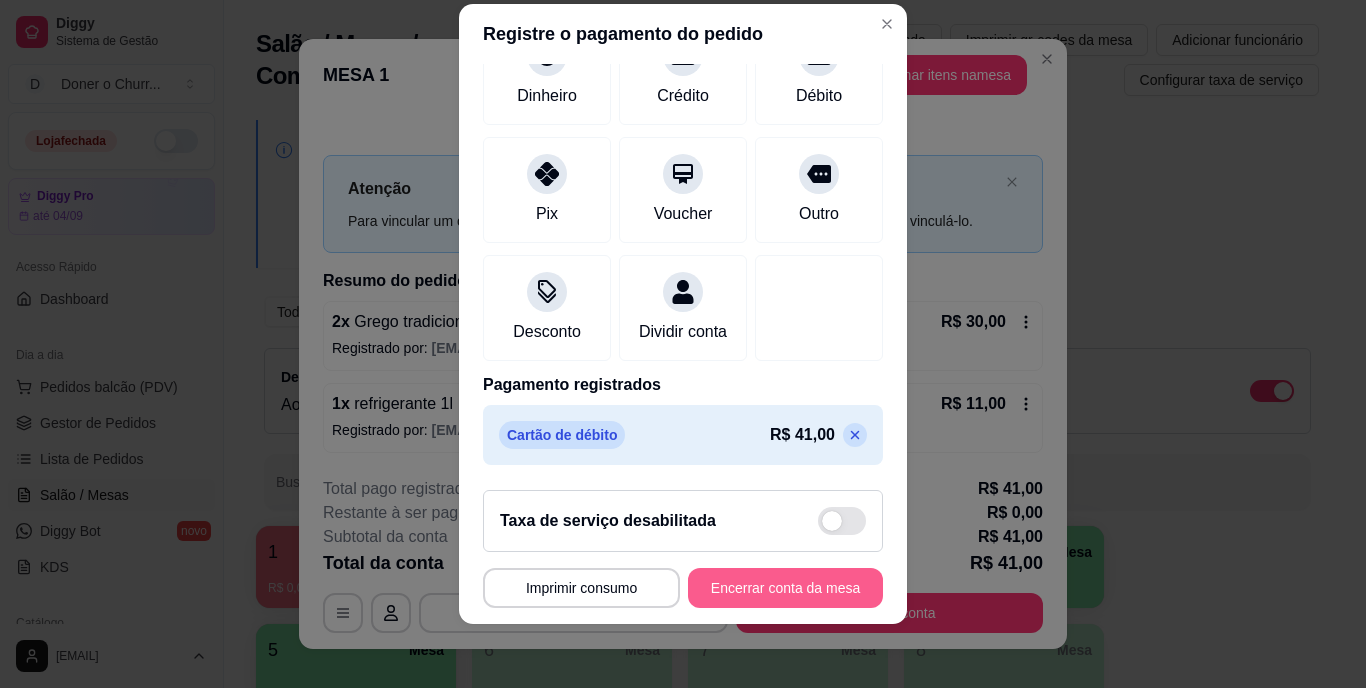 click on "Encerrar conta da mesa" at bounding box center (785, 588) 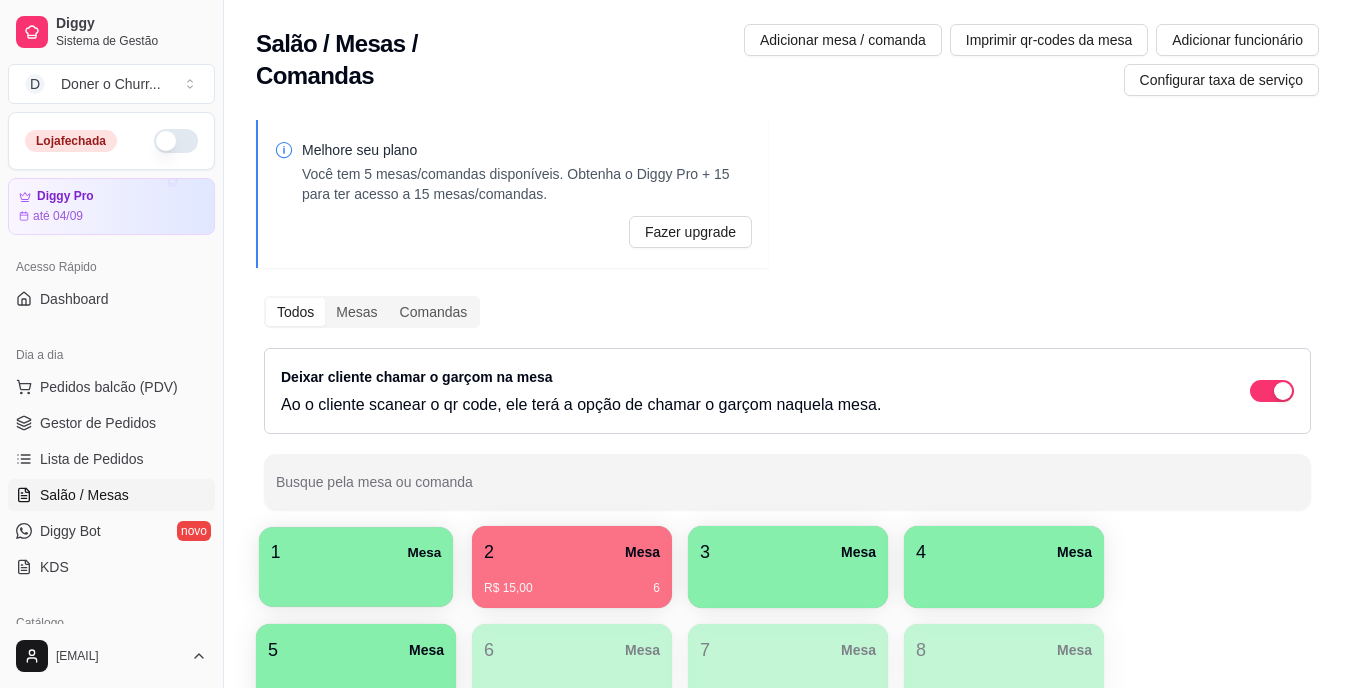 click on "1 Mesa" at bounding box center [356, 552] 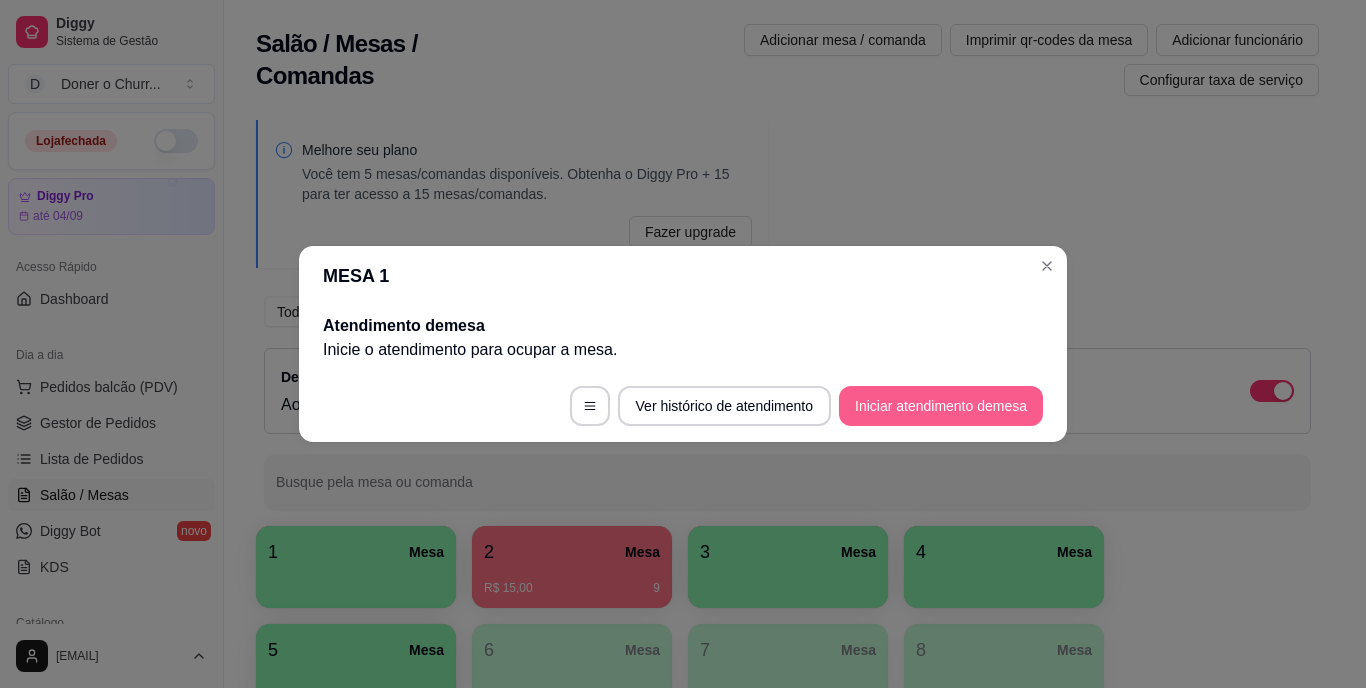 click on "Iniciar atendimento de  mesa" at bounding box center (941, 406) 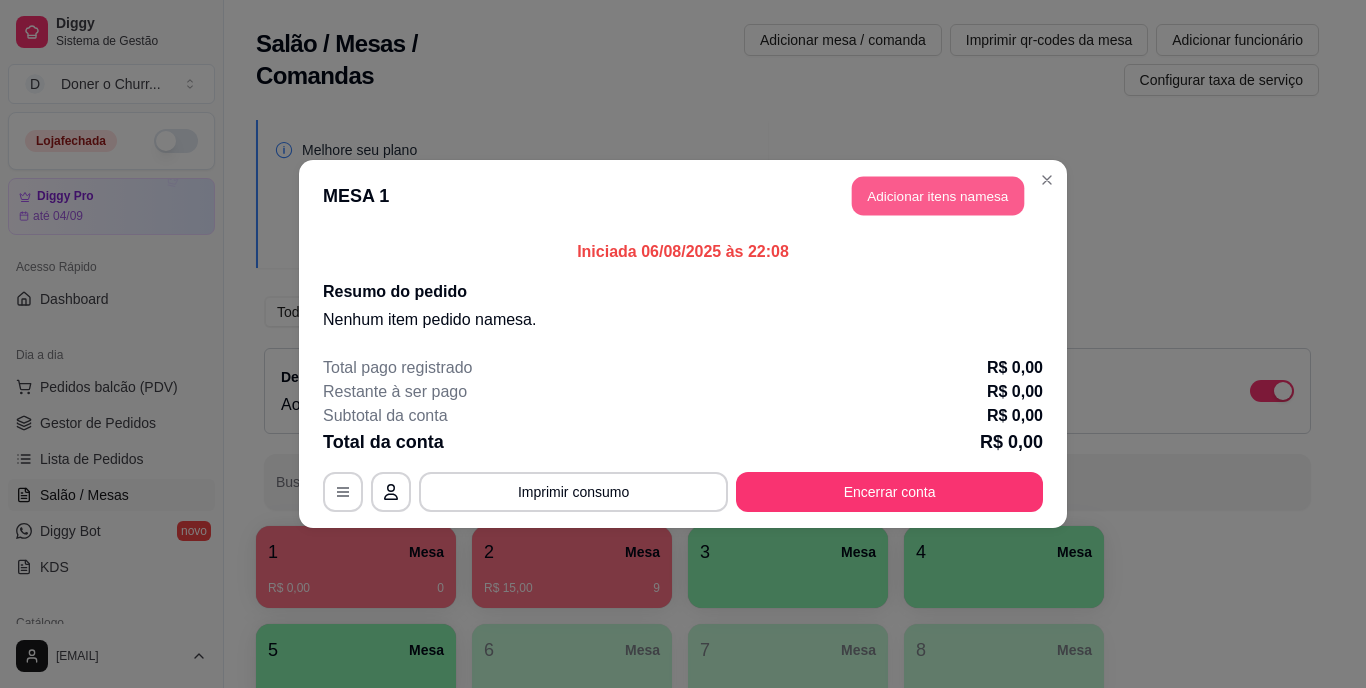 click on "Adicionar itens na  mesa" at bounding box center [938, 196] 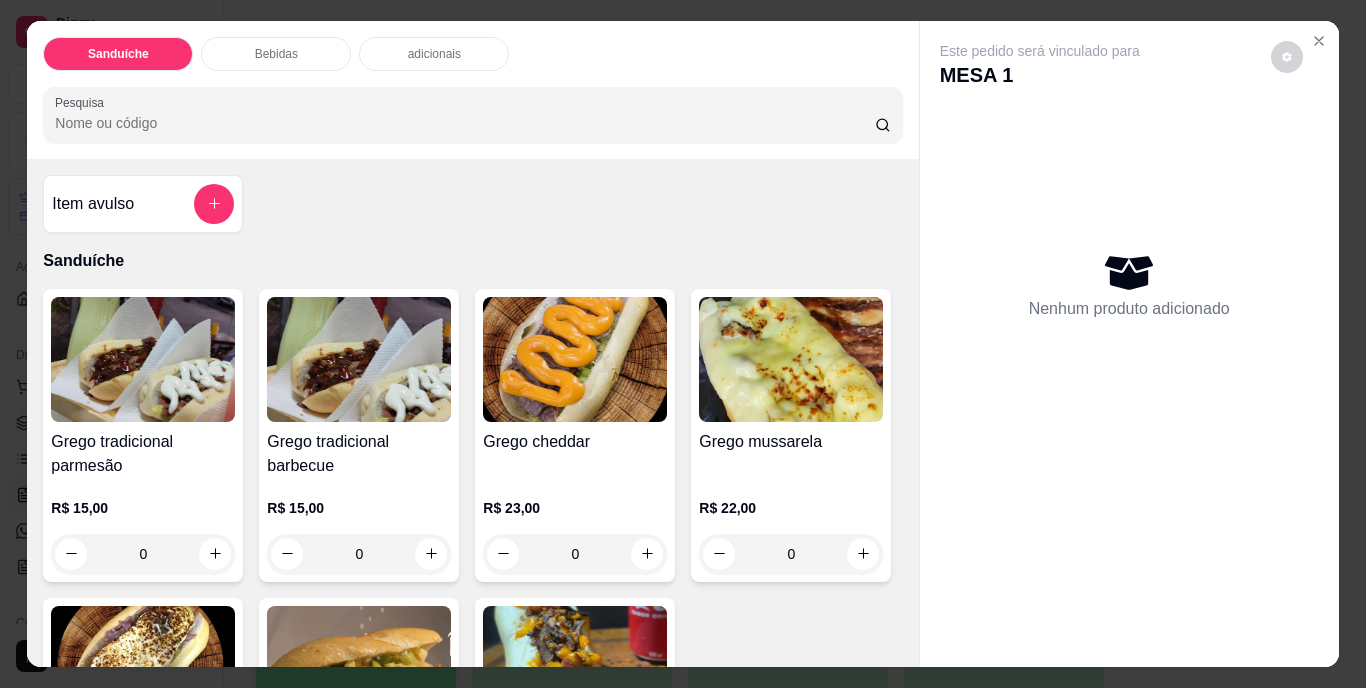 scroll, scrollTop: 51, scrollLeft: 0, axis: vertical 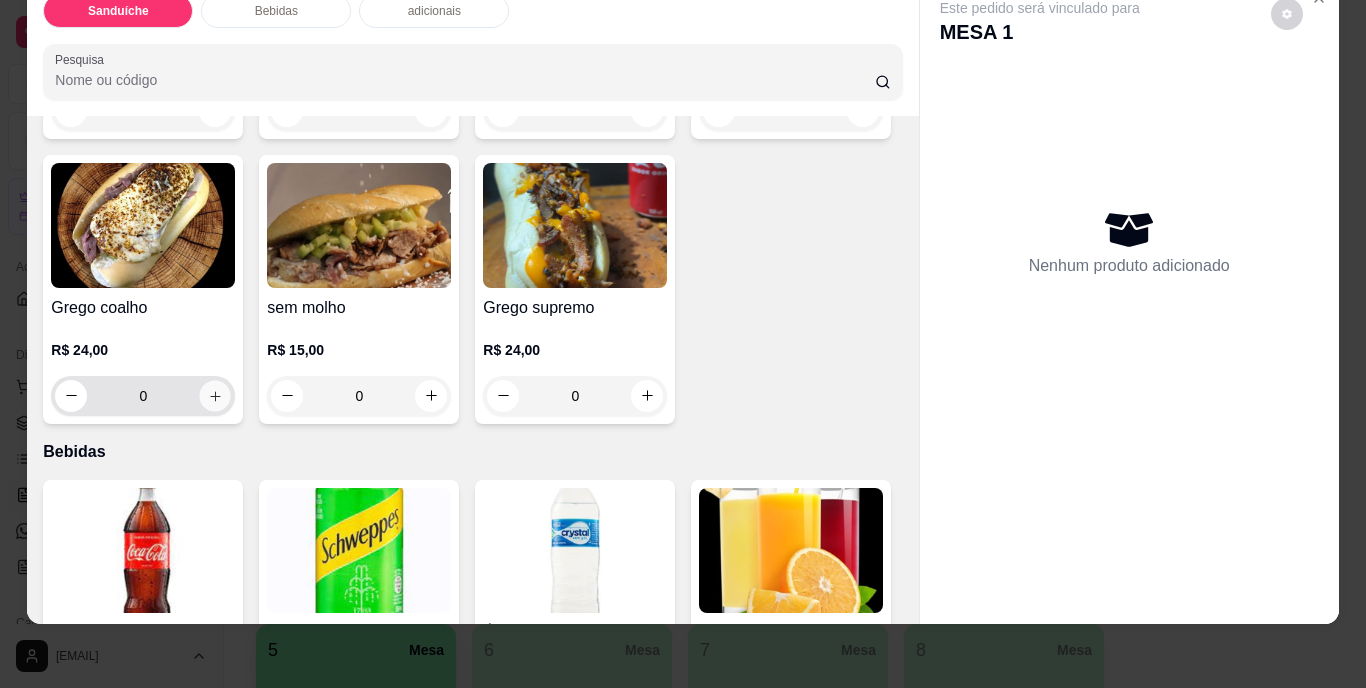 click at bounding box center (215, 395) 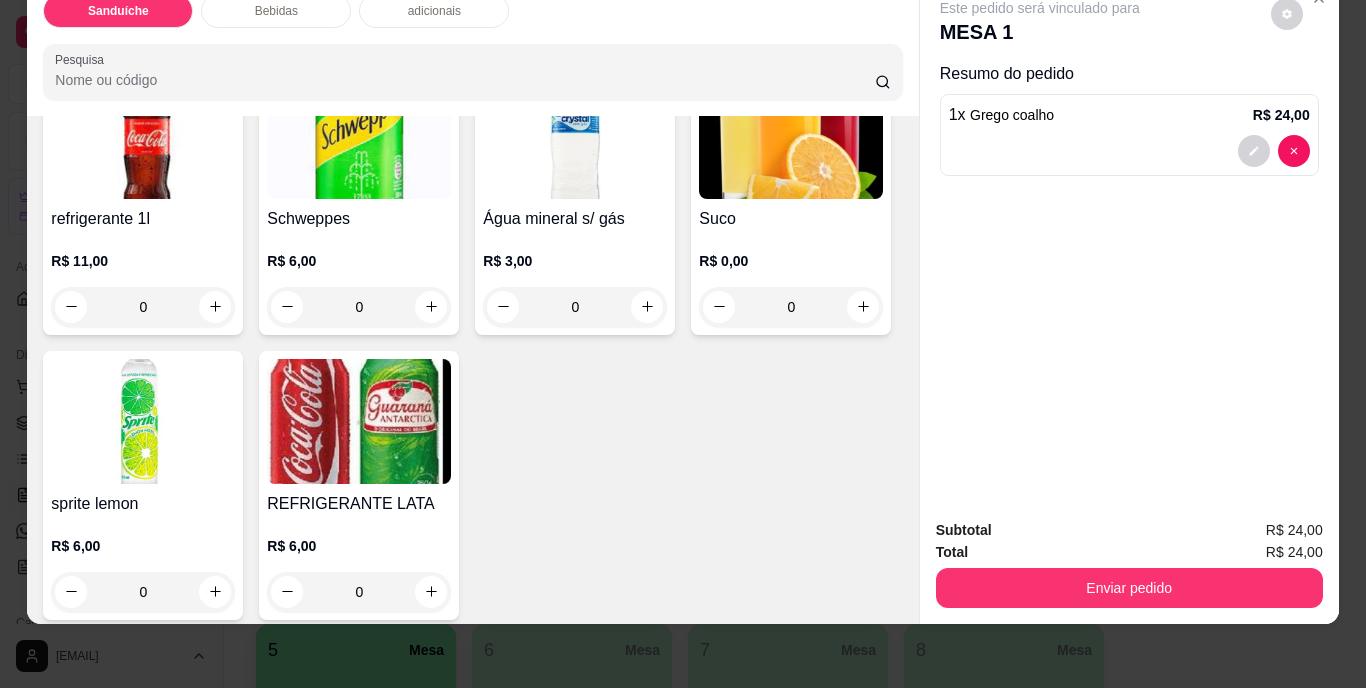scroll, scrollTop: 800, scrollLeft: 0, axis: vertical 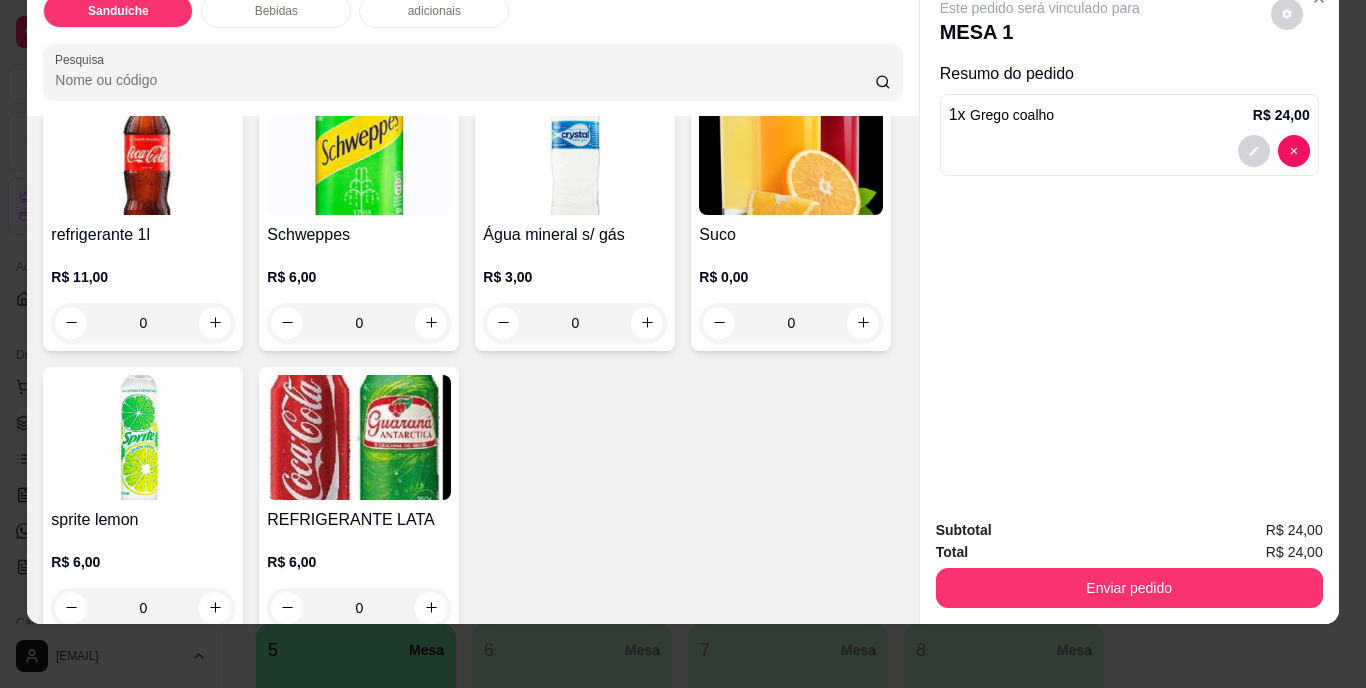 click at bounding box center [647, -3] 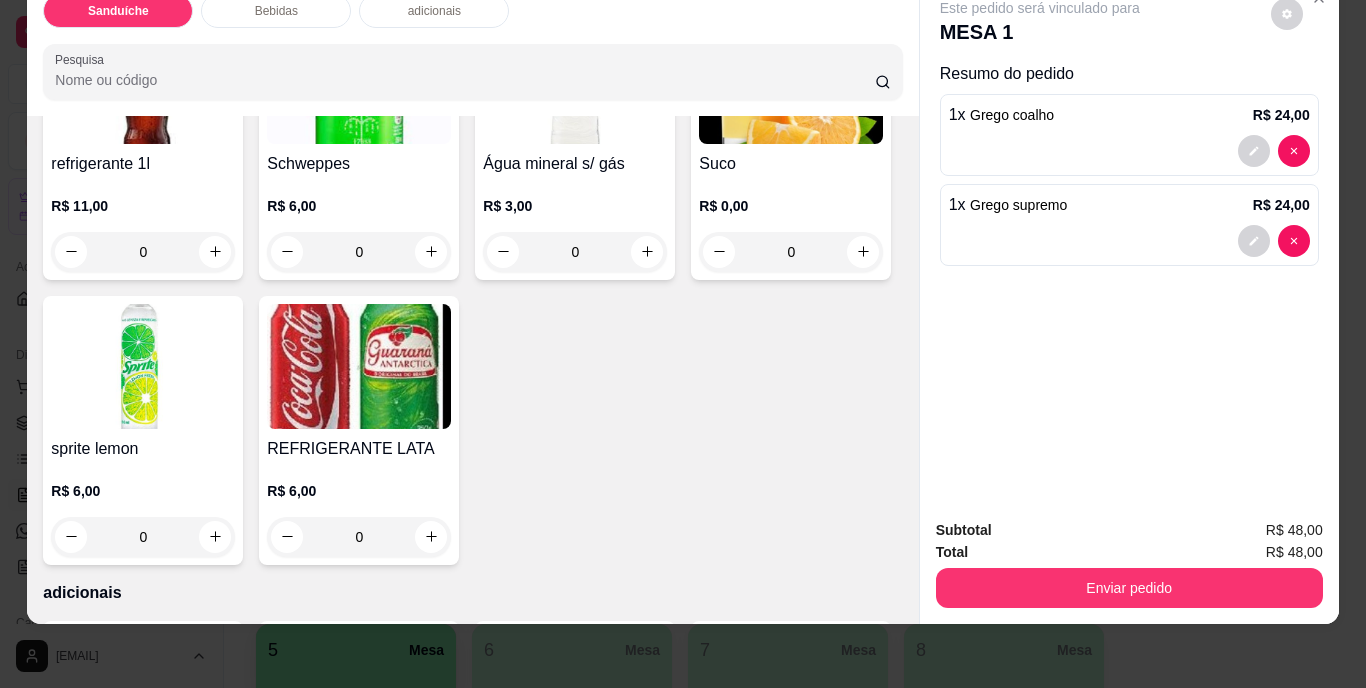 scroll, scrollTop: 901, scrollLeft: 0, axis: vertical 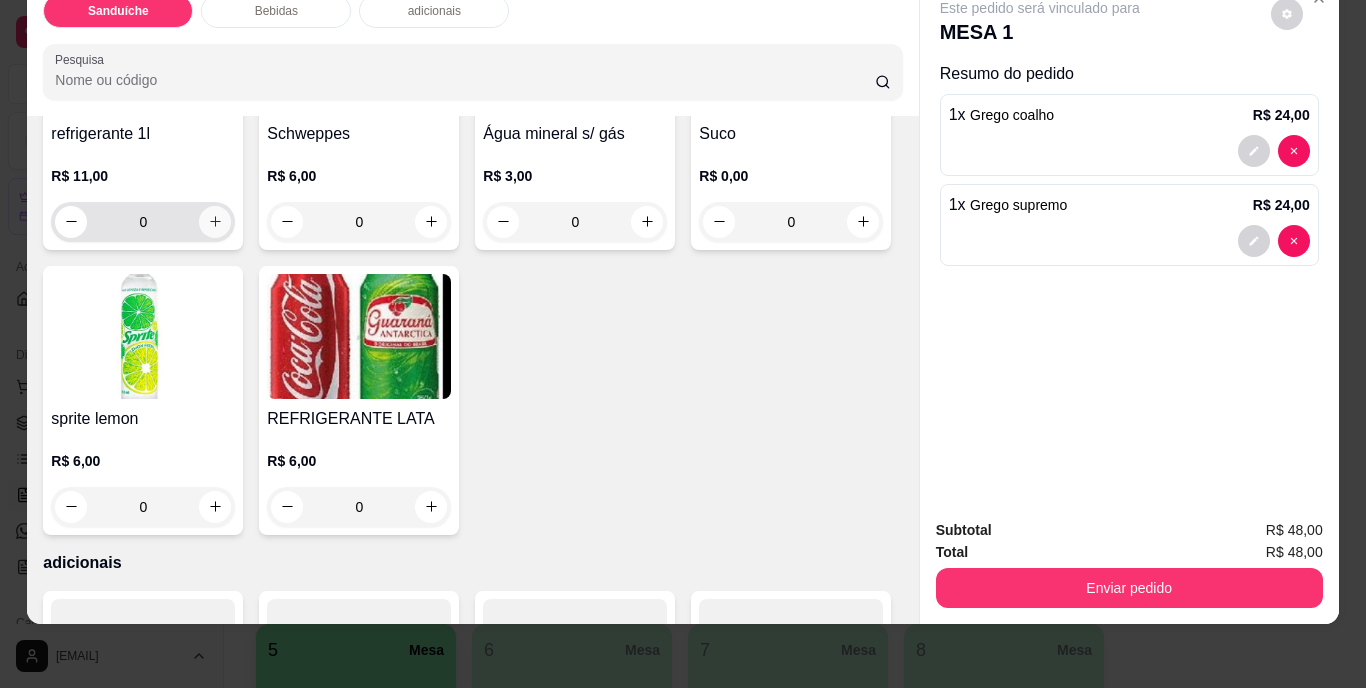 click 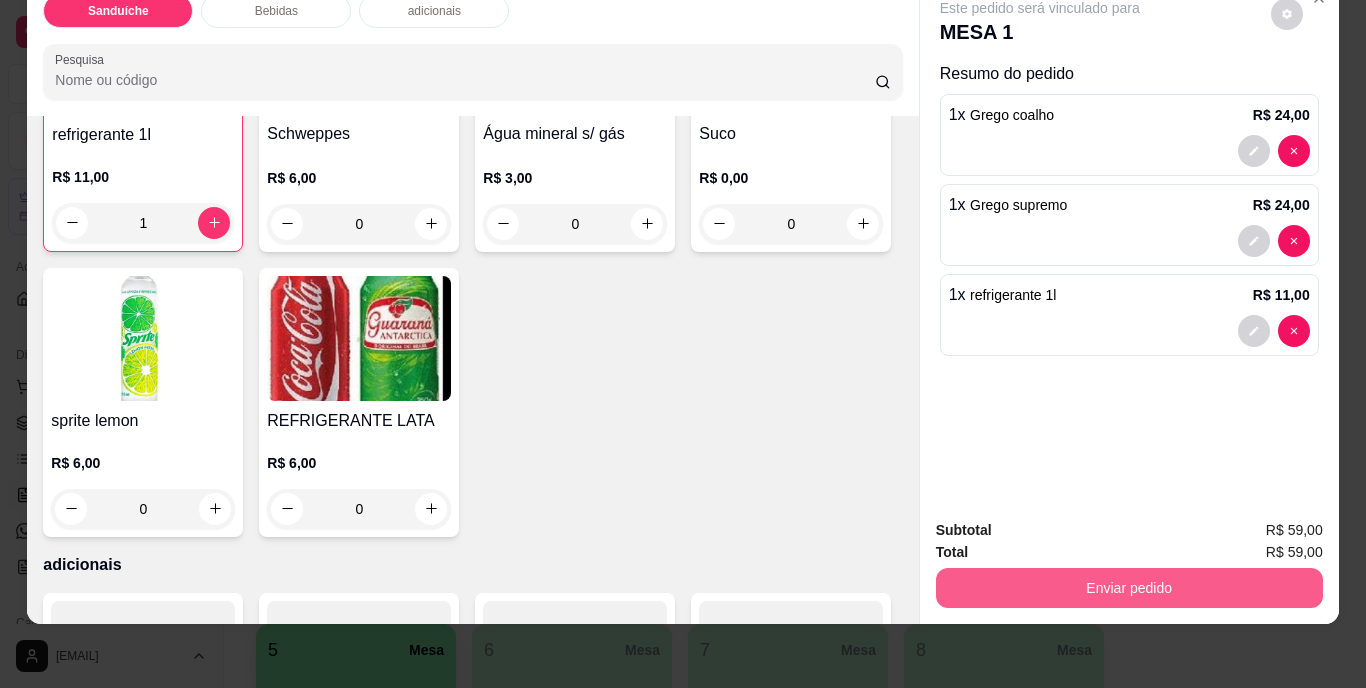 click on "Enviar pedido" at bounding box center [1129, 588] 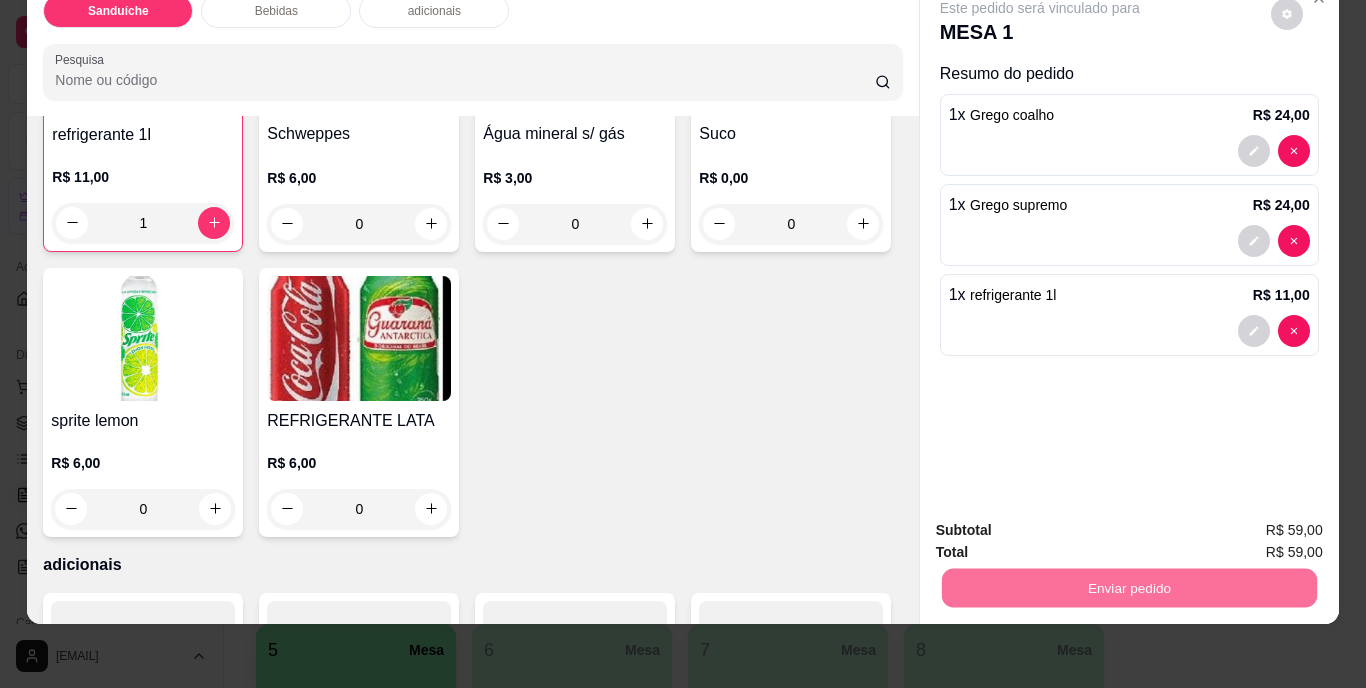 click on "Não registrar e enviar pedido" at bounding box center (1063, 524) 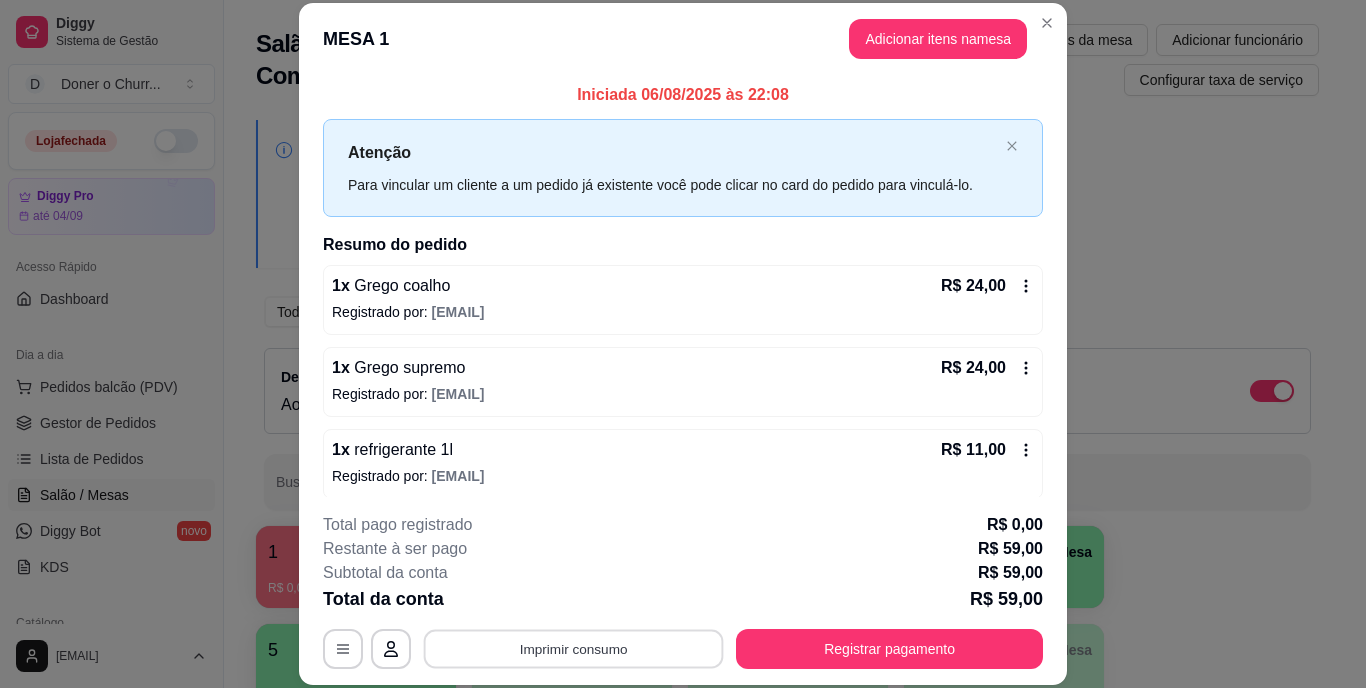 click on "Imprimir consumo" at bounding box center [574, 648] 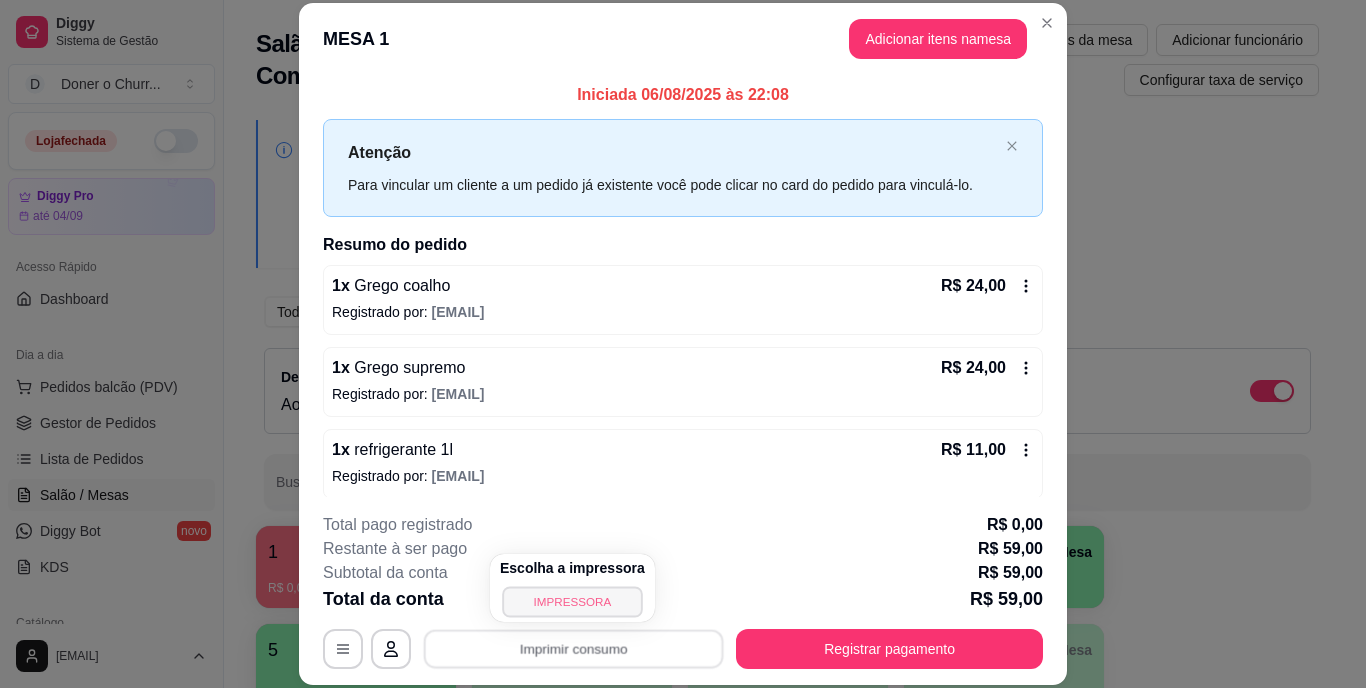 click on "IMPRESSORA" at bounding box center (572, 601) 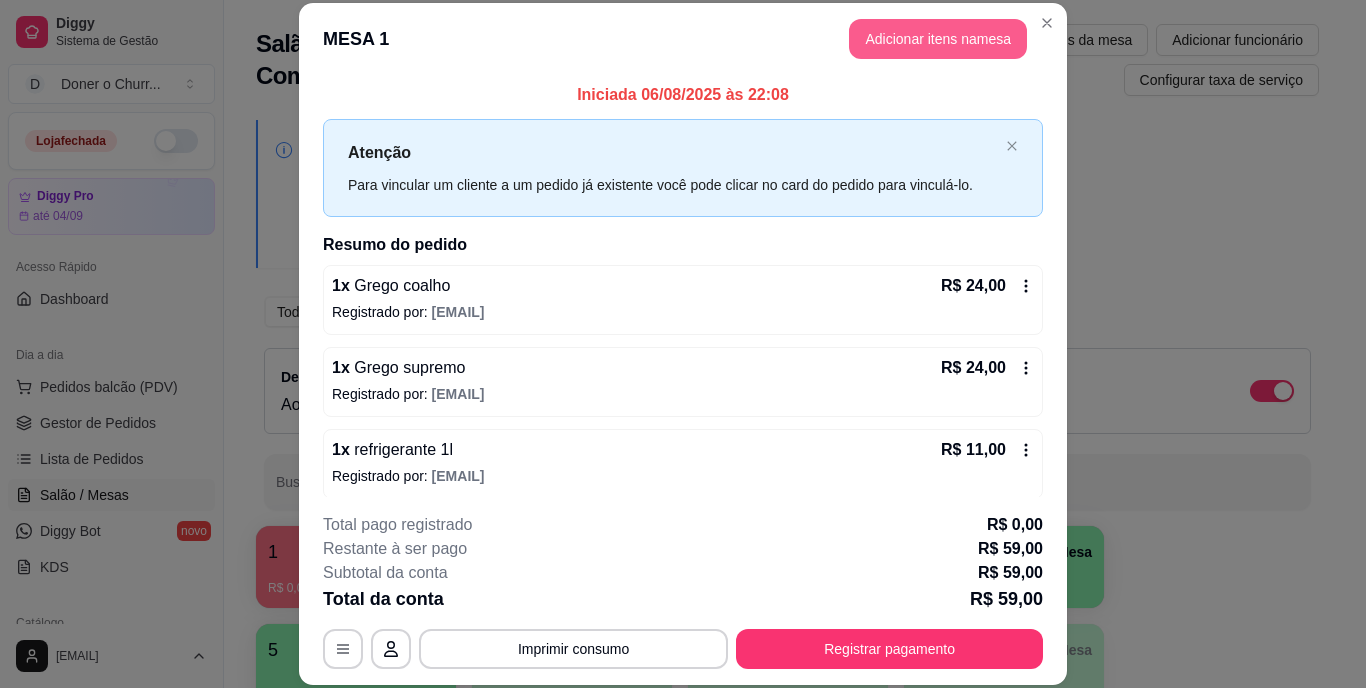 click on "Adicionar itens na  mesa" at bounding box center [938, 39] 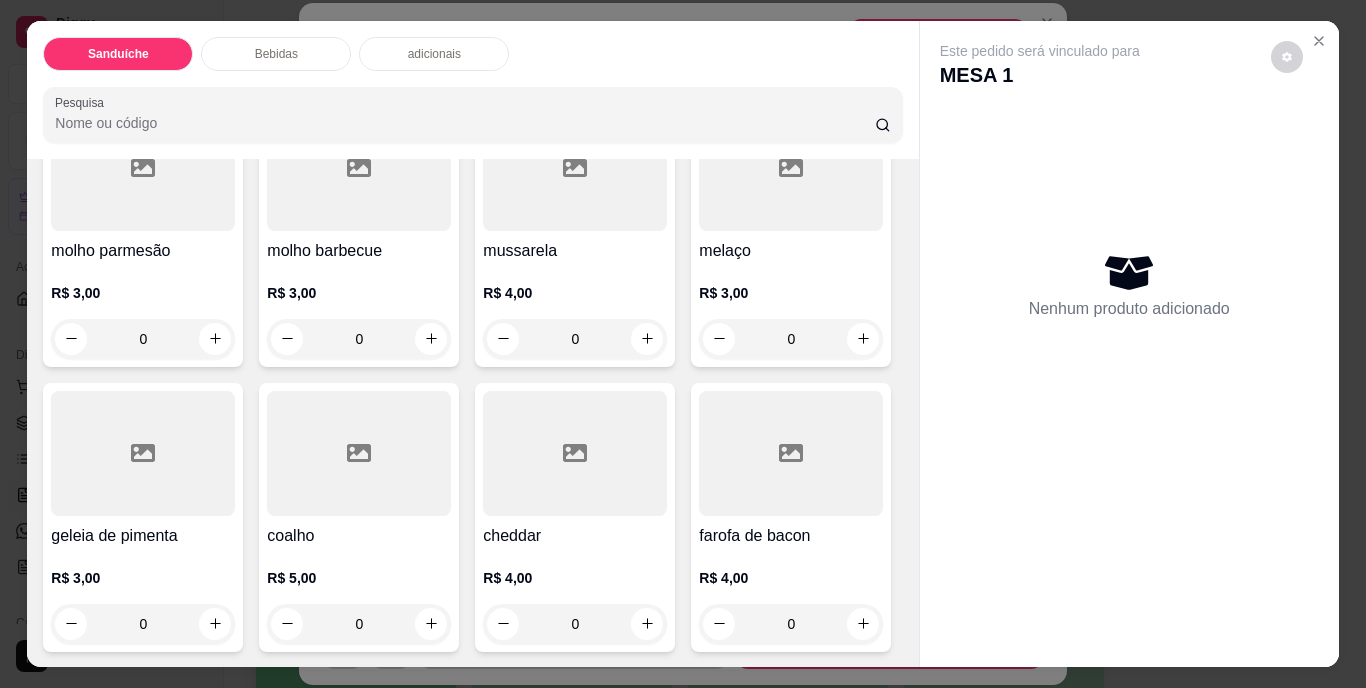 scroll, scrollTop: 2000, scrollLeft: 0, axis: vertical 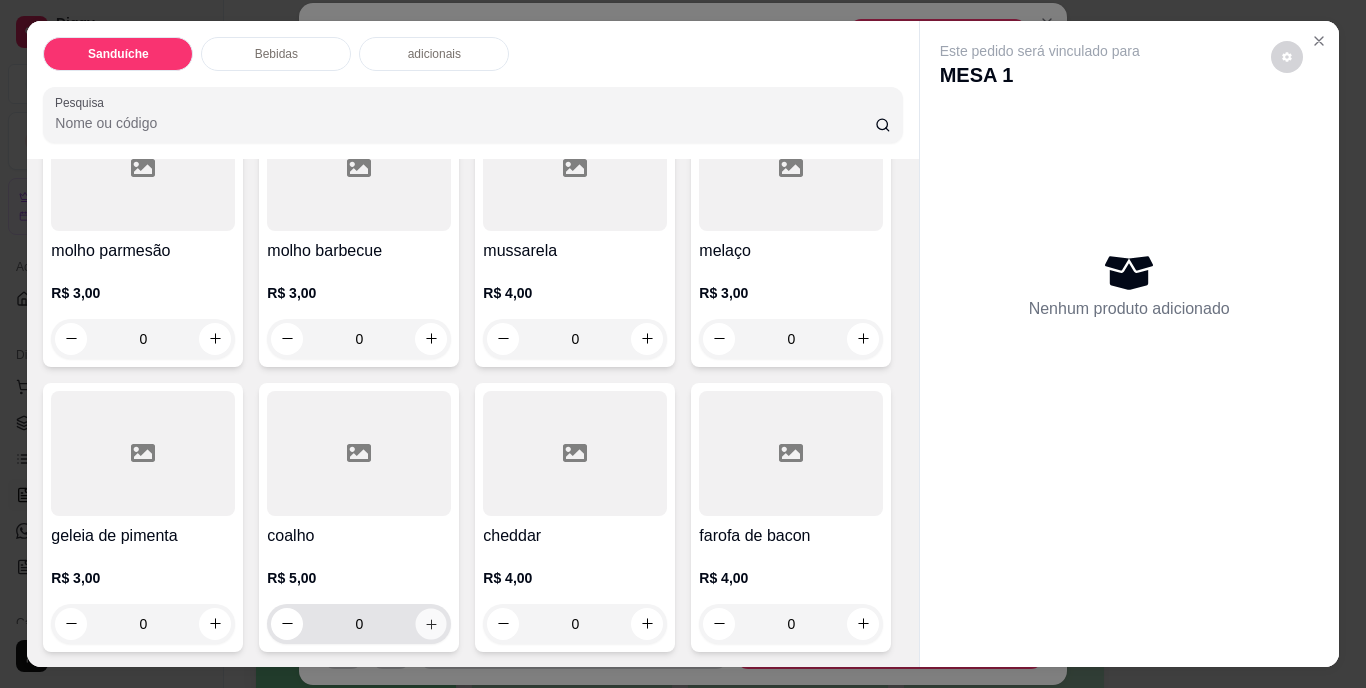 click 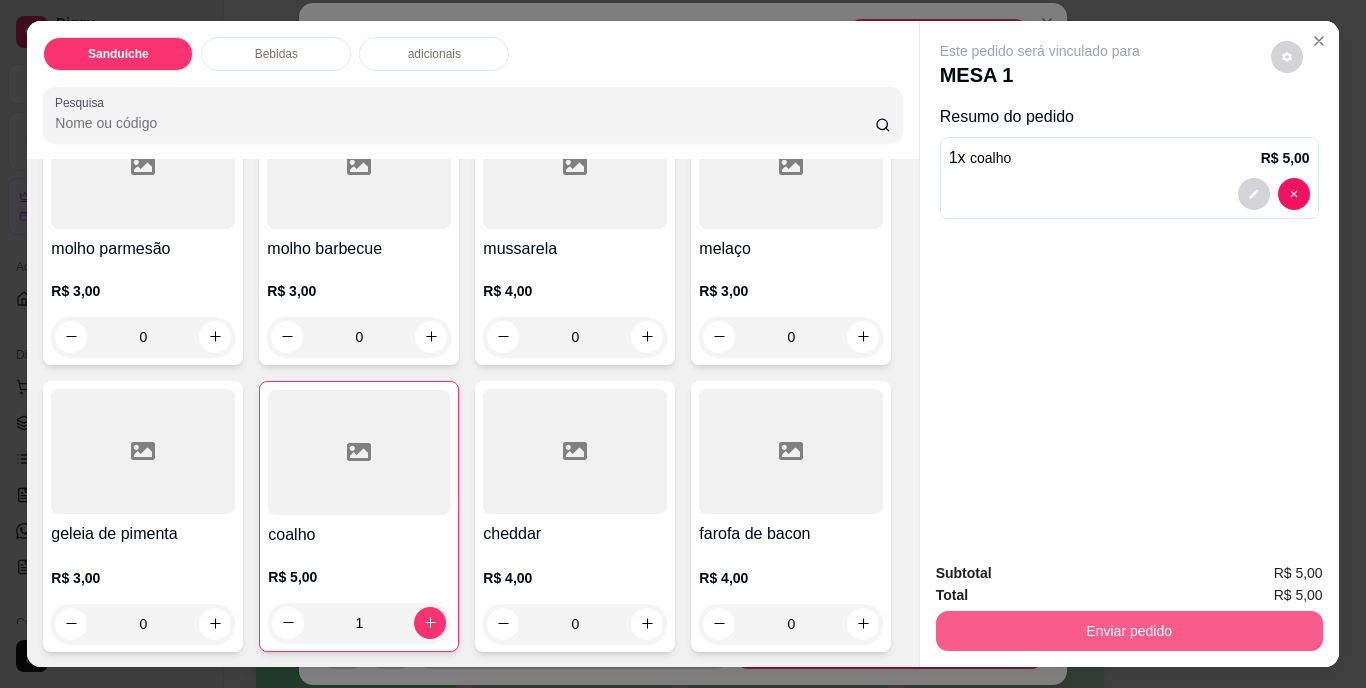 click on "Enviar pedido" at bounding box center (1129, 631) 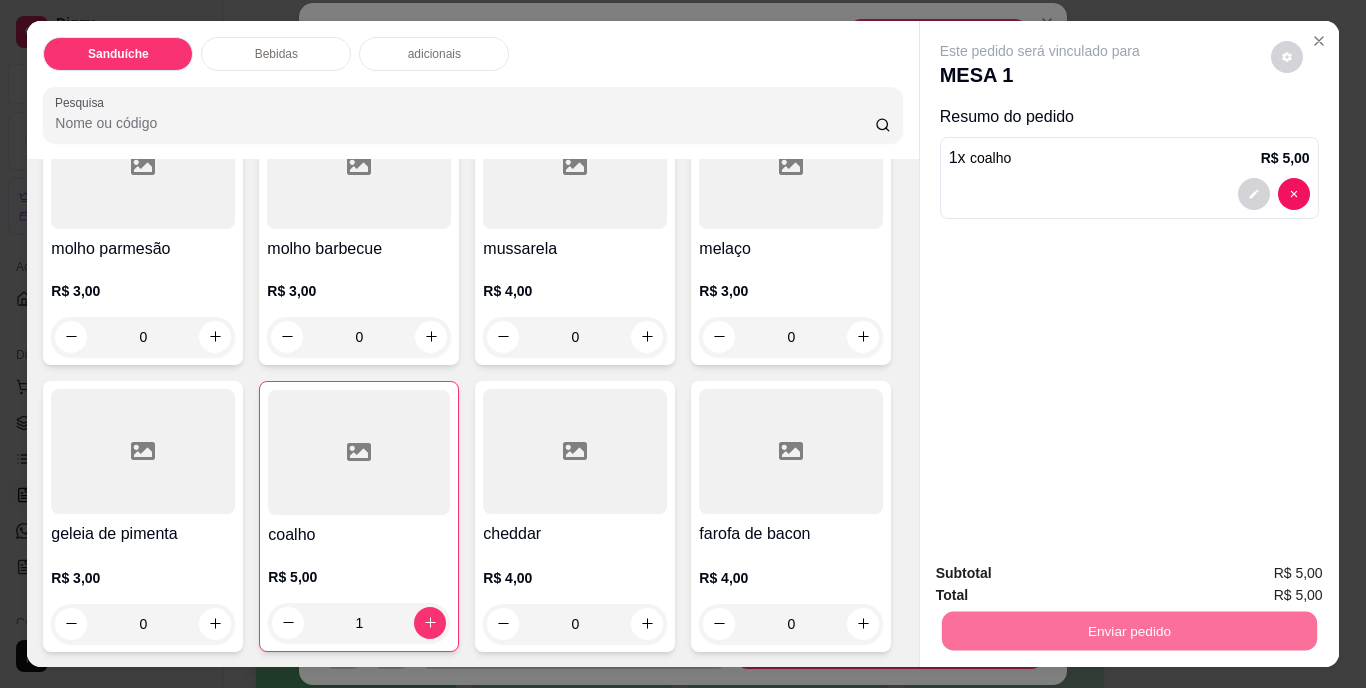click on "Subtotal R$ 5,00 Total R$ 5,00 Enviar pedido" at bounding box center [1129, 606] 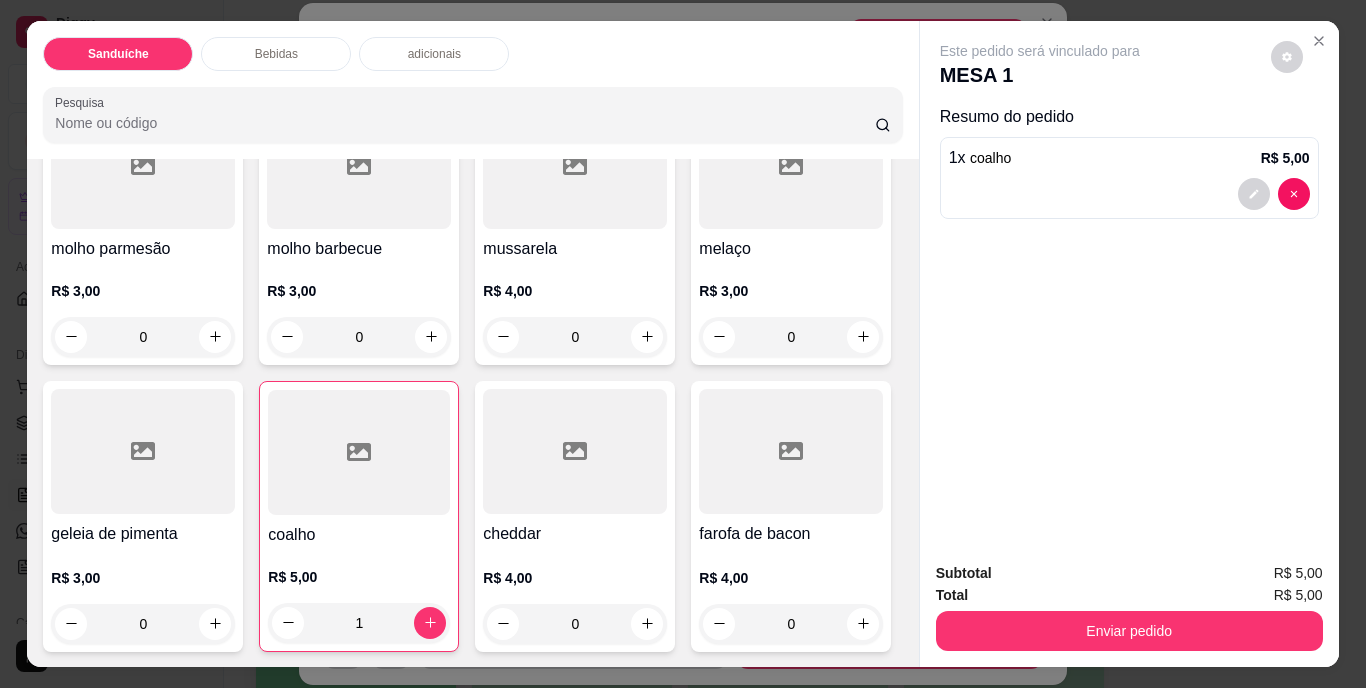 drag, startPoint x: 914, startPoint y: 606, endPoint x: 743, endPoint y: 362, distance: 297.95468 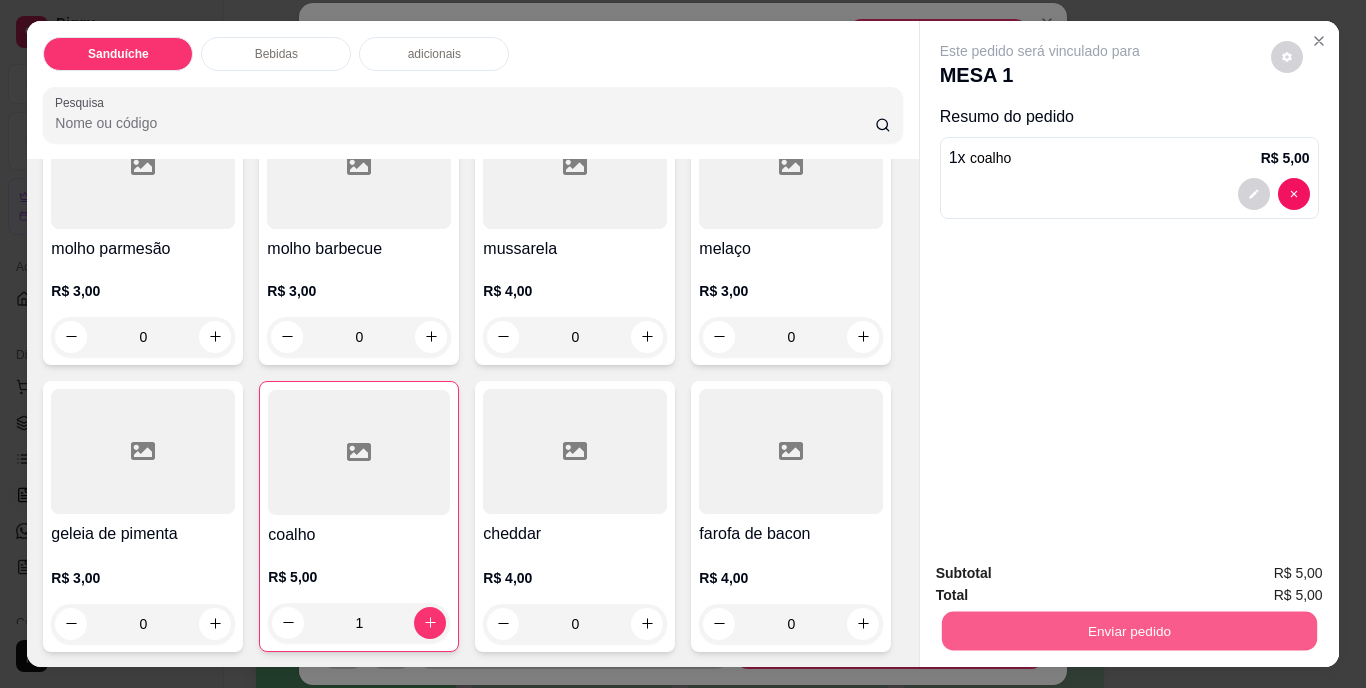 click on "Enviar pedido" at bounding box center [1128, 631] 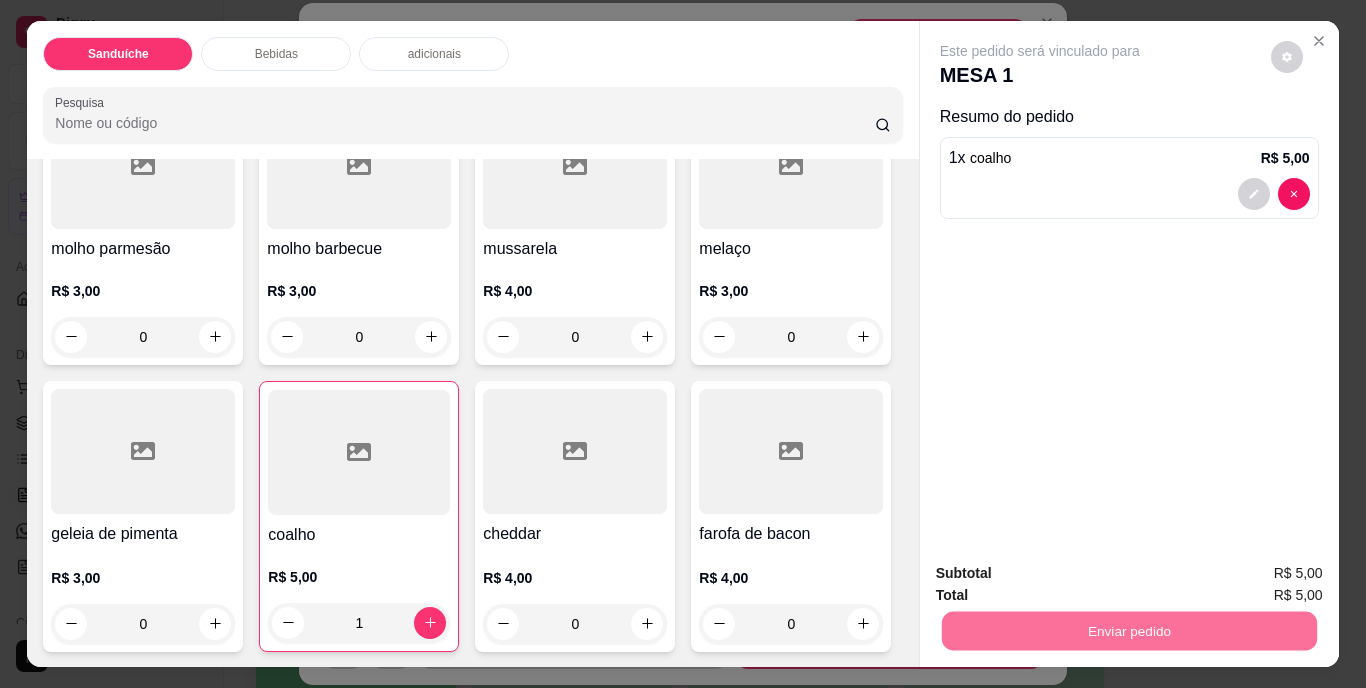 click on "Não registrar e enviar pedido" at bounding box center [1063, 574] 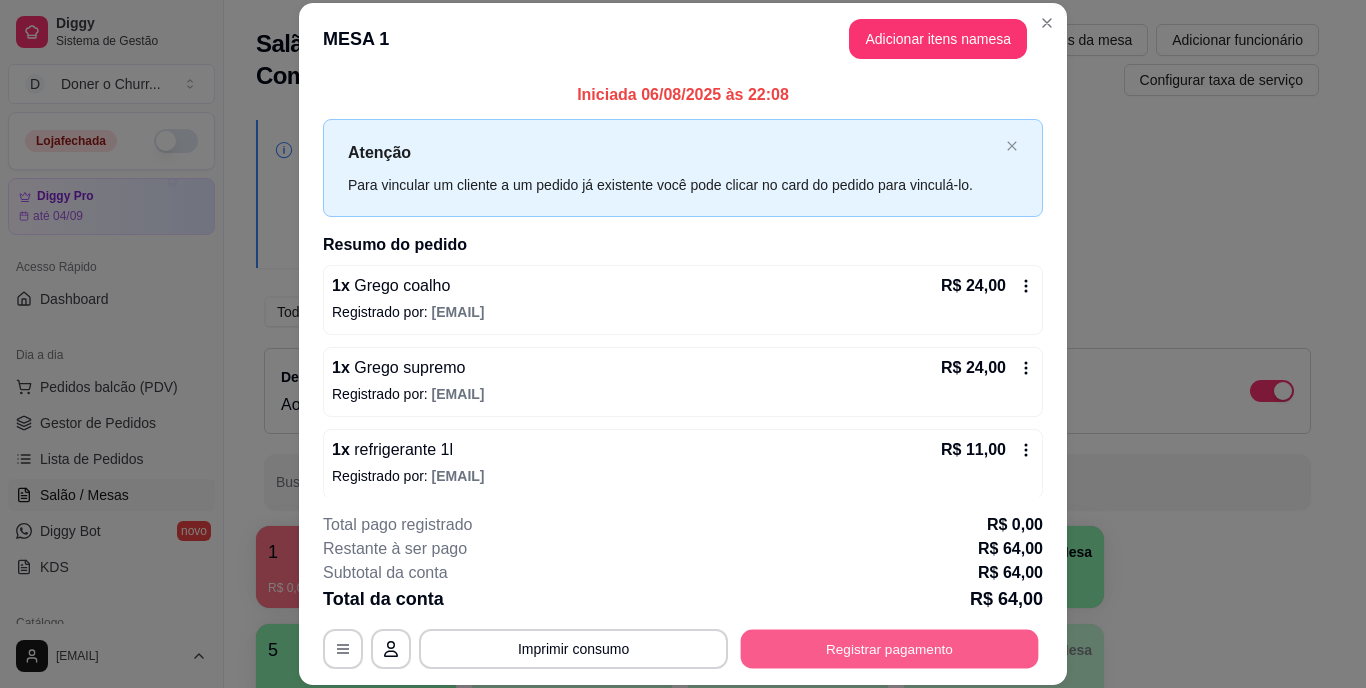 click on "Registrar pagamento" at bounding box center [890, 648] 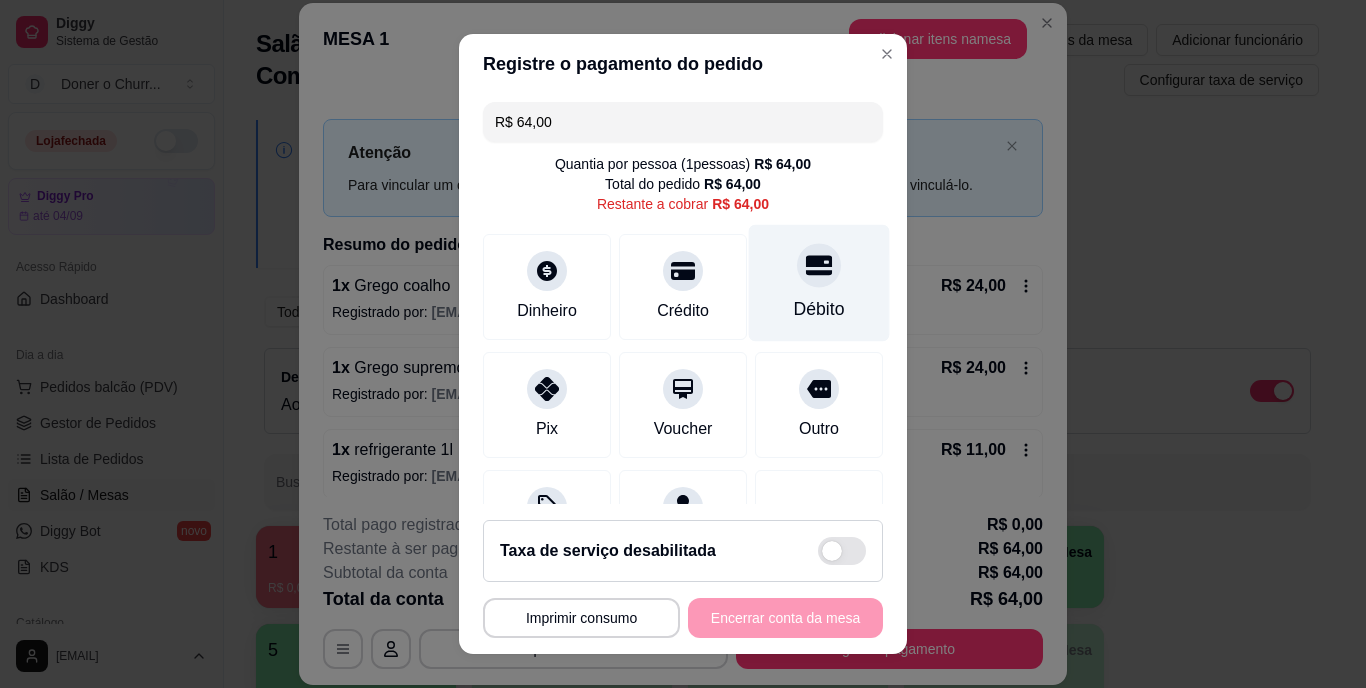 click on "Débito" at bounding box center (819, 283) 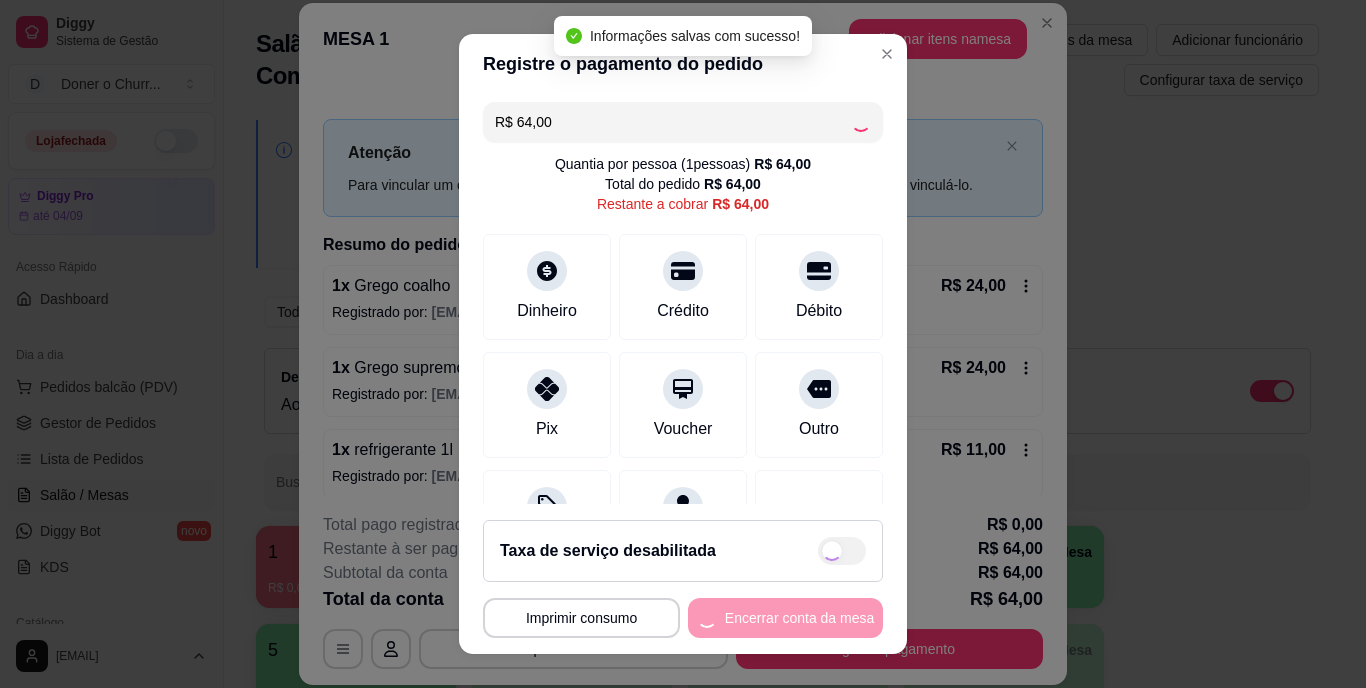 type on "R$ 0,00" 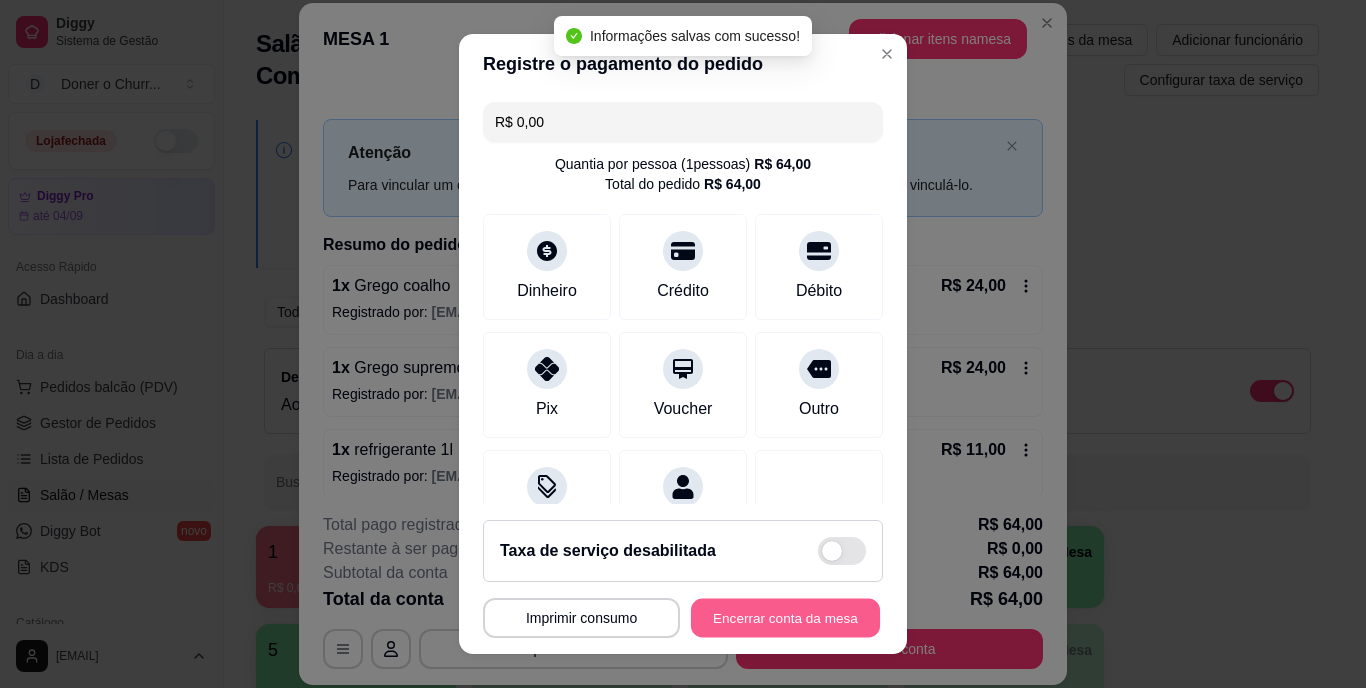 click on "Encerrar conta da mesa" at bounding box center [785, 617] 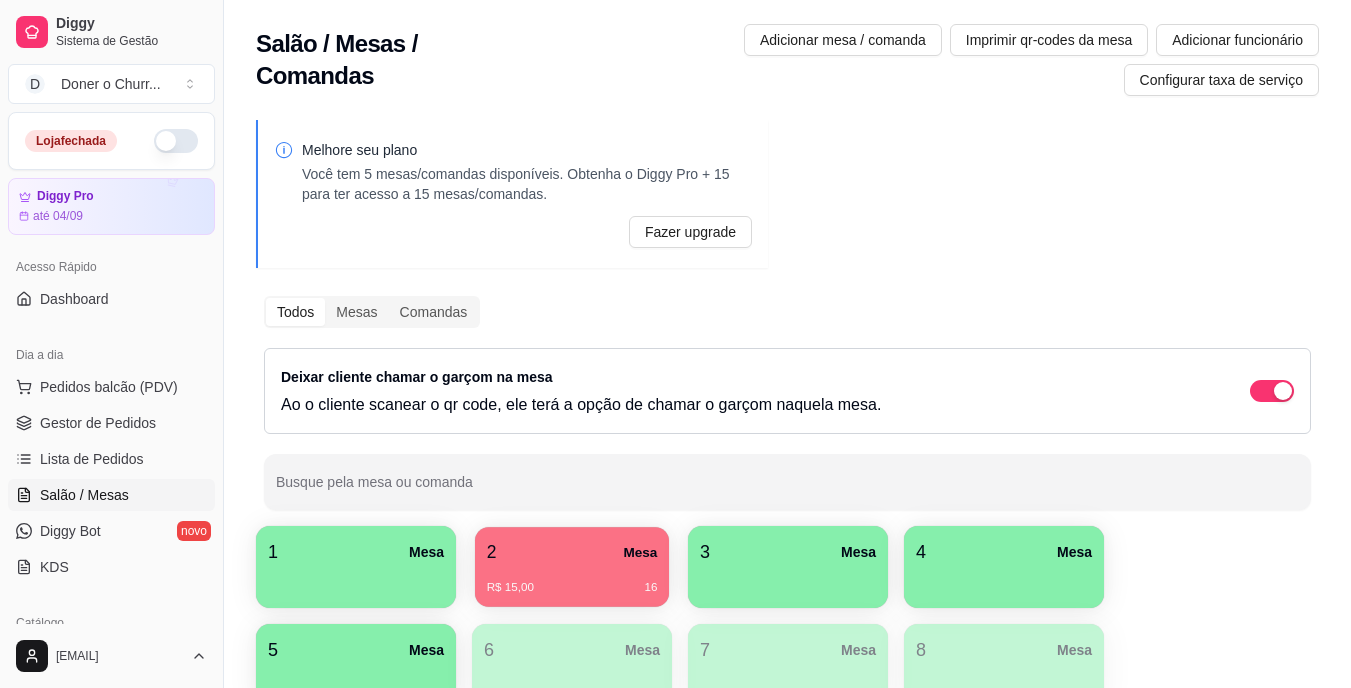 click on "2 Mesa" at bounding box center [572, 552] 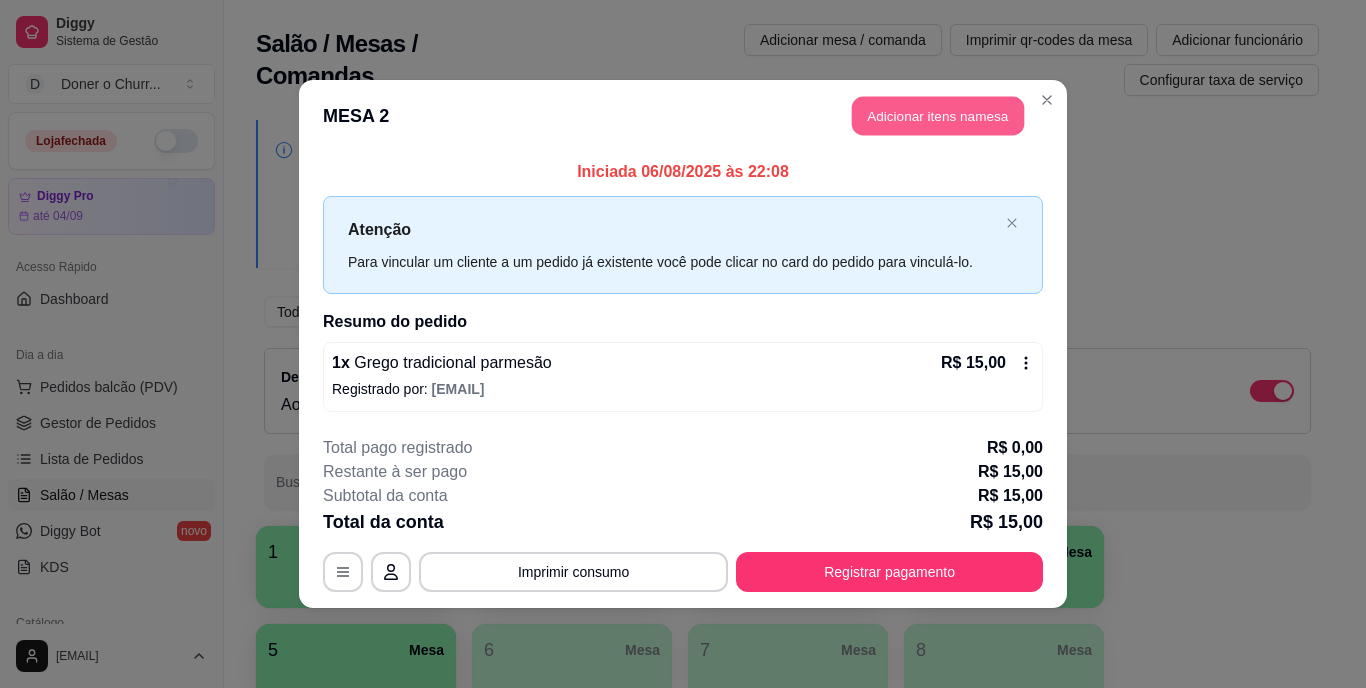 click on "Adicionar itens na  mesa" at bounding box center [938, 116] 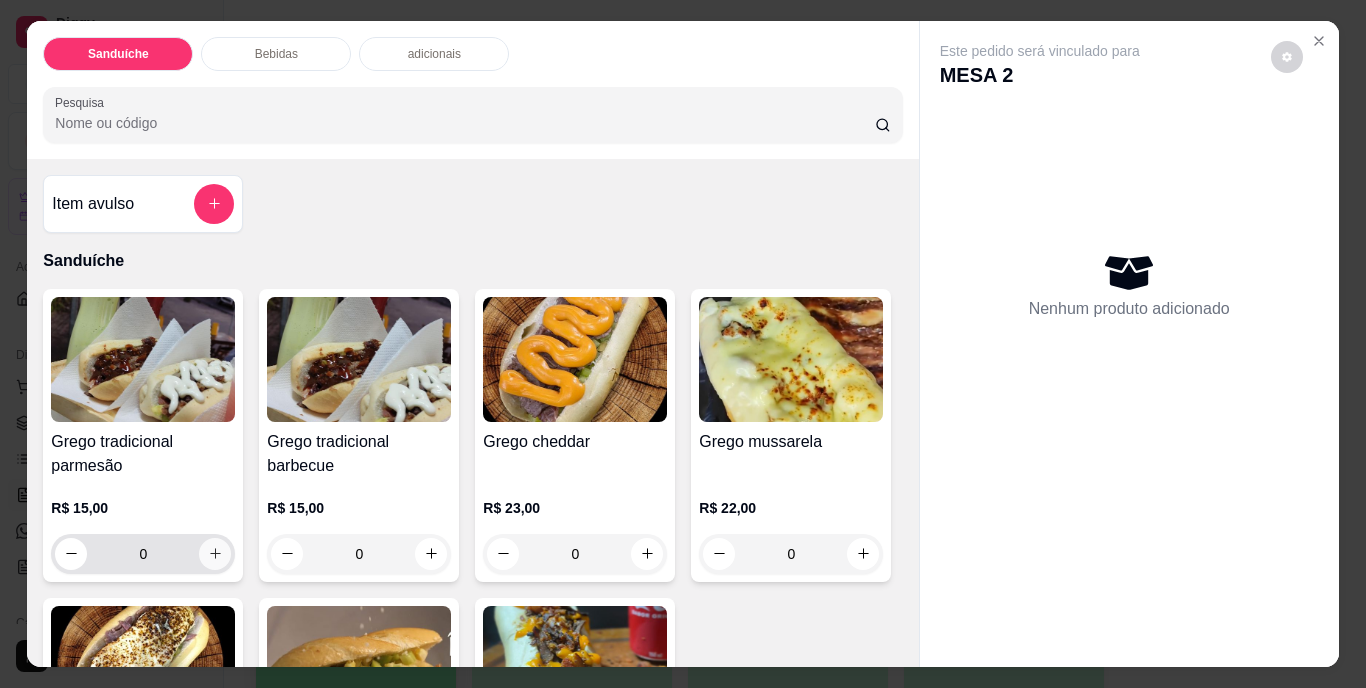 click 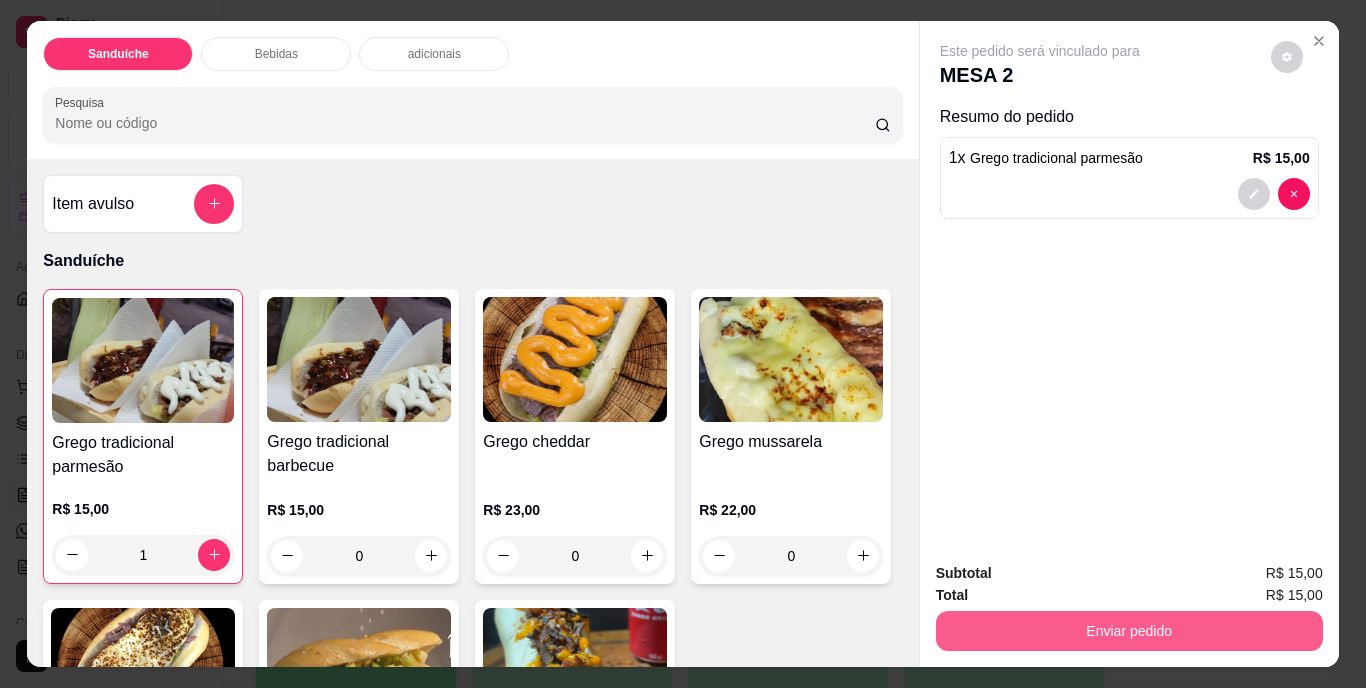 click on "Enviar pedido" at bounding box center [1129, 631] 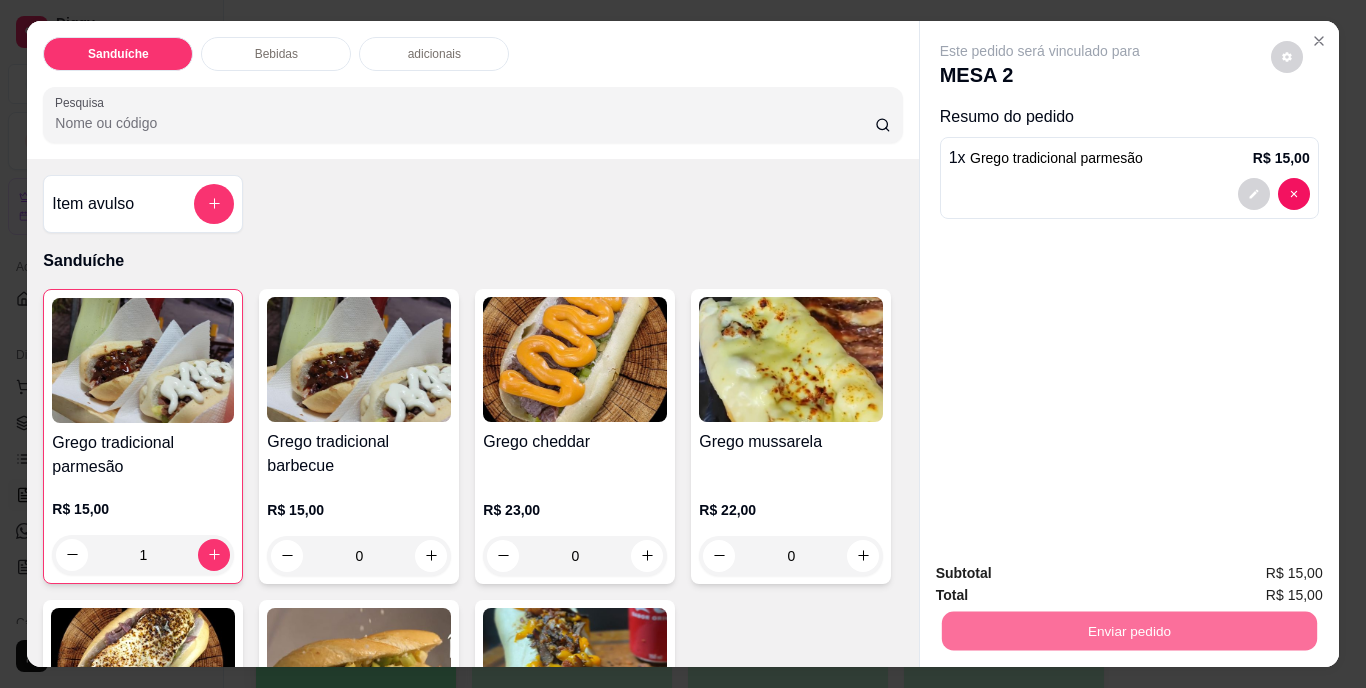 click on "Não registrar e enviar pedido" at bounding box center (1063, 575) 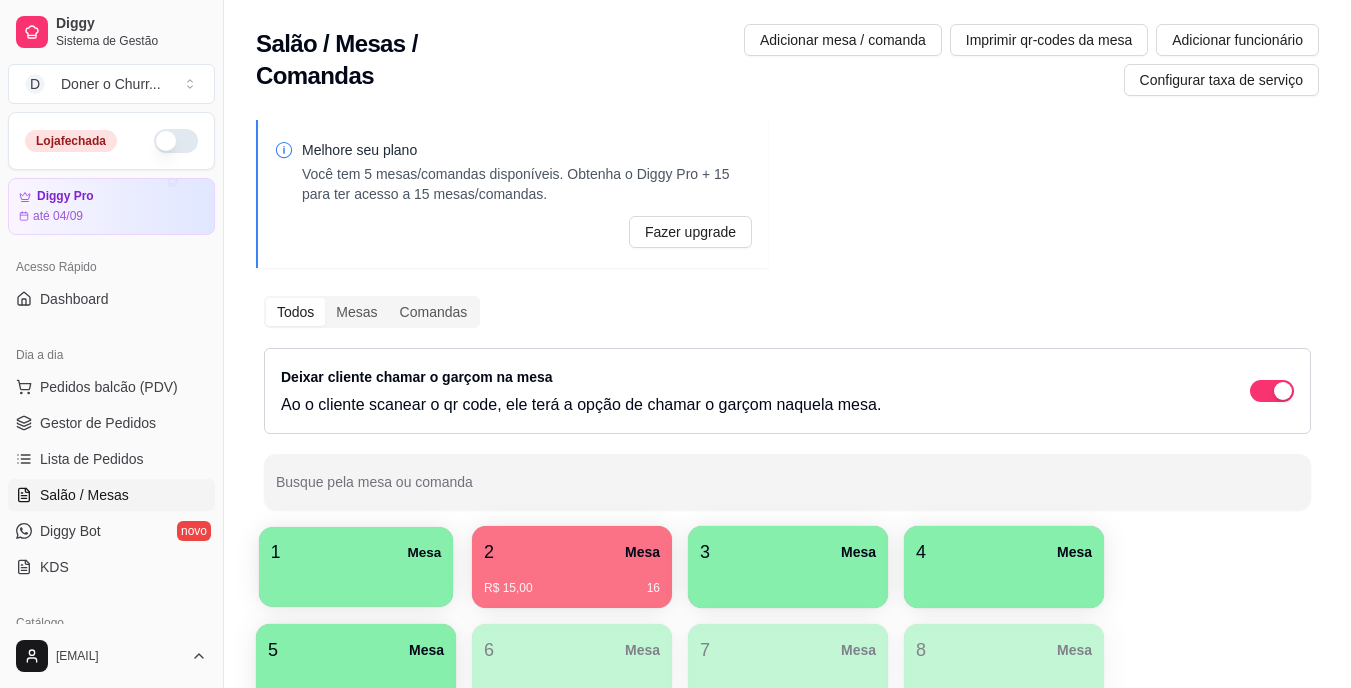 click at bounding box center (356, 580) 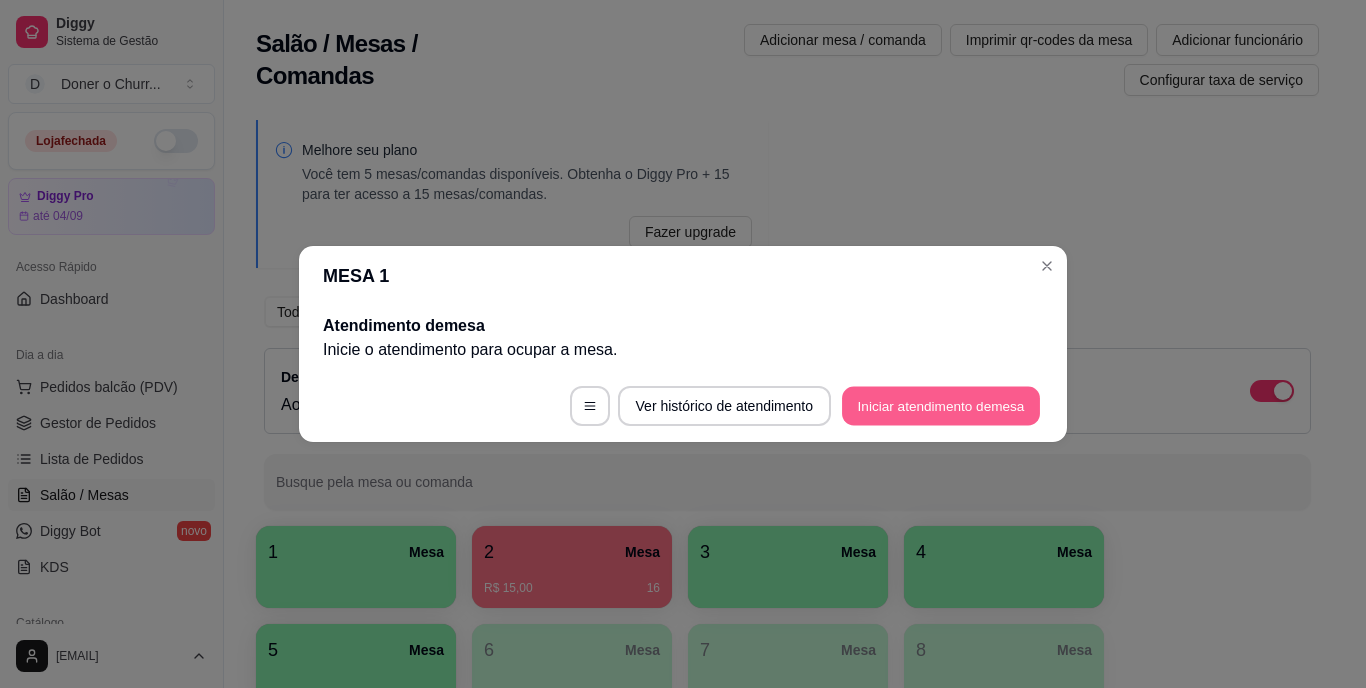 click on "Iniciar atendimento de  mesa" at bounding box center [941, 406] 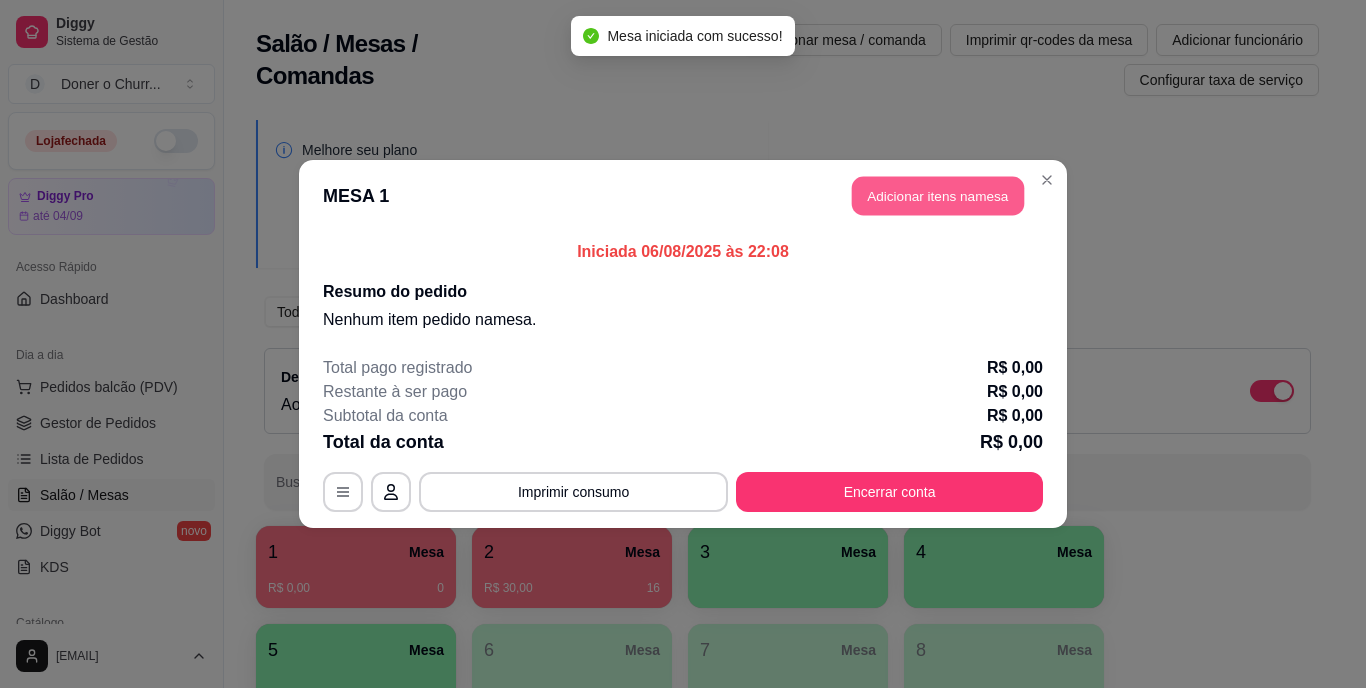 click on "Adicionar itens na  mesa" at bounding box center (938, 196) 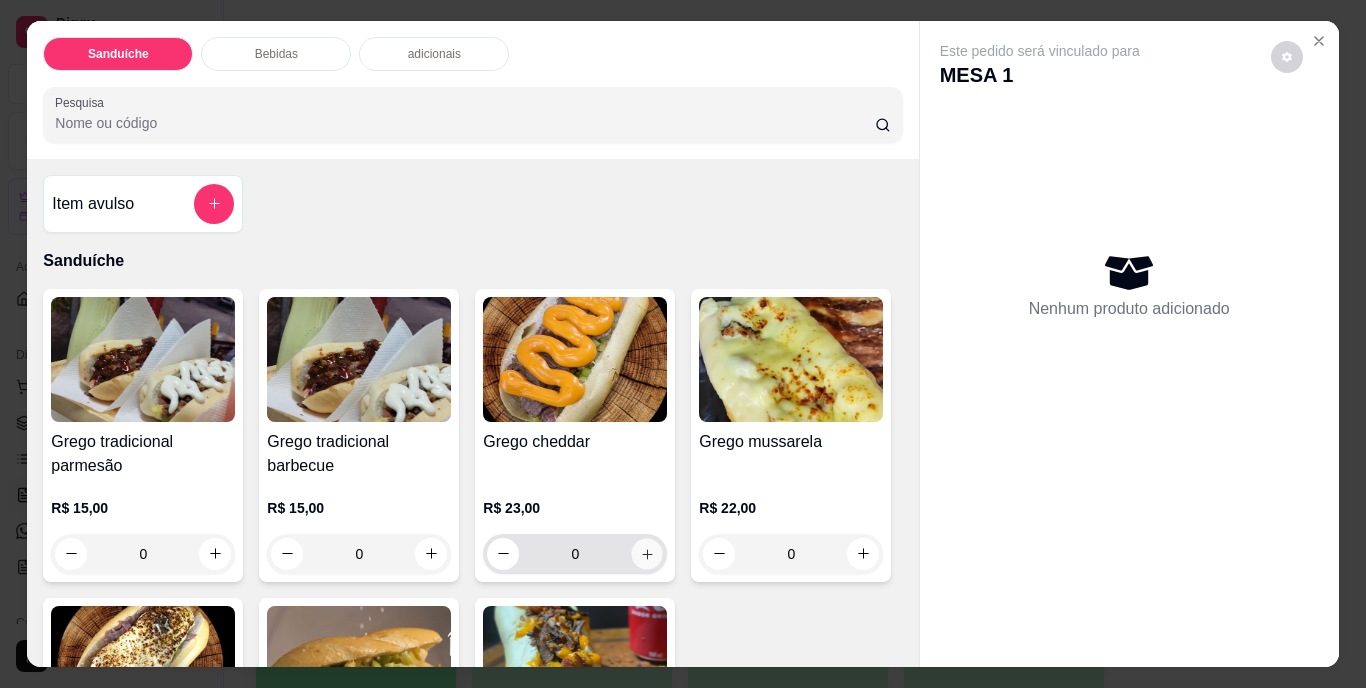 click 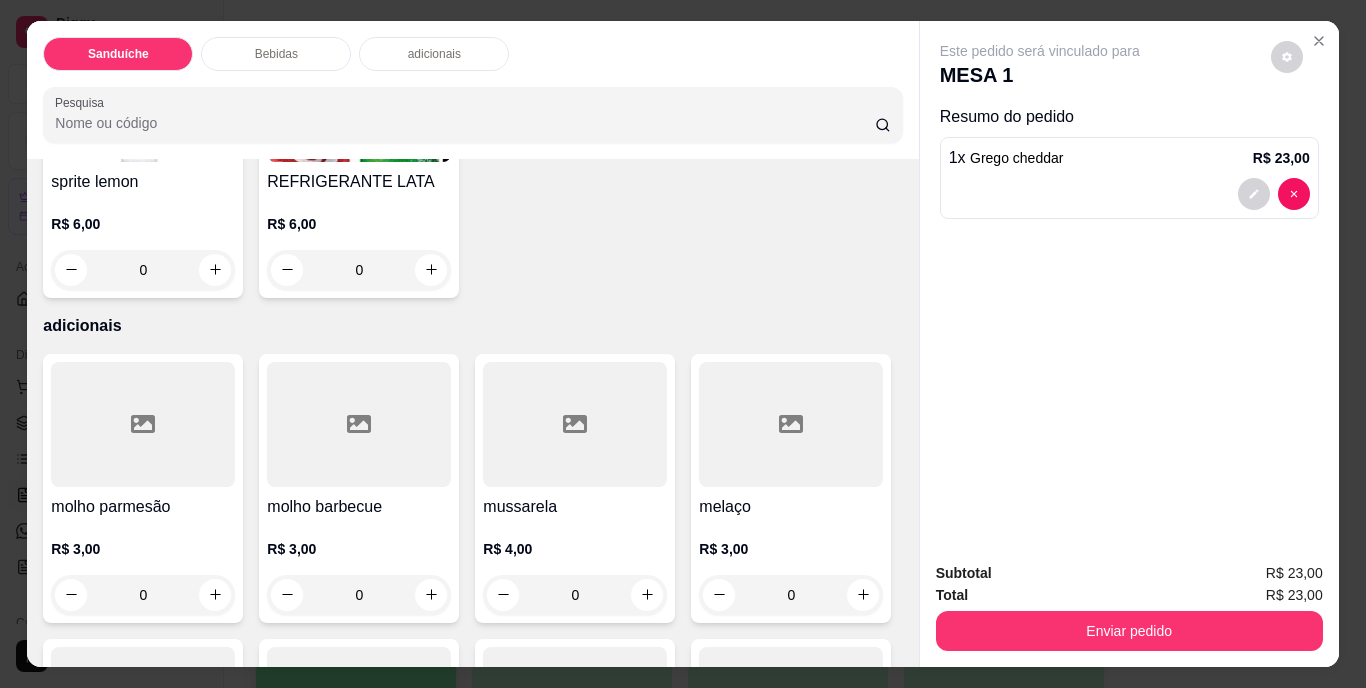 scroll, scrollTop: 1200, scrollLeft: 0, axis: vertical 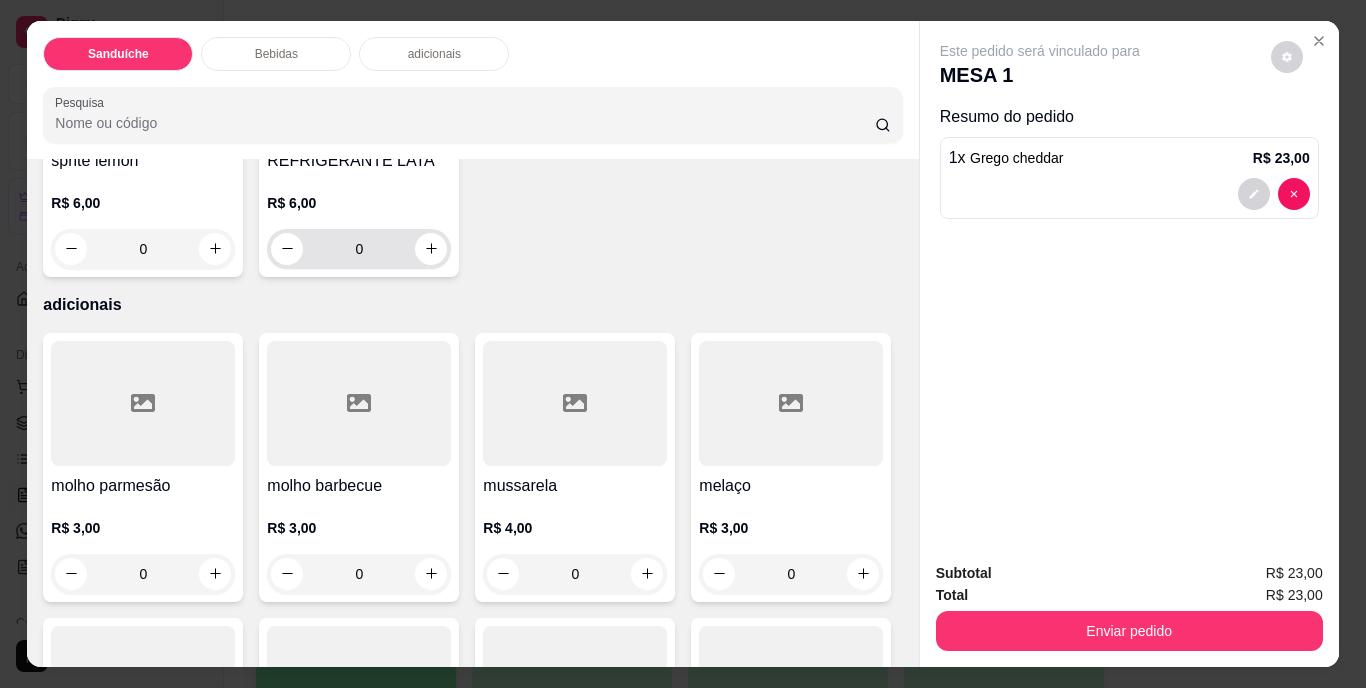 click on "0" at bounding box center [359, 249] 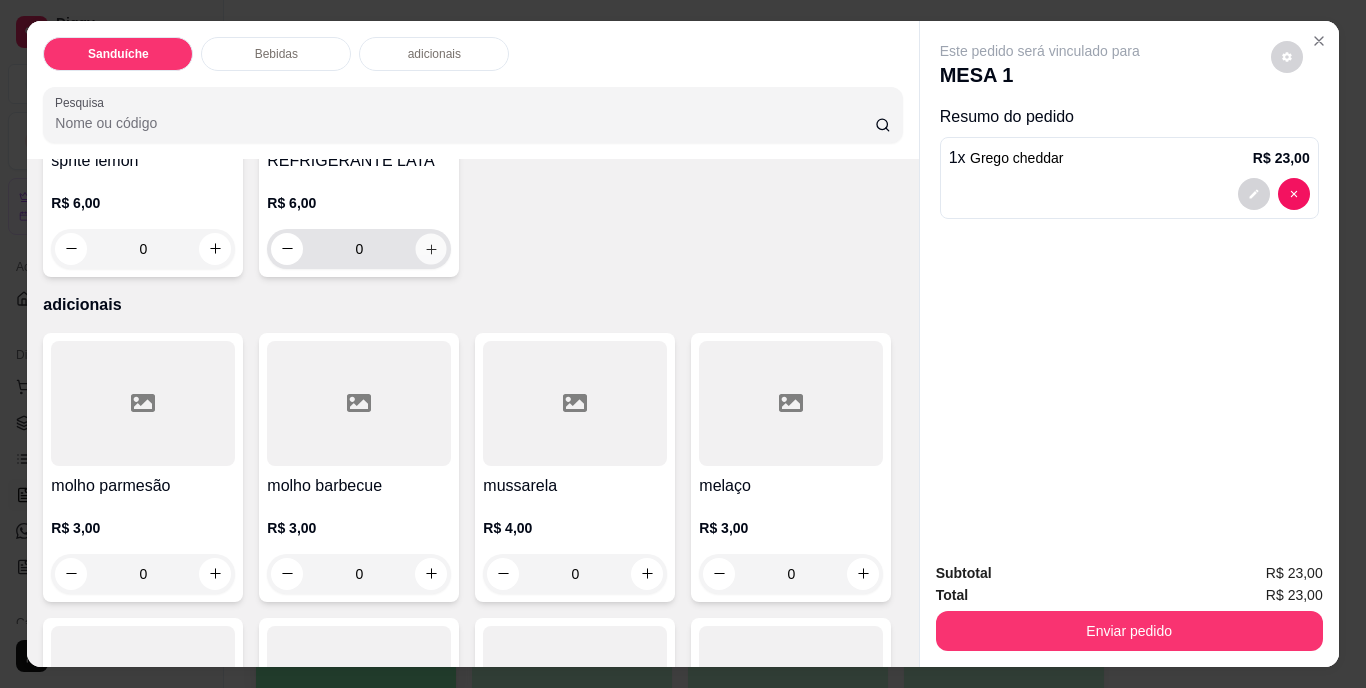 click 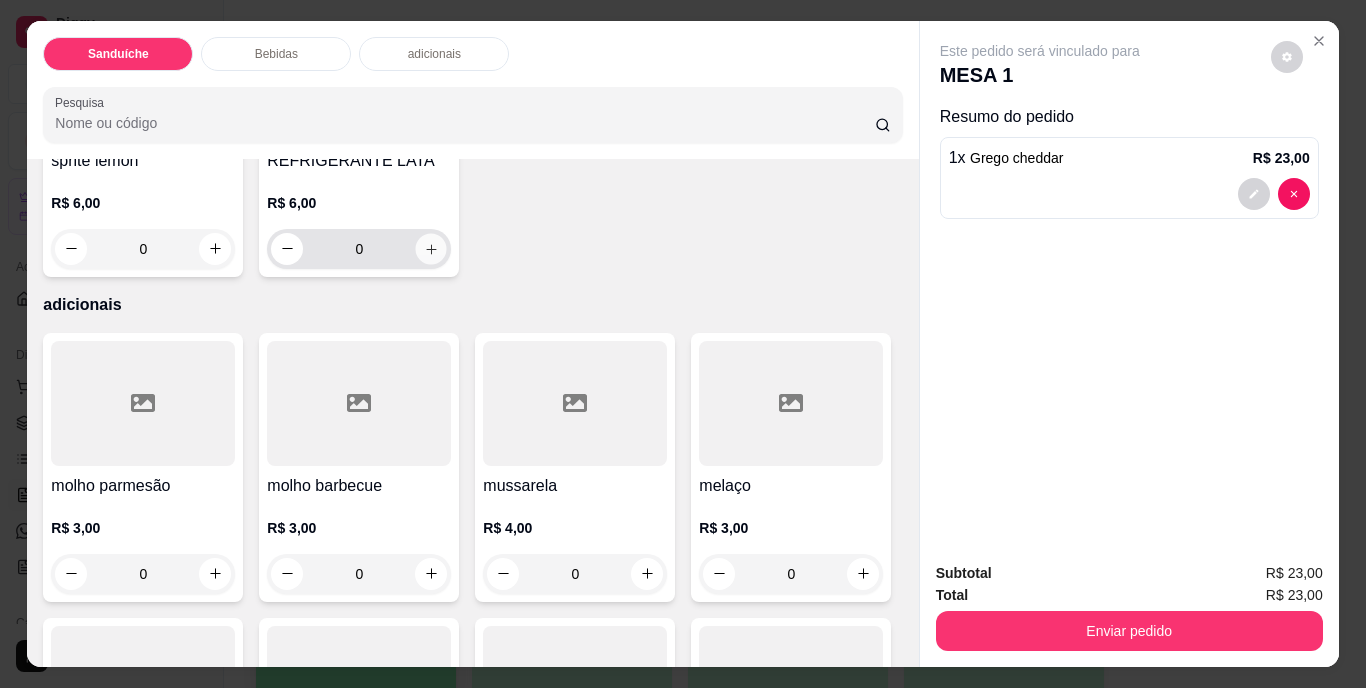 type on "1" 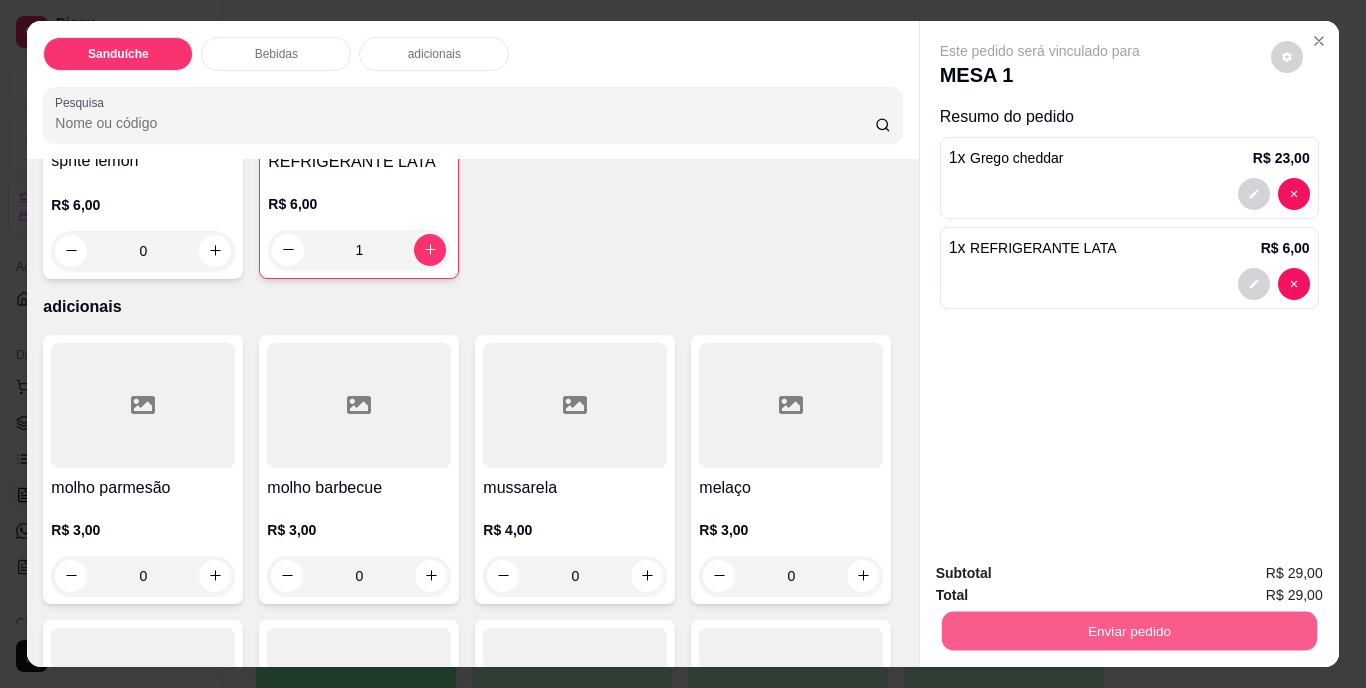 click on "Enviar pedido" at bounding box center [1128, 631] 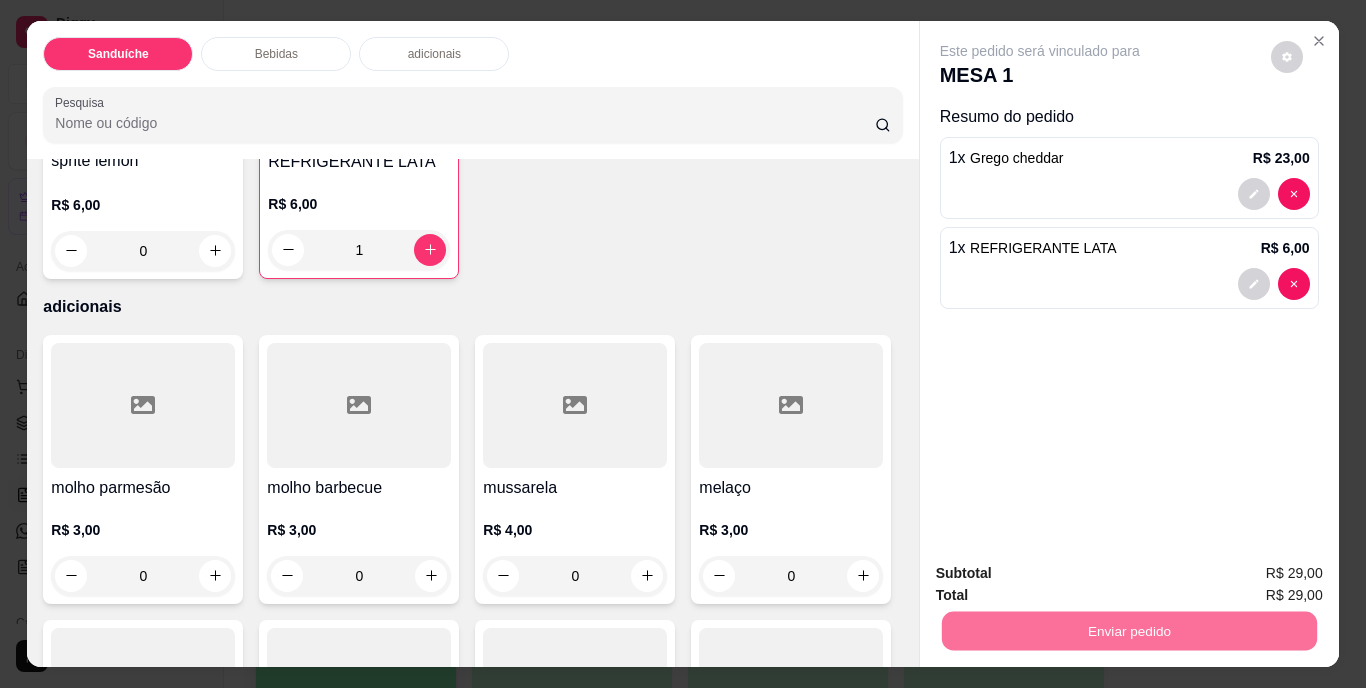 click on "Não registrar e enviar pedido" at bounding box center [1063, 574] 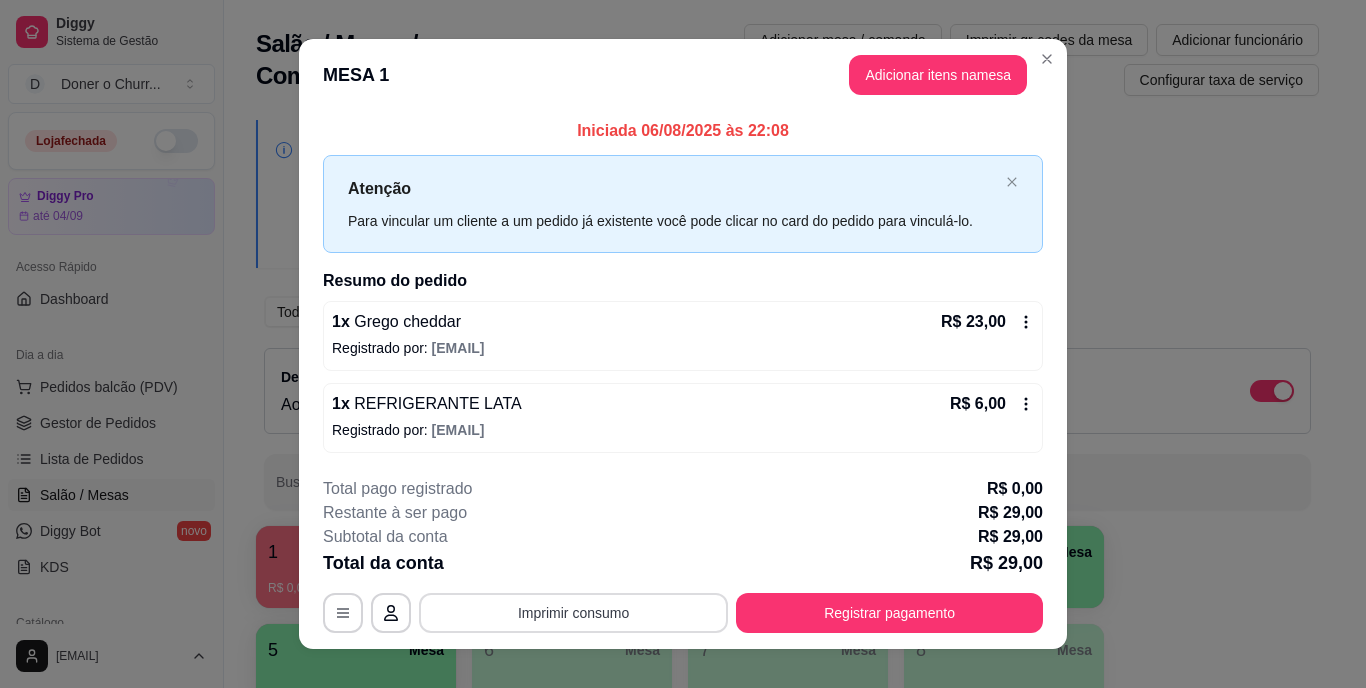 click on "Imprimir consumo" at bounding box center (573, 613) 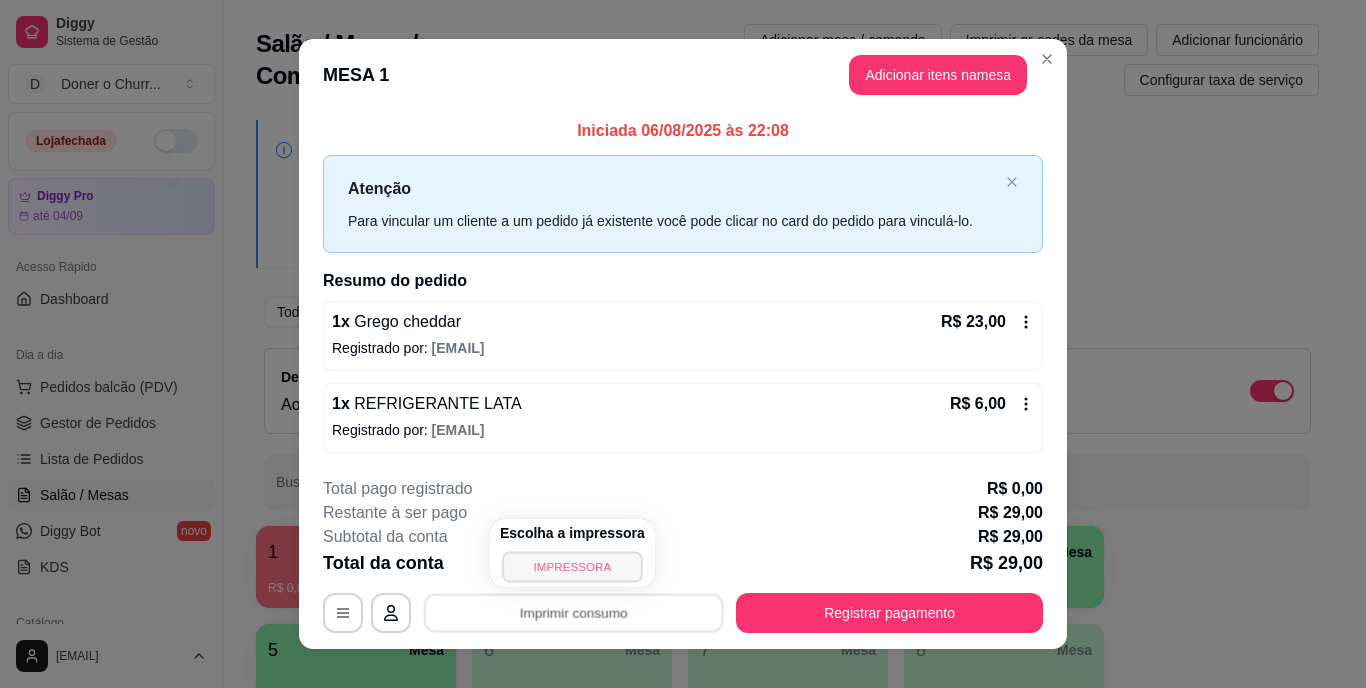 click on "IMPRESSORA" at bounding box center [572, 566] 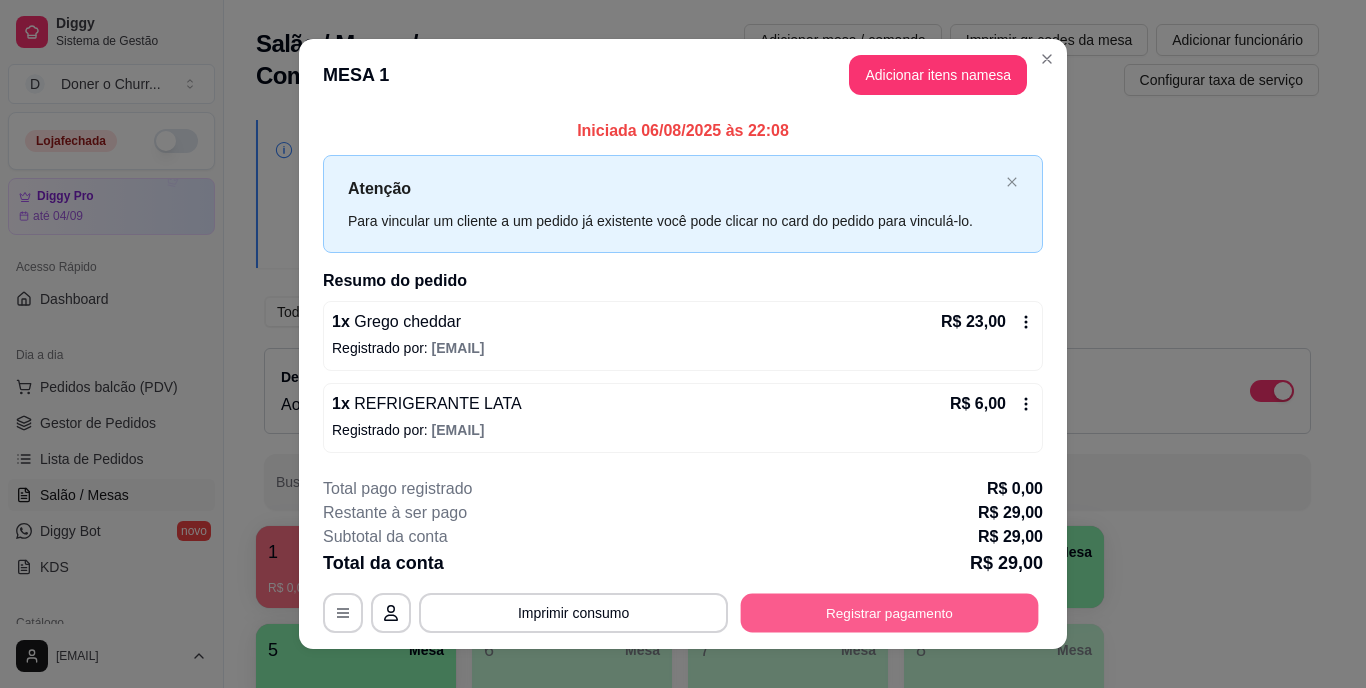 click on "Registrar pagamento" at bounding box center [890, 612] 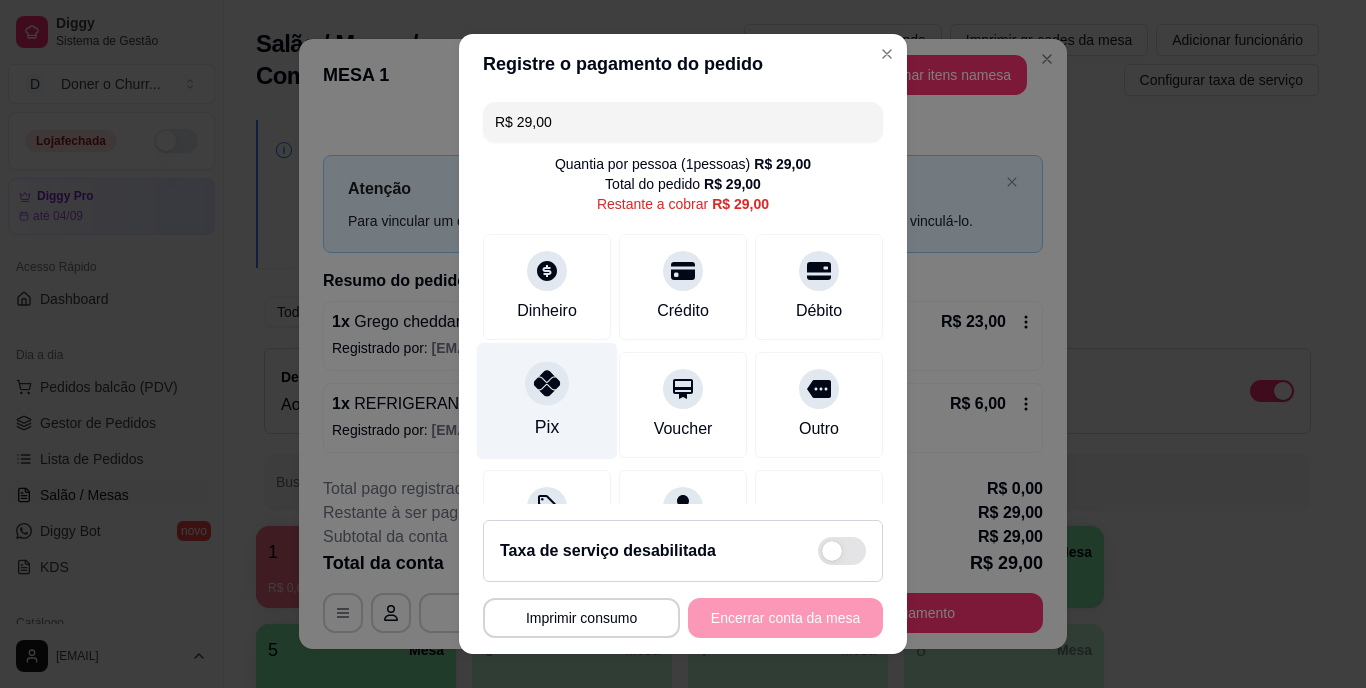 click 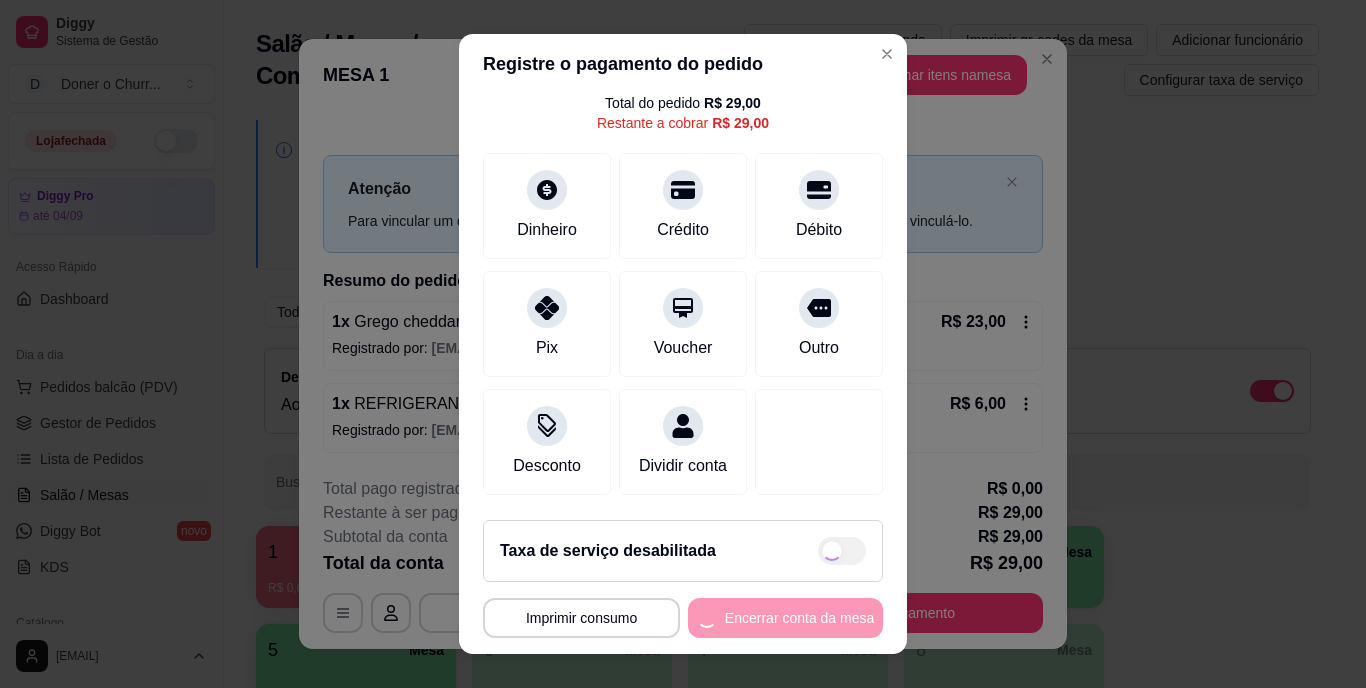scroll, scrollTop: 104, scrollLeft: 0, axis: vertical 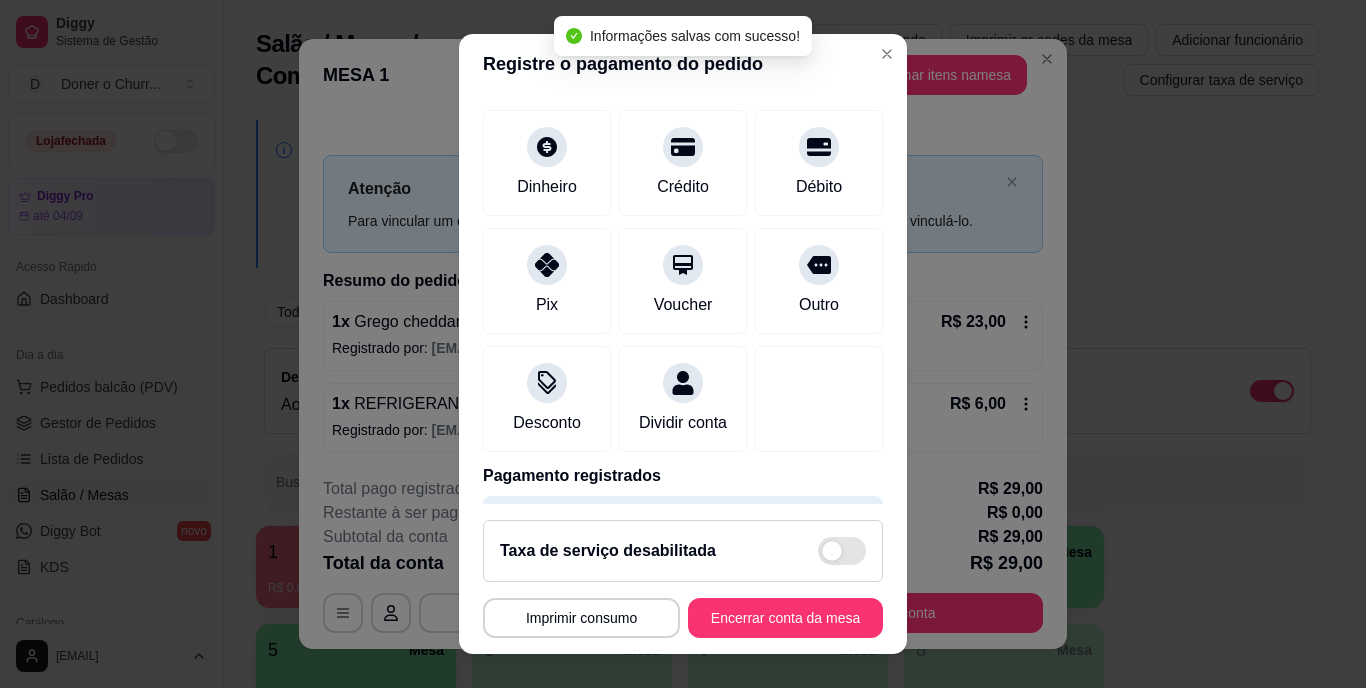 type on "R$ 0,00" 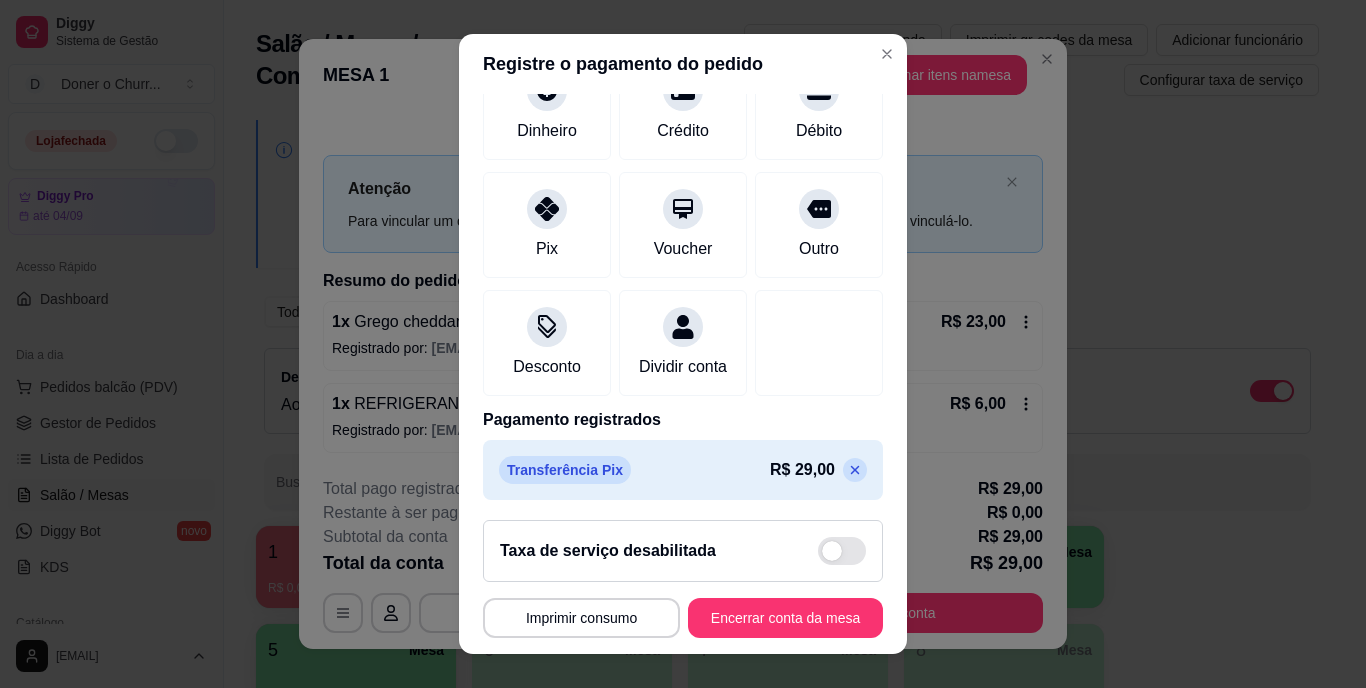 scroll, scrollTop: 188, scrollLeft: 0, axis: vertical 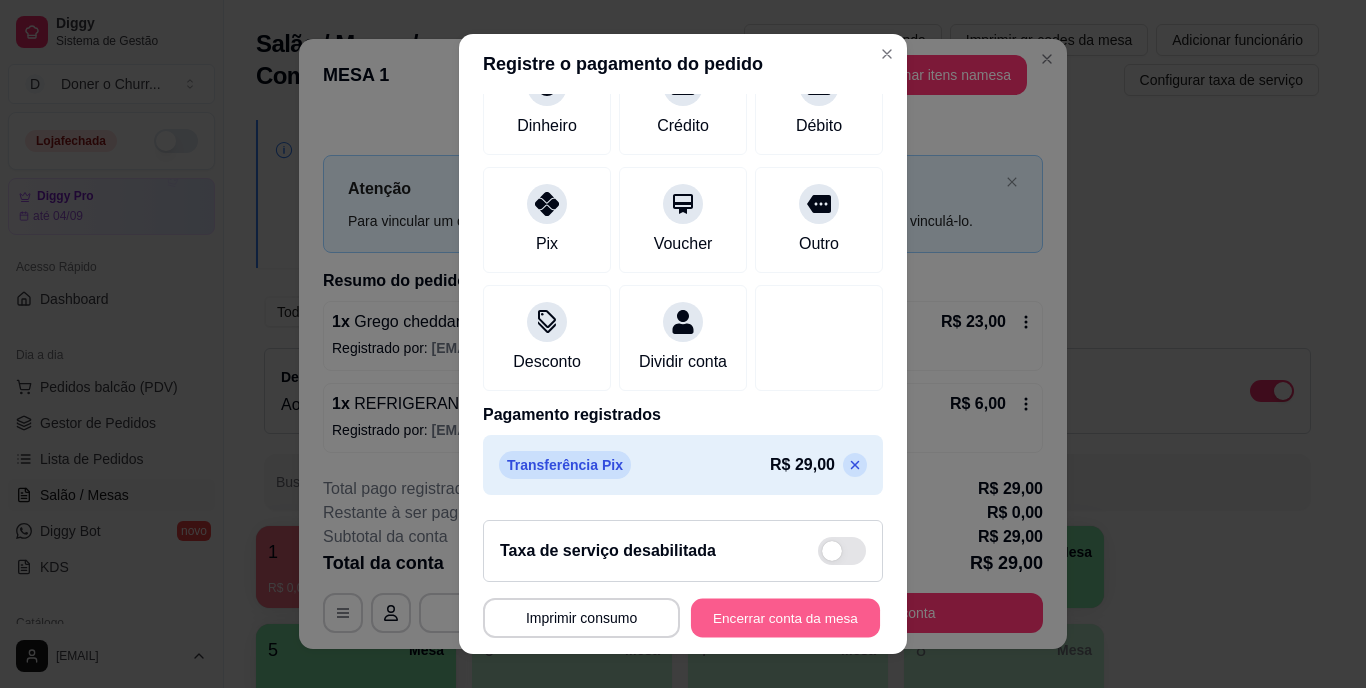 click on "Encerrar conta da mesa" at bounding box center (785, 617) 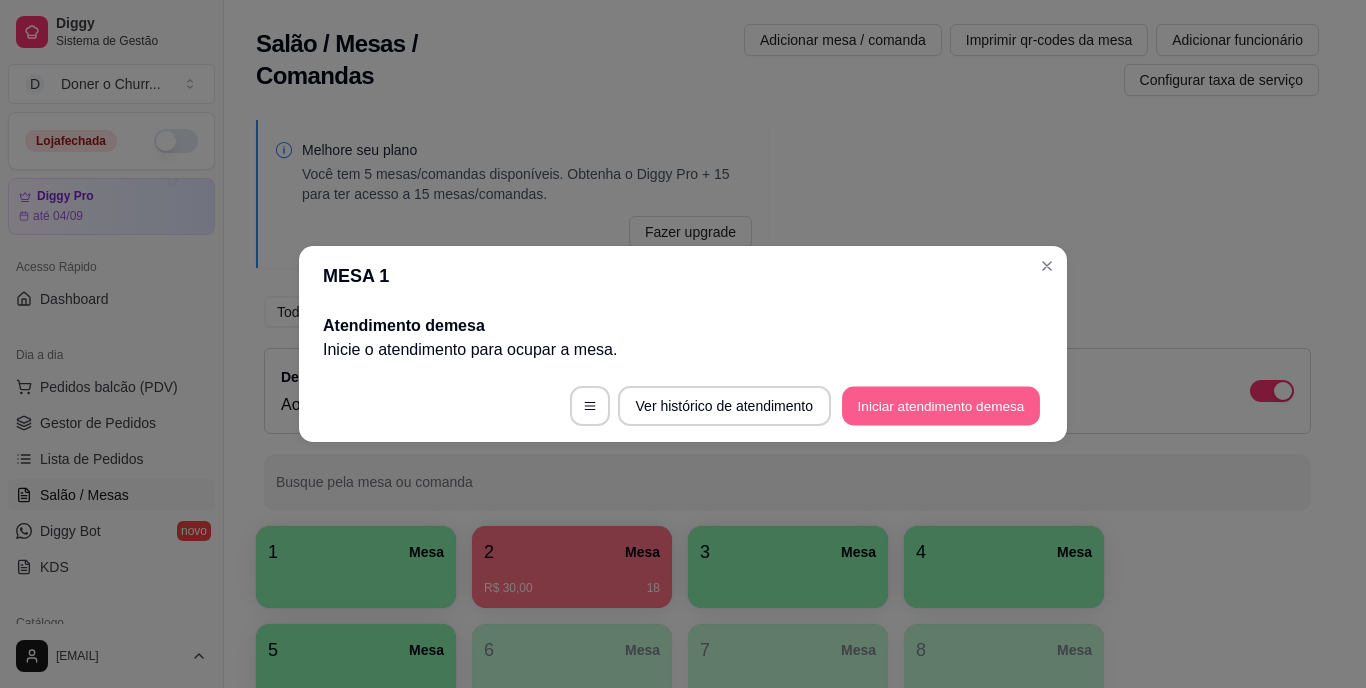 click on "Iniciar atendimento de  mesa" at bounding box center [941, 406] 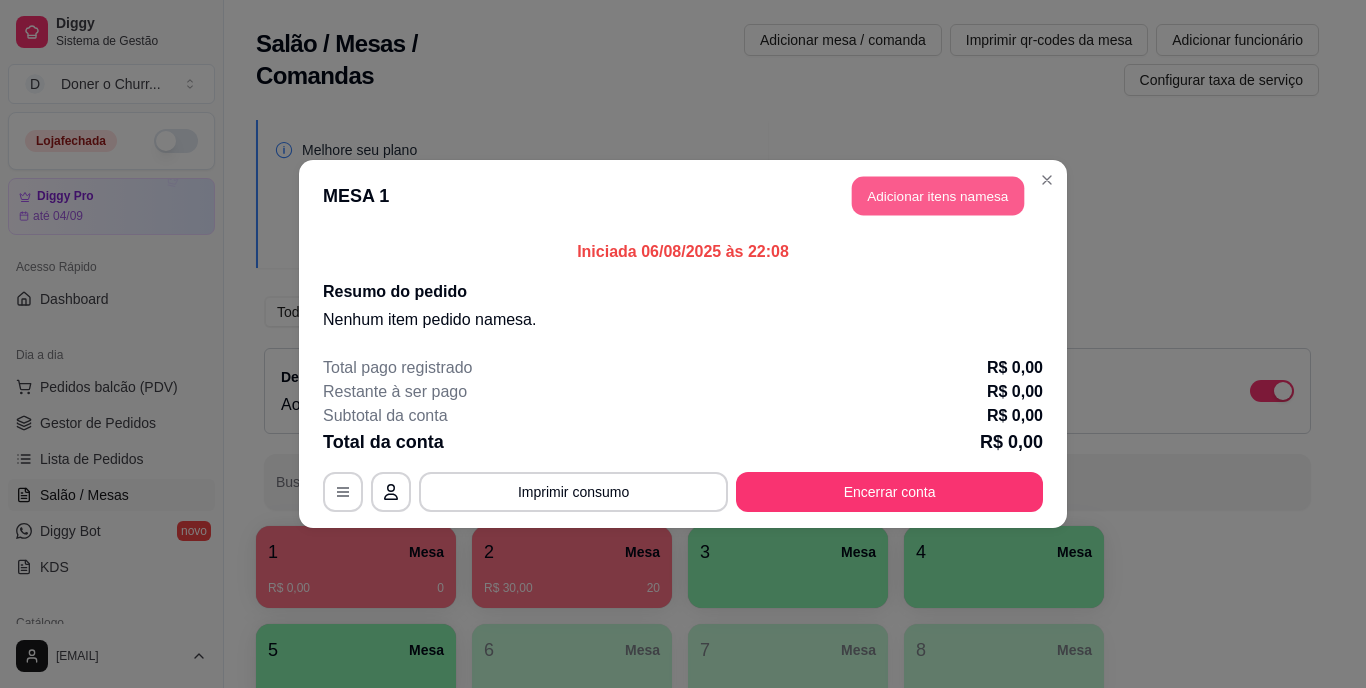 click on "Adicionar itens na  mesa" at bounding box center [938, 196] 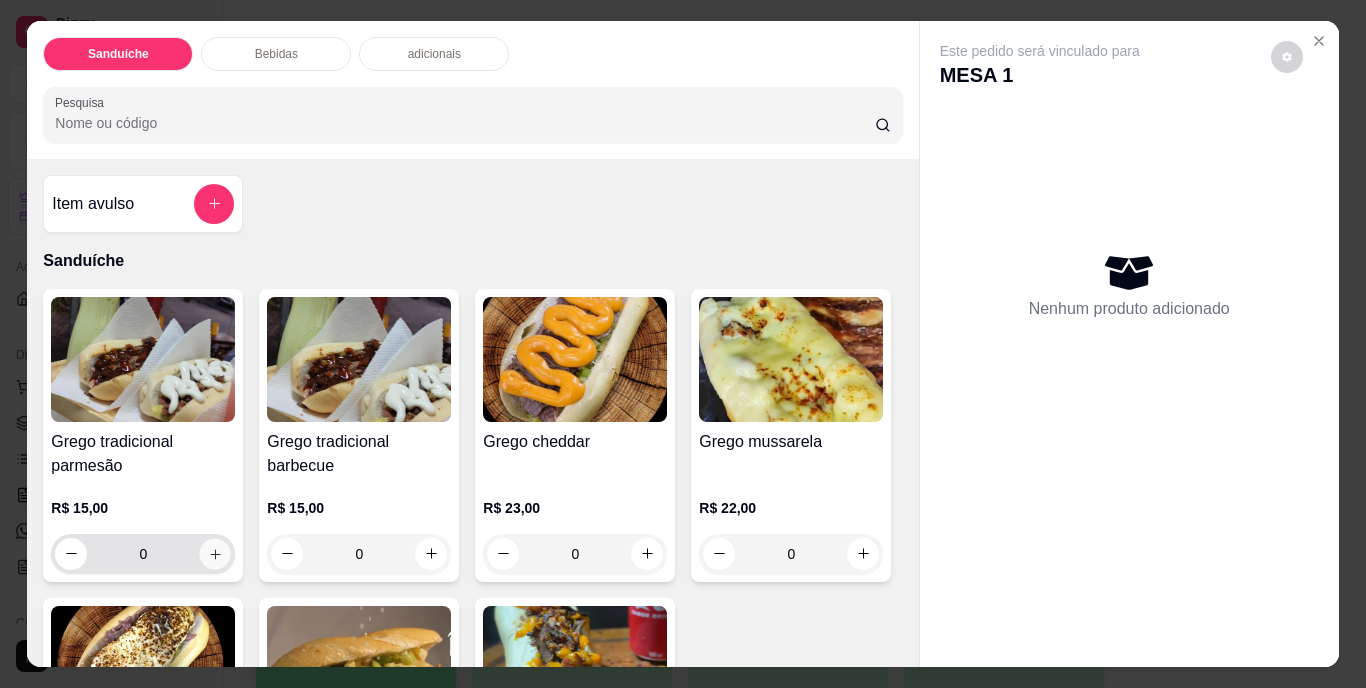 click at bounding box center [215, 553] 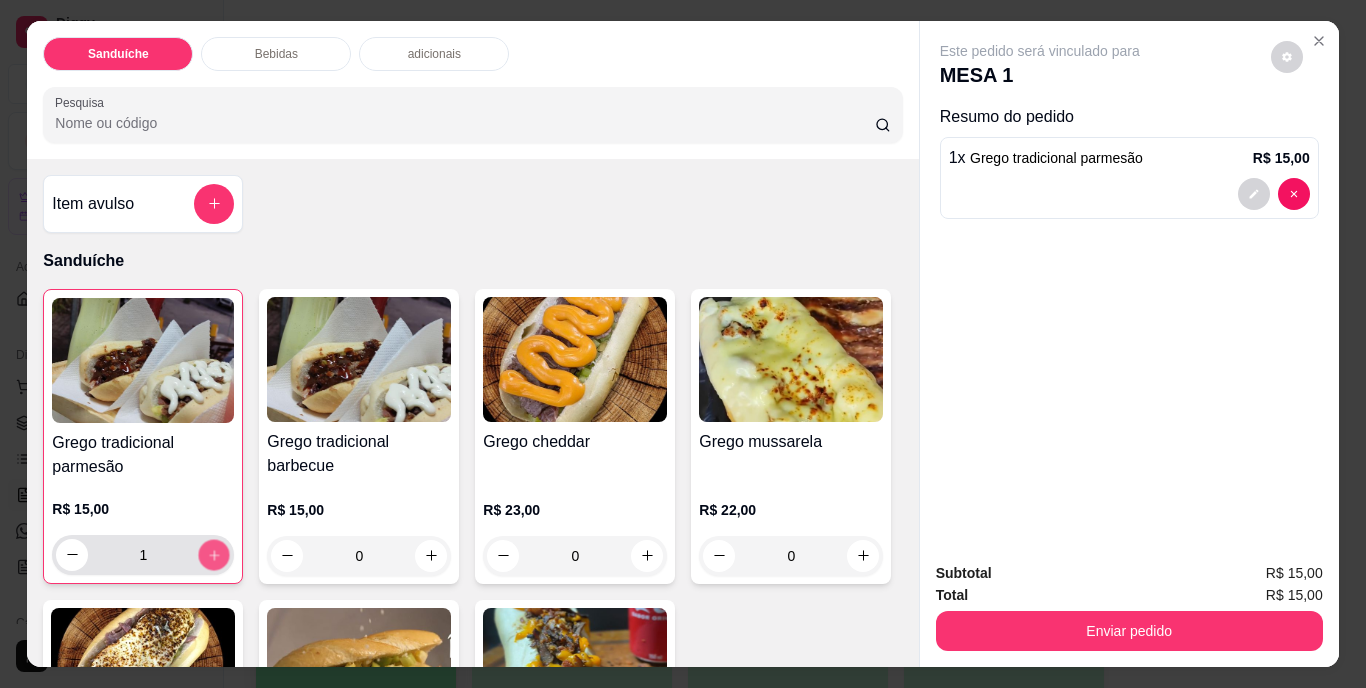 click at bounding box center (214, 554) 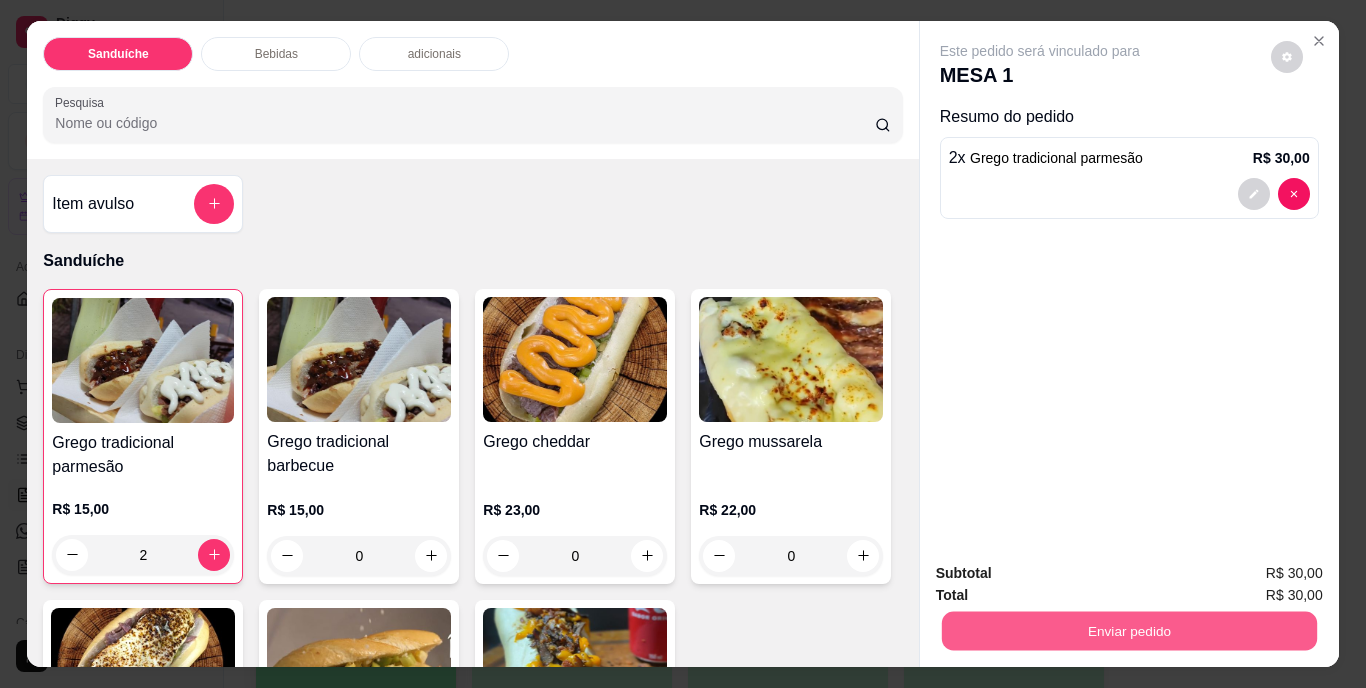 click on "Enviar pedido" at bounding box center (1128, 631) 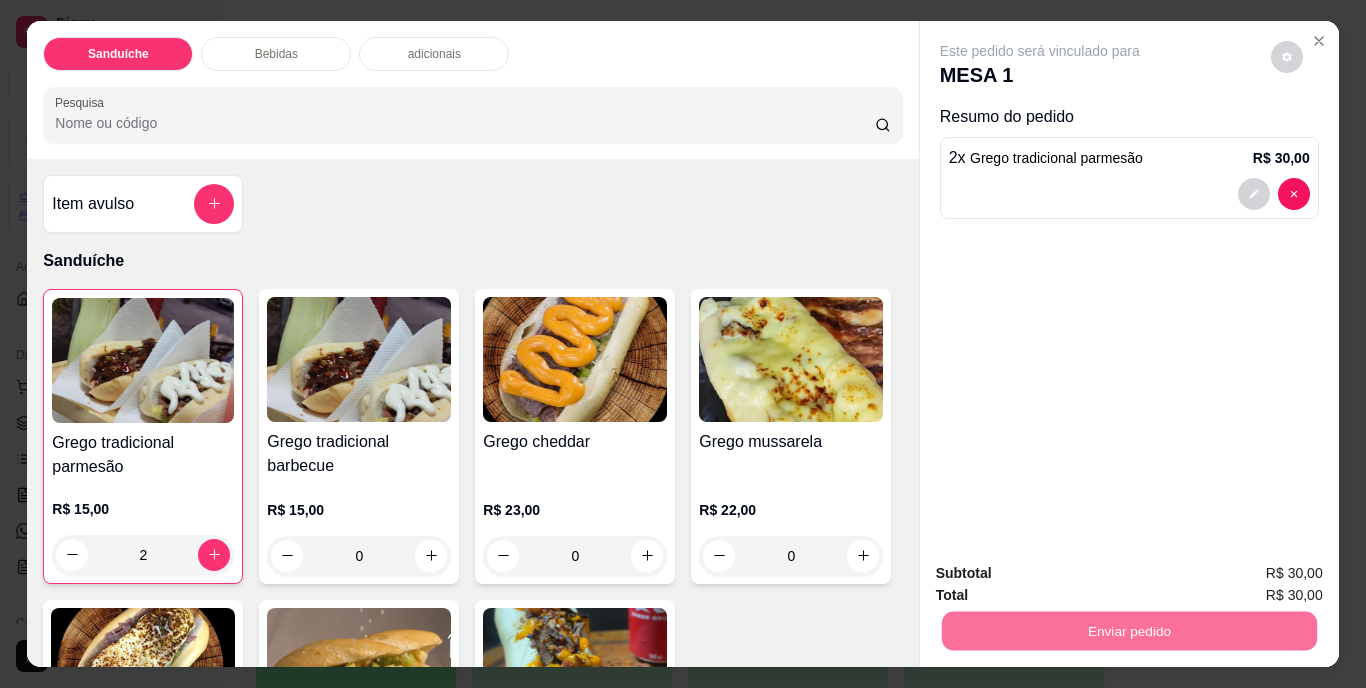 click on "Não registrar e enviar pedido" at bounding box center [1063, 574] 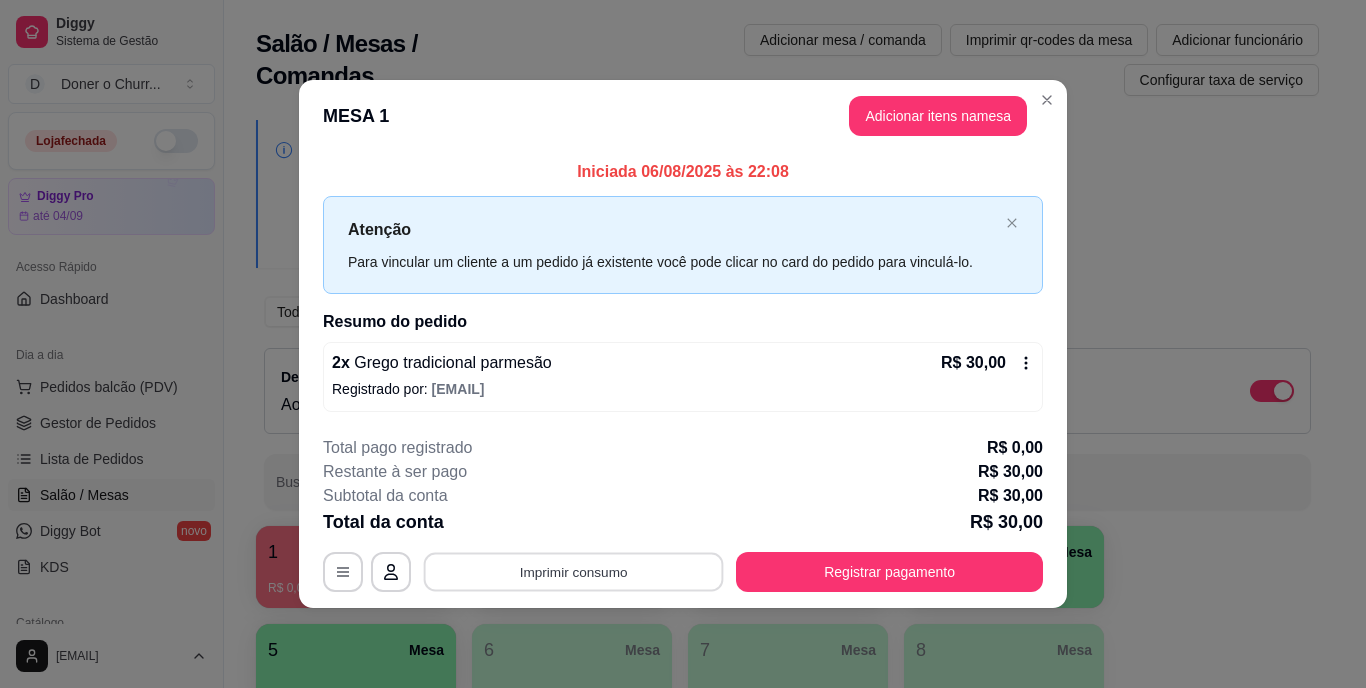 click on "Imprimir consumo" at bounding box center [574, 571] 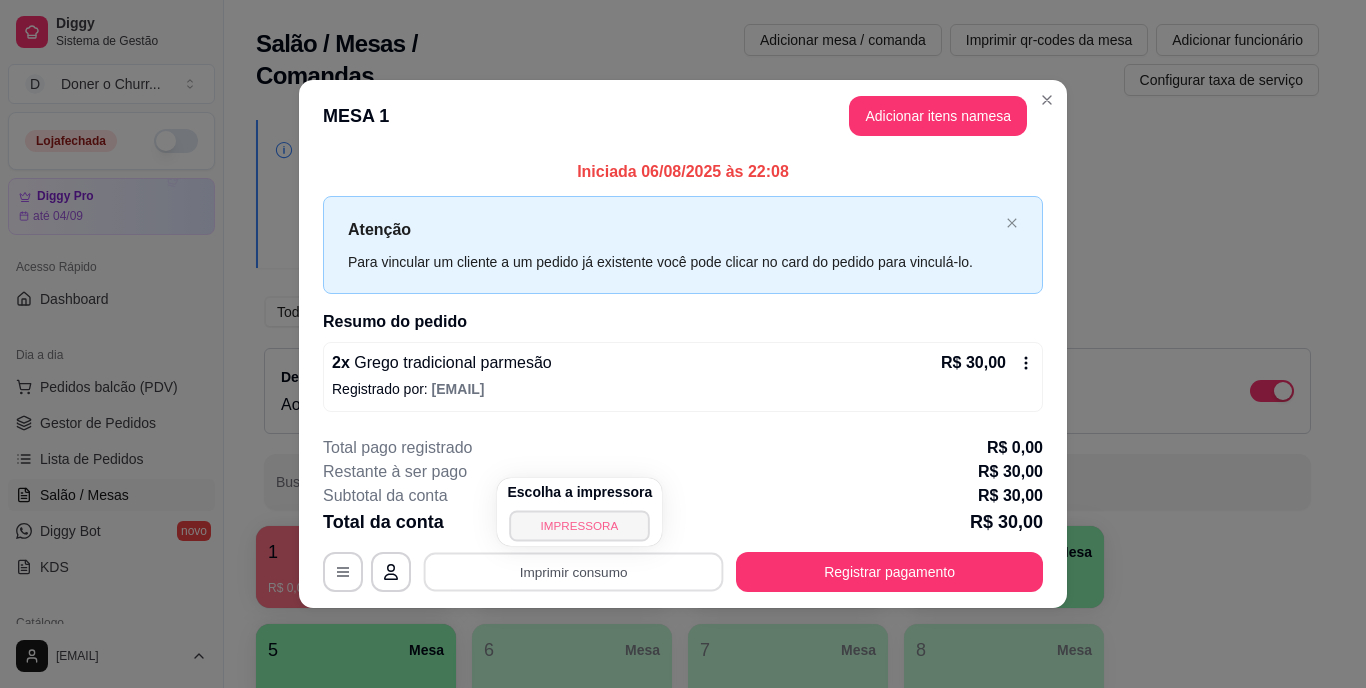 click on "IMPRESSORA" at bounding box center [580, 525] 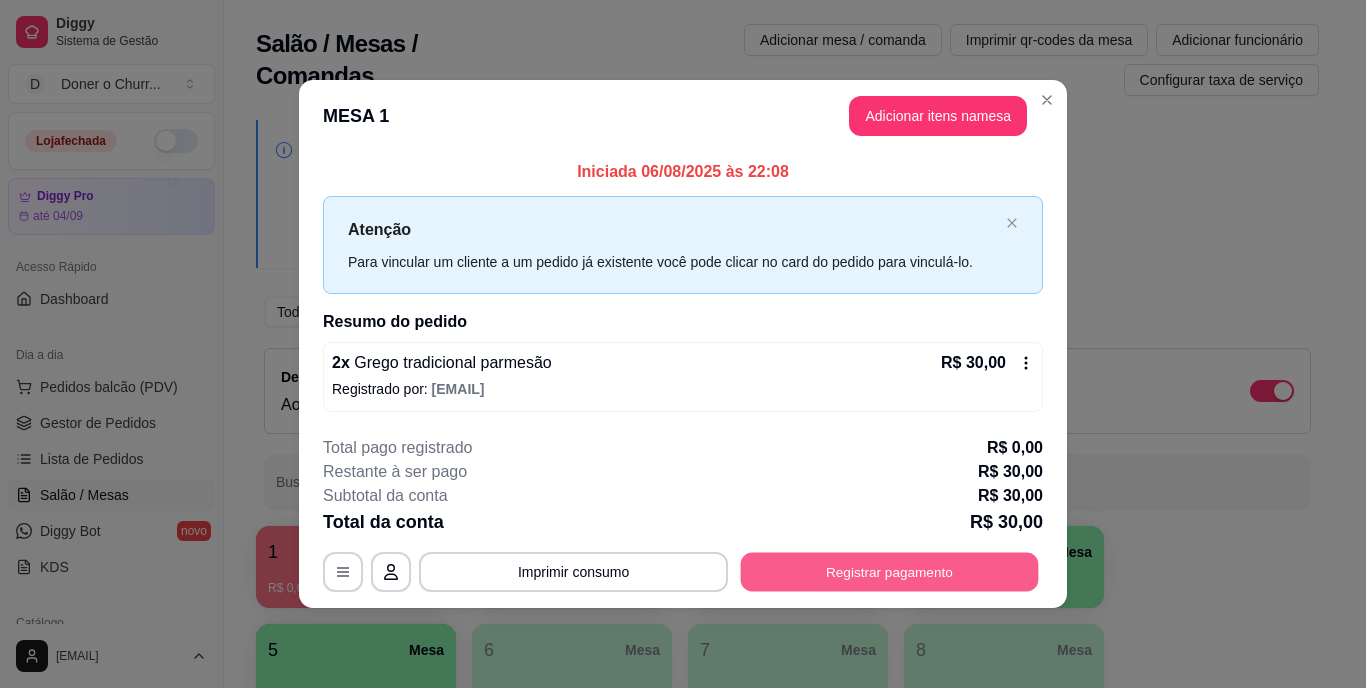 click on "Registrar pagamento" at bounding box center (890, 571) 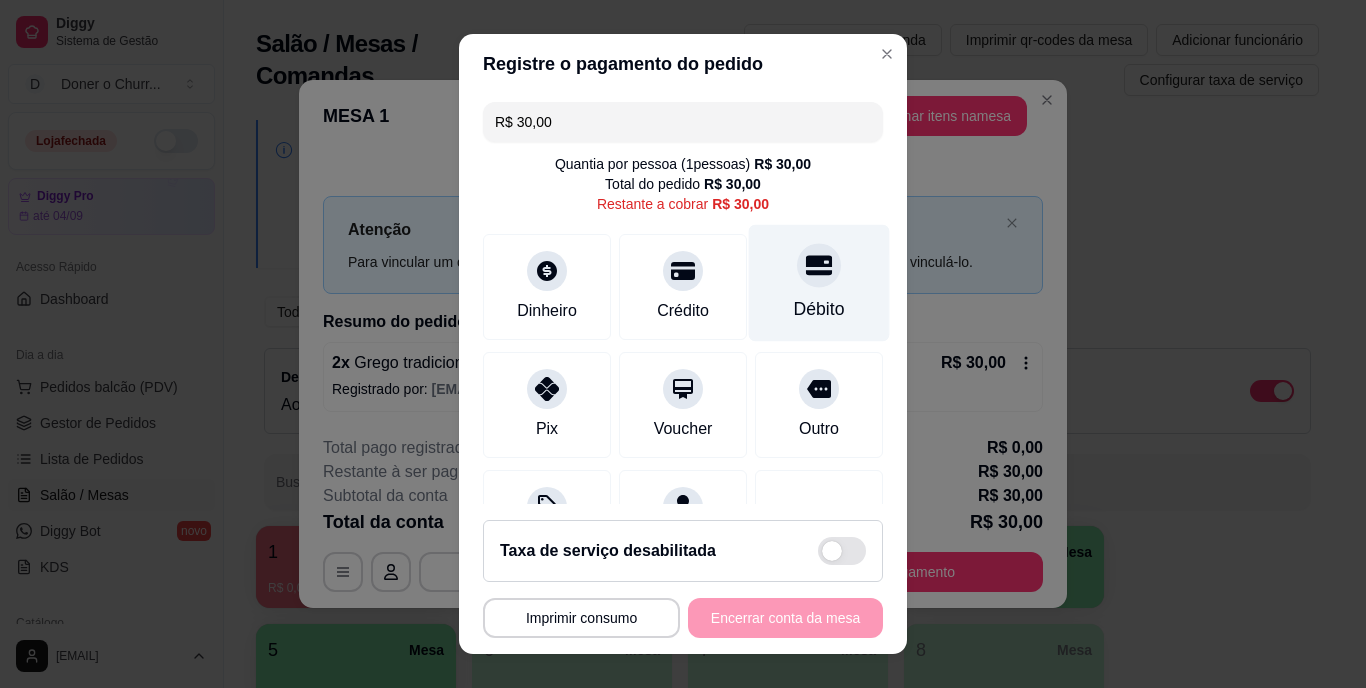 click on "Débito" at bounding box center (819, 283) 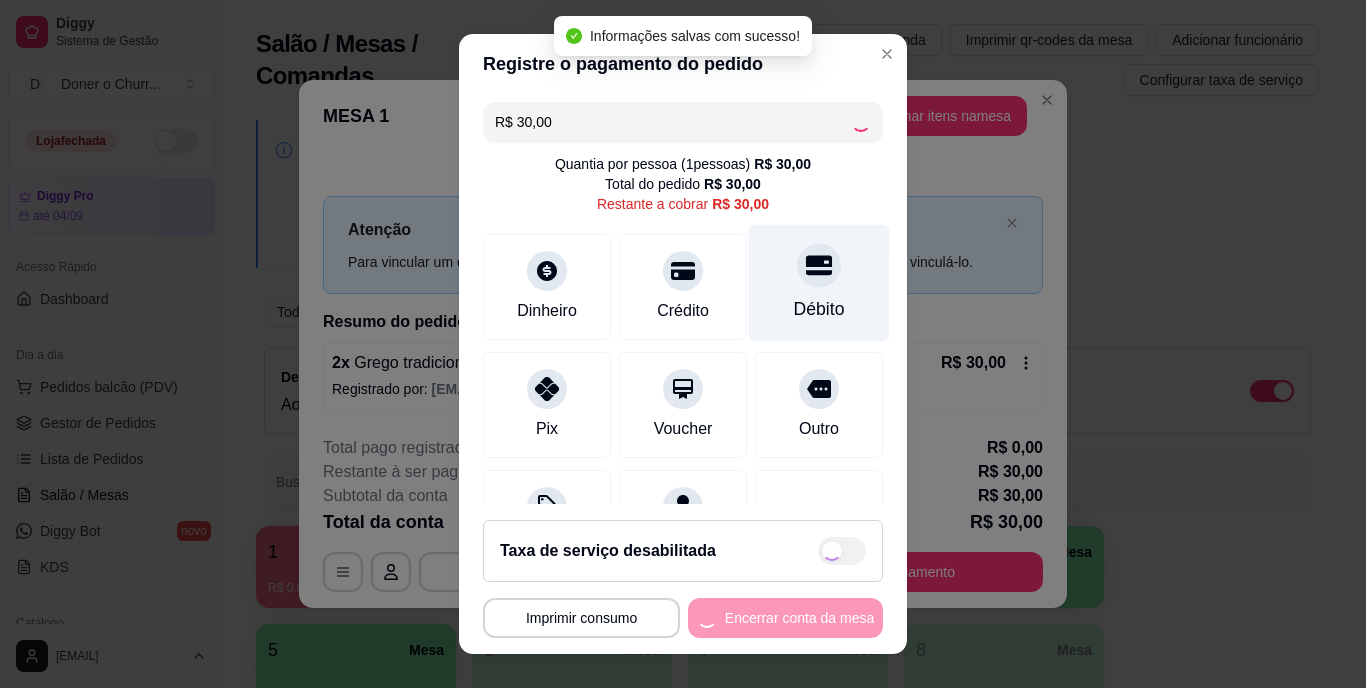 type on "R$ 0,00" 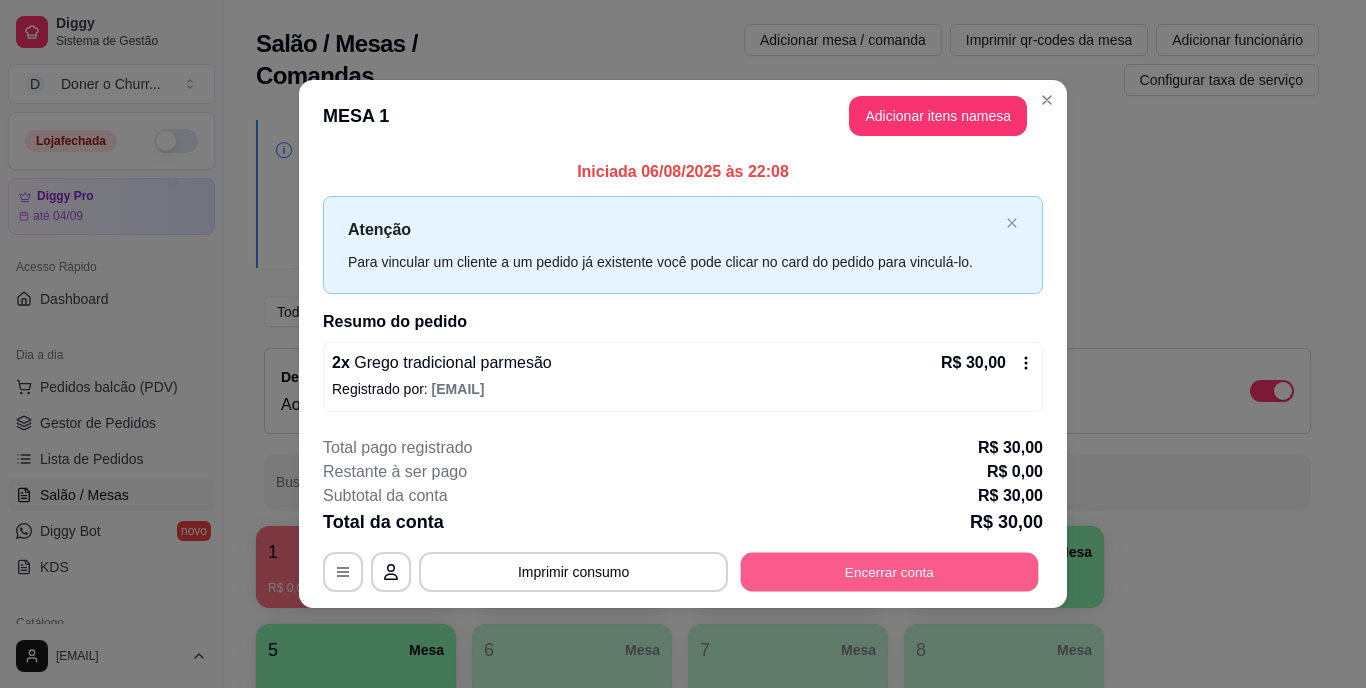 click on "Encerrar conta" at bounding box center [890, 571] 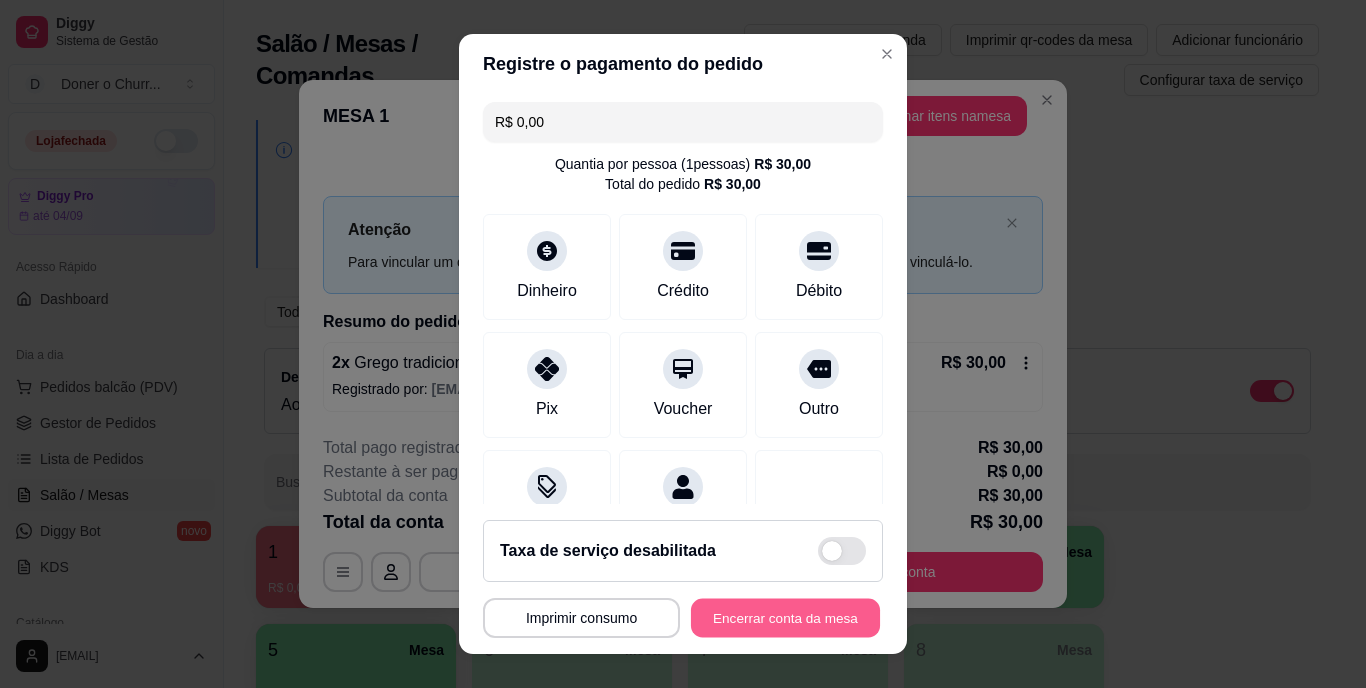 click on "Encerrar conta da mesa" at bounding box center (785, 617) 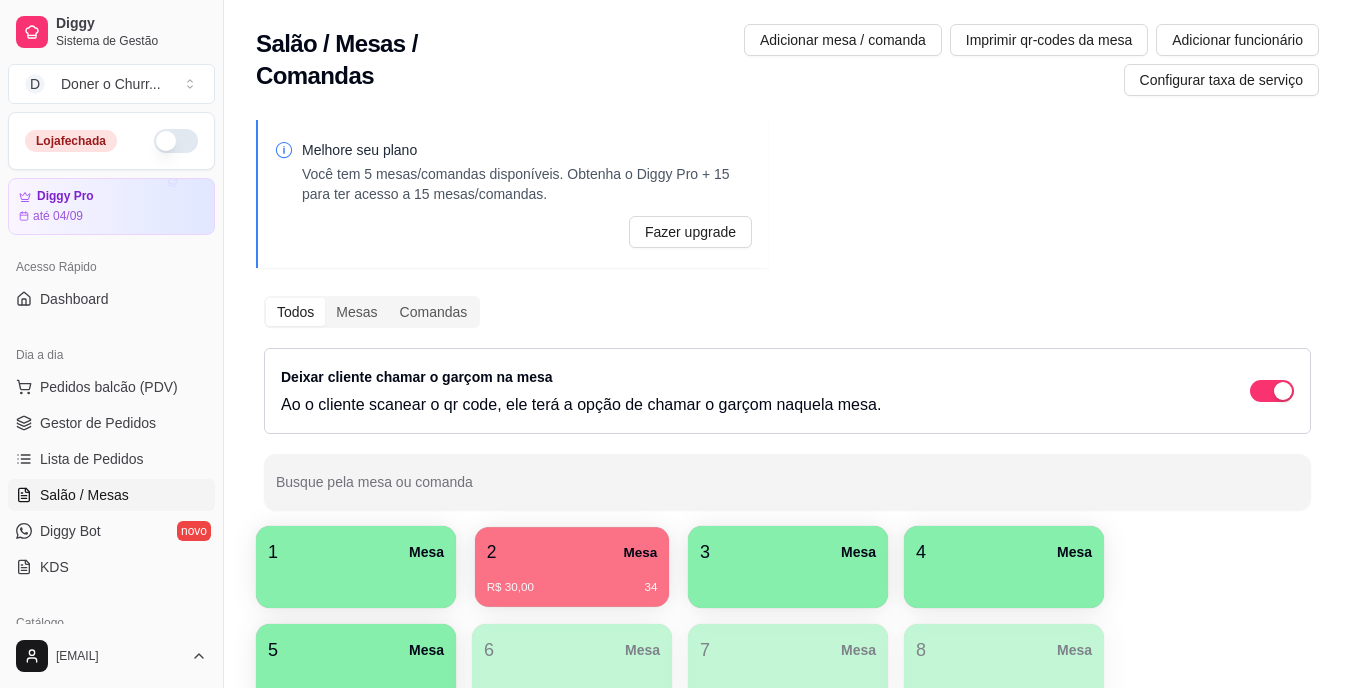 click on "2 Mesa" at bounding box center [572, 552] 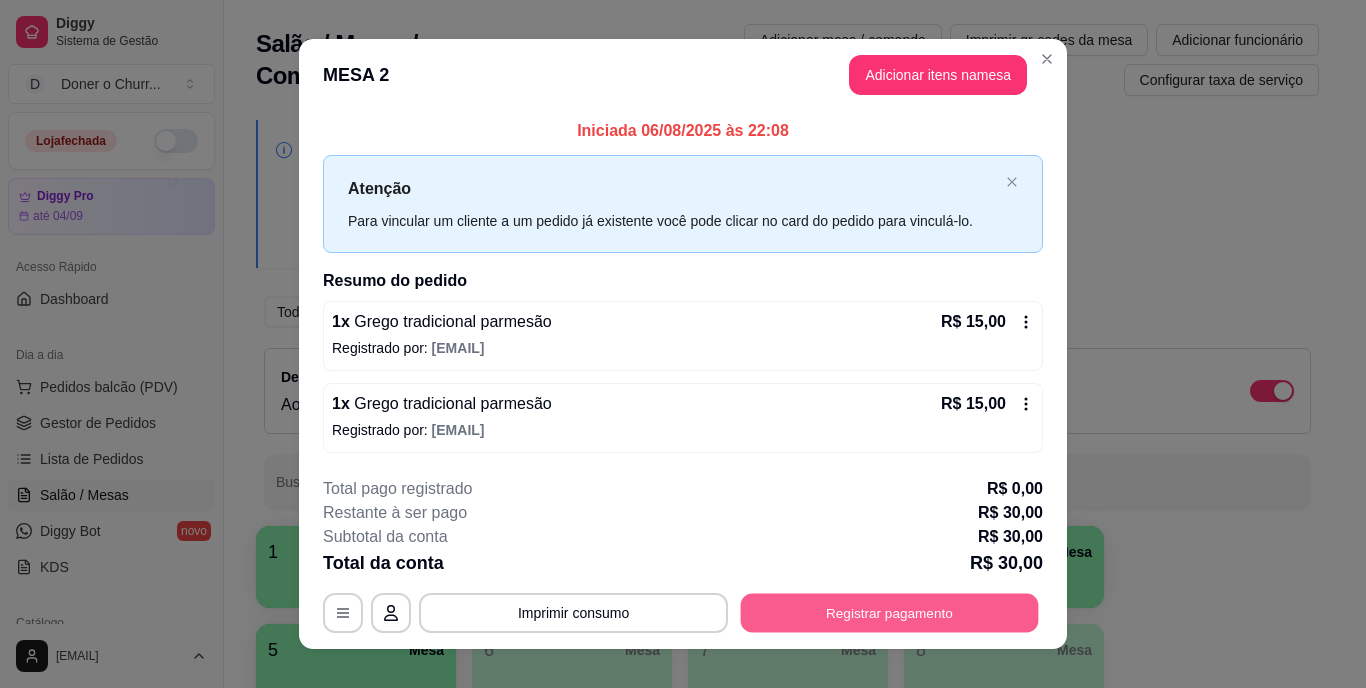 click on "Registrar pagamento" at bounding box center [890, 612] 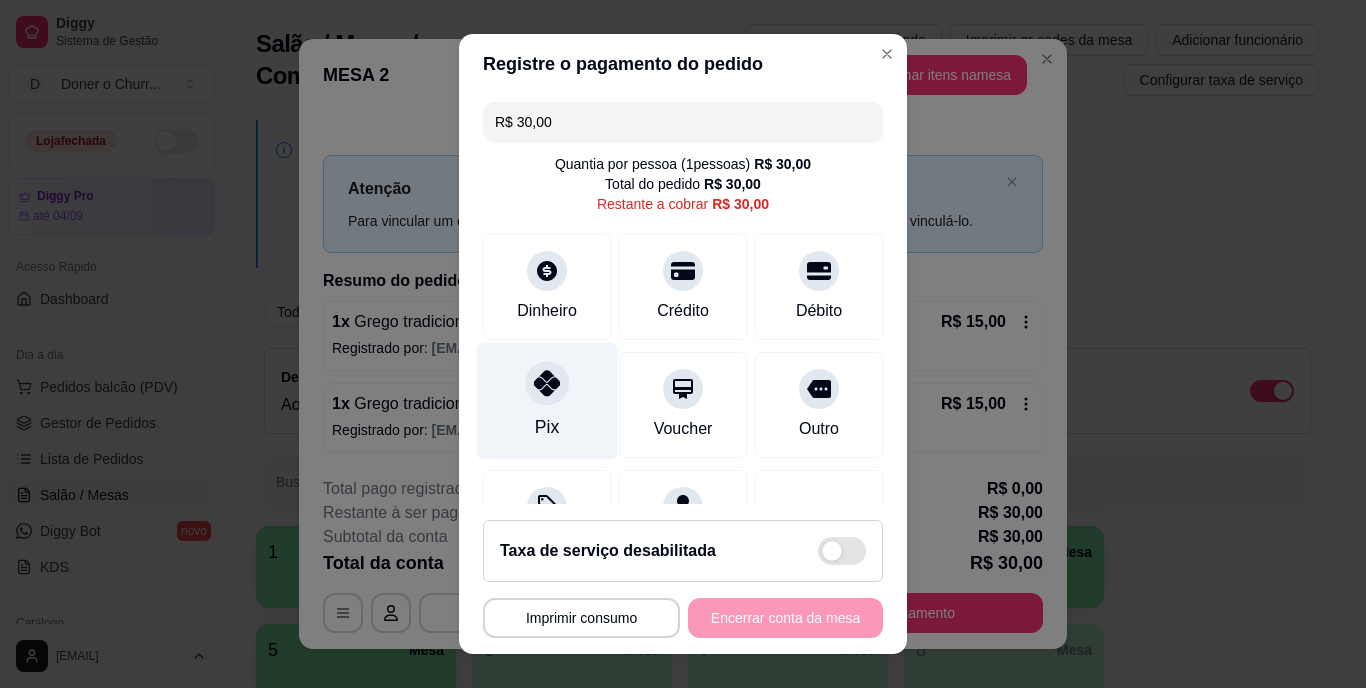 click on "Pix" at bounding box center (547, 401) 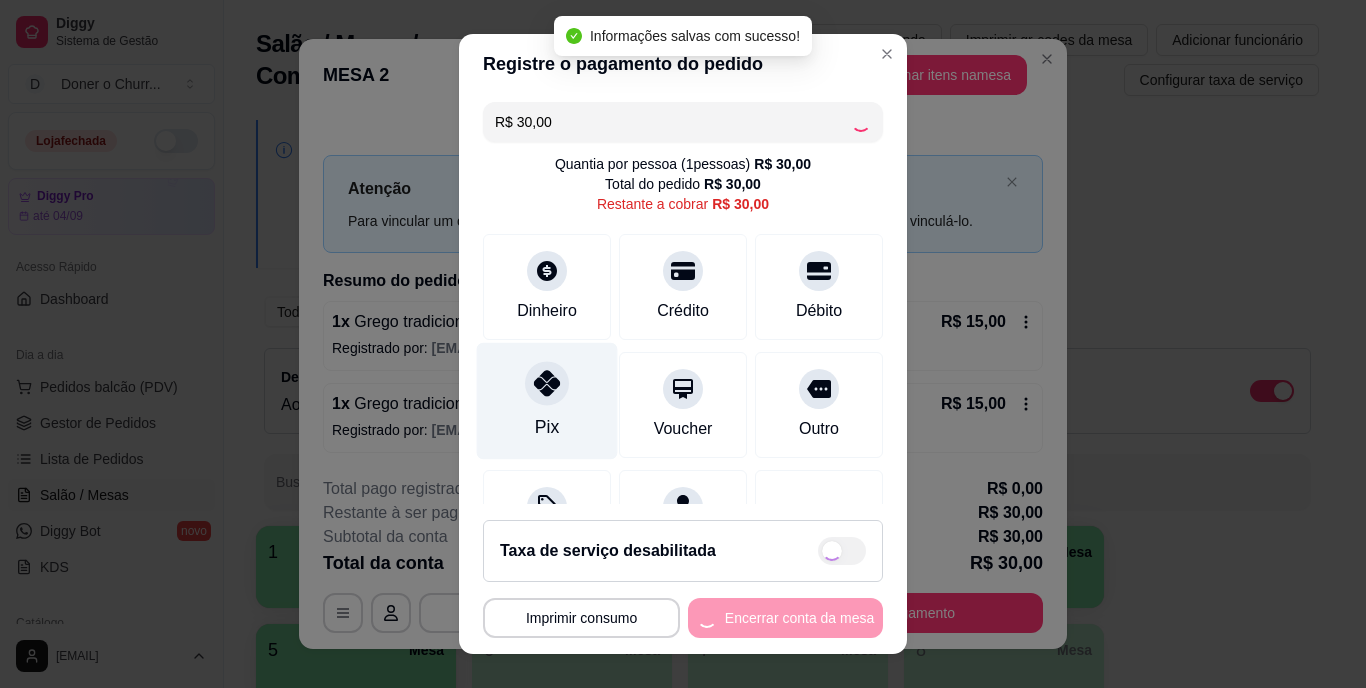 type on "R$ 0,00" 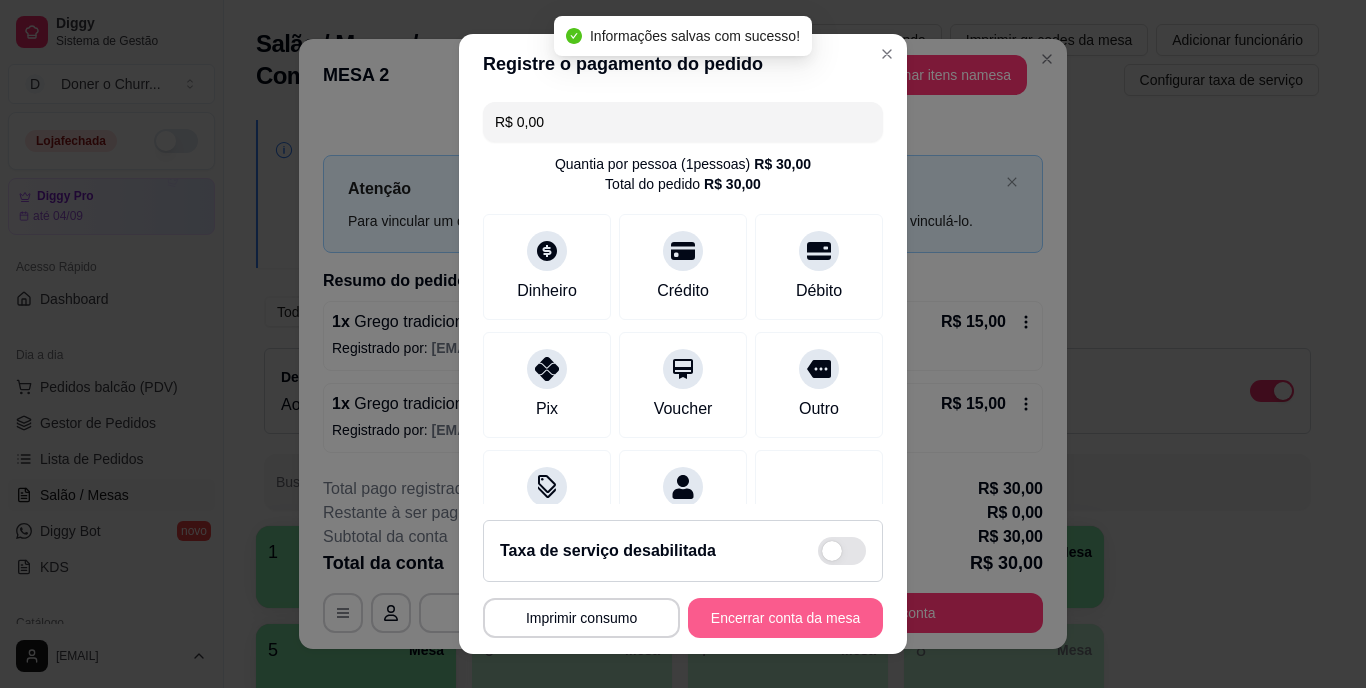 drag, startPoint x: 781, startPoint y: 588, endPoint x: 787, endPoint y: 623, distance: 35.510563 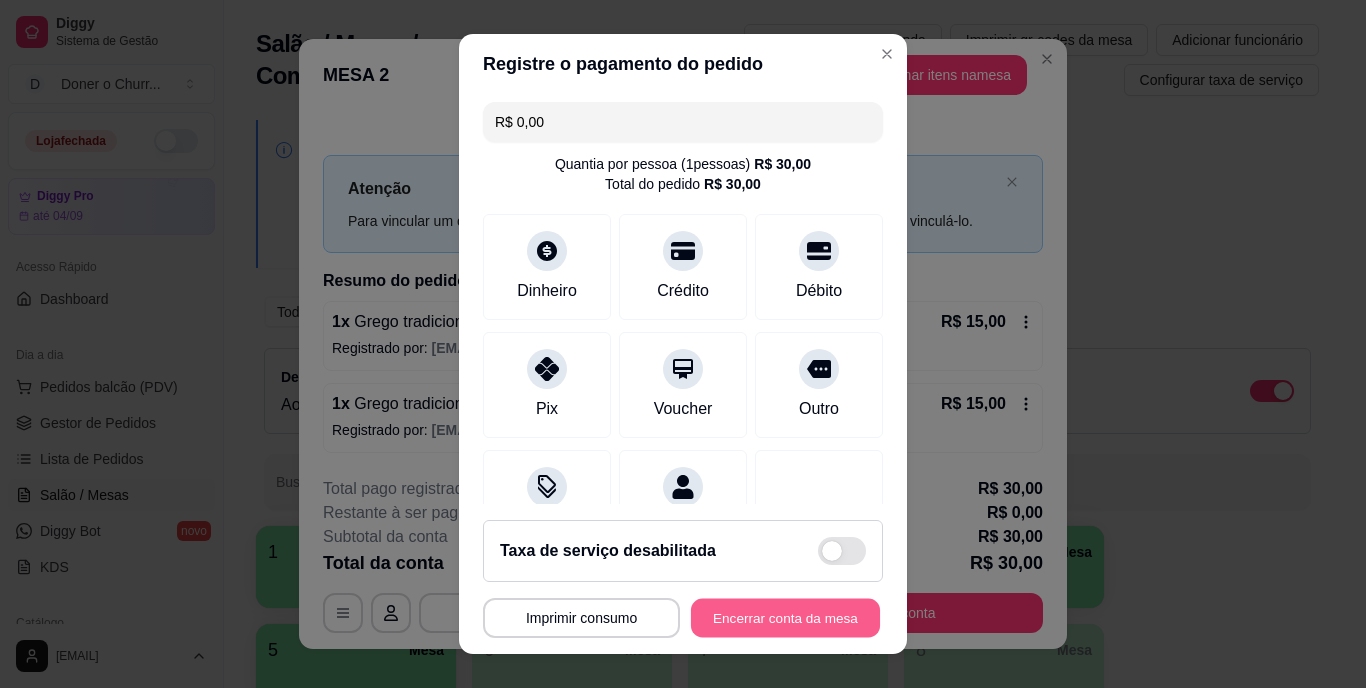 click on "Encerrar conta da mesa" at bounding box center [785, 617] 